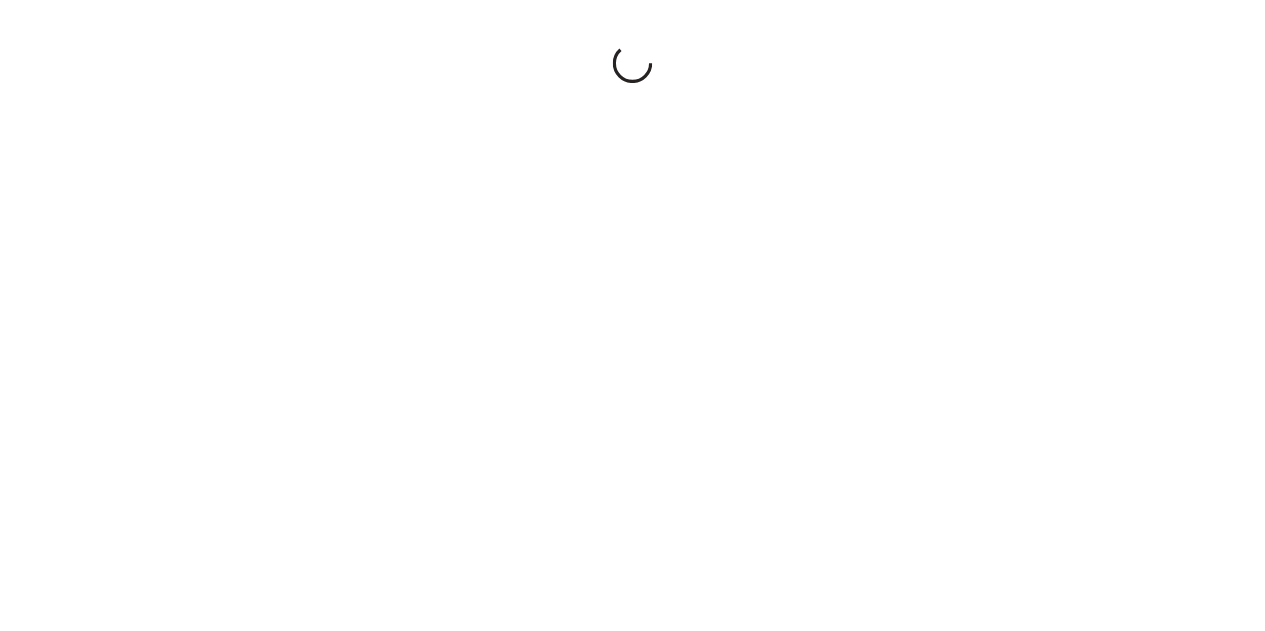 scroll, scrollTop: 0, scrollLeft: 0, axis: both 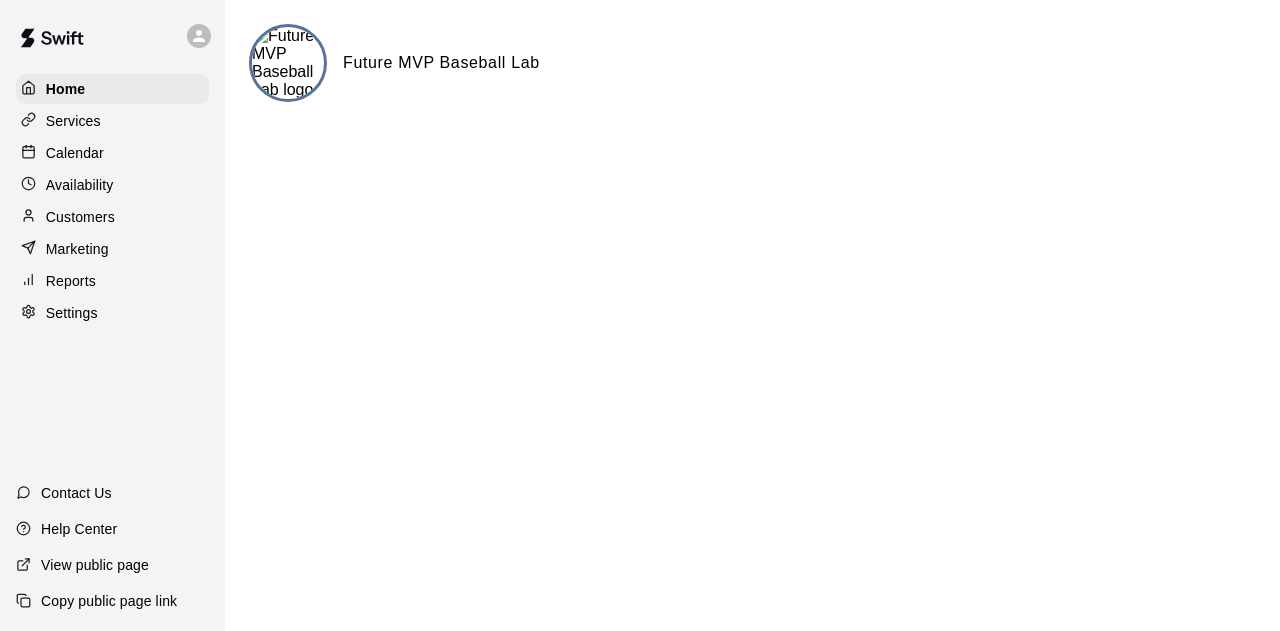 click on "Services" at bounding box center [73, 121] 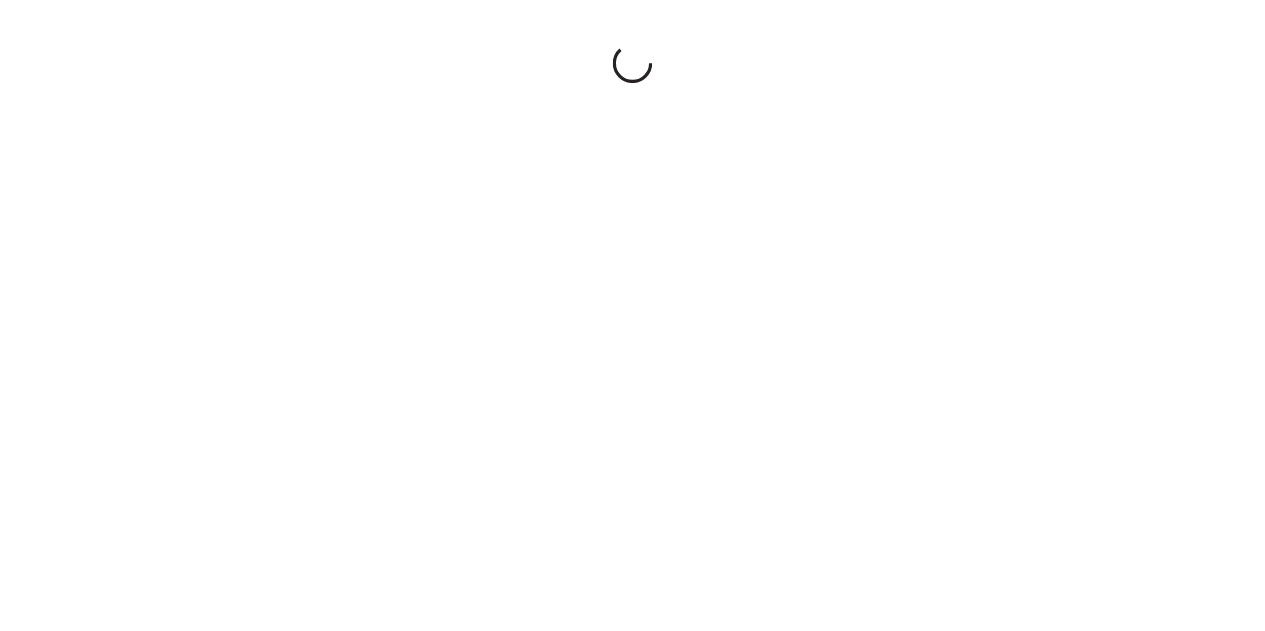 scroll, scrollTop: 0, scrollLeft: 0, axis: both 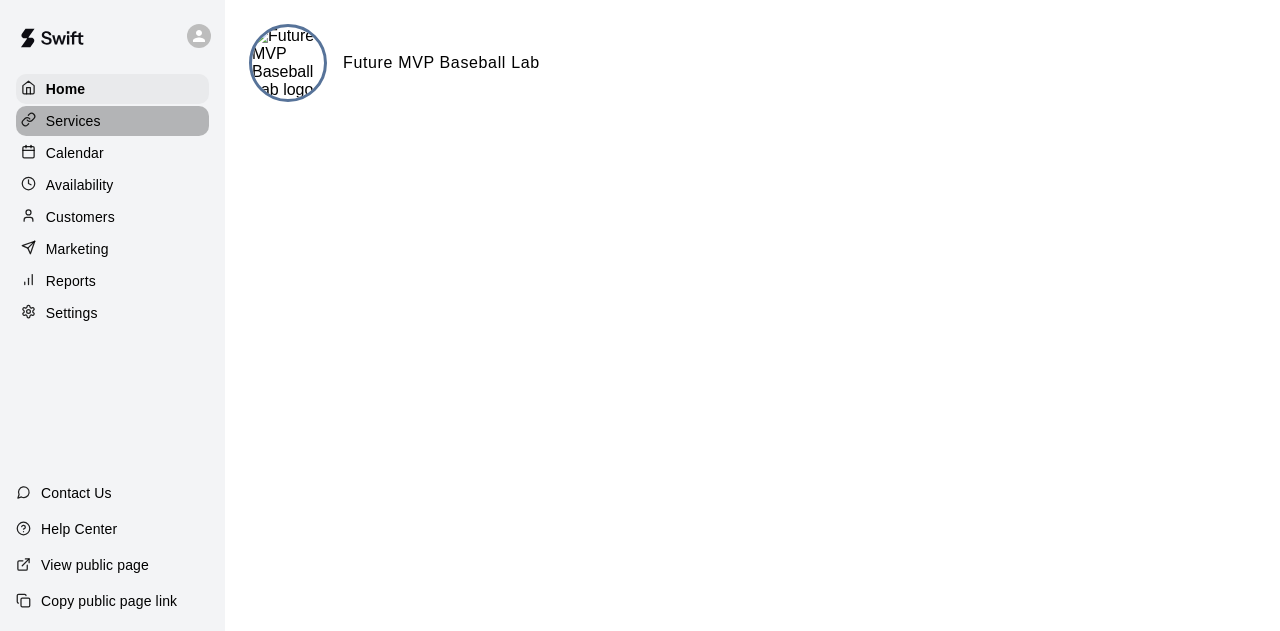 click on "Services" at bounding box center (73, 121) 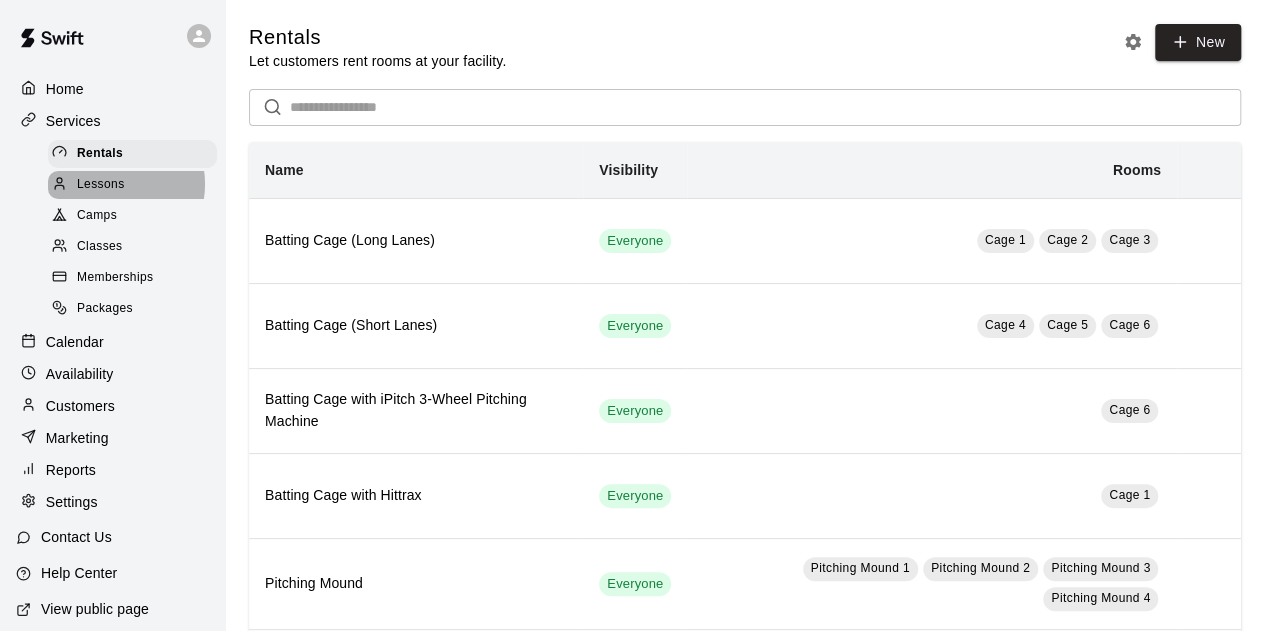 click on "Lessons" at bounding box center (101, 185) 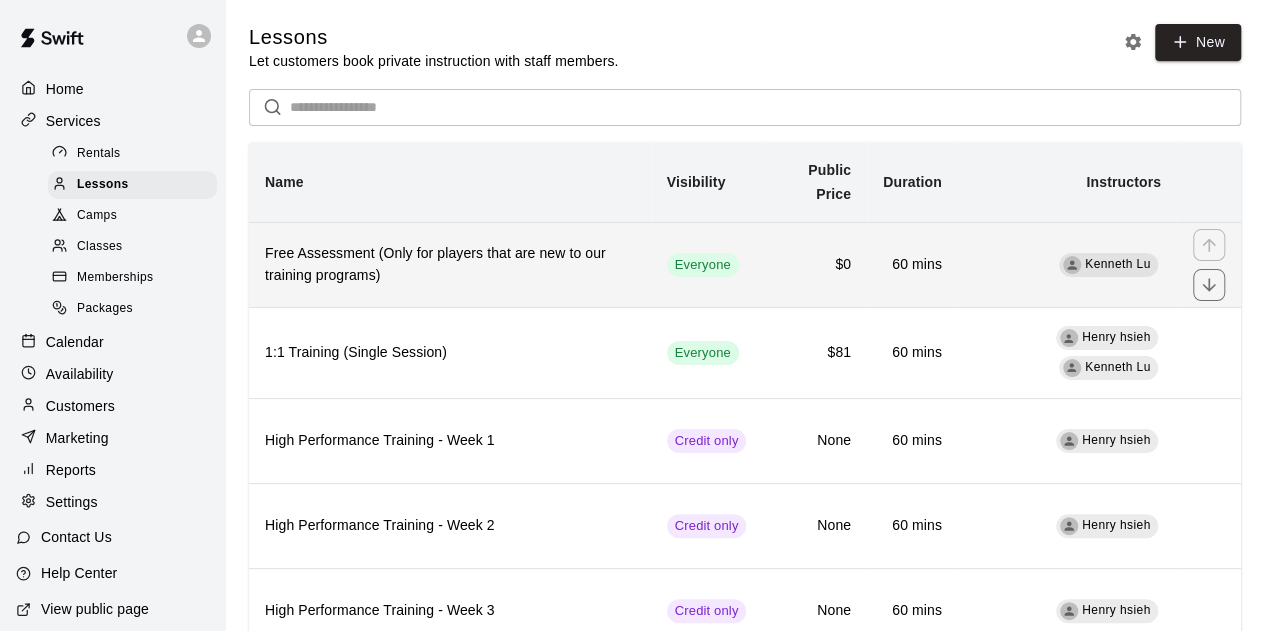 scroll, scrollTop: 100, scrollLeft: 0, axis: vertical 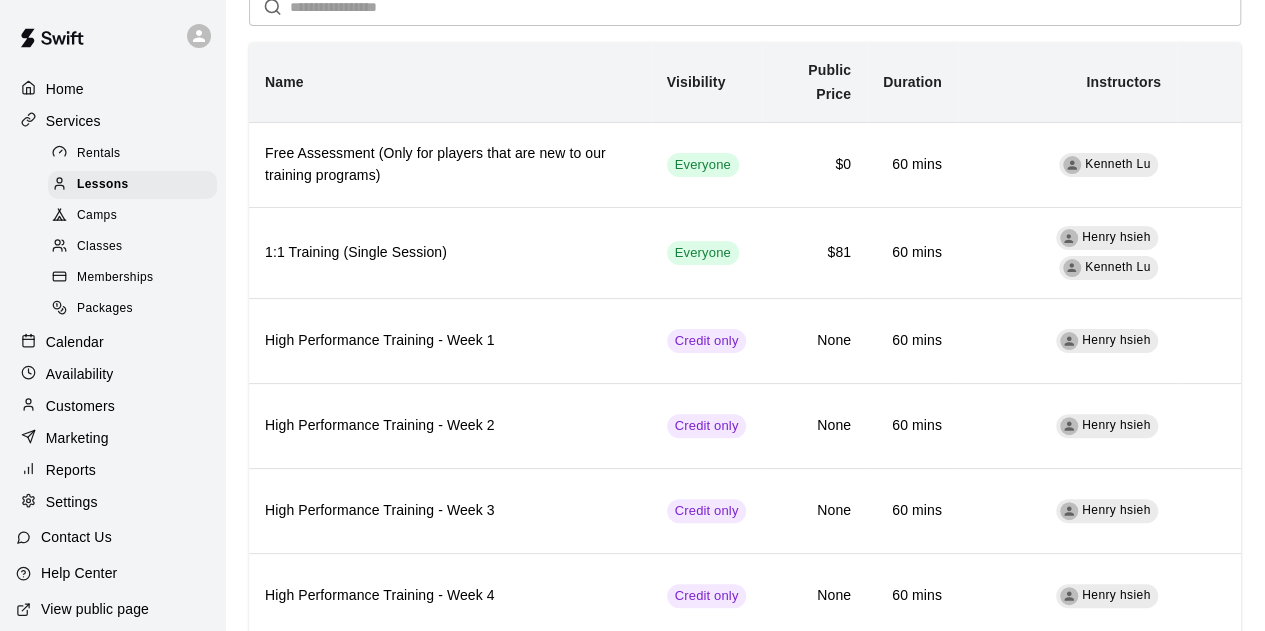click on "Rentals" at bounding box center (99, 154) 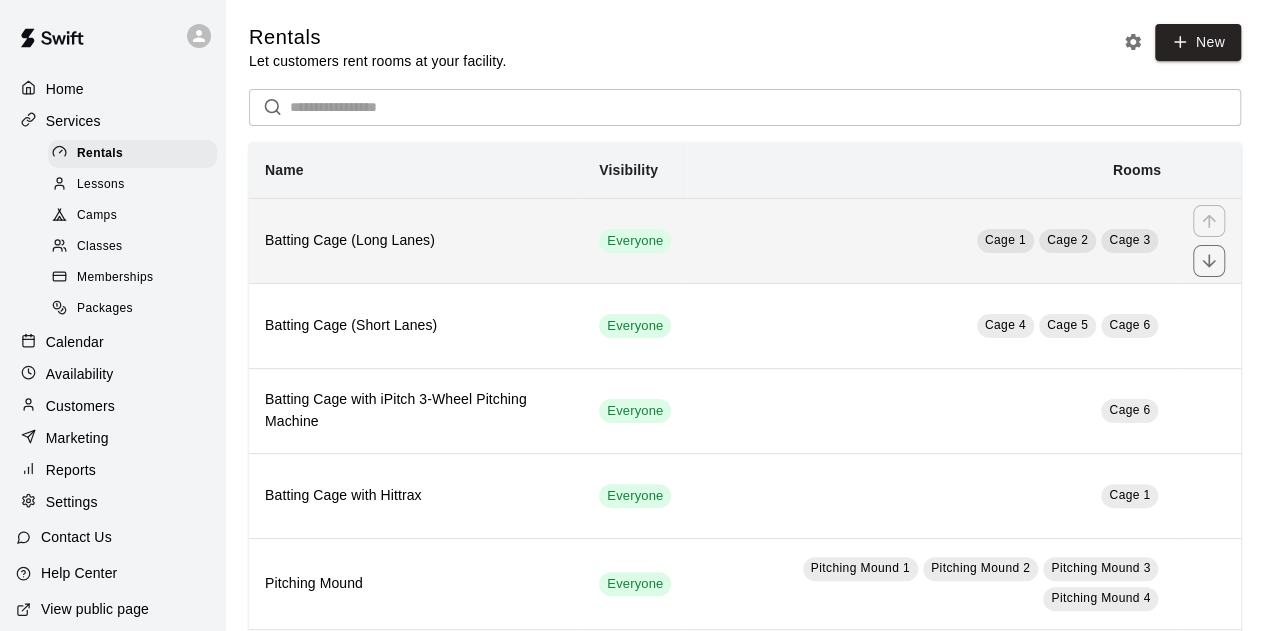 click on "Batting Cage (Long Lanes)" at bounding box center [416, 240] 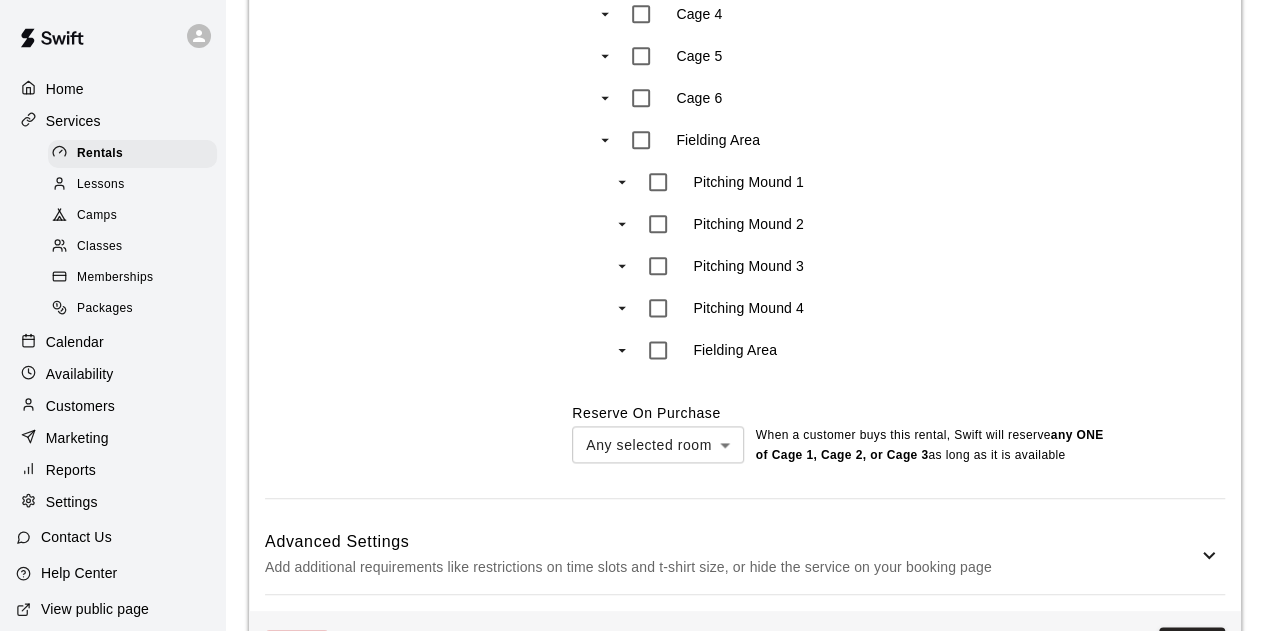 scroll, scrollTop: 1180, scrollLeft: 0, axis: vertical 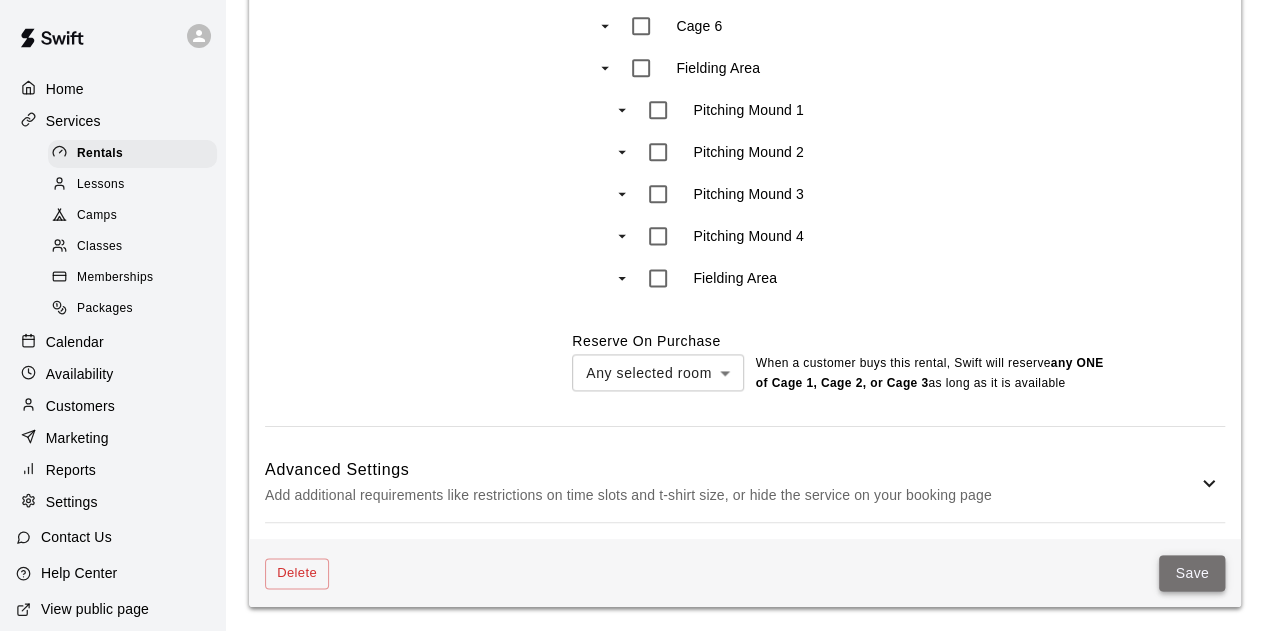 click on "Save" at bounding box center [1192, 573] 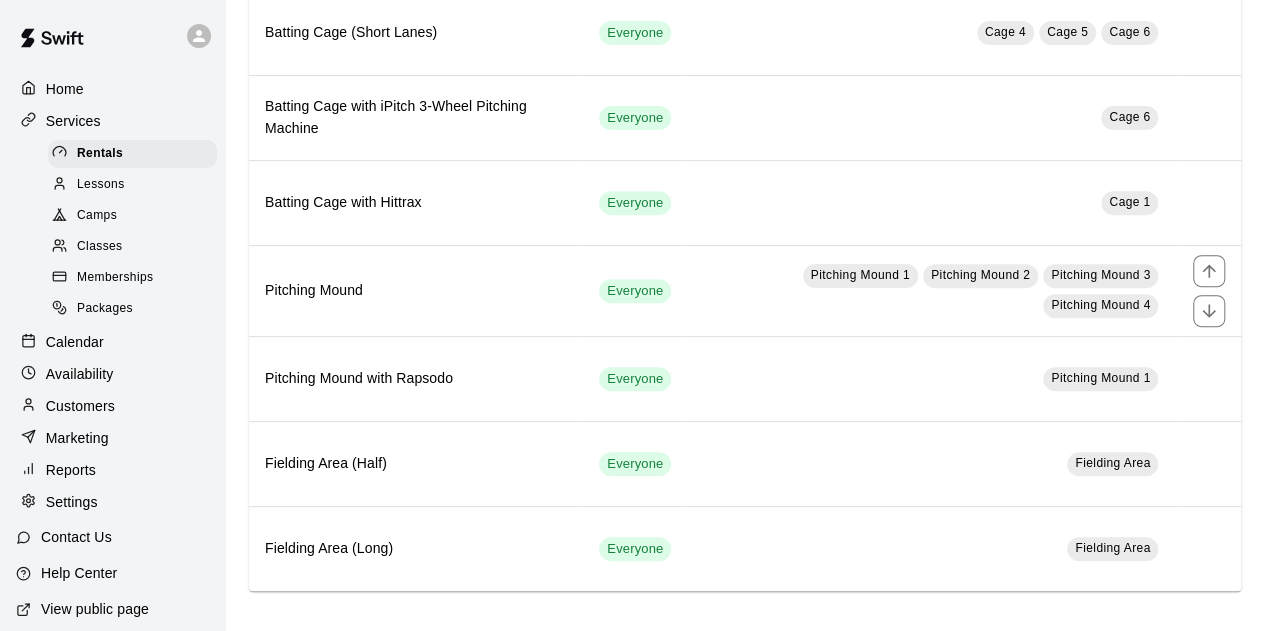 scroll, scrollTop: 0, scrollLeft: 0, axis: both 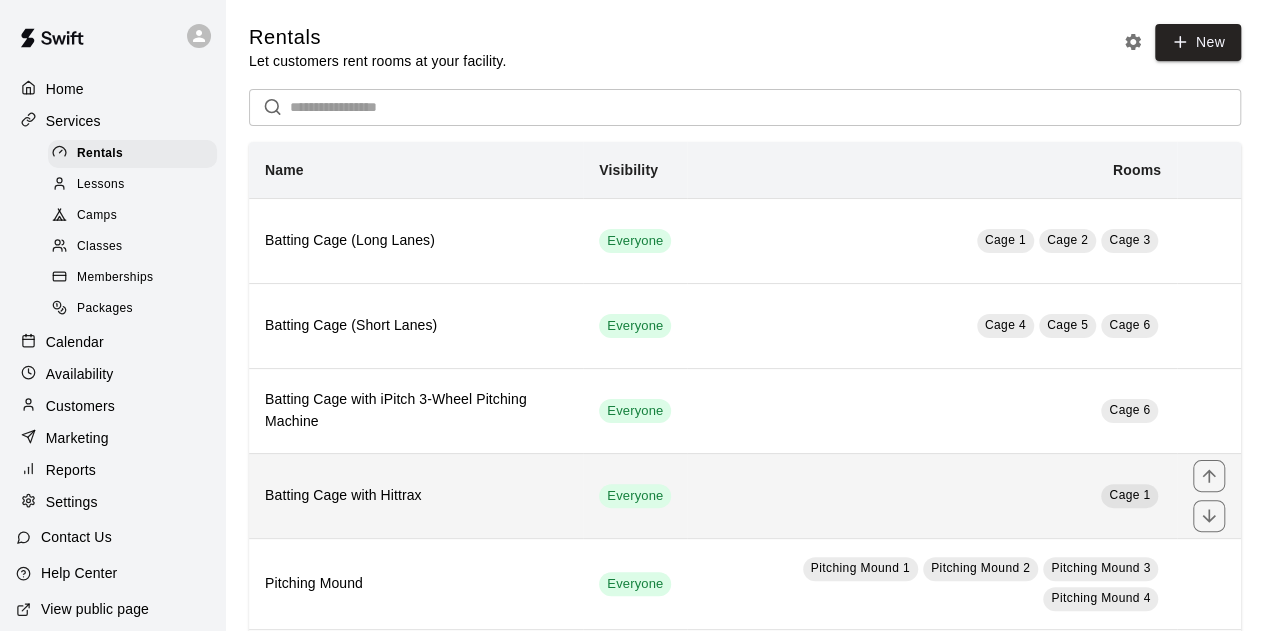 click on "Cage 1" at bounding box center (932, 495) 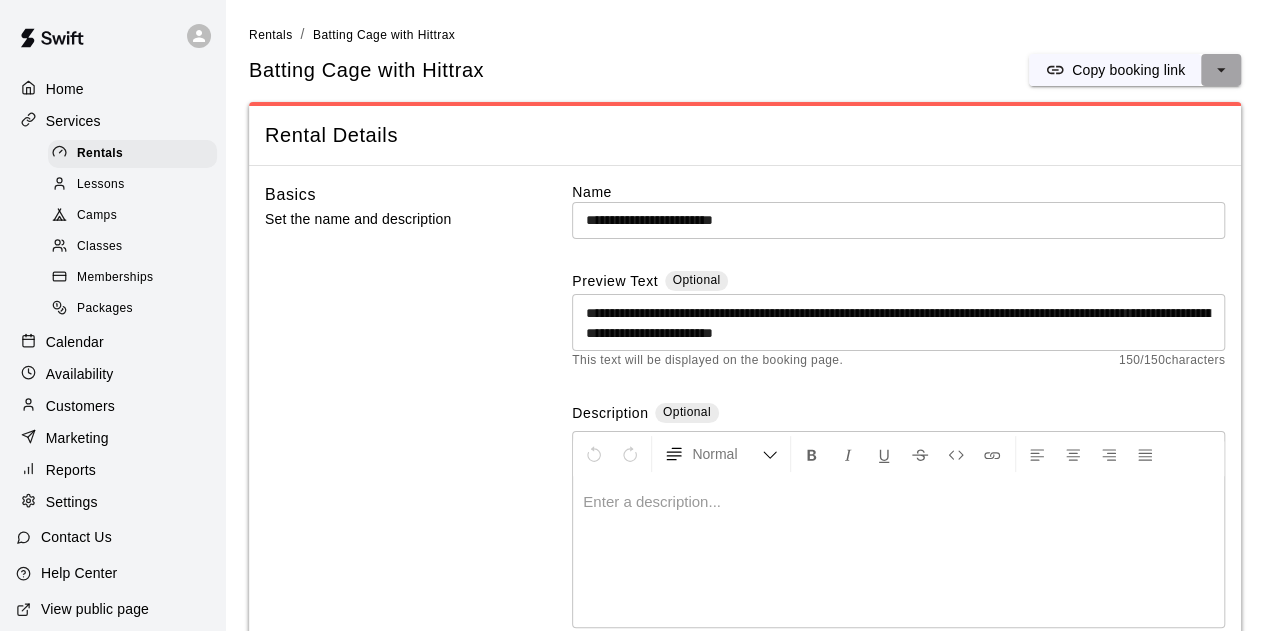 click 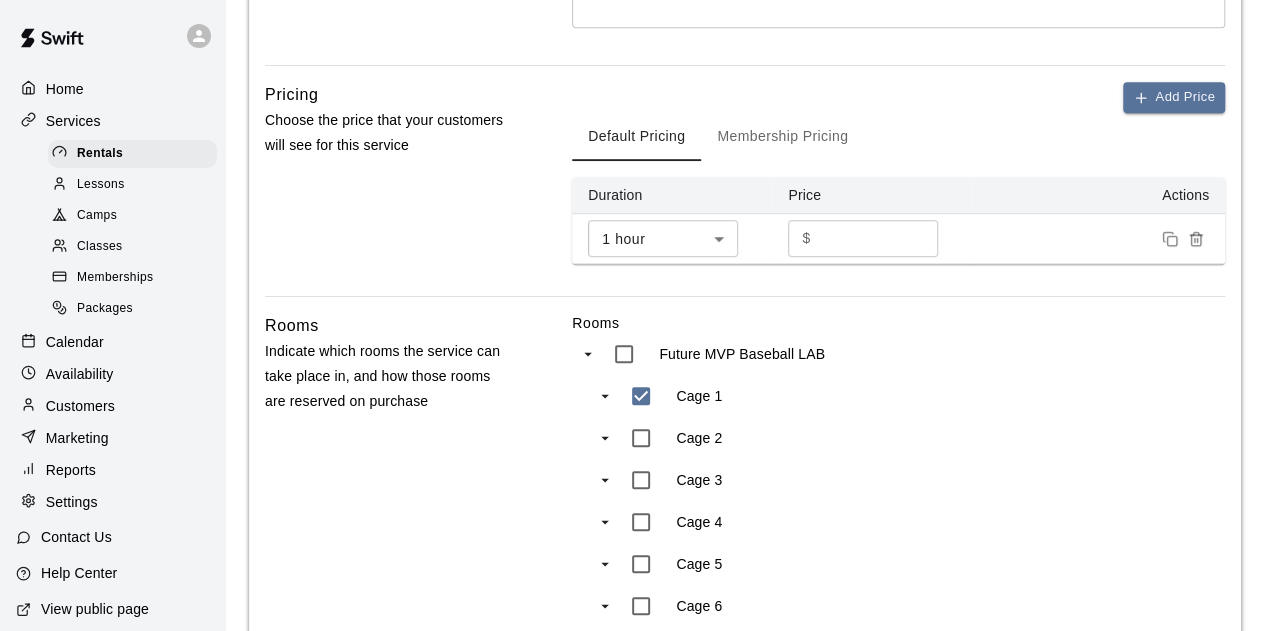 scroll, scrollTop: 1180, scrollLeft: 0, axis: vertical 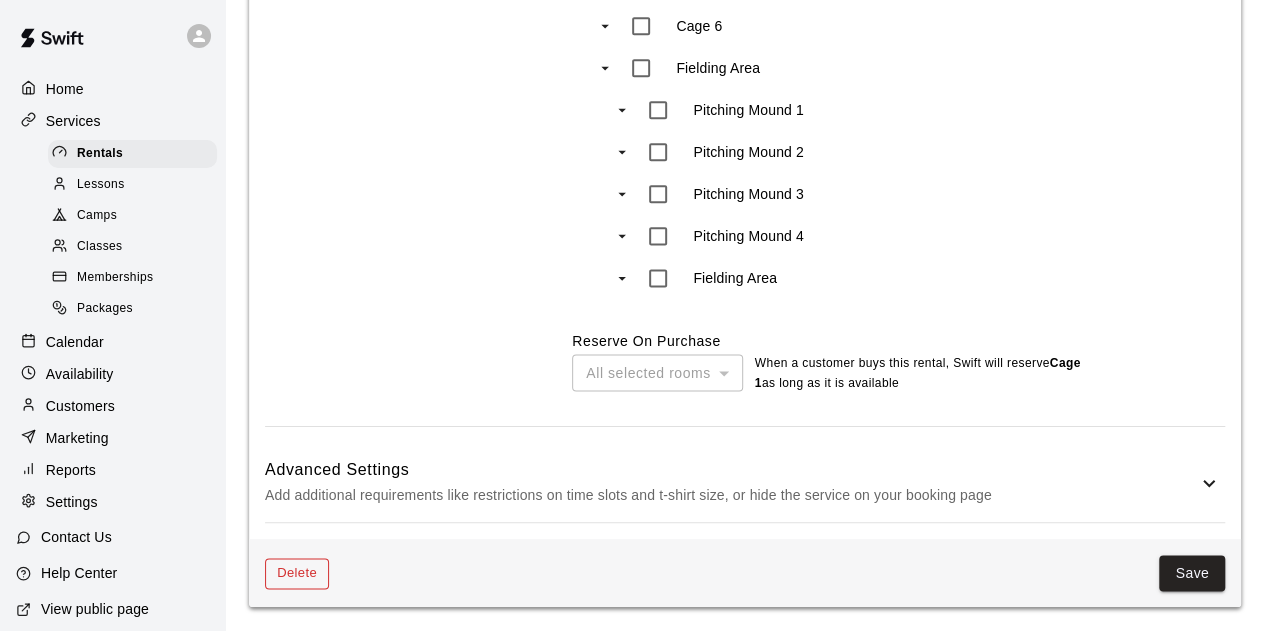 click on "Delete" at bounding box center [297, 573] 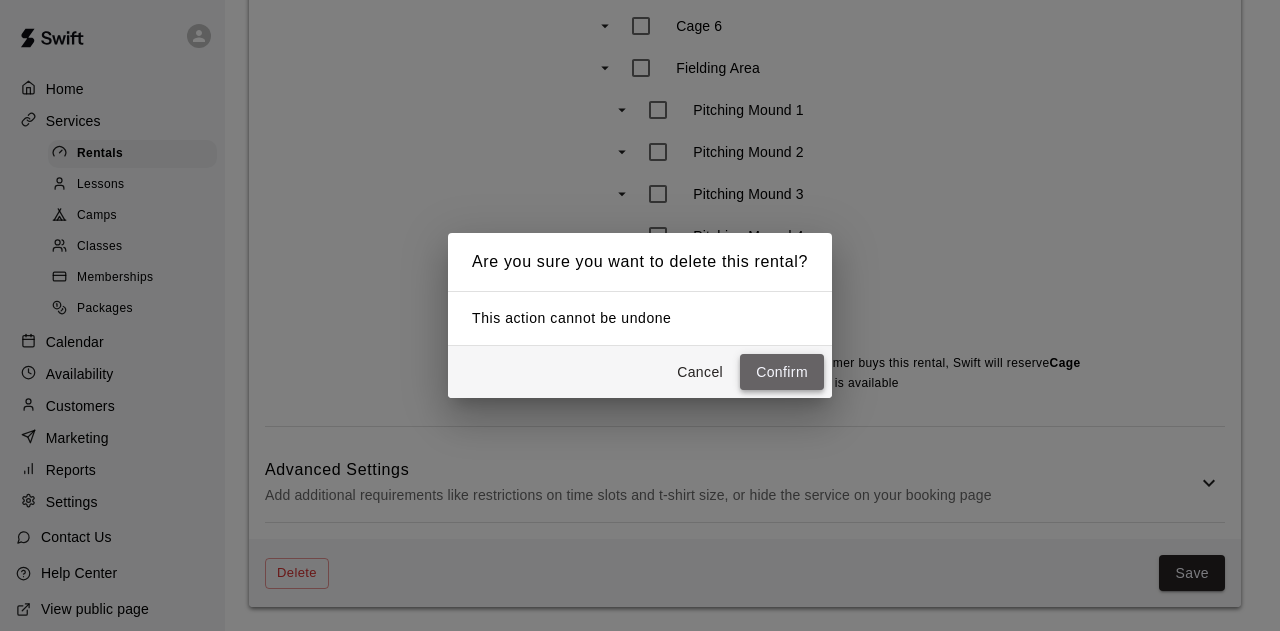 click on "Confirm" at bounding box center [782, 372] 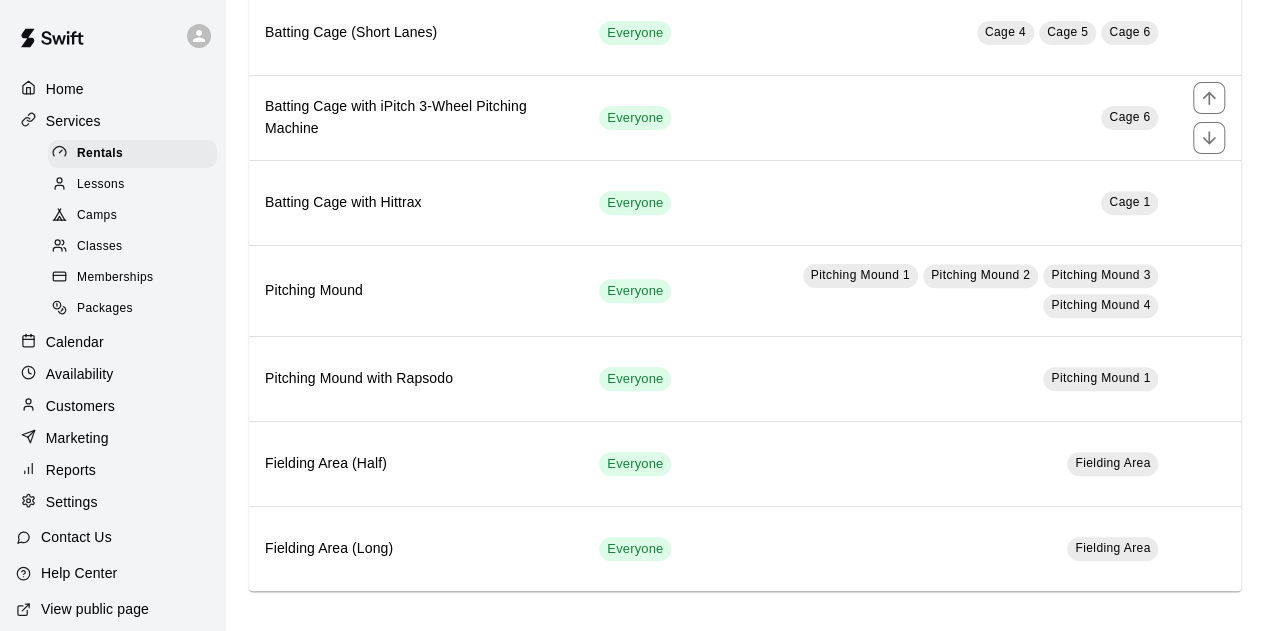 scroll, scrollTop: 0, scrollLeft: 0, axis: both 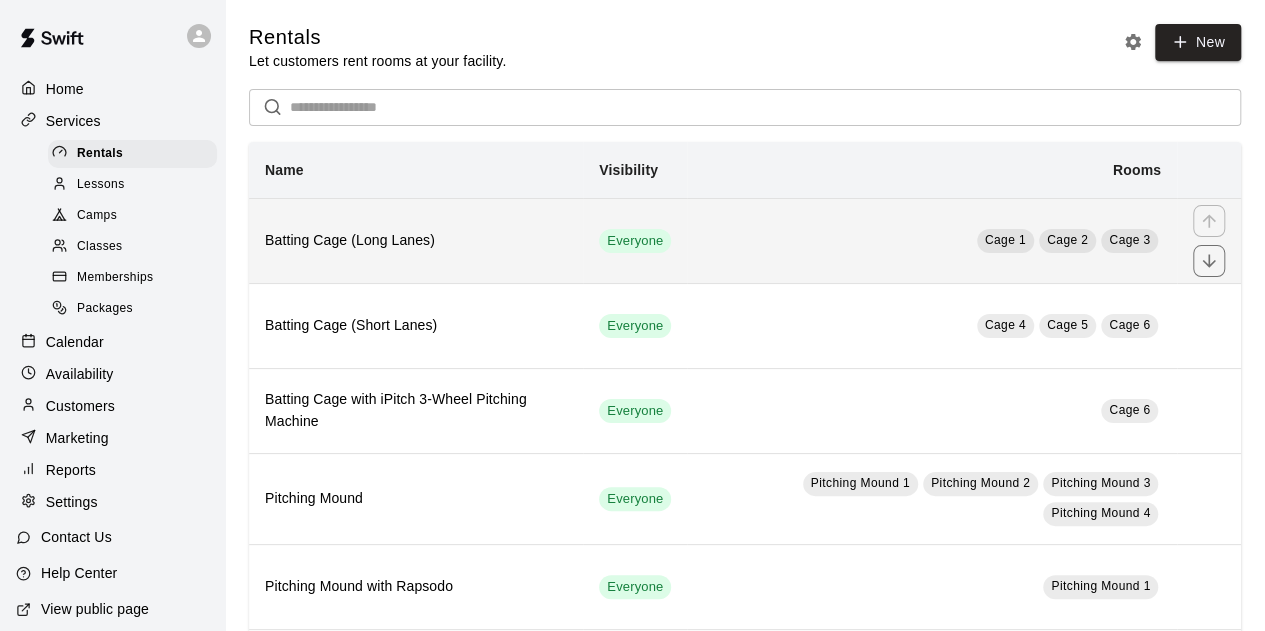click on "Cage 1 Cage 2 Cage 3" at bounding box center (932, 240) 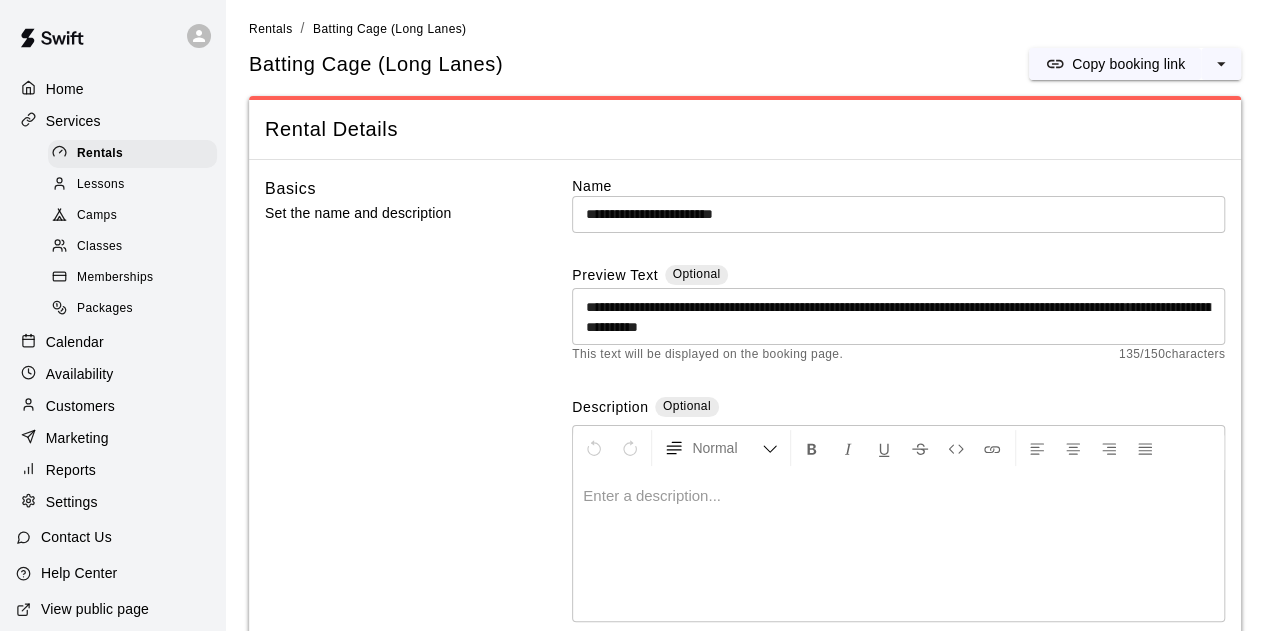 scroll, scrollTop: 0, scrollLeft: 0, axis: both 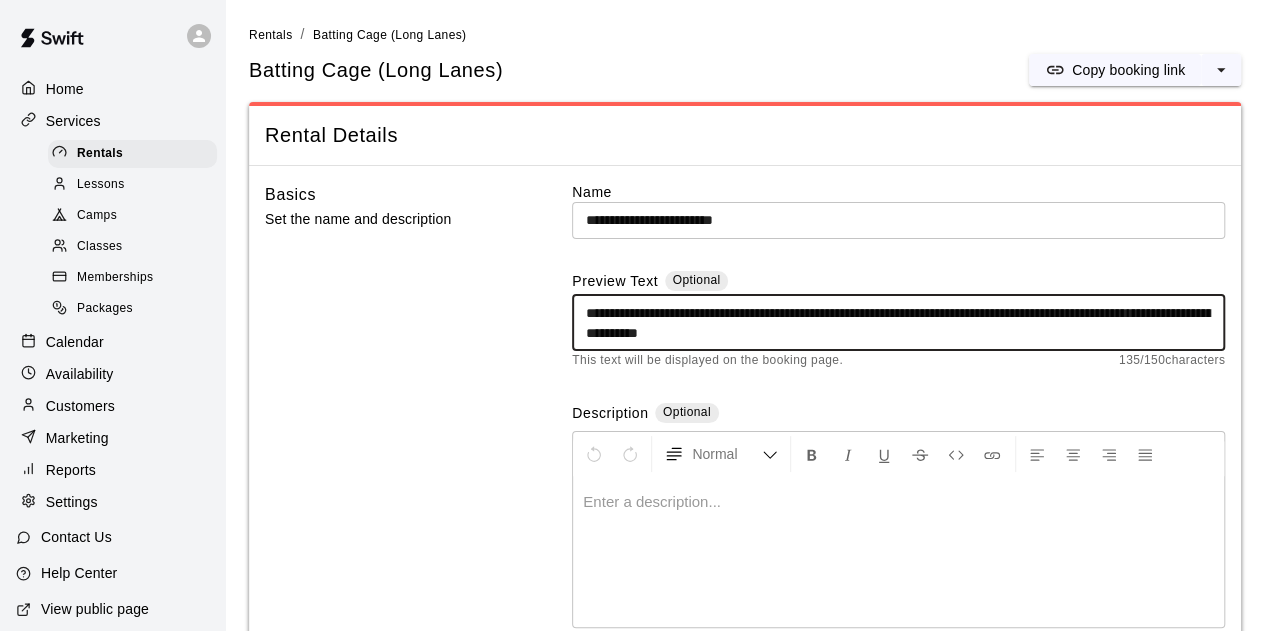 click on "**********" at bounding box center [898, 323] 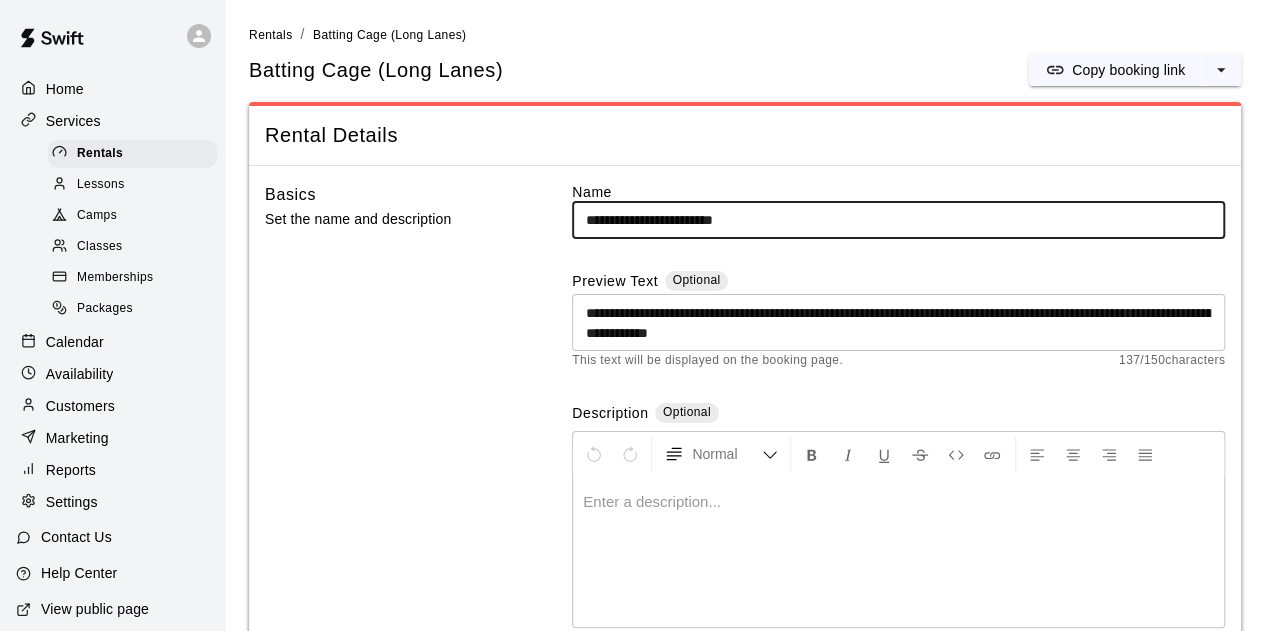 drag, startPoint x: 778, startPoint y: 222, endPoint x: 675, endPoint y: 215, distance: 103.23759 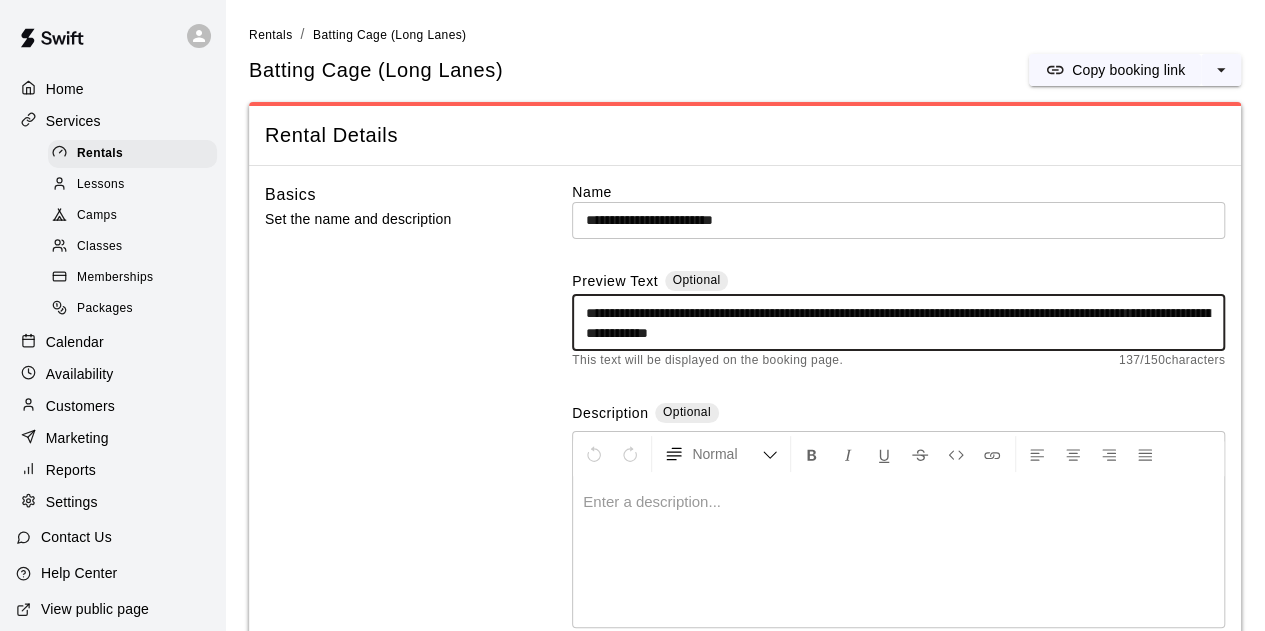 click on "**********" at bounding box center [898, 323] 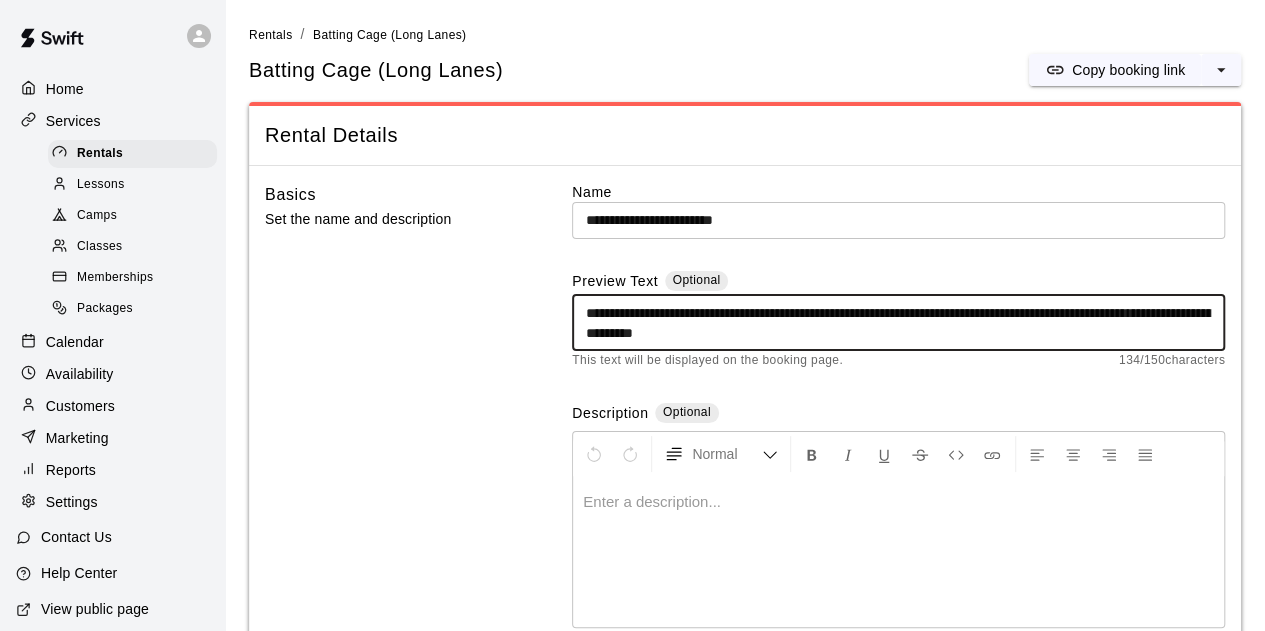type on "**********" 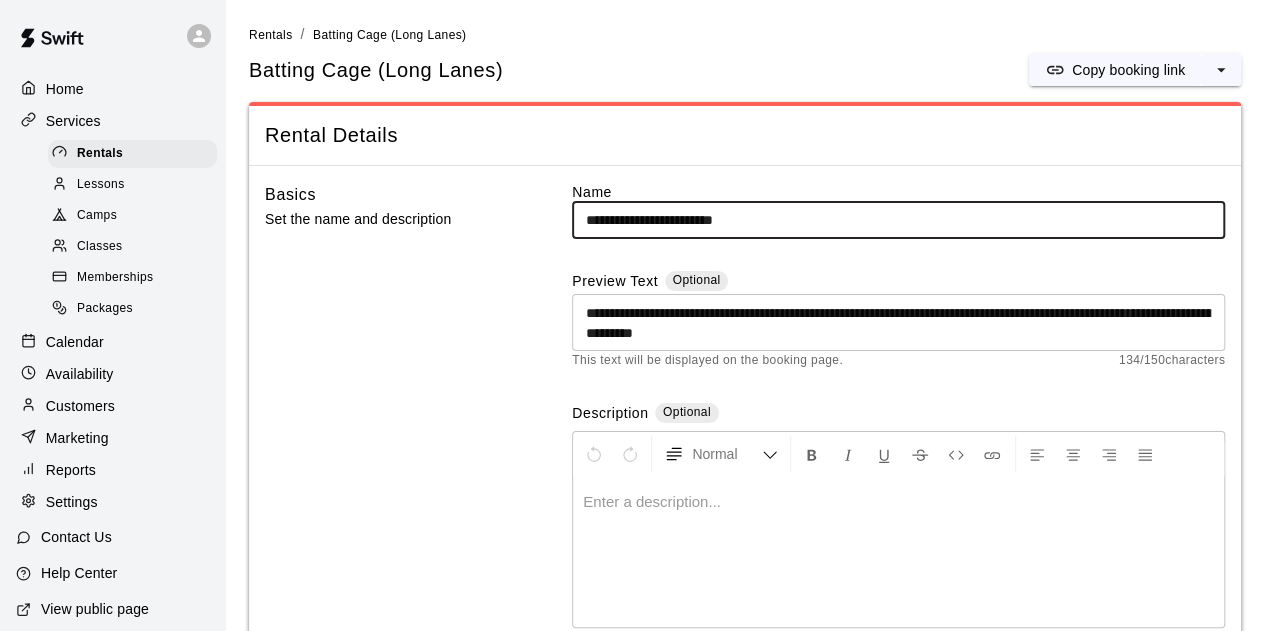 click on "**********" at bounding box center [898, 220] 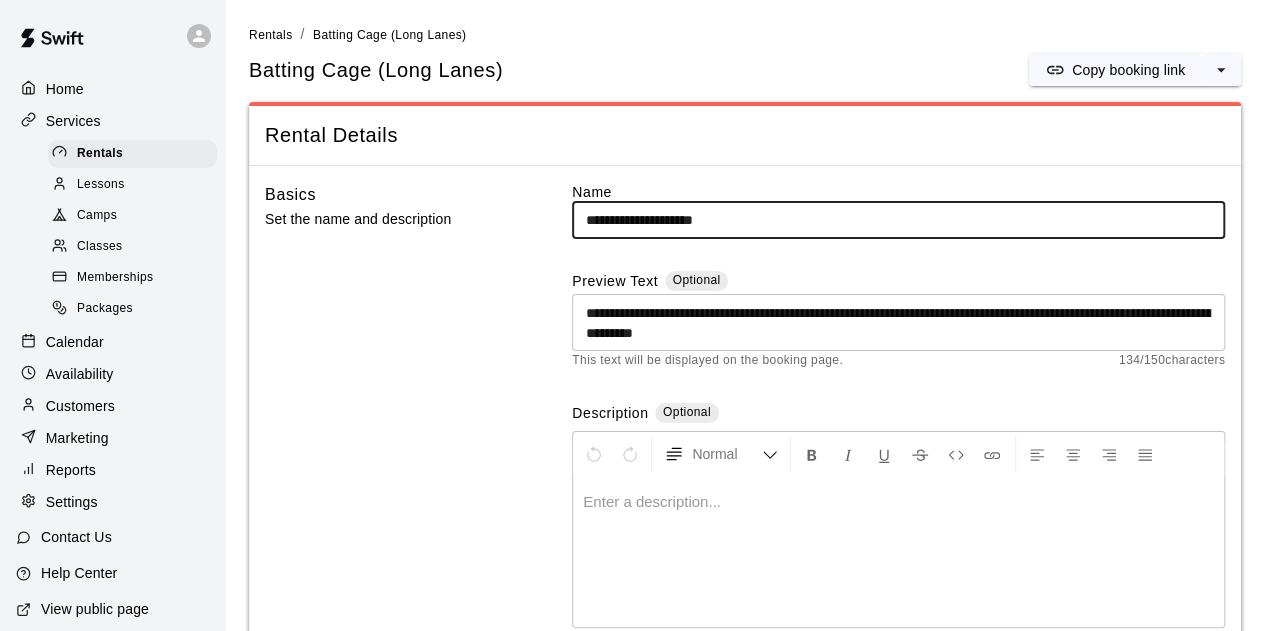 type on "**********" 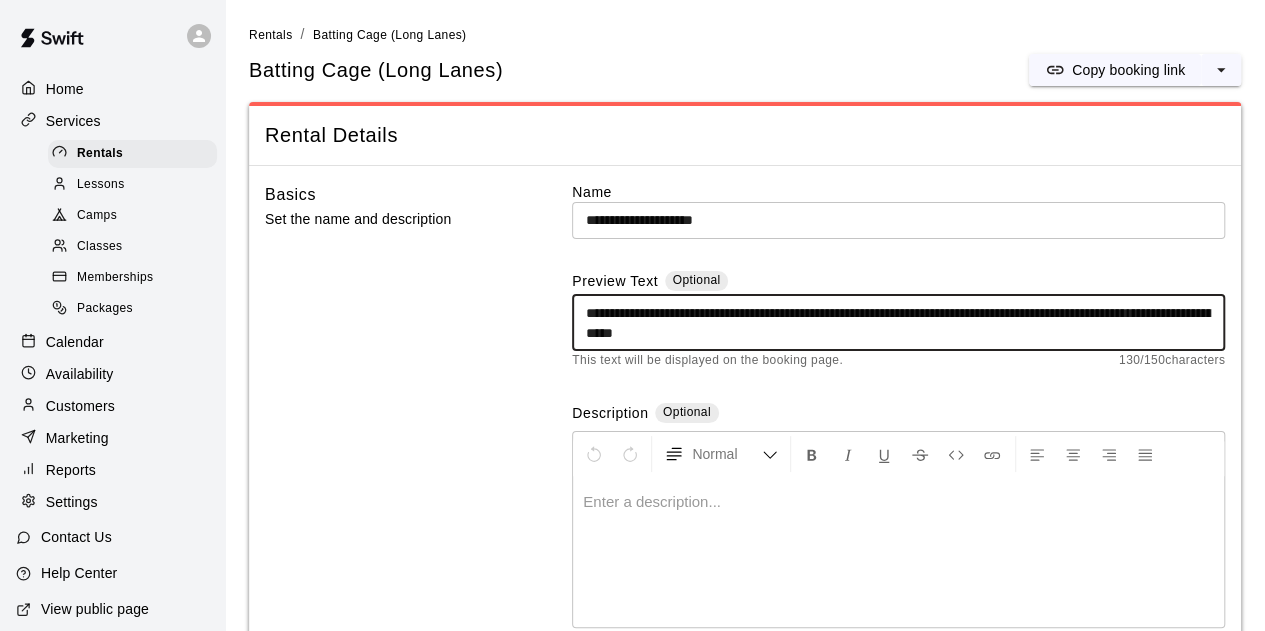 type on "**********" 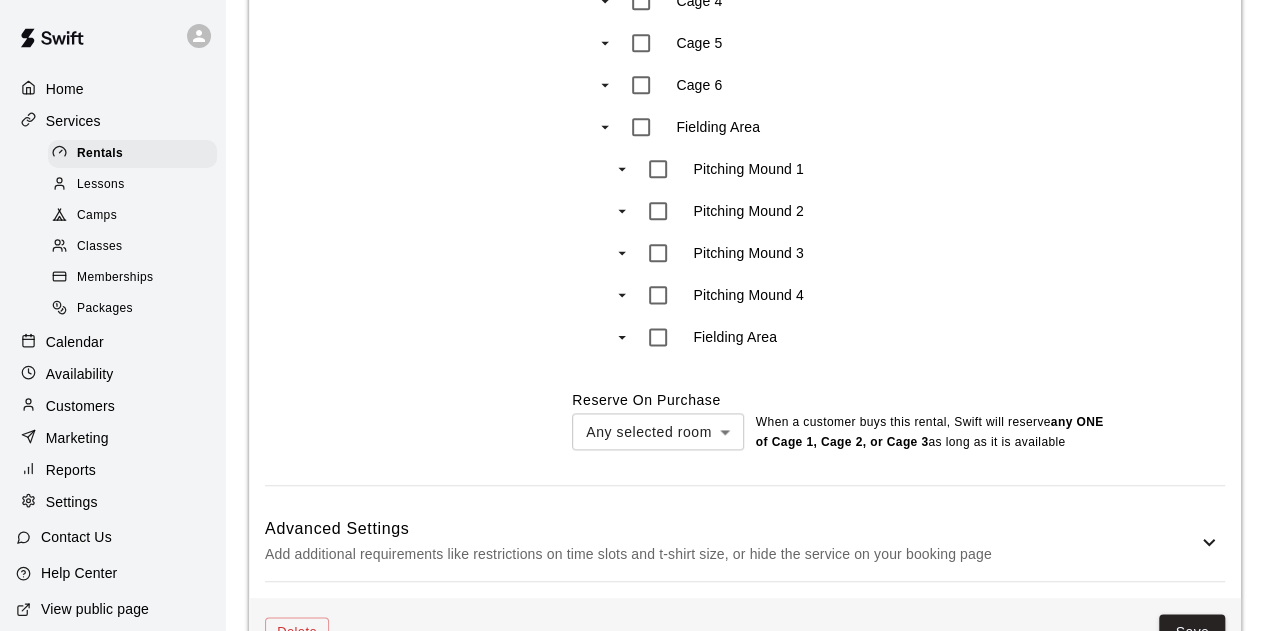 scroll, scrollTop: 1180, scrollLeft: 0, axis: vertical 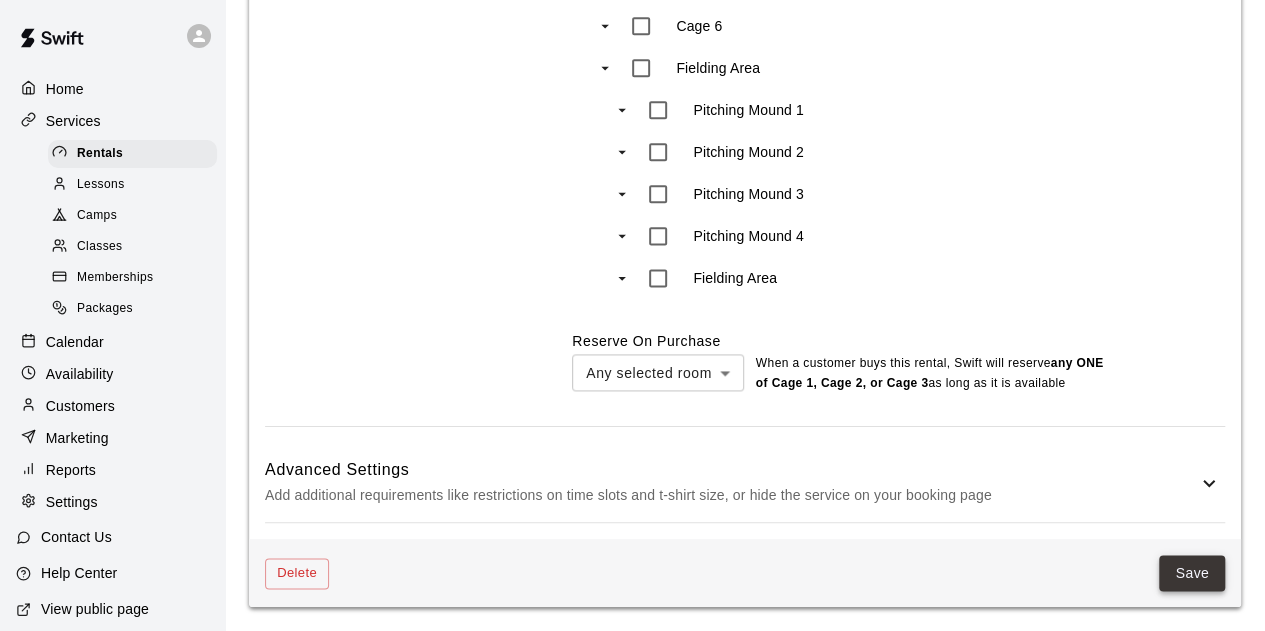 type on "**********" 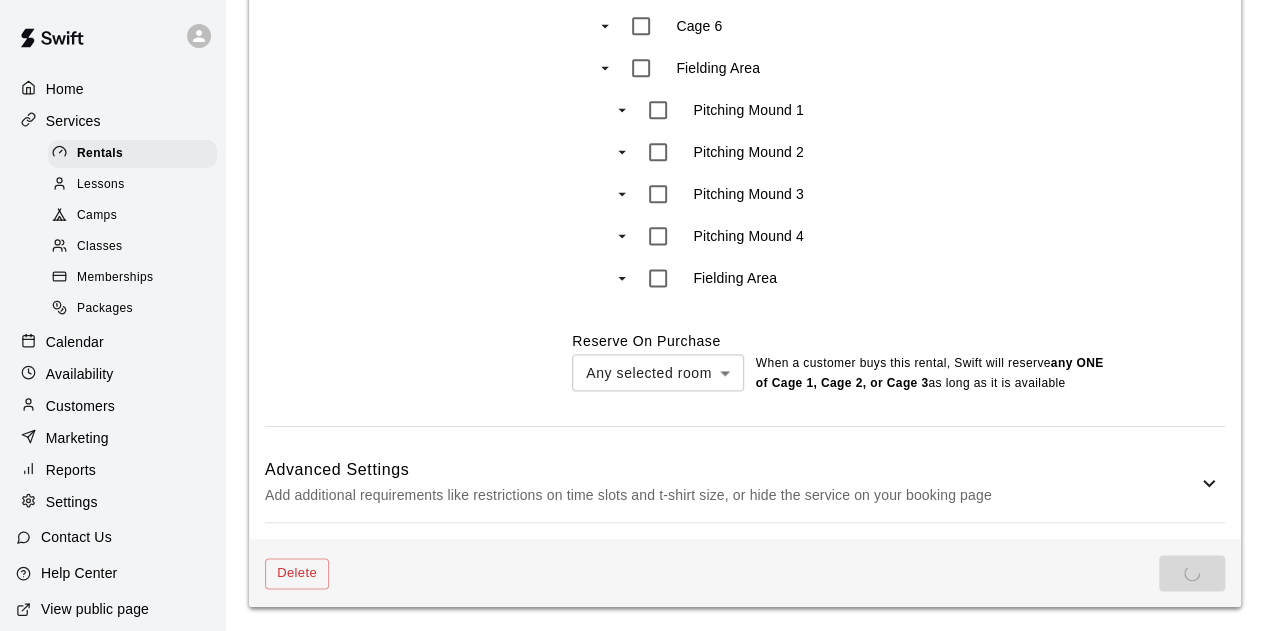 scroll, scrollTop: 0, scrollLeft: 0, axis: both 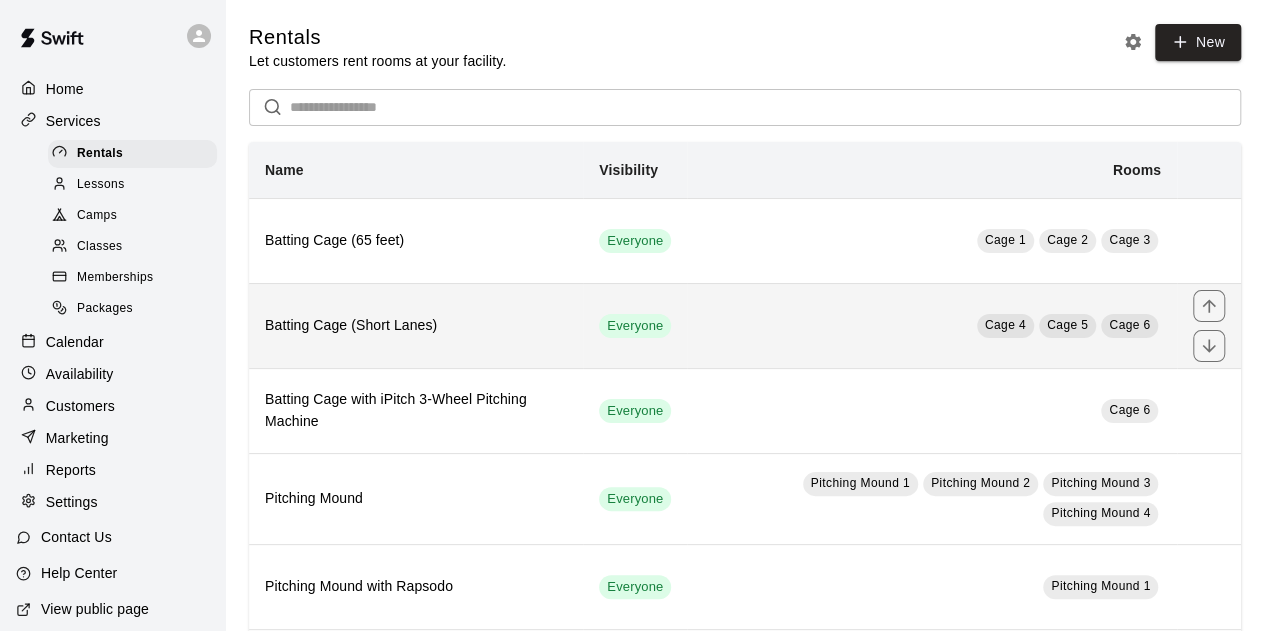 click on "Cage 4 Cage 5 Cage 6" at bounding box center [932, 325] 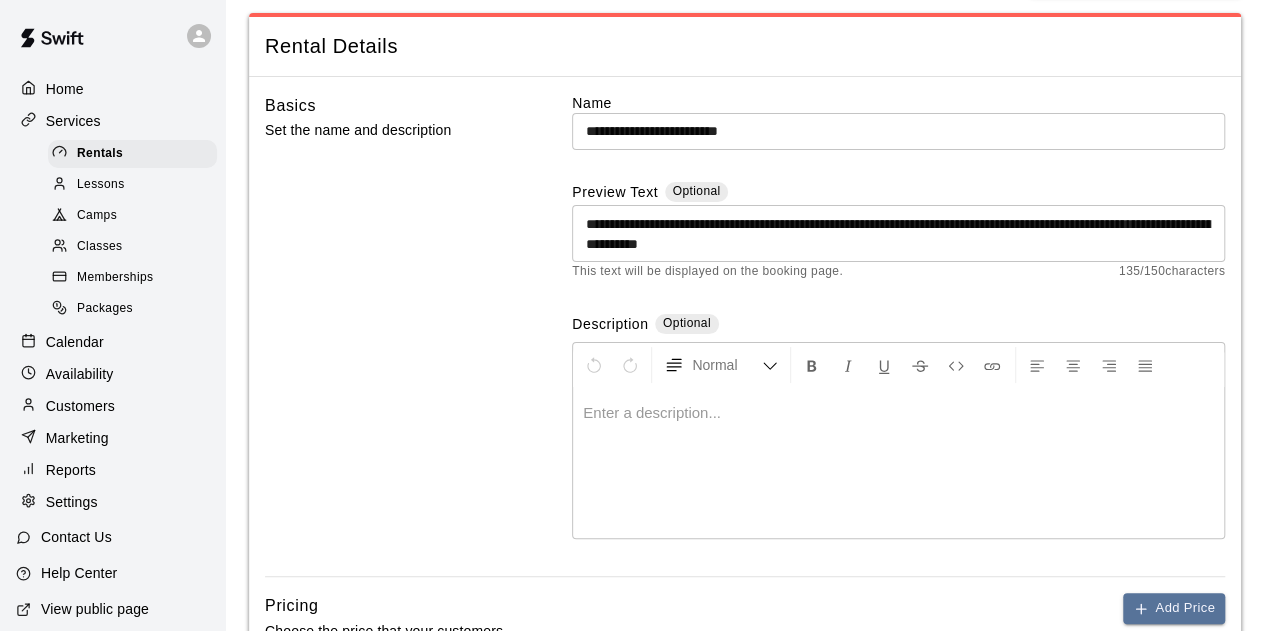 scroll, scrollTop: 0, scrollLeft: 0, axis: both 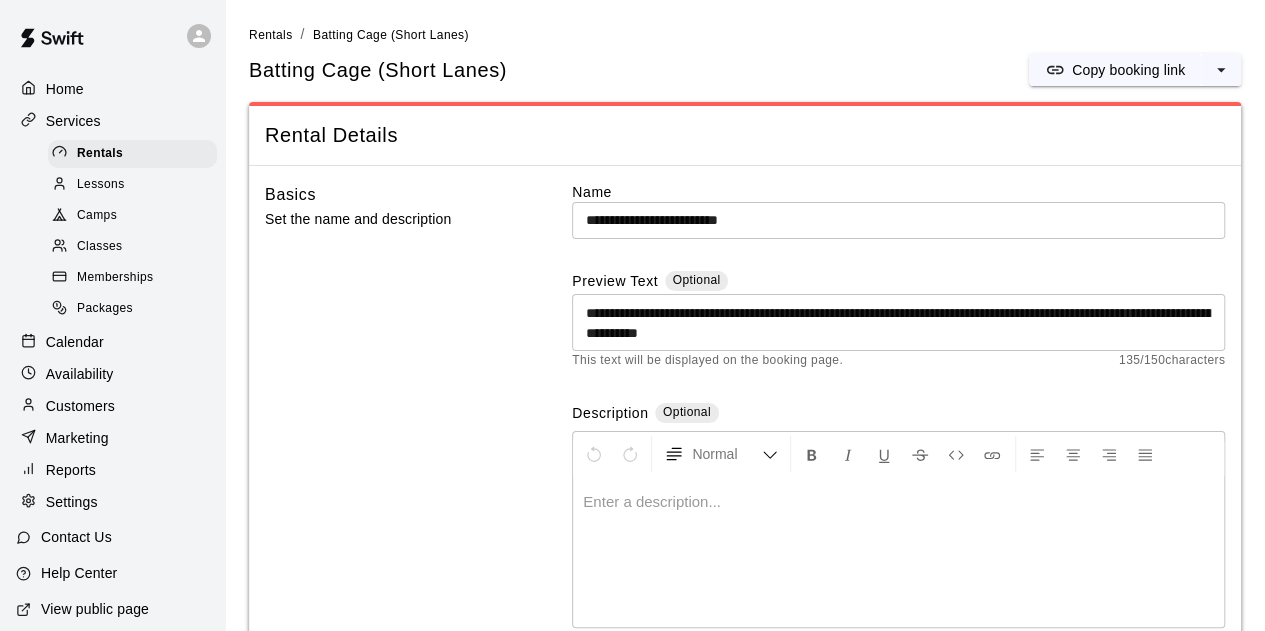 click on "**********" at bounding box center [898, 323] 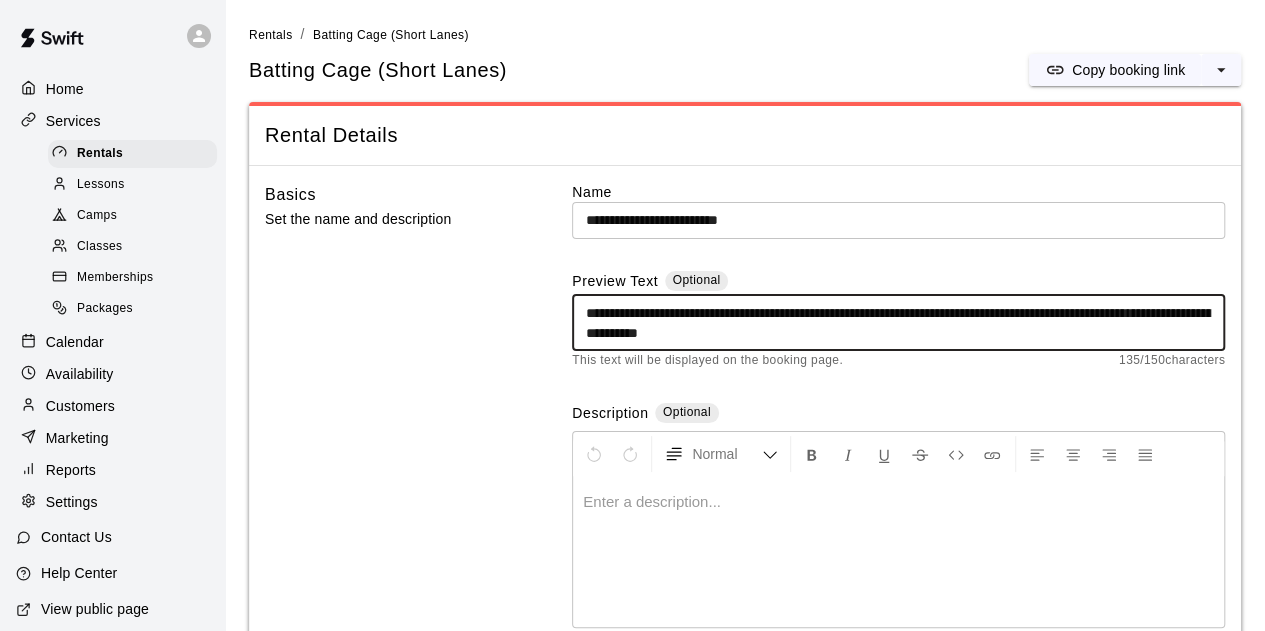 drag, startPoint x: 762, startPoint y: 310, endPoint x: 716, endPoint y: 309, distance: 46.010868 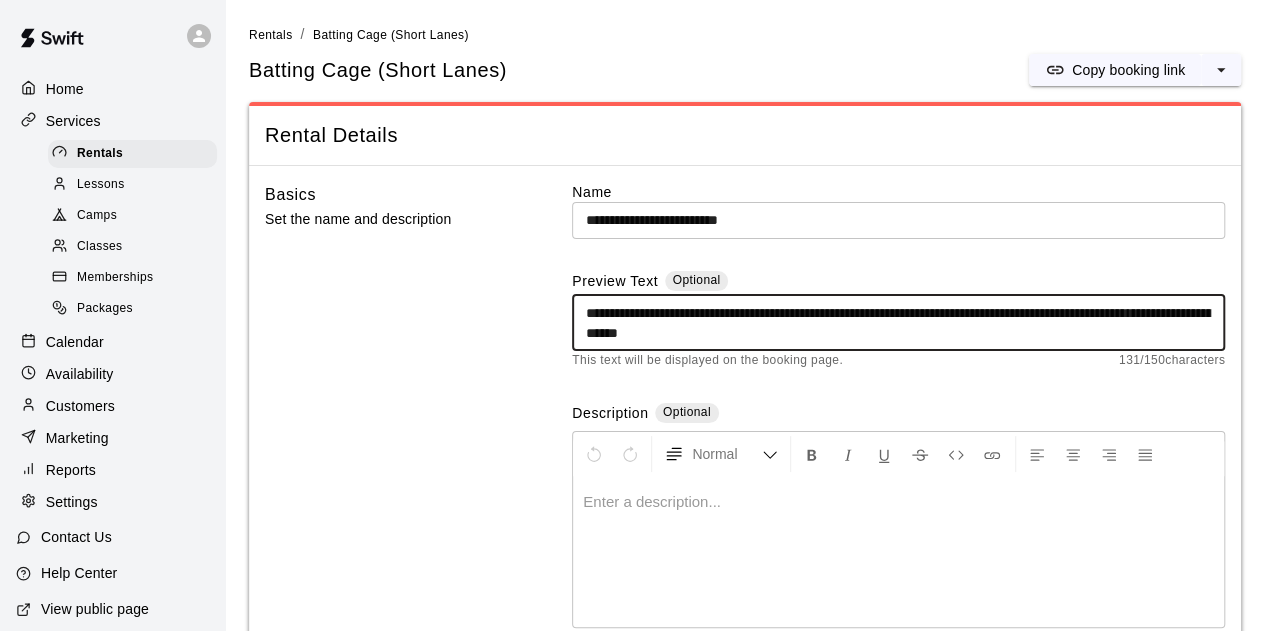 type on "**********" 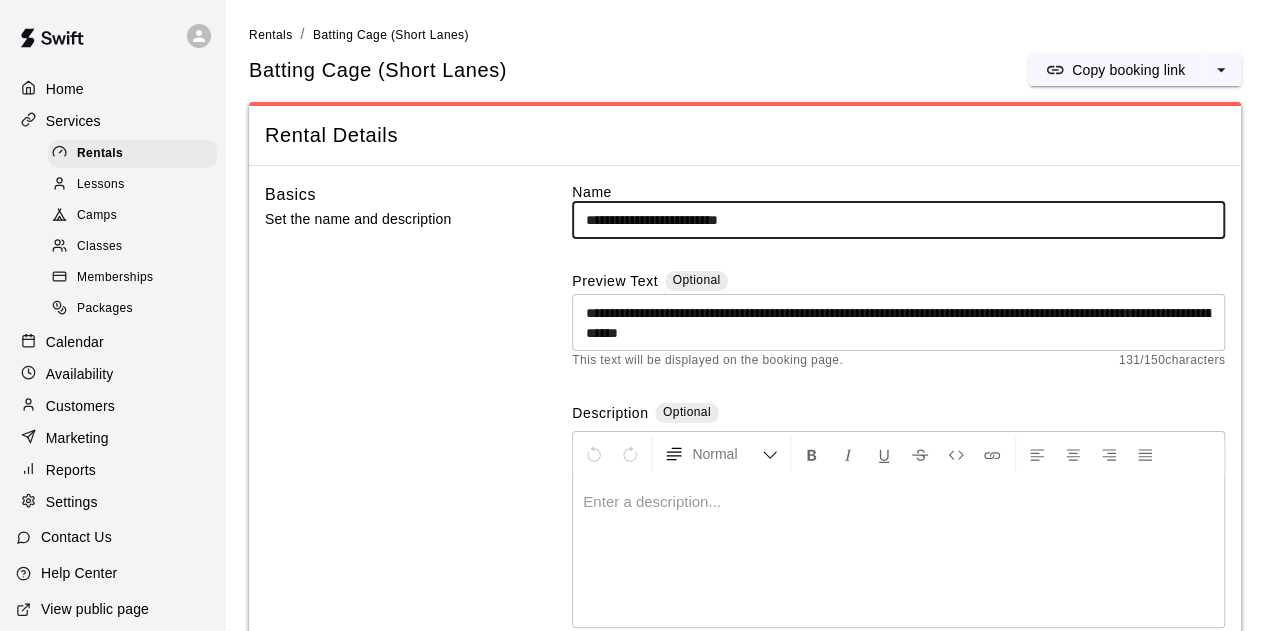 click on "**********" at bounding box center [898, 220] 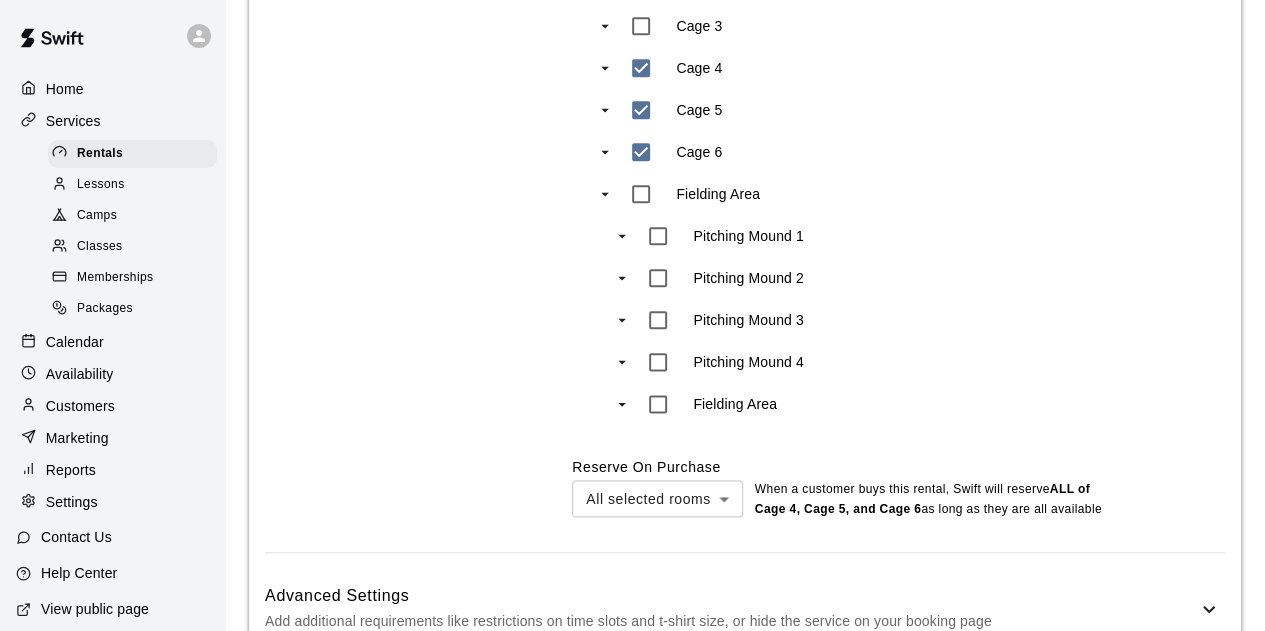 scroll, scrollTop: 1200, scrollLeft: 0, axis: vertical 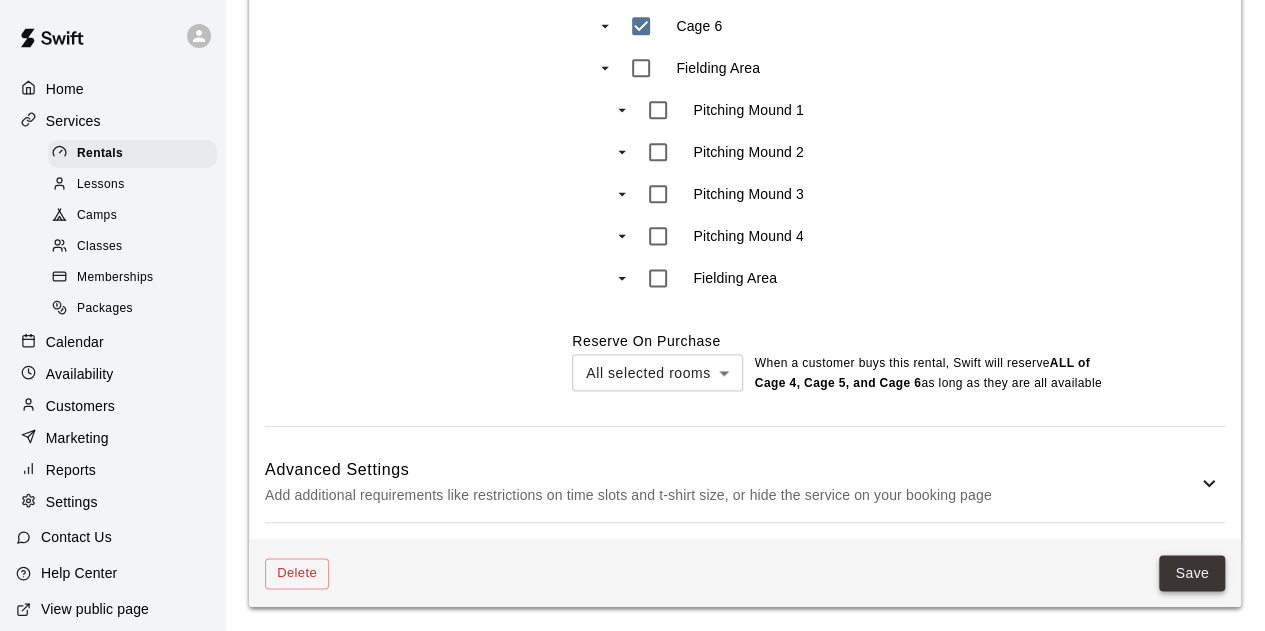 type on "**********" 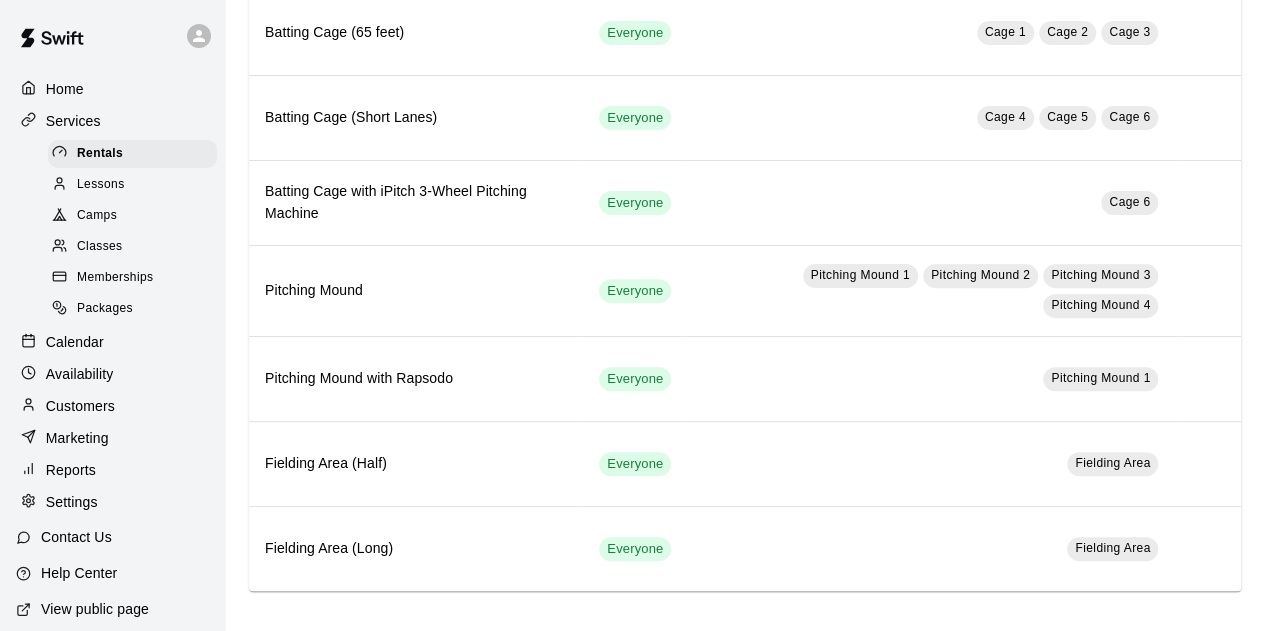 scroll, scrollTop: 0, scrollLeft: 0, axis: both 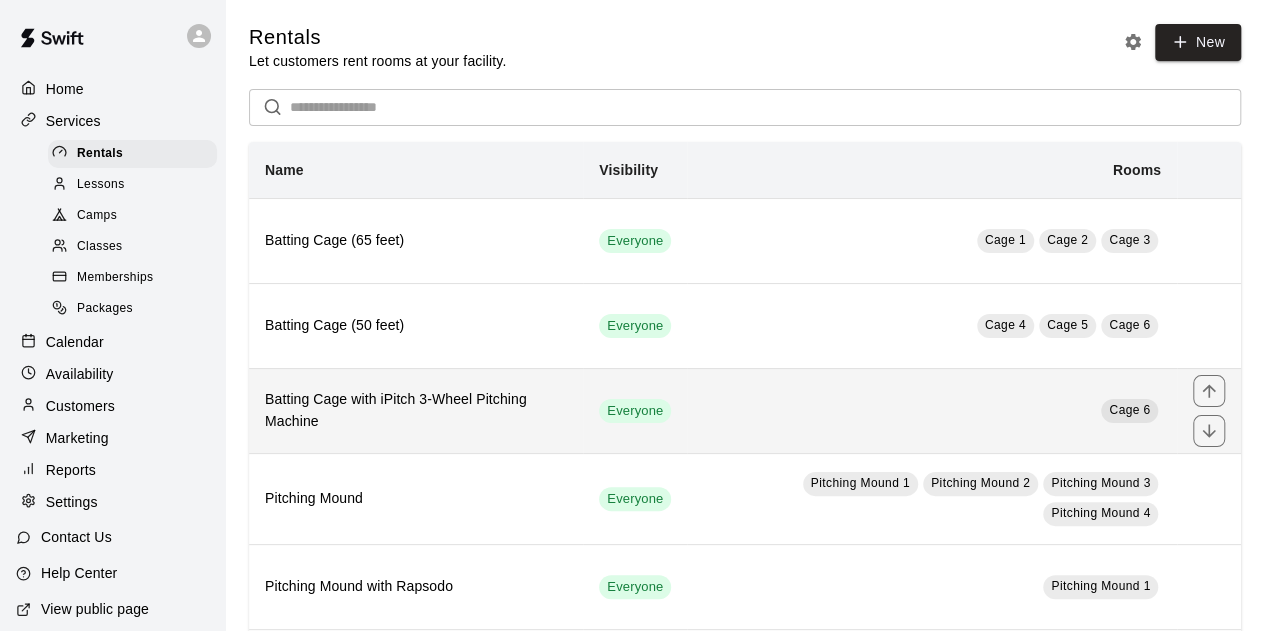 click on "Cage 6" at bounding box center (932, 410) 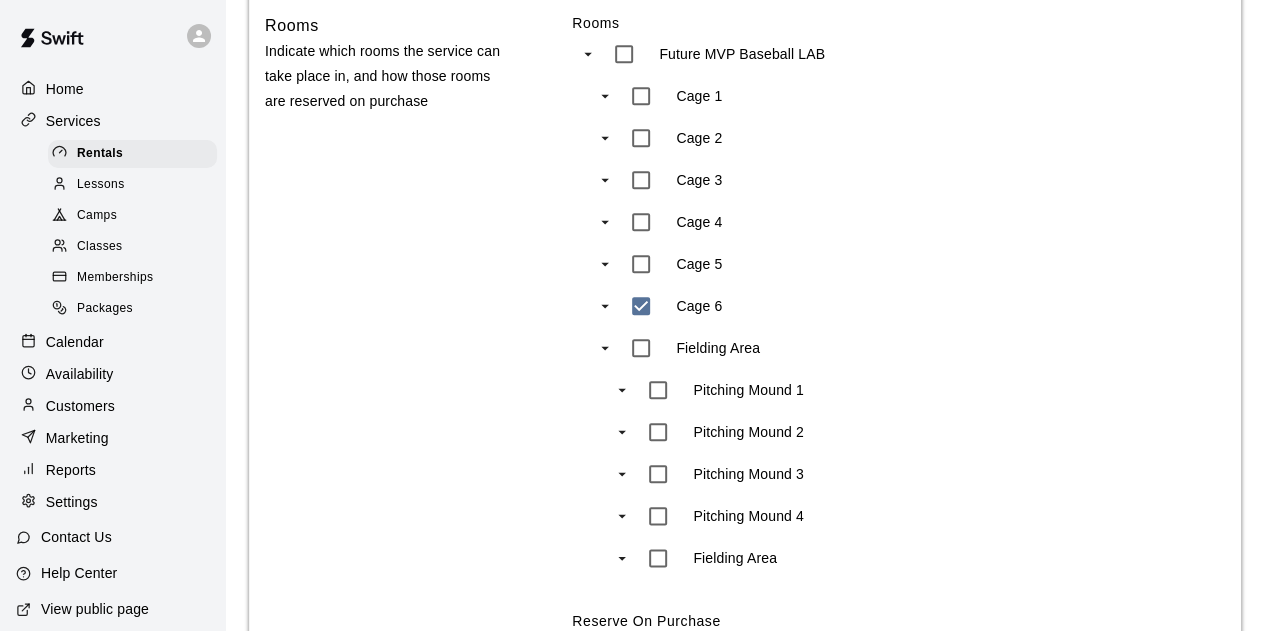 scroll, scrollTop: 1000, scrollLeft: 0, axis: vertical 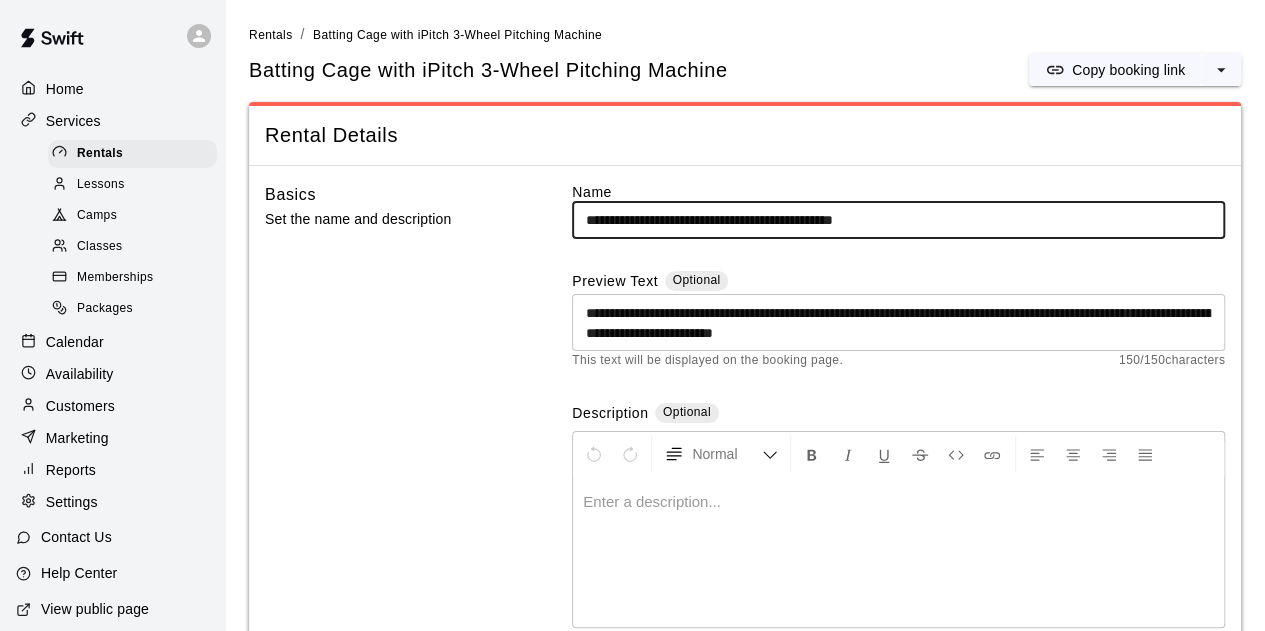drag, startPoint x: 962, startPoint y: 219, endPoint x: 711, endPoint y: 215, distance: 251.03188 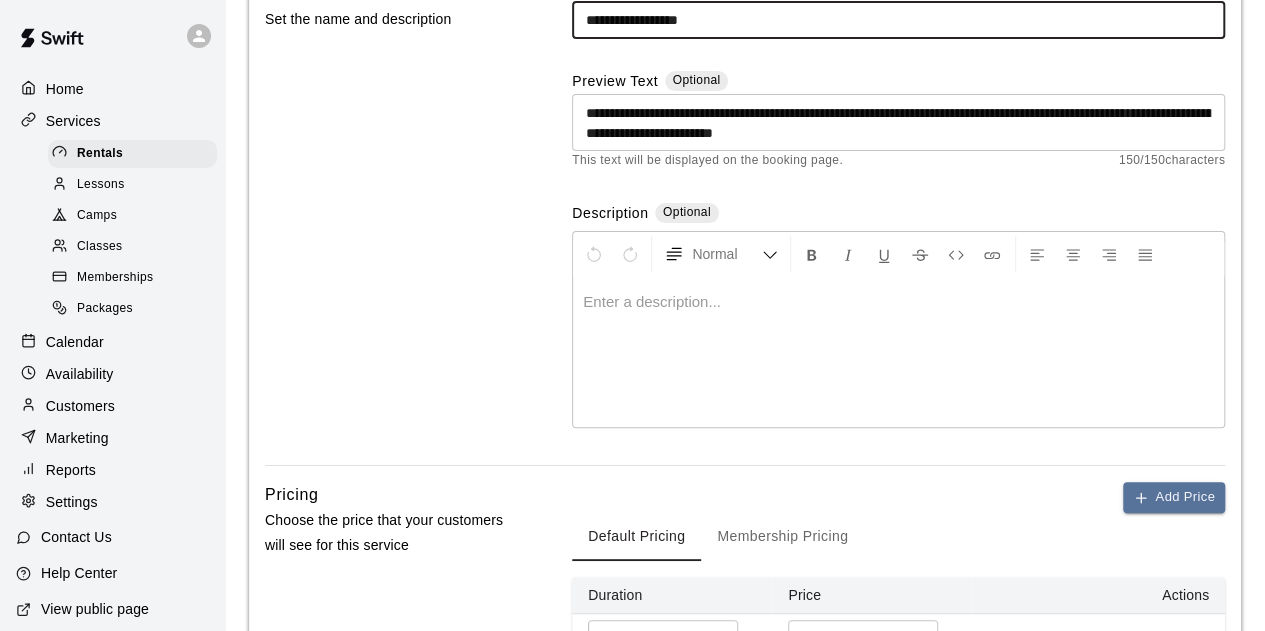 scroll, scrollTop: 100, scrollLeft: 0, axis: vertical 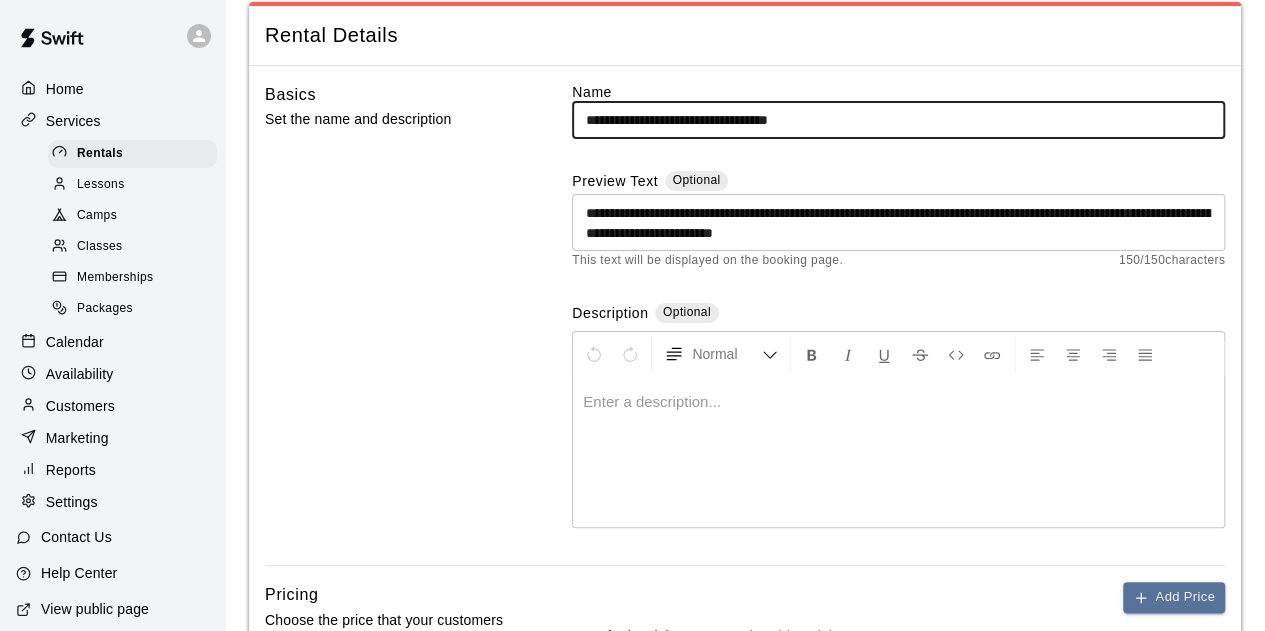 type on "**********" 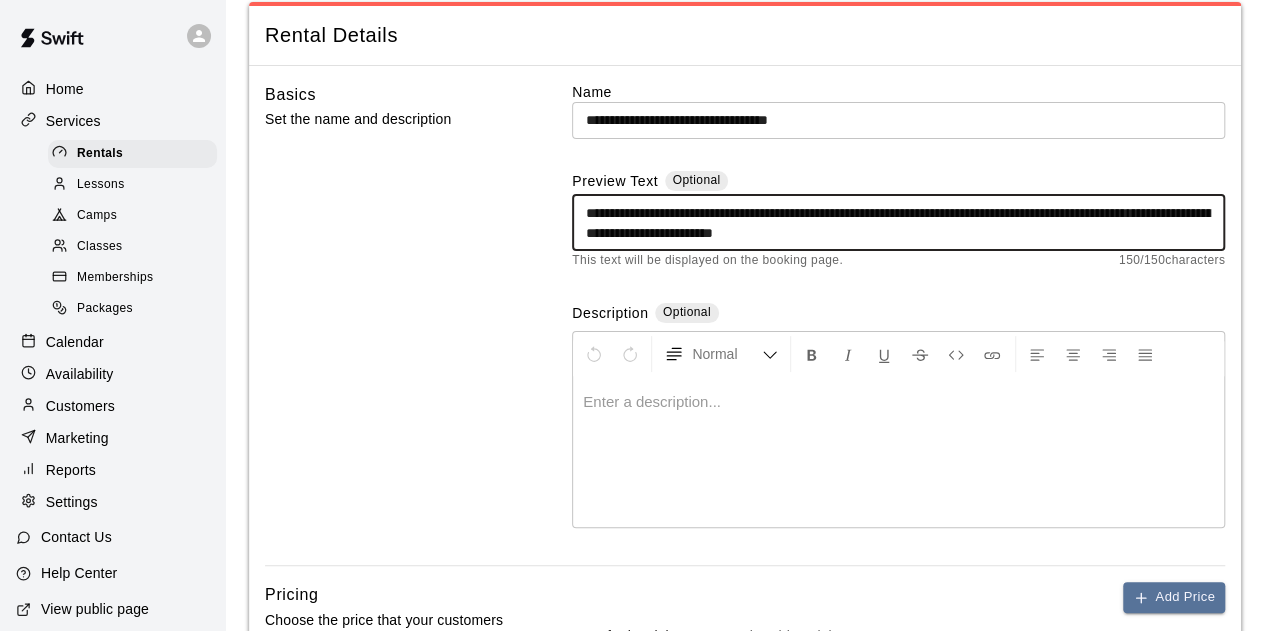 drag, startPoint x: 1012, startPoint y: 233, endPoint x: 839, endPoint y: 222, distance: 173.34937 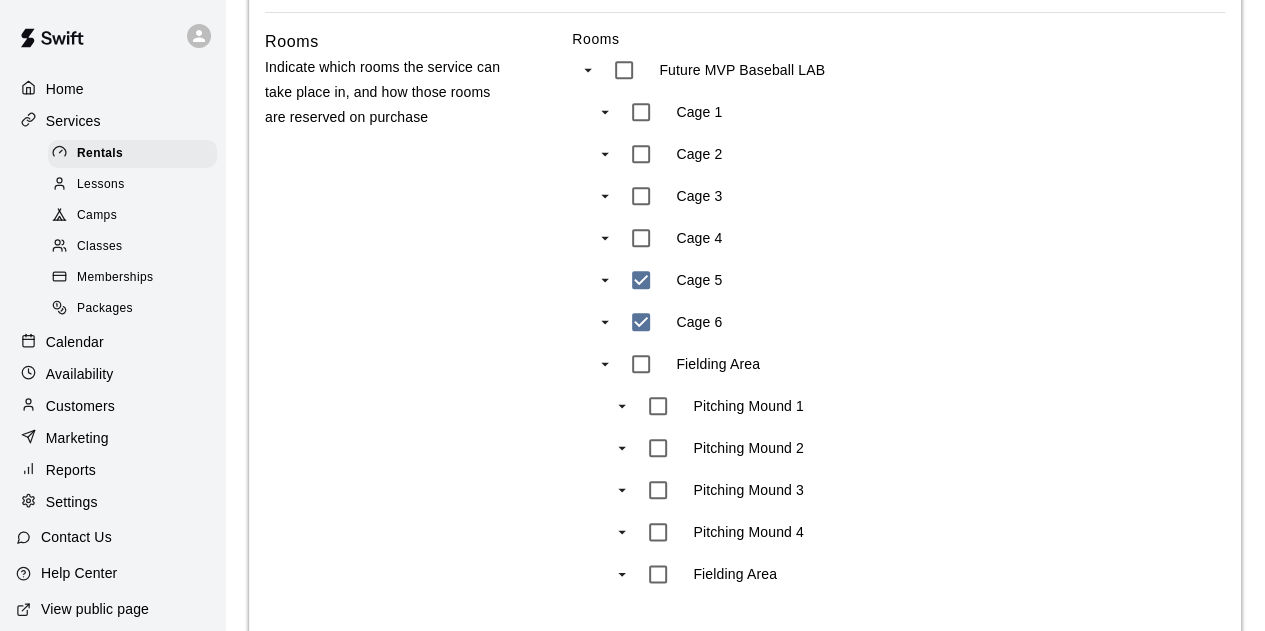 scroll, scrollTop: 900, scrollLeft: 0, axis: vertical 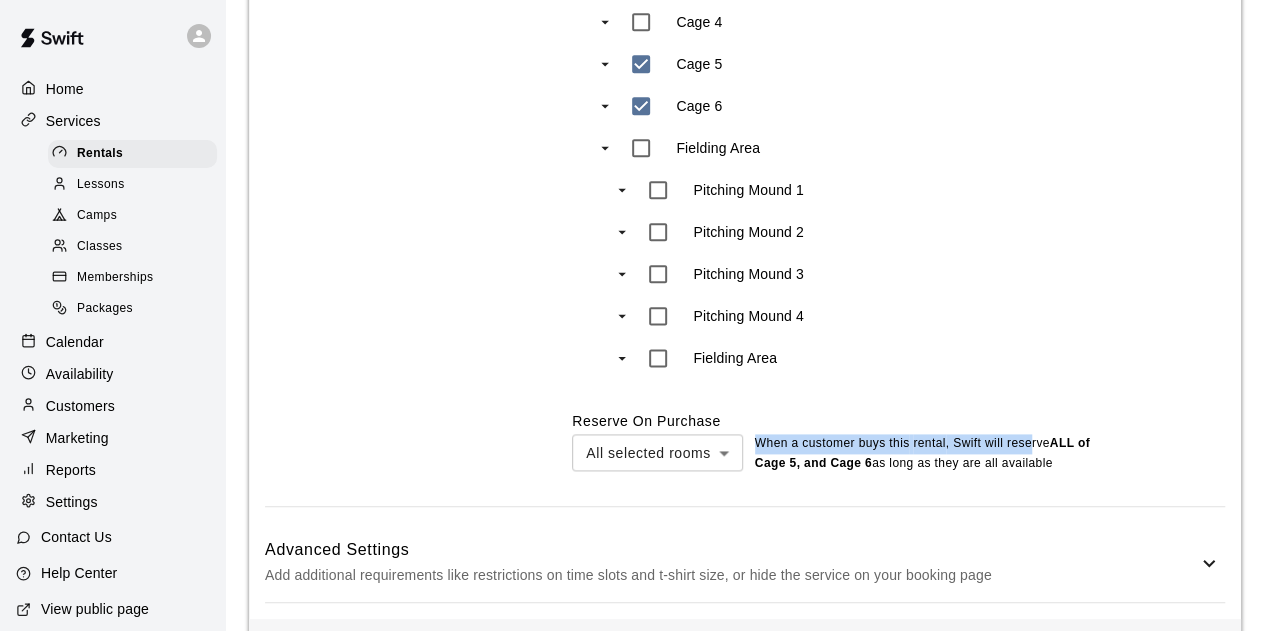 drag, startPoint x: 755, startPoint y: 444, endPoint x: 872, endPoint y: 444, distance: 117 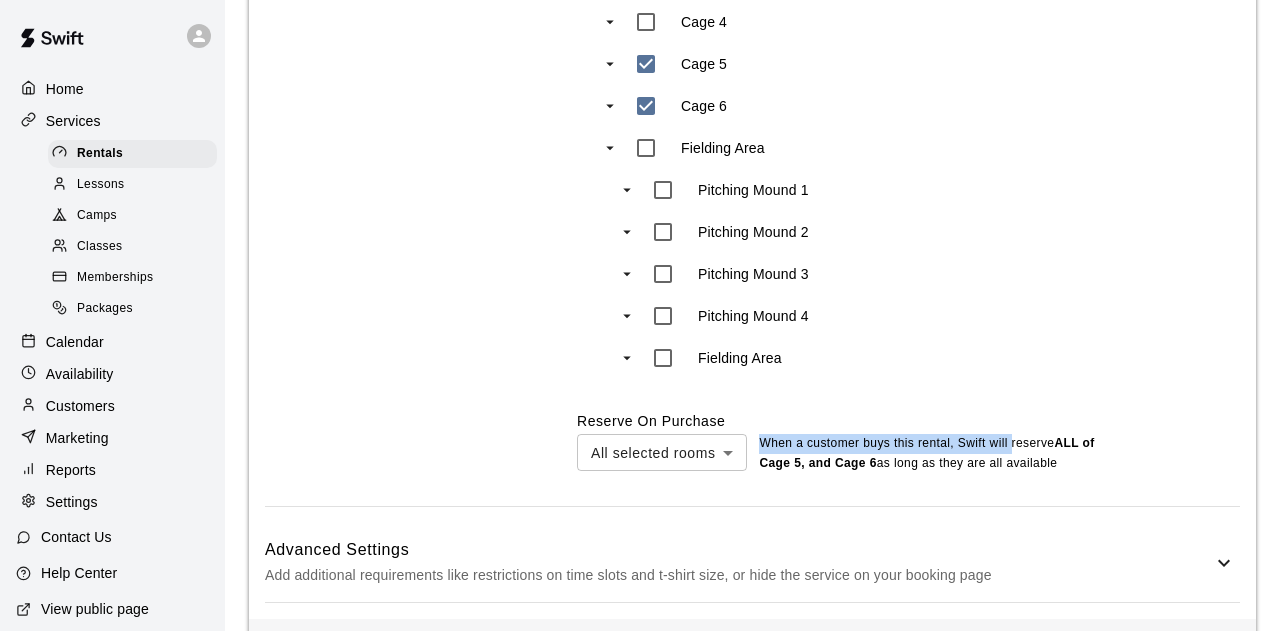 click on "**********" at bounding box center [640, -195] 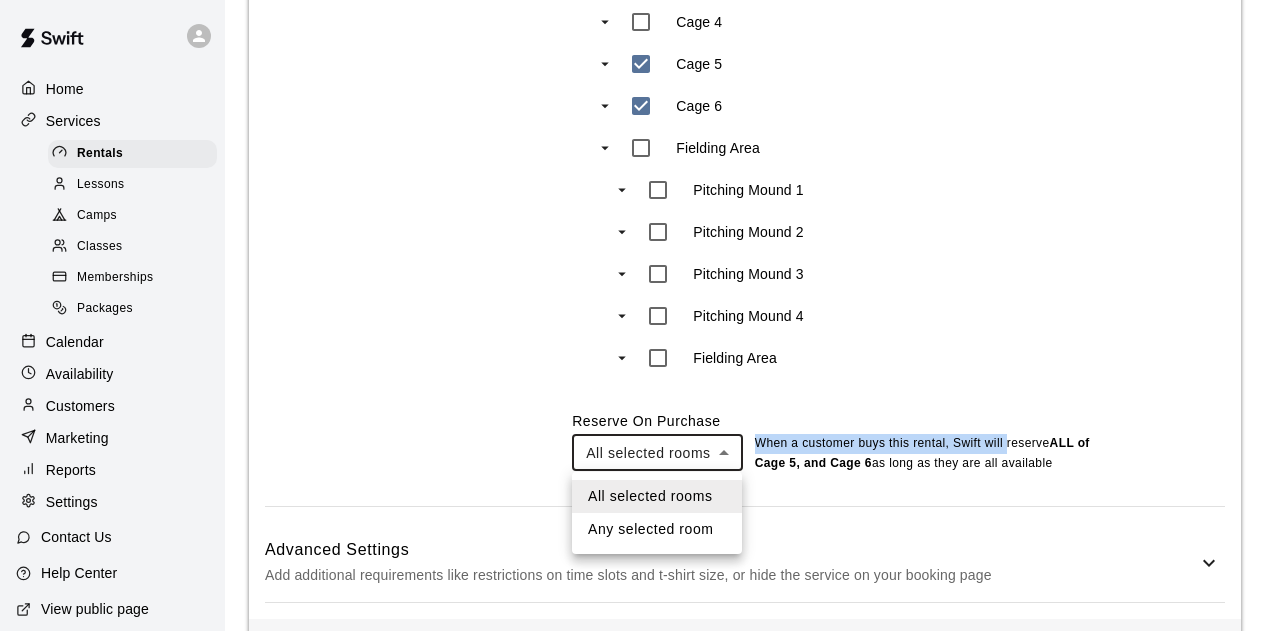 click on "Any selected room" at bounding box center [657, 529] 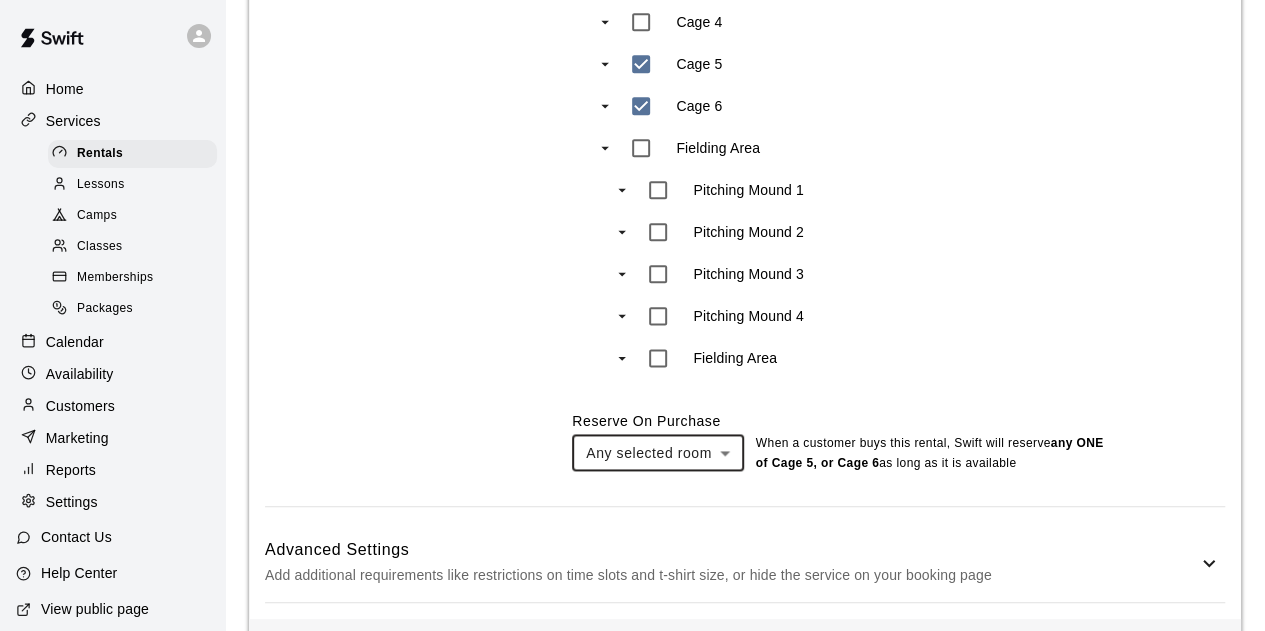 click on "When a customer buys this   rental , Swift will reserve  any ONE of Cage 5, or Cage 6  as long as   it is available" at bounding box center [931, 454] 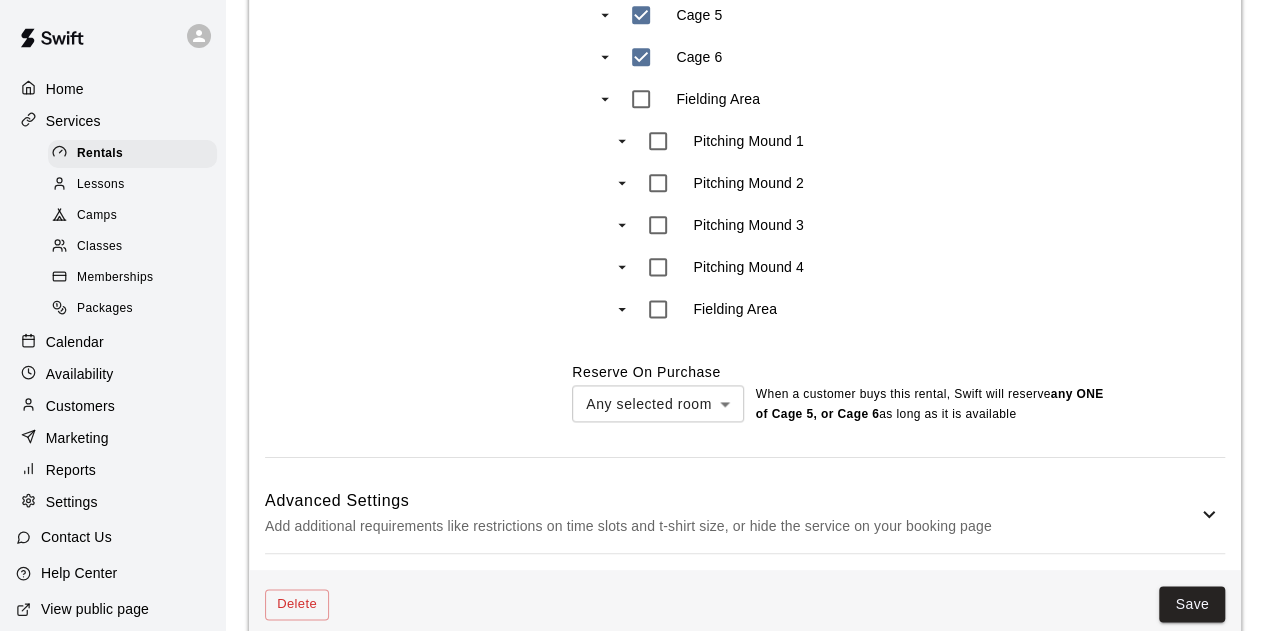 scroll, scrollTop: 1180, scrollLeft: 0, axis: vertical 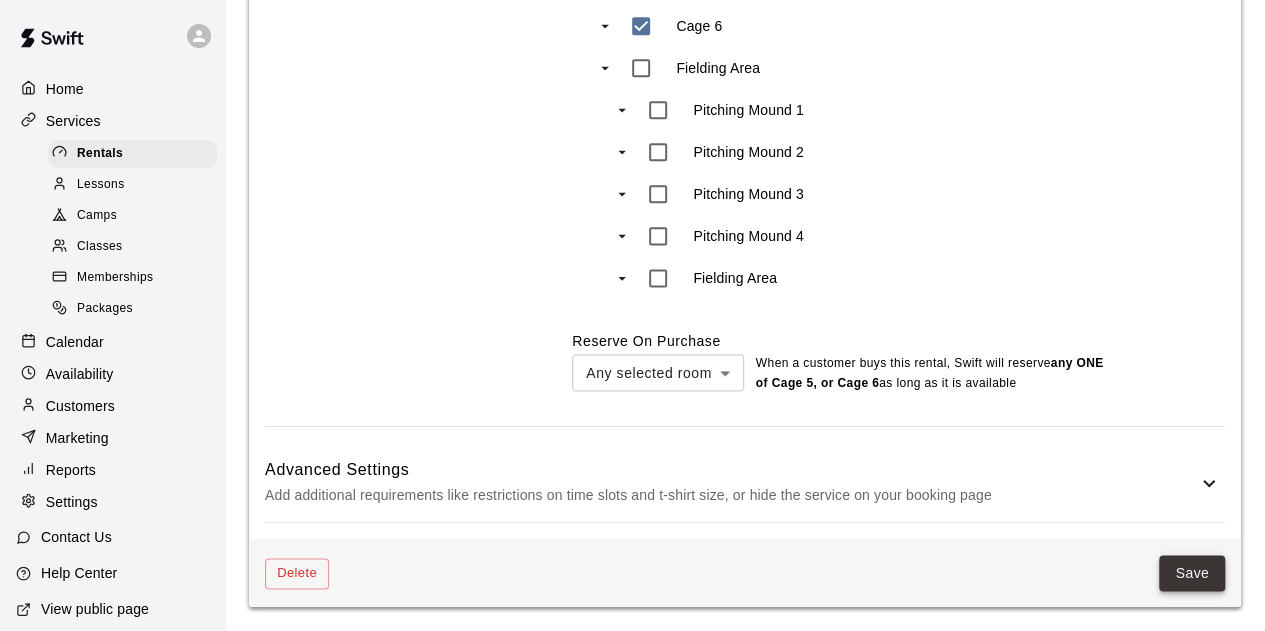 click on "Save" at bounding box center [1192, 573] 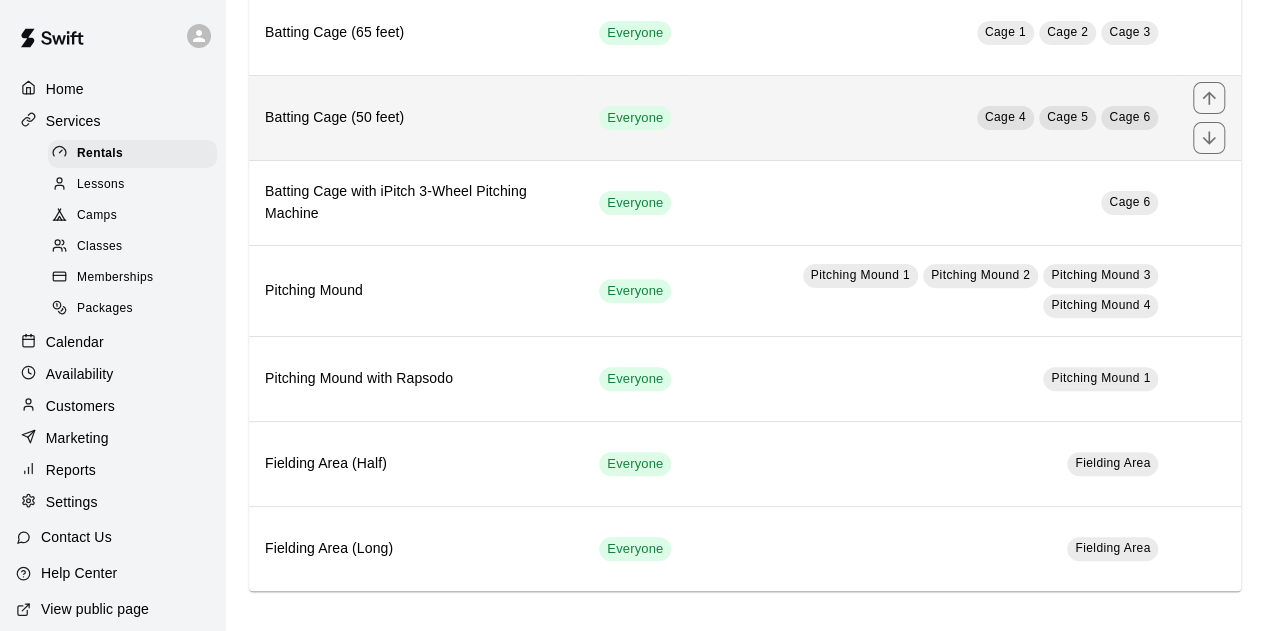 scroll, scrollTop: 0, scrollLeft: 0, axis: both 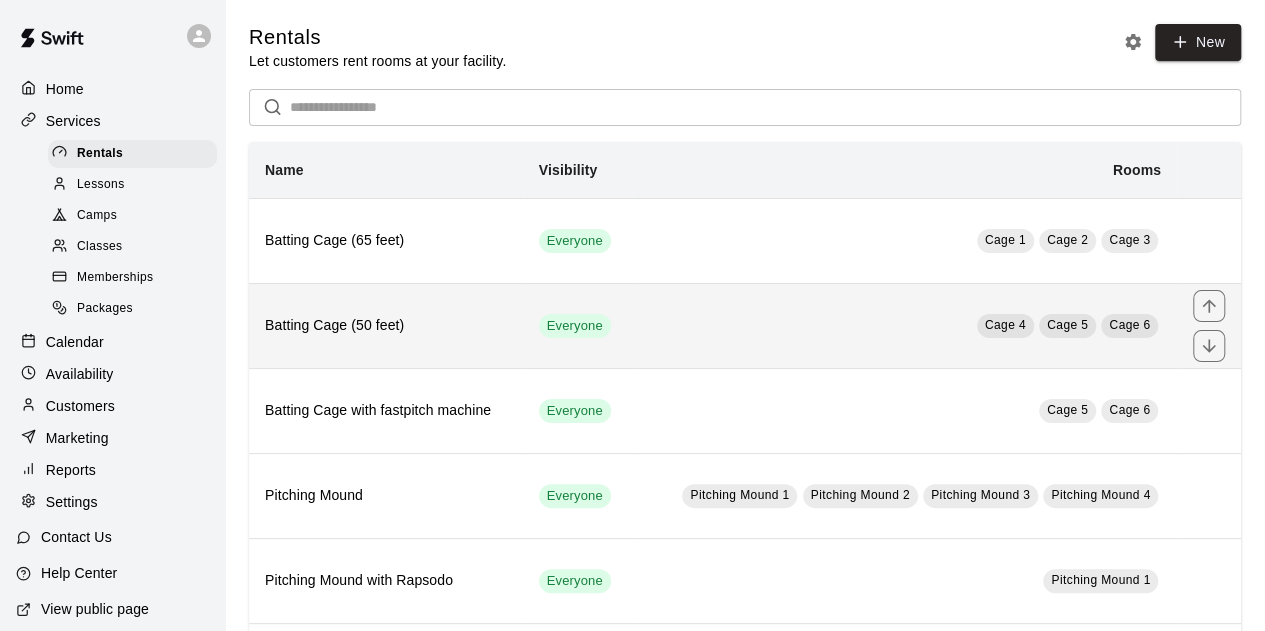 click on "Batting Cage (50 feet)" at bounding box center (386, 326) 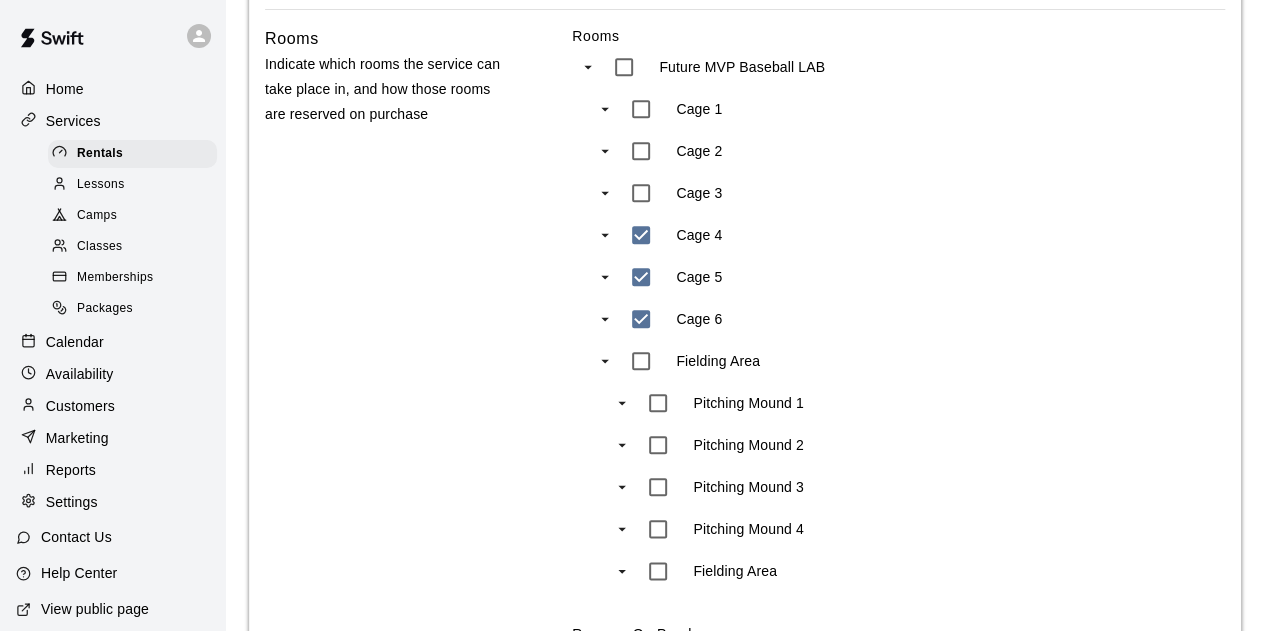 scroll, scrollTop: 1100, scrollLeft: 0, axis: vertical 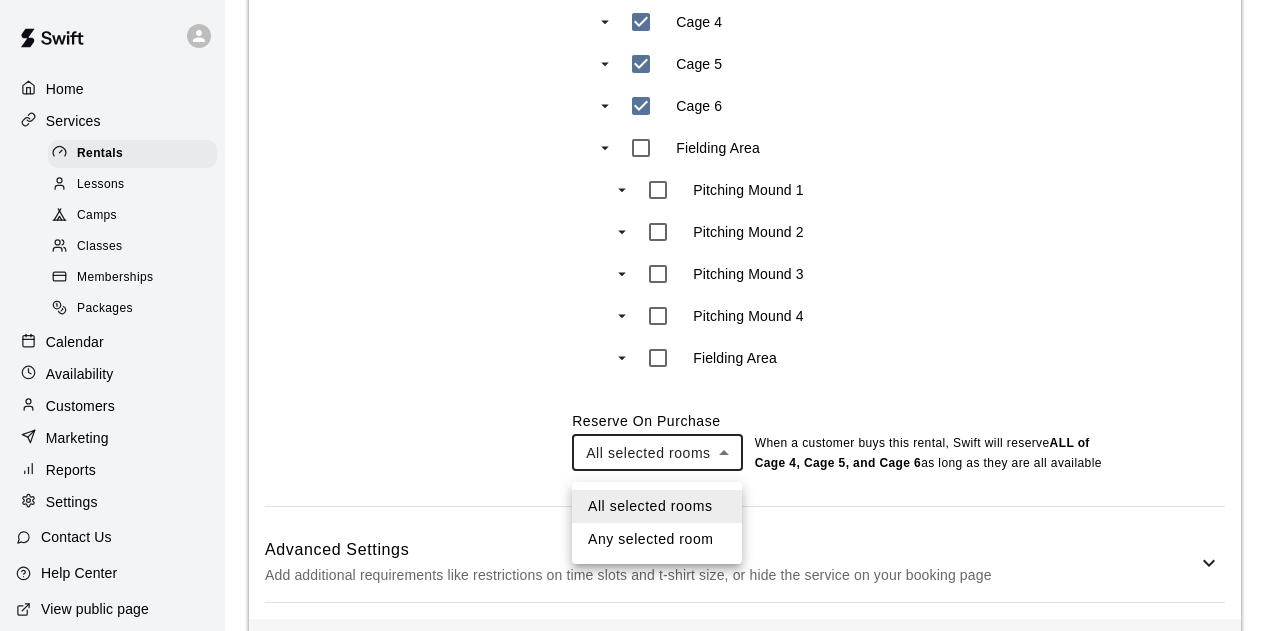 click on "**********" at bounding box center [640, -195] 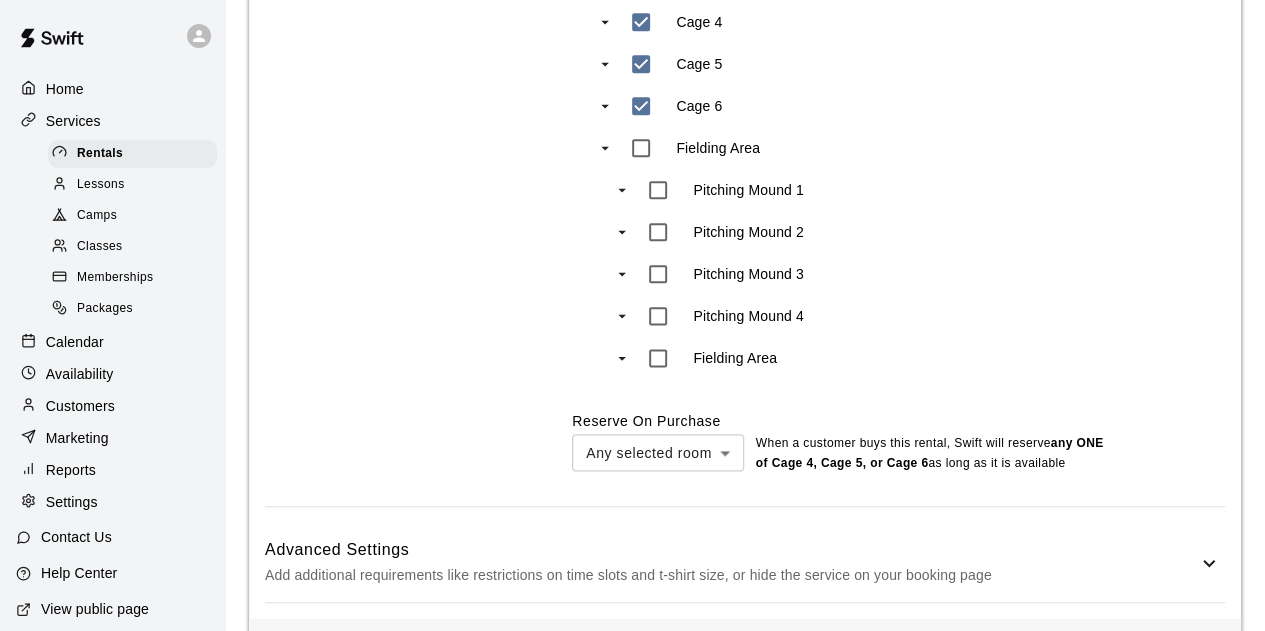 click on "Rooms Indicate which rooms the service can take place in, and how those rooms are reserved on purchase" at bounding box center (390, 159) 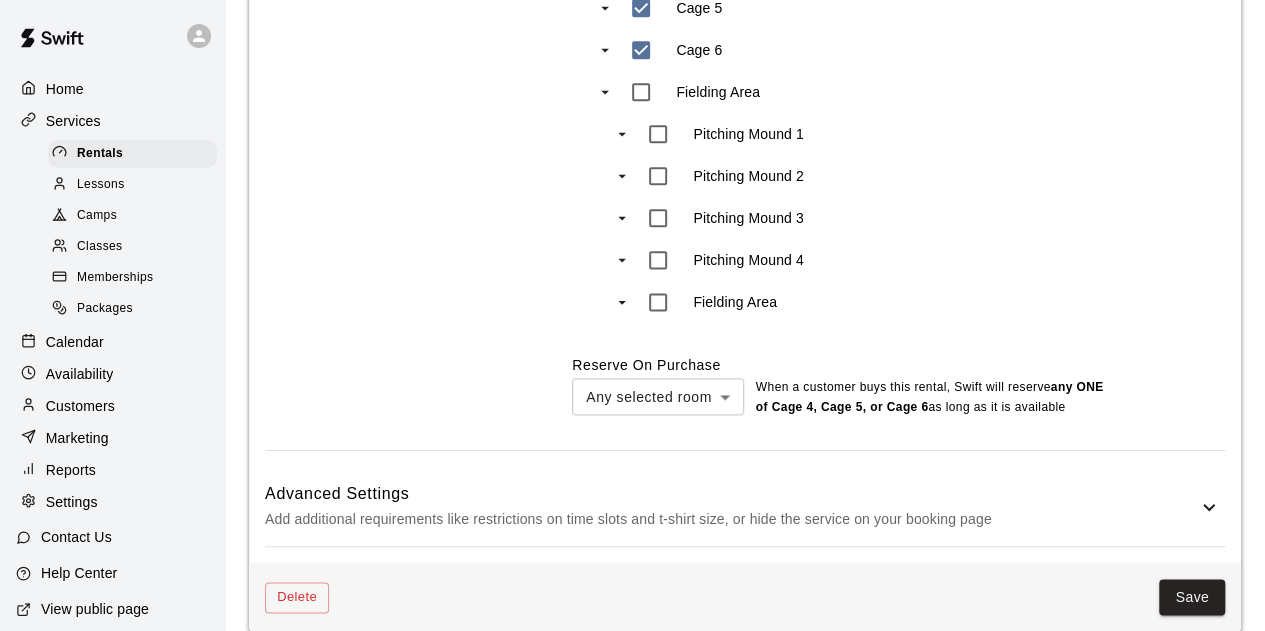 scroll, scrollTop: 1180, scrollLeft: 0, axis: vertical 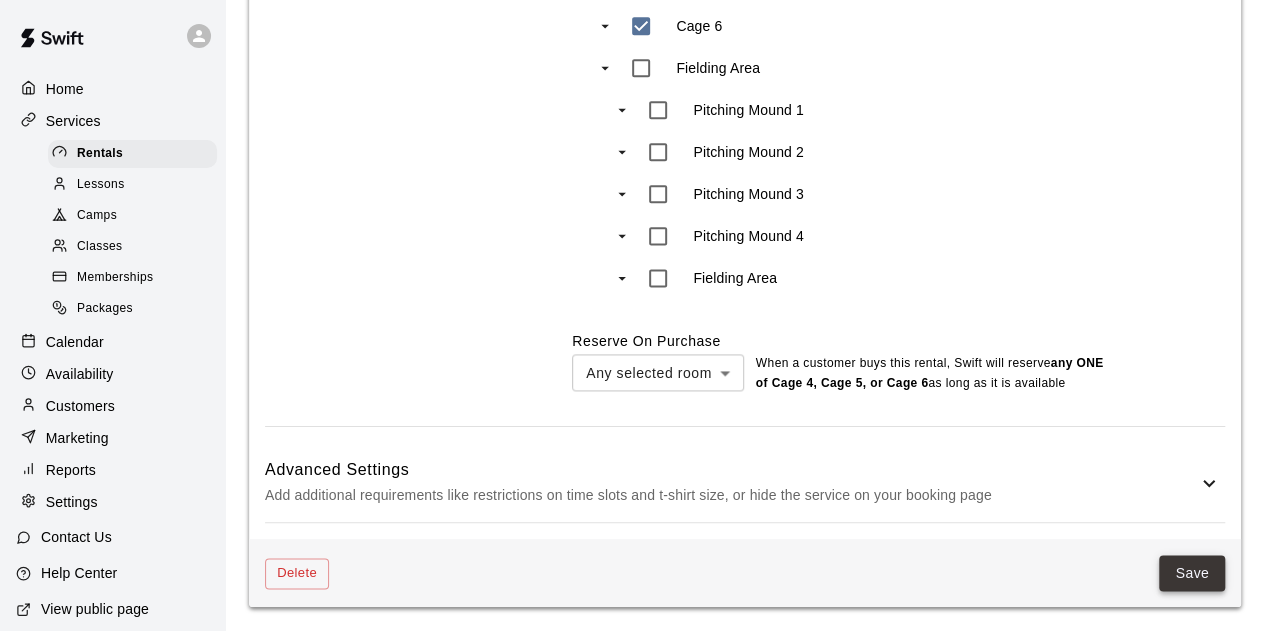 click on "Delete Save" at bounding box center [745, 573] 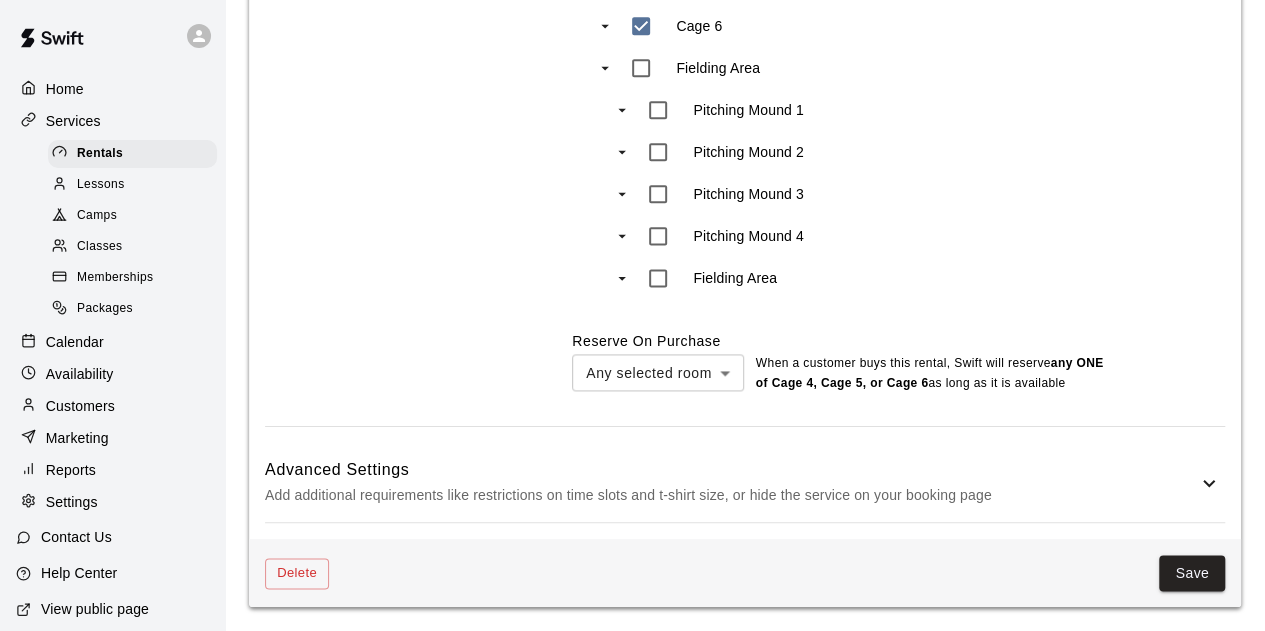 scroll, scrollTop: 0, scrollLeft: 0, axis: both 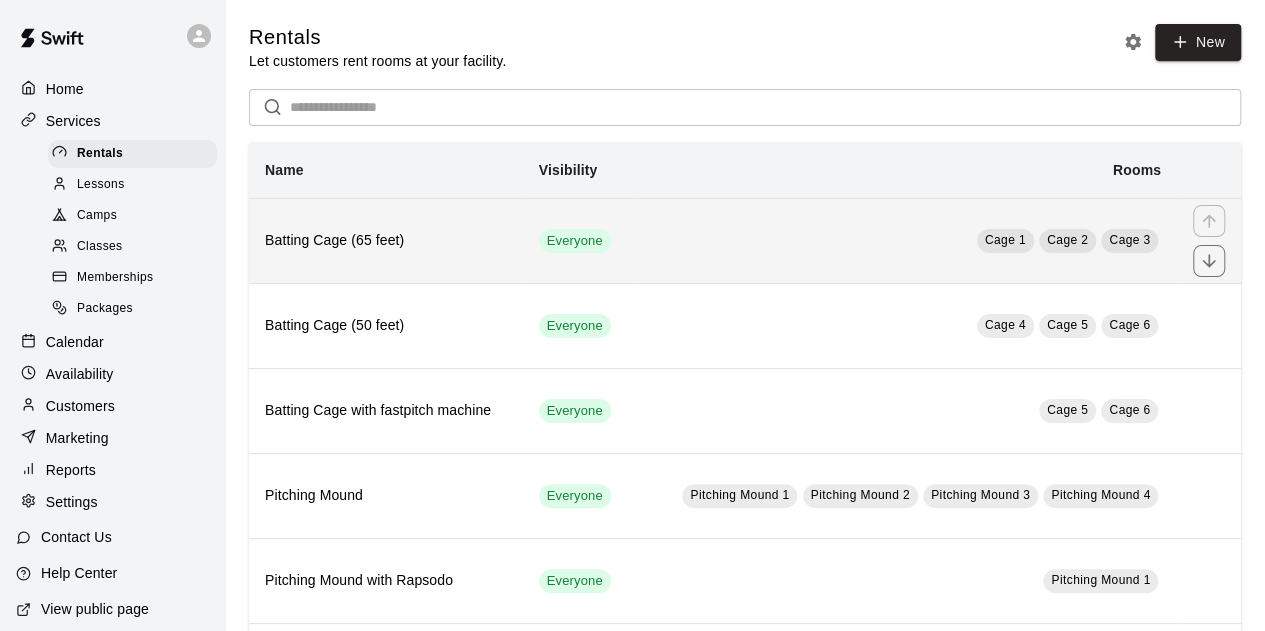 click on "Cage 1 Cage 2 Cage 3" at bounding box center [905, 240] 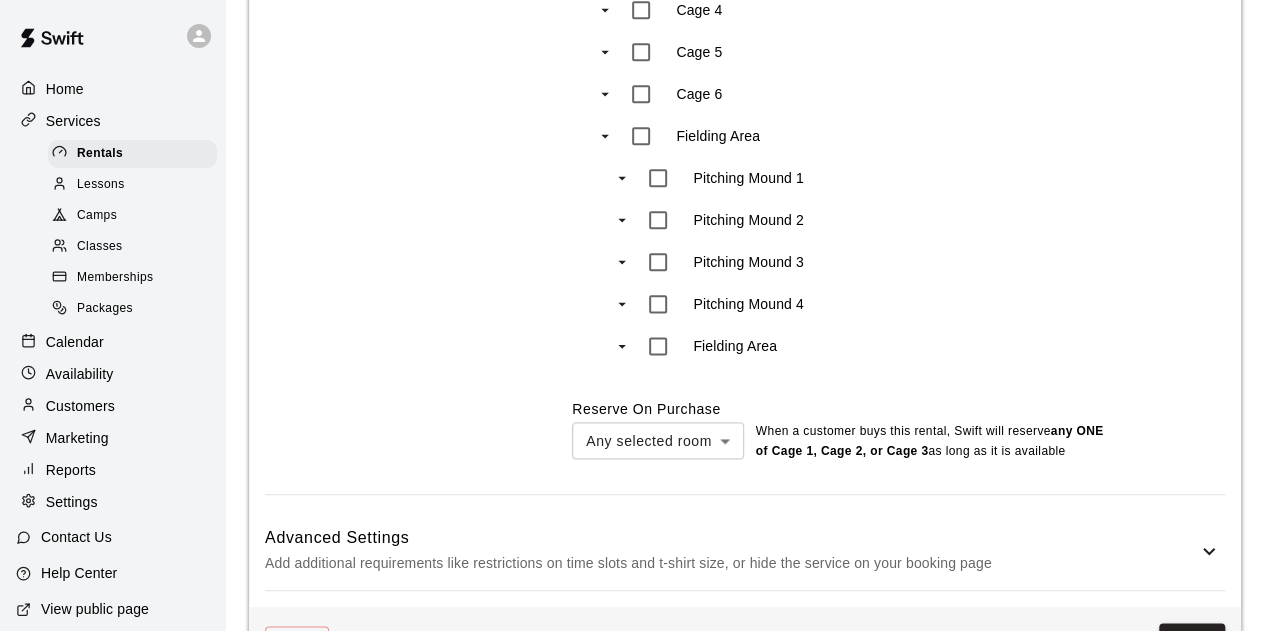 scroll, scrollTop: 1180, scrollLeft: 0, axis: vertical 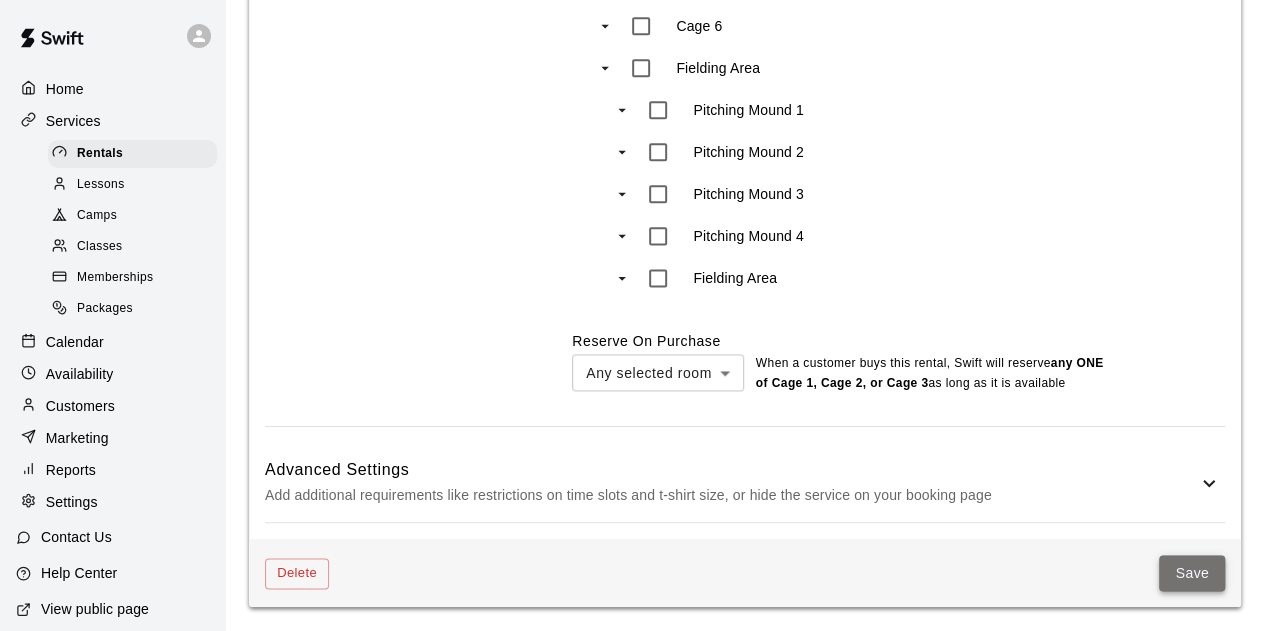 click on "Save" at bounding box center [1192, 573] 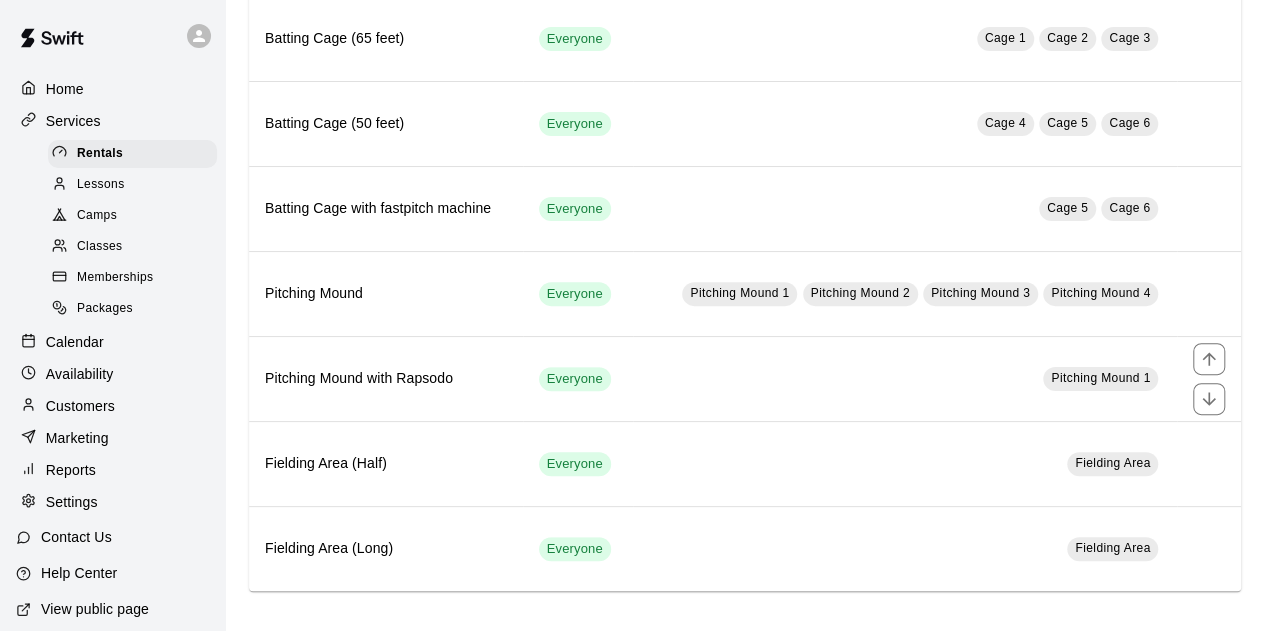 scroll, scrollTop: 0, scrollLeft: 0, axis: both 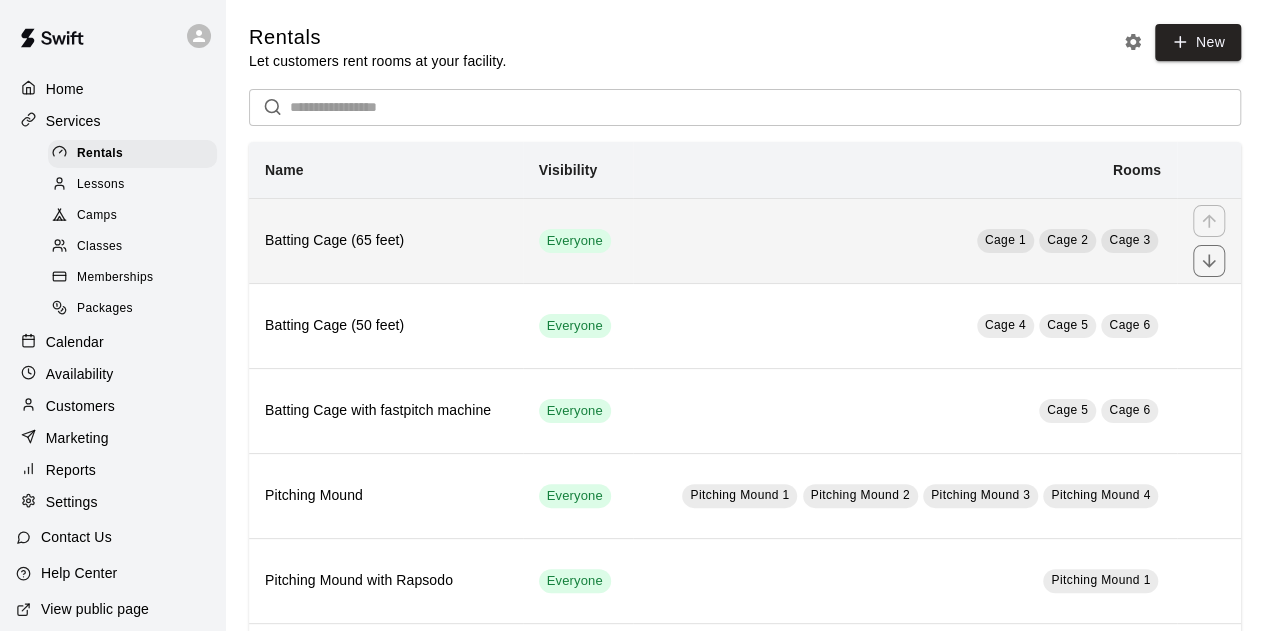 click on "Cage 1 Cage 2 Cage 3" at bounding box center [905, 240] 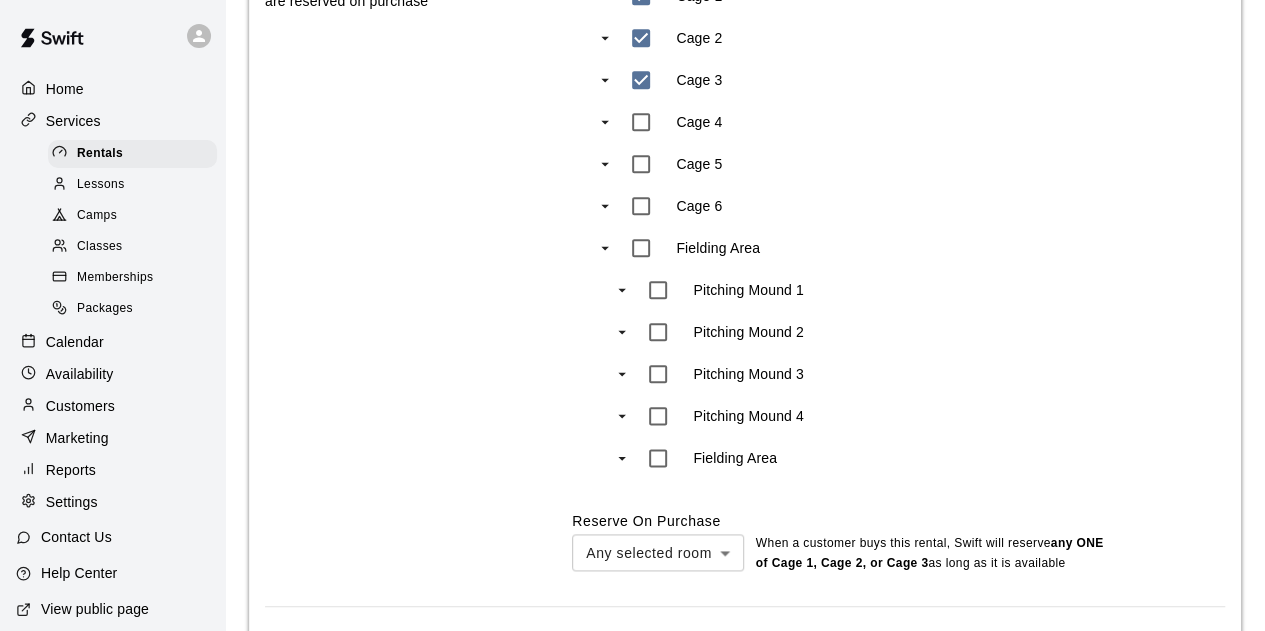 scroll, scrollTop: 1180, scrollLeft: 0, axis: vertical 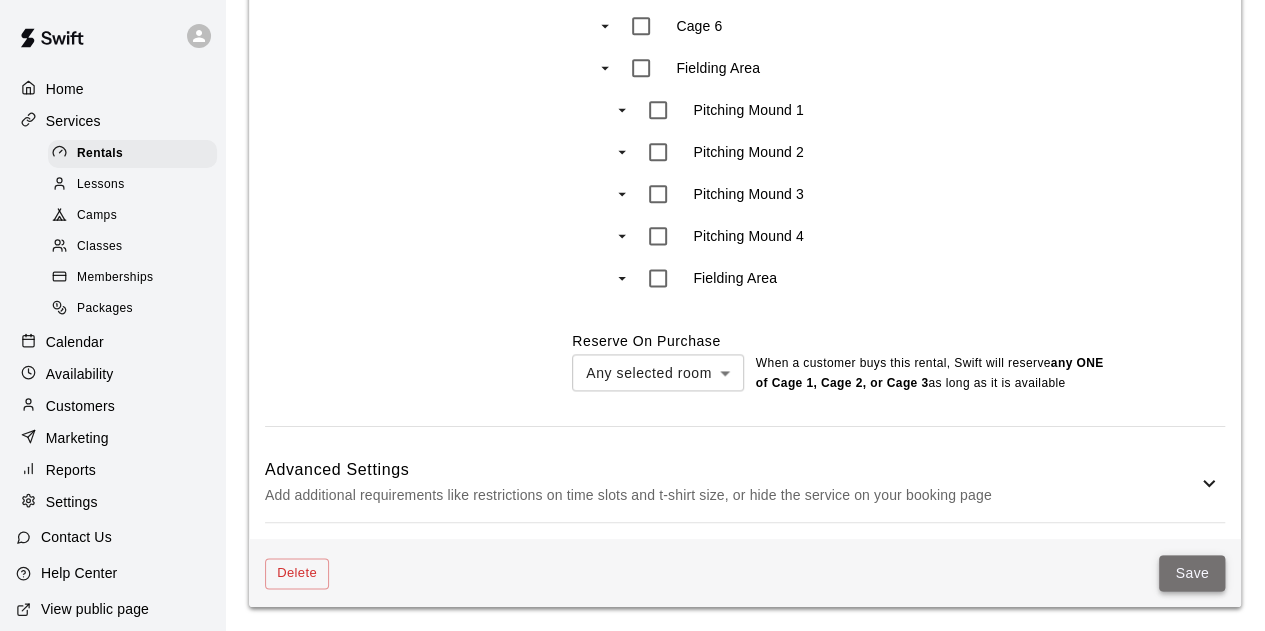 click on "Save" at bounding box center [1192, 573] 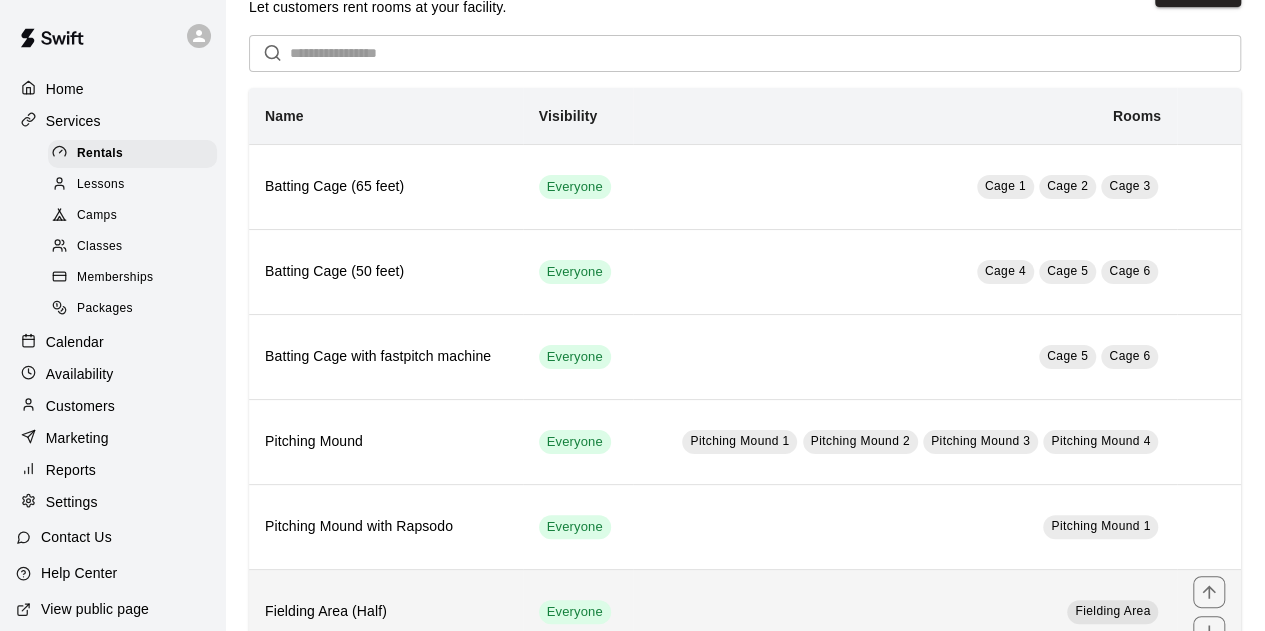 scroll, scrollTop: 0, scrollLeft: 0, axis: both 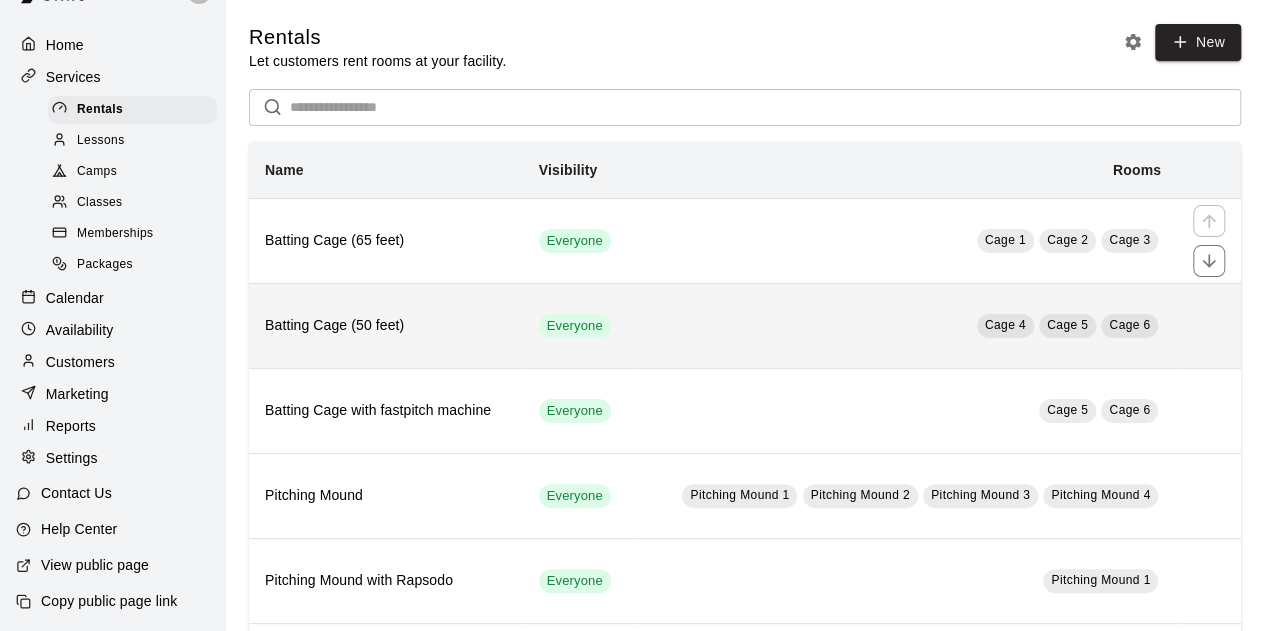 click on "Everyone" at bounding box center (578, 325) 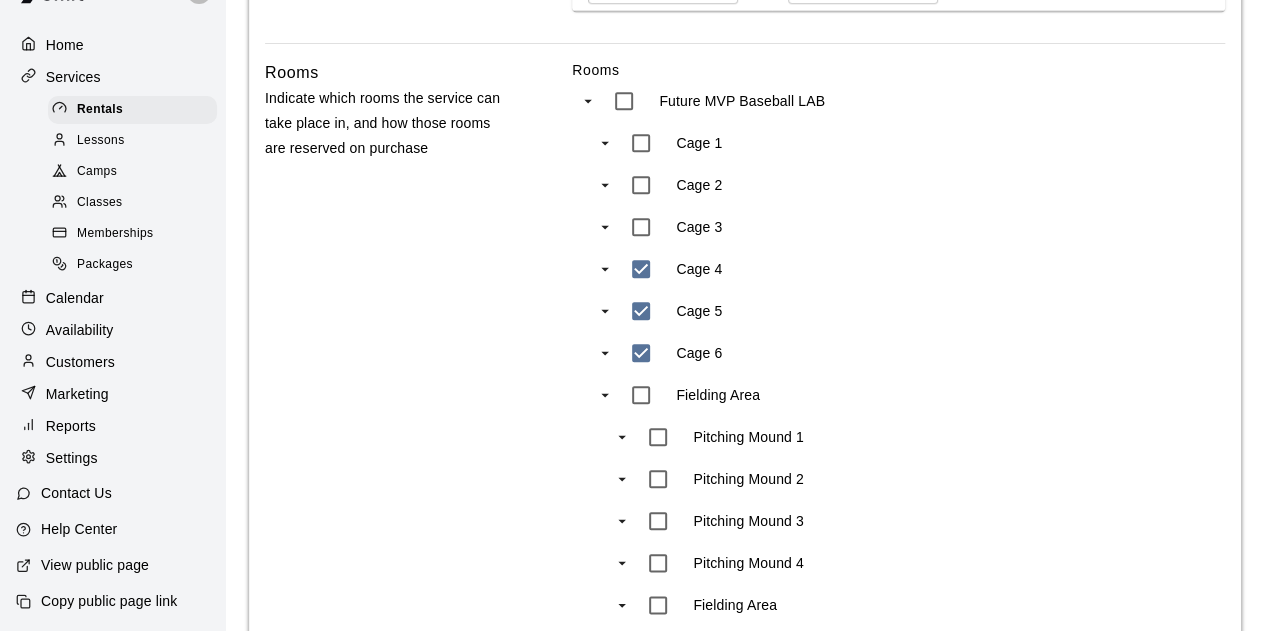 scroll, scrollTop: 870, scrollLeft: 0, axis: vertical 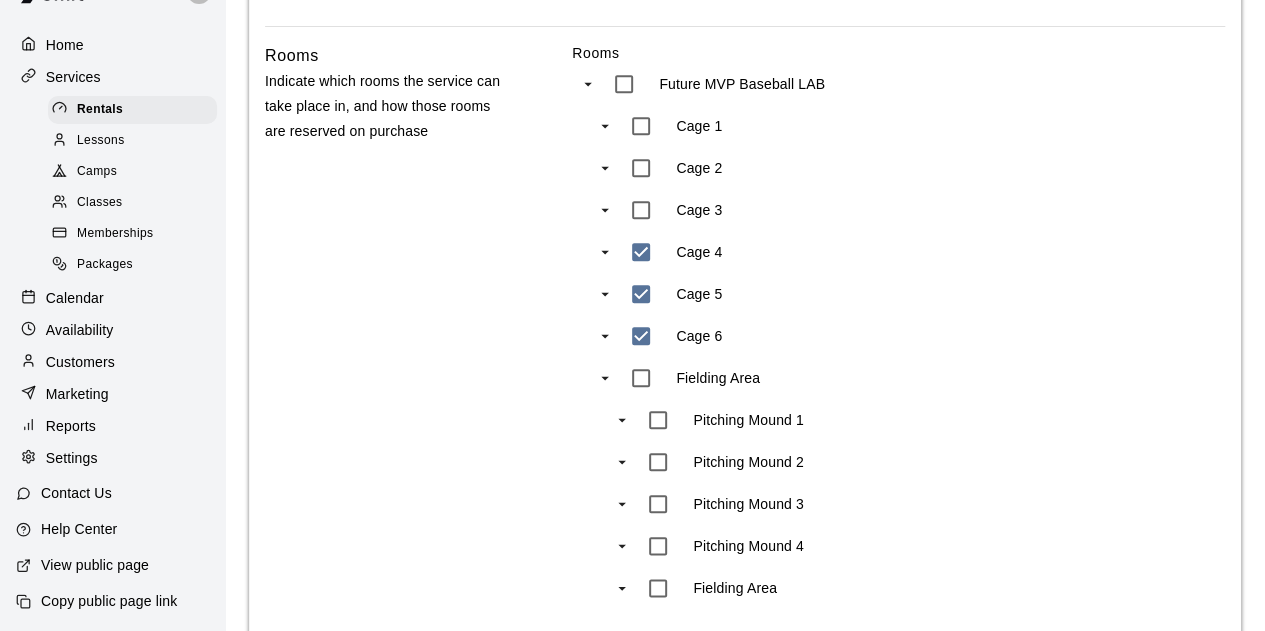 click 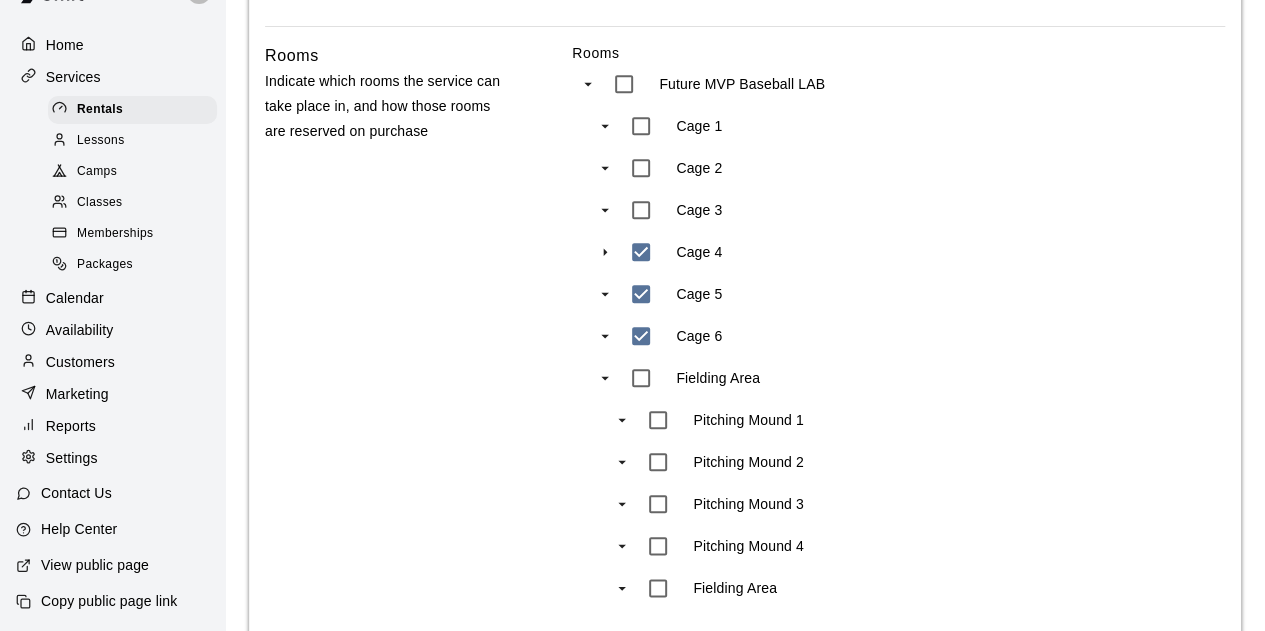 click 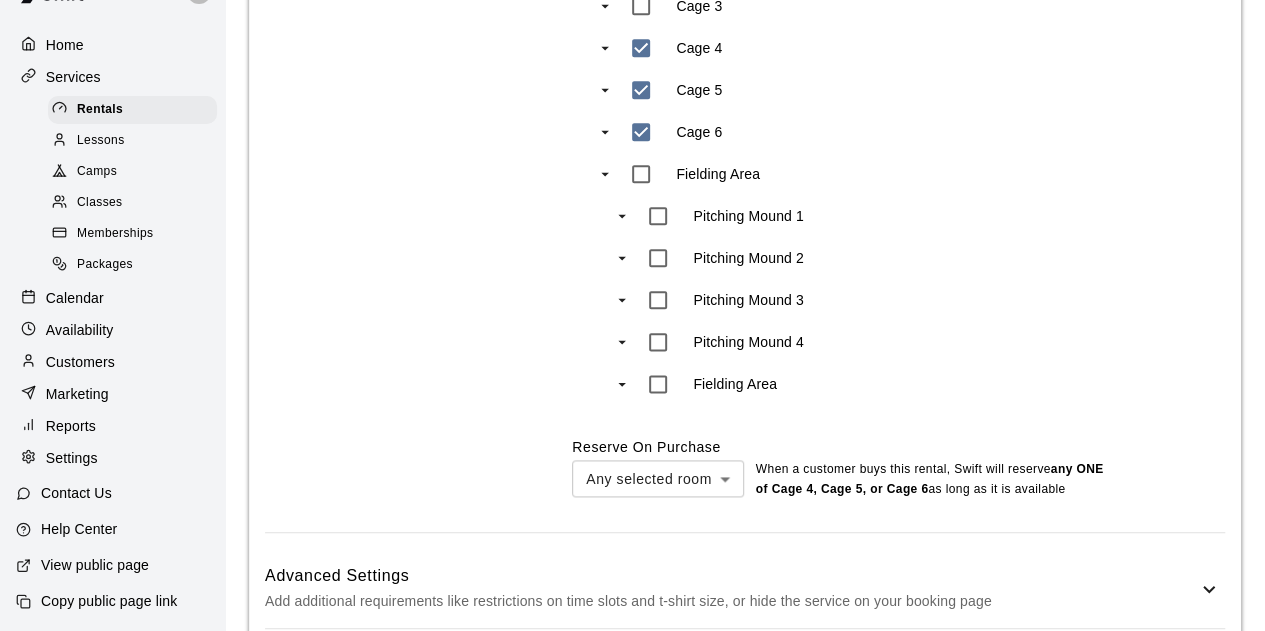 scroll, scrollTop: 1180, scrollLeft: 0, axis: vertical 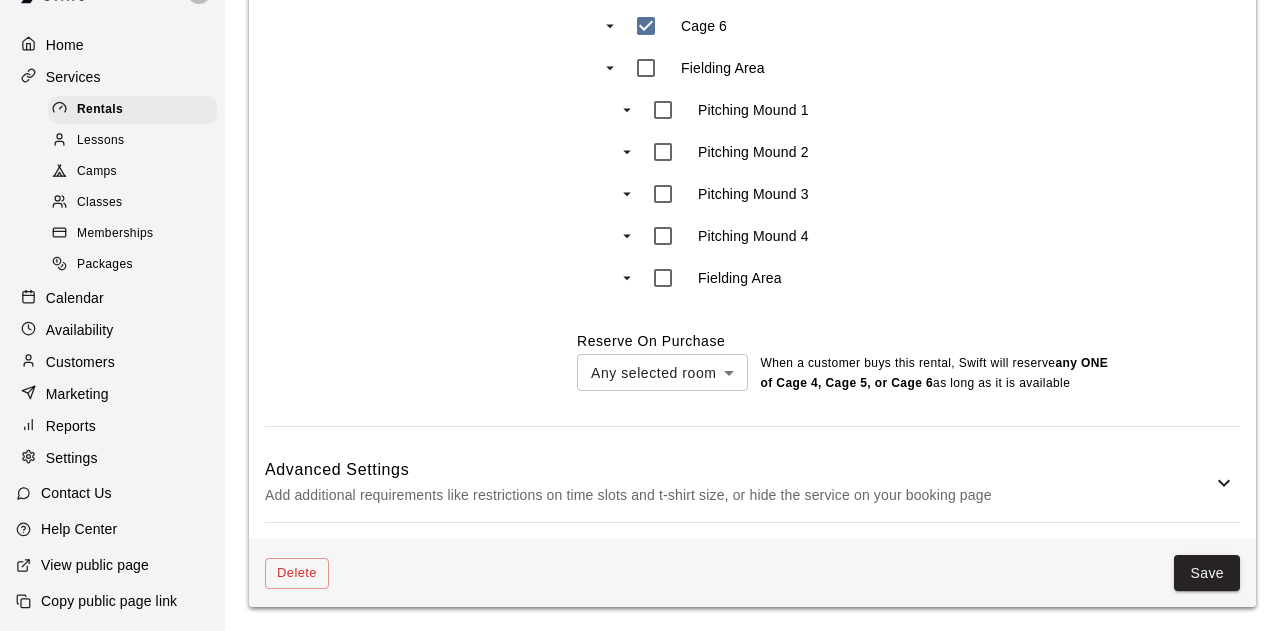 click on "**********" at bounding box center (640, -275) 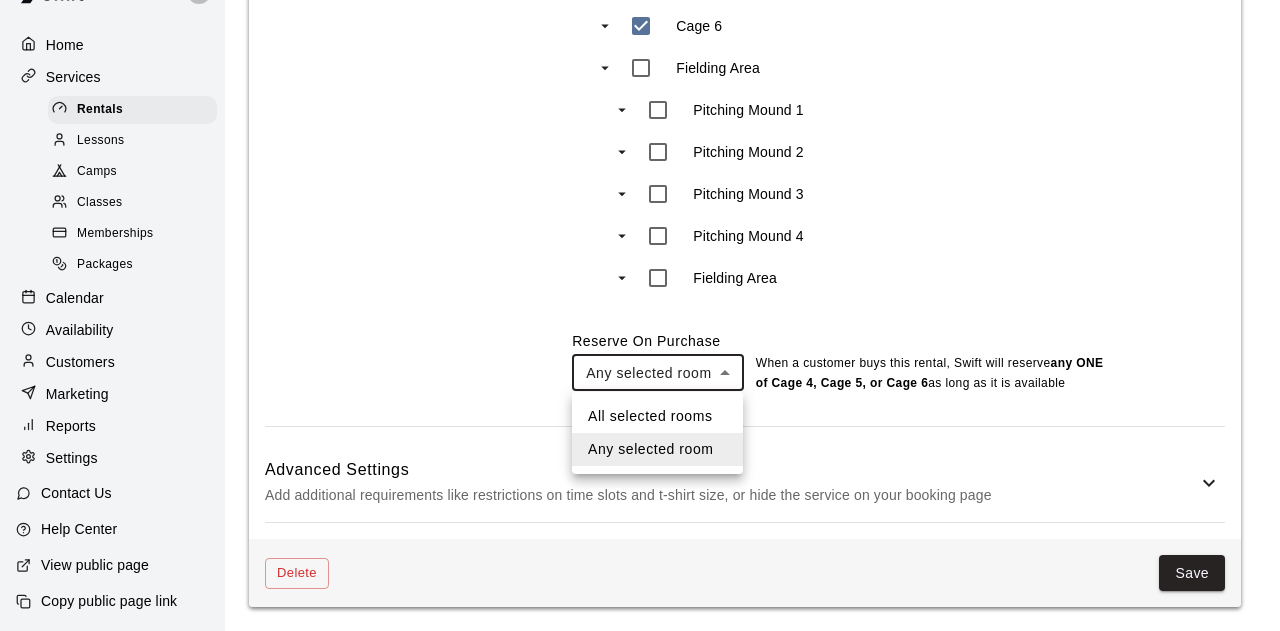 click at bounding box center [640, 315] 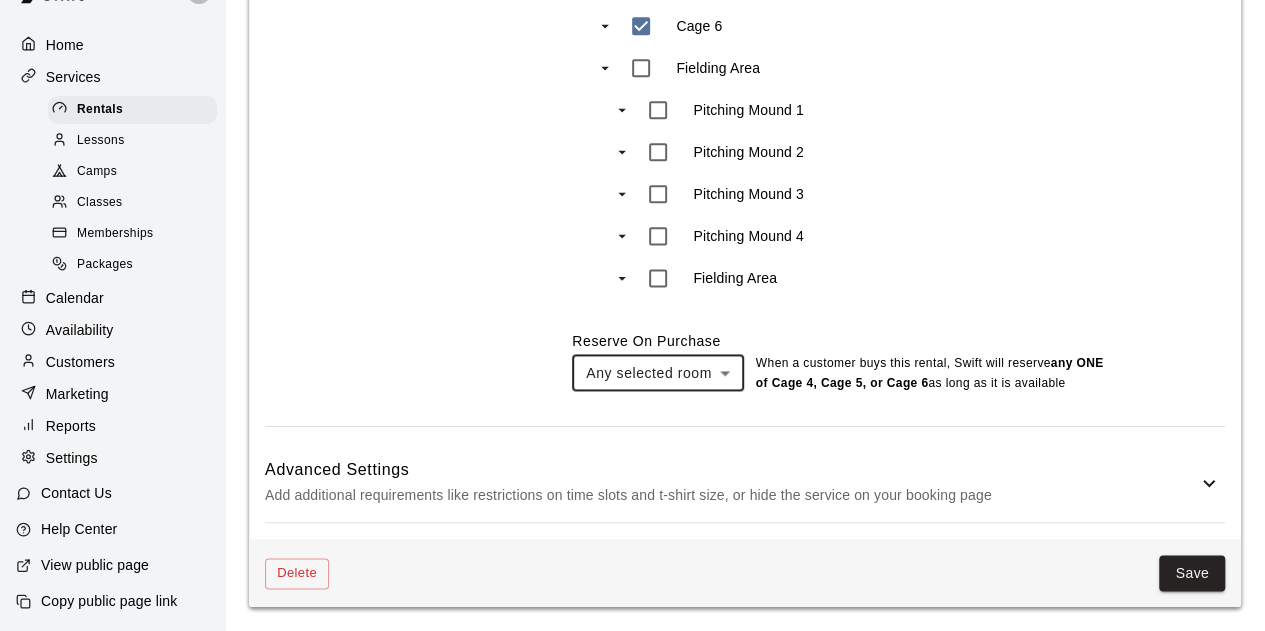 click on "Advanced Settings" at bounding box center [731, 470] 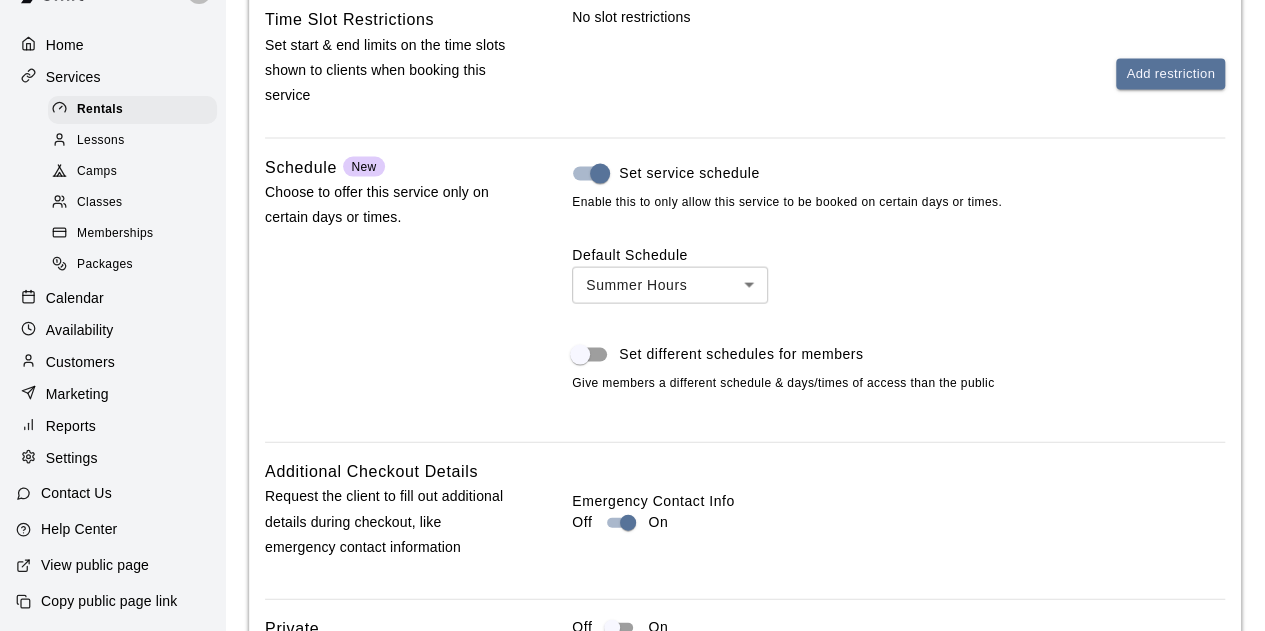 scroll, scrollTop: 2148, scrollLeft: 0, axis: vertical 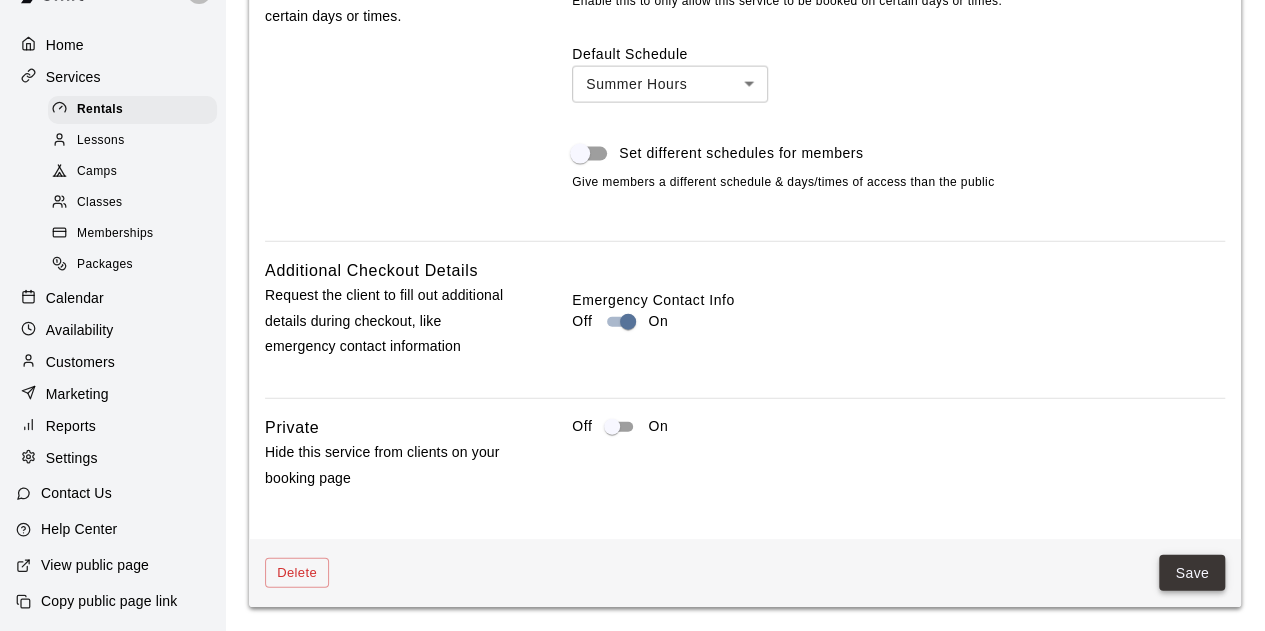 click on "Save" at bounding box center (1192, 573) 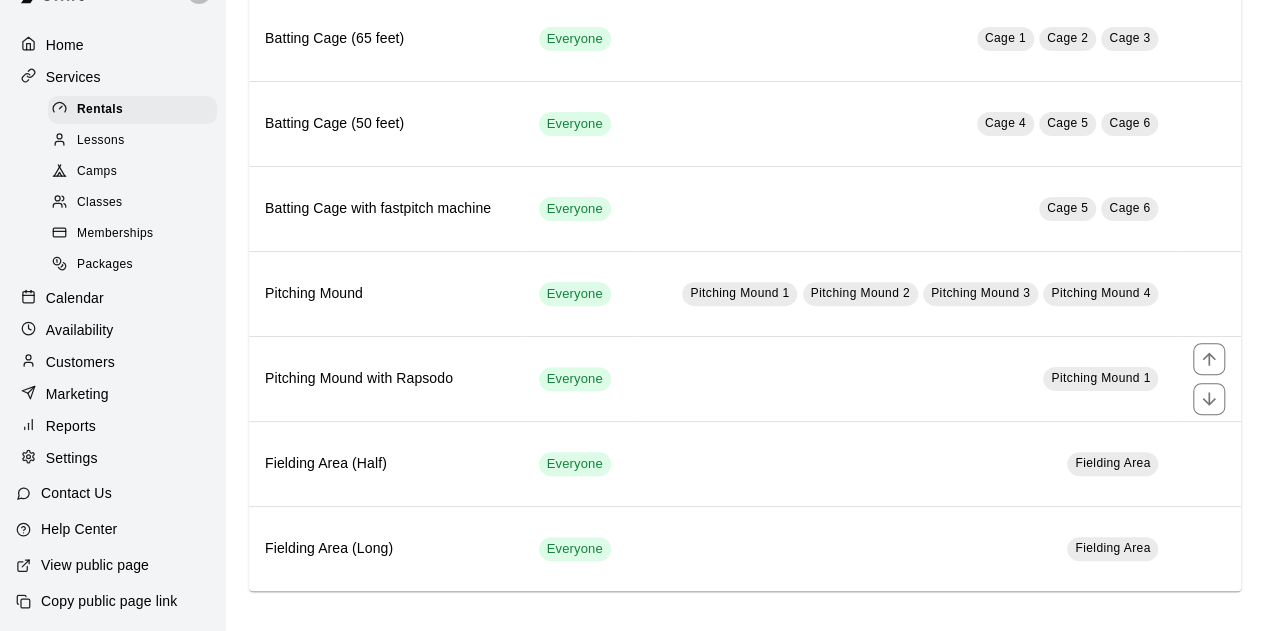 scroll, scrollTop: 0, scrollLeft: 0, axis: both 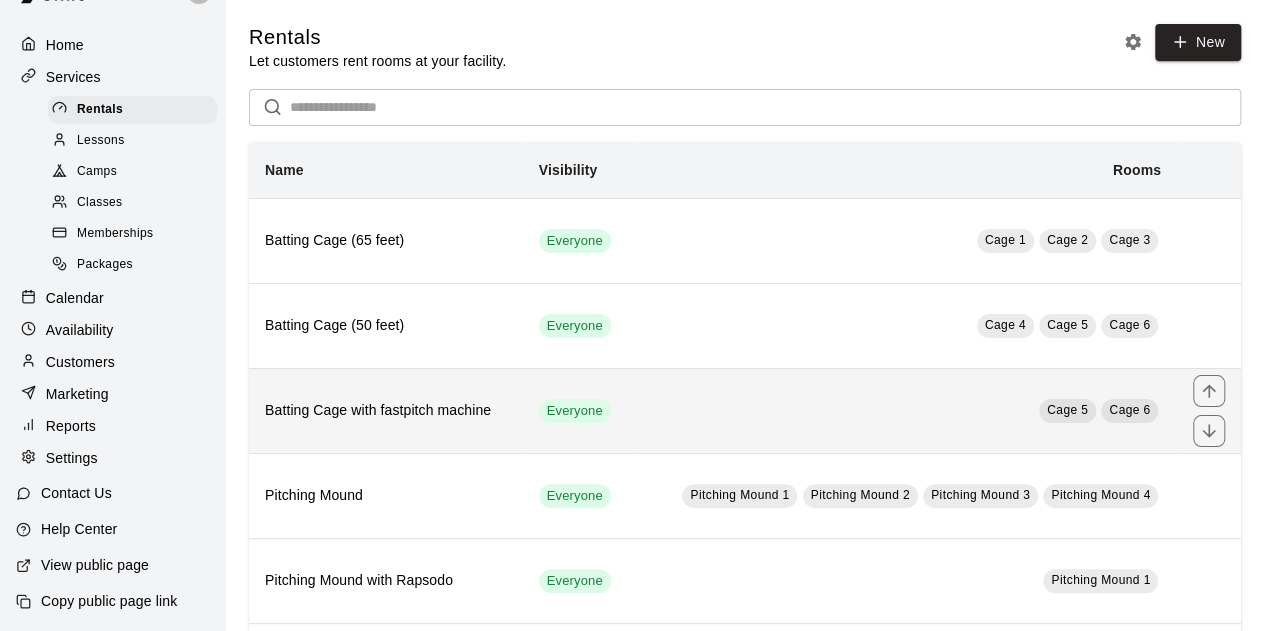 click on "Cage 5 Cage 6" at bounding box center (905, 410) 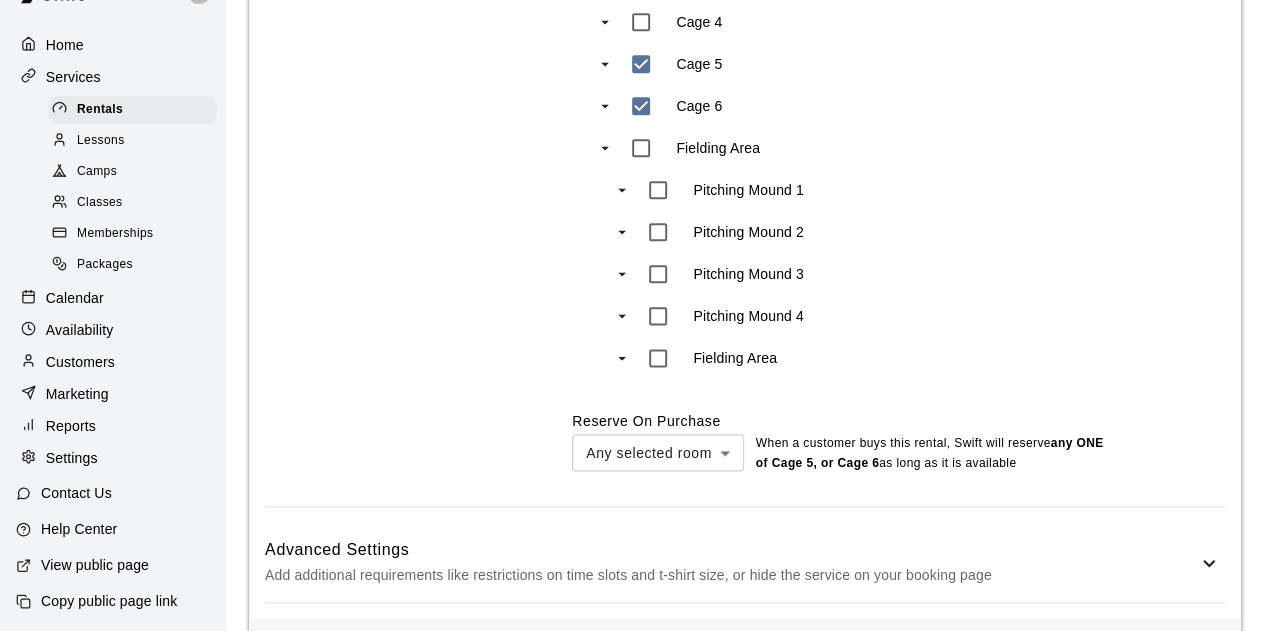 scroll, scrollTop: 1180, scrollLeft: 0, axis: vertical 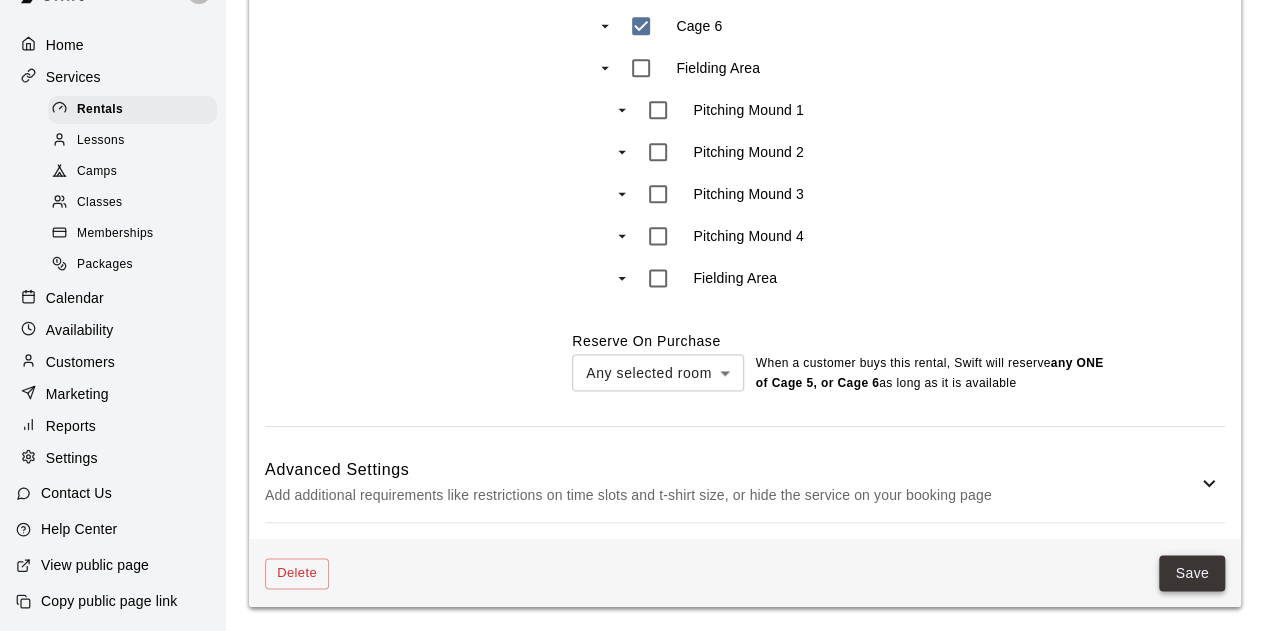 click on "Save" at bounding box center (1192, 573) 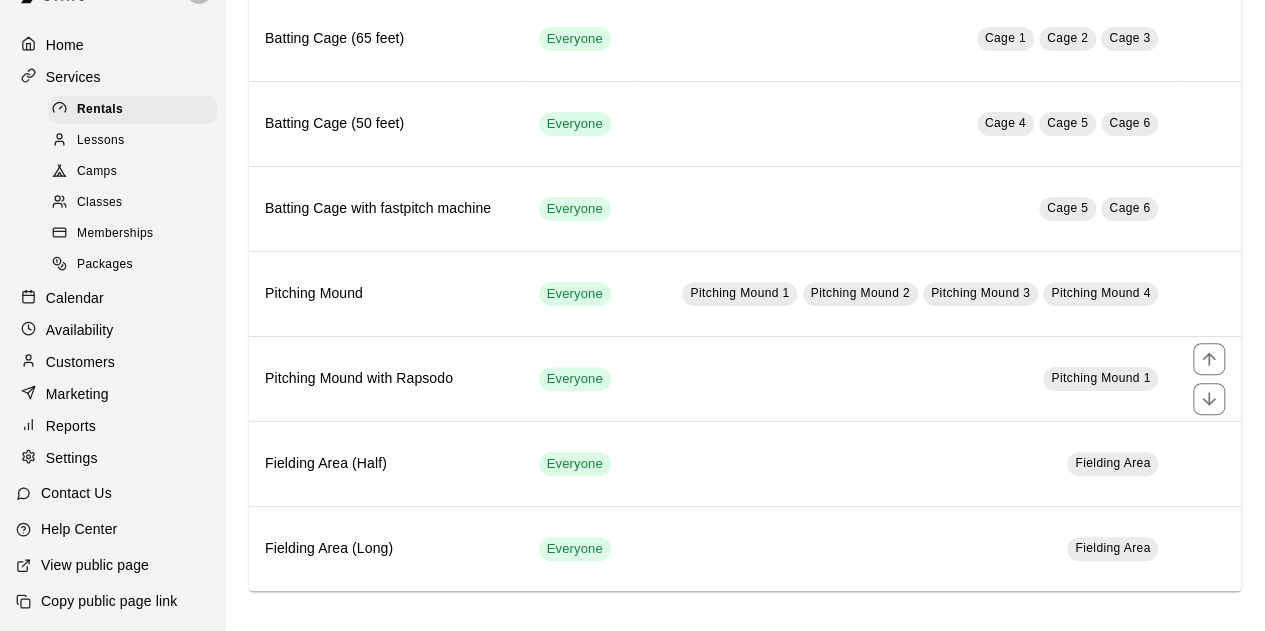 scroll, scrollTop: 0, scrollLeft: 0, axis: both 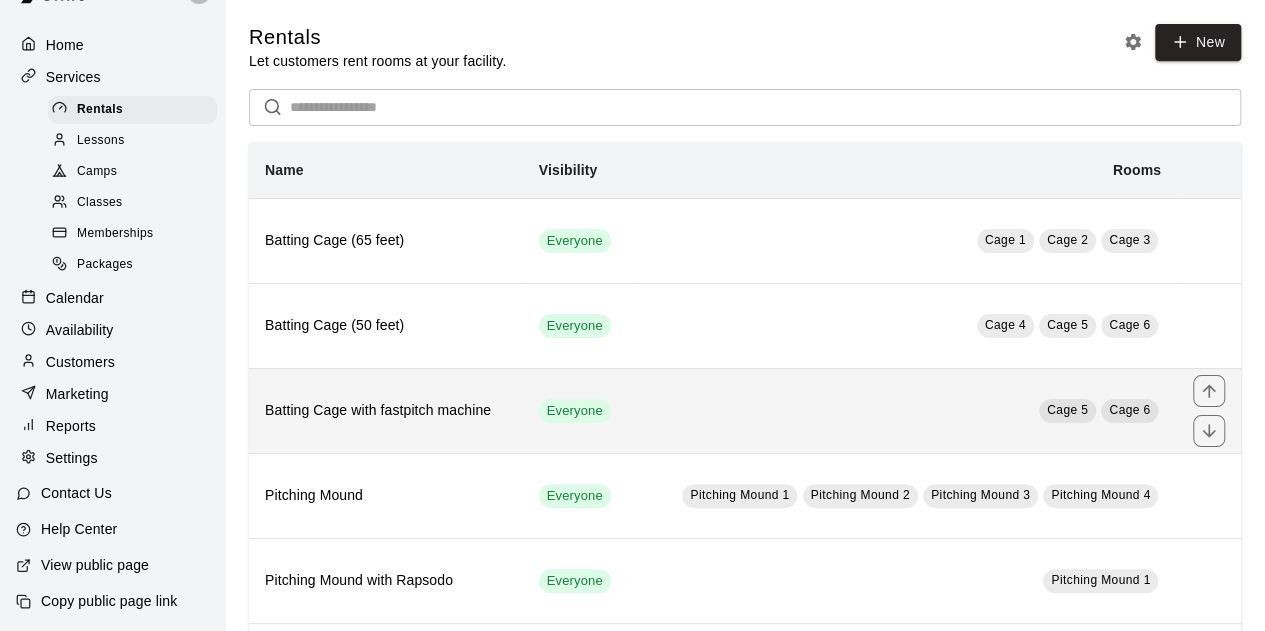 click on "Batting Cage with fastpitch machine" at bounding box center (386, 410) 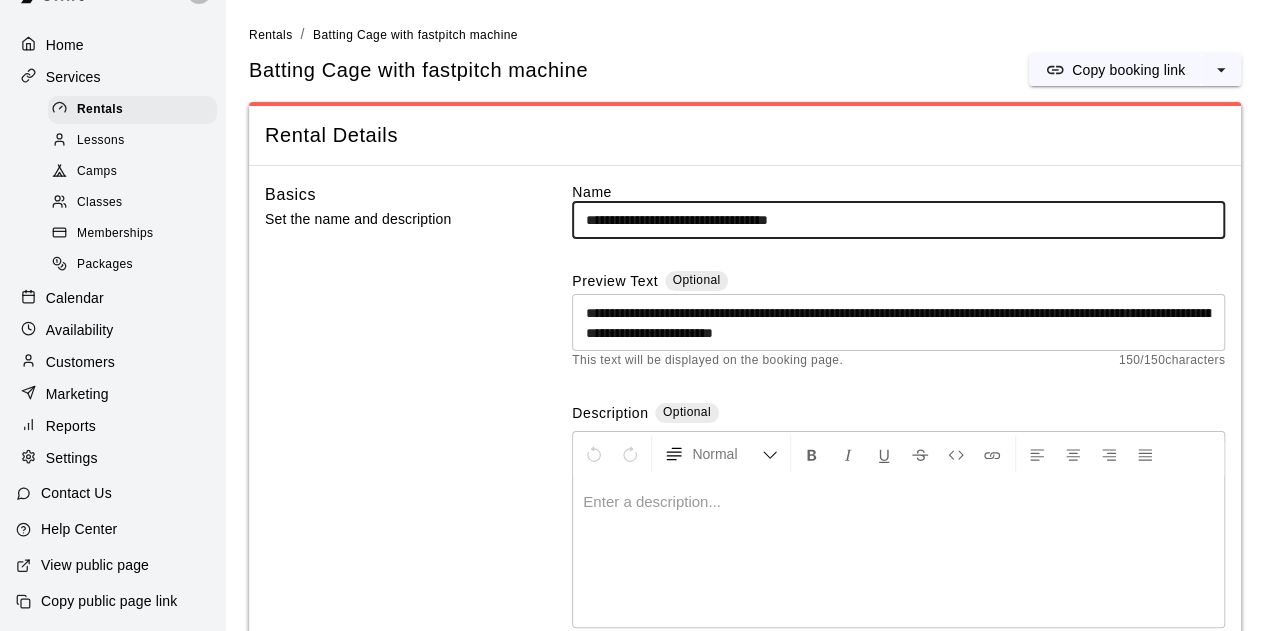 click on "**********" at bounding box center (898, 220) 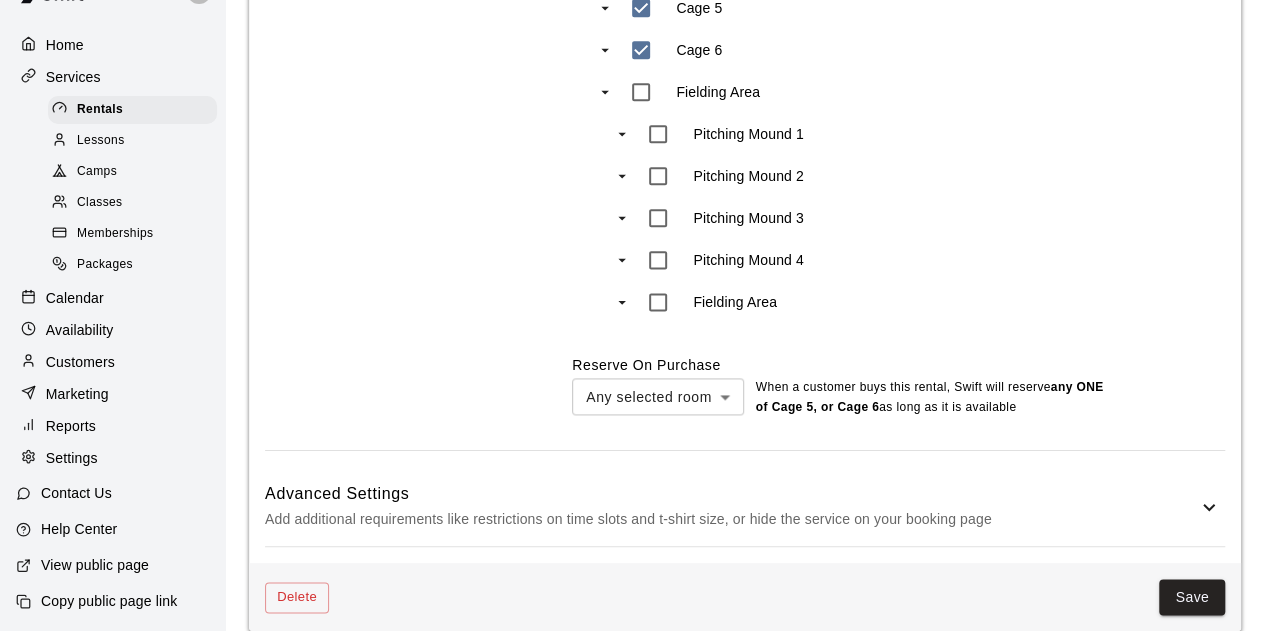 scroll, scrollTop: 1180, scrollLeft: 0, axis: vertical 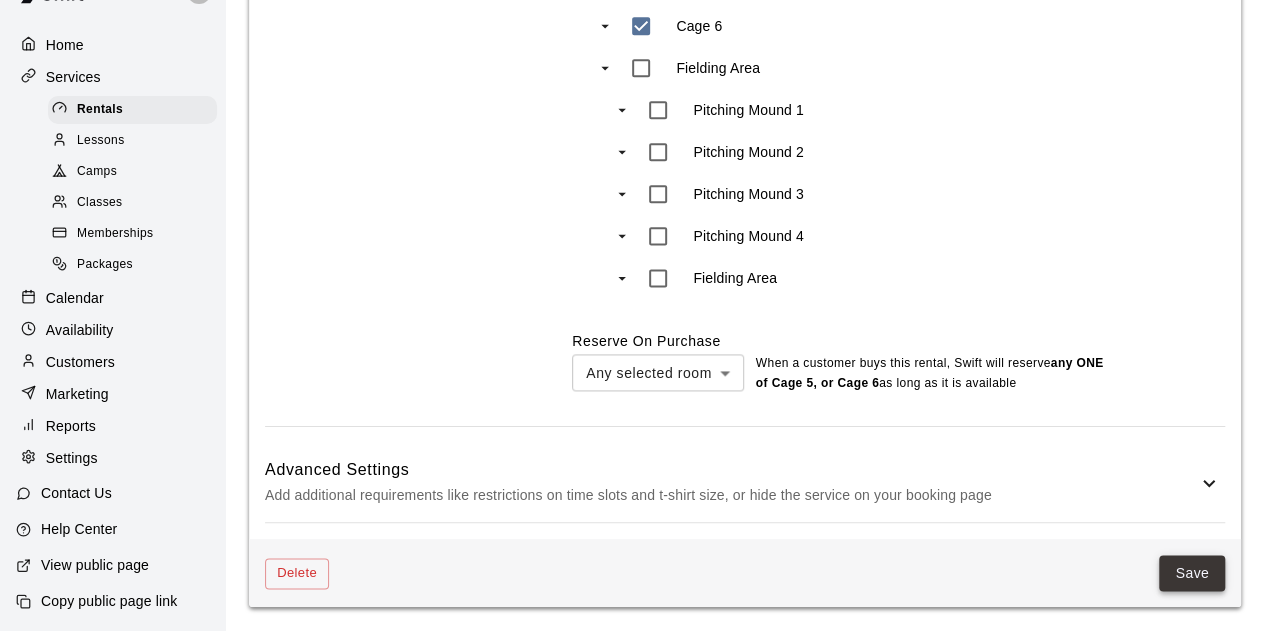 type on "**********" 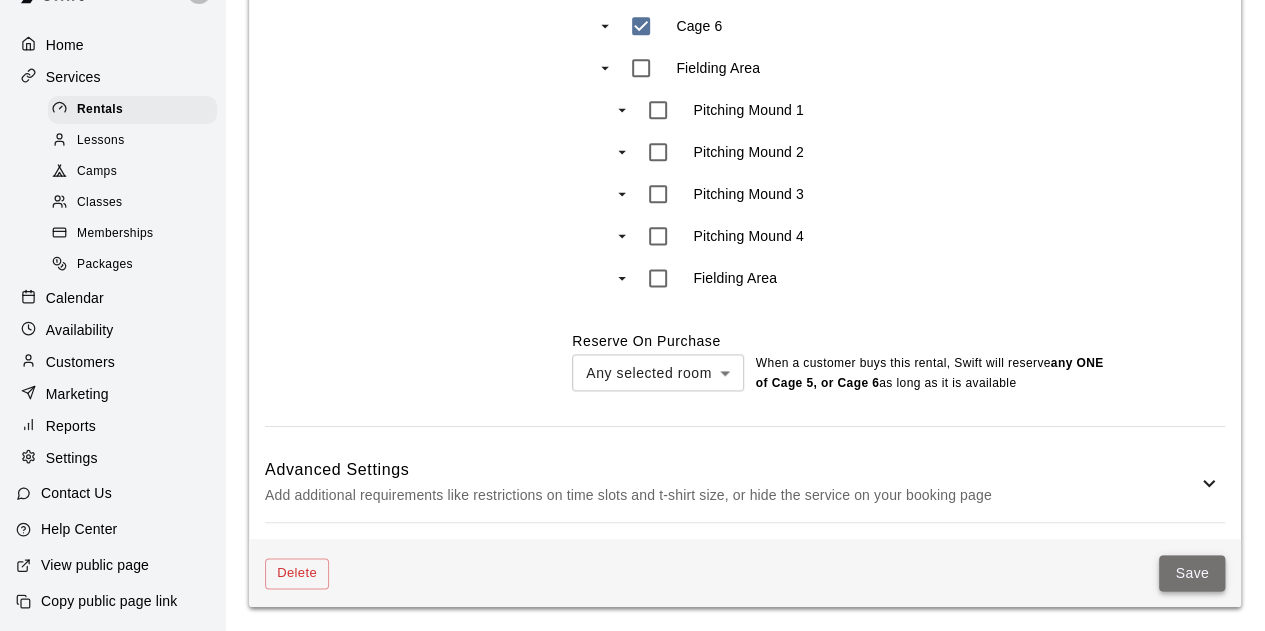 click on "Save" at bounding box center [1192, 573] 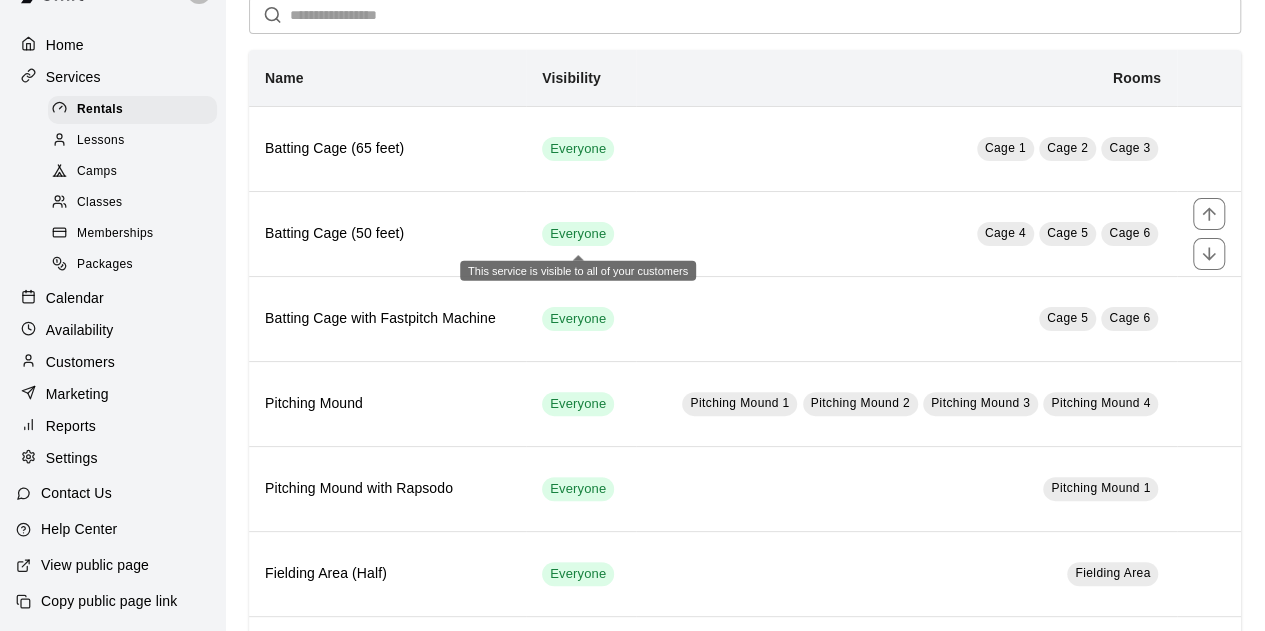 scroll, scrollTop: 193, scrollLeft: 0, axis: vertical 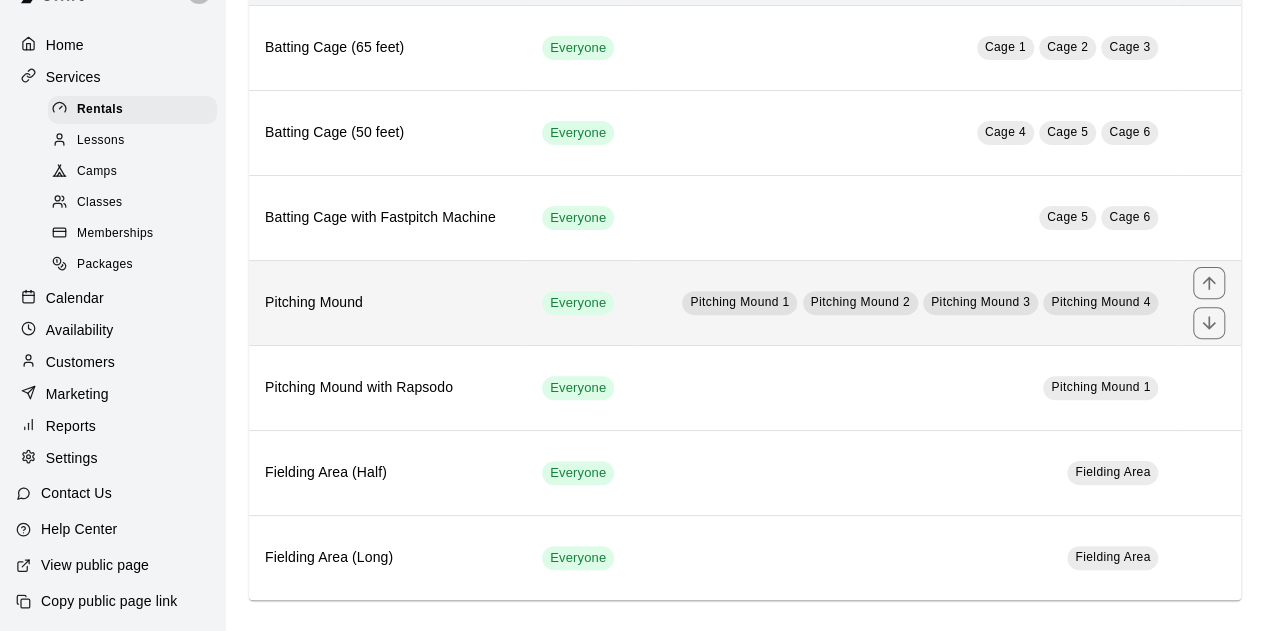 click on "Pitching Mound" at bounding box center (387, 303) 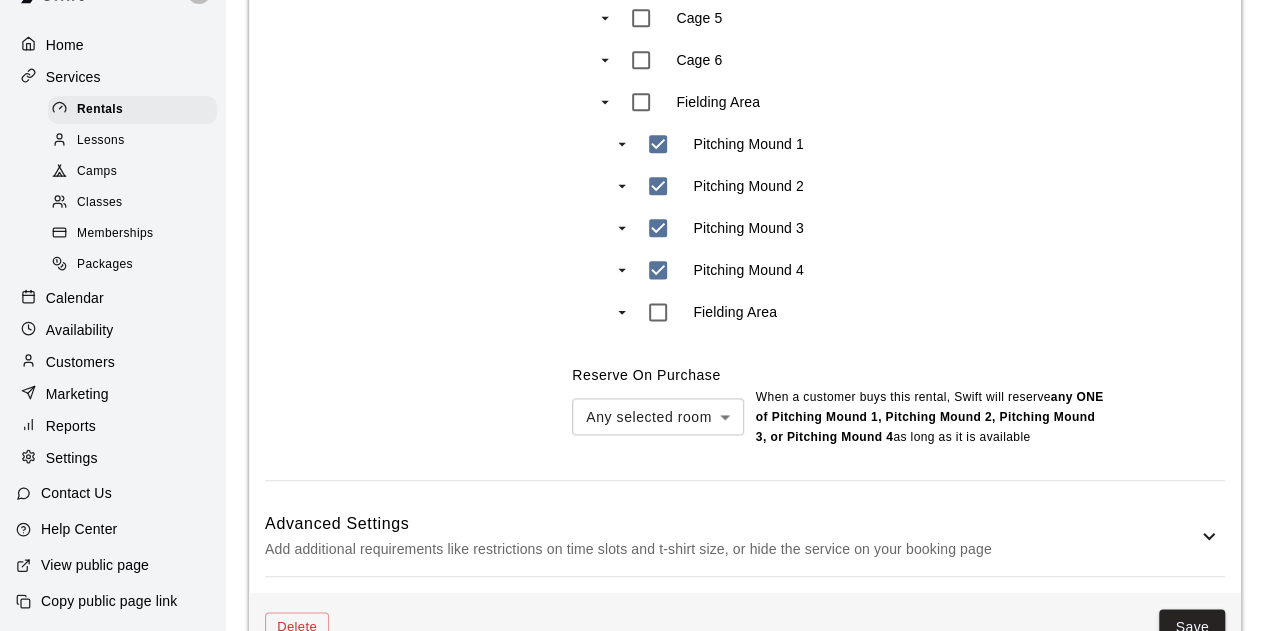 scroll, scrollTop: 1200, scrollLeft: 0, axis: vertical 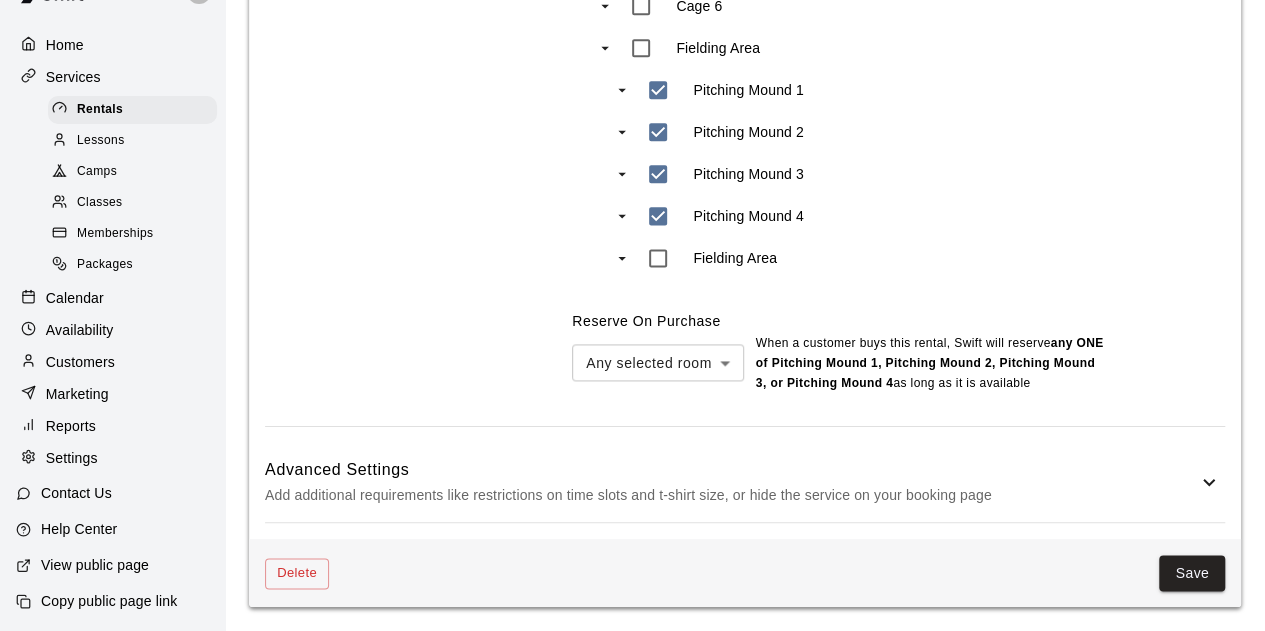 click on "**********" at bounding box center [632, -285] 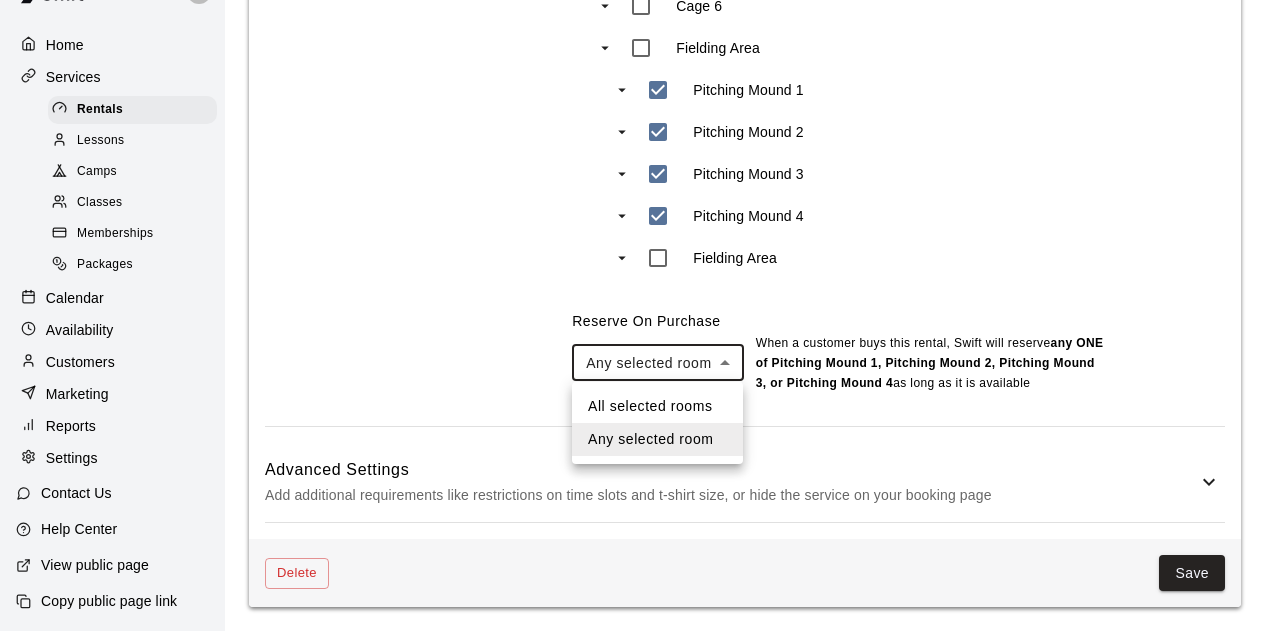 click at bounding box center [640, 315] 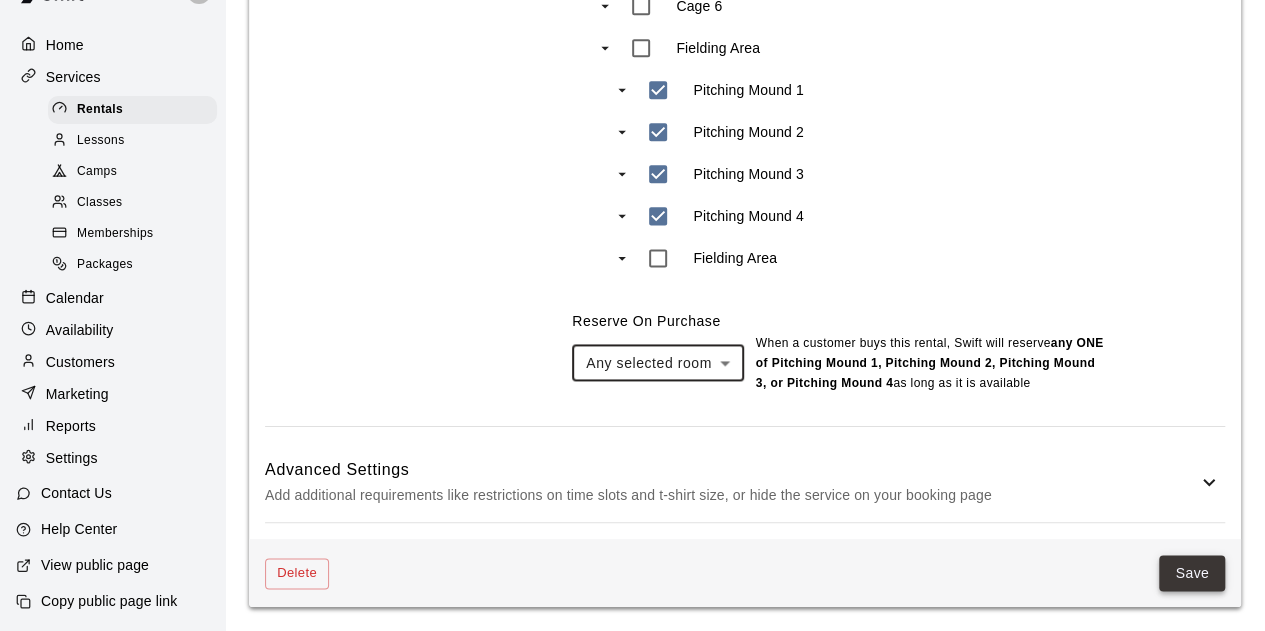 click on "Save" at bounding box center (1192, 573) 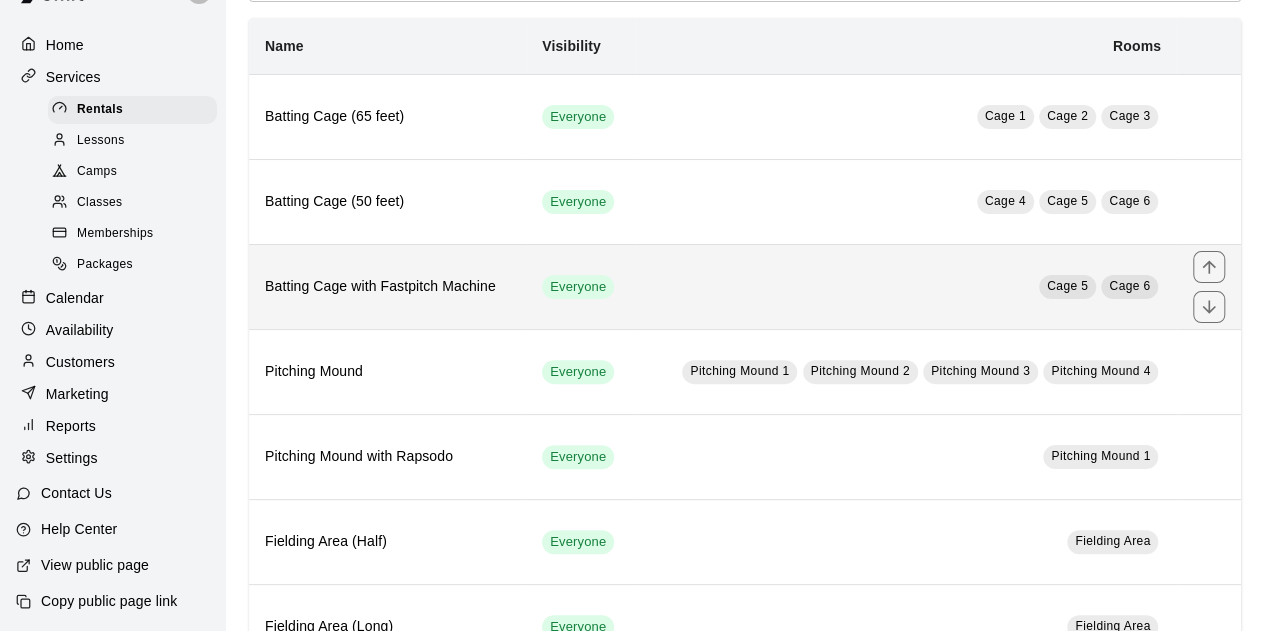 scroll, scrollTop: 193, scrollLeft: 0, axis: vertical 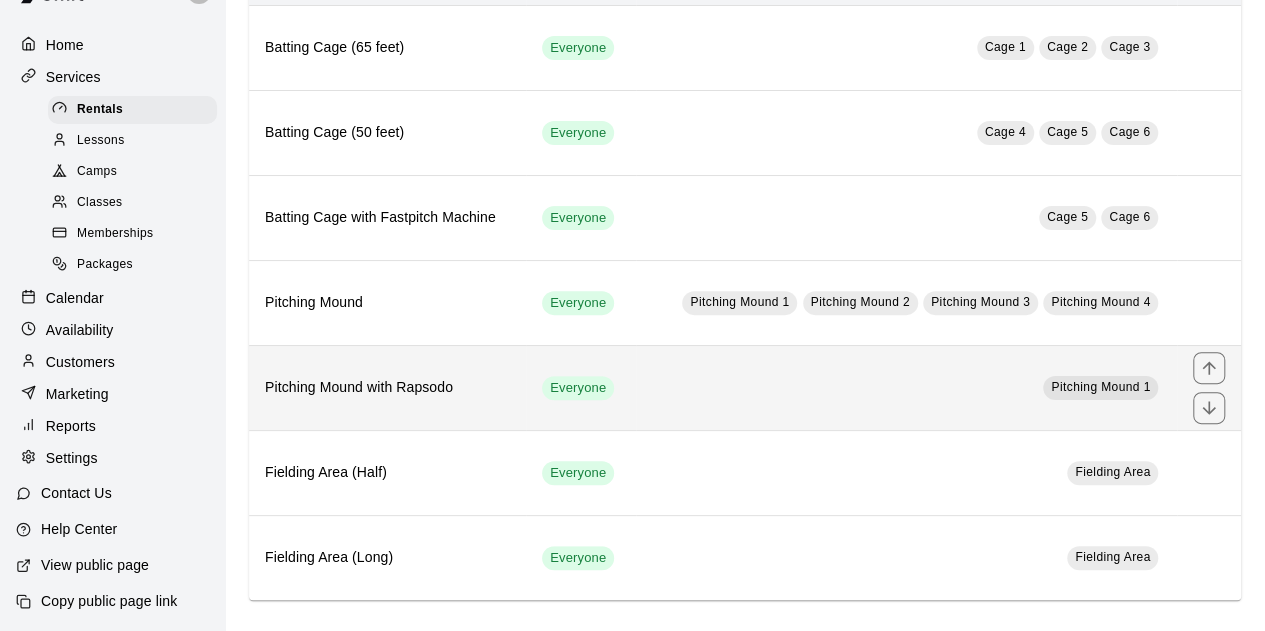 click on "Pitching Mound 1" at bounding box center [906, 387] 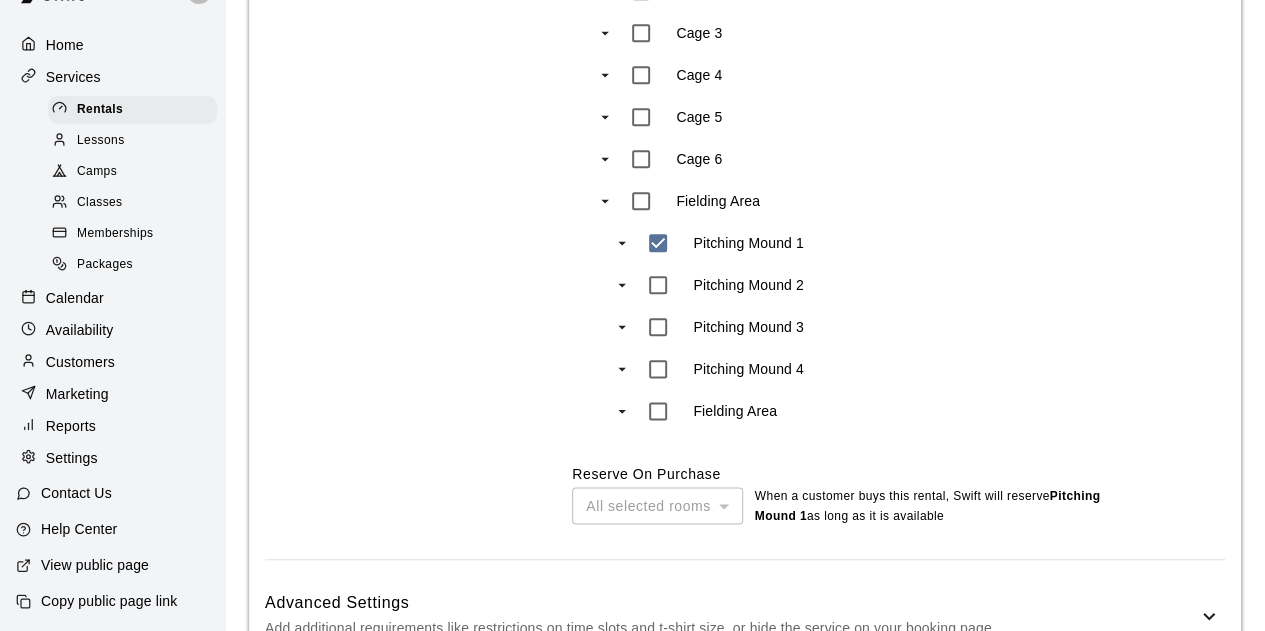 scroll, scrollTop: 1180, scrollLeft: 0, axis: vertical 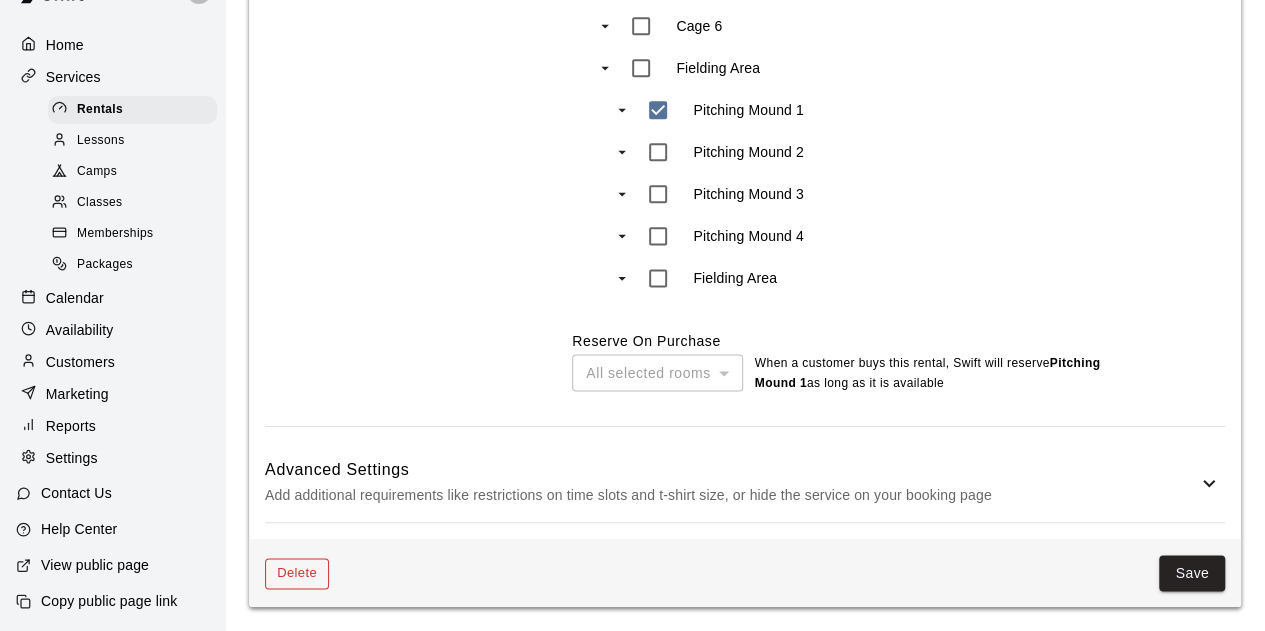 click on "Delete" at bounding box center (297, 573) 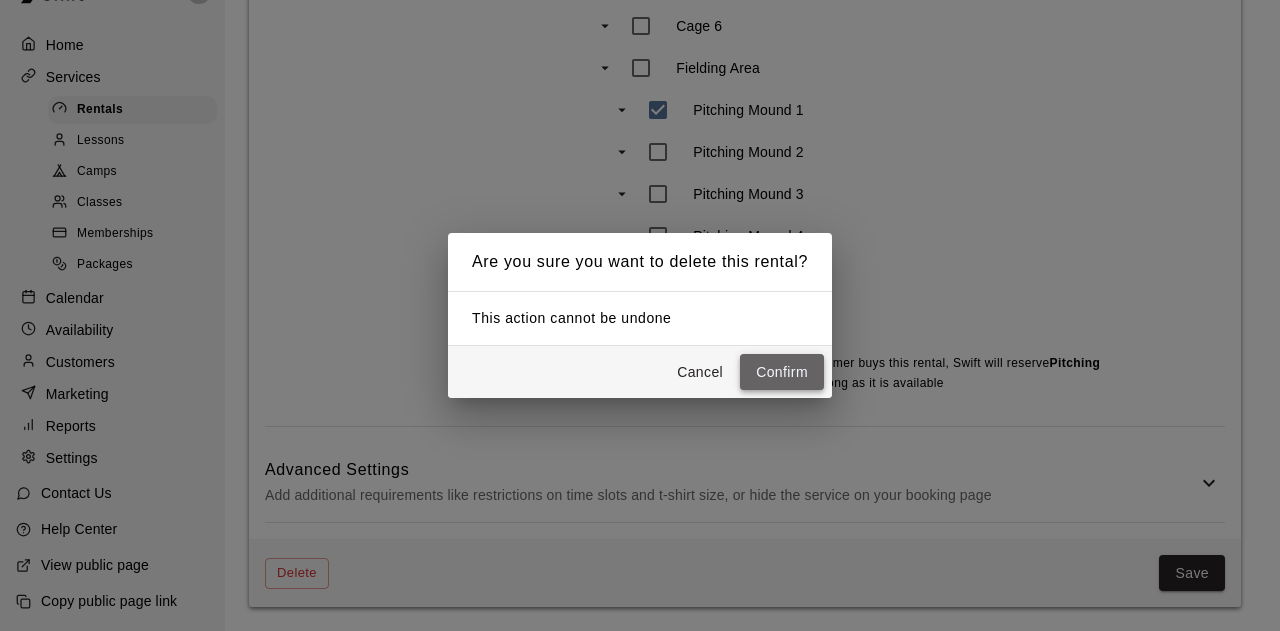 click on "Confirm" at bounding box center [782, 372] 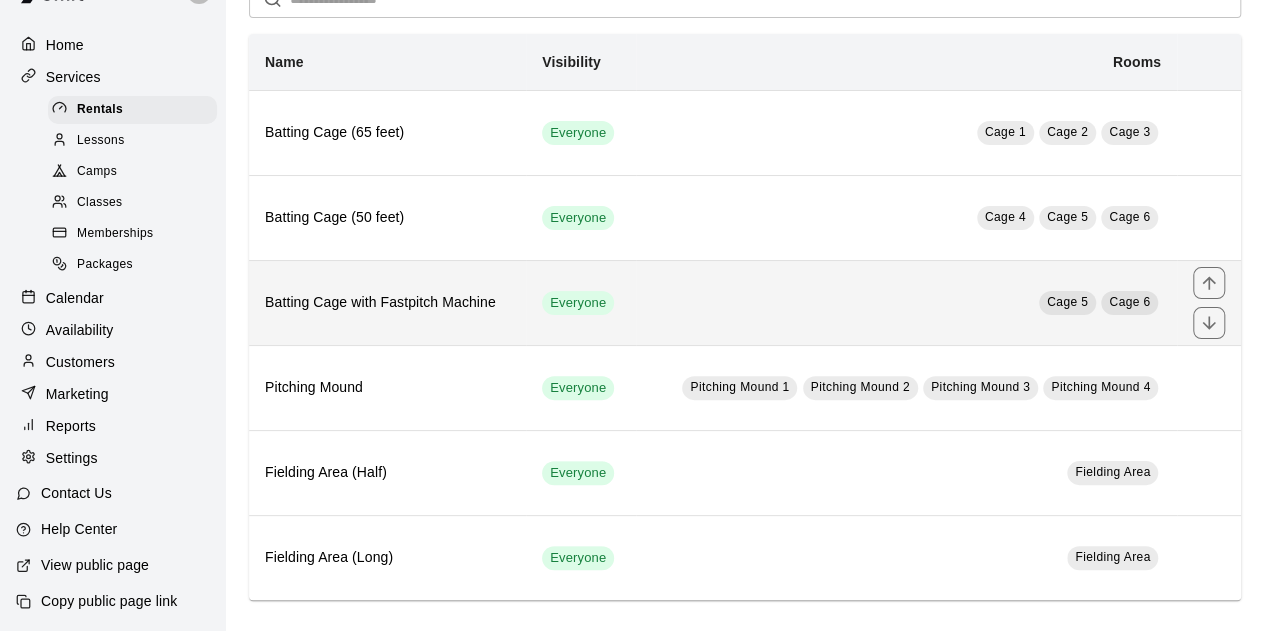 scroll, scrollTop: 110, scrollLeft: 0, axis: vertical 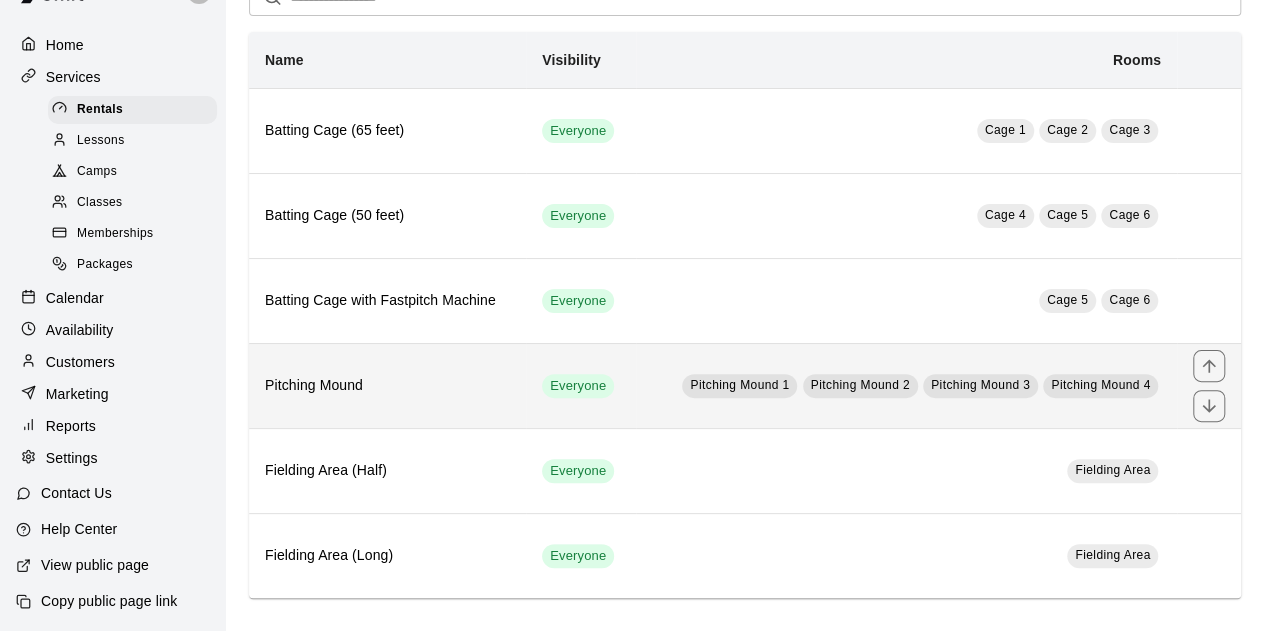 click on "Pitching Mound" at bounding box center (387, 385) 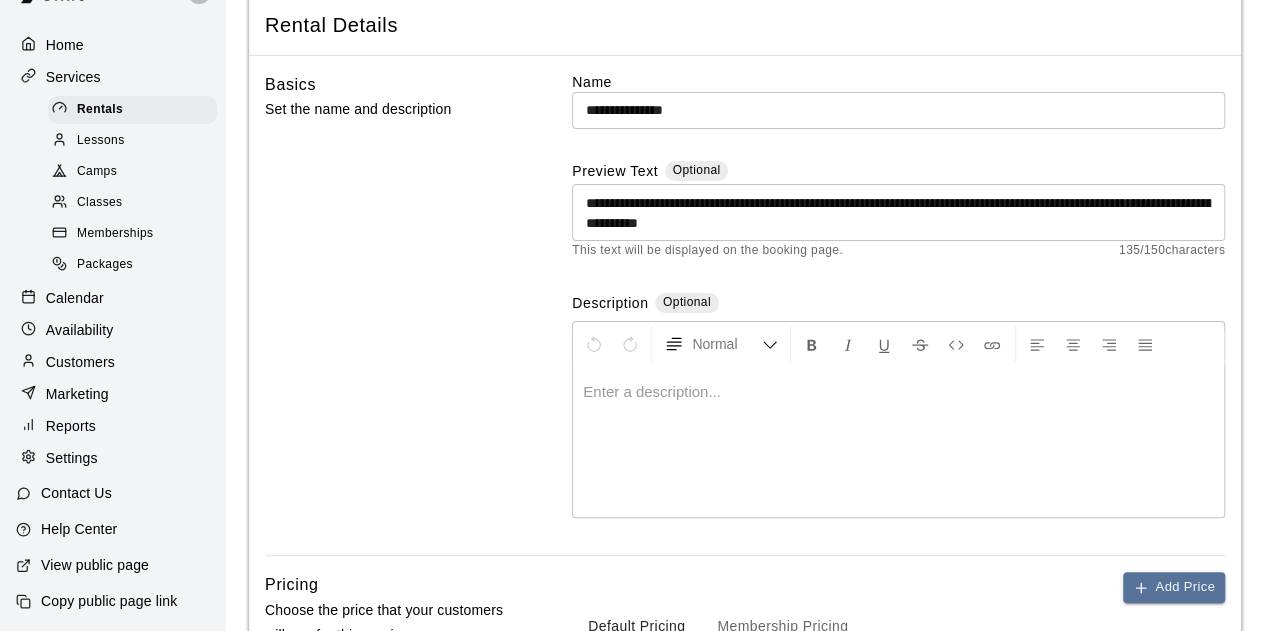 scroll, scrollTop: 0, scrollLeft: 0, axis: both 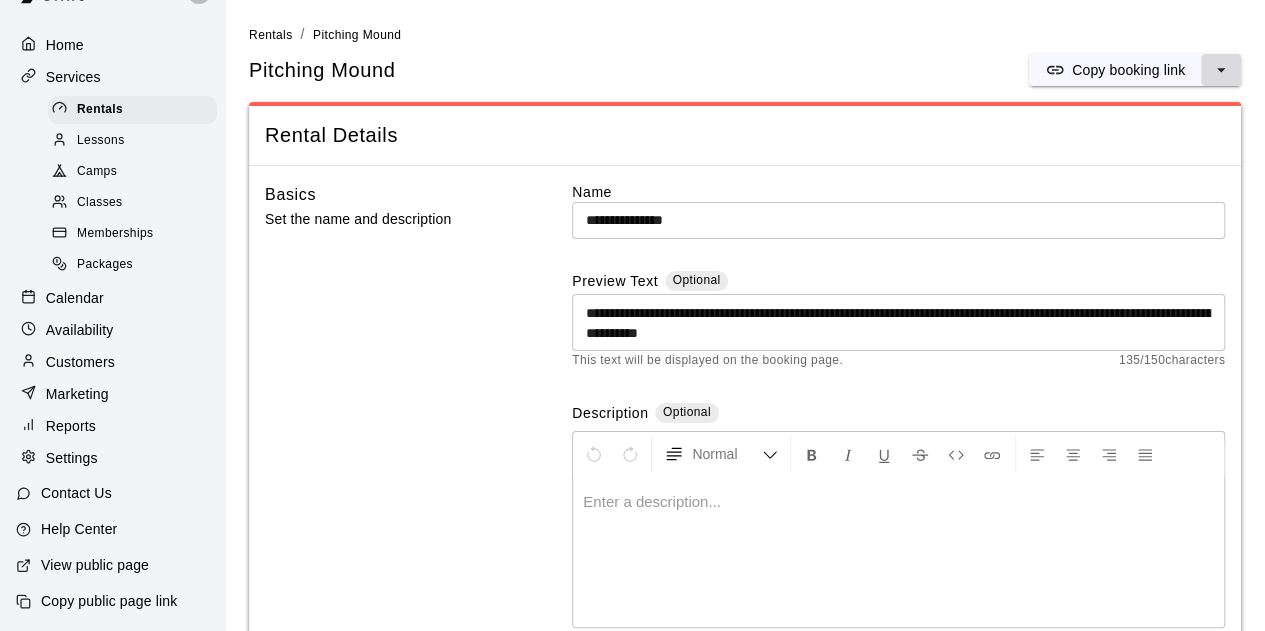 click 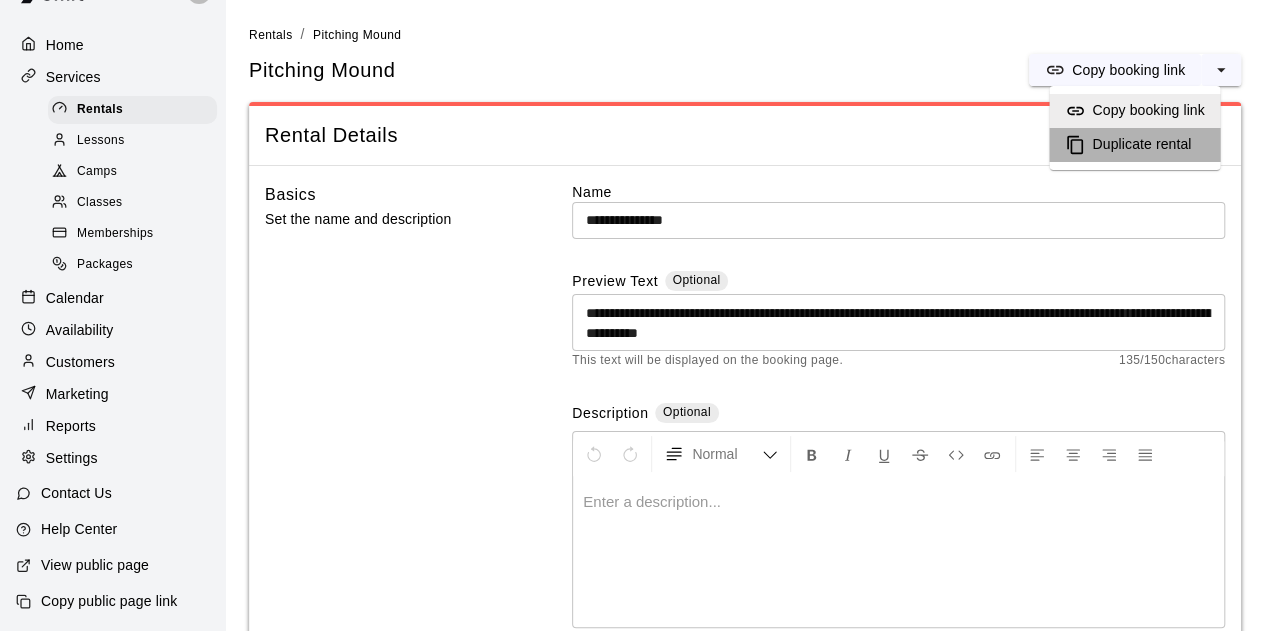 click on "Duplicate rental" at bounding box center [1141, 145] 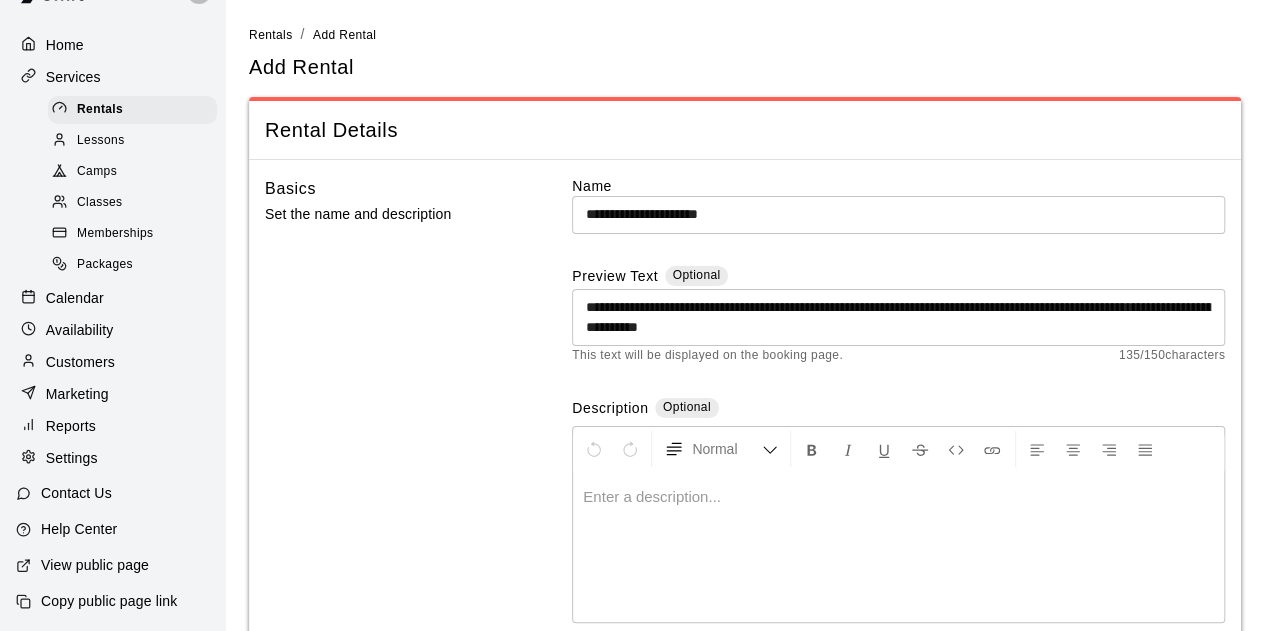 drag, startPoint x: 769, startPoint y: 219, endPoint x: 400, endPoint y: 194, distance: 369.84592 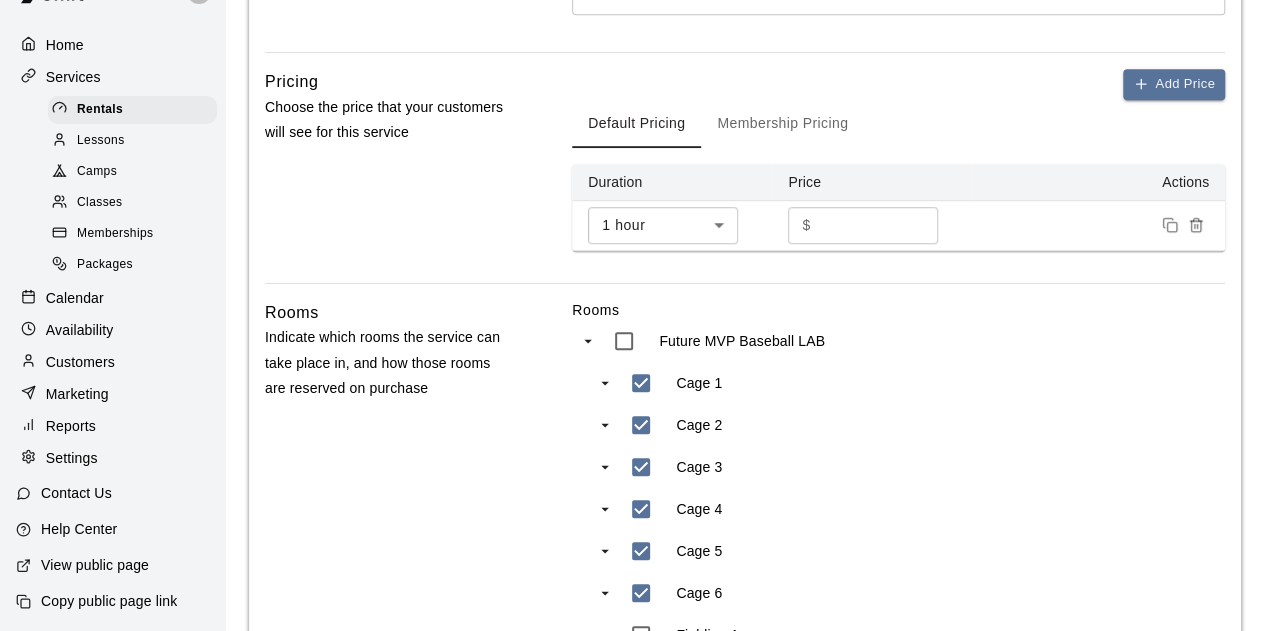 scroll, scrollTop: 500, scrollLeft: 0, axis: vertical 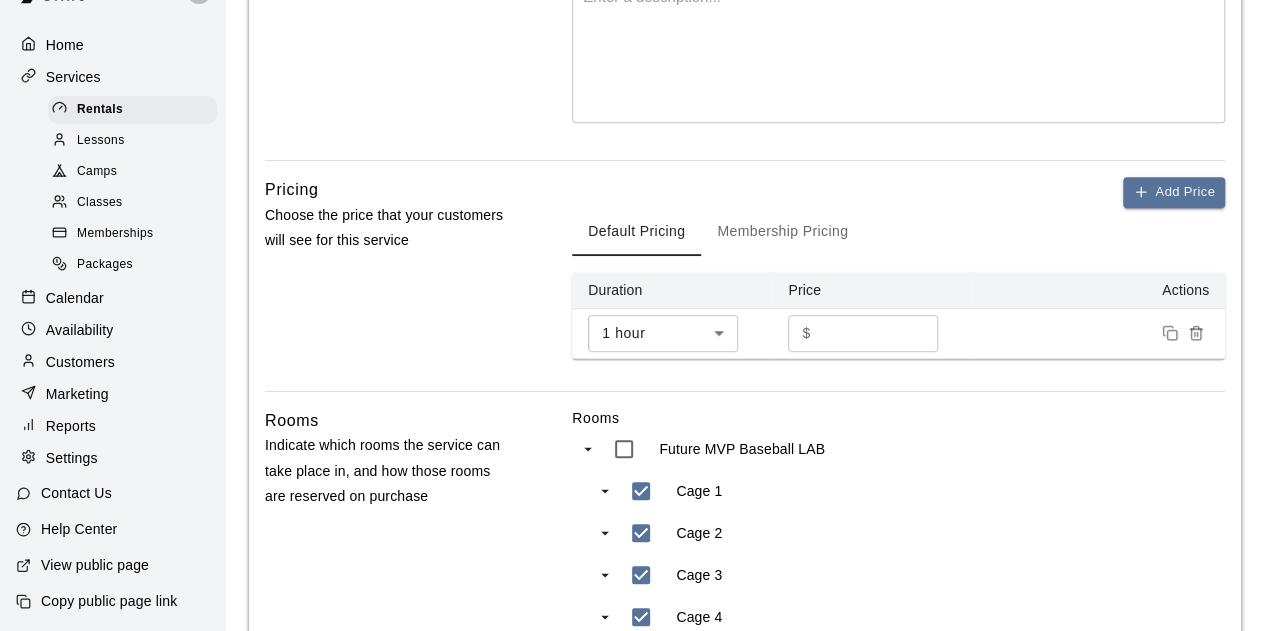 type on "**********" 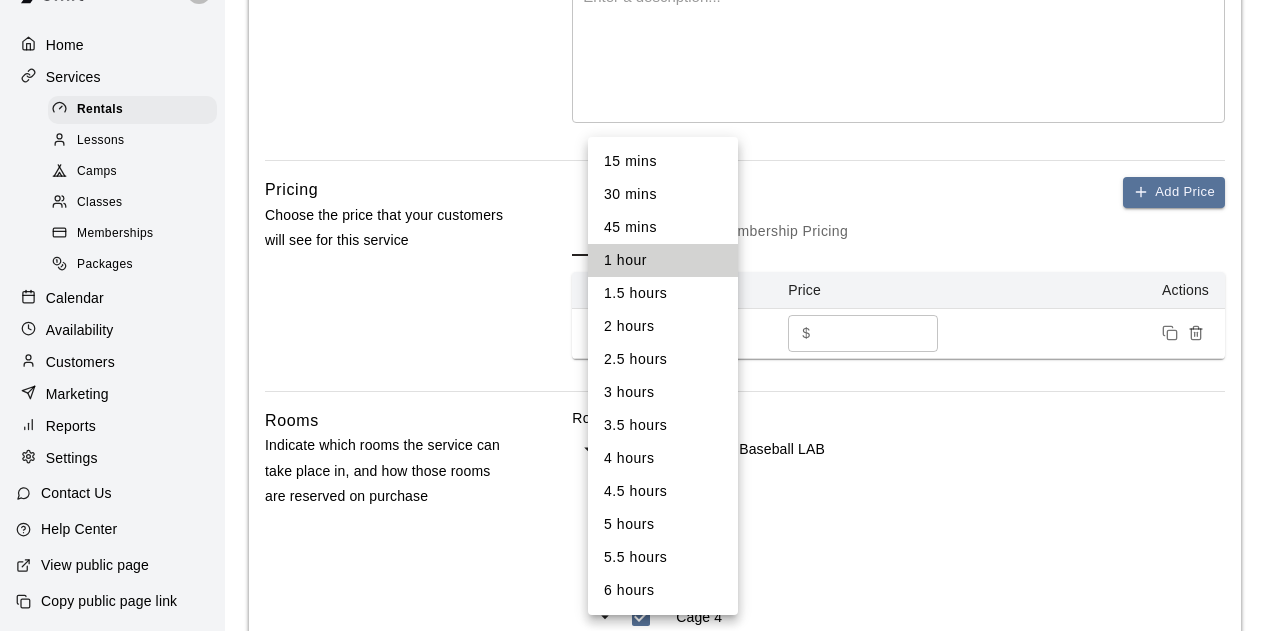 click on "30 mins" at bounding box center [663, 194] 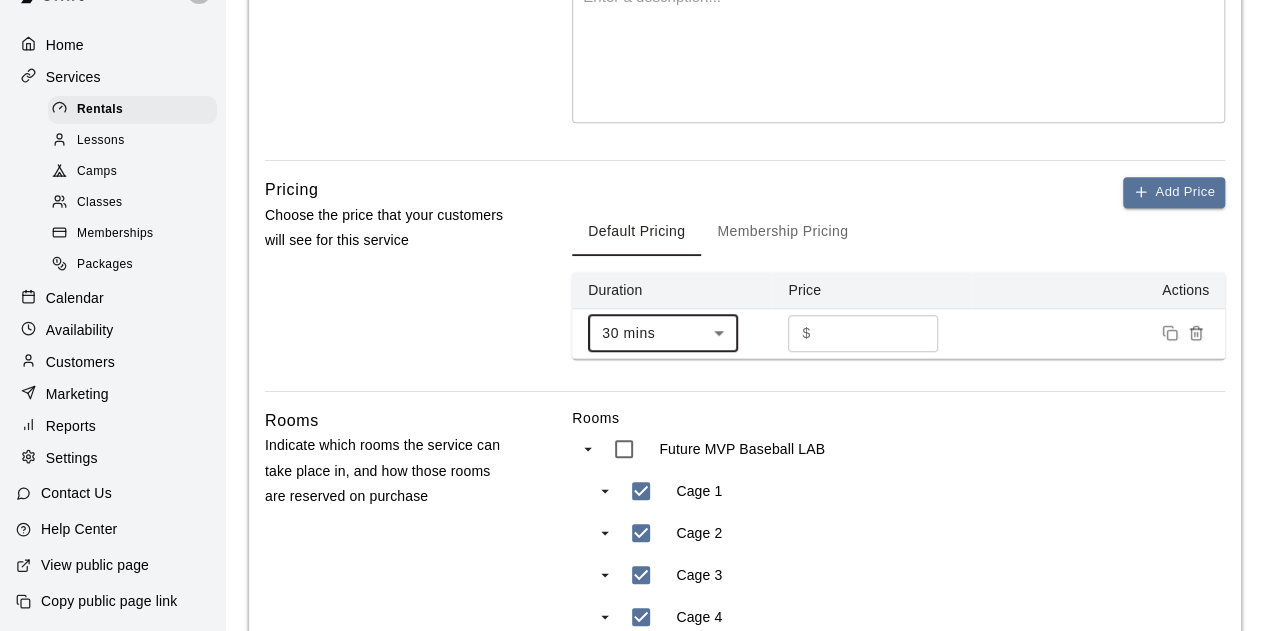 click on "Pricing Choose the price that your customers will see for this service Add Price Default Pricing Membership Pricing Duration Price Actions 30 mins ** ​ $ ** ​" at bounding box center (745, 284) 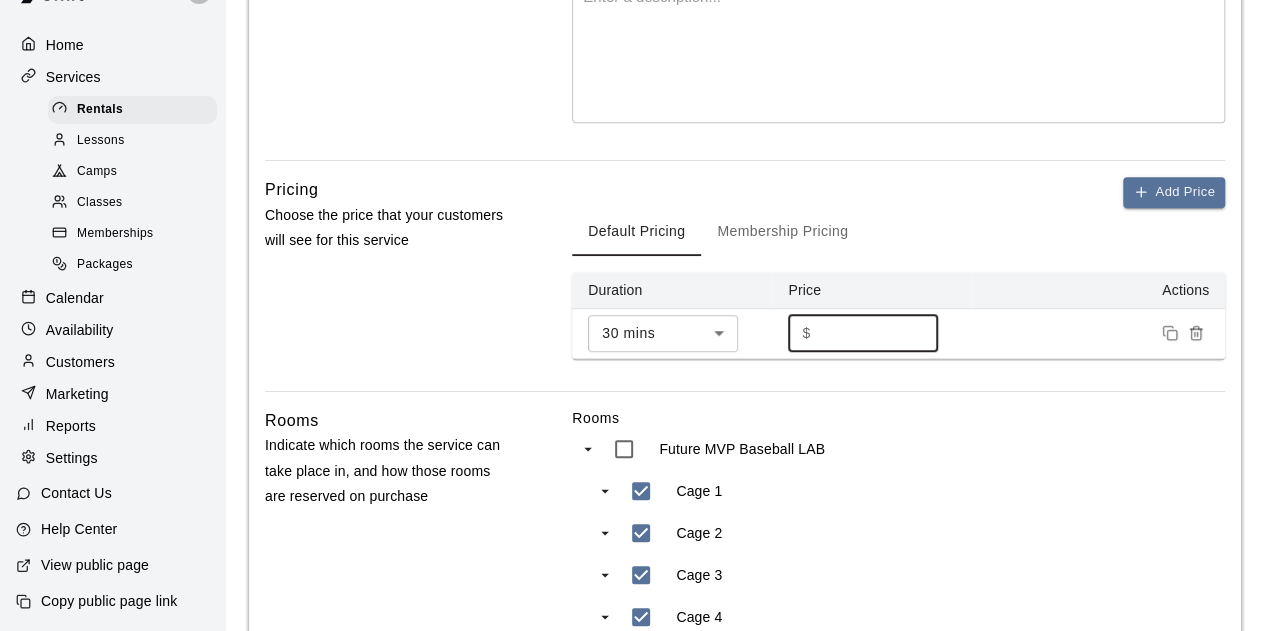 drag, startPoint x: 884, startPoint y: 331, endPoint x: 726, endPoint y: 331, distance: 158 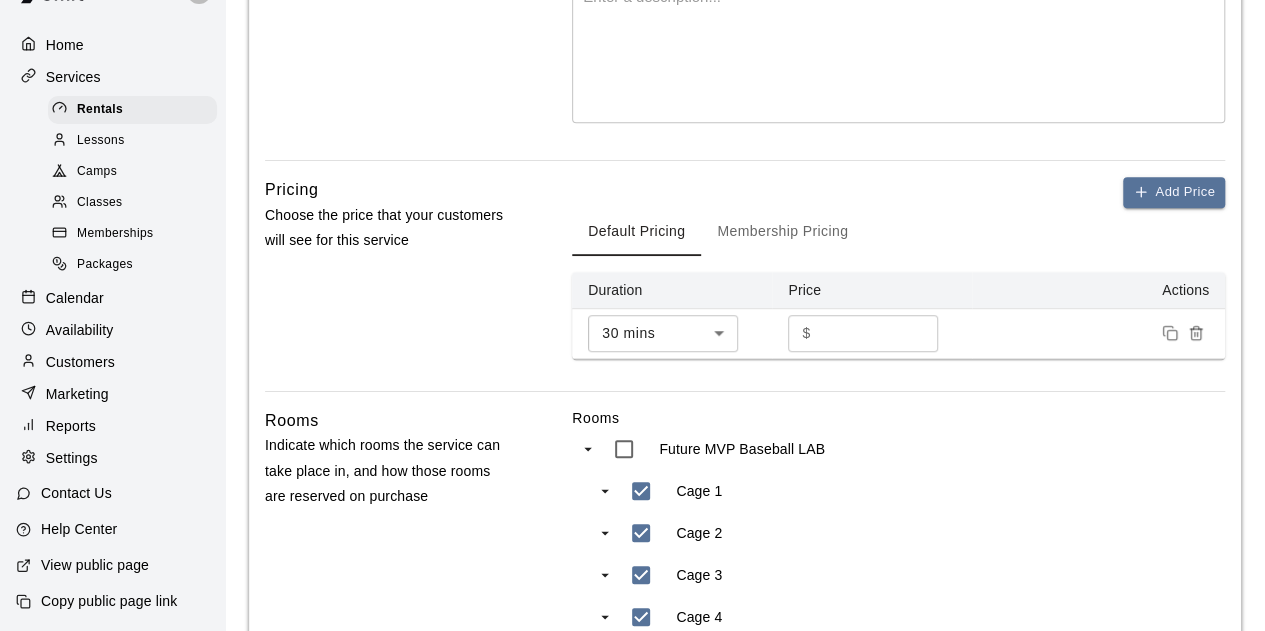 click on "Pricing Choose the price that your customers will see for this service" at bounding box center (390, 284) 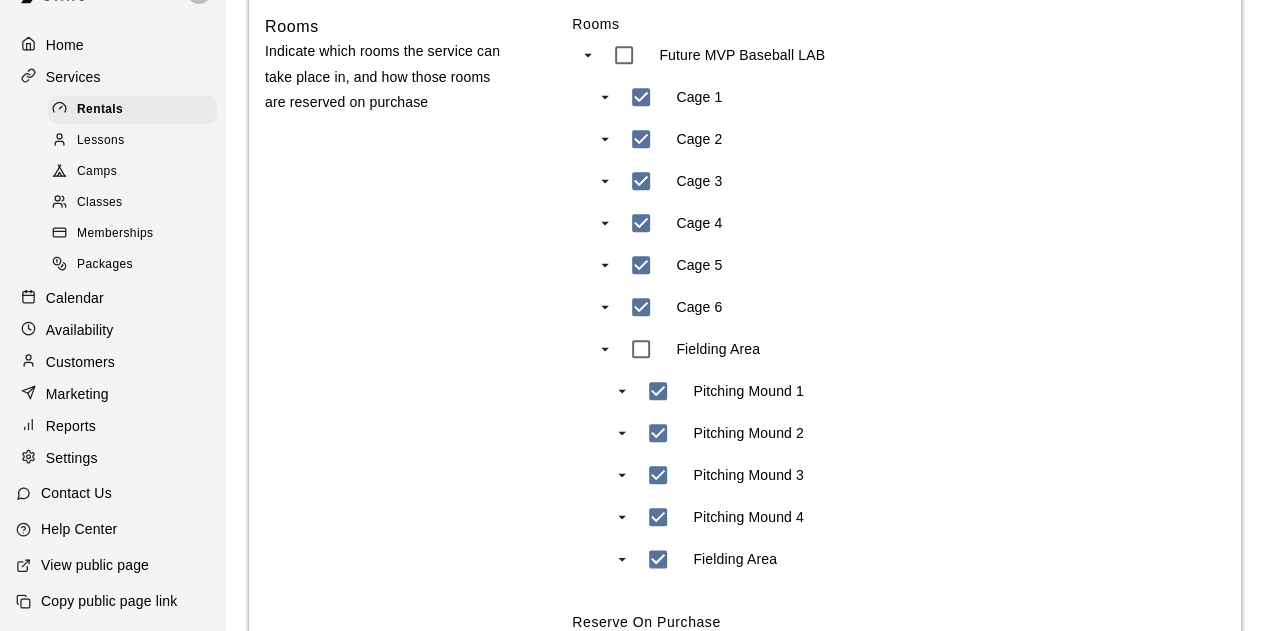 scroll, scrollTop: 700, scrollLeft: 0, axis: vertical 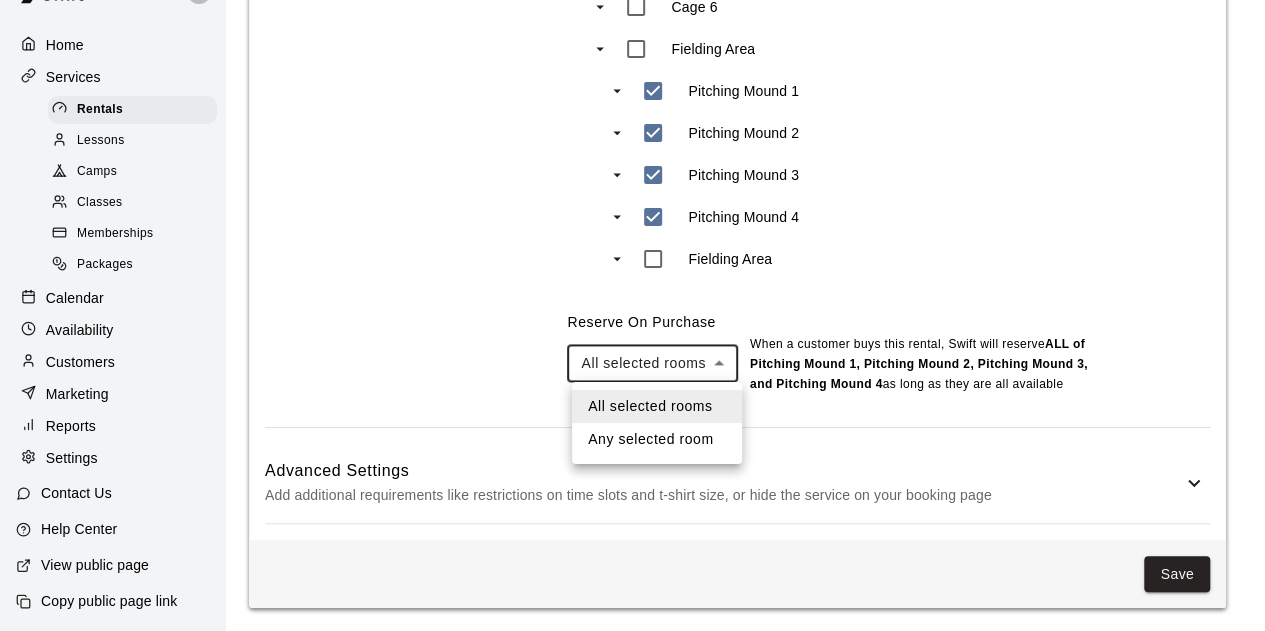 click on "**********" at bounding box center [632, -281] 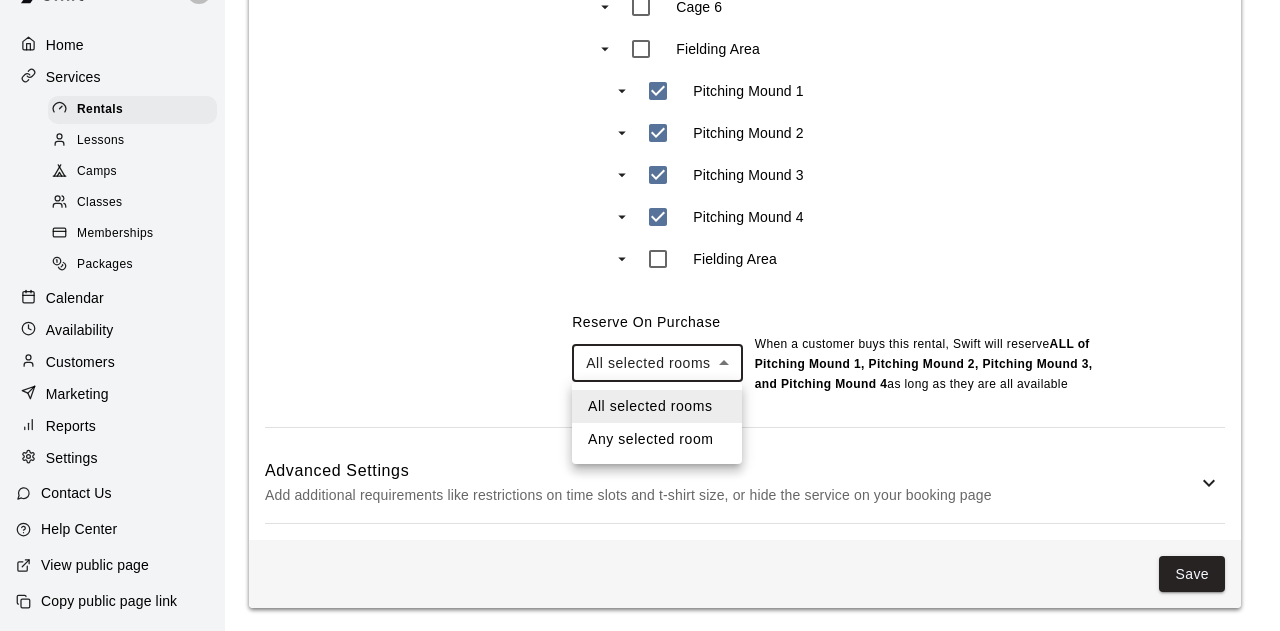 click on "Any selected room" at bounding box center (657, 439) 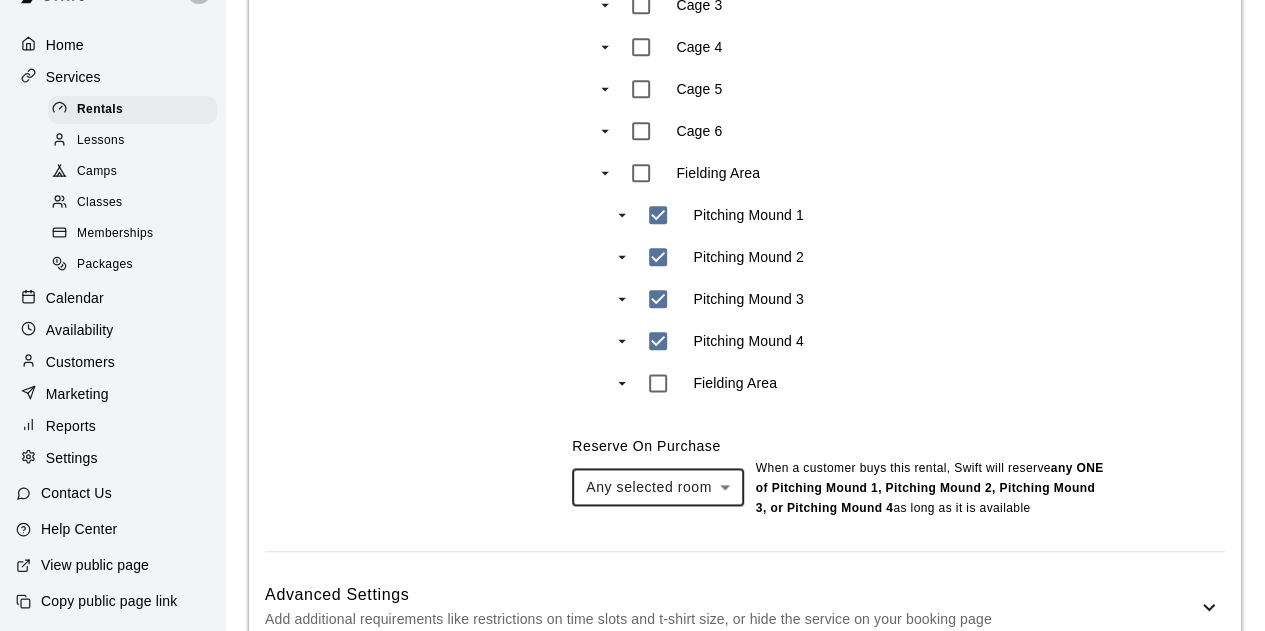 scroll, scrollTop: 1088, scrollLeft: 0, axis: vertical 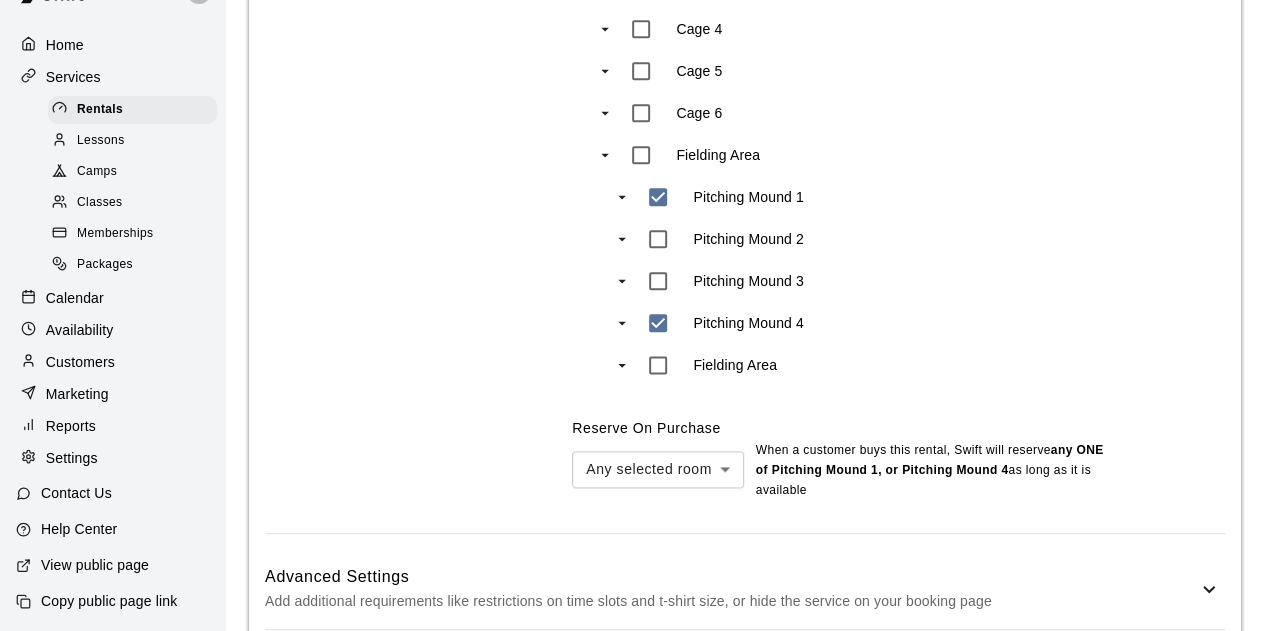 type on "***" 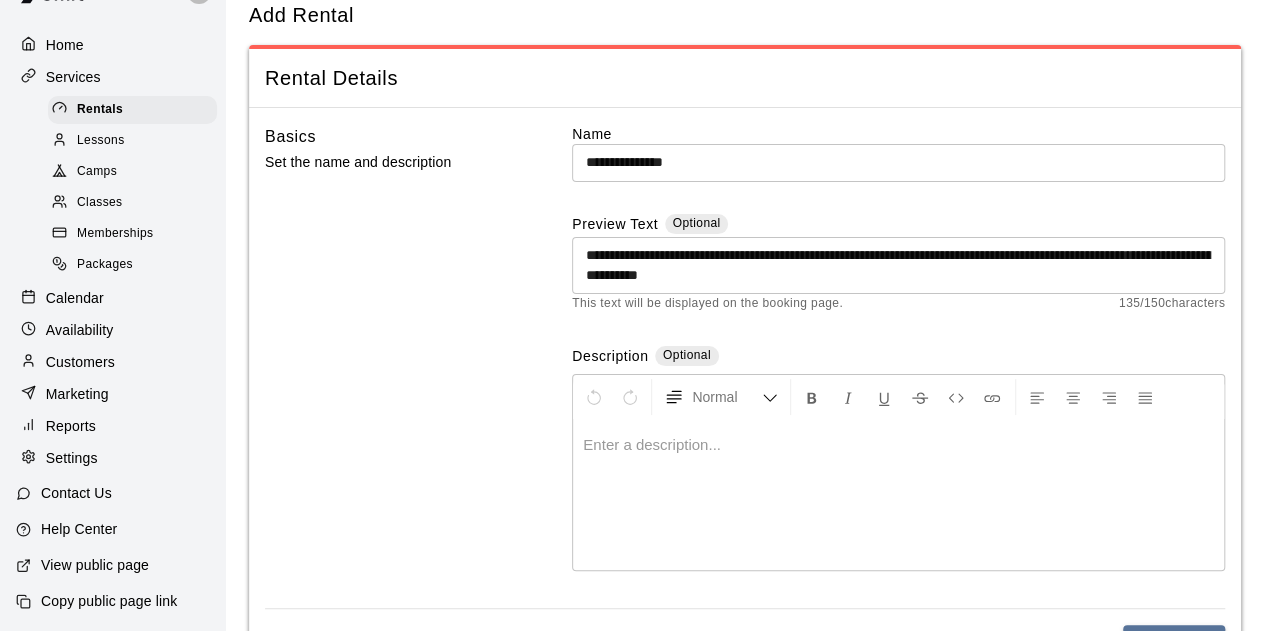 scroll, scrollTop: 0, scrollLeft: 0, axis: both 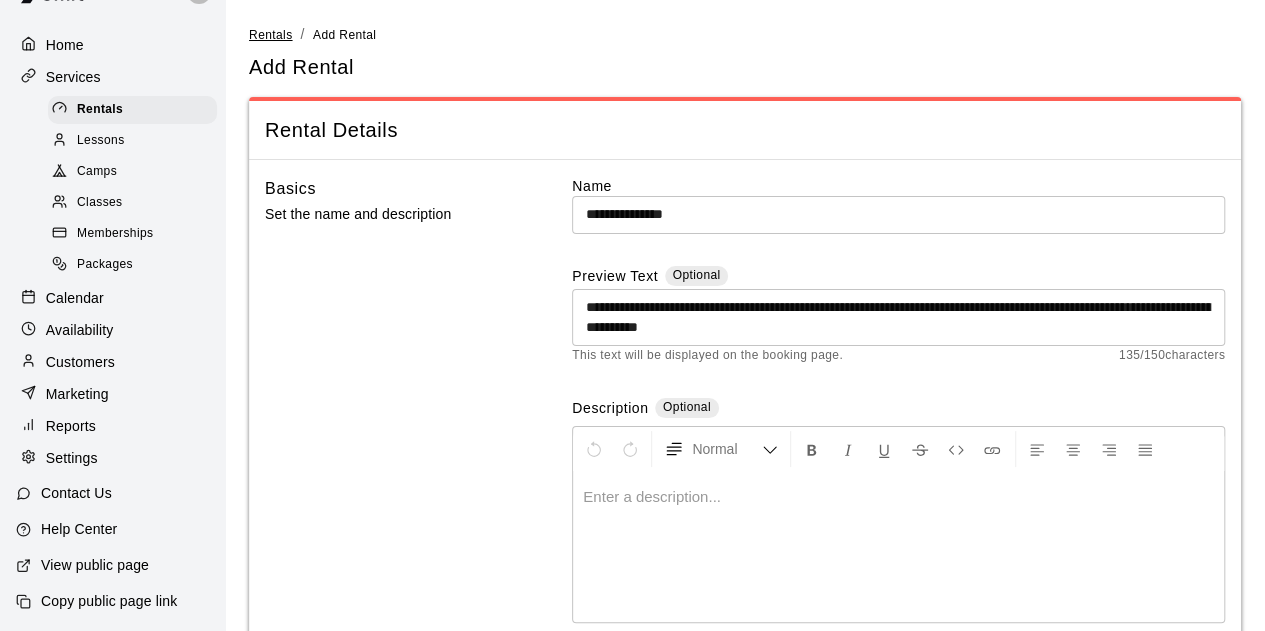 click on "Rentals" at bounding box center [271, 35] 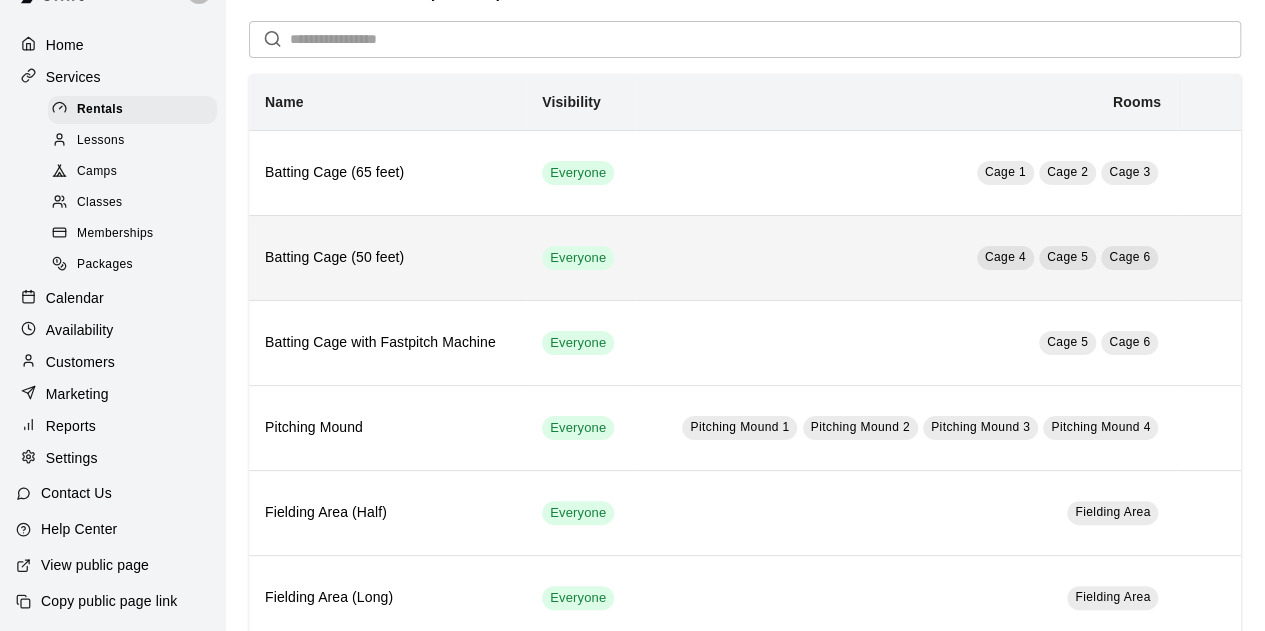 scroll, scrollTop: 100, scrollLeft: 0, axis: vertical 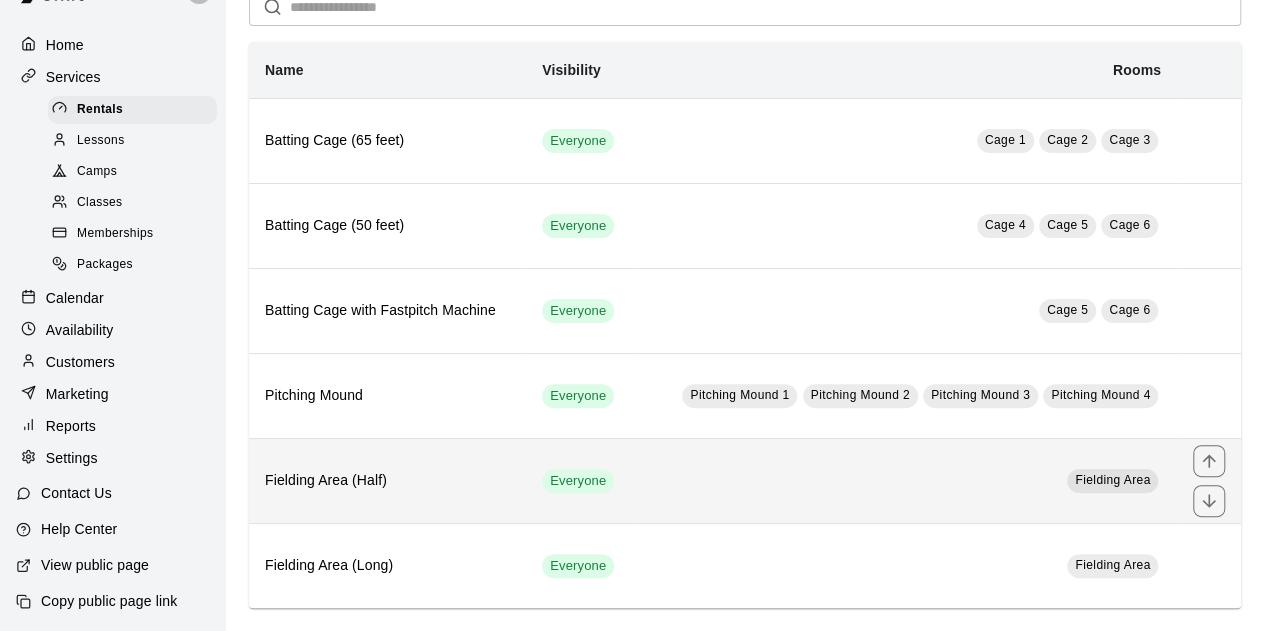 click on "Fielding Area (Half)" at bounding box center (387, 480) 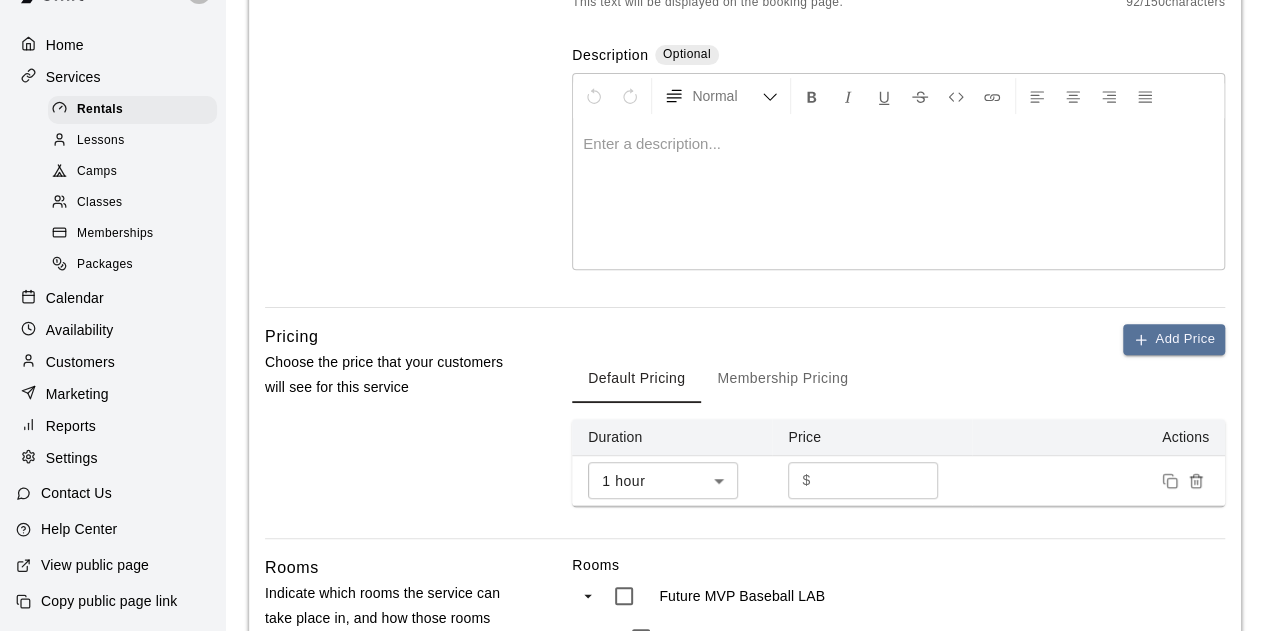scroll, scrollTop: 100, scrollLeft: 0, axis: vertical 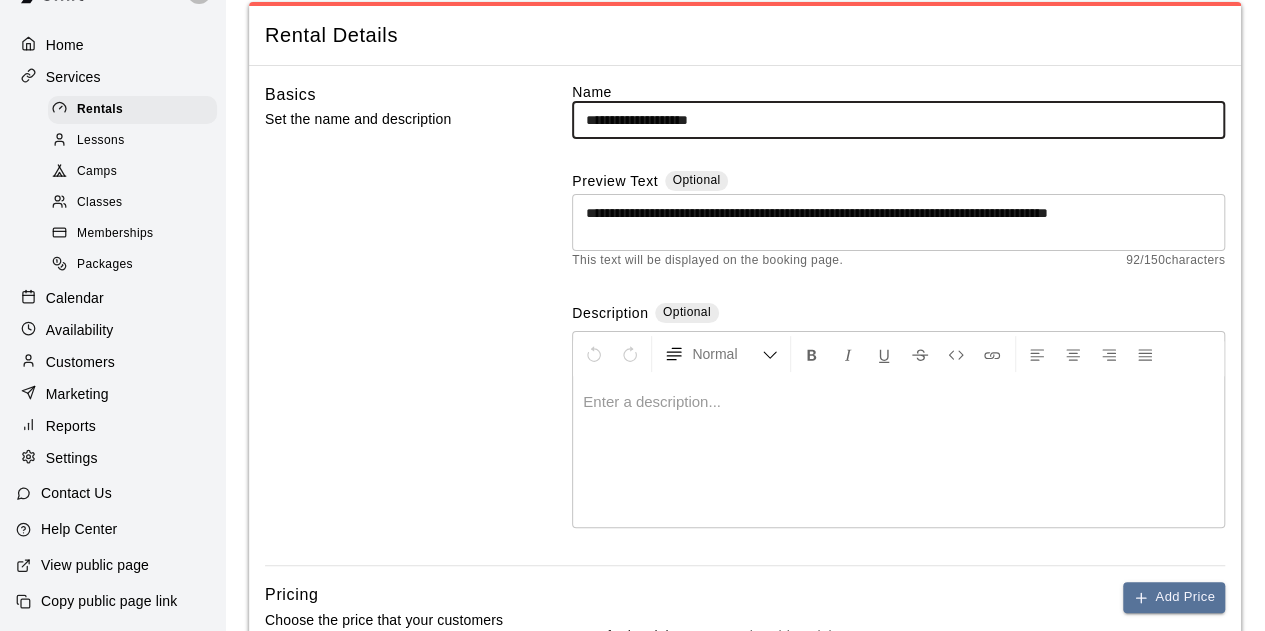 click on "**********" at bounding box center [898, 120] 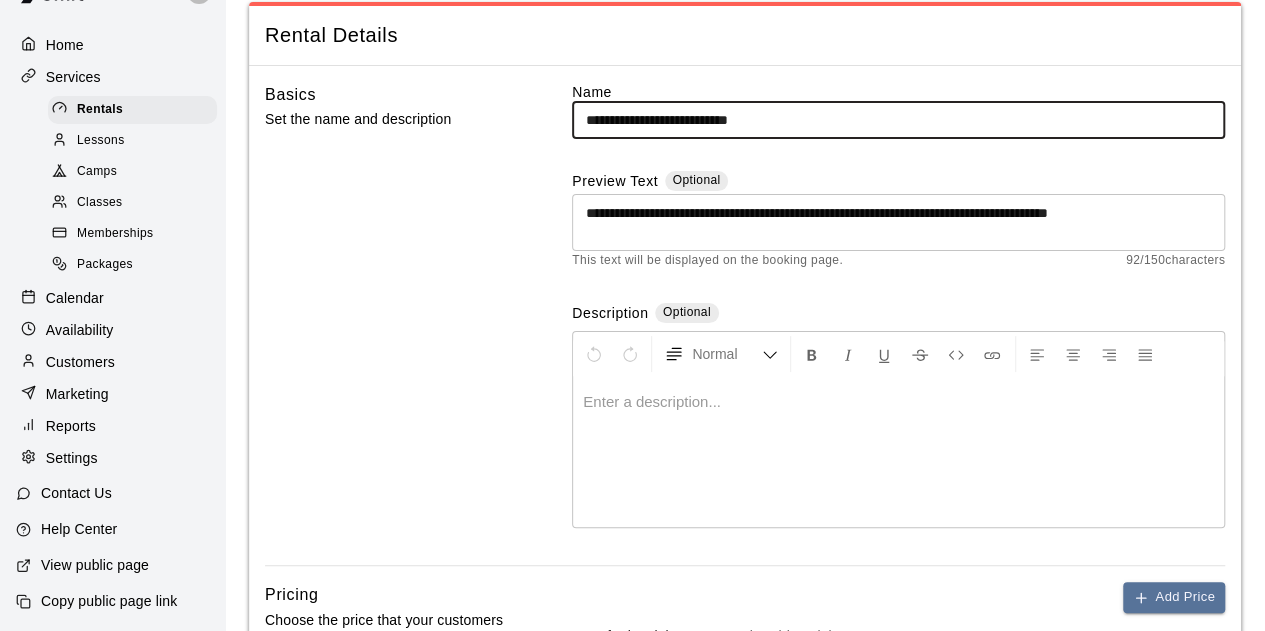 type on "**********" 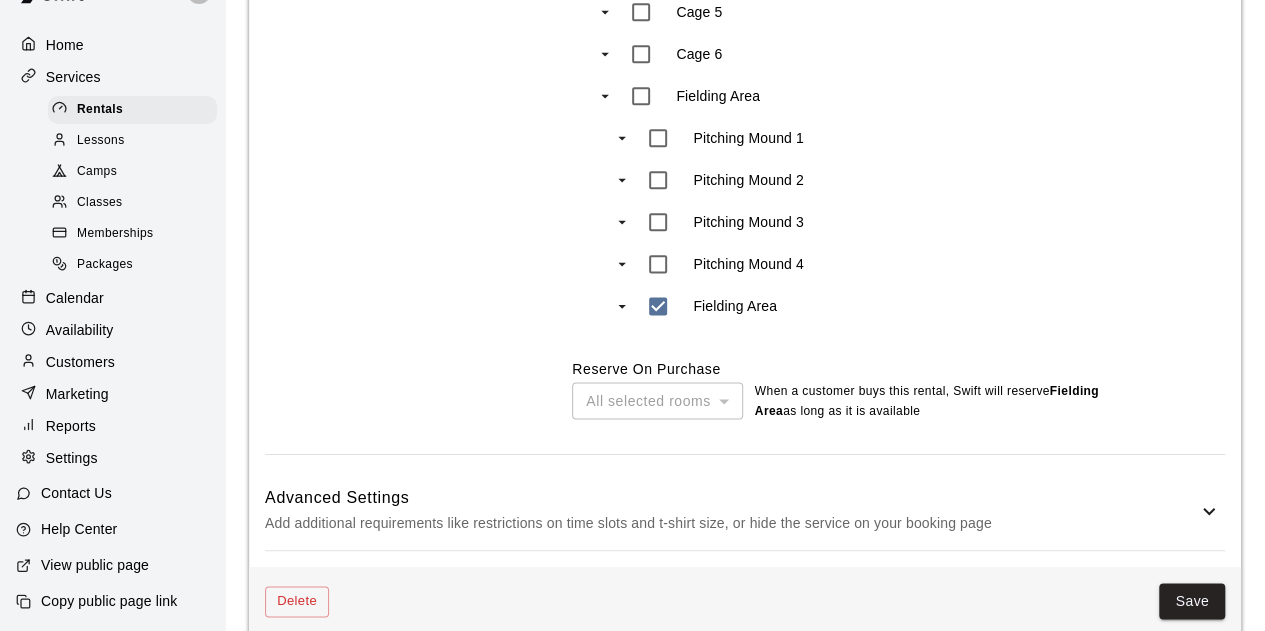 scroll, scrollTop: 1180, scrollLeft: 0, axis: vertical 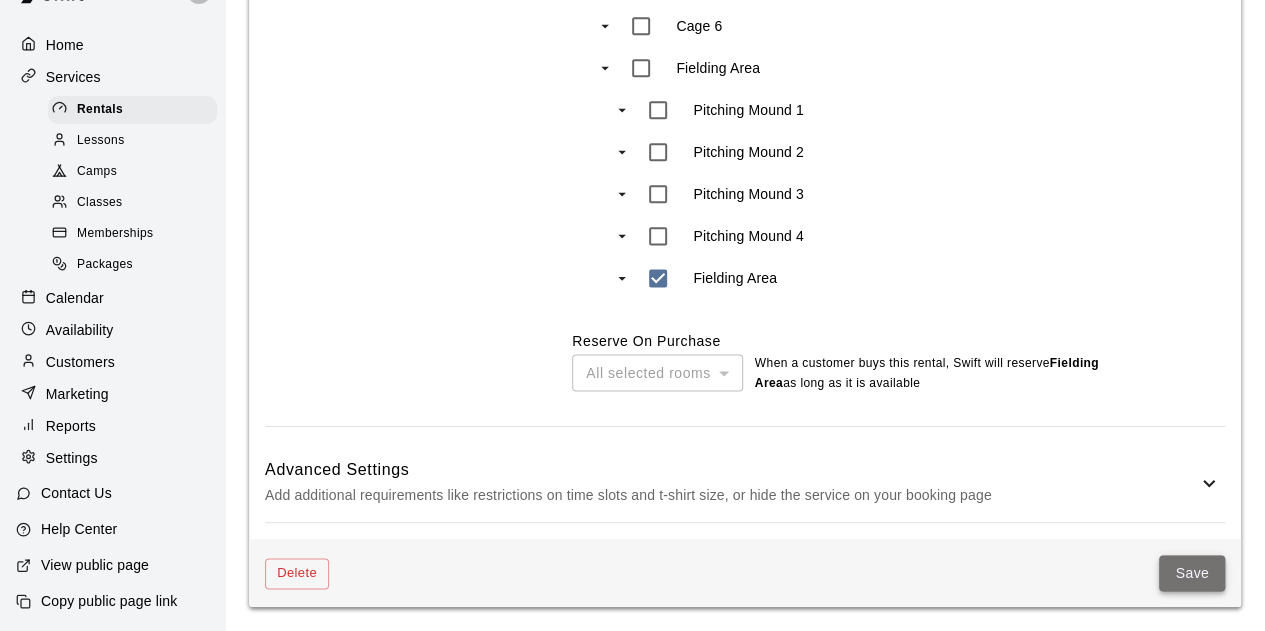 click on "Save" at bounding box center (1192, 573) 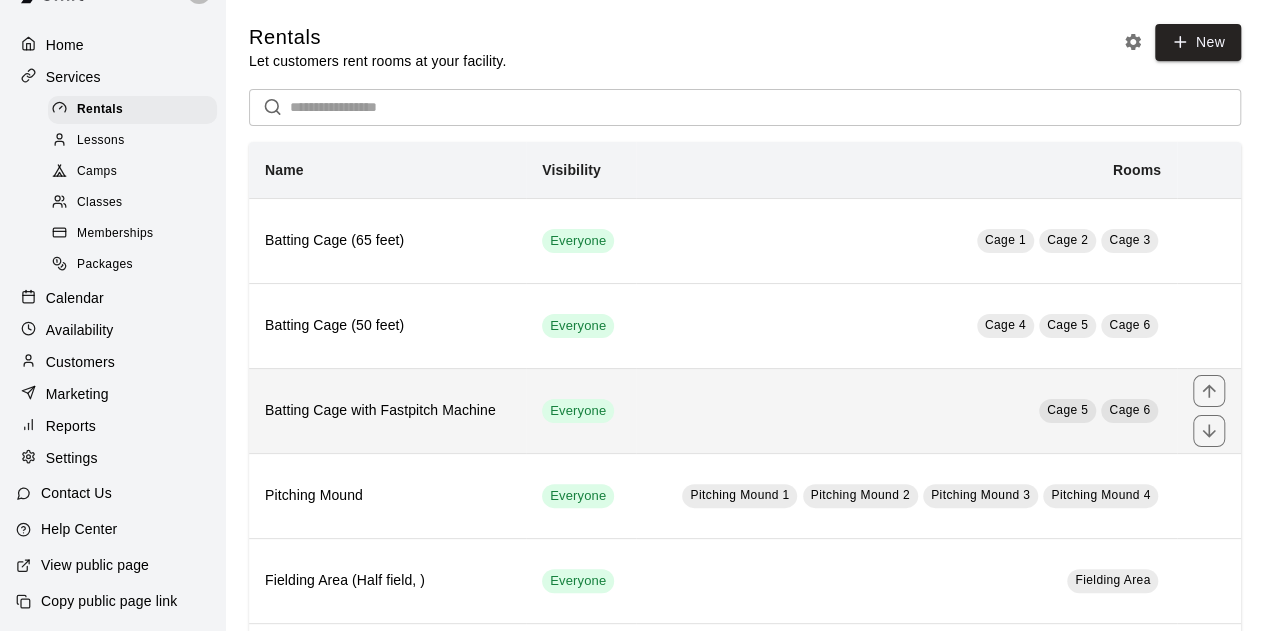 scroll, scrollTop: 100, scrollLeft: 0, axis: vertical 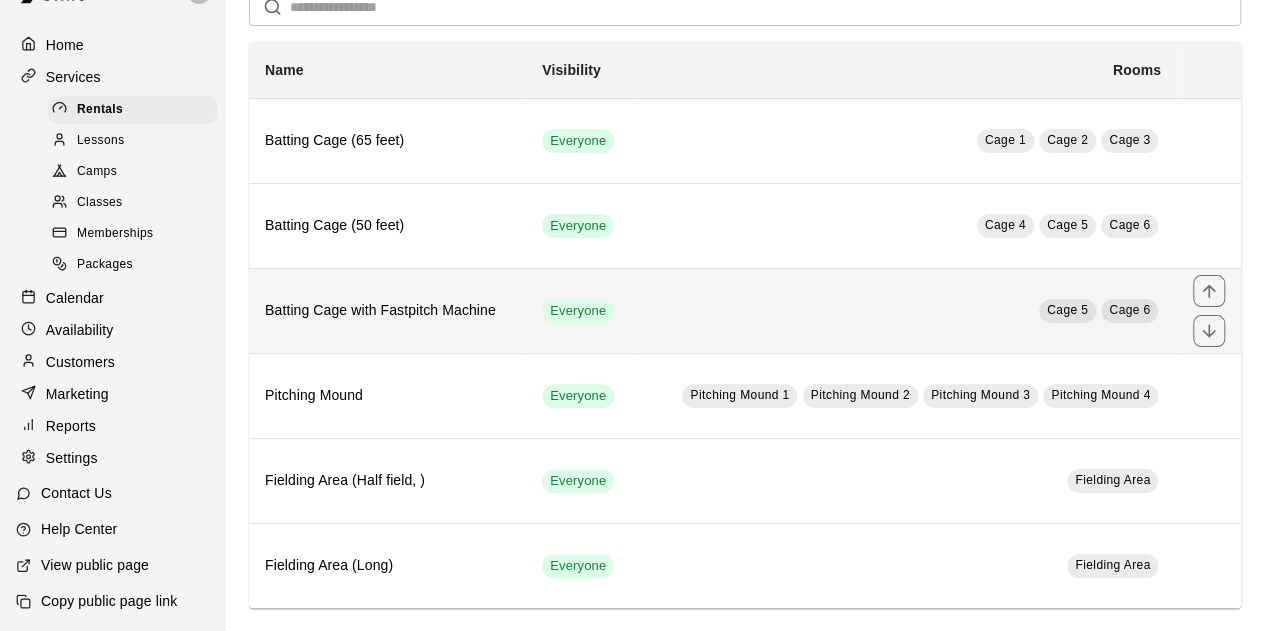 click on "Batting Cage with Fastpitch Machine" at bounding box center (387, 310) 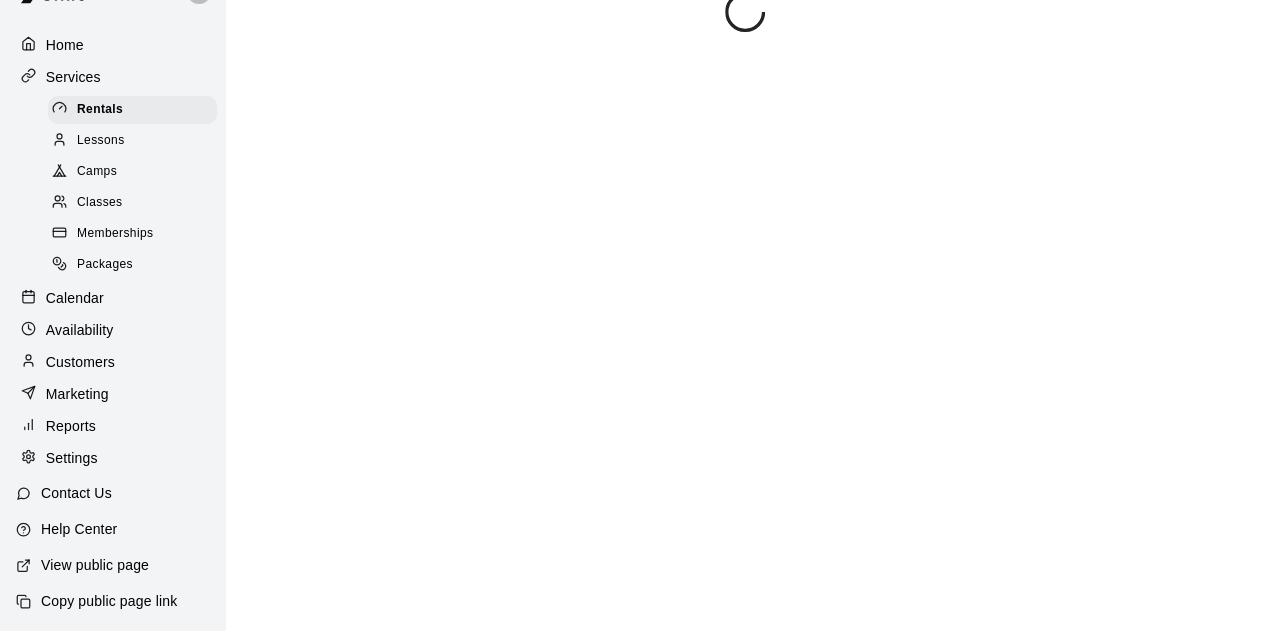 scroll, scrollTop: 0, scrollLeft: 0, axis: both 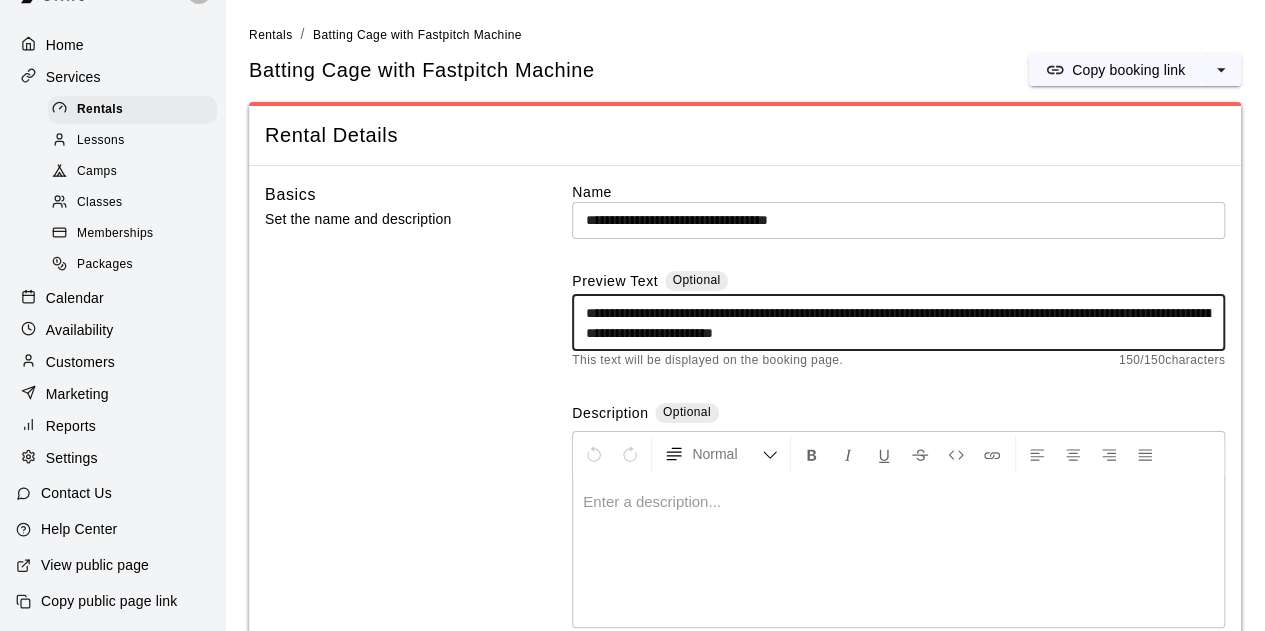 drag, startPoint x: 1034, startPoint y: 340, endPoint x: 1048, endPoint y: 319, distance: 25.23886 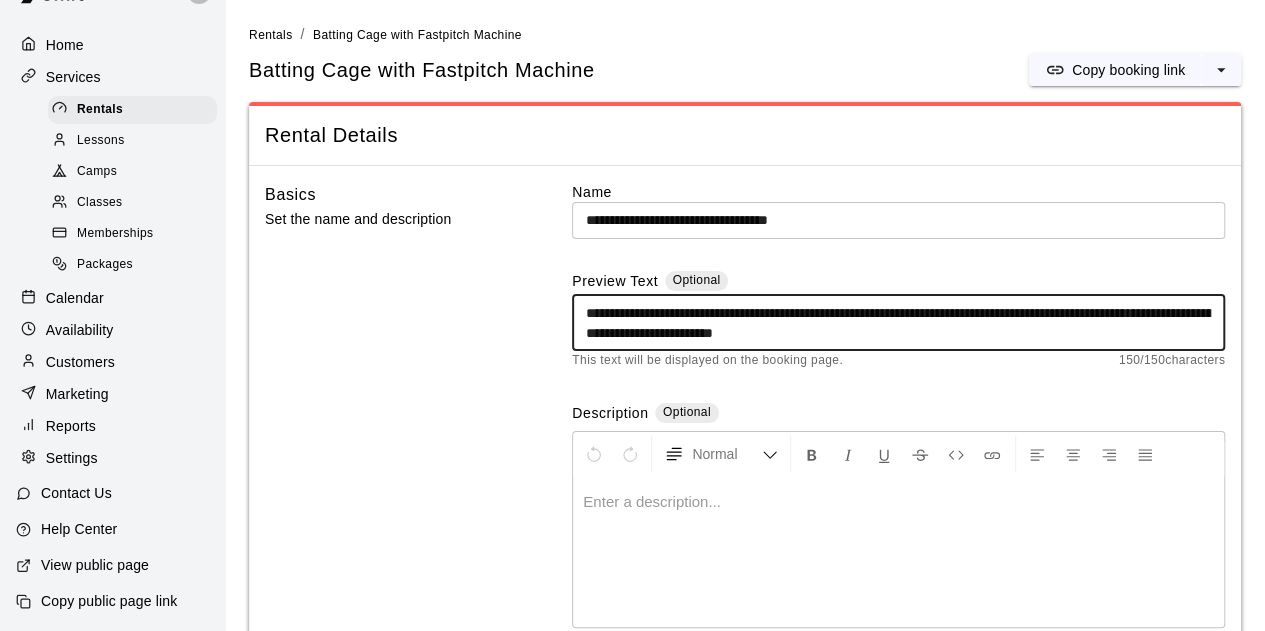 drag, startPoint x: 1121, startPoint y: 313, endPoint x: 847, endPoint y: 315, distance: 274.0073 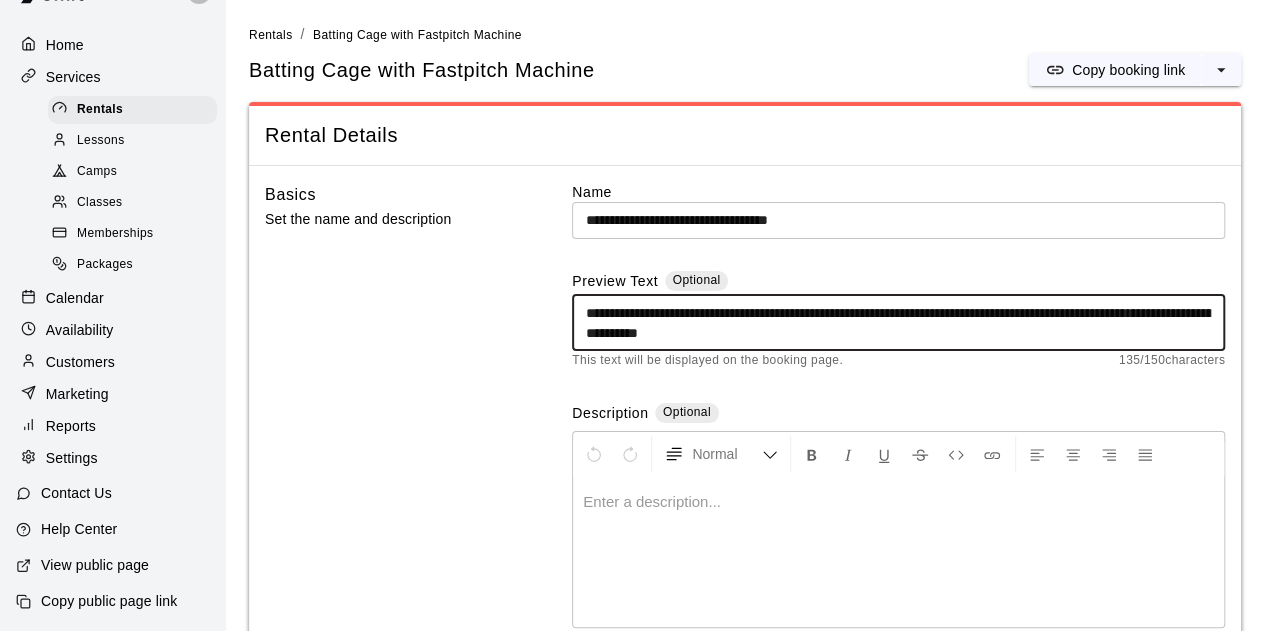 click on "This text will be displayed on the booking page. [NUMBER]  /  [NUMBER]  characters" at bounding box center [898, 361] 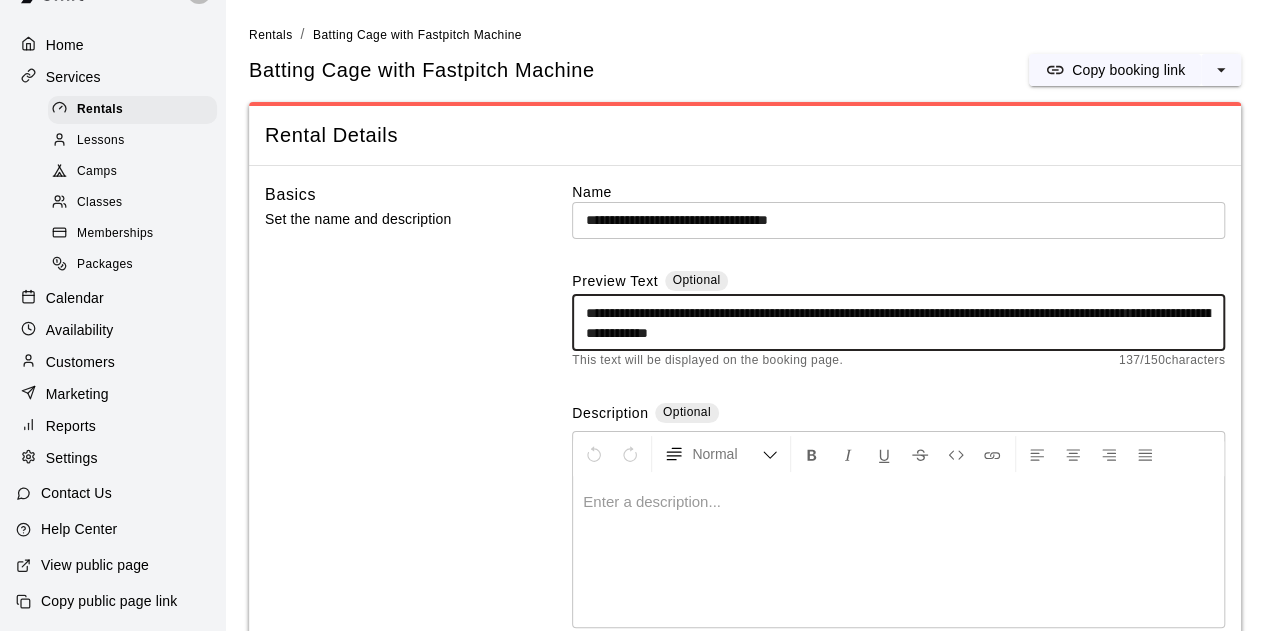 click on "**********" at bounding box center (898, 323) 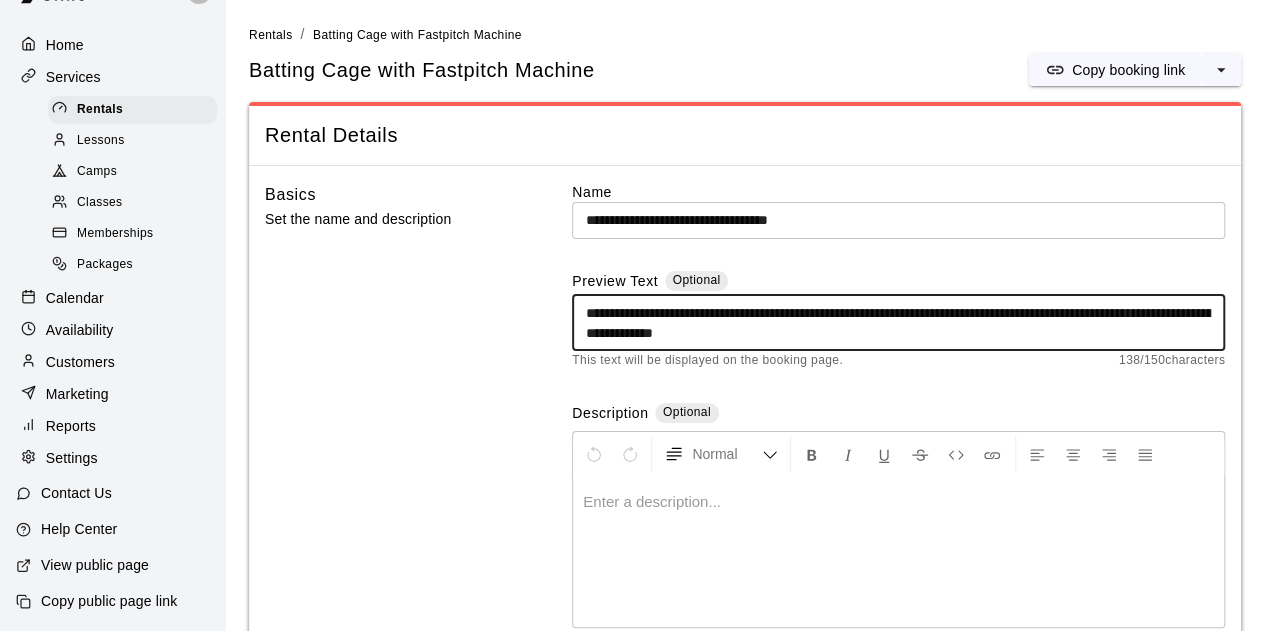 drag, startPoint x: 948, startPoint y: 334, endPoint x: 744, endPoint y: 327, distance: 204.12006 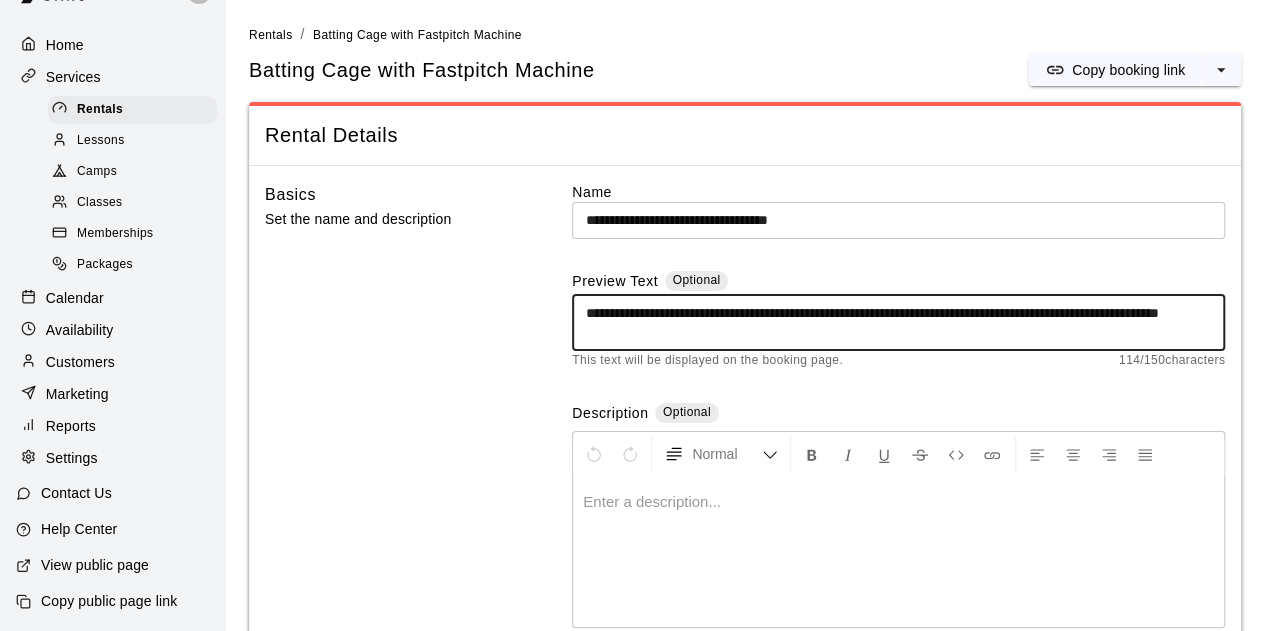 type on "**********" 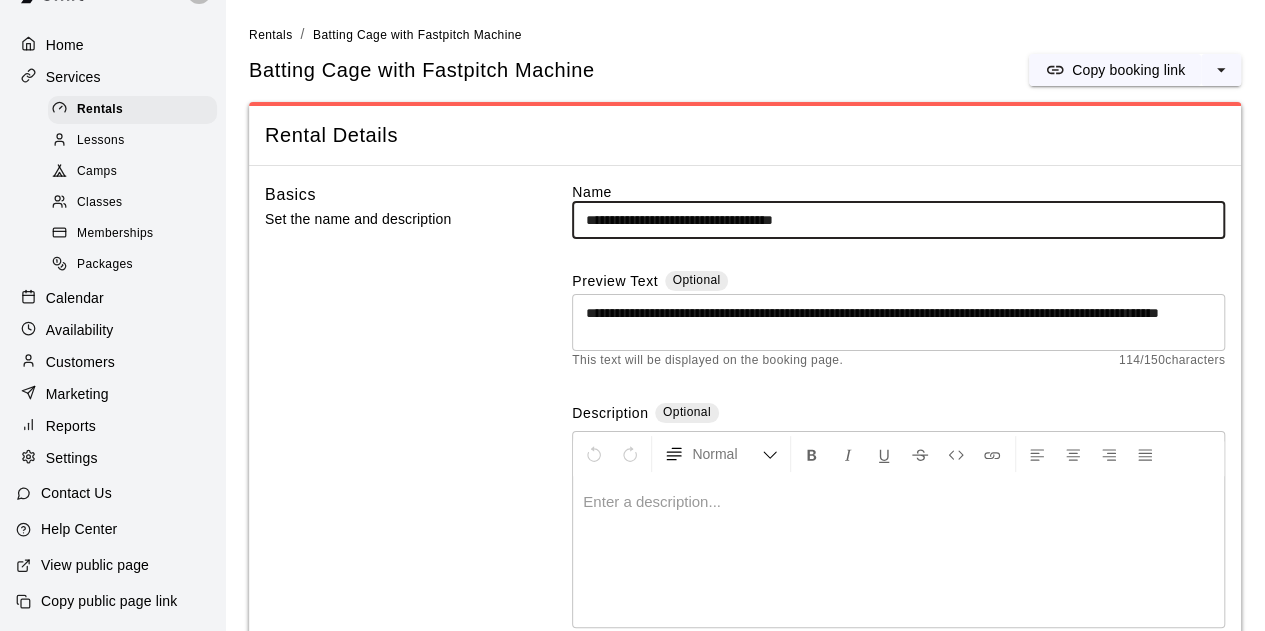 type on "**********" 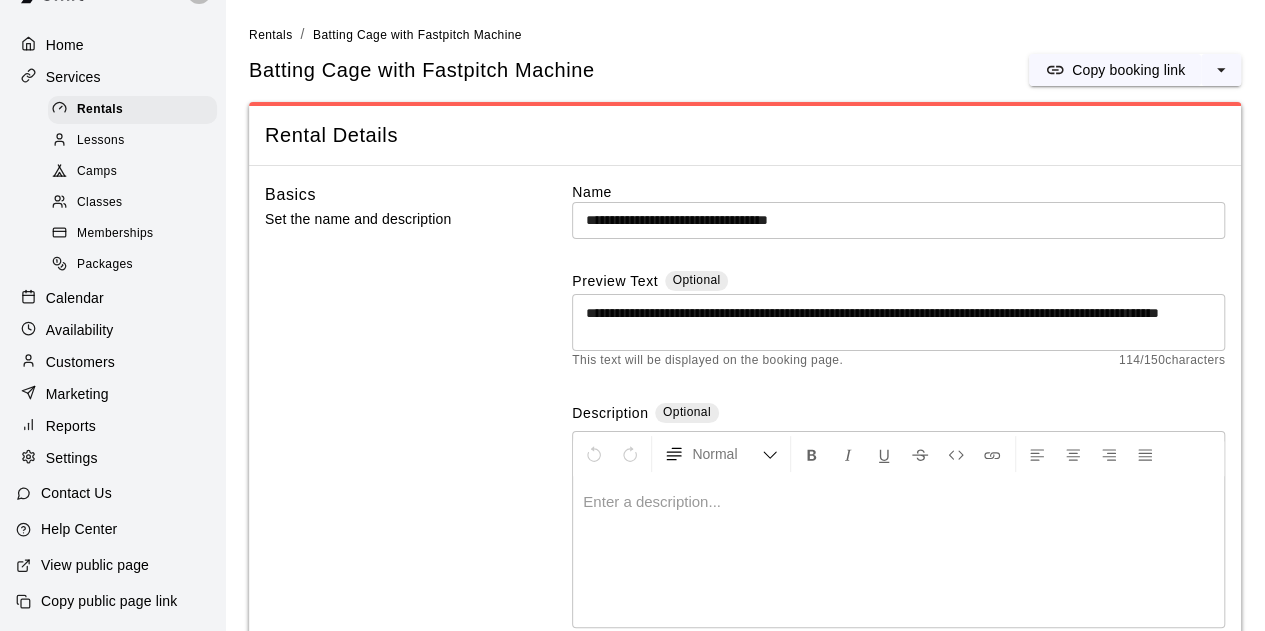 click on "**********" at bounding box center [898, 424] 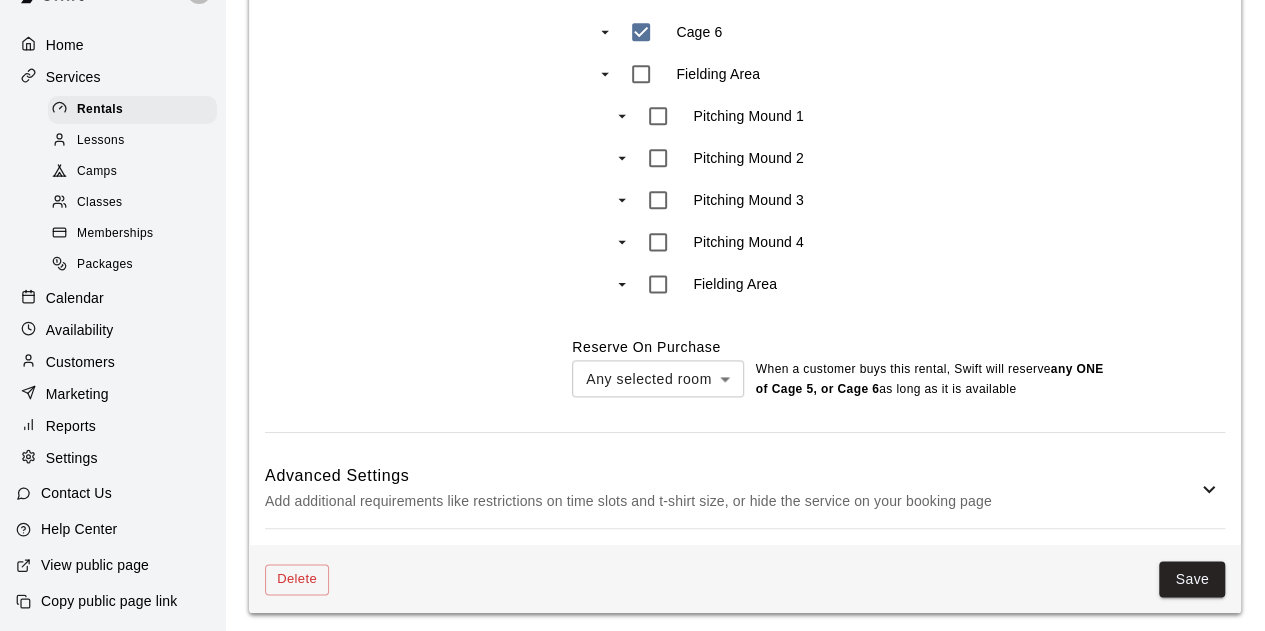scroll, scrollTop: 1180, scrollLeft: 0, axis: vertical 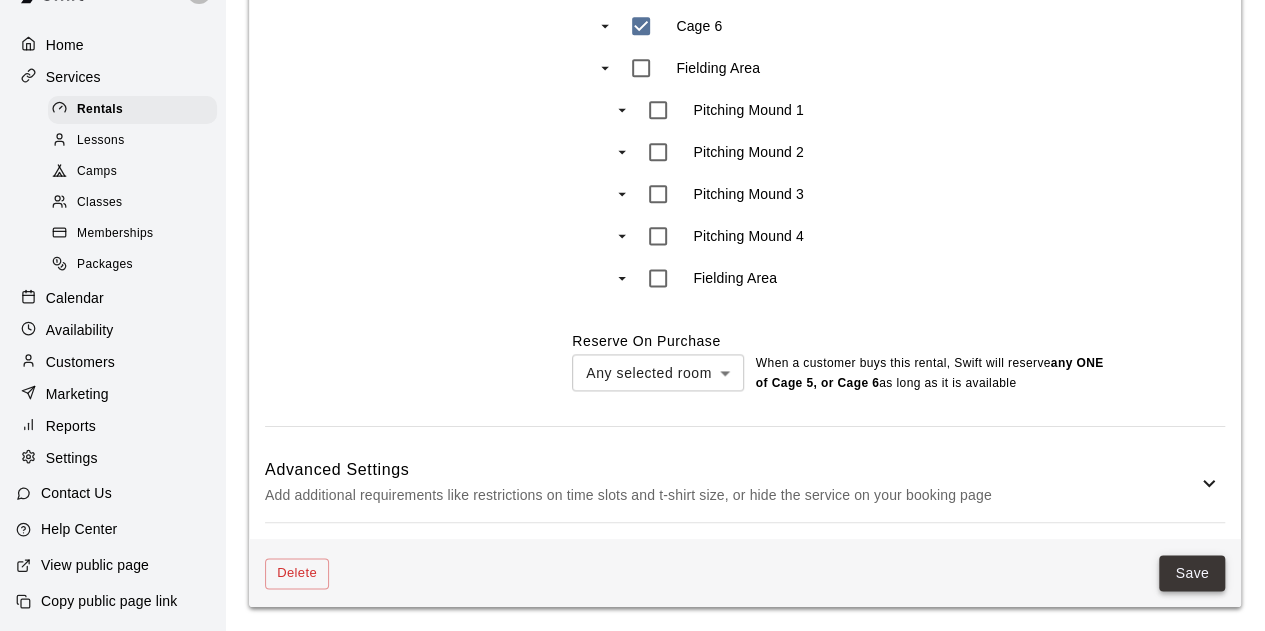 click on "Save" at bounding box center (1192, 573) 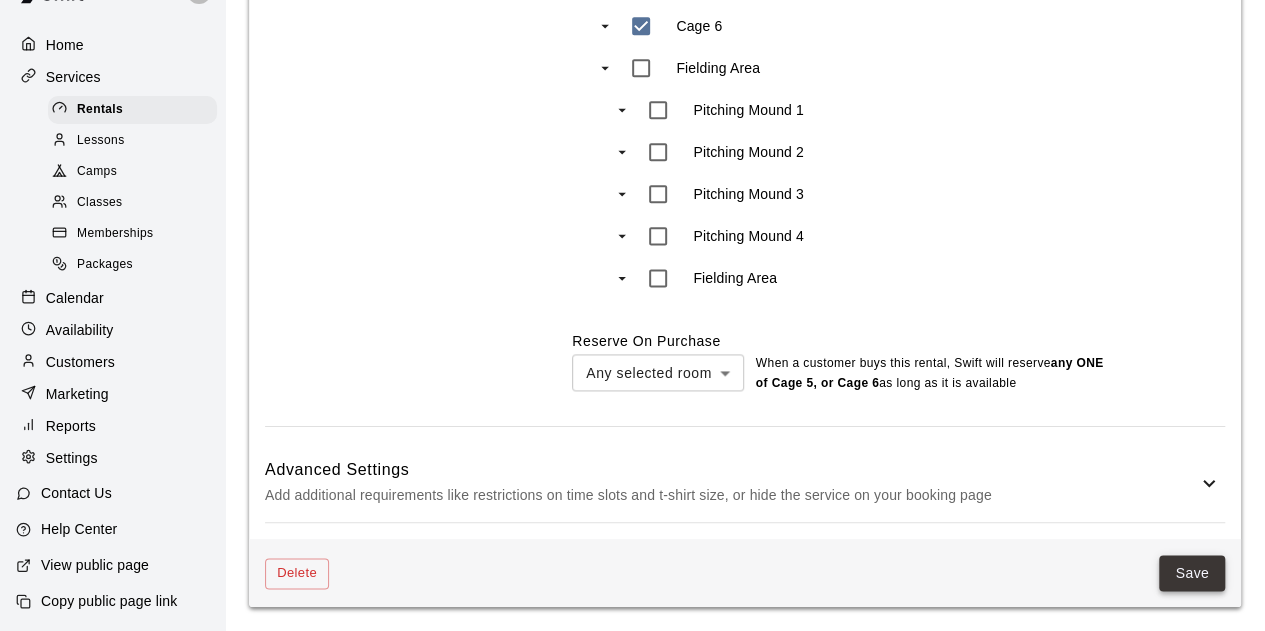 scroll, scrollTop: 0, scrollLeft: 0, axis: both 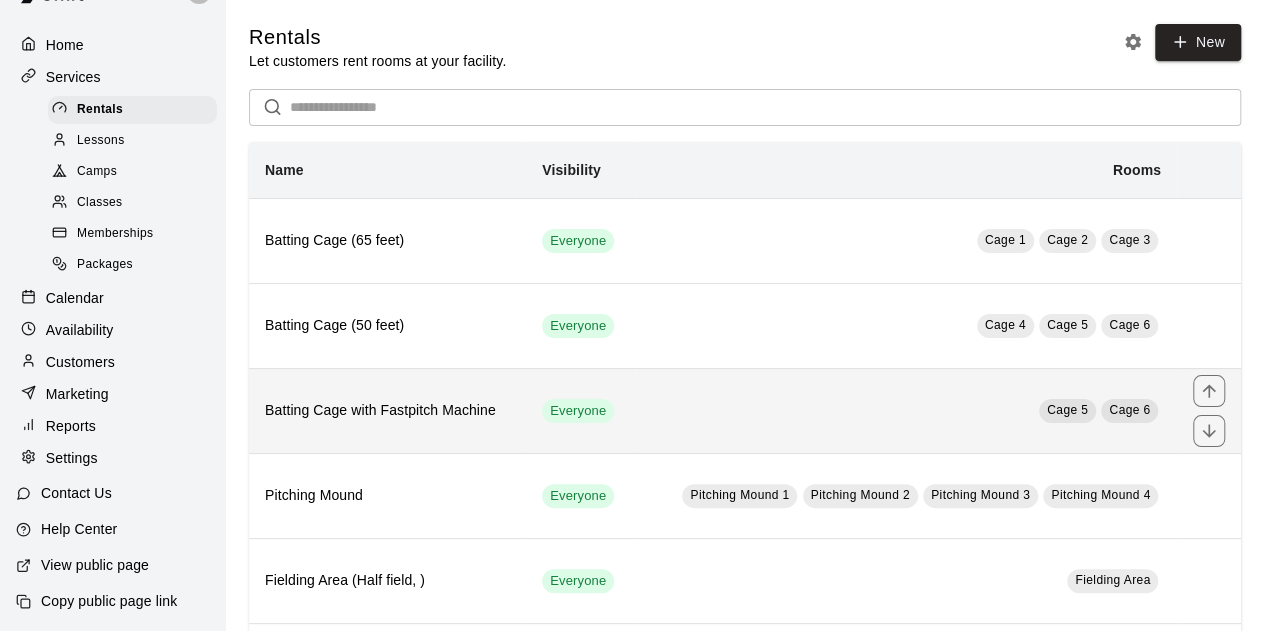 click on "Cage 5 Cage 6" at bounding box center (906, 410) 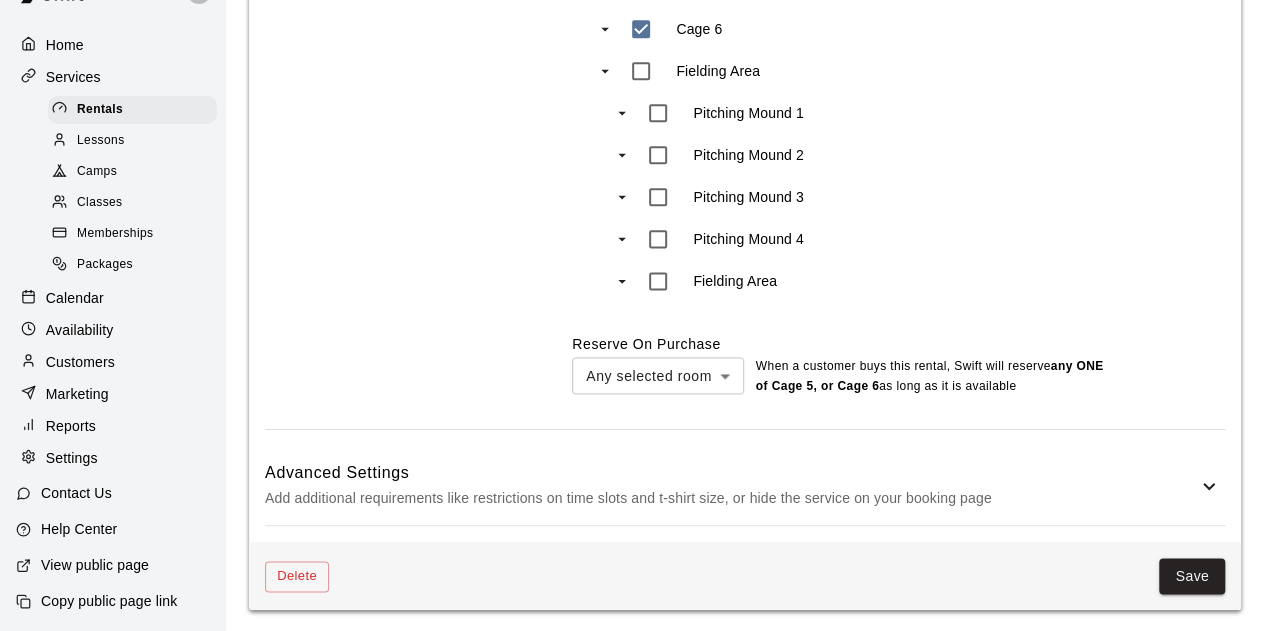 scroll, scrollTop: 1180, scrollLeft: 0, axis: vertical 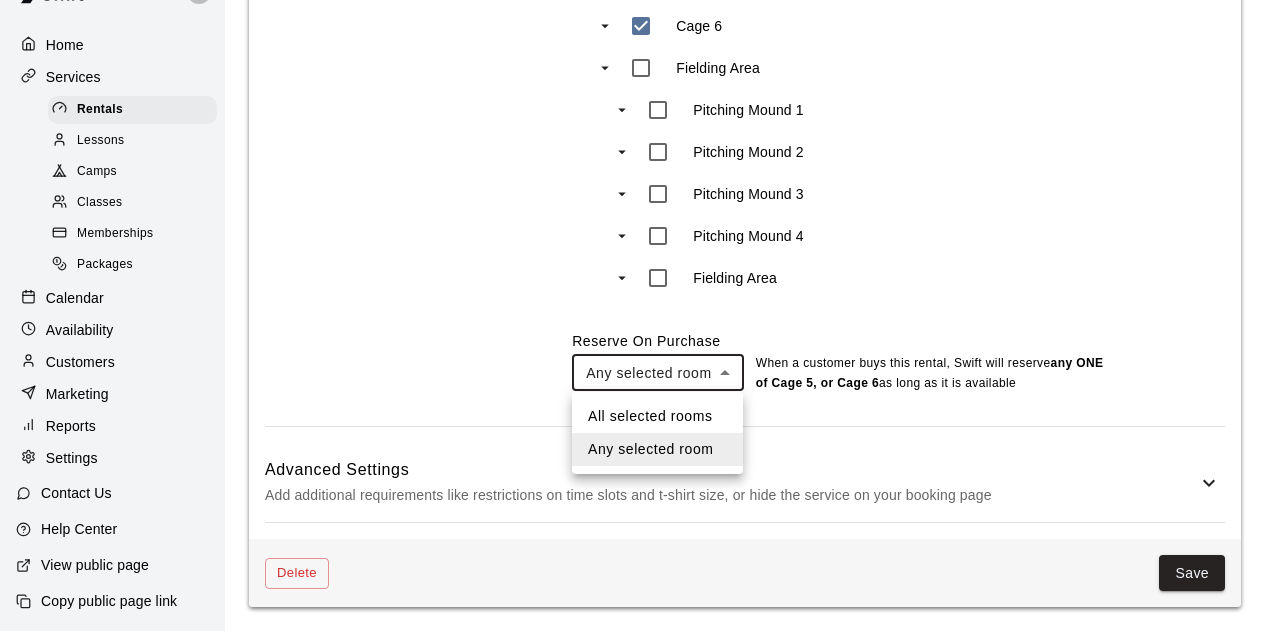 click on "**********" at bounding box center [640, -275] 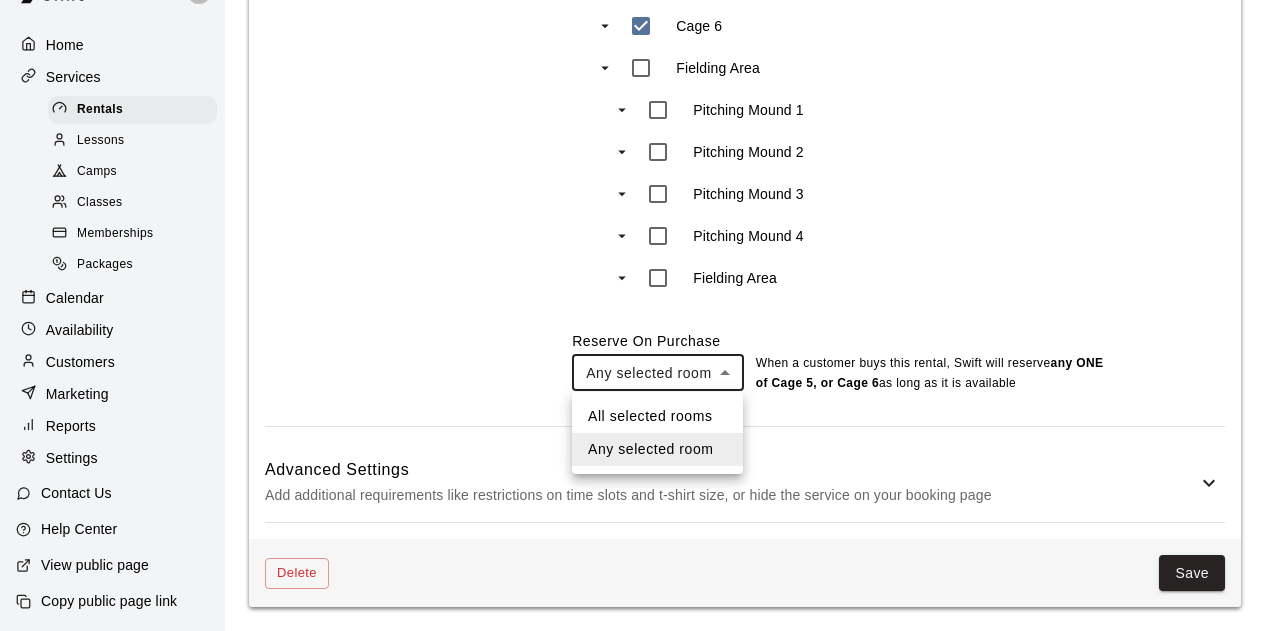 click at bounding box center [640, 315] 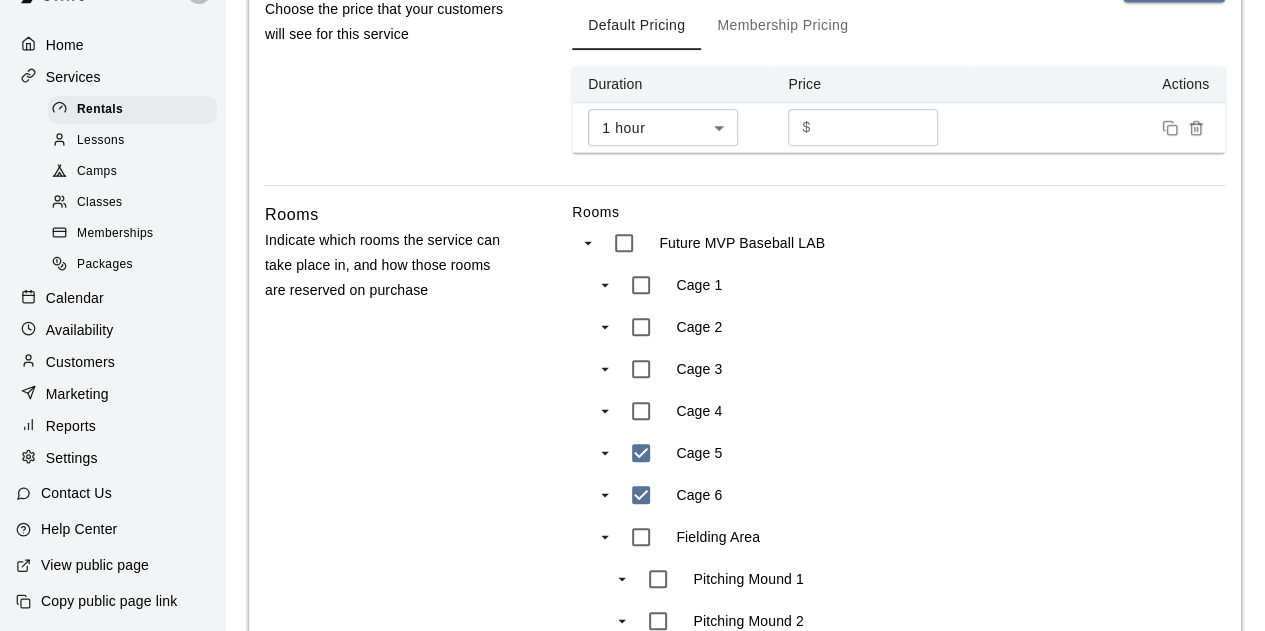 scroll, scrollTop: 680, scrollLeft: 0, axis: vertical 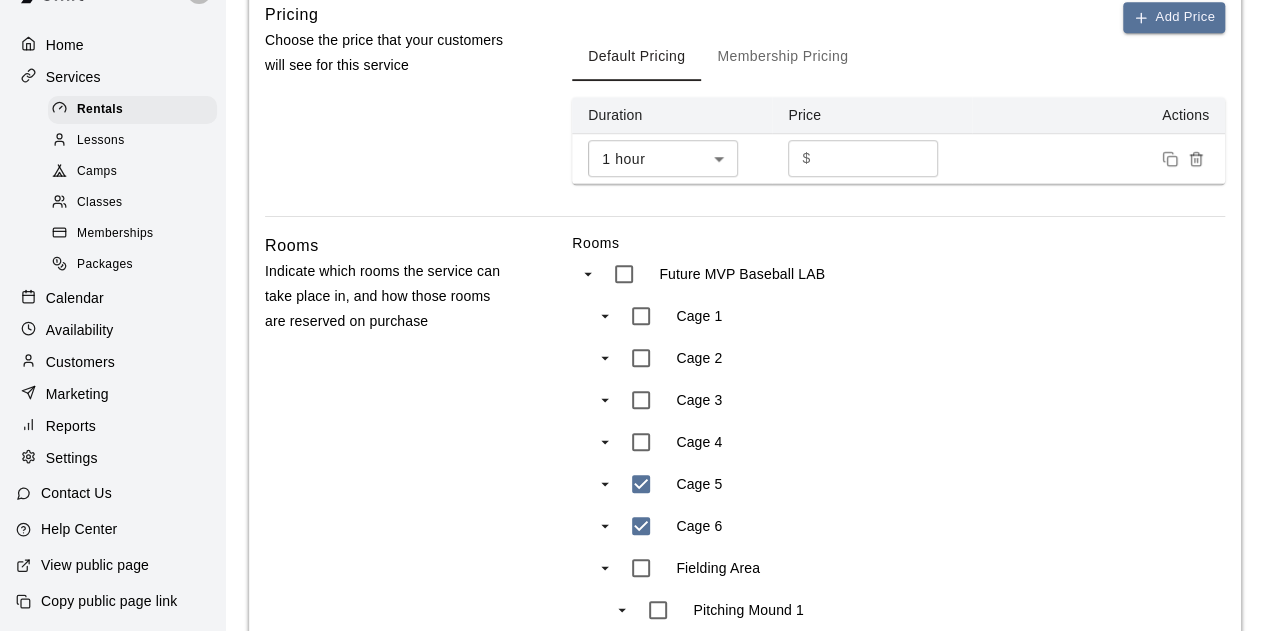 type on "***" 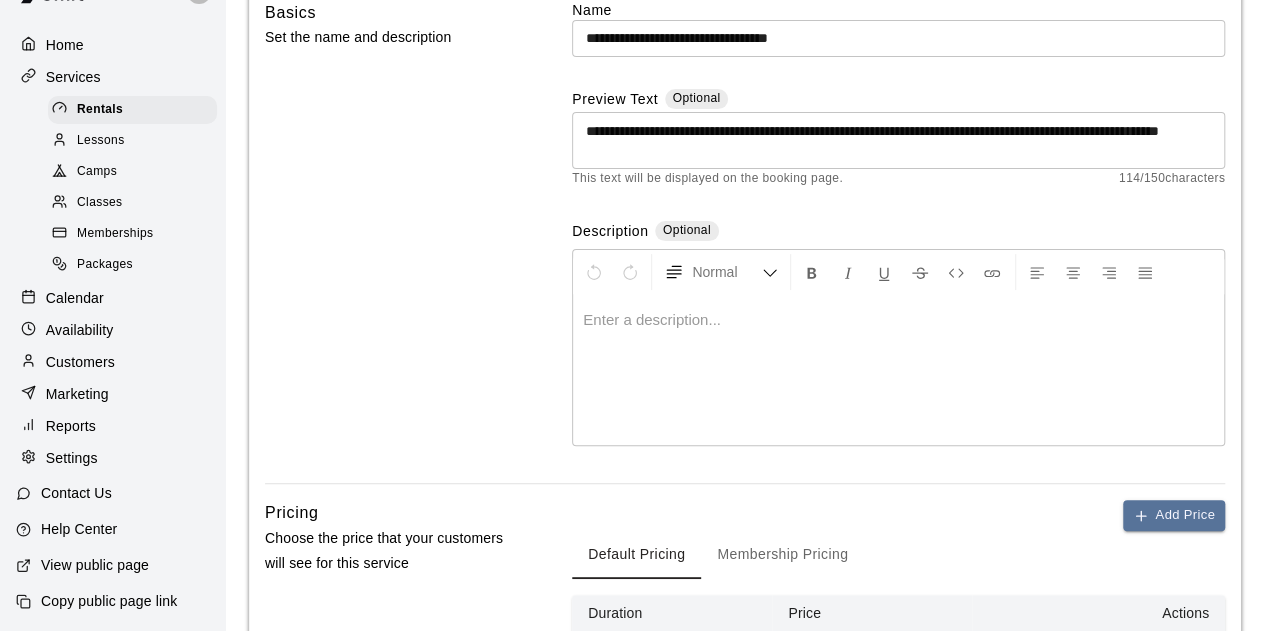 scroll, scrollTop: 600, scrollLeft: 0, axis: vertical 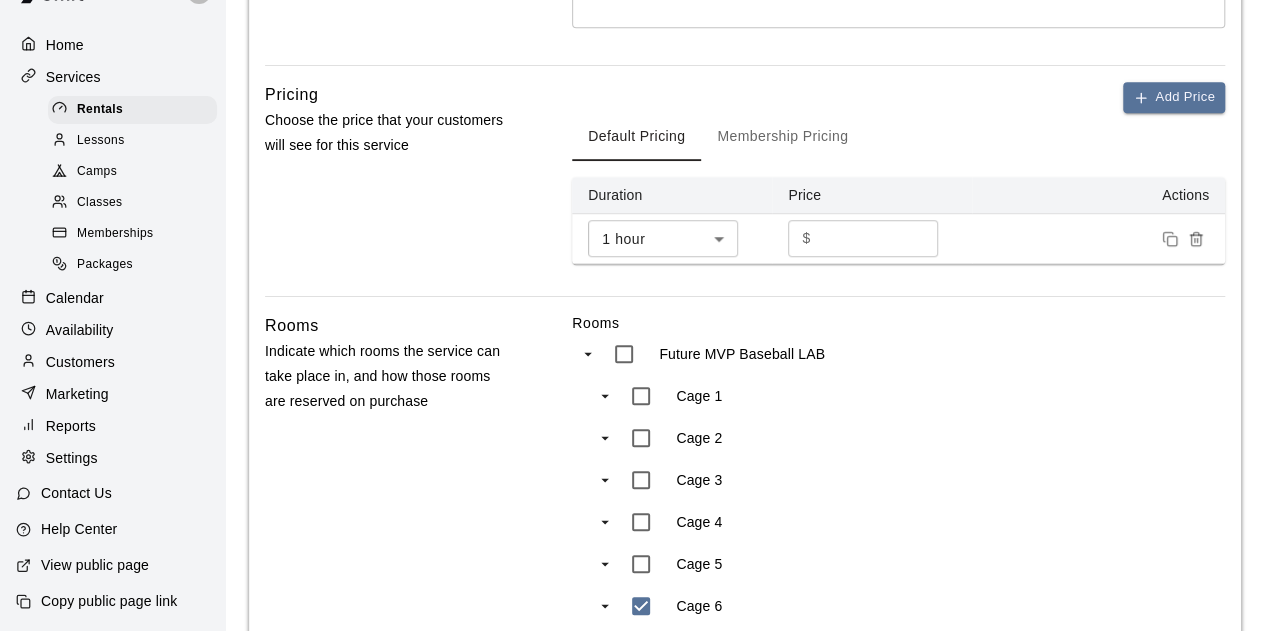 click on "***" at bounding box center (879, 238) 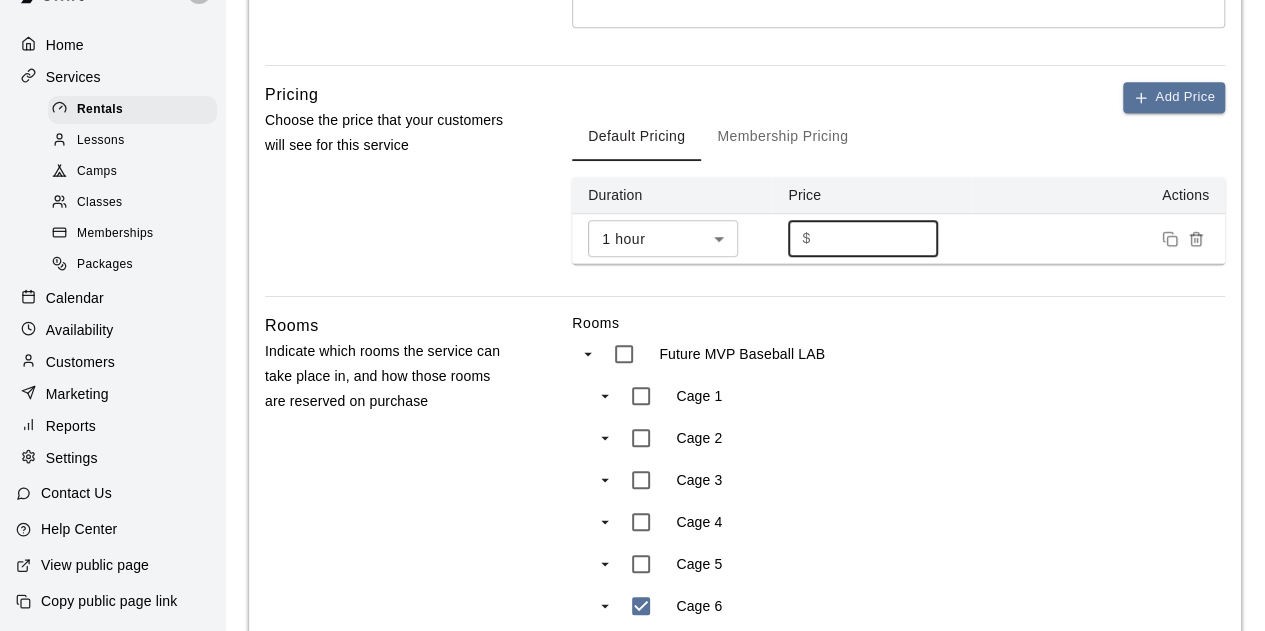 drag, startPoint x: 869, startPoint y: 235, endPoint x: 785, endPoint y: 223, distance: 84.85281 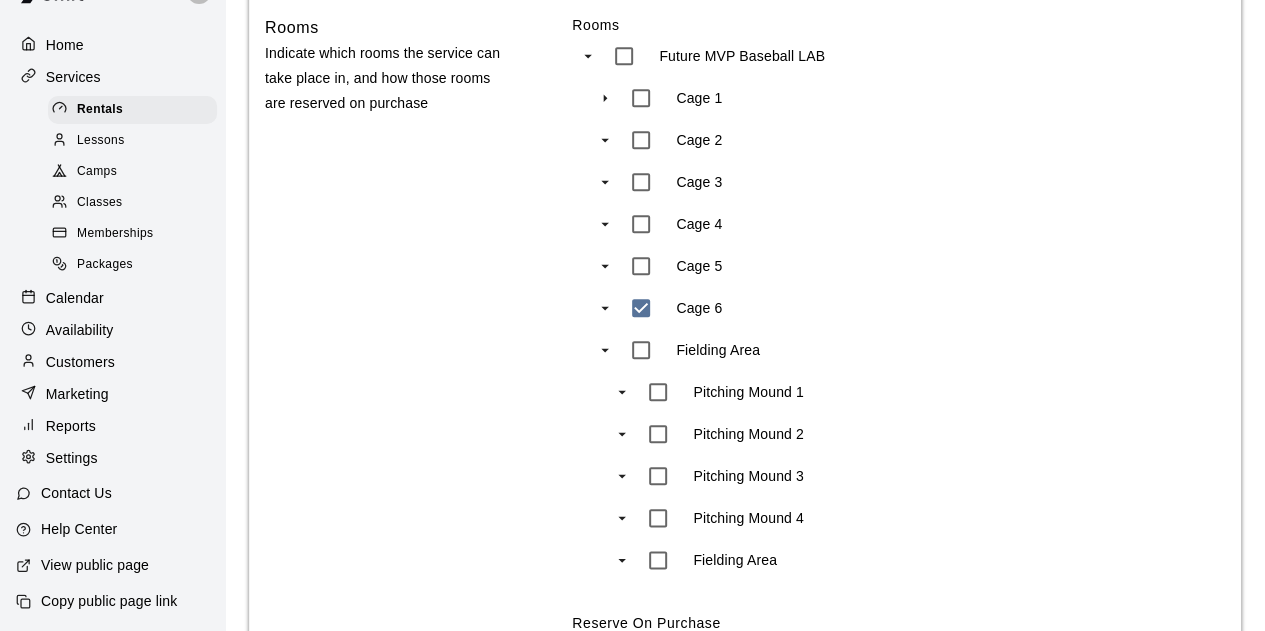 scroll, scrollTop: 1180, scrollLeft: 0, axis: vertical 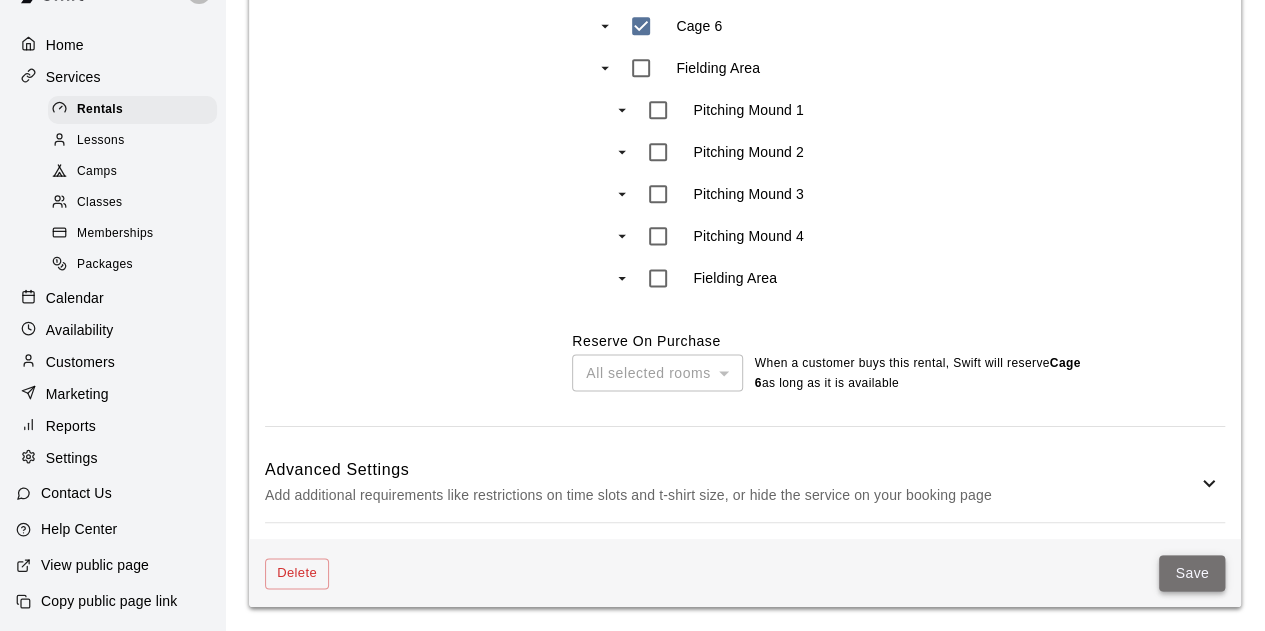 click on "Save" at bounding box center [1192, 573] 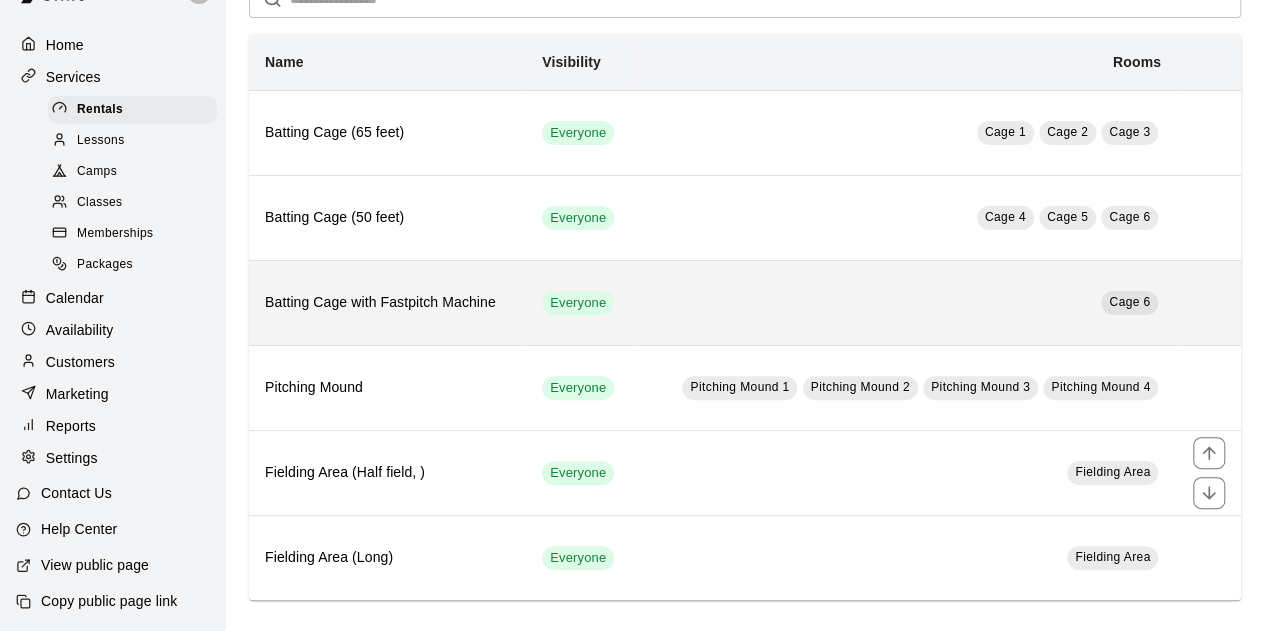 scroll, scrollTop: 110, scrollLeft: 0, axis: vertical 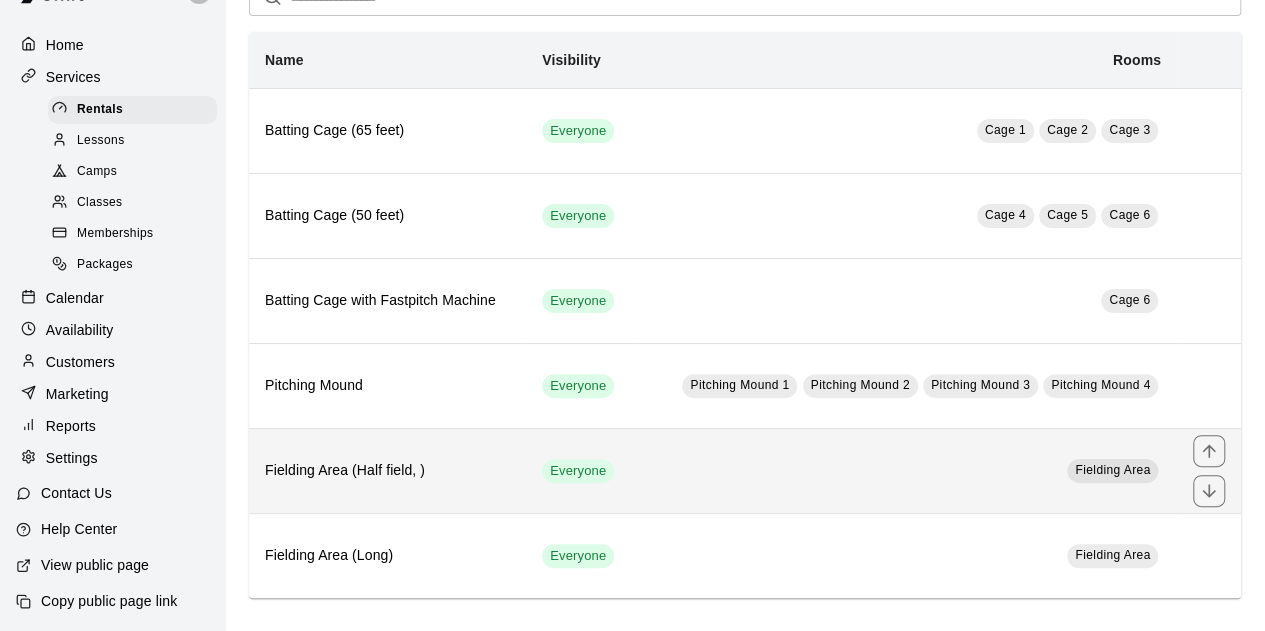 click on "Fielding Area (Half field, )" at bounding box center [387, 470] 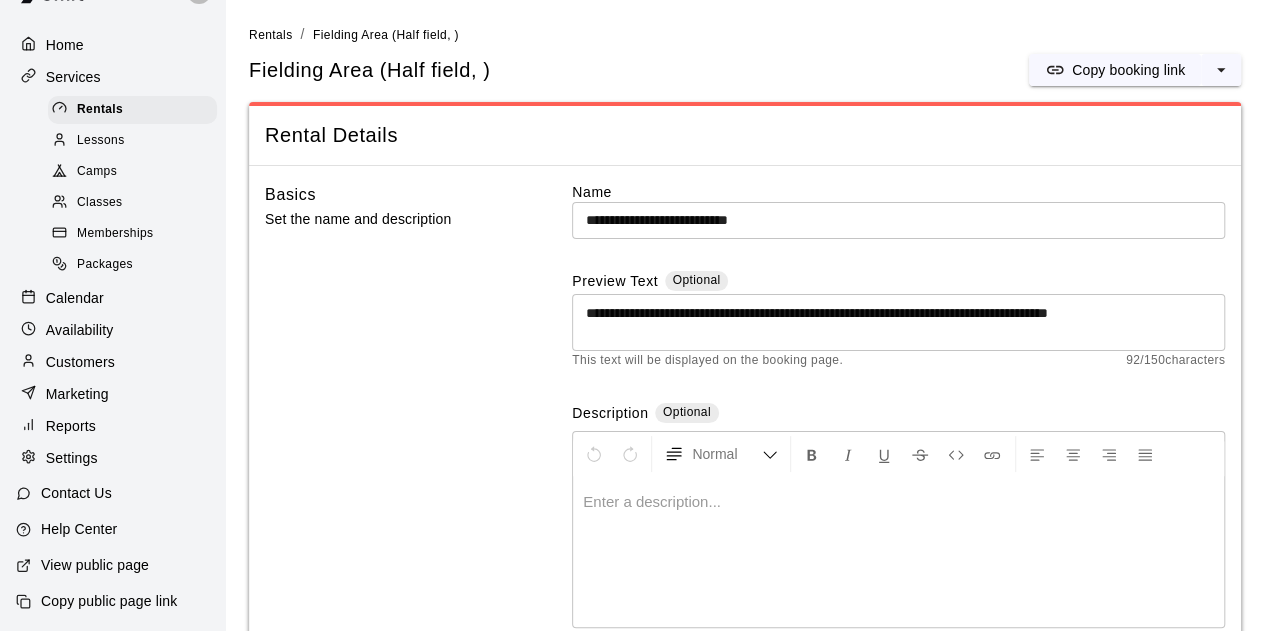 click on "**********" at bounding box center [898, 220] 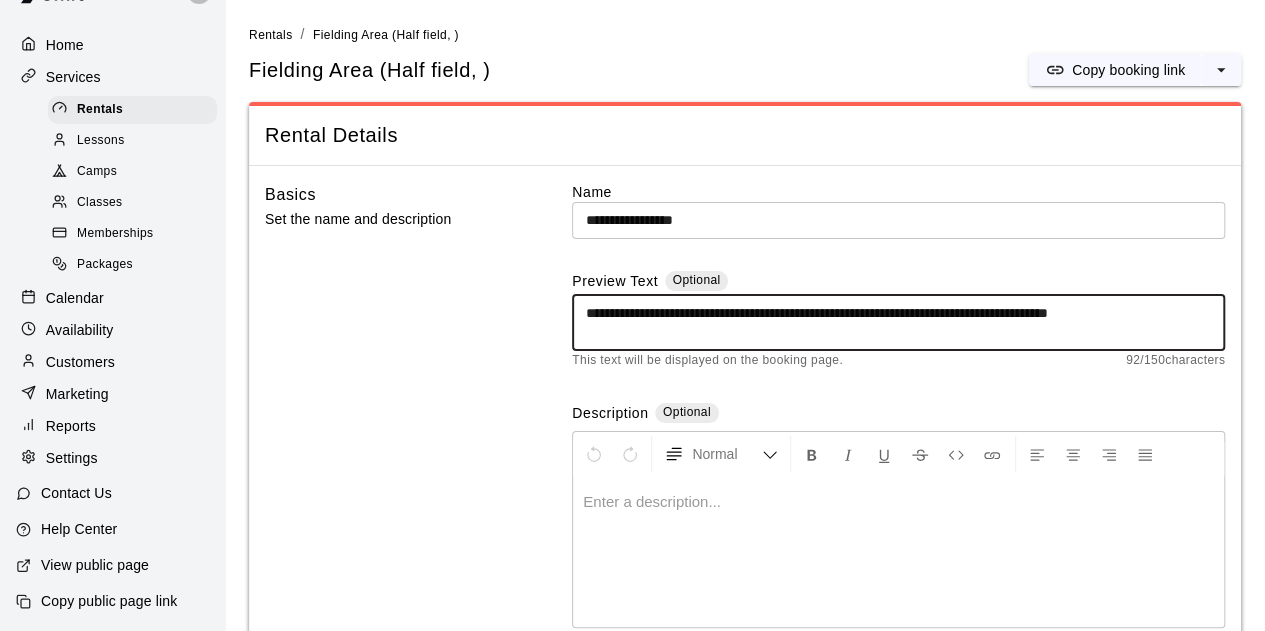 drag, startPoint x: 630, startPoint y: 313, endPoint x: 581, endPoint y: 315, distance: 49.0408 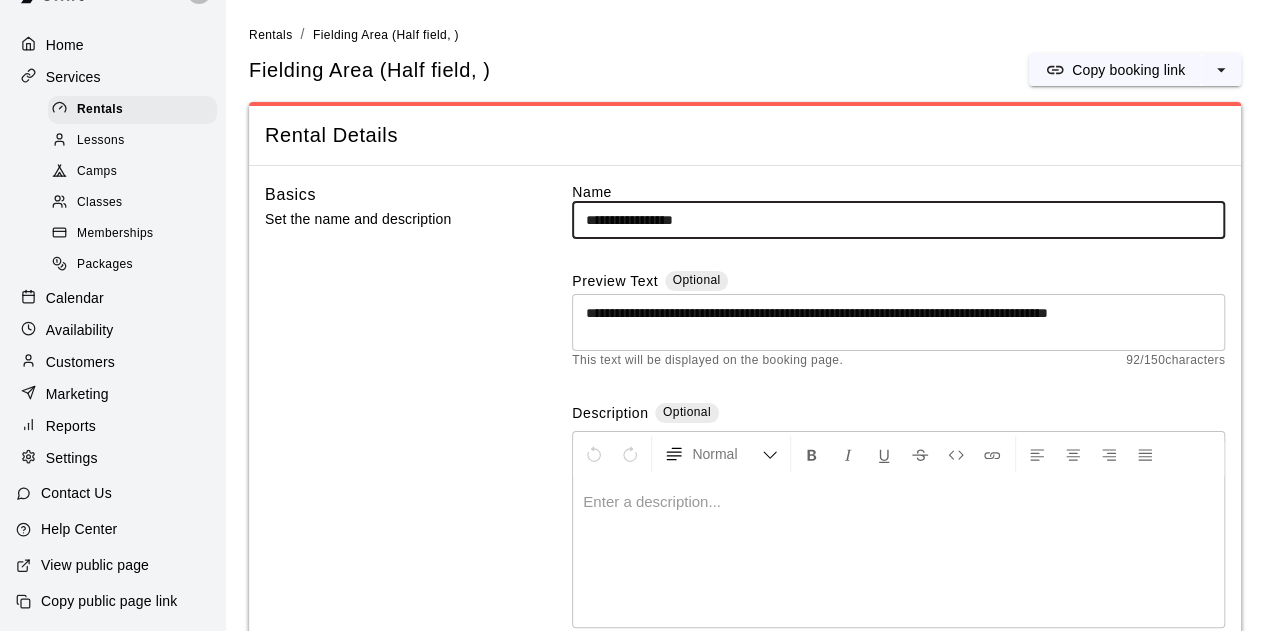 paste on "******" 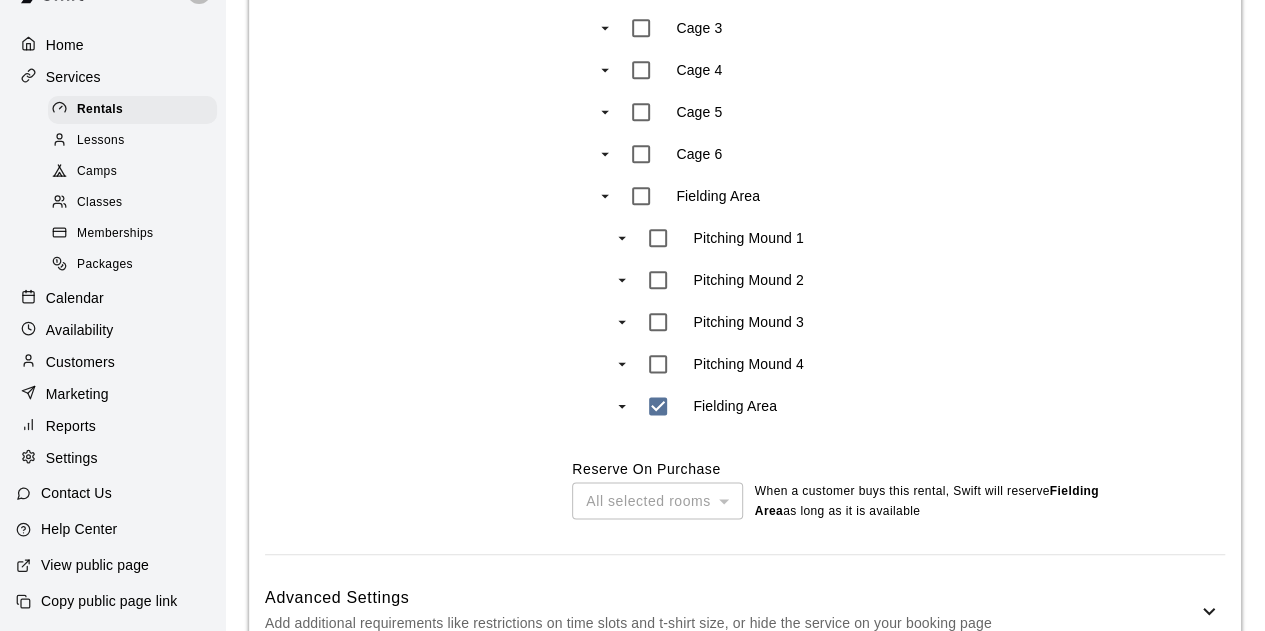 scroll, scrollTop: 1180, scrollLeft: 0, axis: vertical 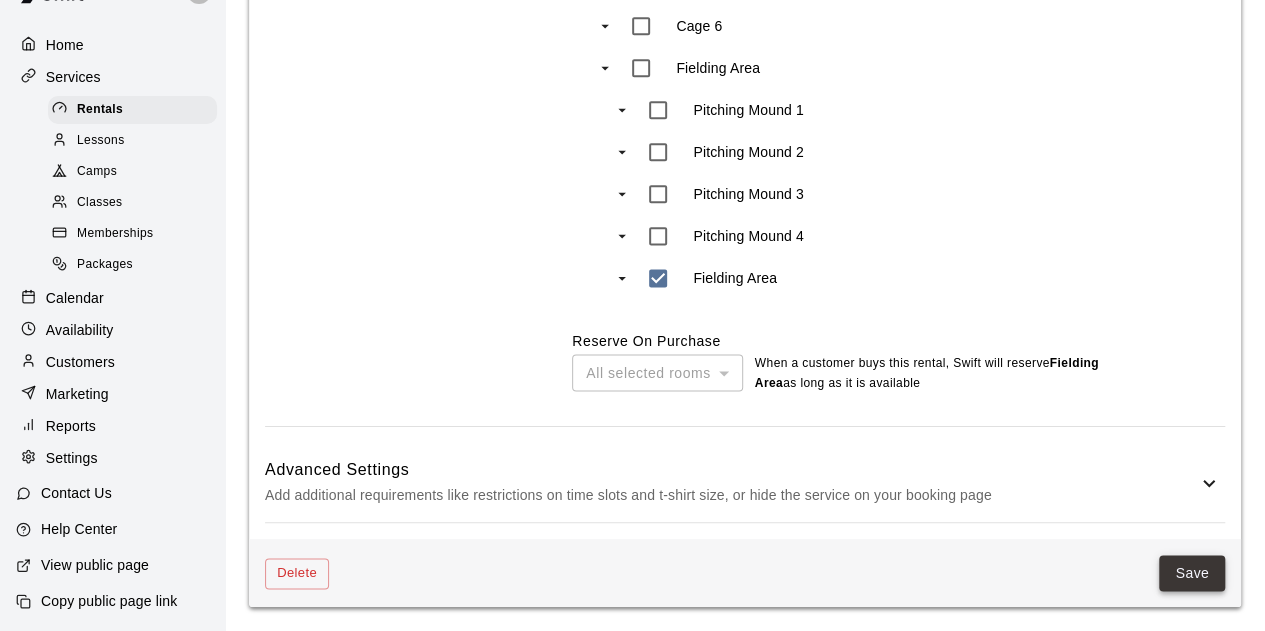 type on "**********" 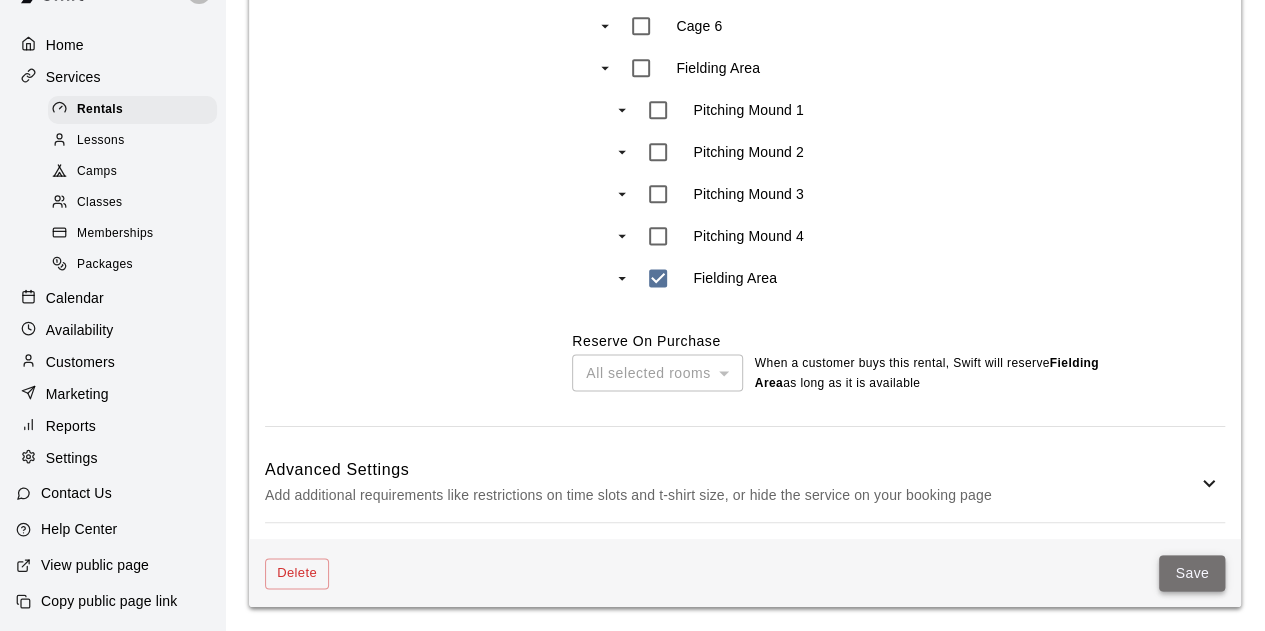 click on "Save" at bounding box center (1192, 573) 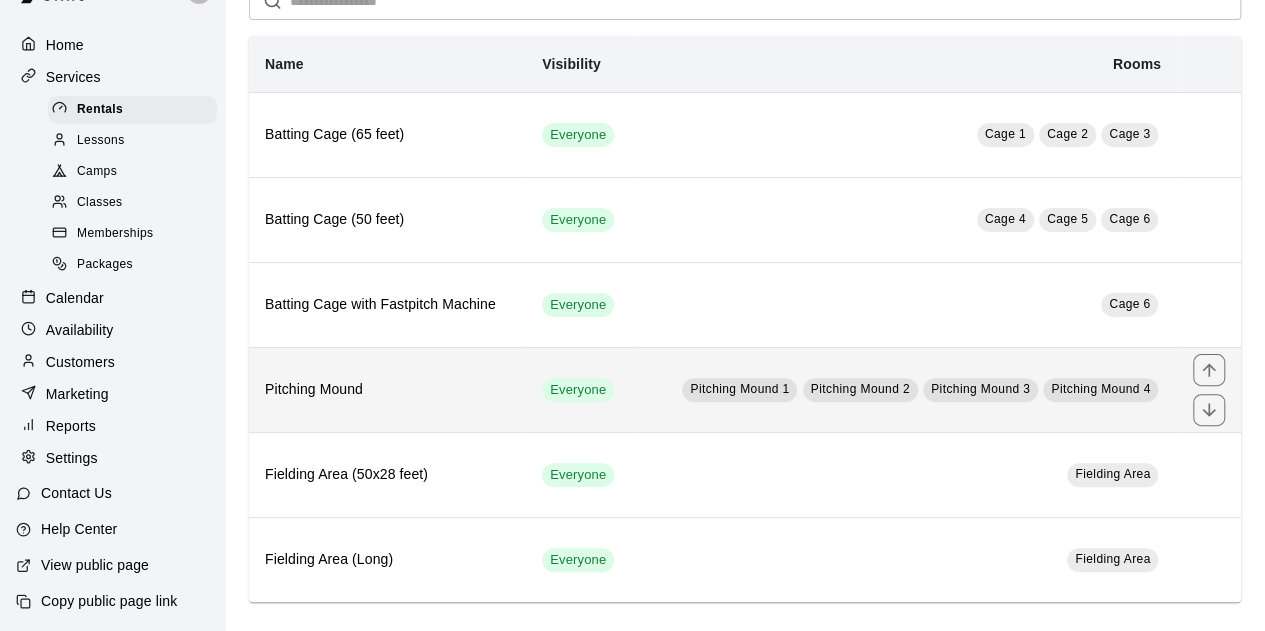 scroll, scrollTop: 110, scrollLeft: 0, axis: vertical 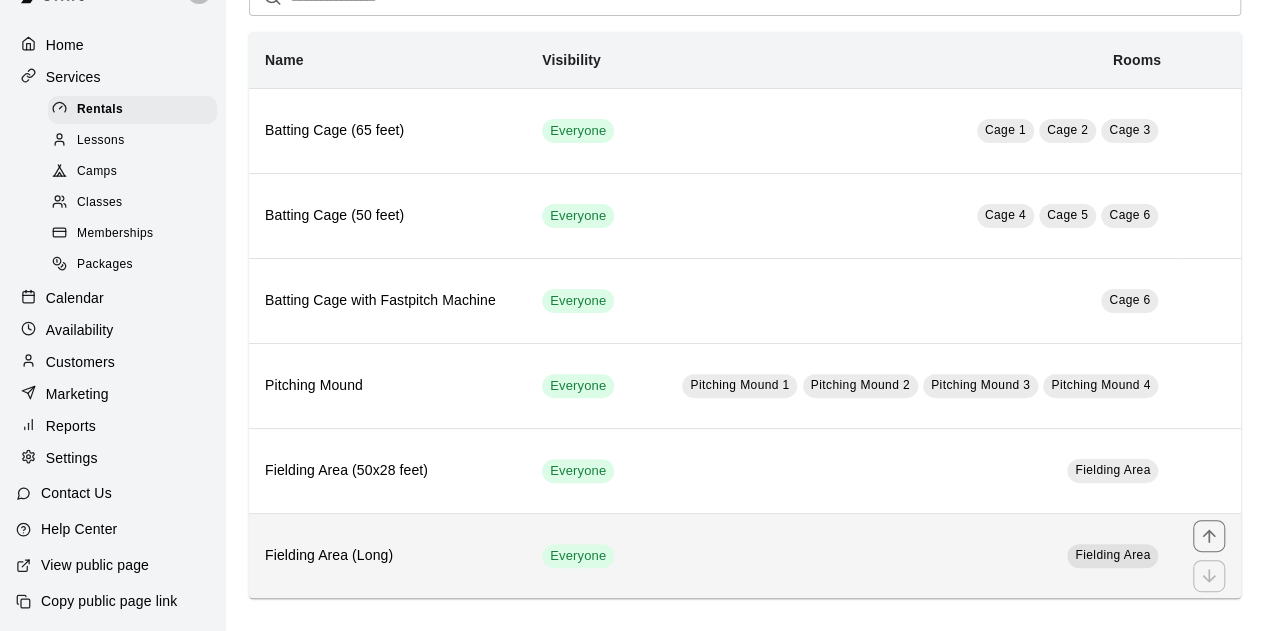 click on "Fielding Area" at bounding box center (906, 555) 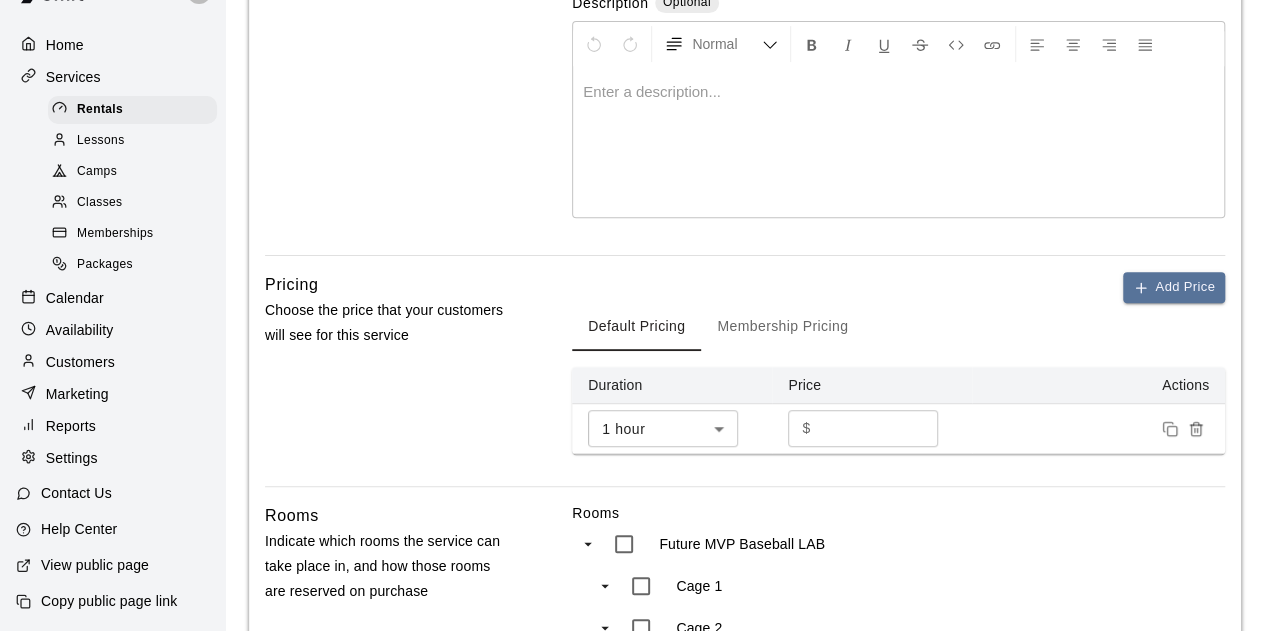 scroll, scrollTop: 500, scrollLeft: 0, axis: vertical 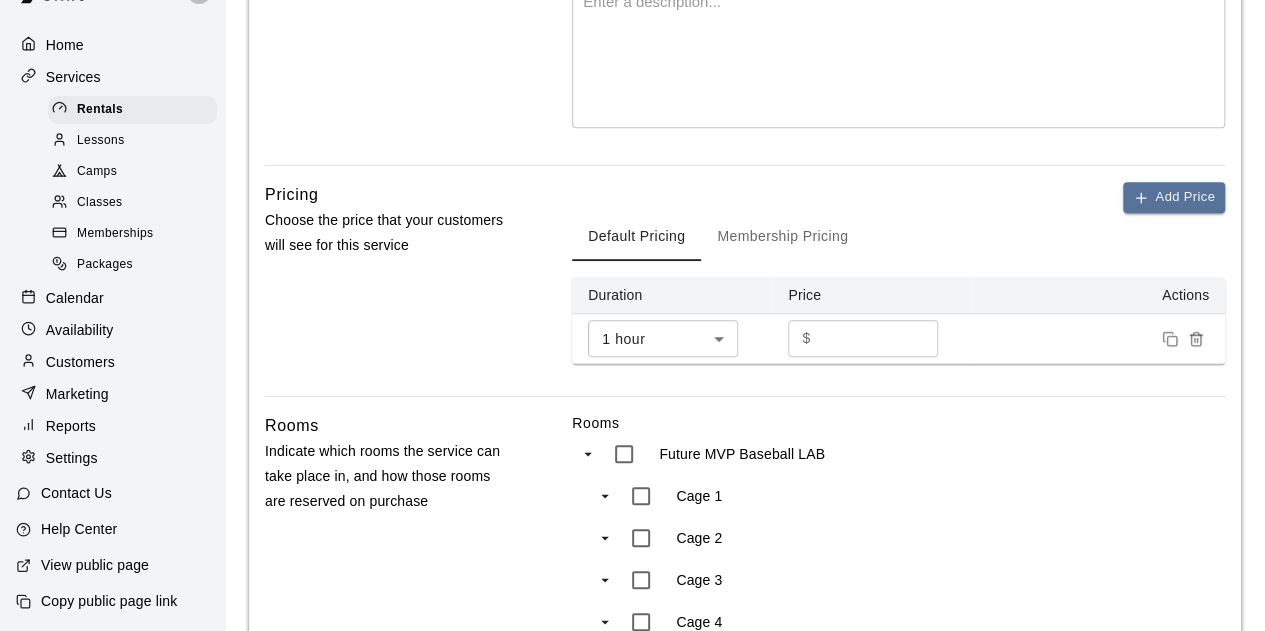 click on "**" at bounding box center [879, 338] 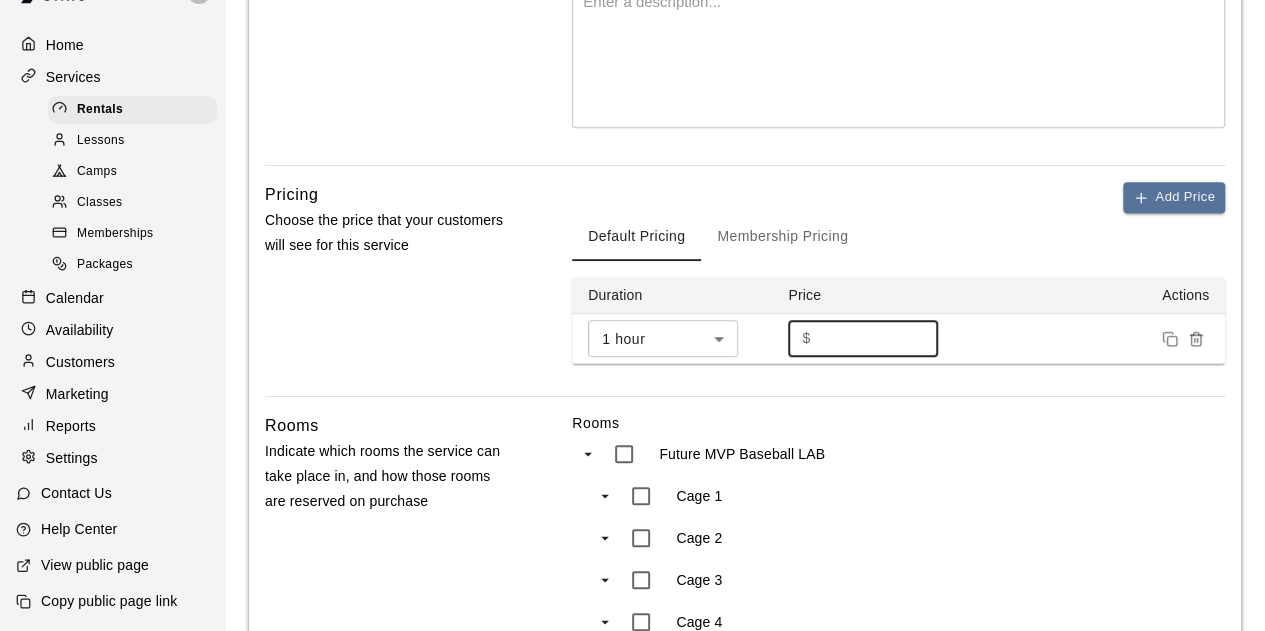 type on "*" 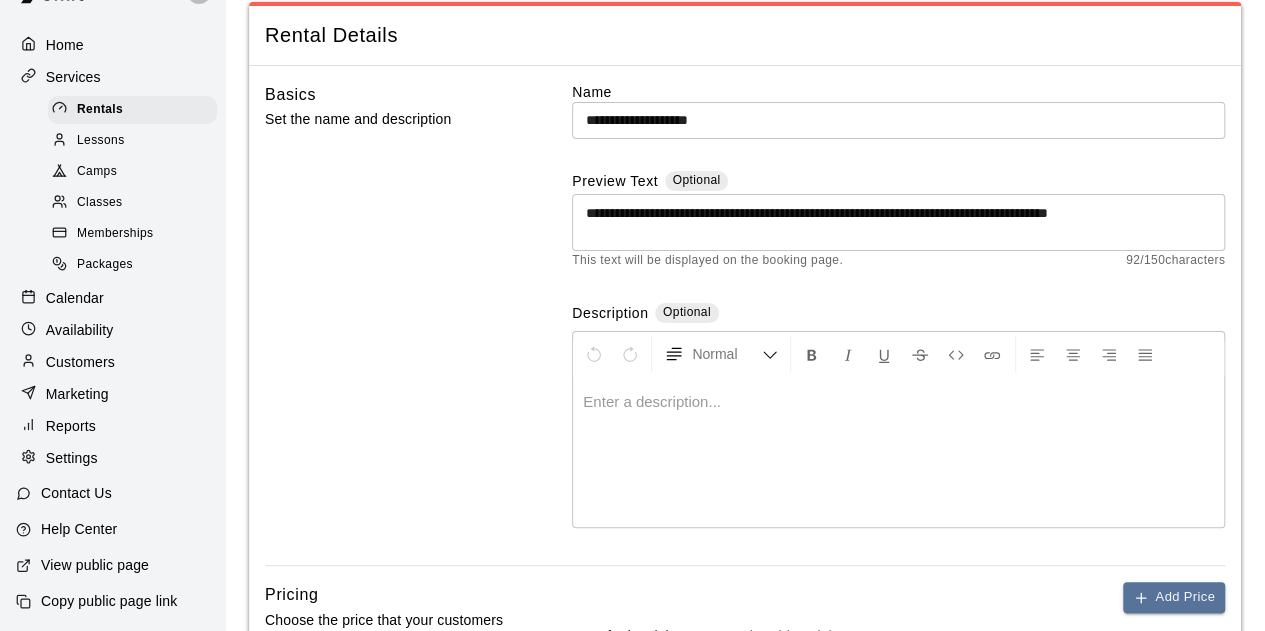scroll, scrollTop: 0, scrollLeft: 0, axis: both 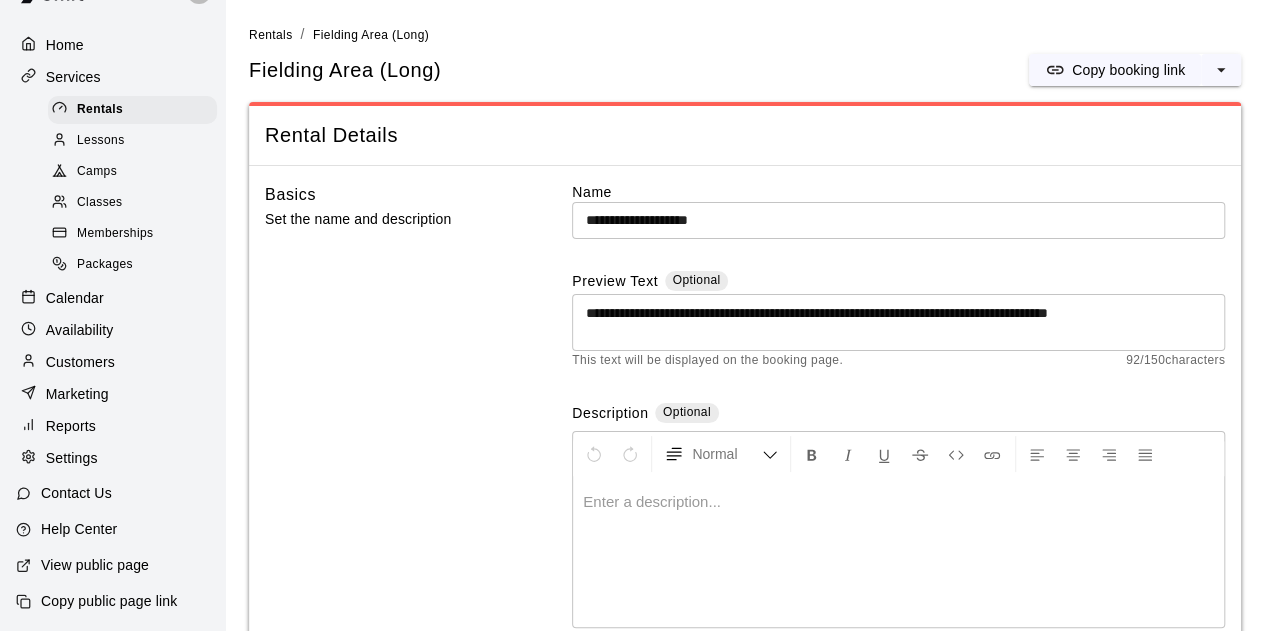 type 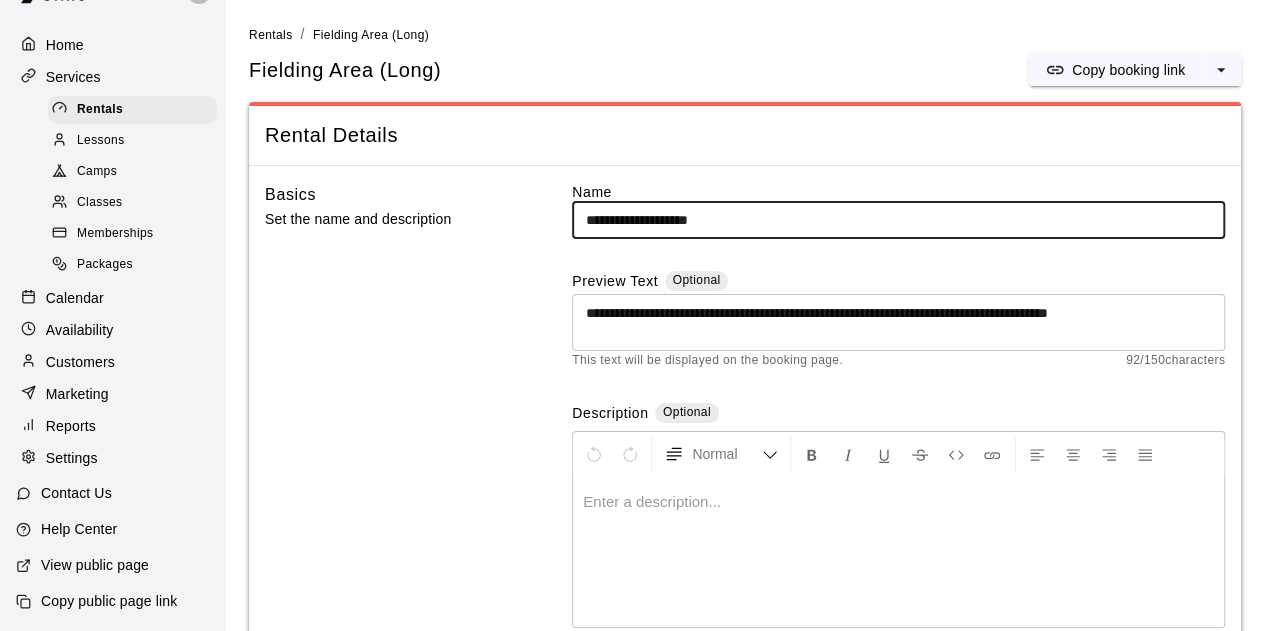 drag, startPoint x: 704, startPoint y: 219, endPoint x: 491, endPoint y: 207, distance: 213.33775 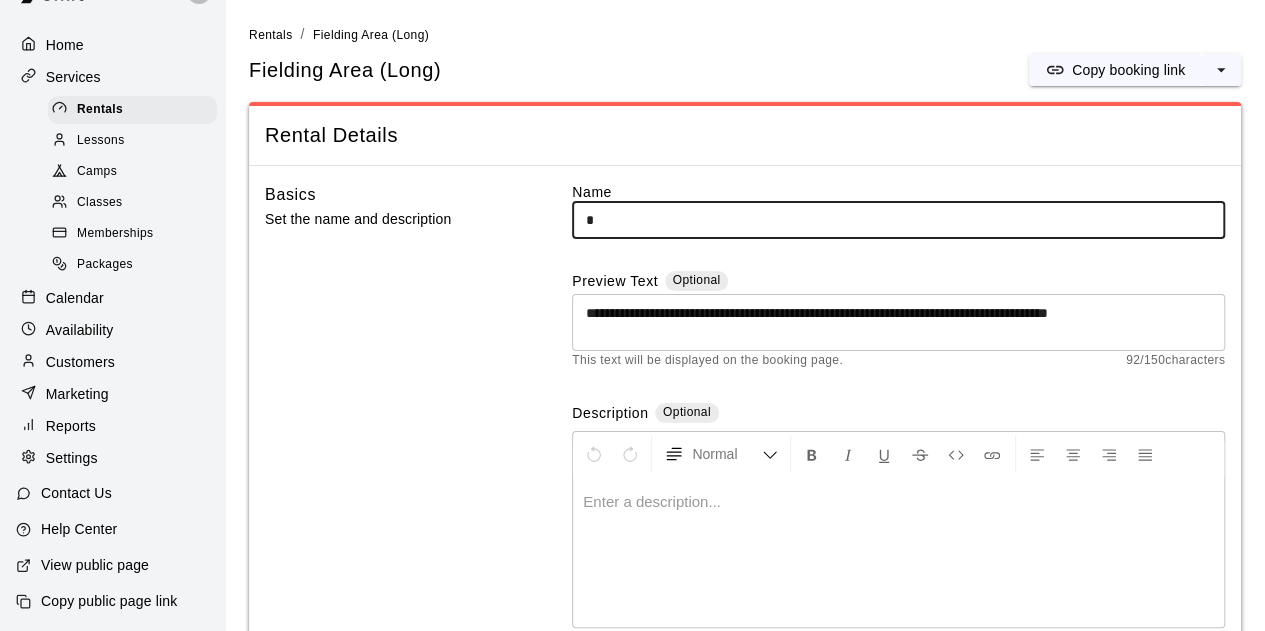 type on "**" 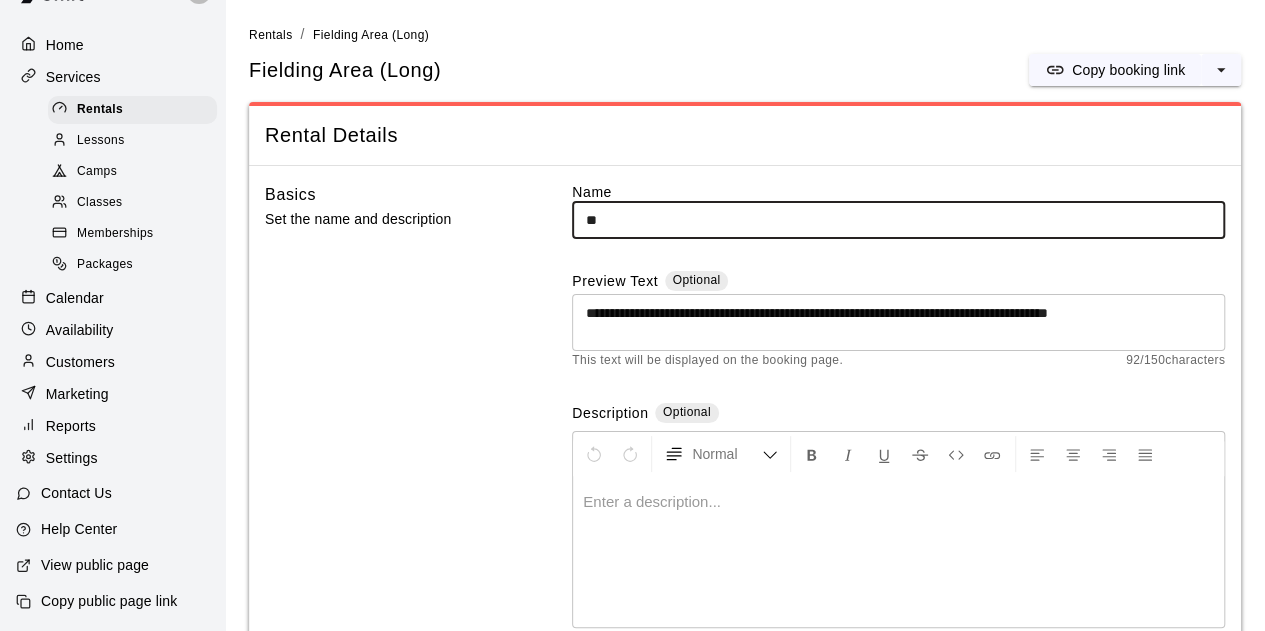 type on "***" 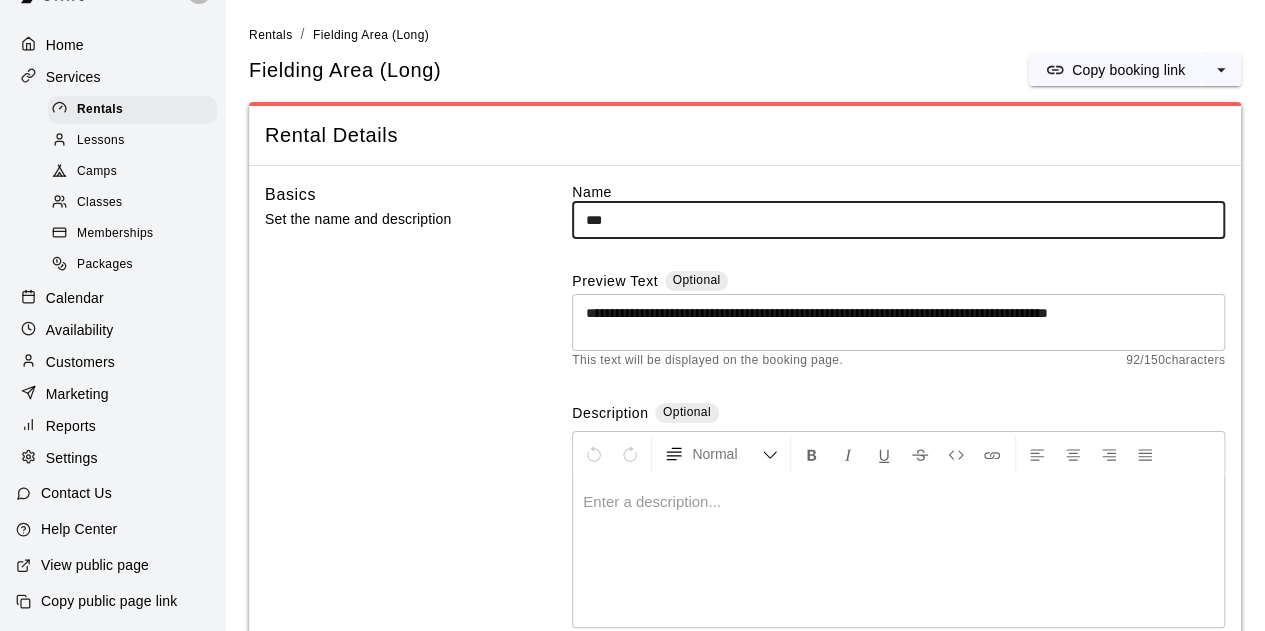 type on "****" 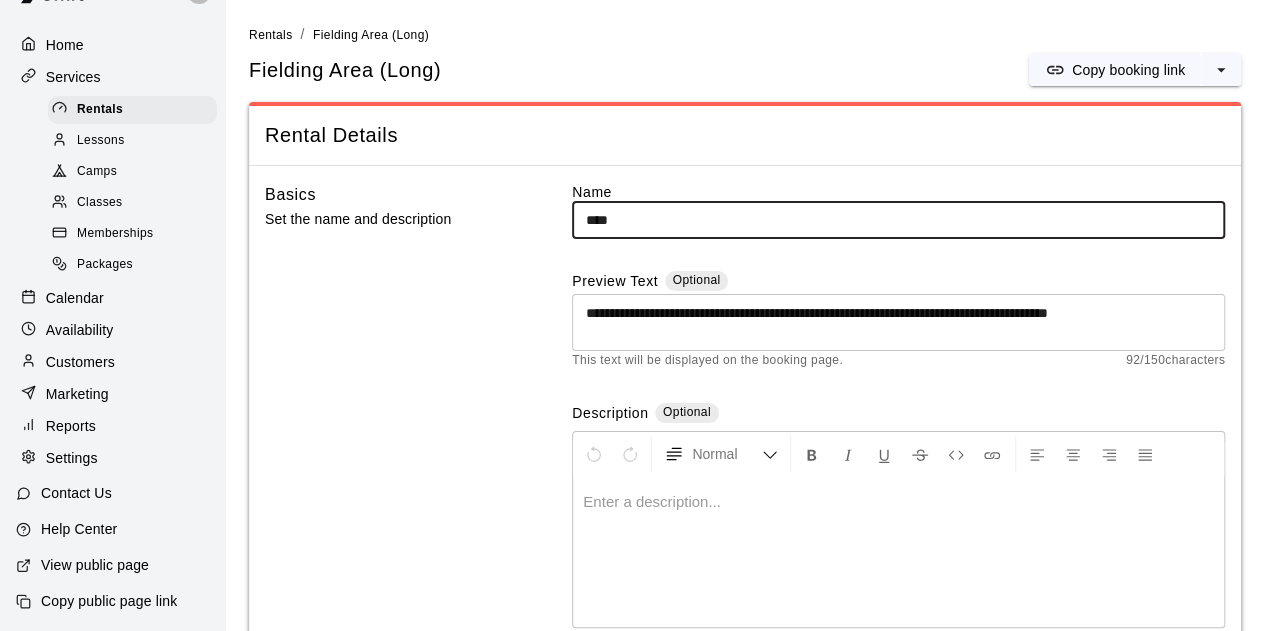 type on "****" 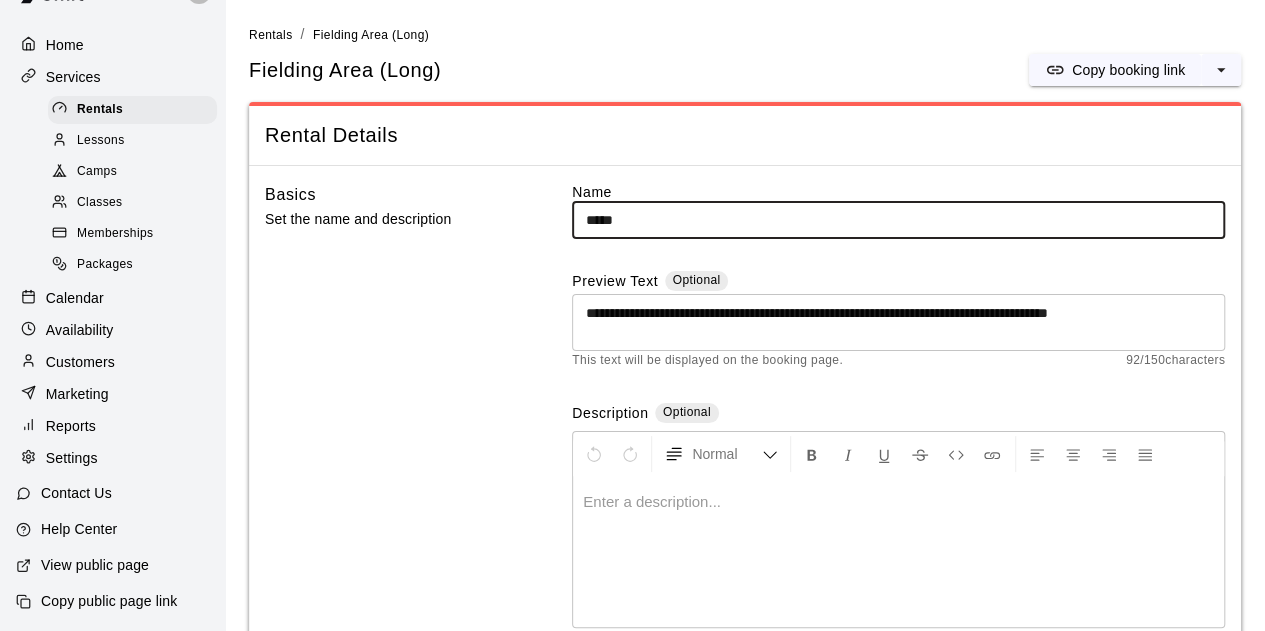 type 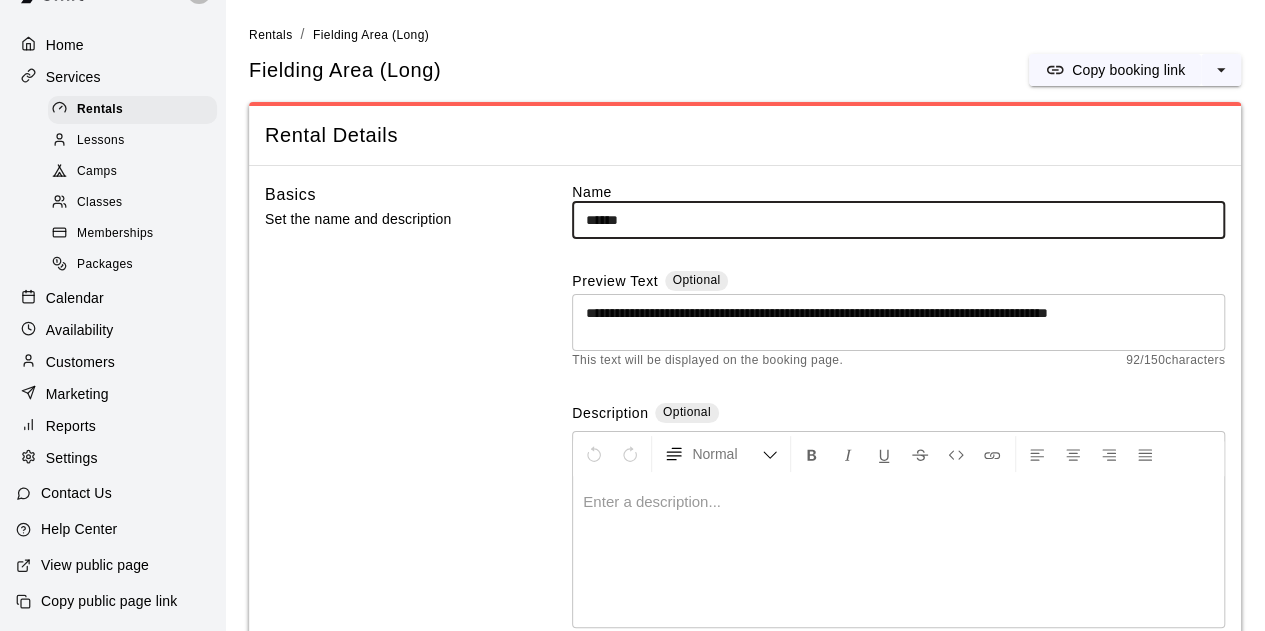 type on "*******" 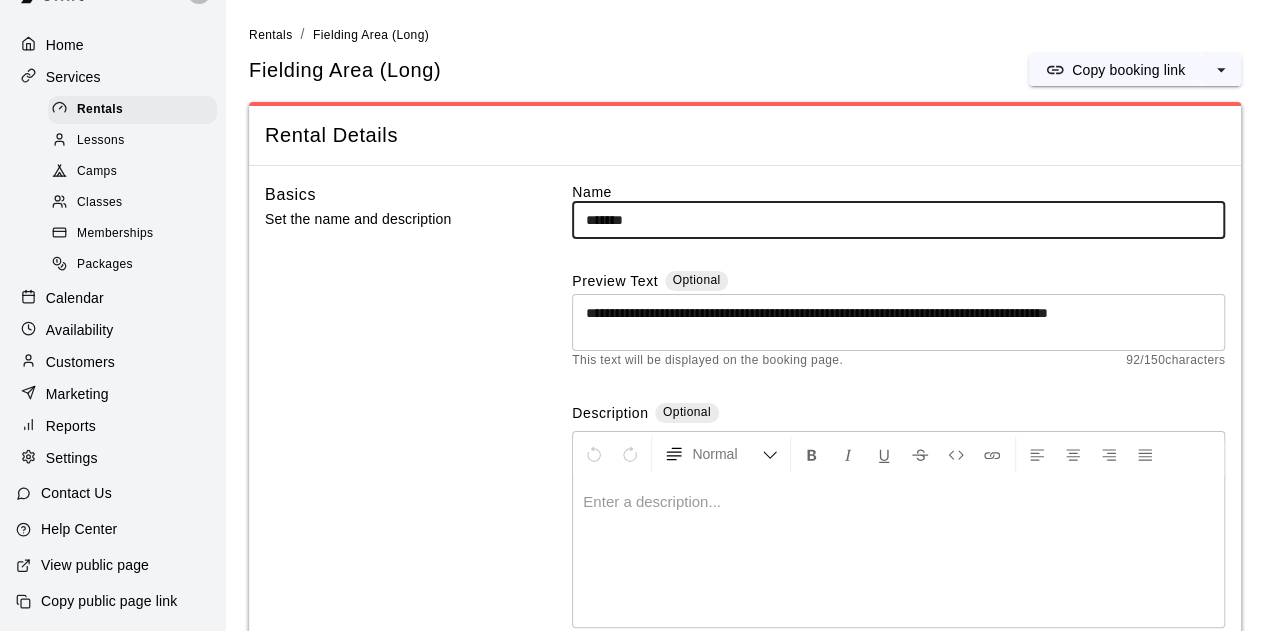 type on "********" 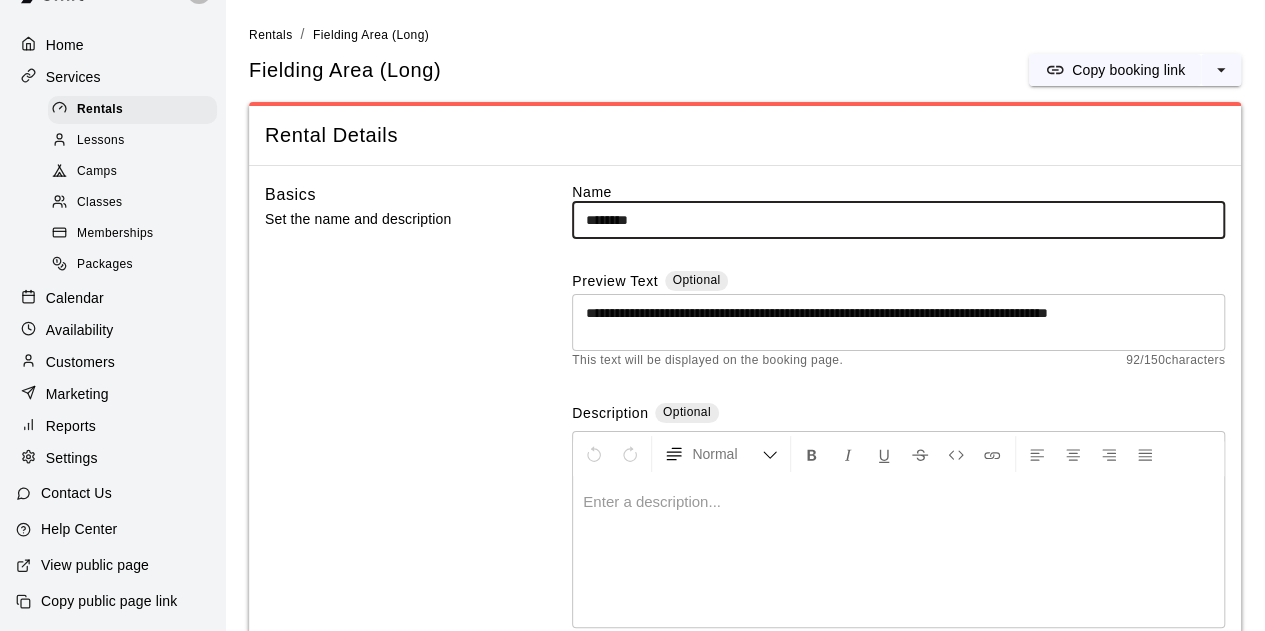 type on "*********" 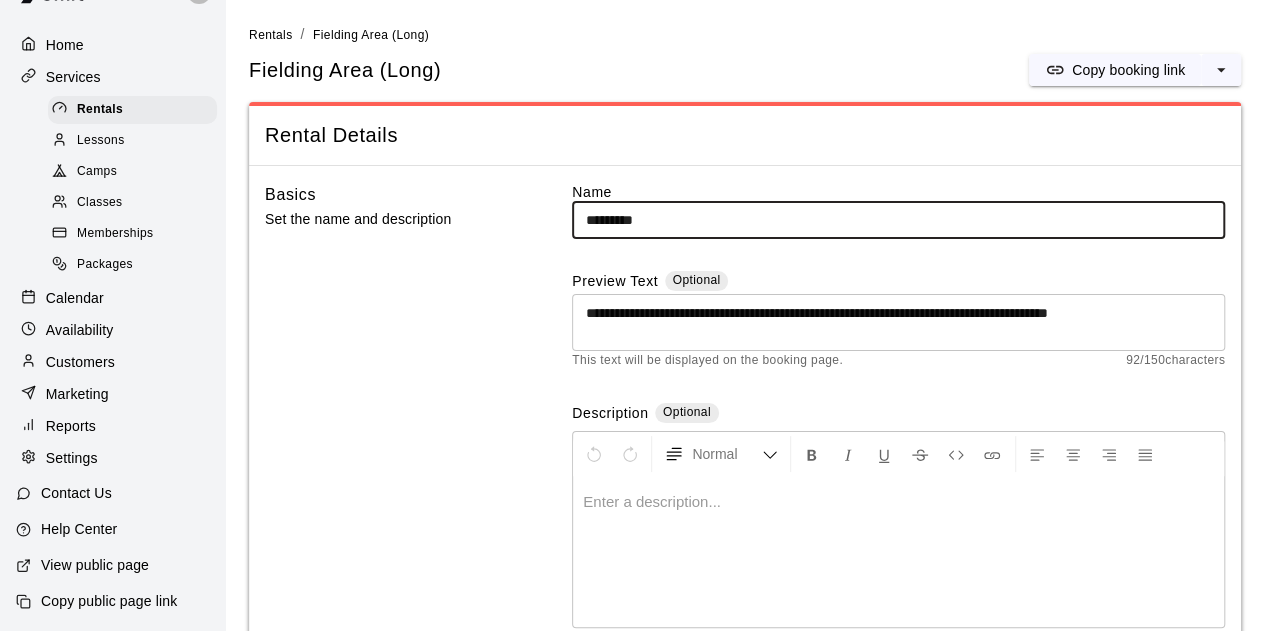type on "**********" 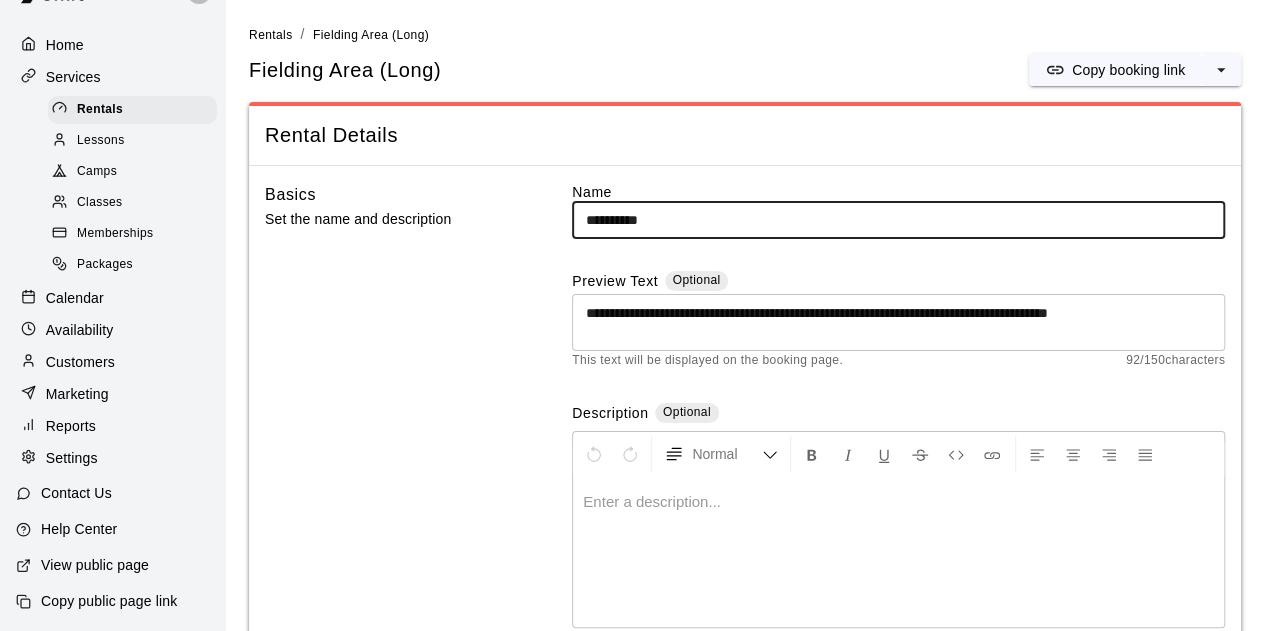 type on "**********" 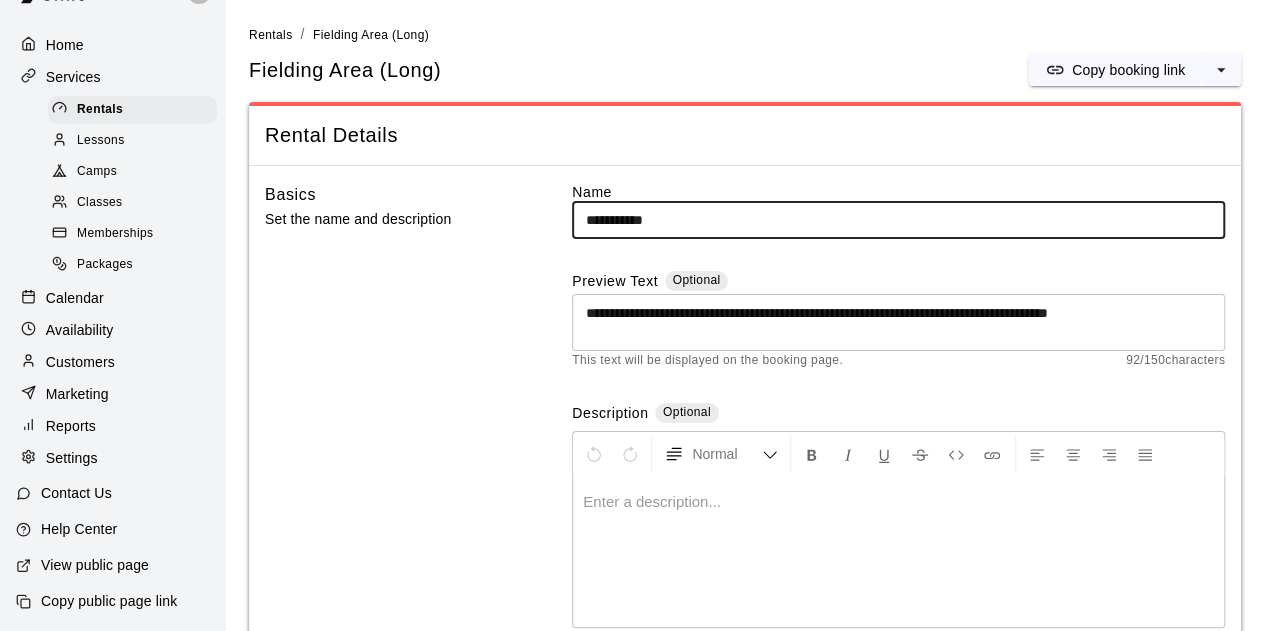 type 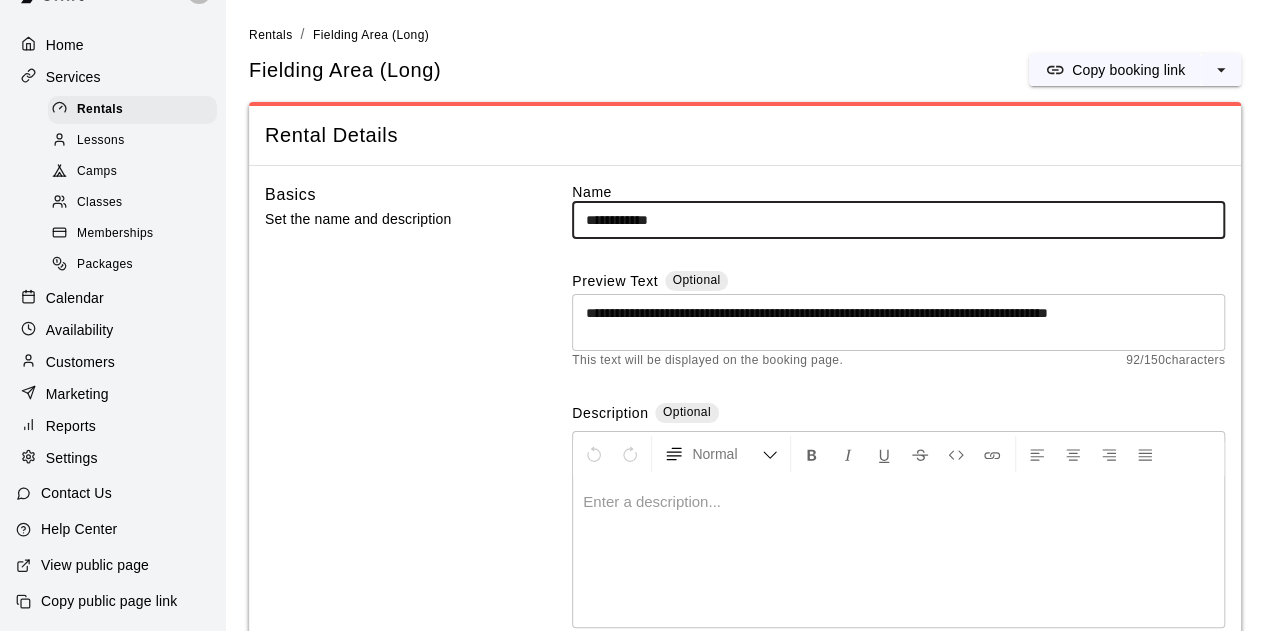 type on "**********" 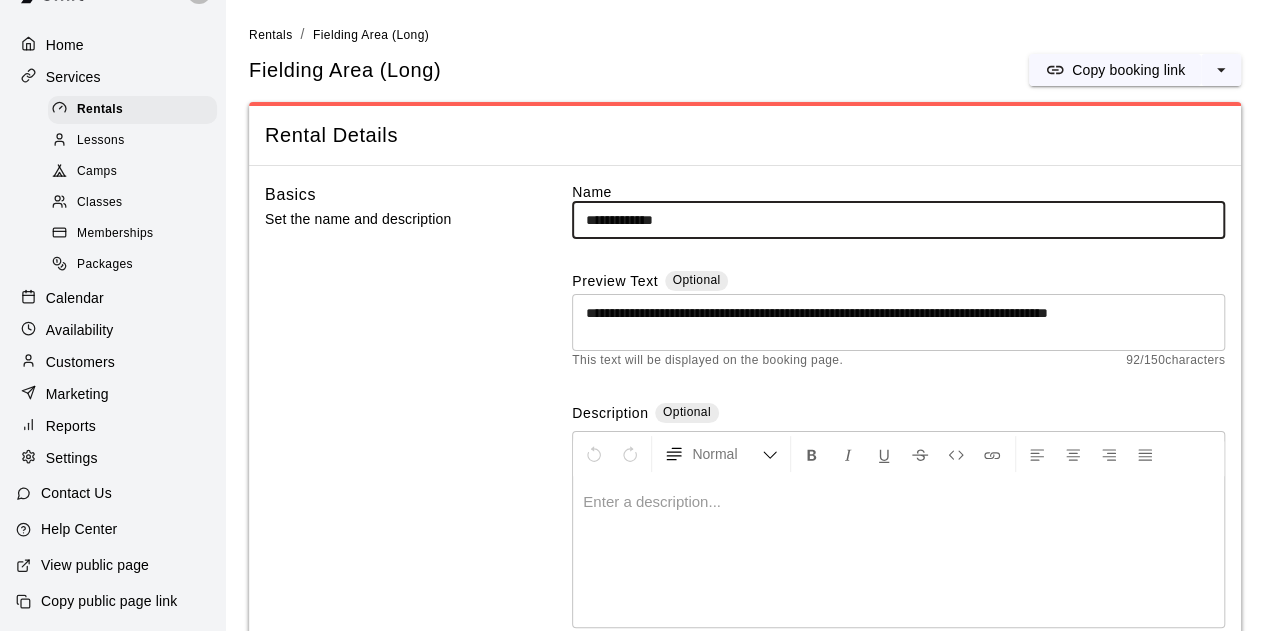type on "**********" 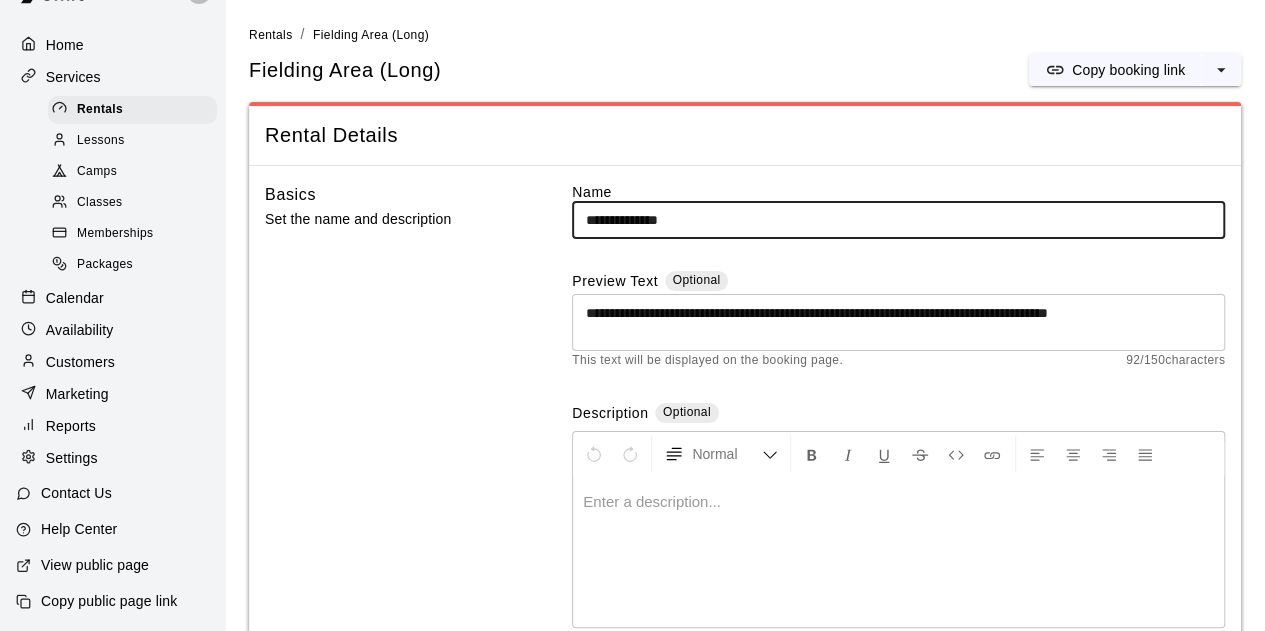 type on "**********" 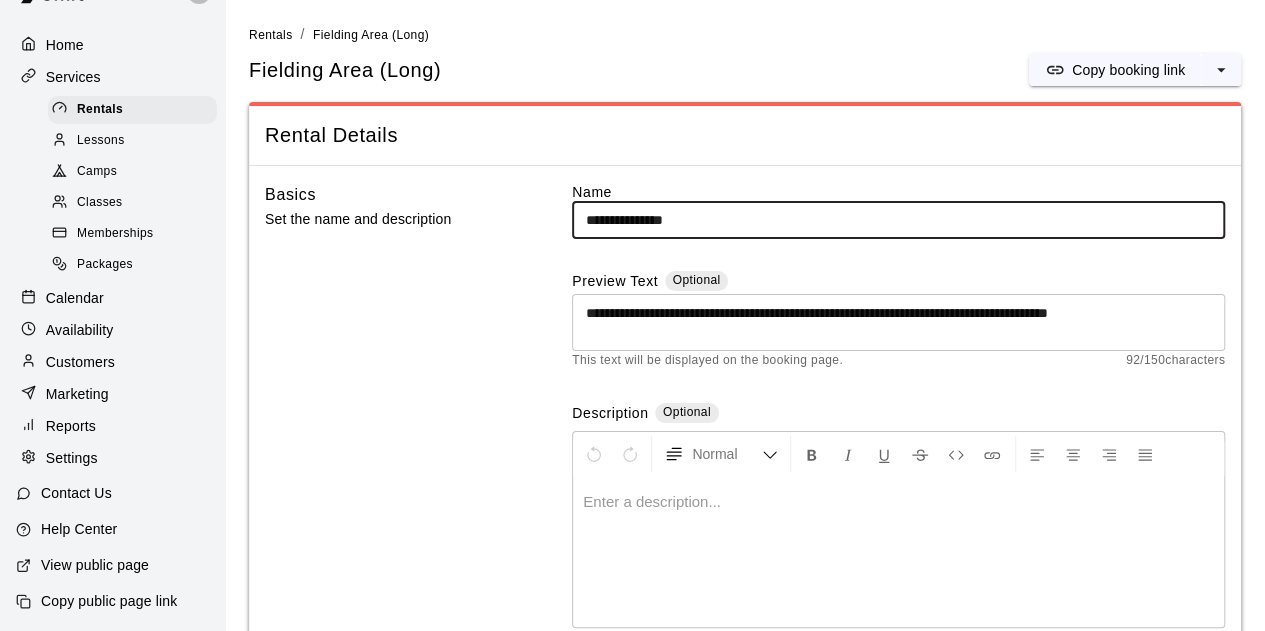 type on "**********" 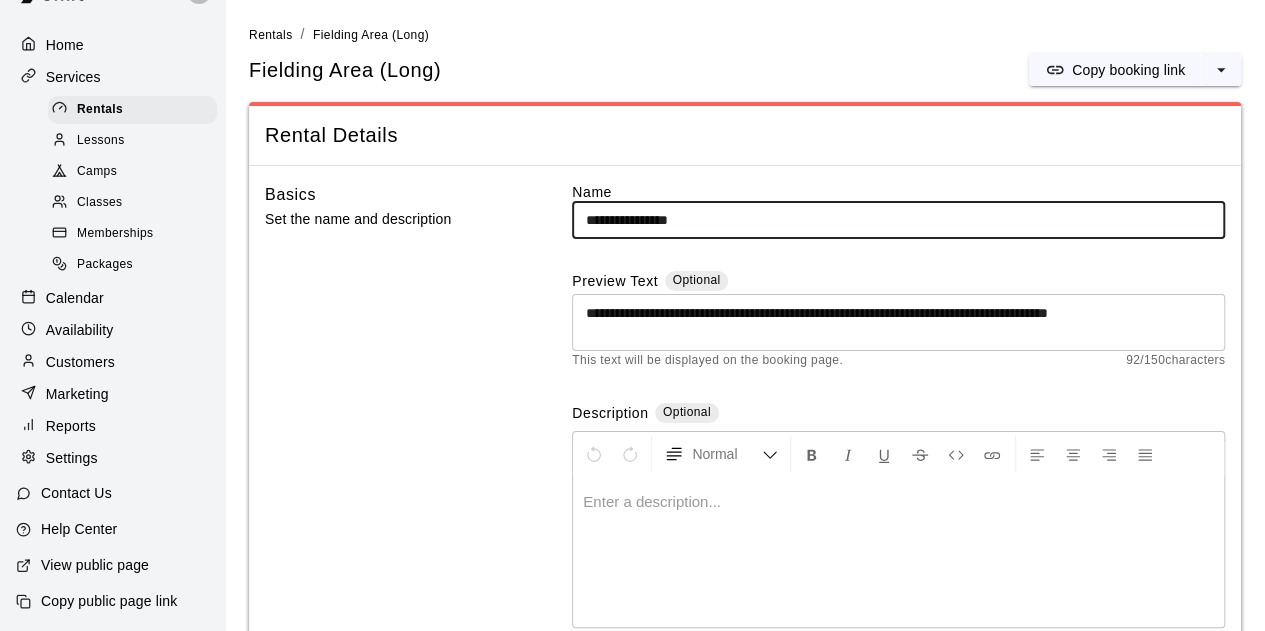 type on "**********" 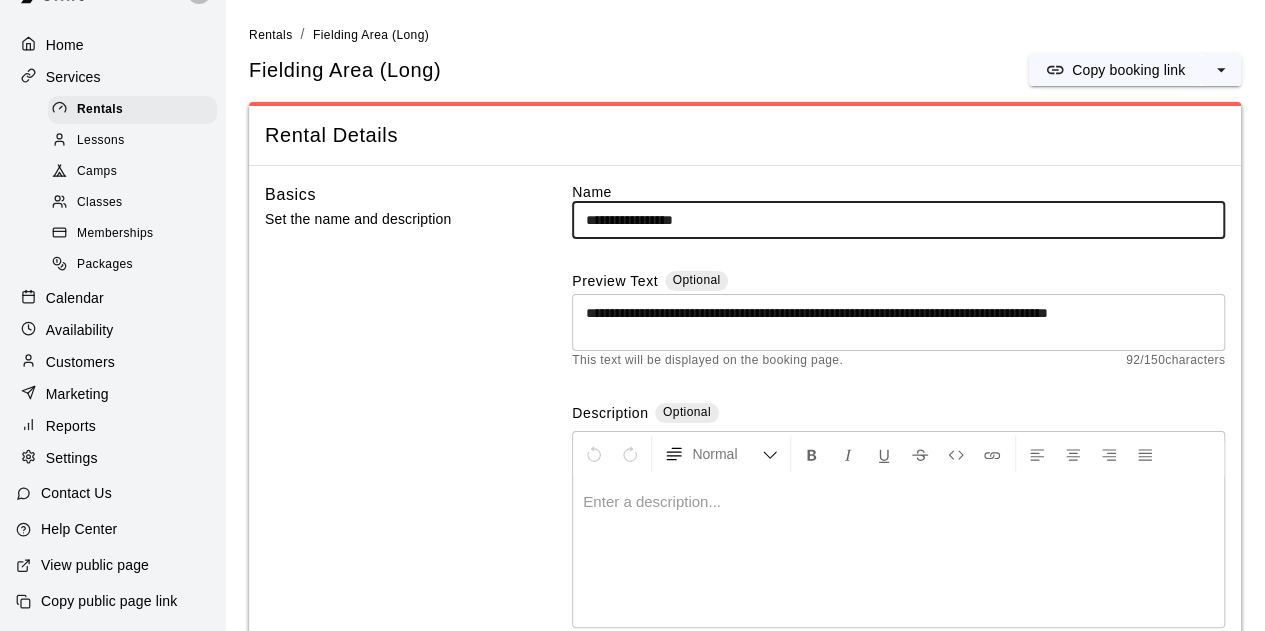 type on "**********" 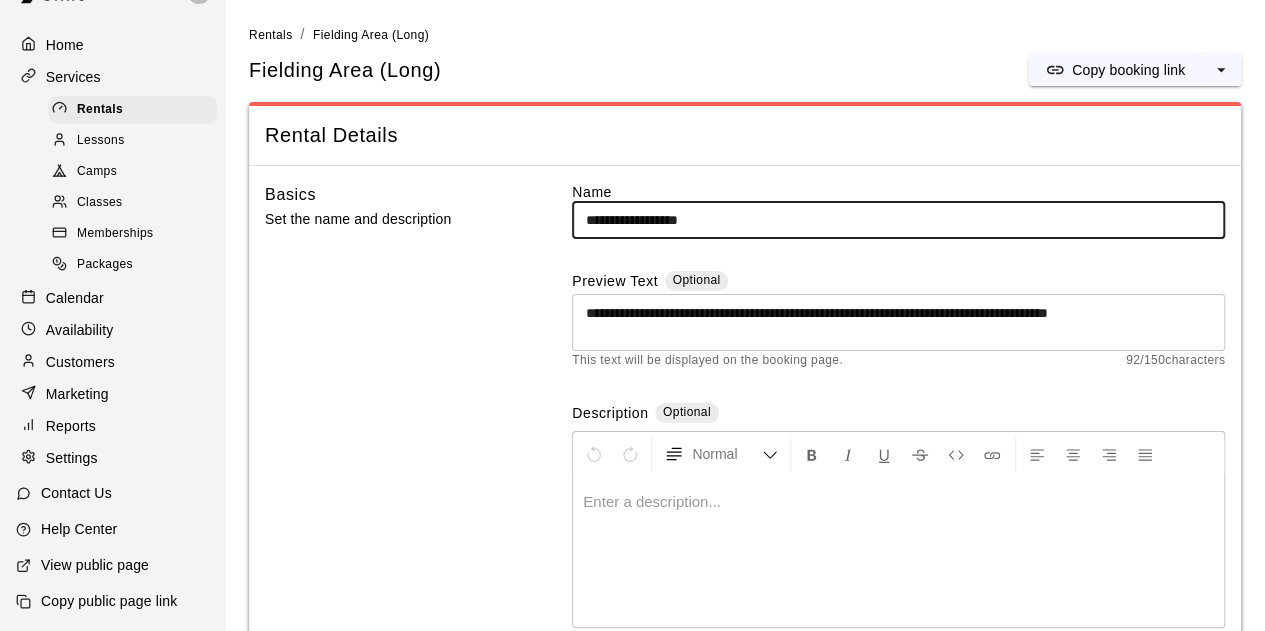 type 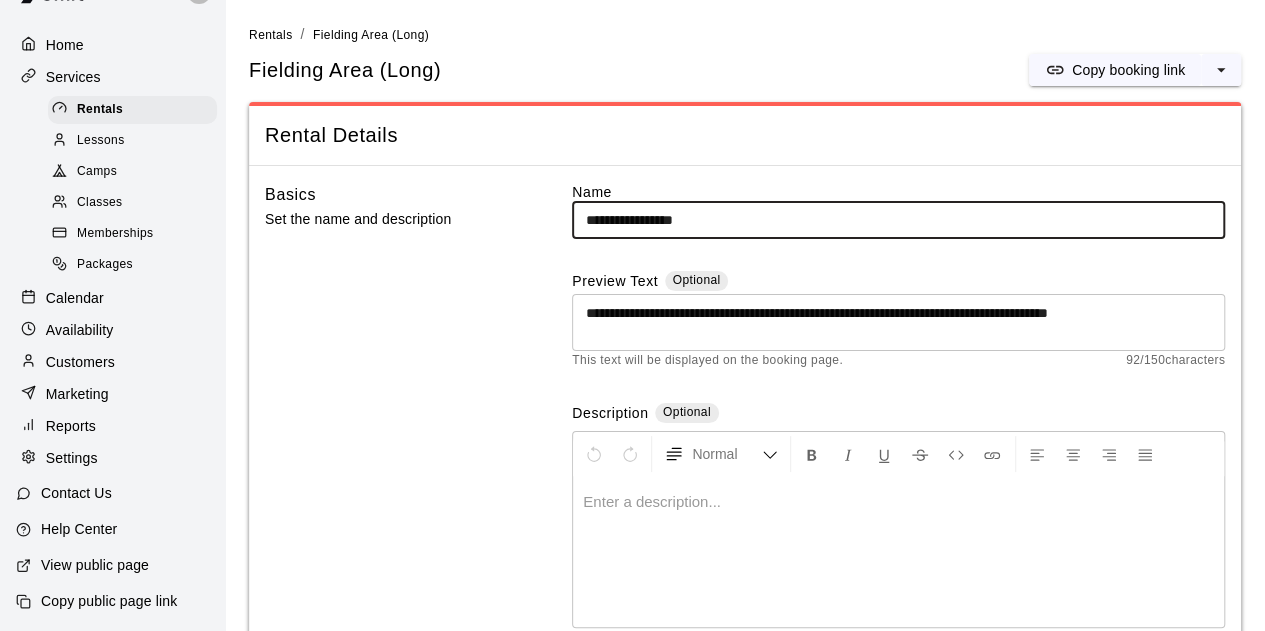 type on "**********" 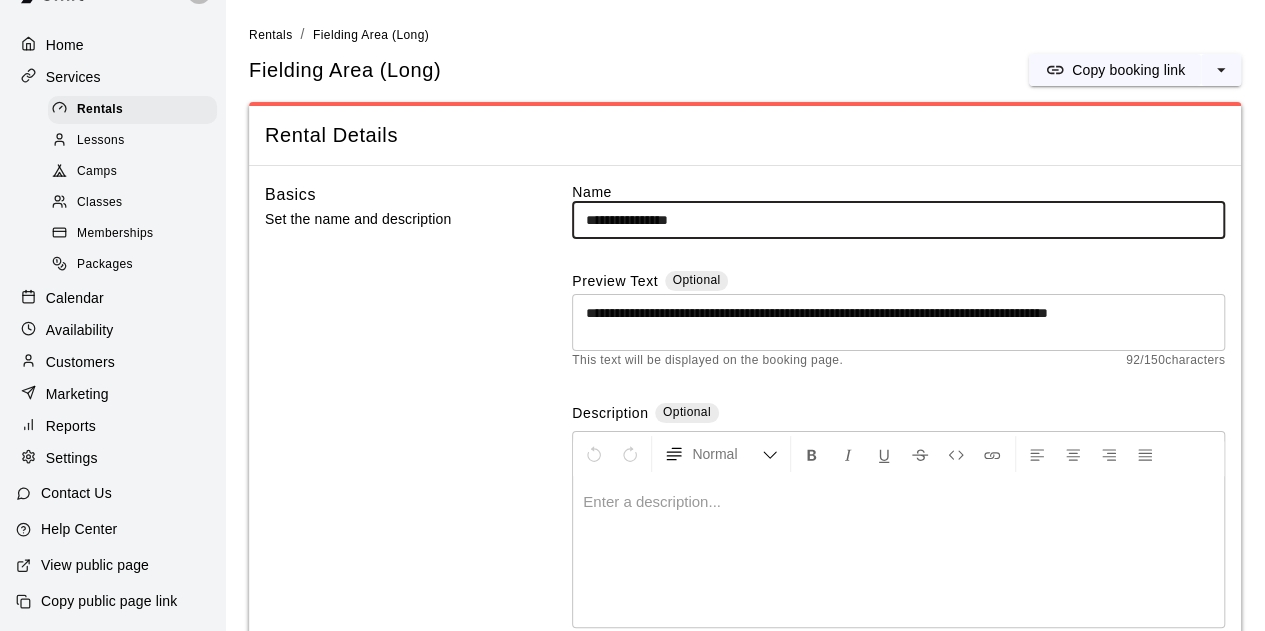 type on "**********" 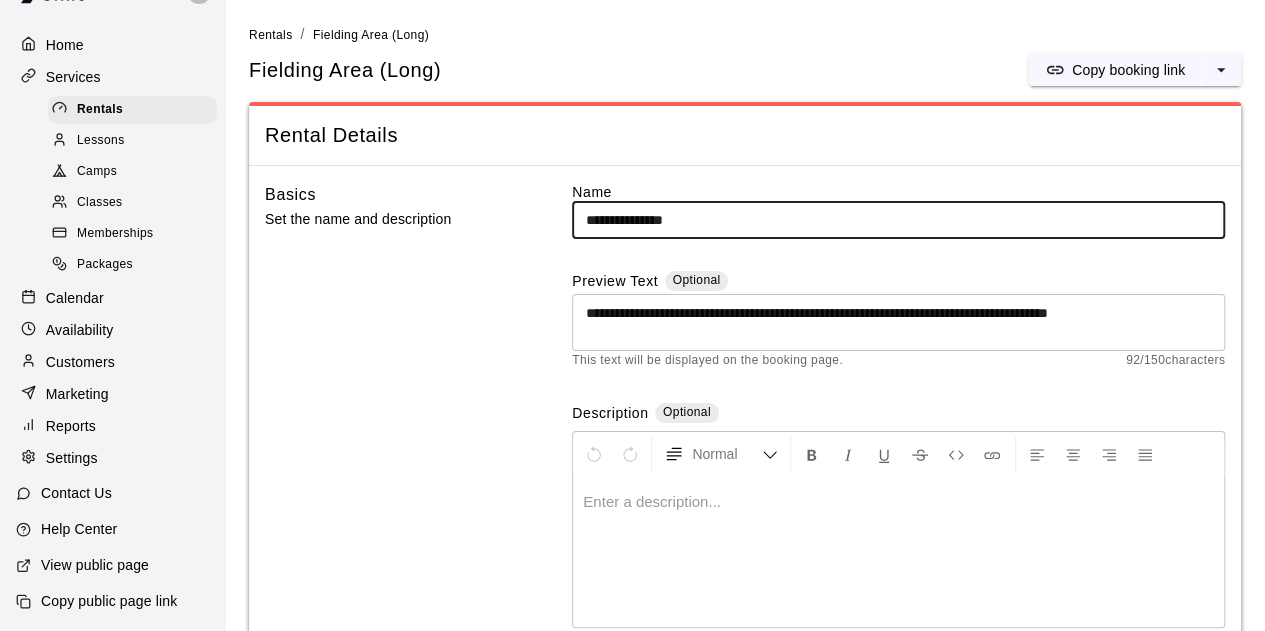 type on "**********" 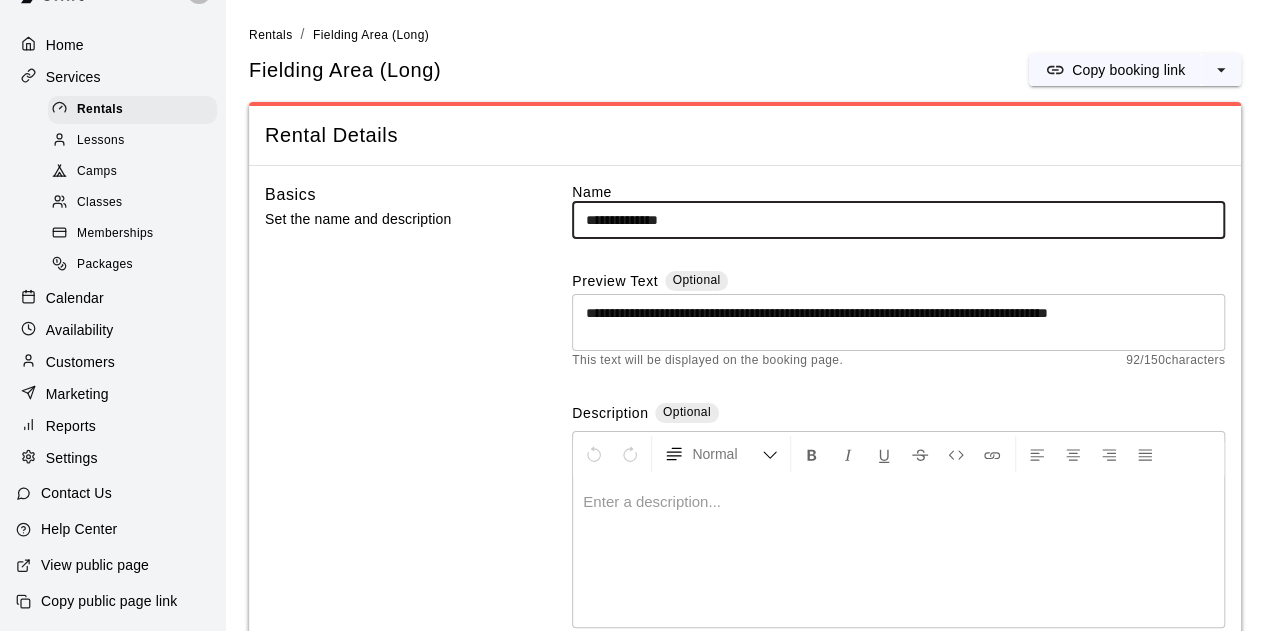 type on "**********" 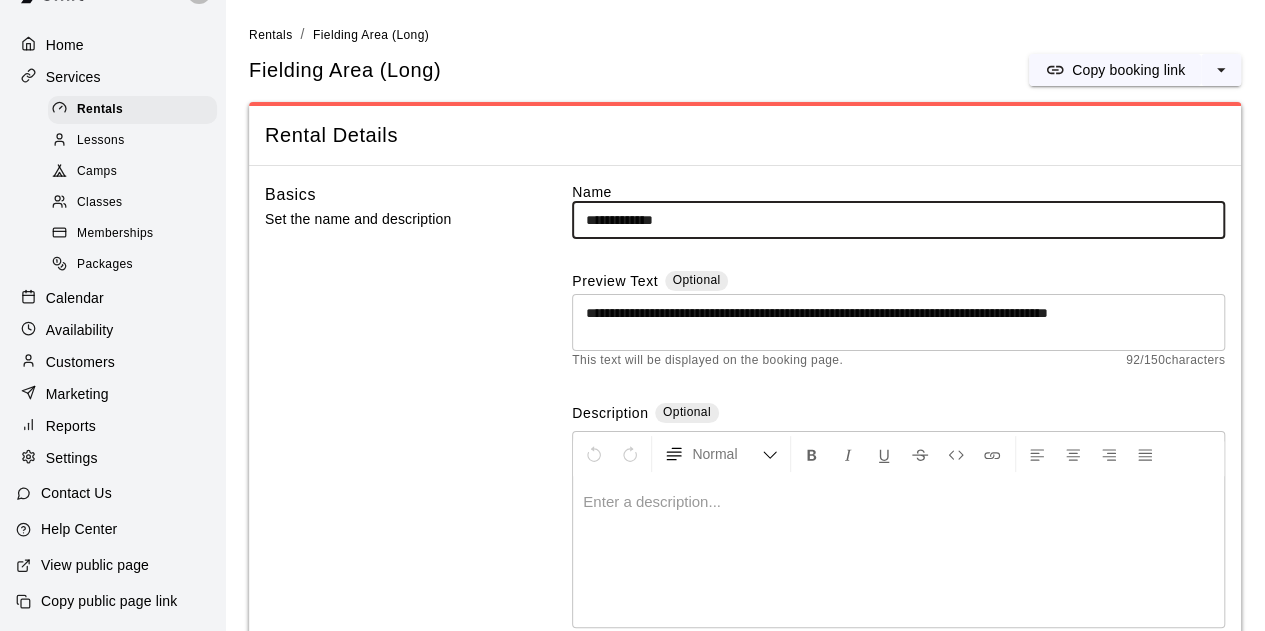 type on "**********" 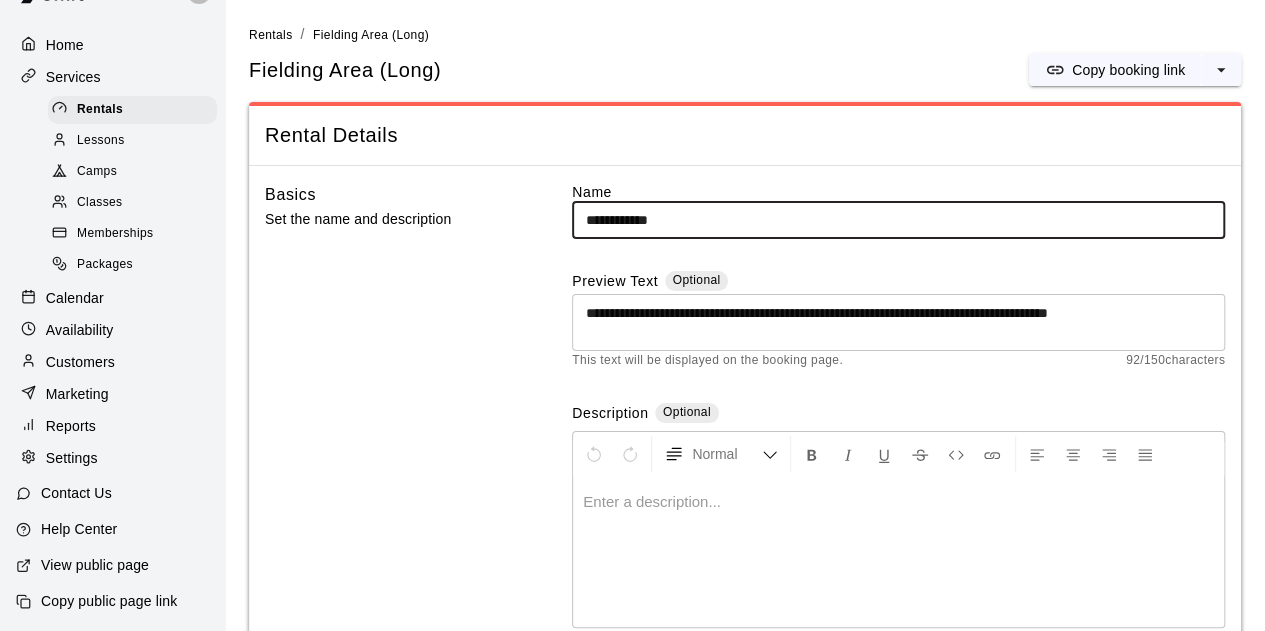 type on "**********" 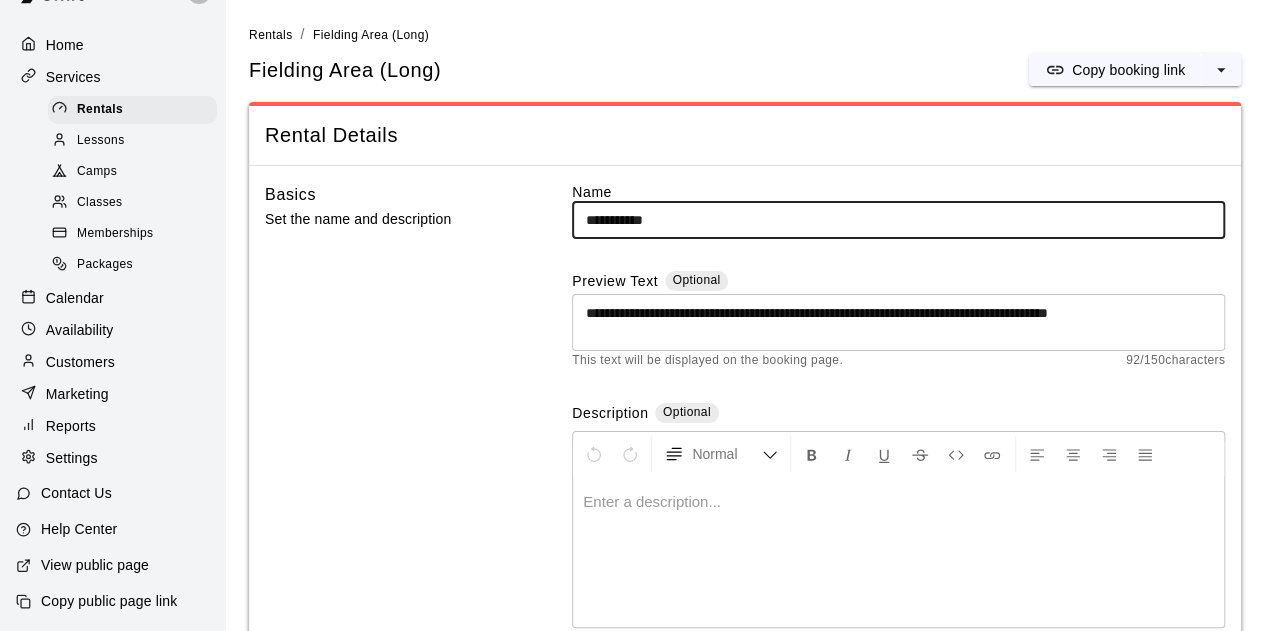 type on "**********" 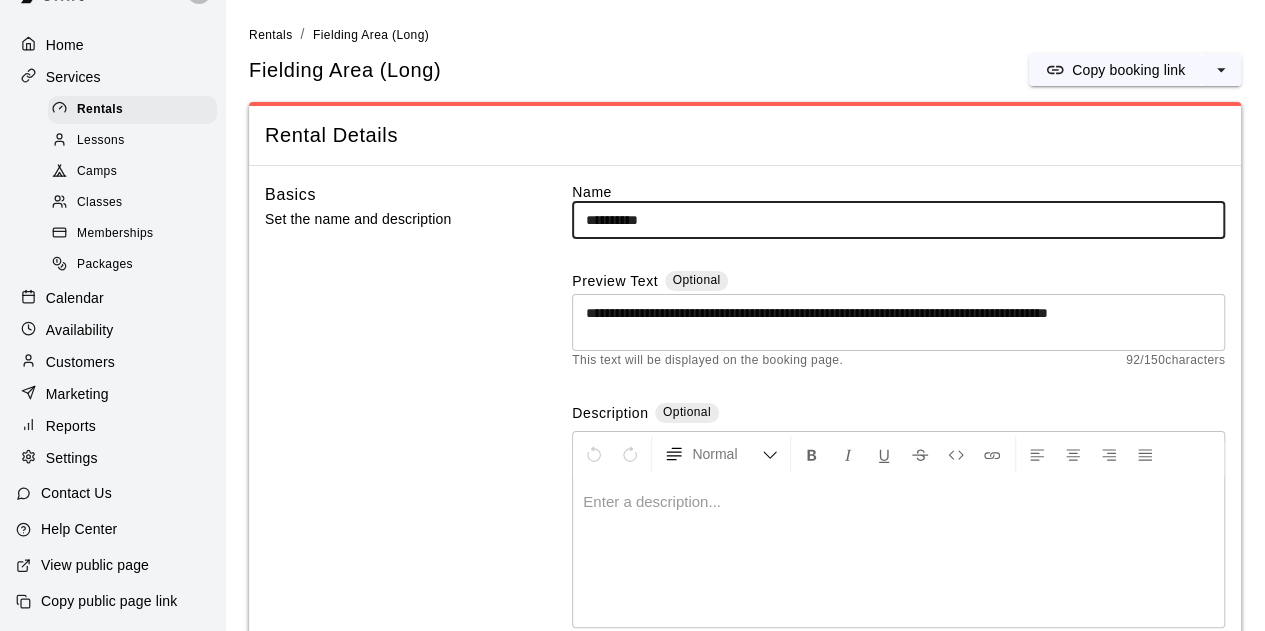 type on "*********" 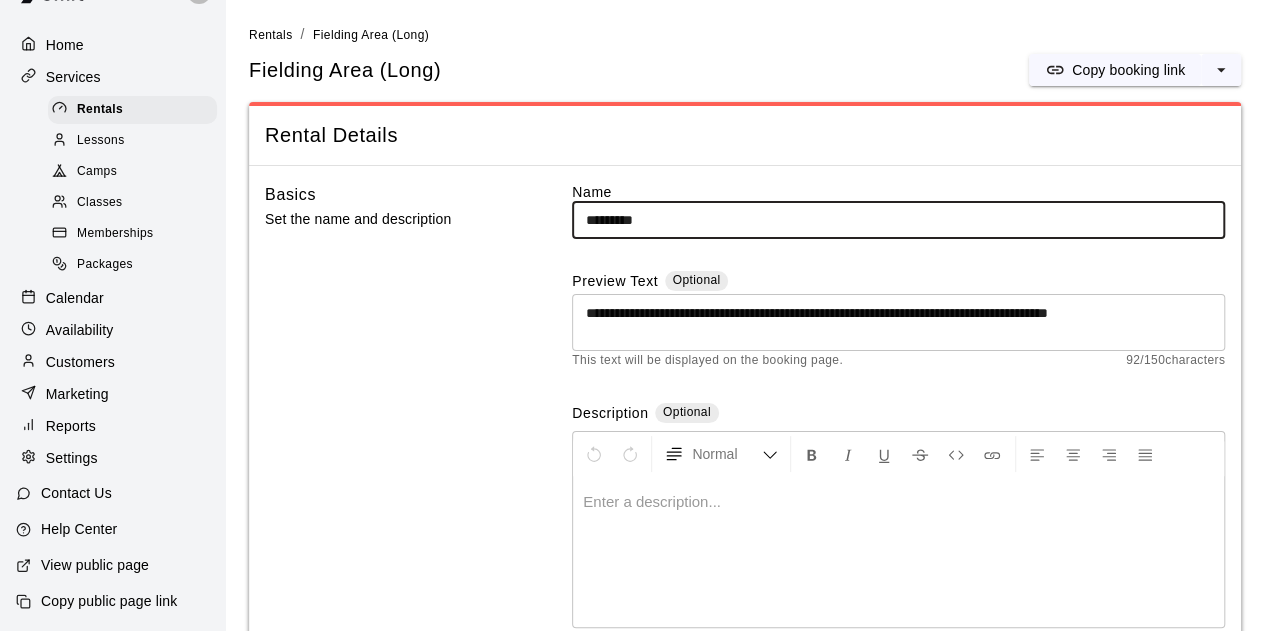 type 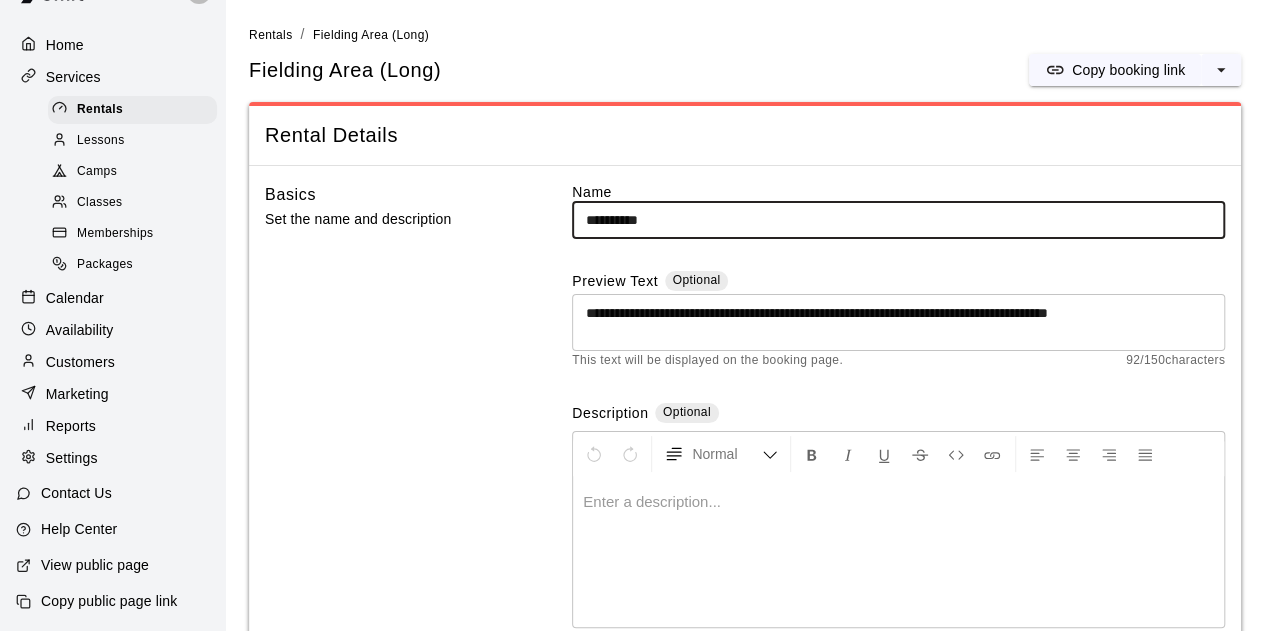 type on "**********" 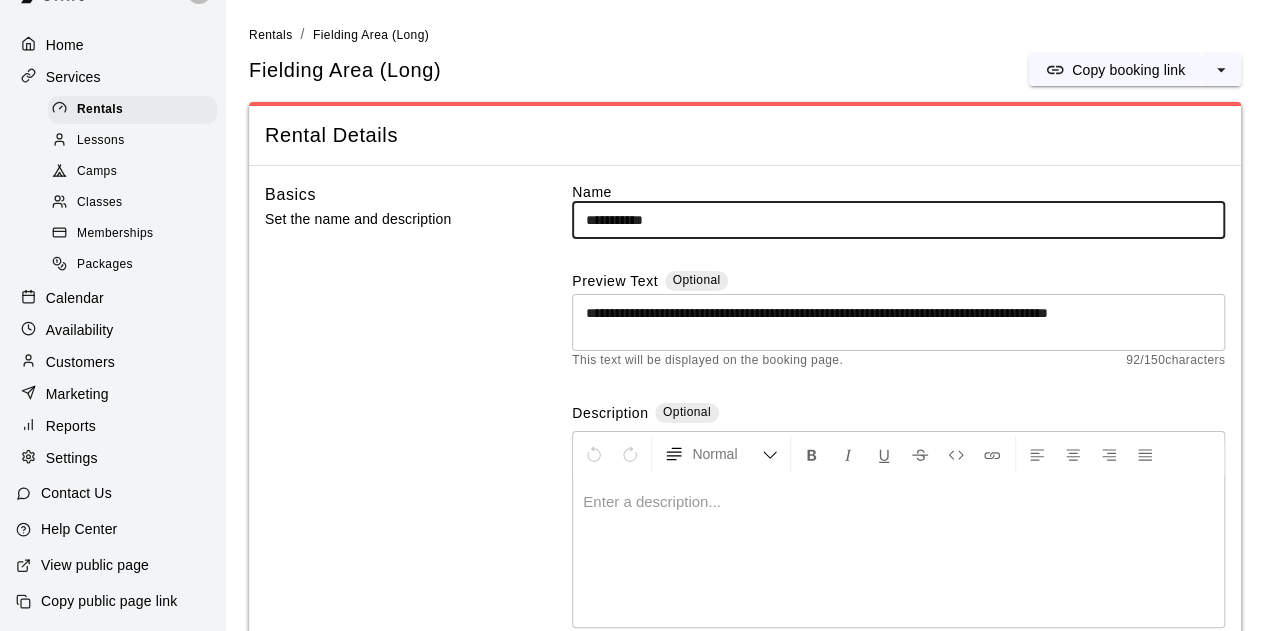 type on "**********" 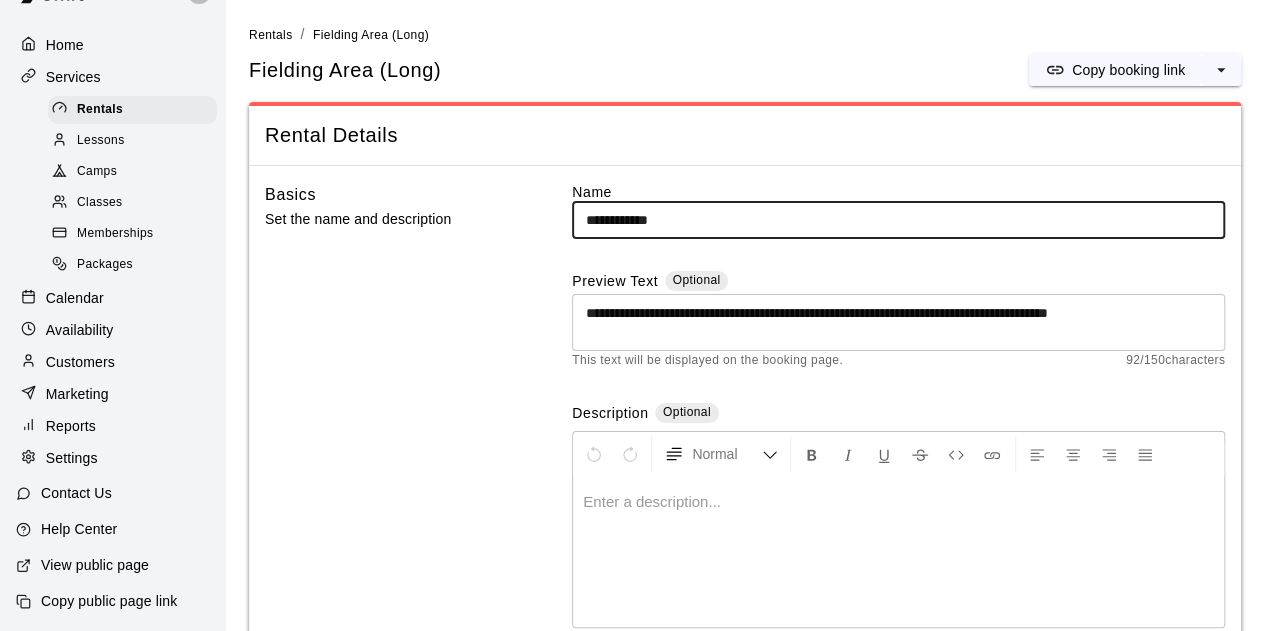 type on "**********" 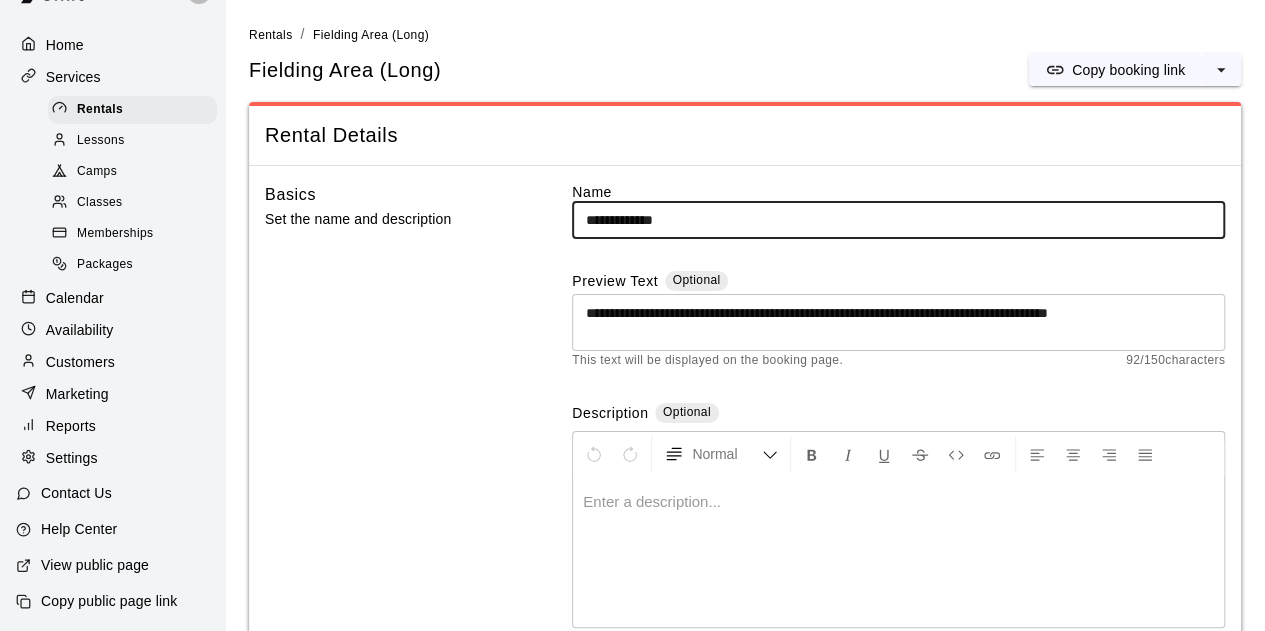 type on "**********" 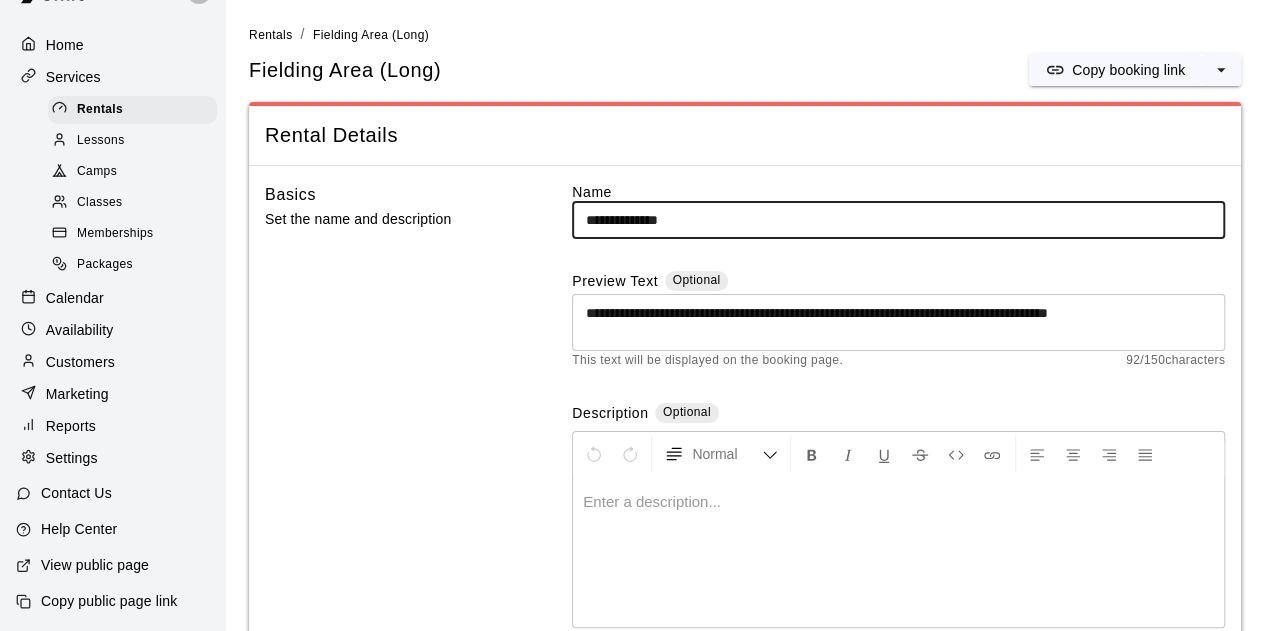 type 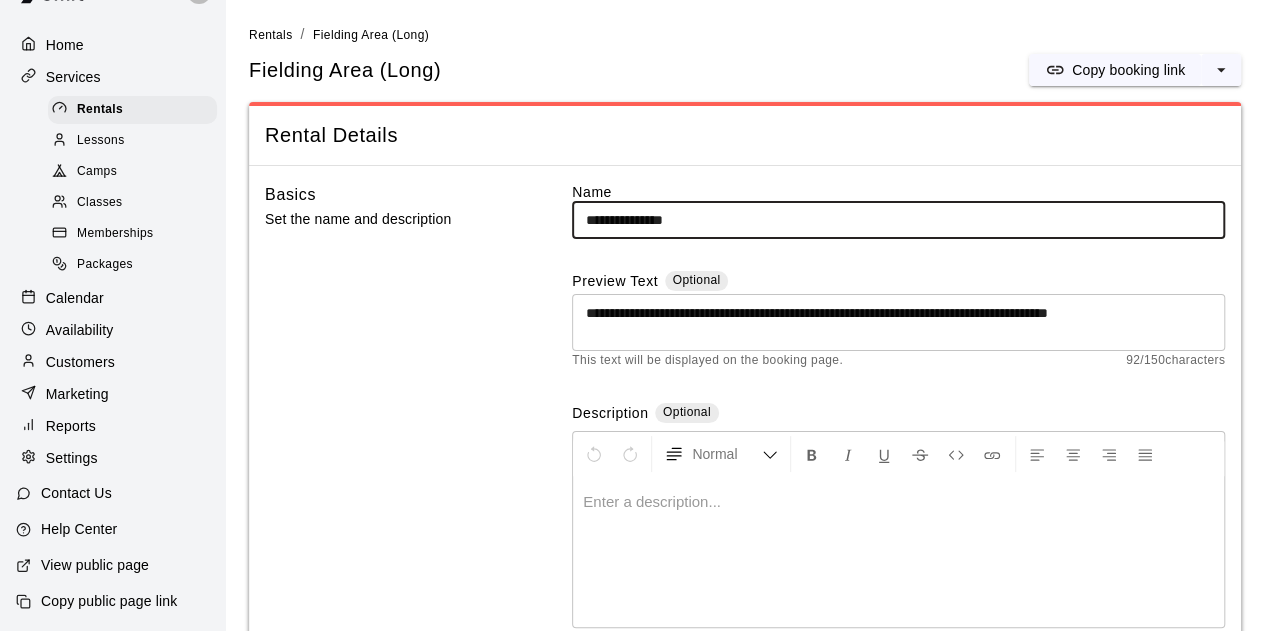 type on "**********" 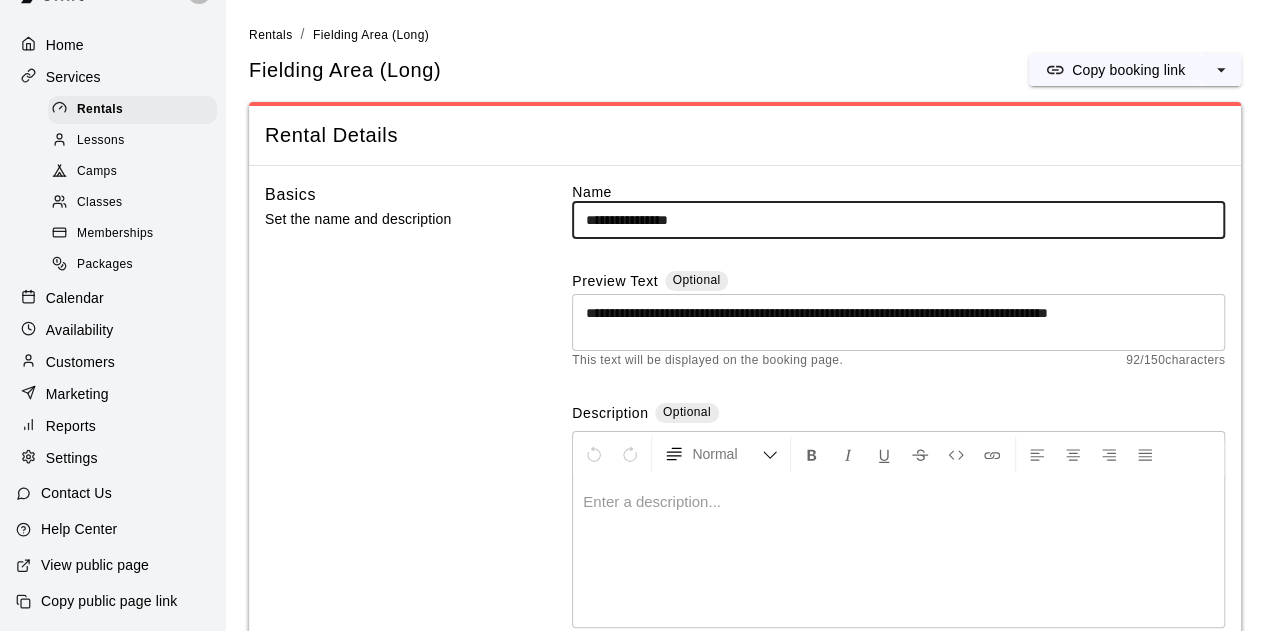 type on "**********" 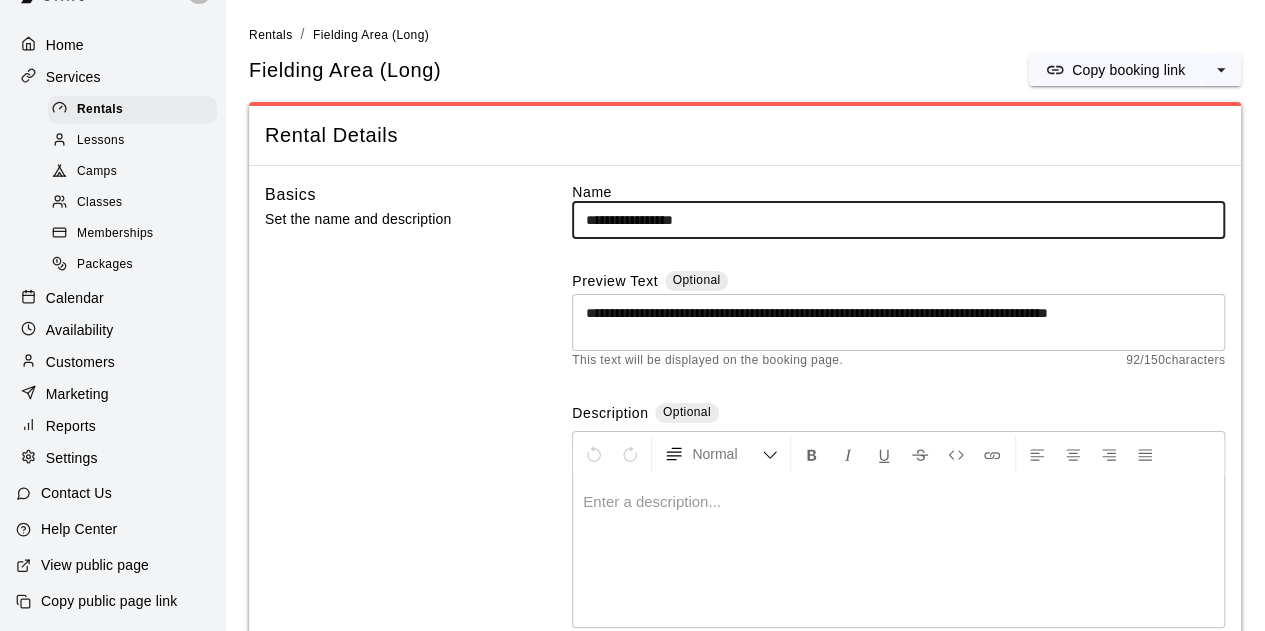type on "**********" 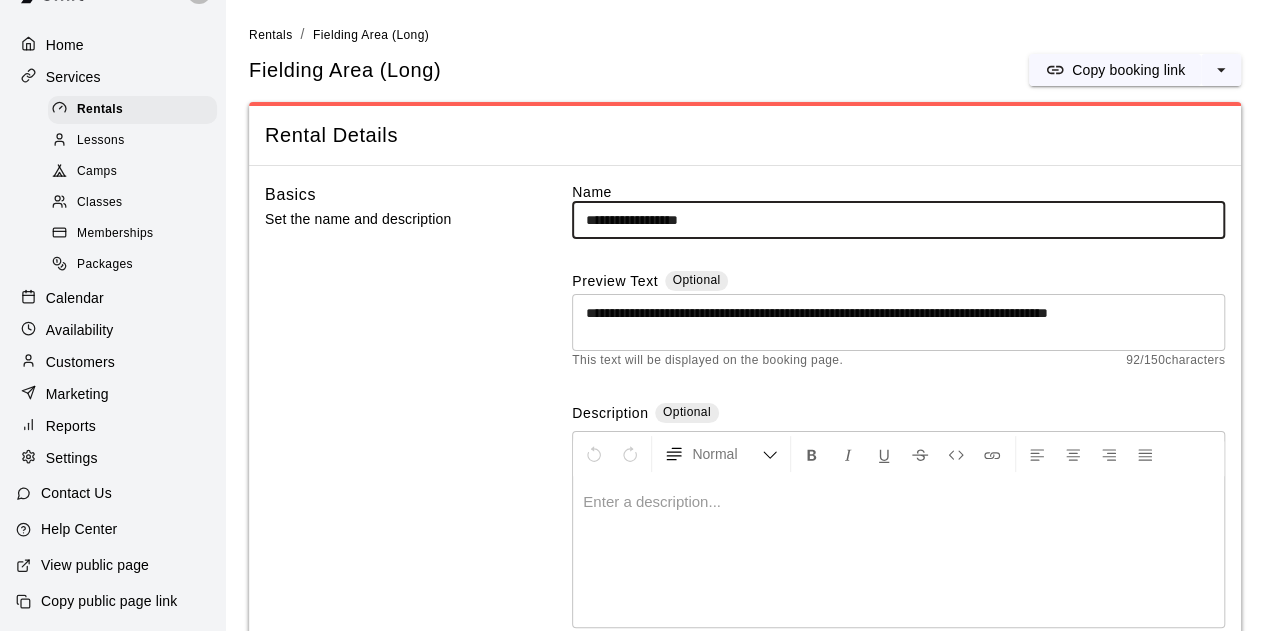 type 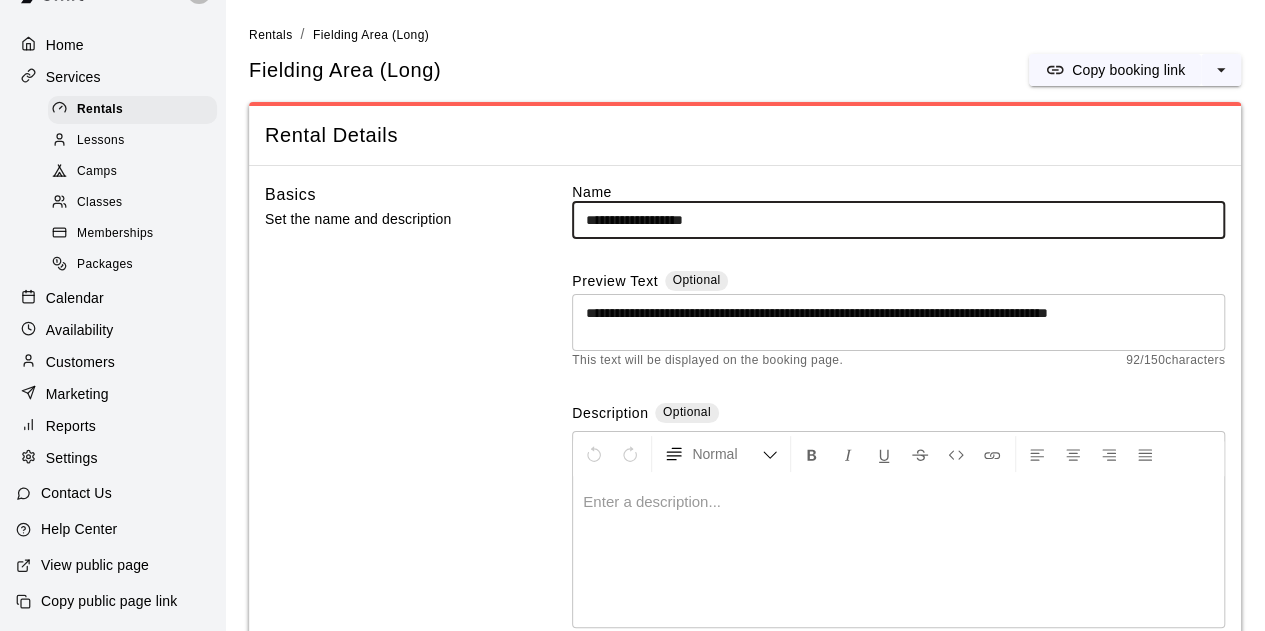 type on "**********" 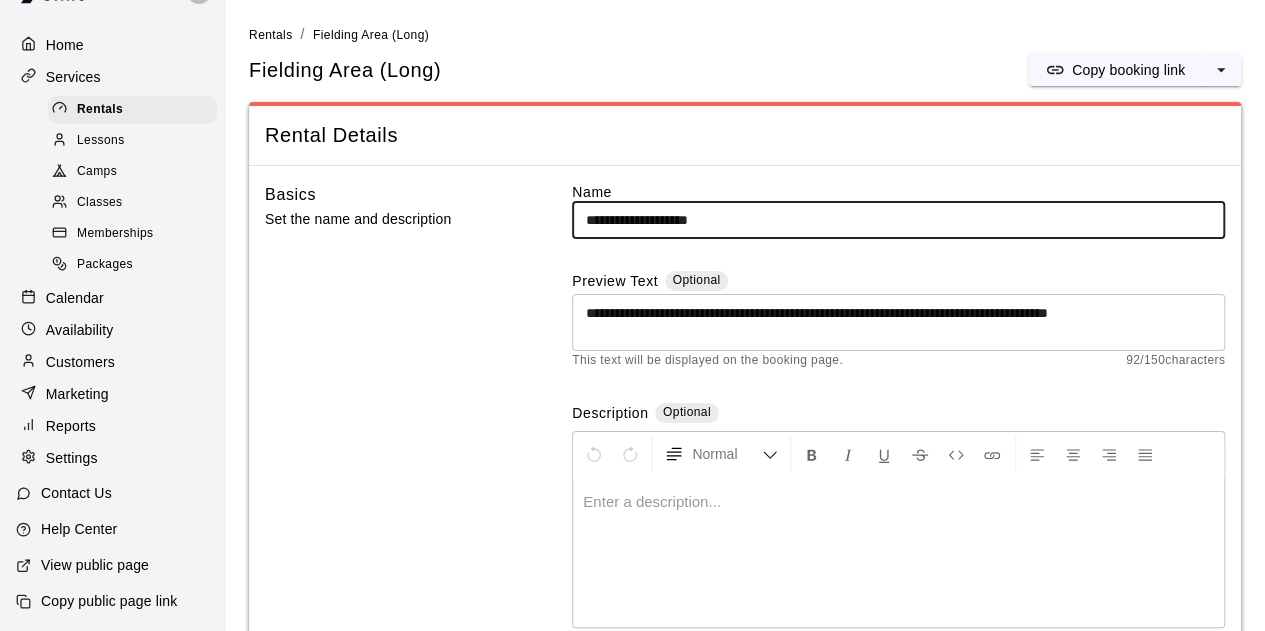 type on "**********" 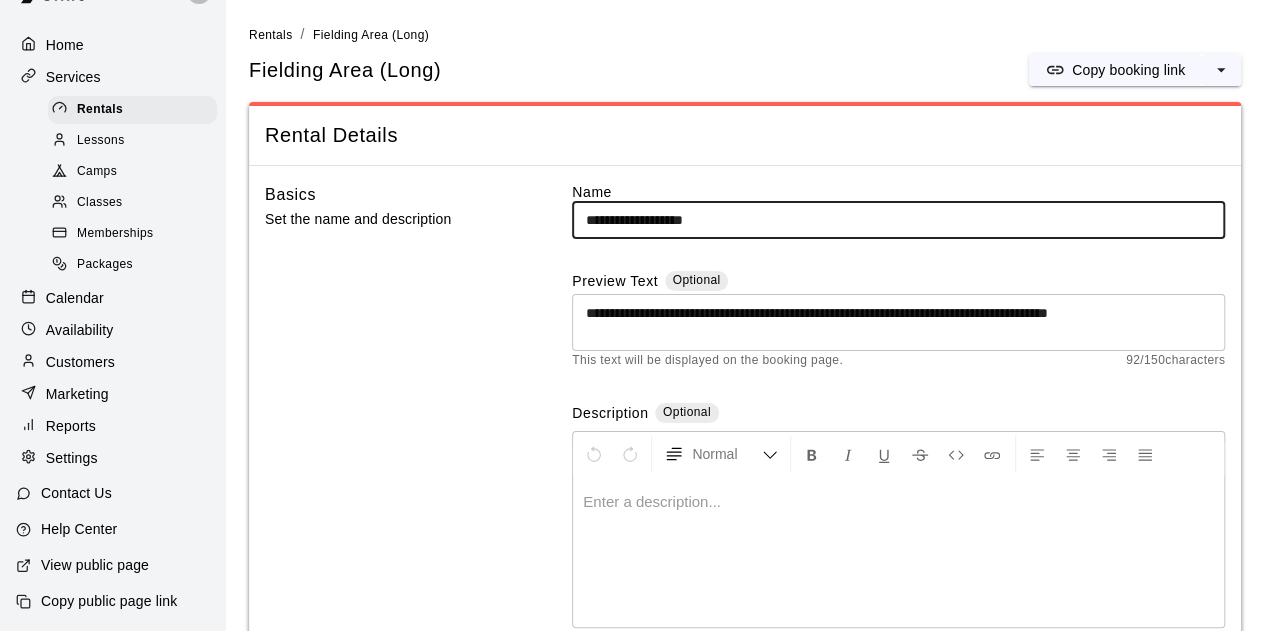 type on "**********" 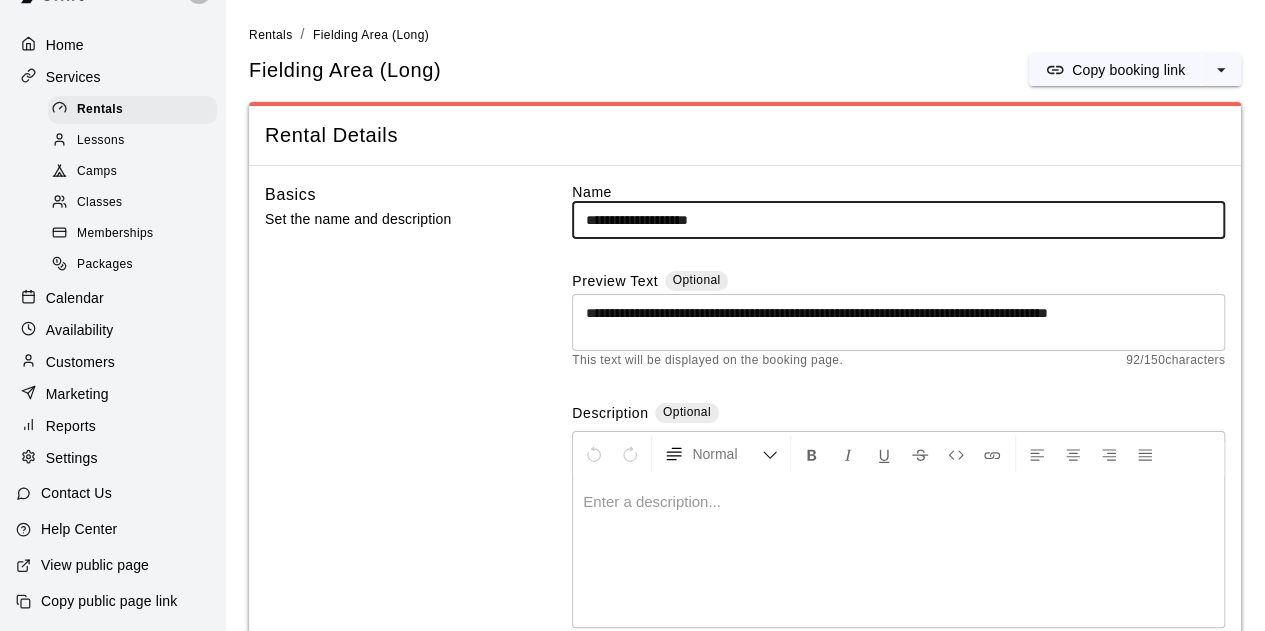 type on "**********" 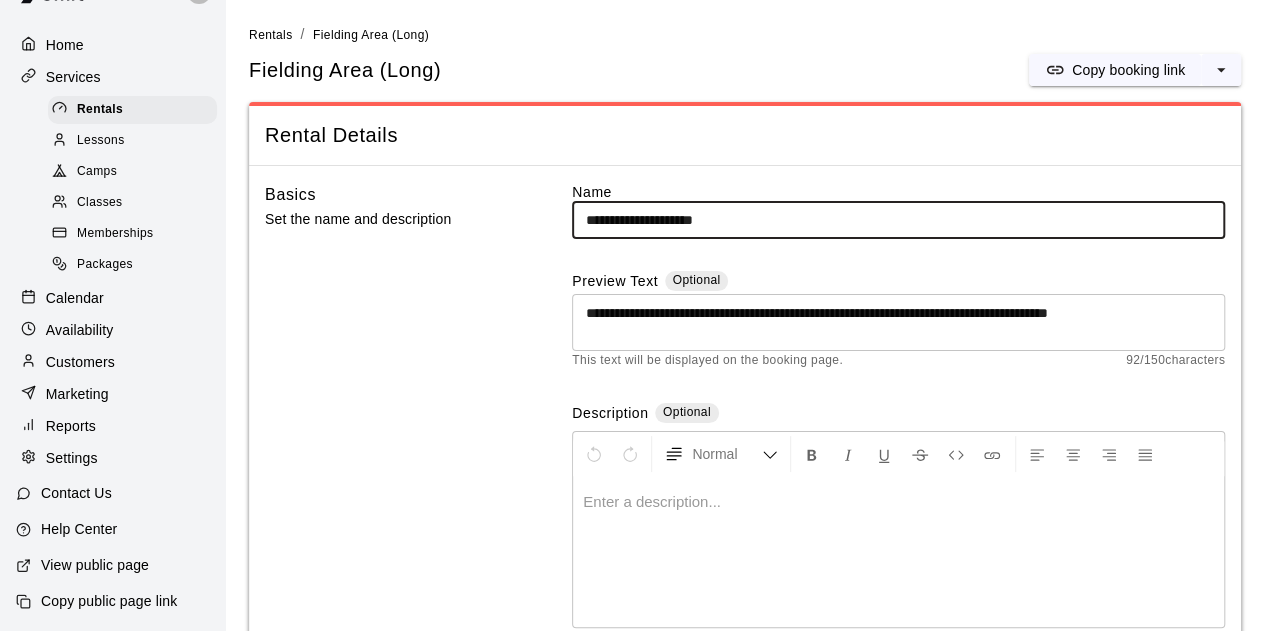 type 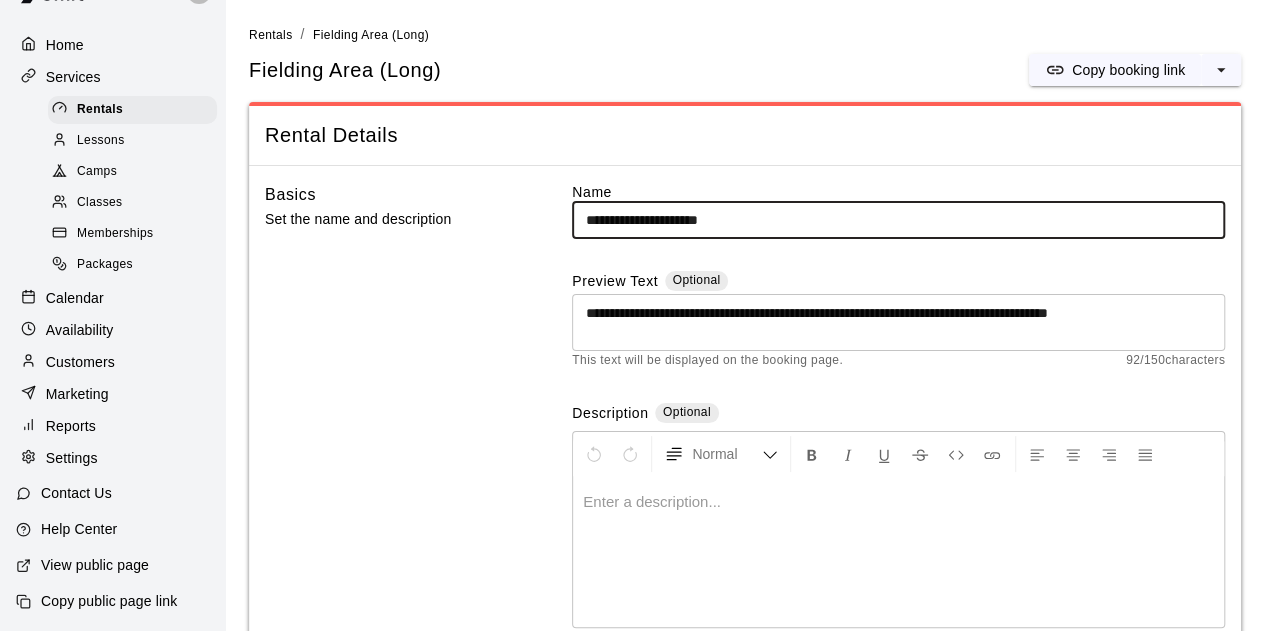 type on "**********" 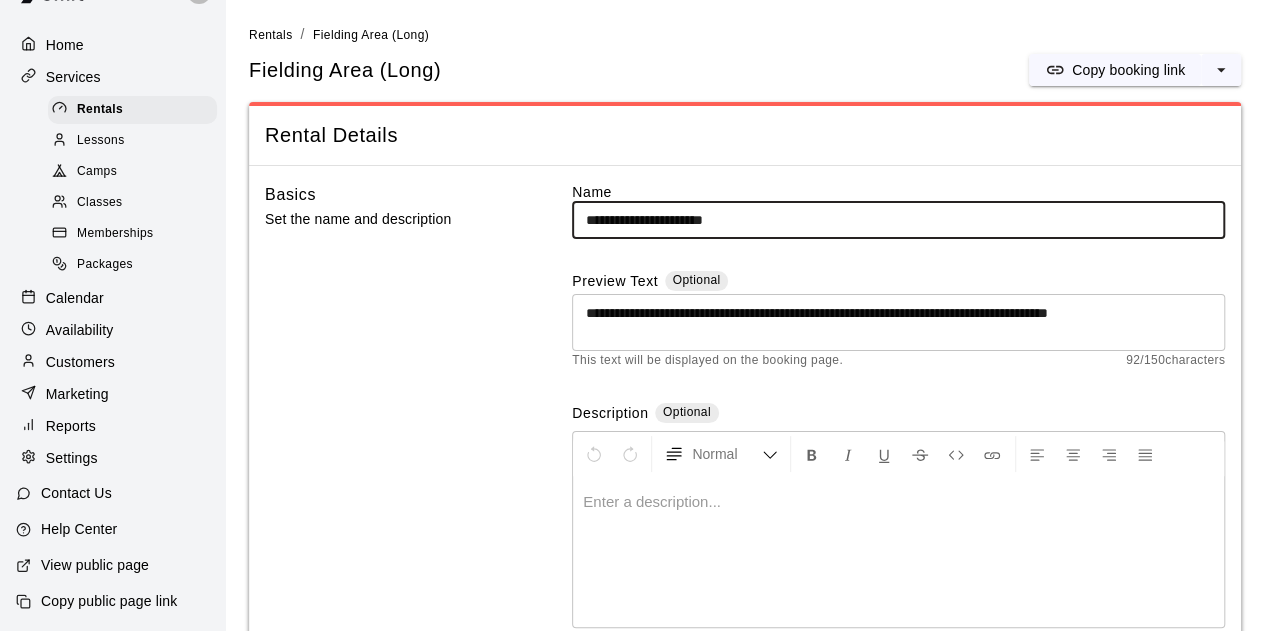 type on "**********" 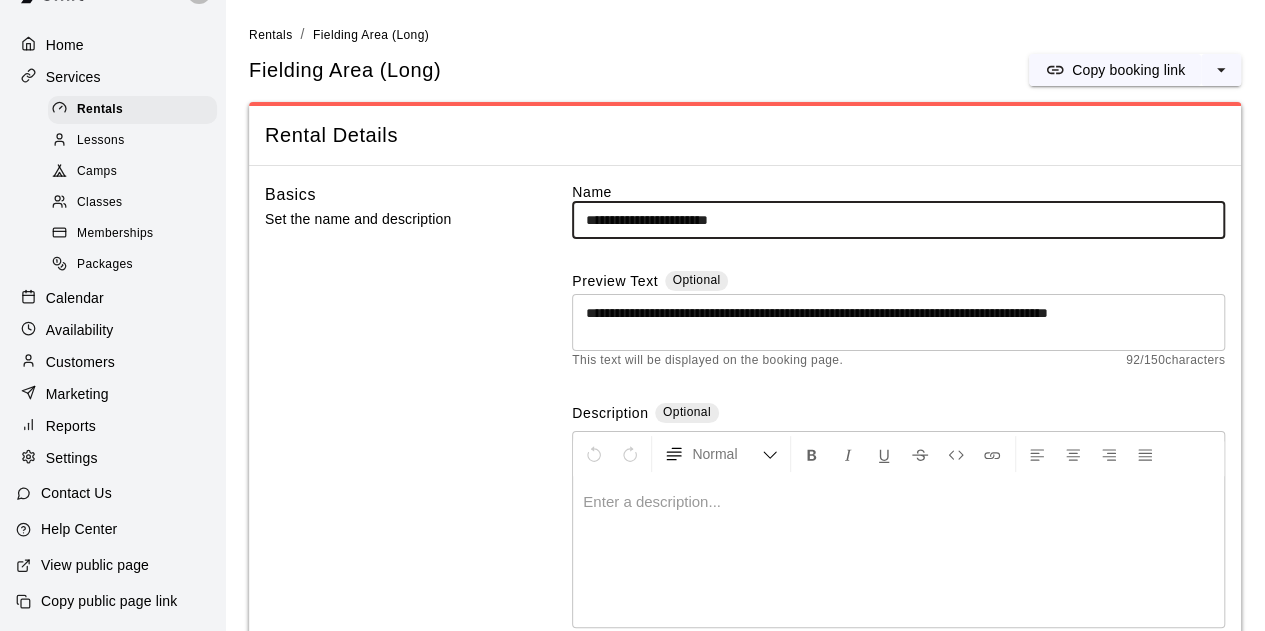 type on "**********" 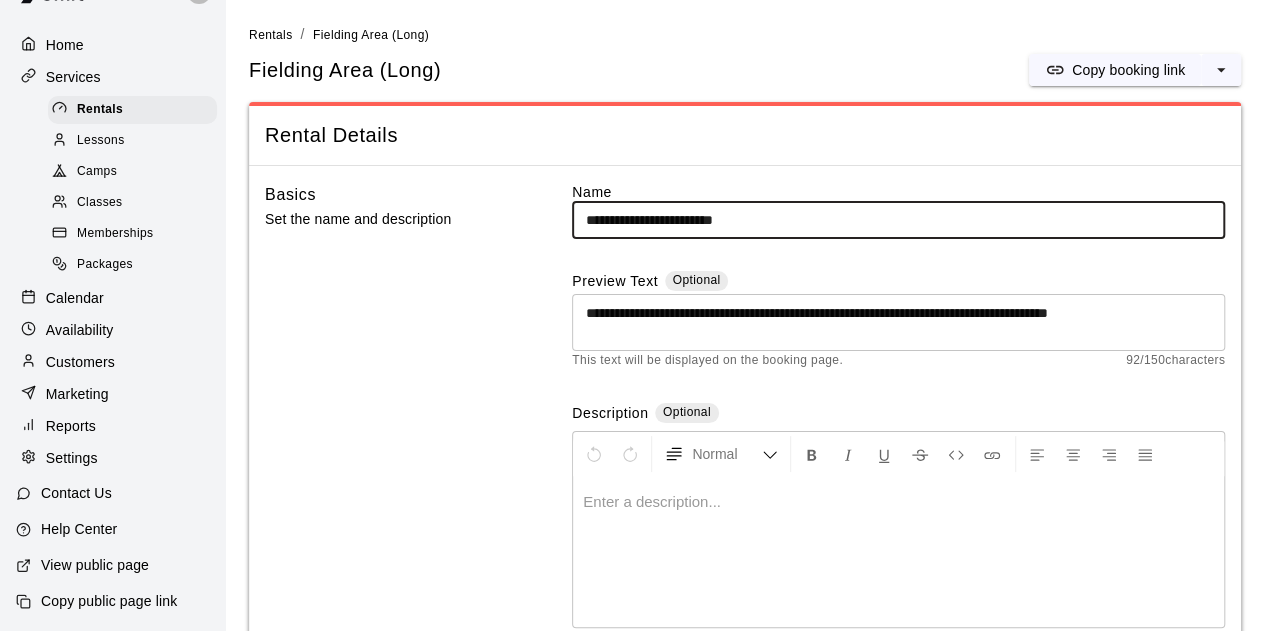 type on "**********" 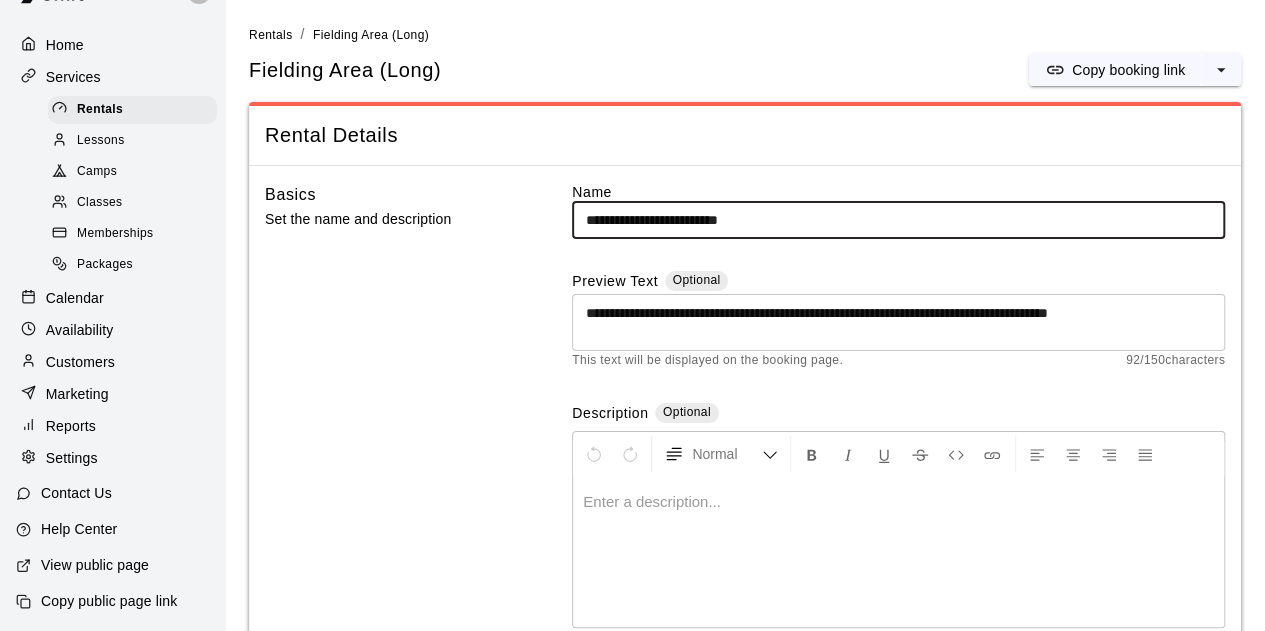type on "**********" 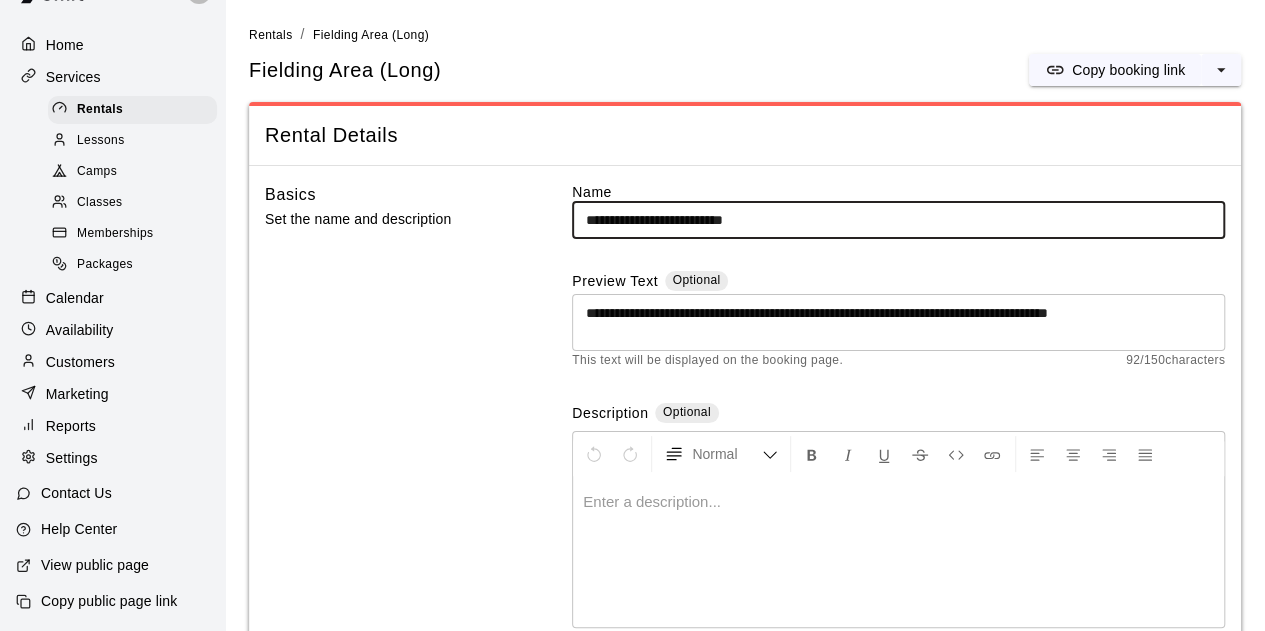 type on "**********" 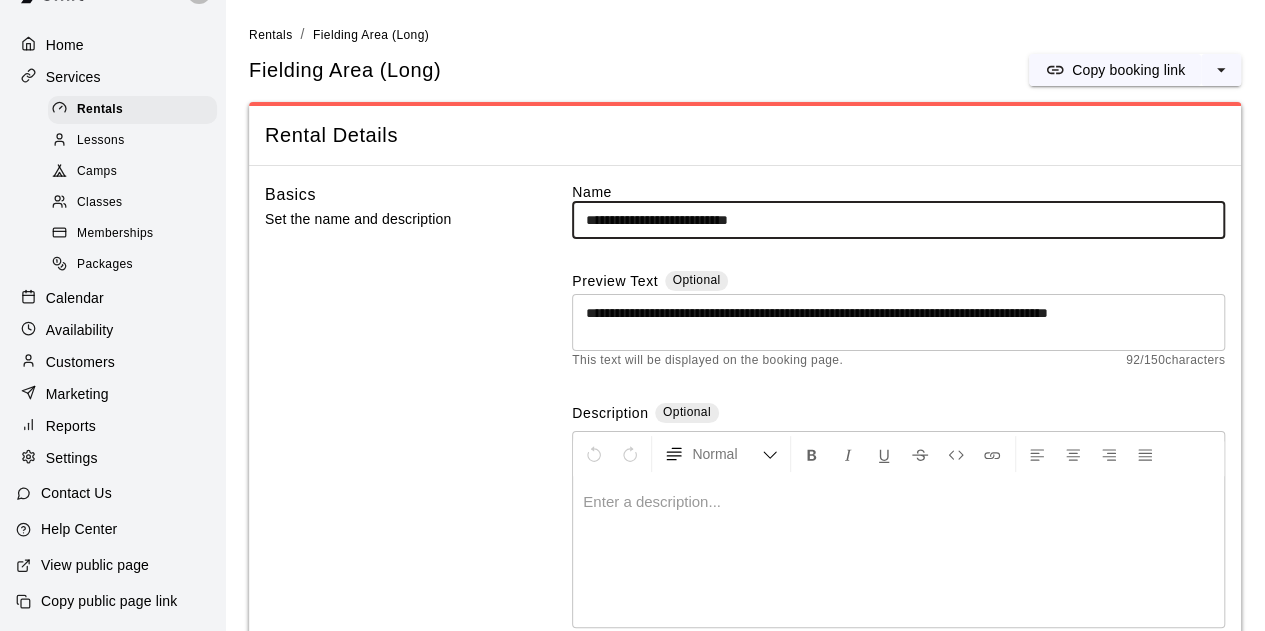 type on "**********" 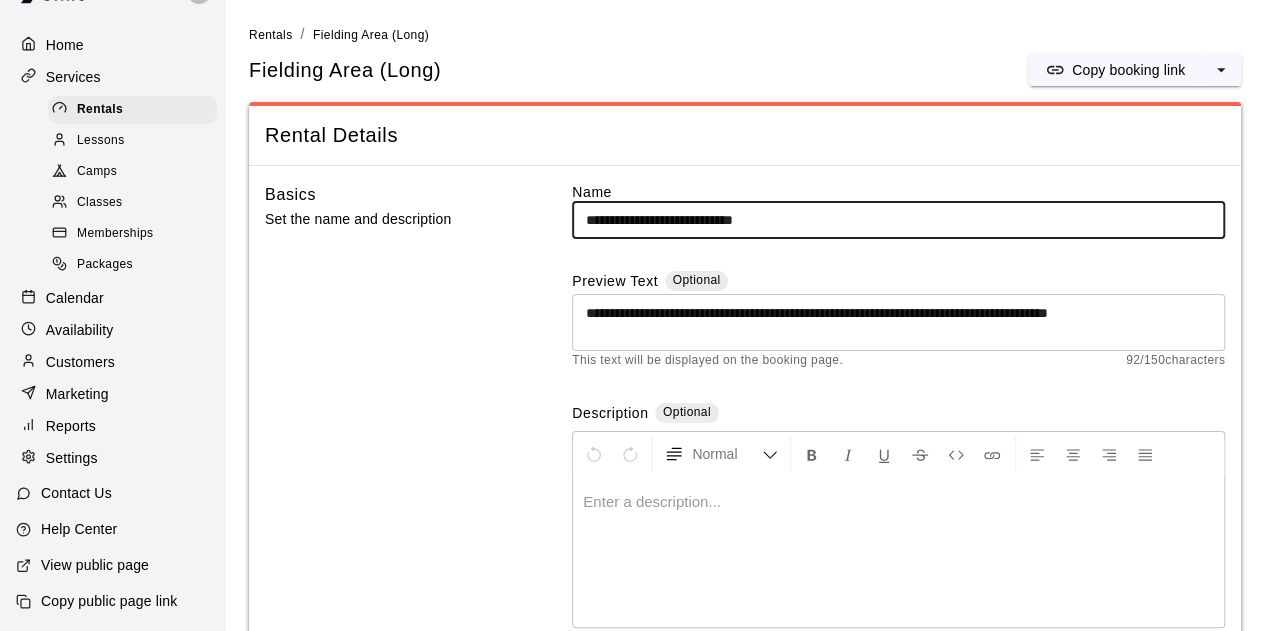 type on "**********" 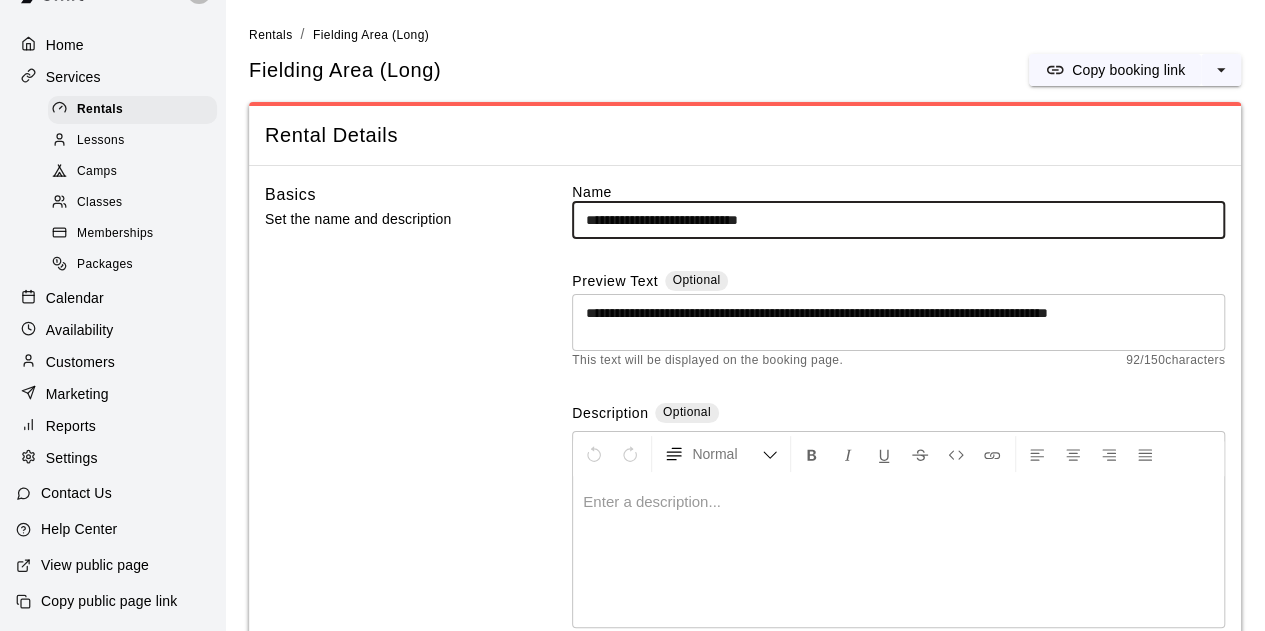 type on "**********" 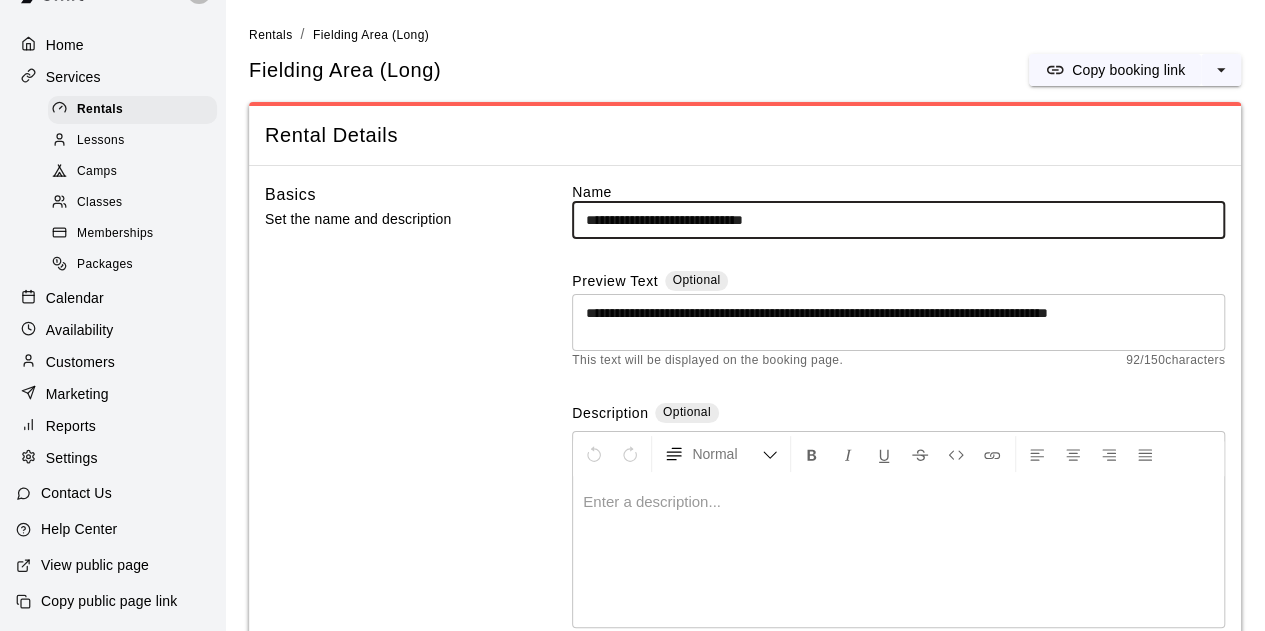 type on "**********" 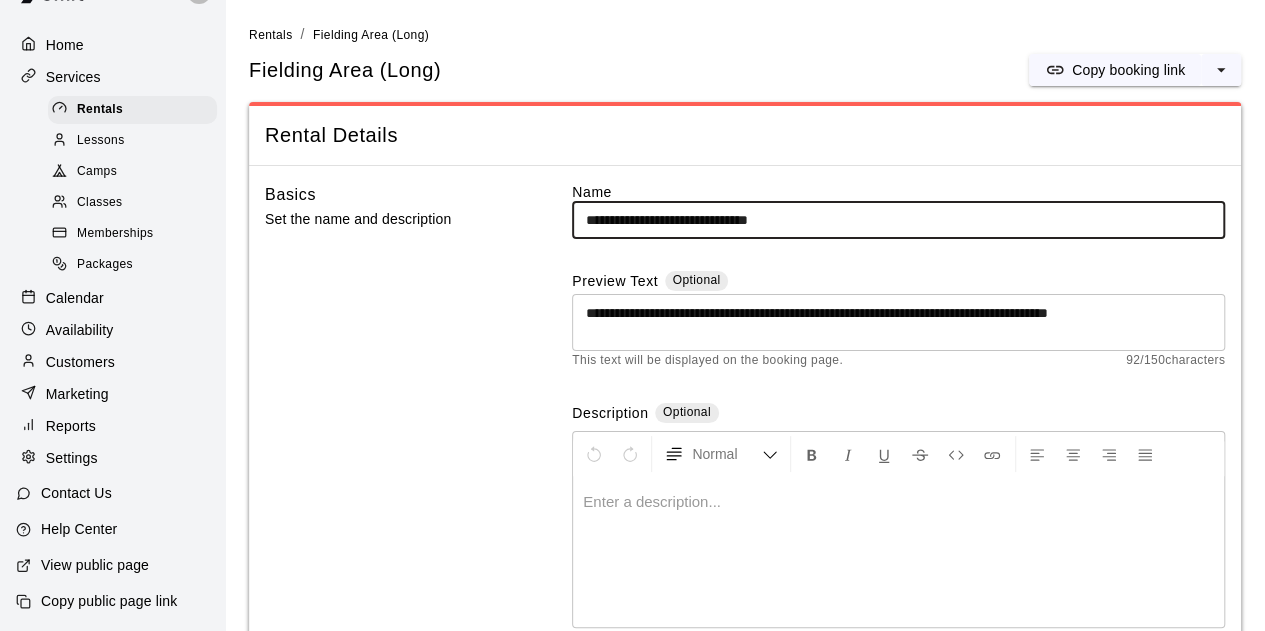 type 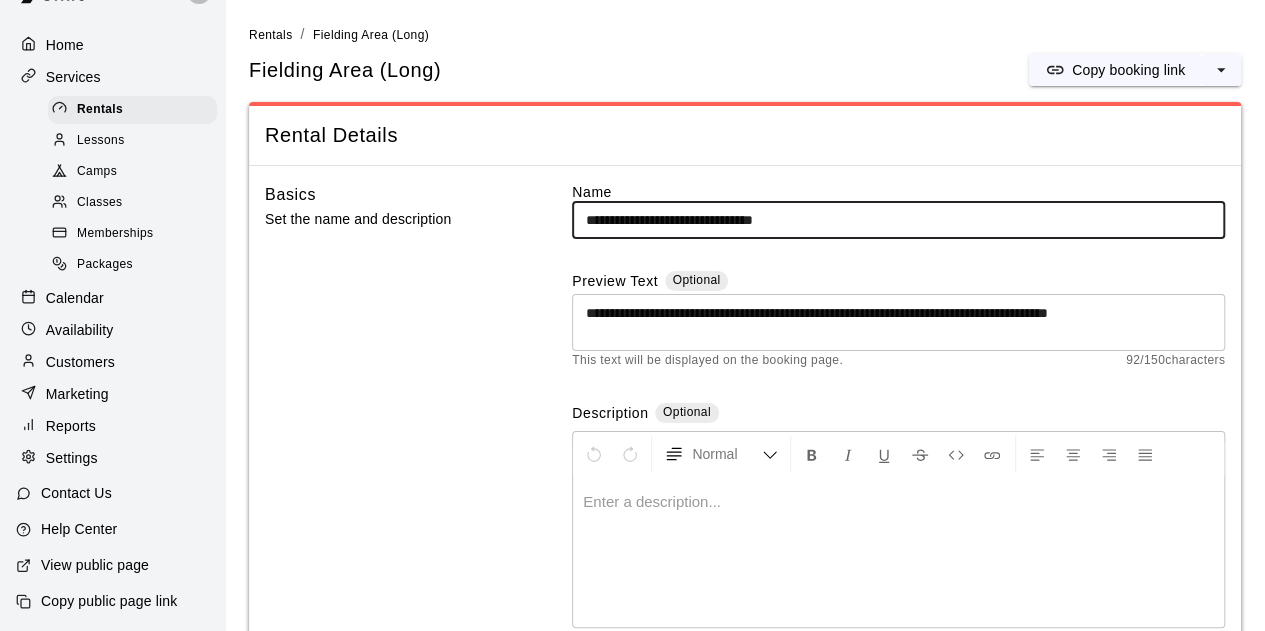 click on "**********" at bounding box center (898, 220) 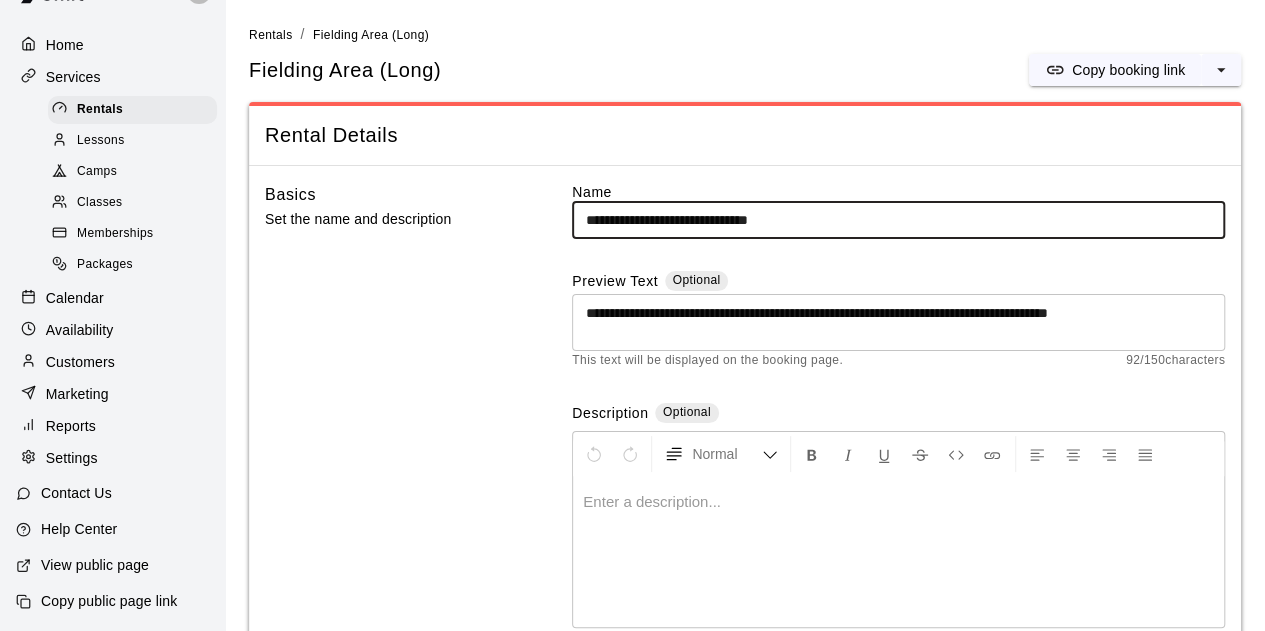 type on "**********" 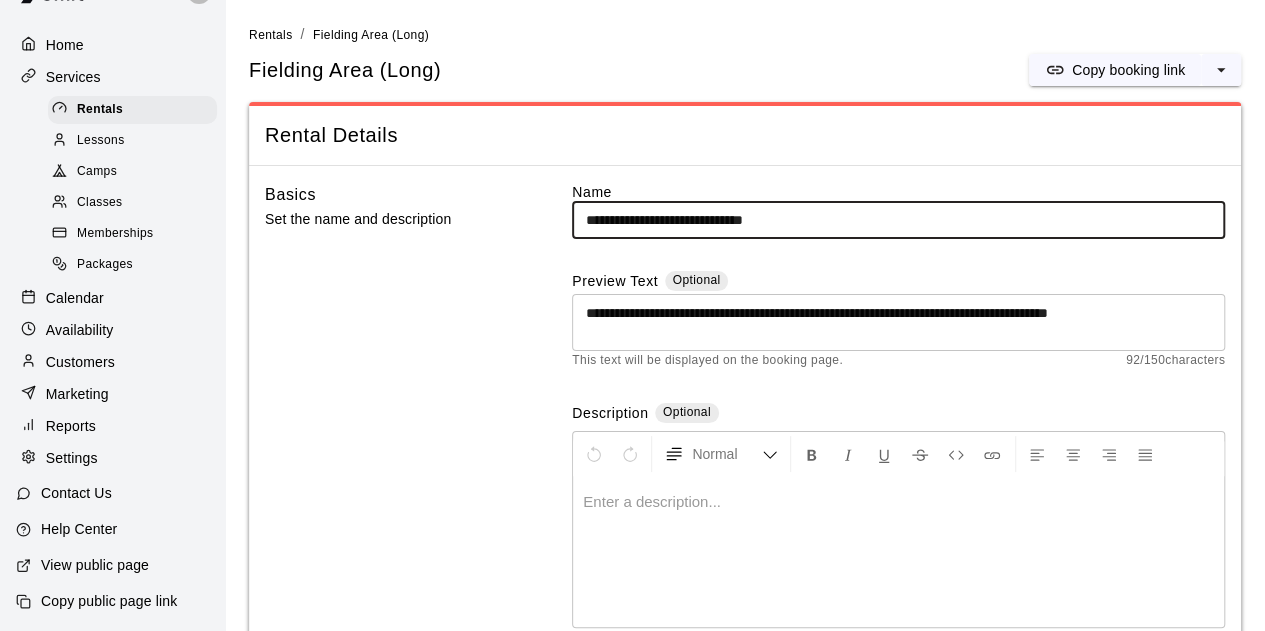 type on "**********" 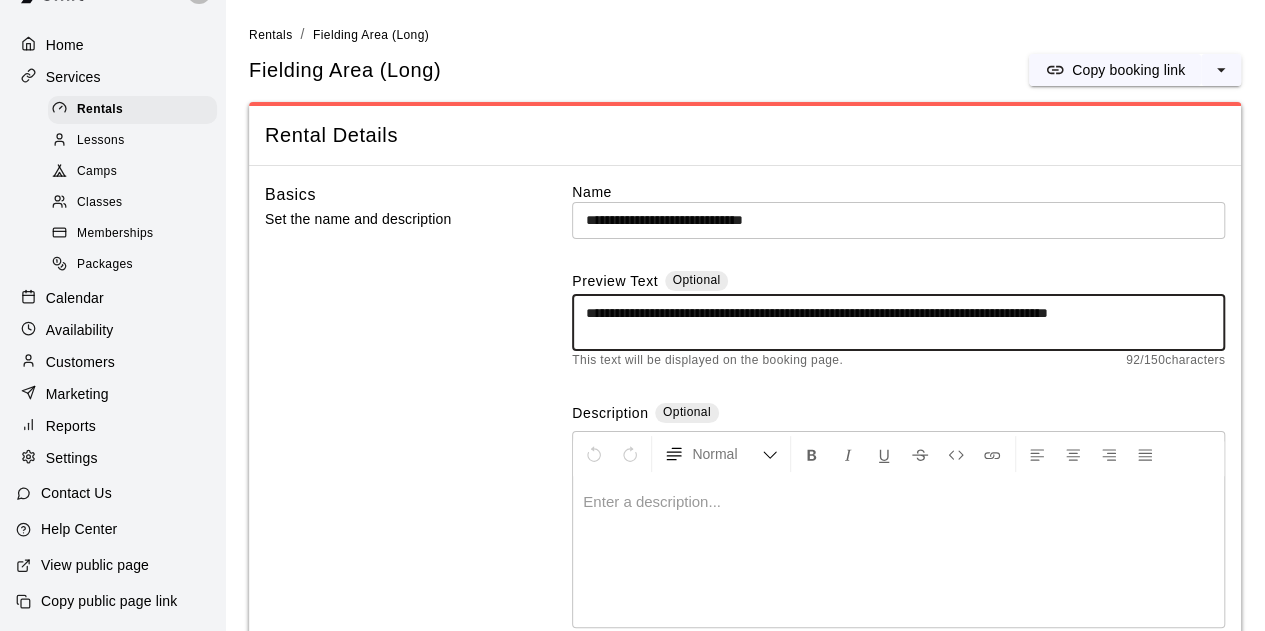 type on "**********" 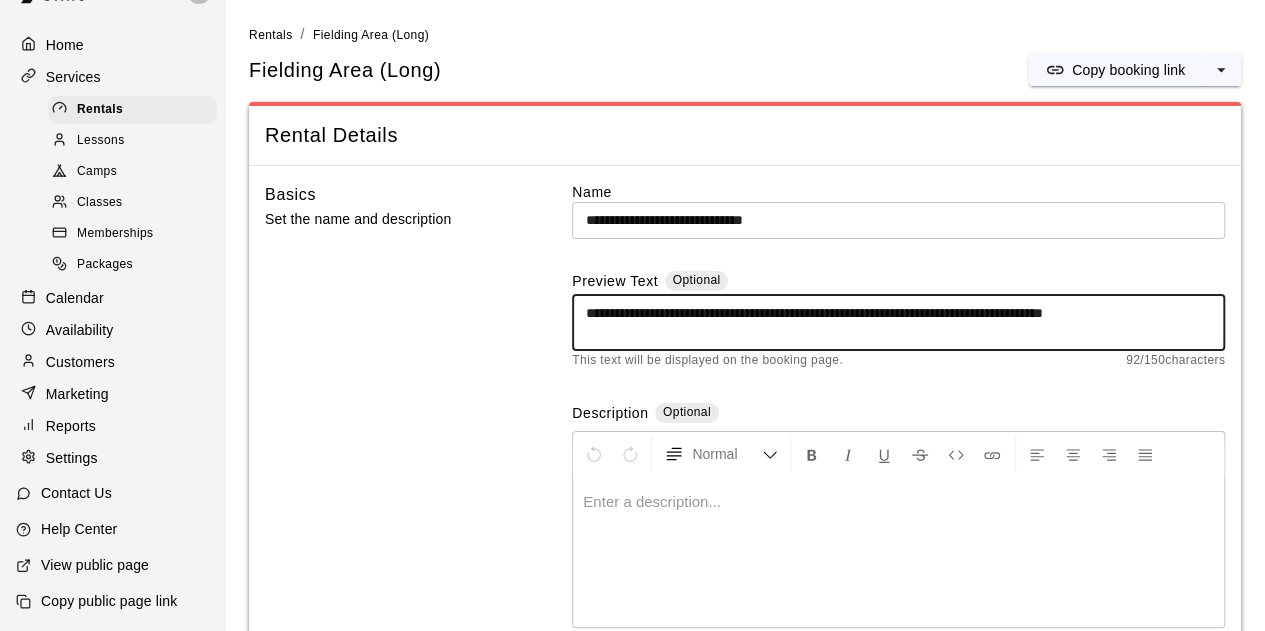type on "**********" 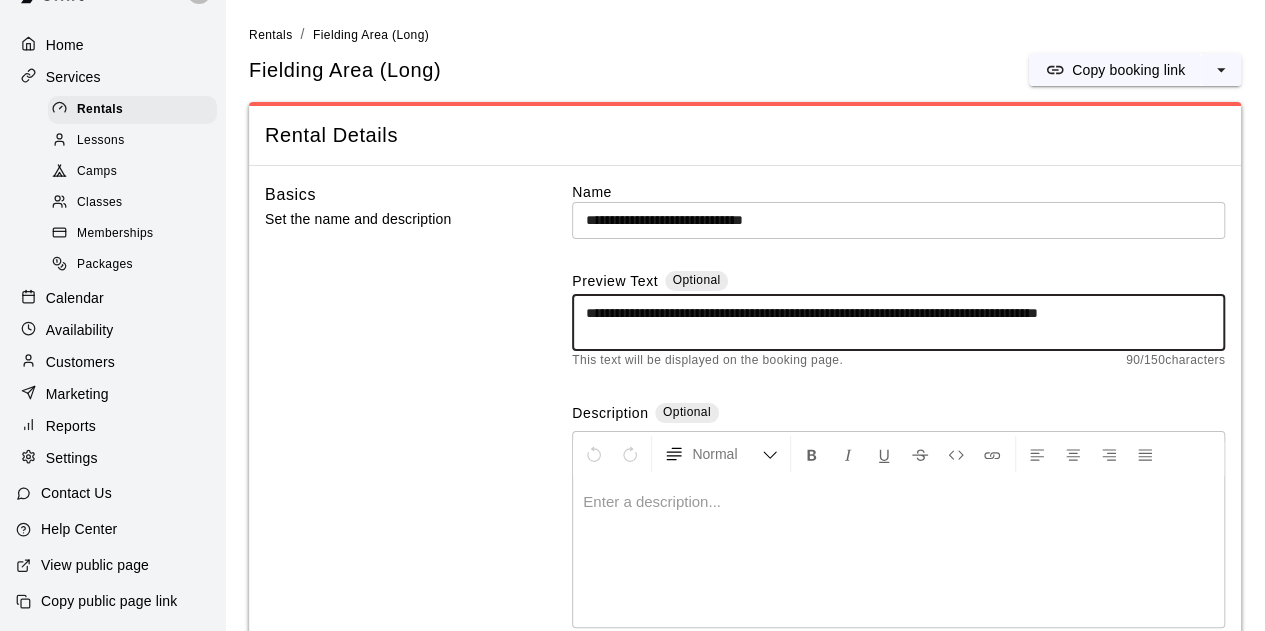 type on "**********" 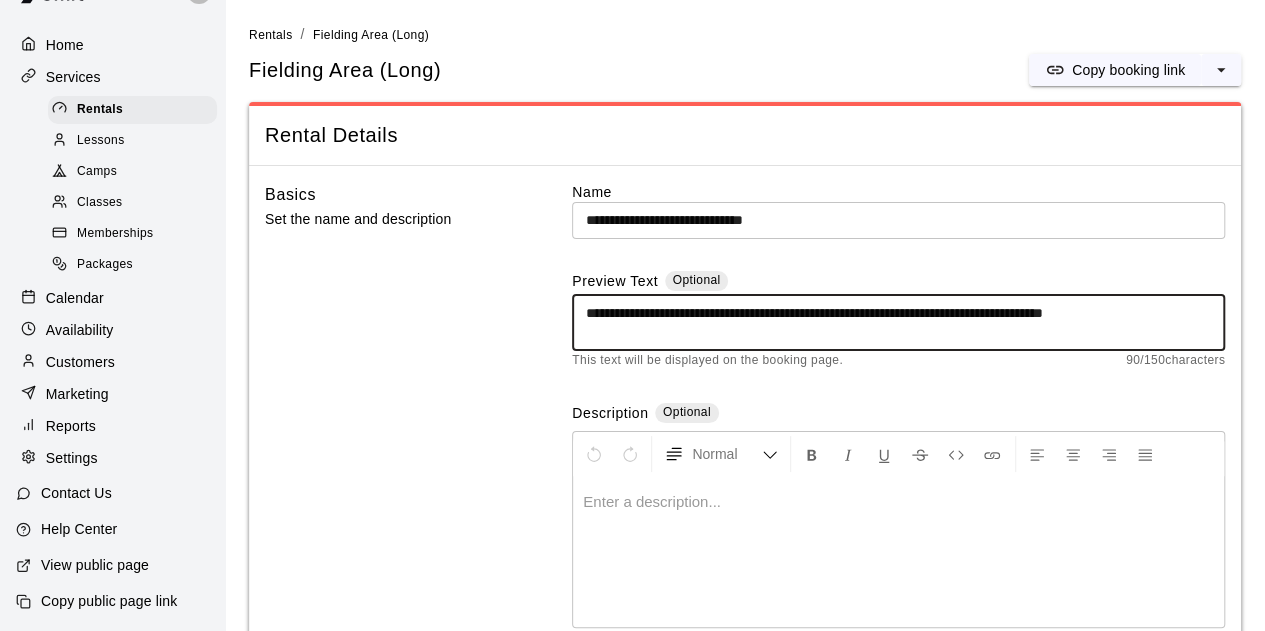 type on "**********" 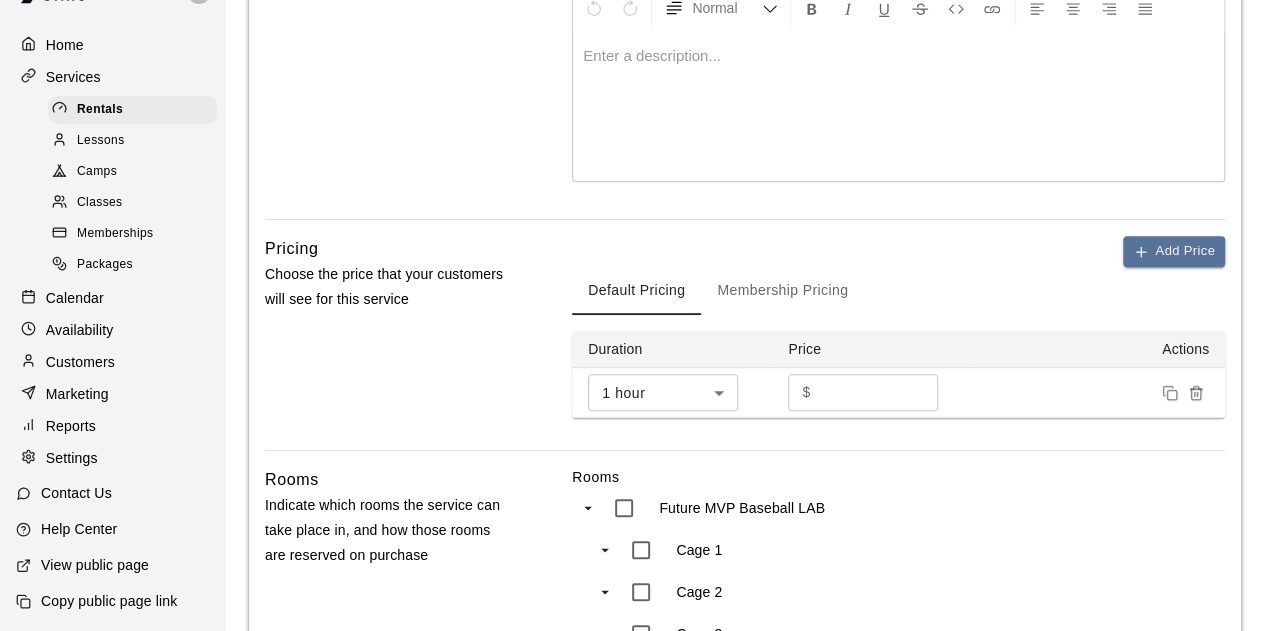 scroll, scrollTop: 400, scrollLeft: 0, axis: vertical 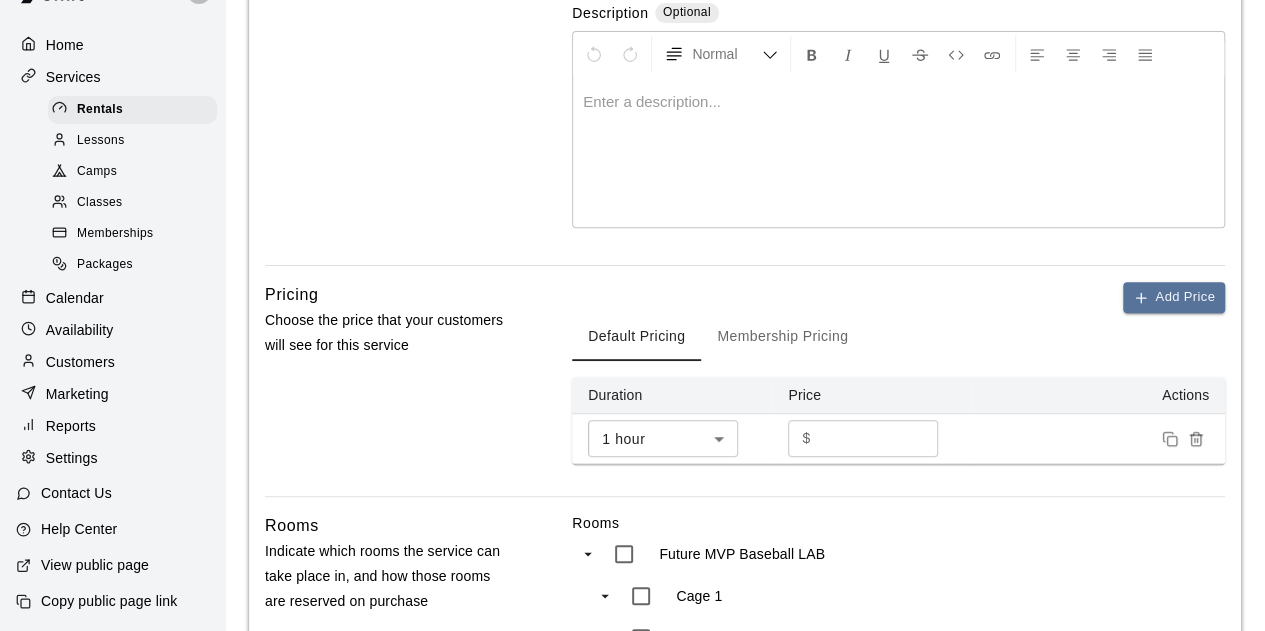 type on "**********" 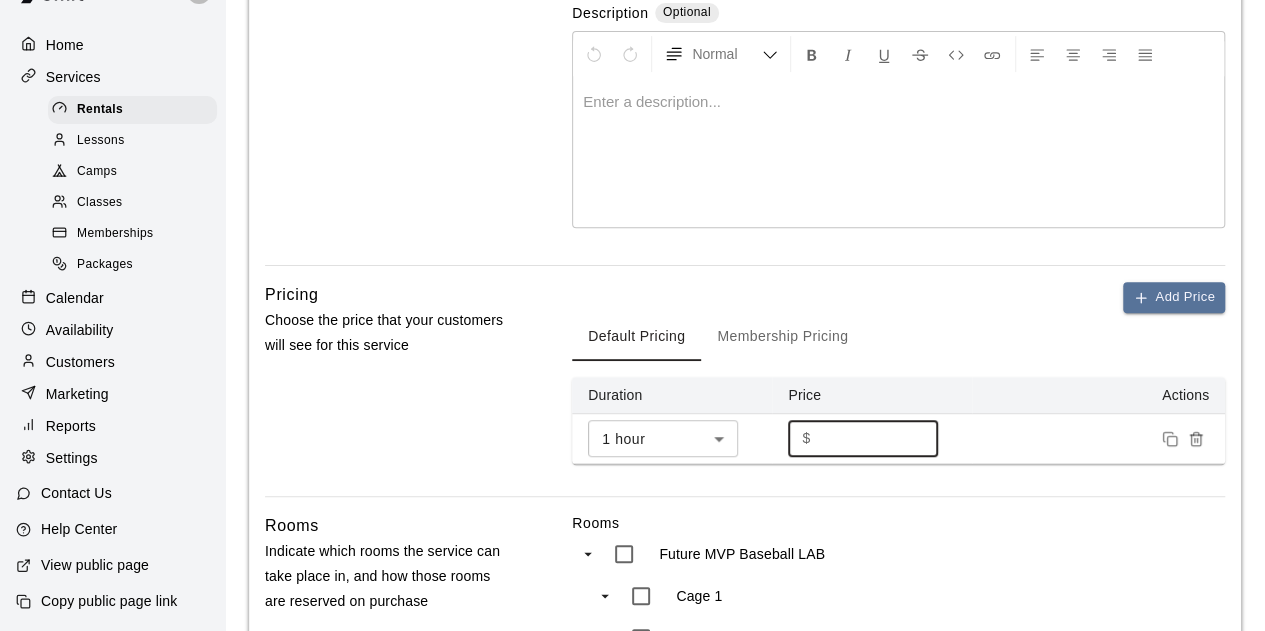 click at bounding box center [879, 438] 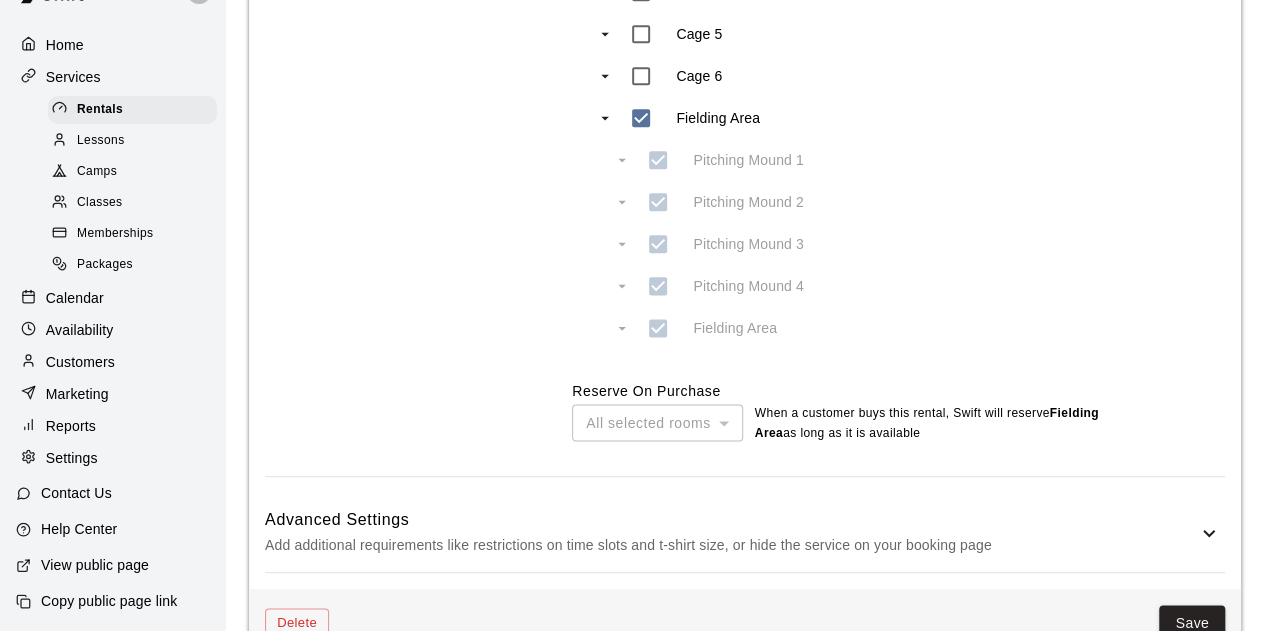 scroll, scrollTop: 1180, scrollLeft: 0, axis: vertical 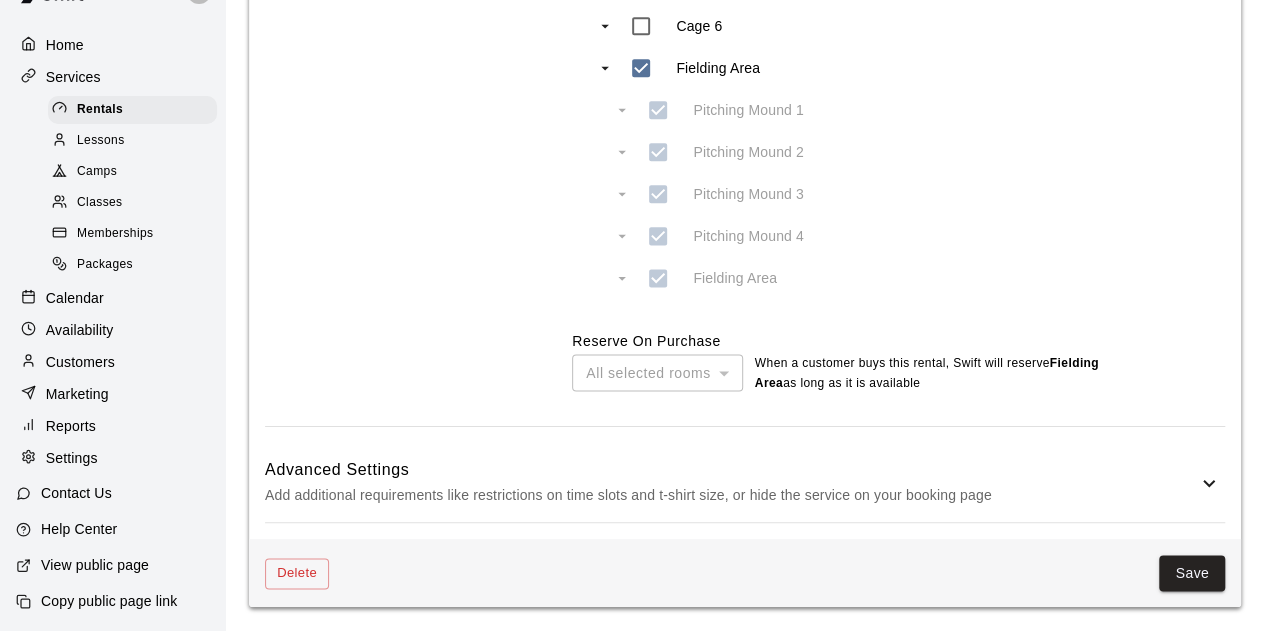 type on "***" 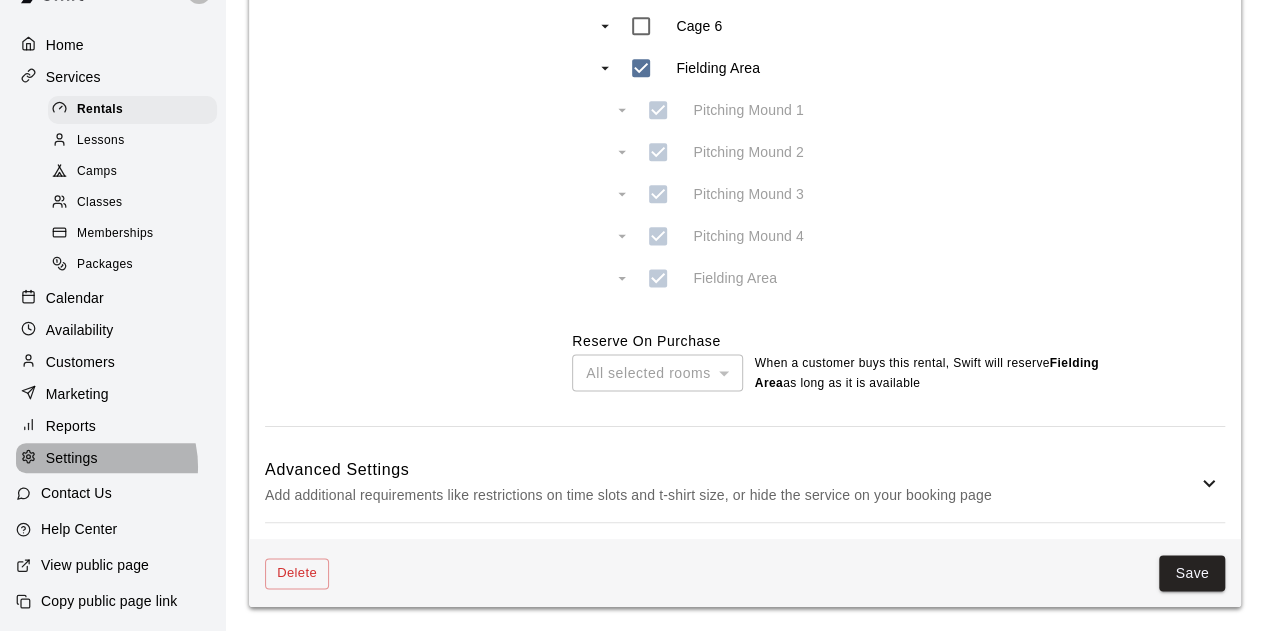 click on "Settings" at bounding box center (72, 458) 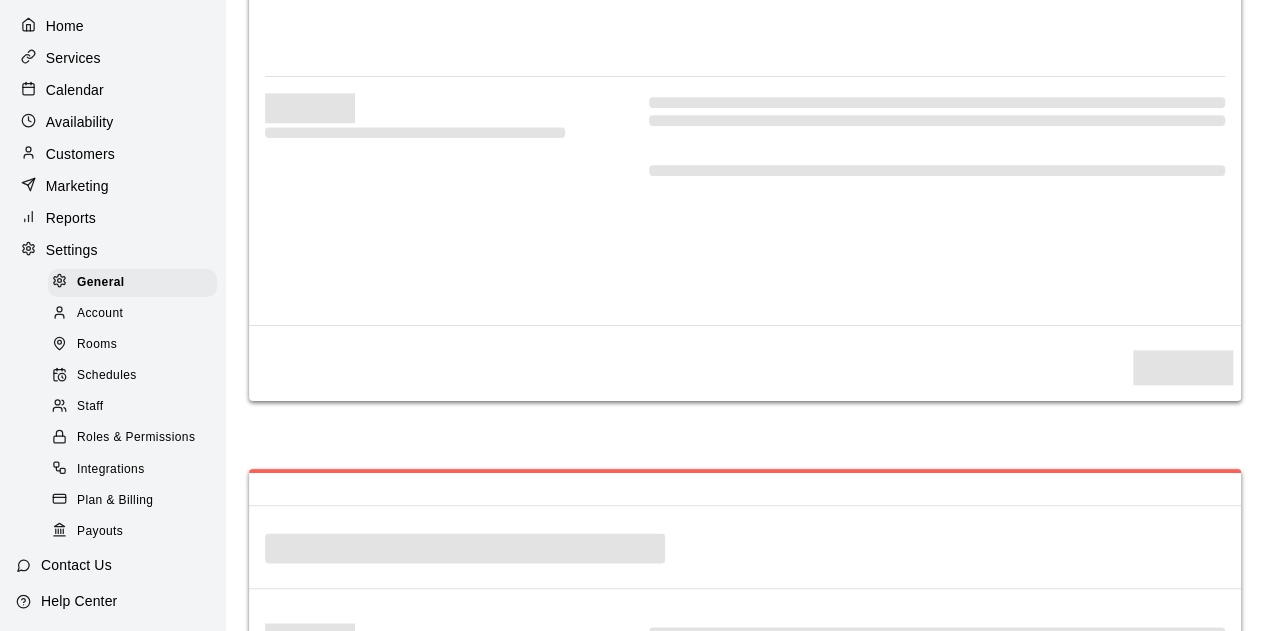 scroll, scrollTop: 0, scrollLeft: 0, axis: both 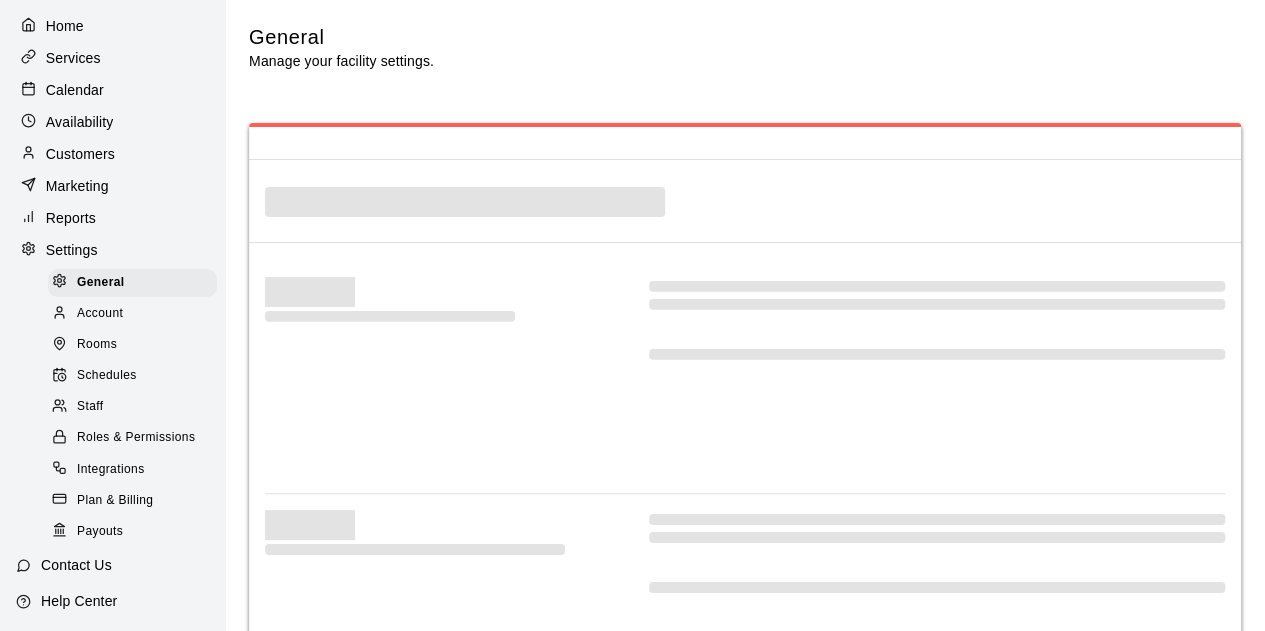 select on "**" 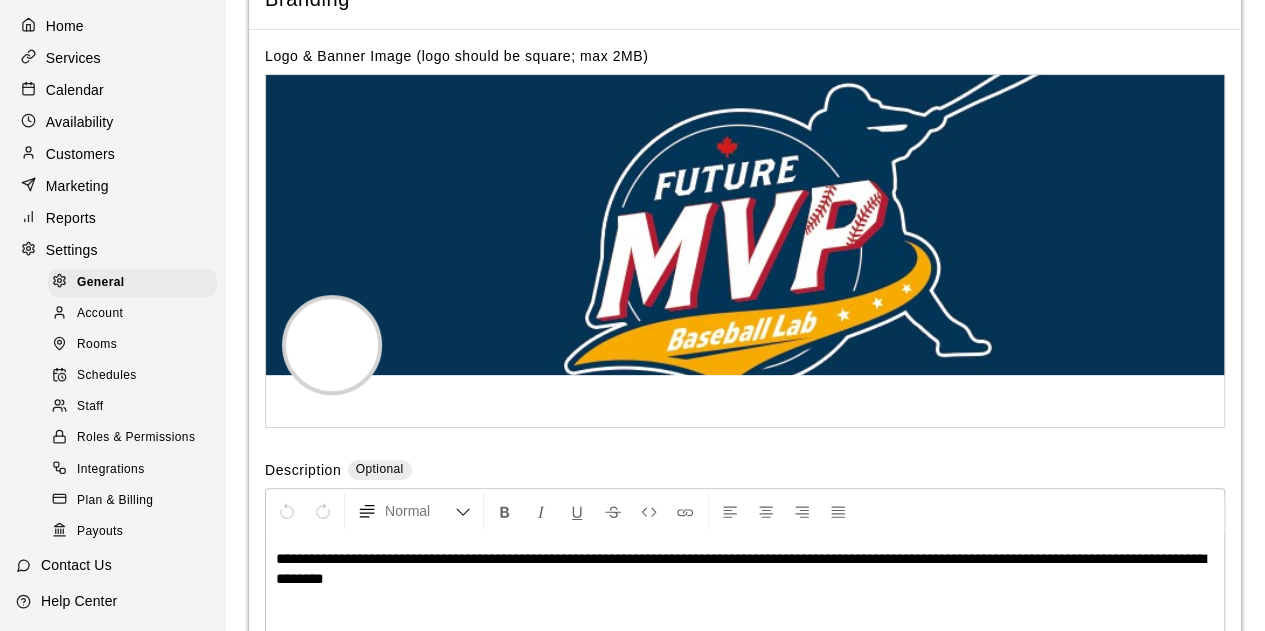 scroll, scrollTop: 4221, scrollLeft: 0, axis: vertical 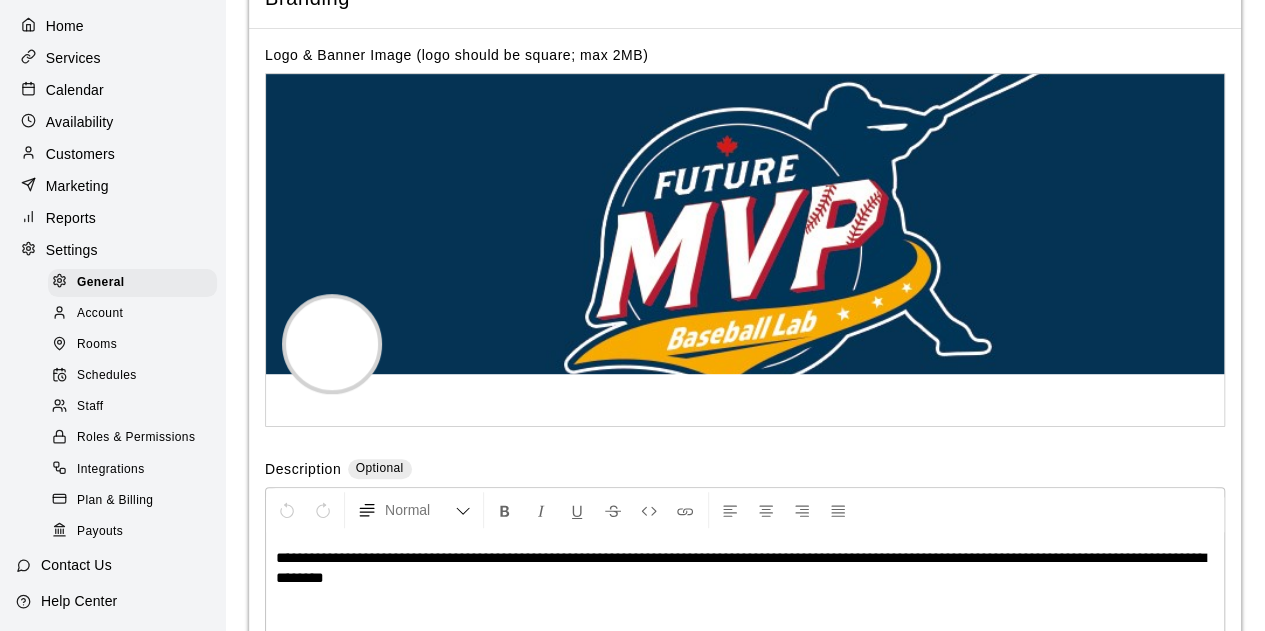 click on "Rooms" at bounding box center [97, 345] 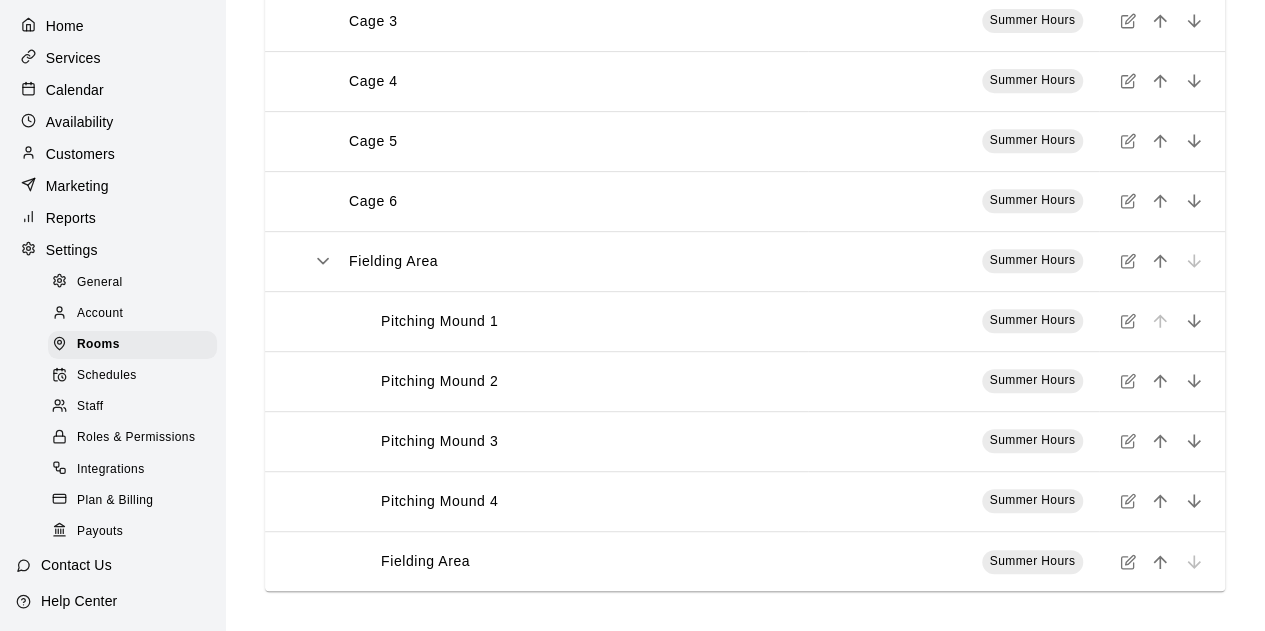 scroll, scrollTop: 390, scrollLeft: 0, axis: vertical 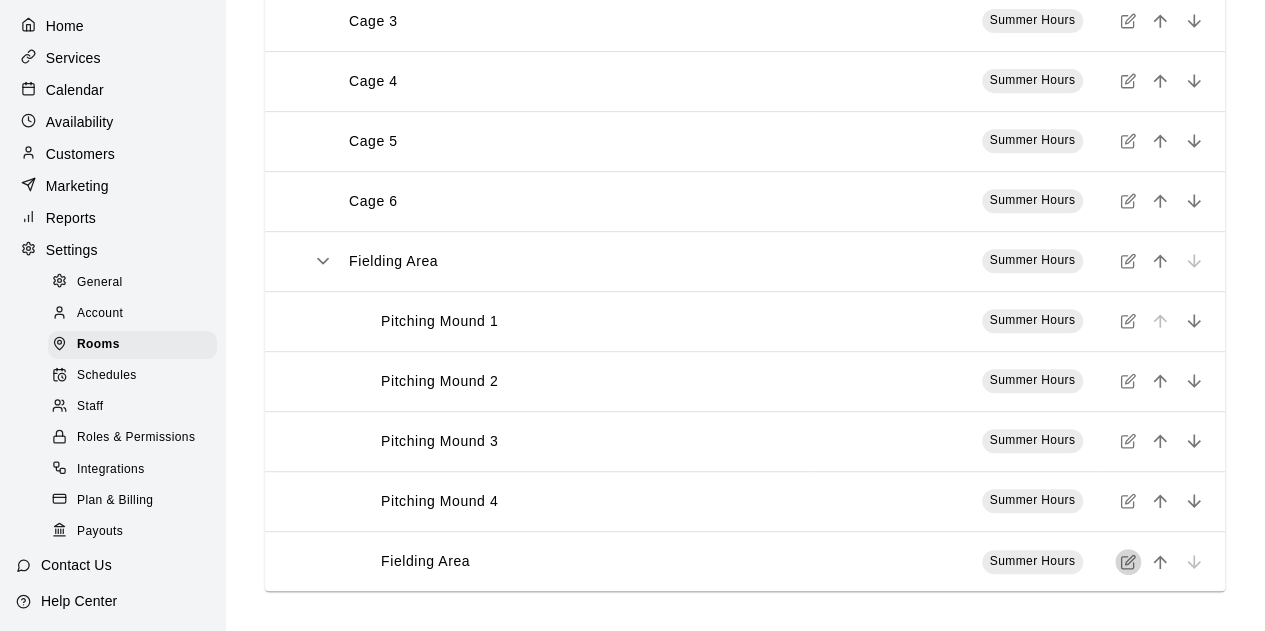 click 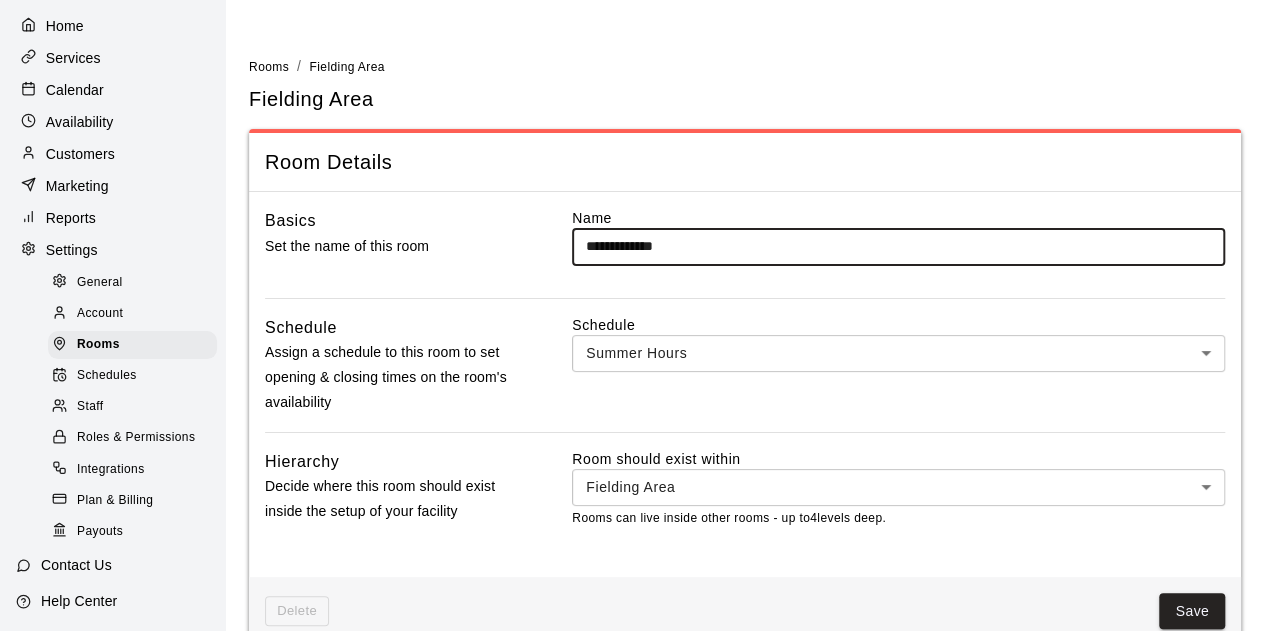 click on "**********" at bounding box center (898, 246) 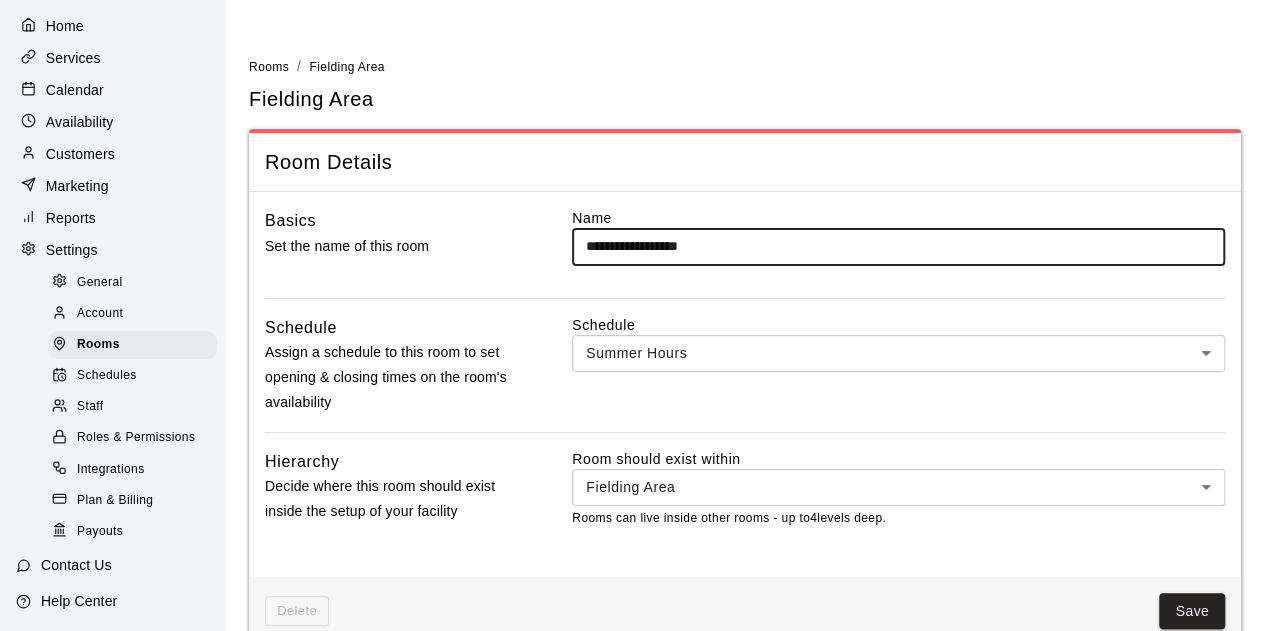 type on "**********" 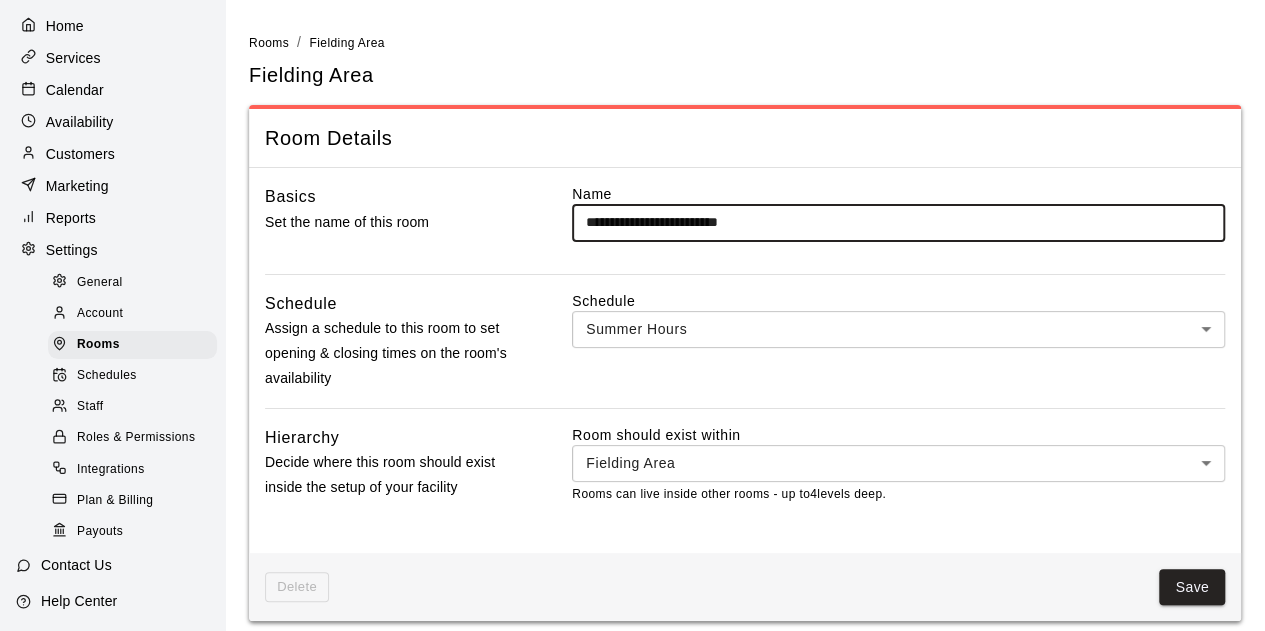scroll, scrollTop: 37, scrollLeft: 0, axis: vertical 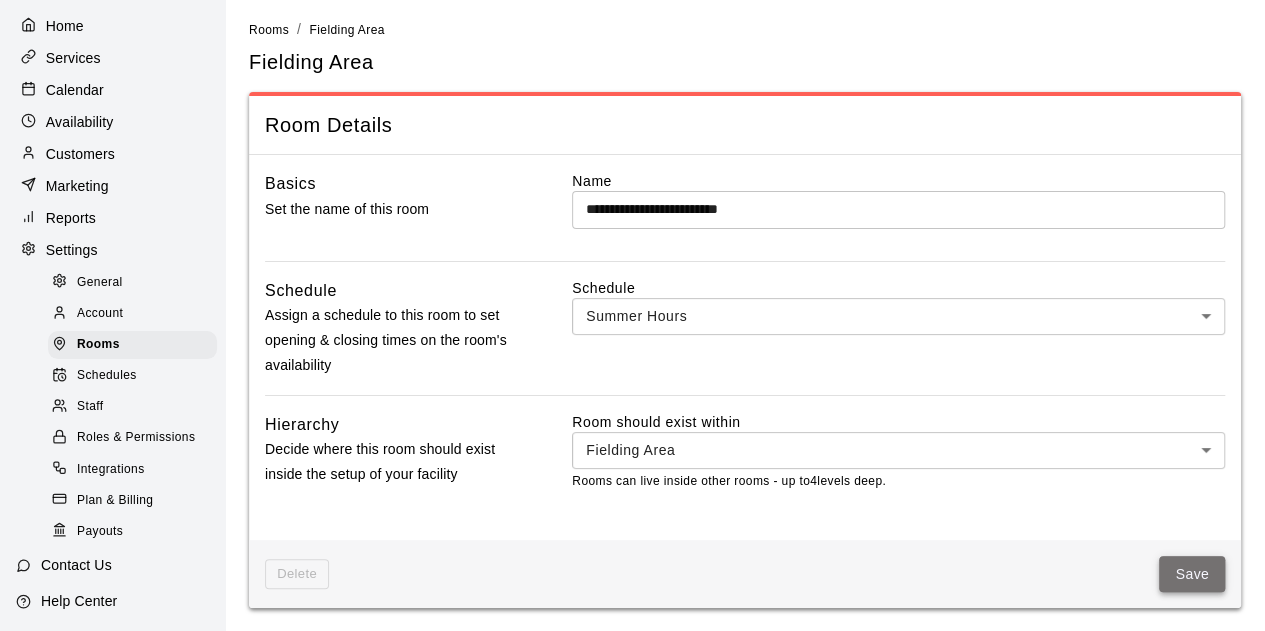 click on "Save" at bounding box center [1192, 574] 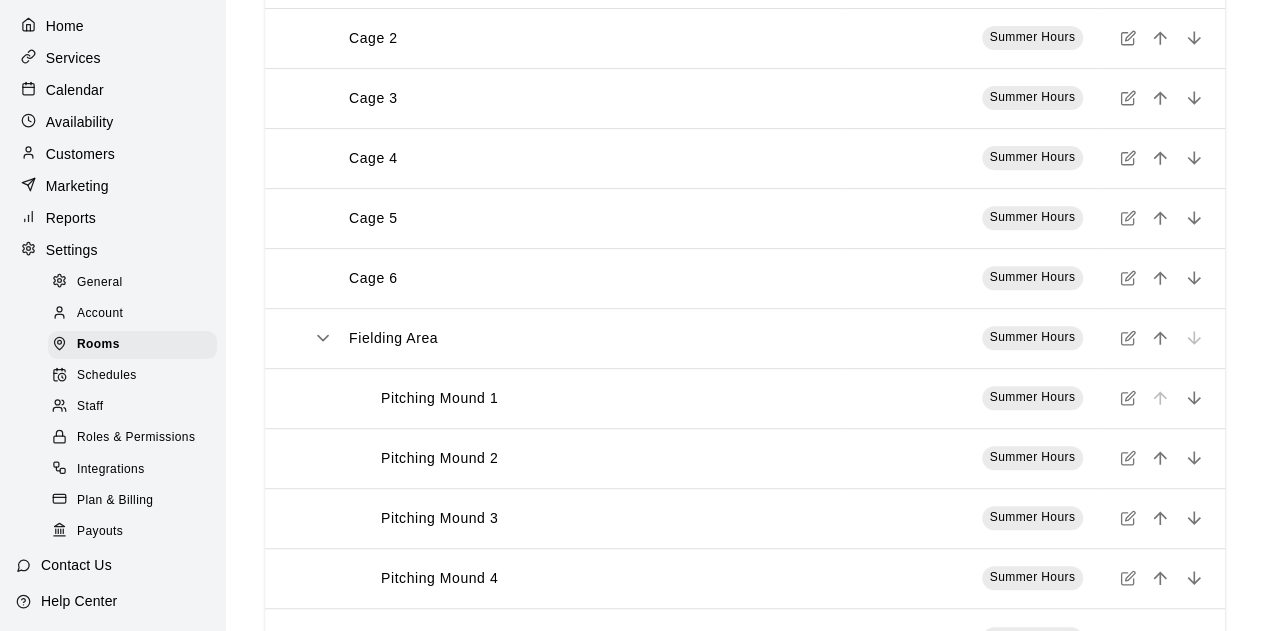 scroll, scrollTop: 390, scrollLeft: 0, axis: vertical 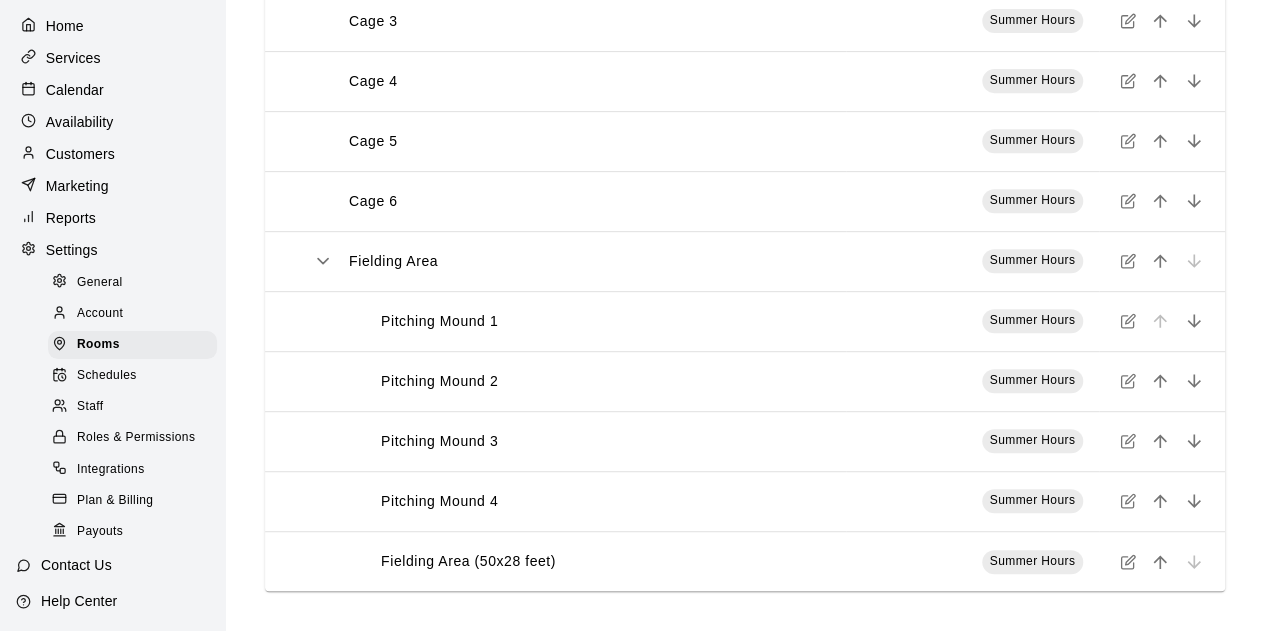 click on "Fielding Area (50x28 feet)" at bounding box center [587, 561] 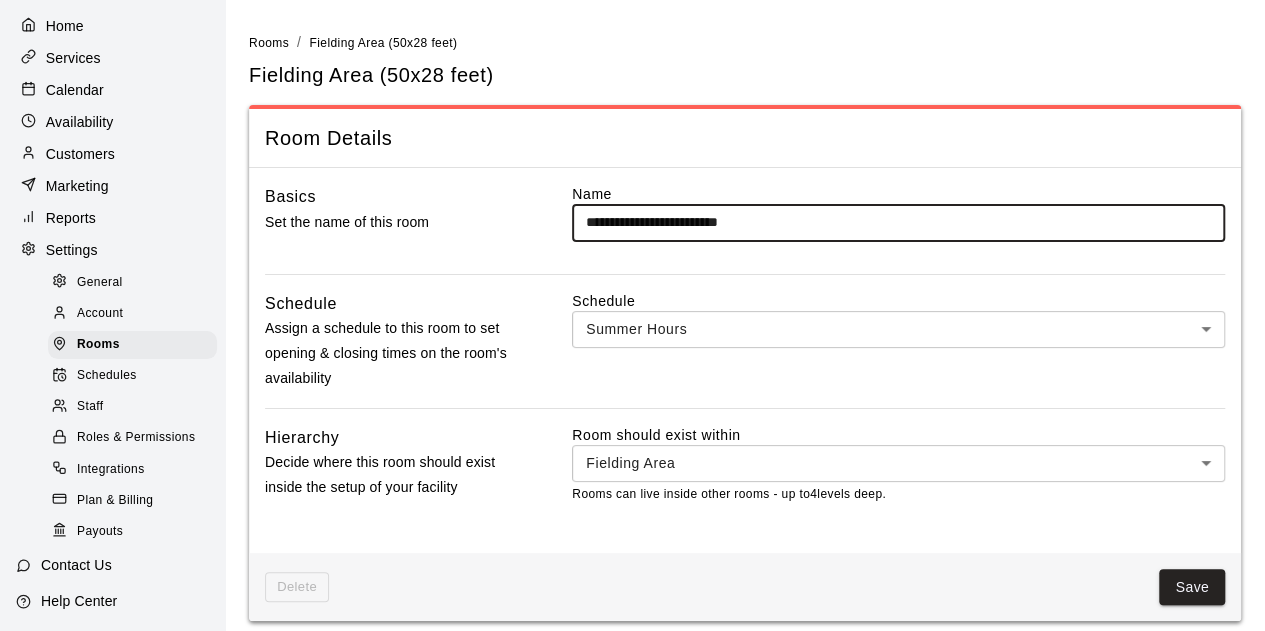 scroll, scrollTop: 37, scrollLeft: 0, axis: vertical 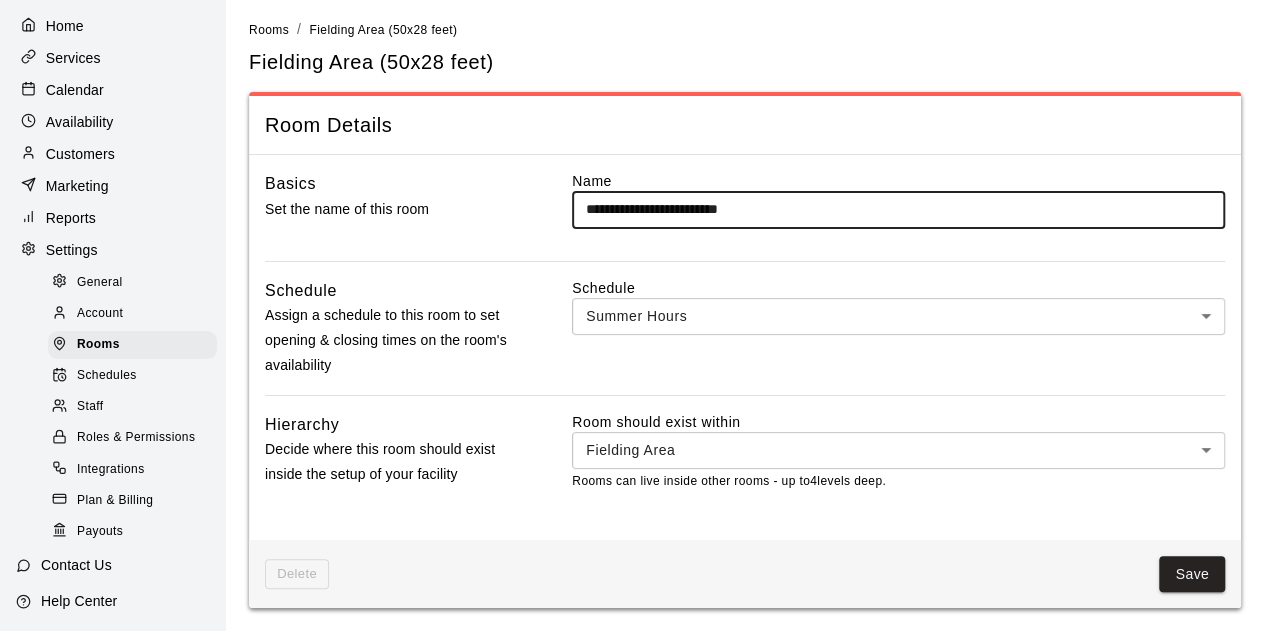 click on "Save" at bounding box center (1192, 574) 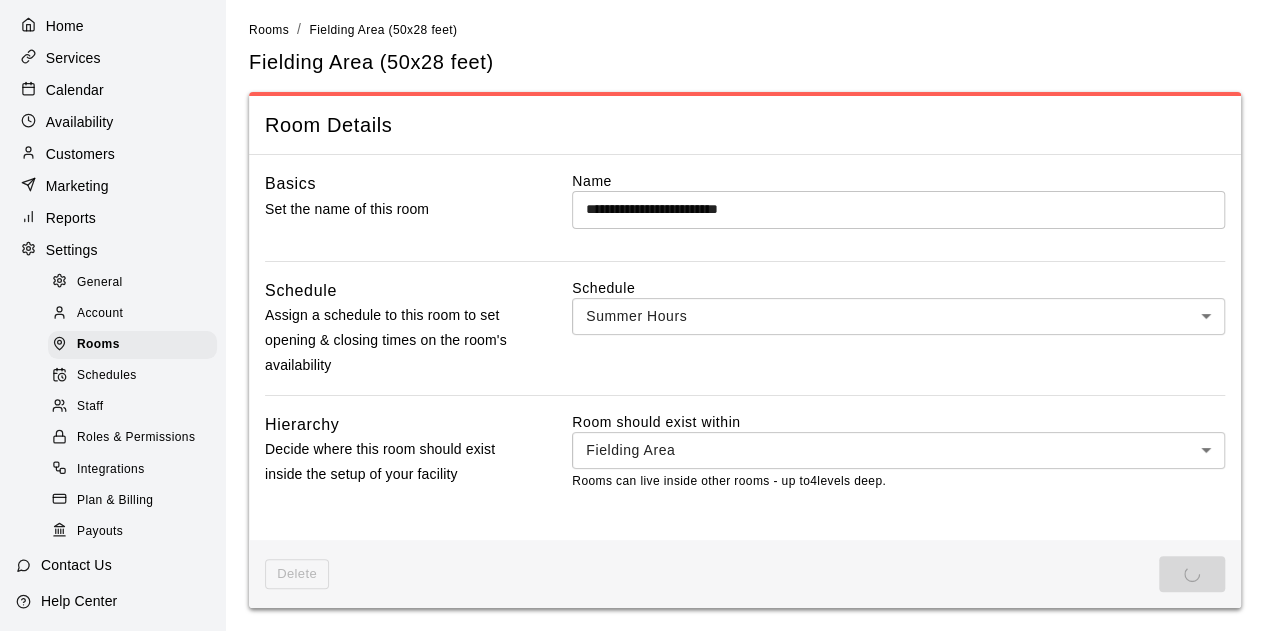 scroll, scrollTop: 0, scrollLeft: 0, axis: both 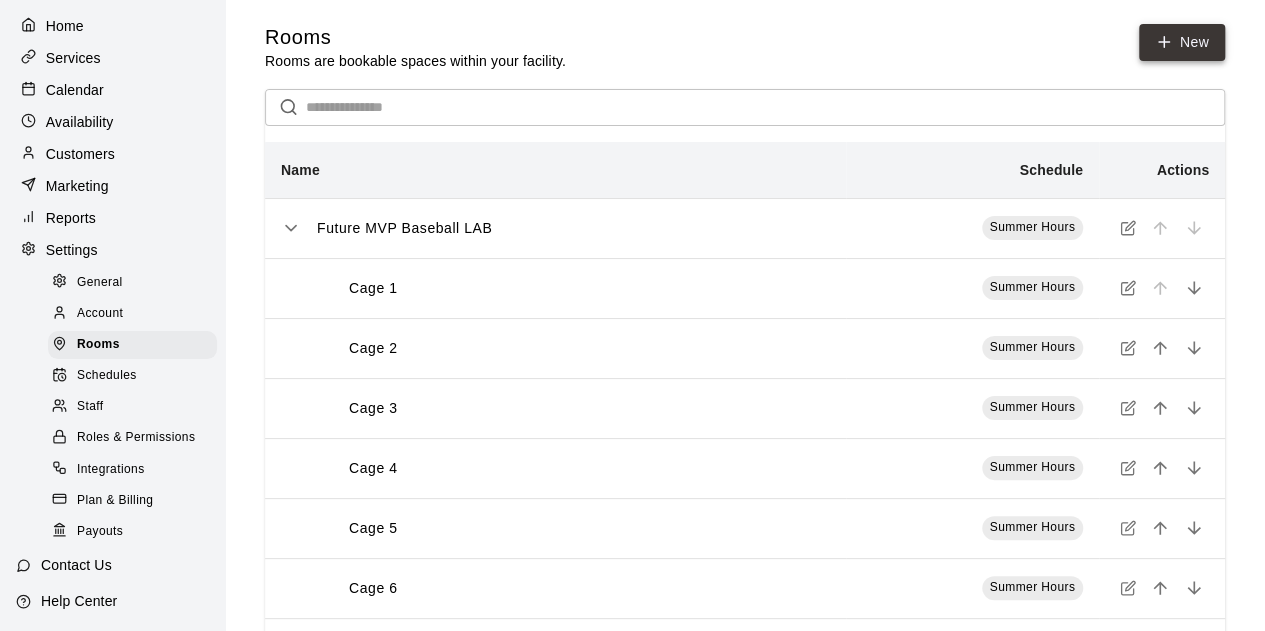 click 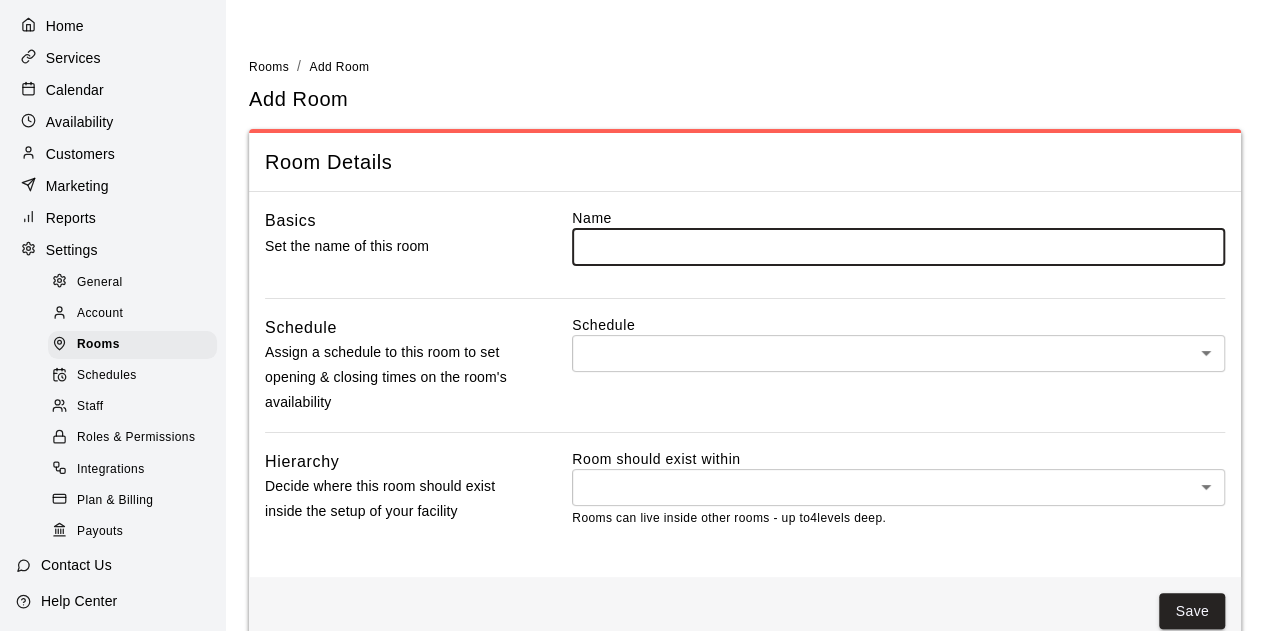 click at bounding box center [898, 246] 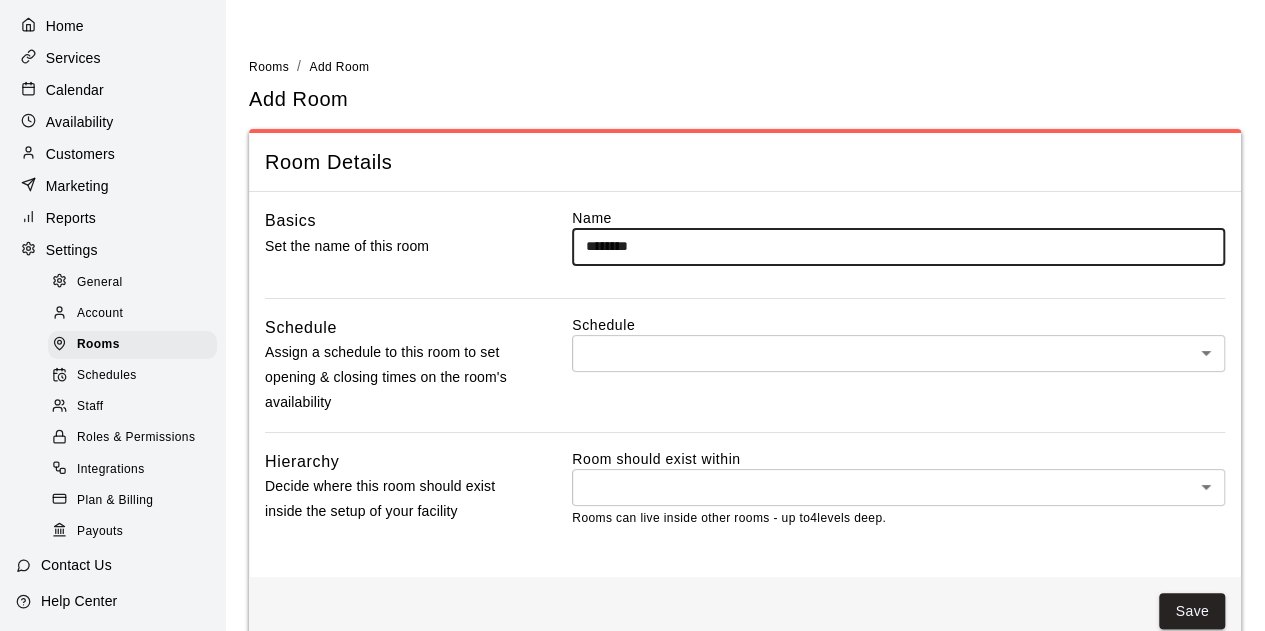 type on "**********" 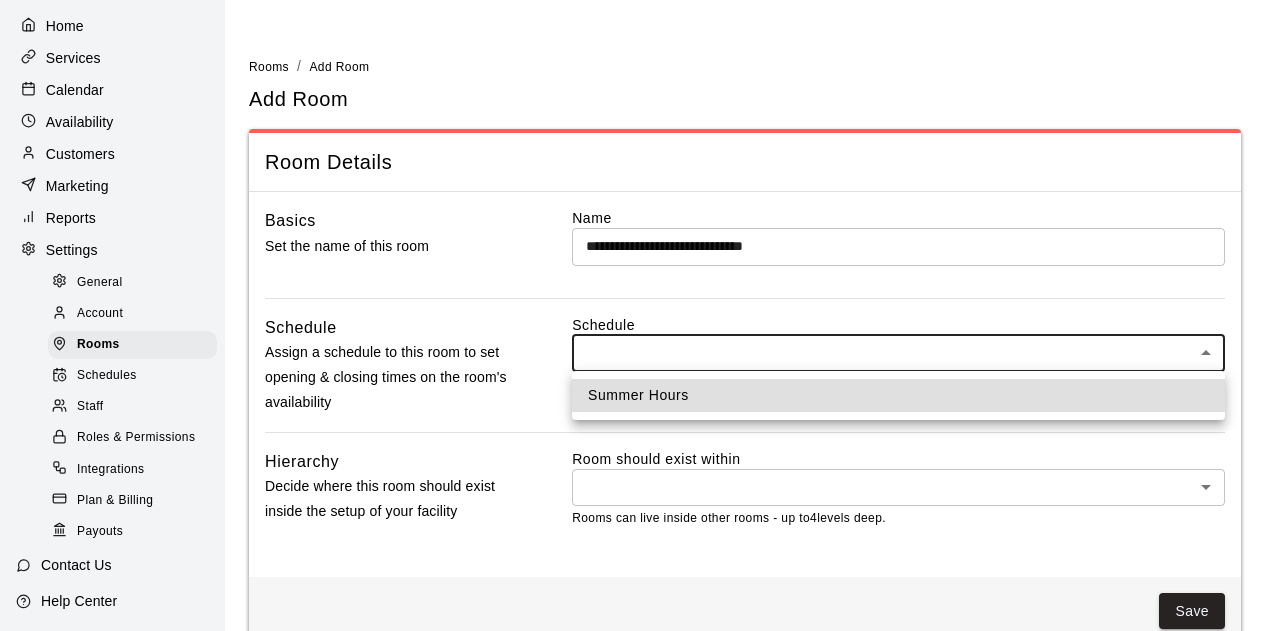click on "**********" at bounding box center [640, 334] 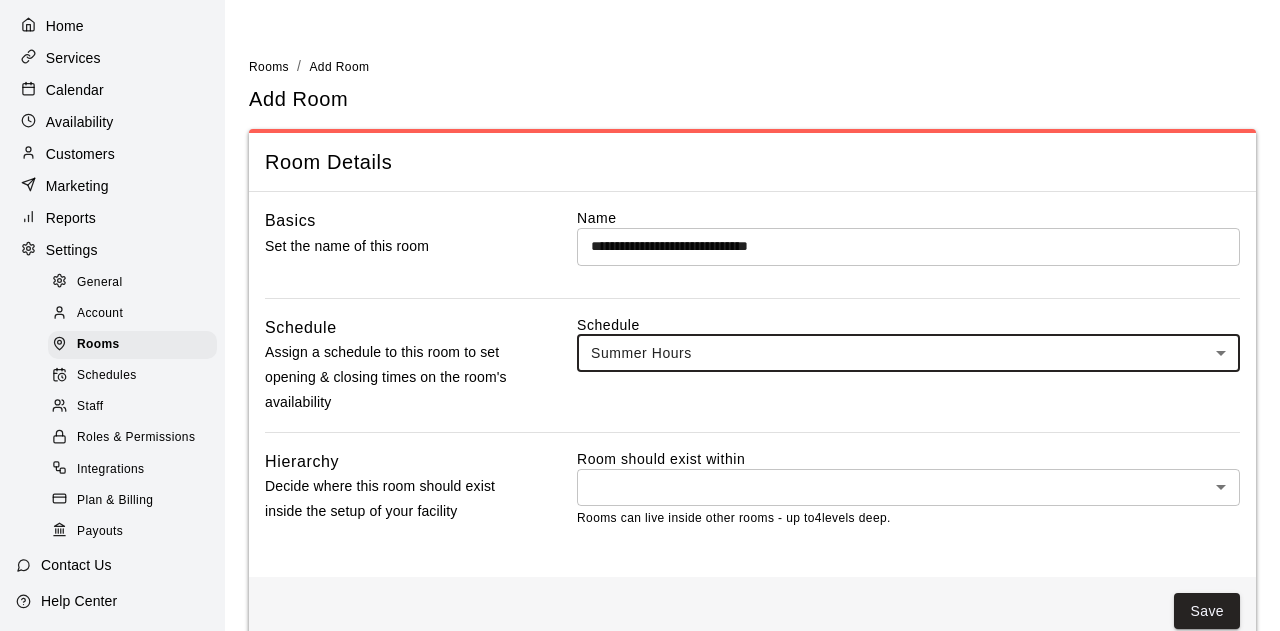 click on "**********" at bounding box center (640, 334) 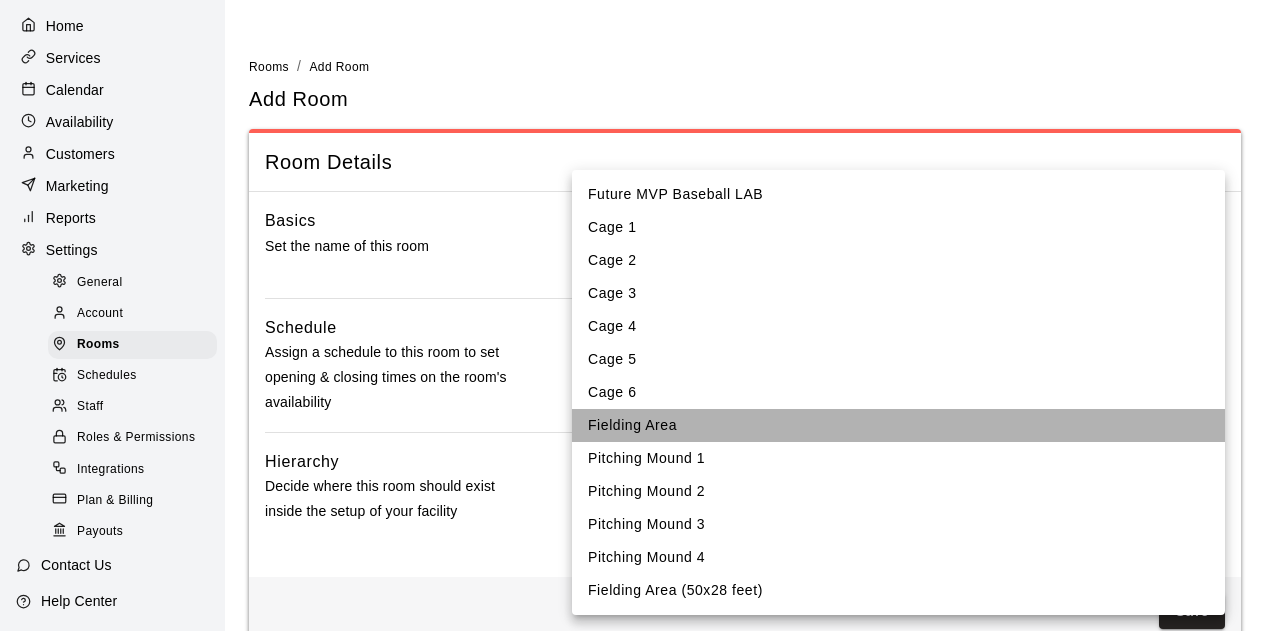 click on "Fielding Area" at bounding box center (898, 425) 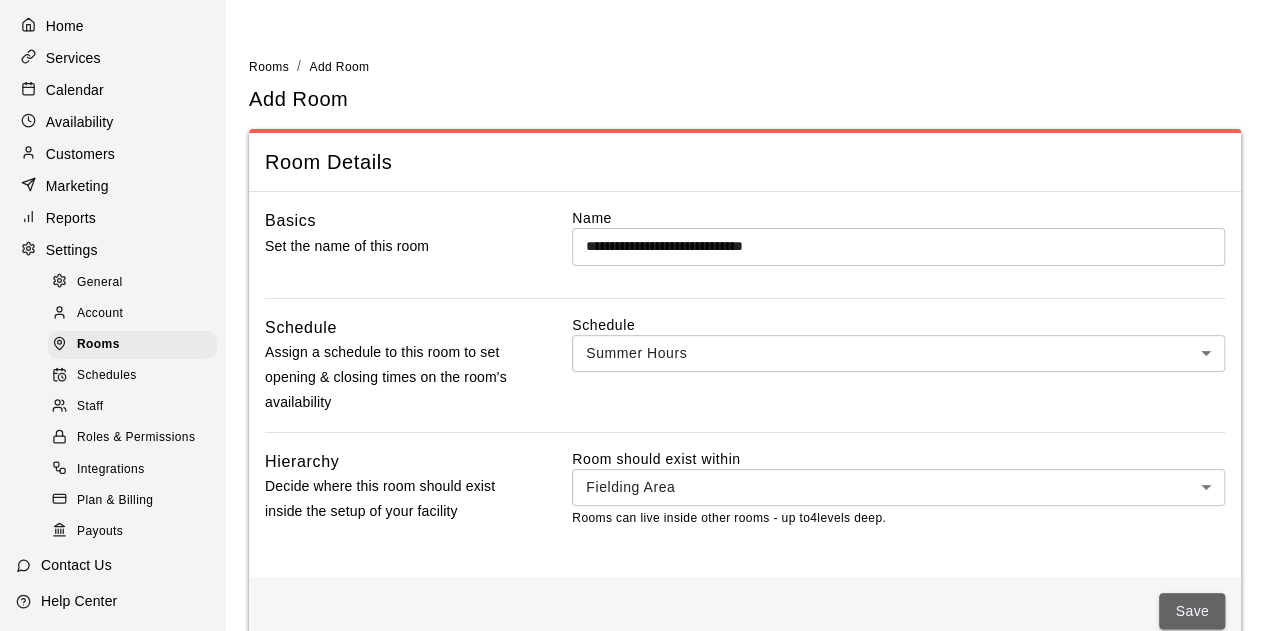 click on "Save" at bounding box center (1192, 611) 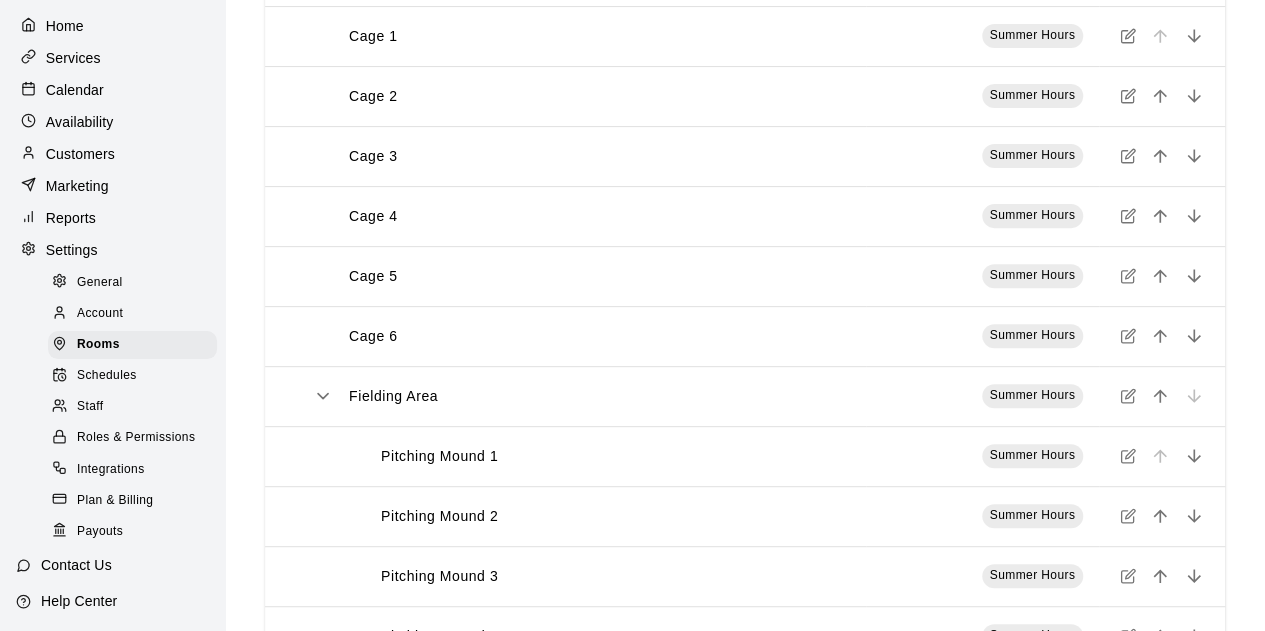 scroll, scrollTop: 450, scrollLeft: 0, axis: vertical 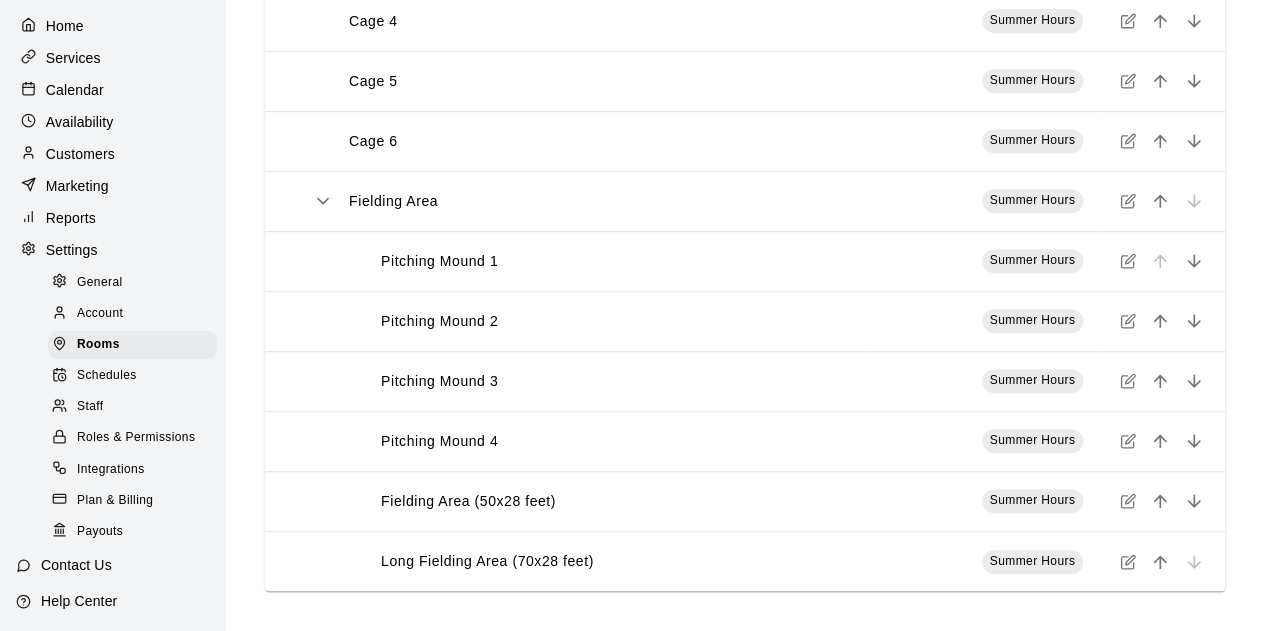 click on "Services" at bounding box center (73, 58) 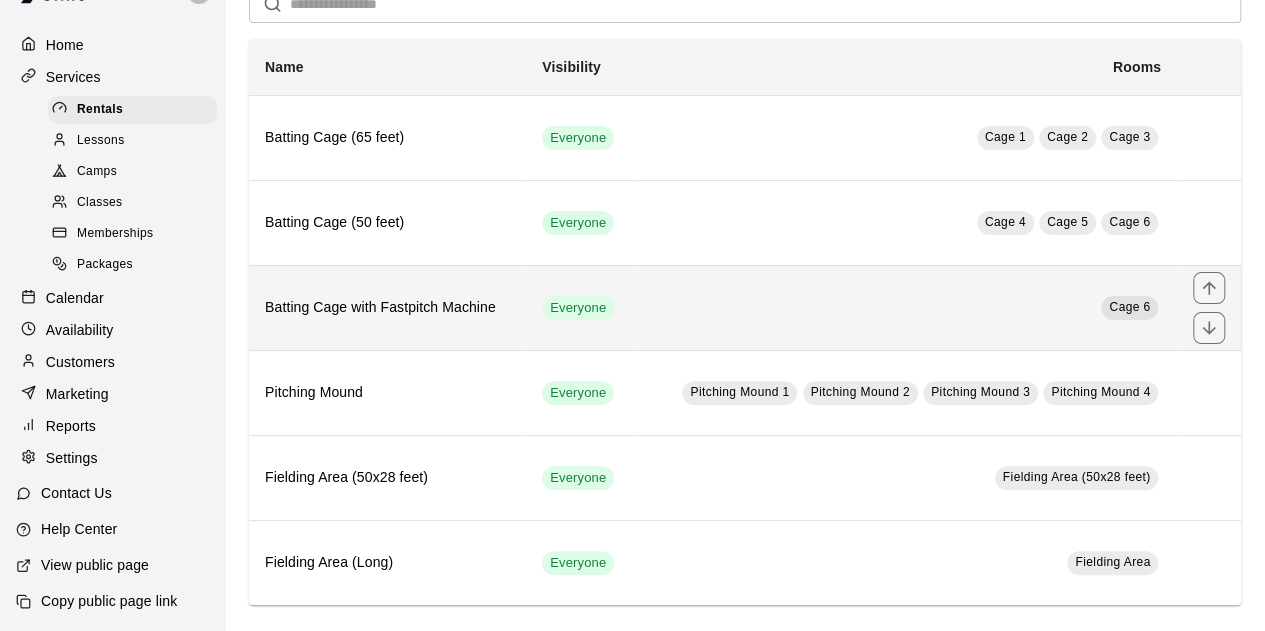 scroll, scrollTop: 110, scrollLeft: 0, axis: vertical 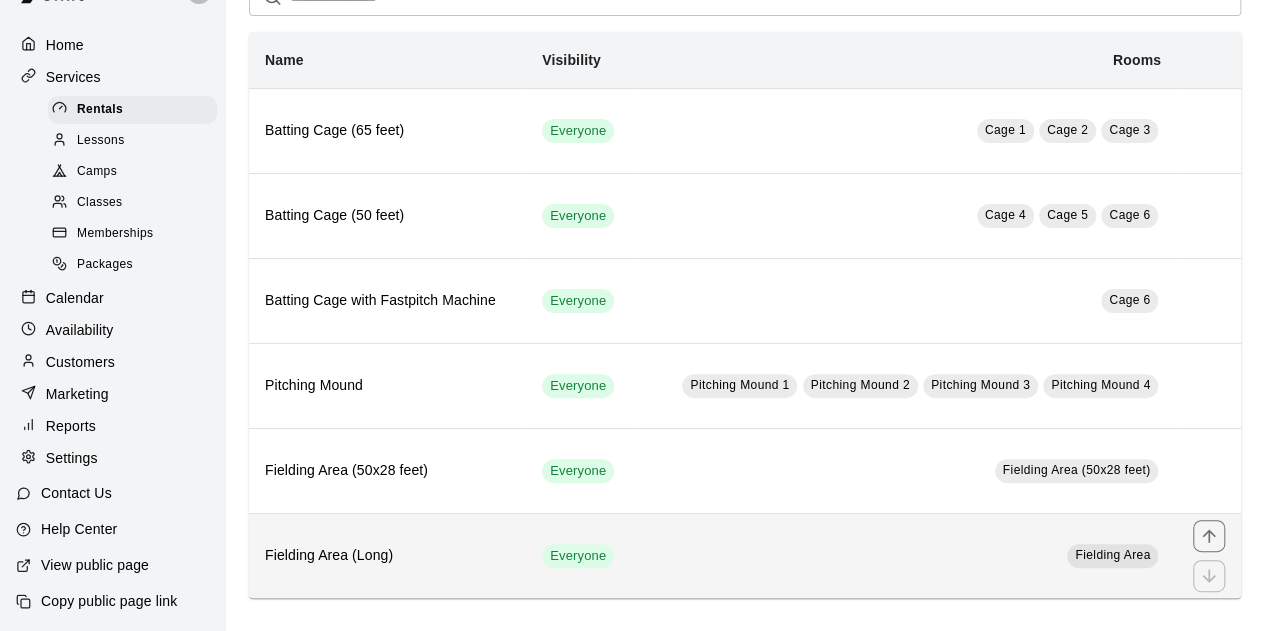 click on "Fielding Area (Long)" at bounding box center [387, 555] 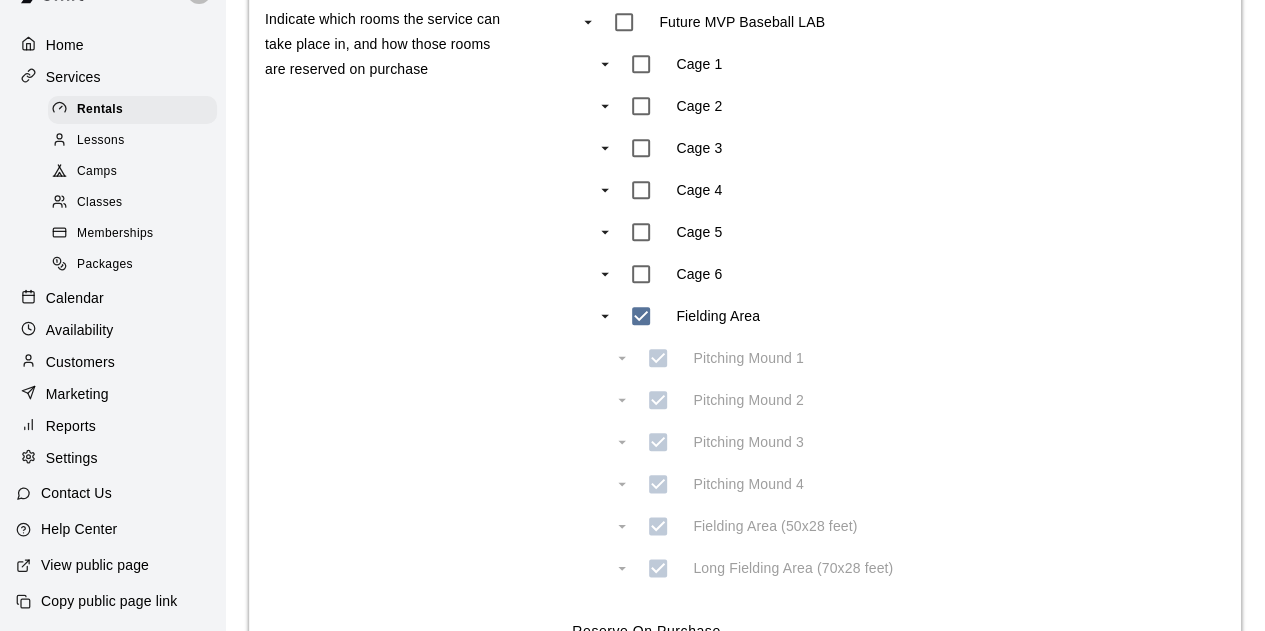 scroll, scrollTop: 1000, scrollLeft: 0, axis: vertical 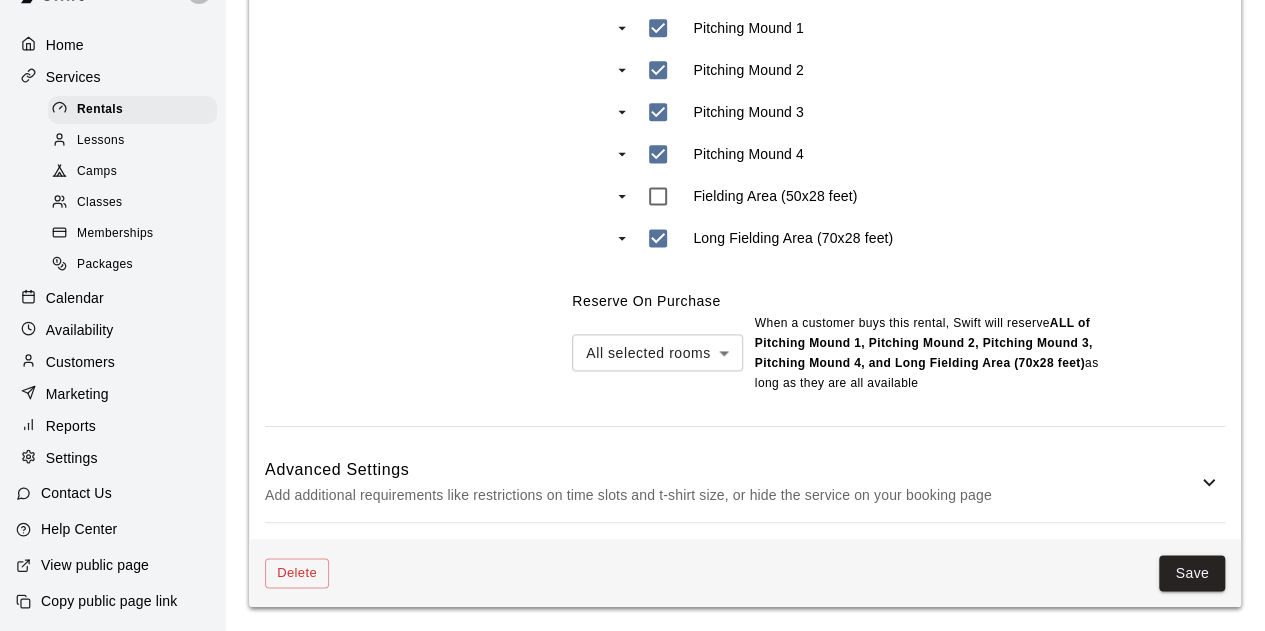 click on "Save" at bounding box center (1192, 573) 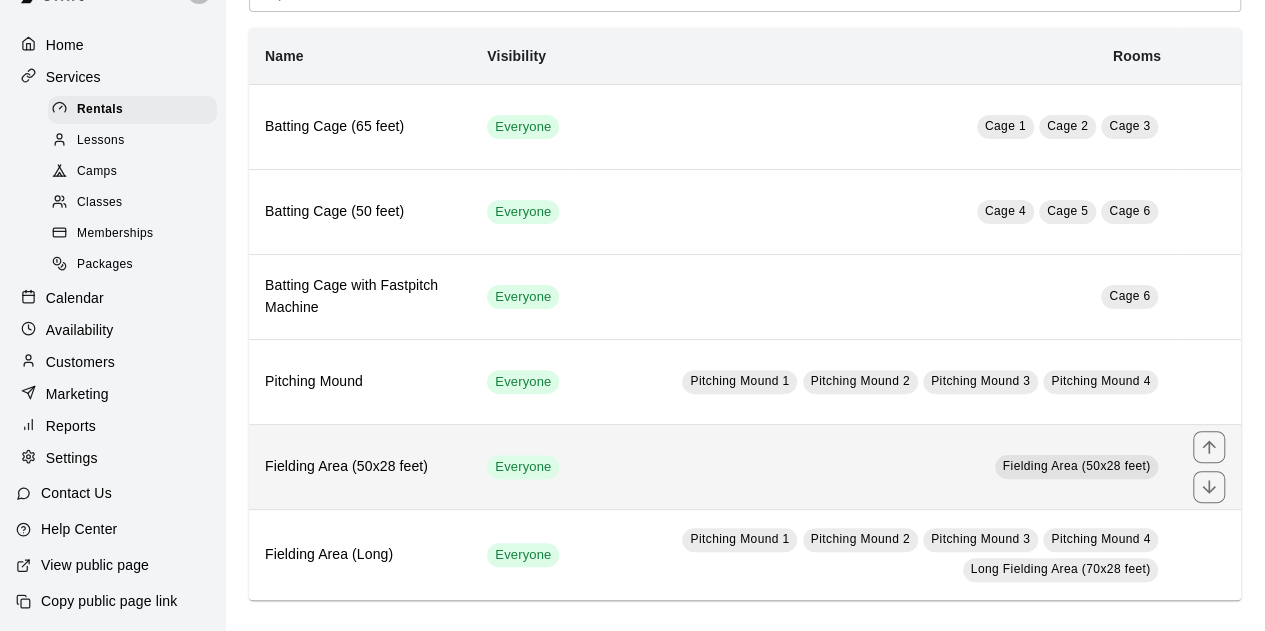 scroll, scrollTop: 117, scrollLeft: 0, axis: vertical 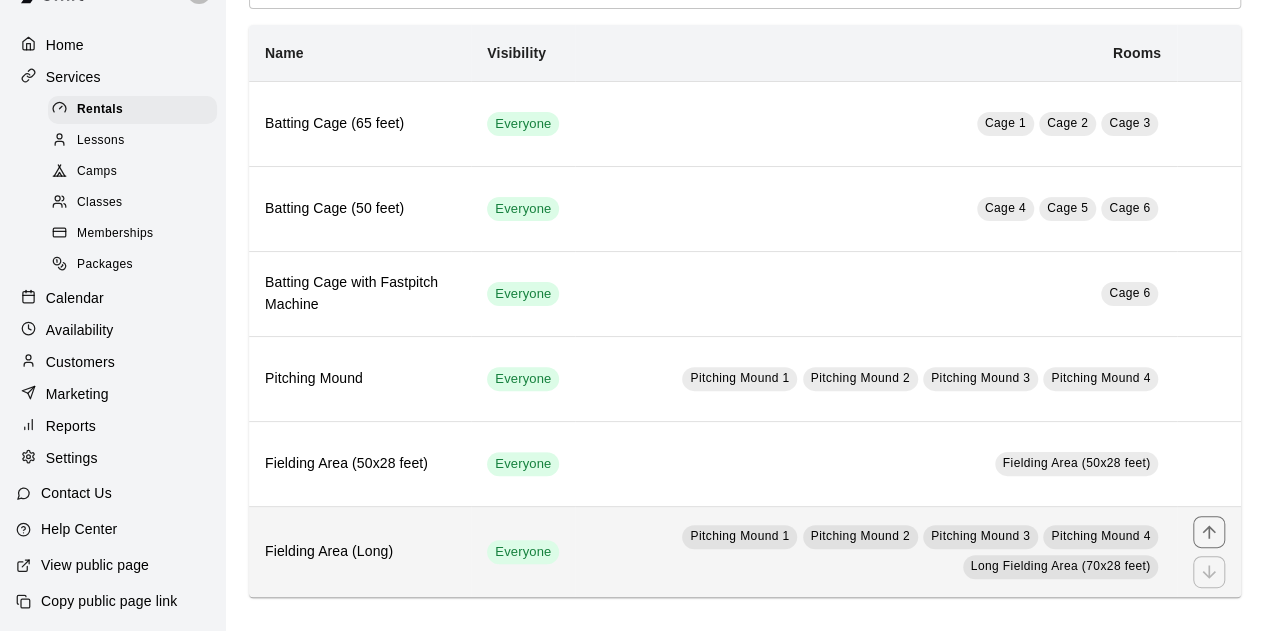 click on "Fielding Area (Long)" at bounding box center [360, 551] 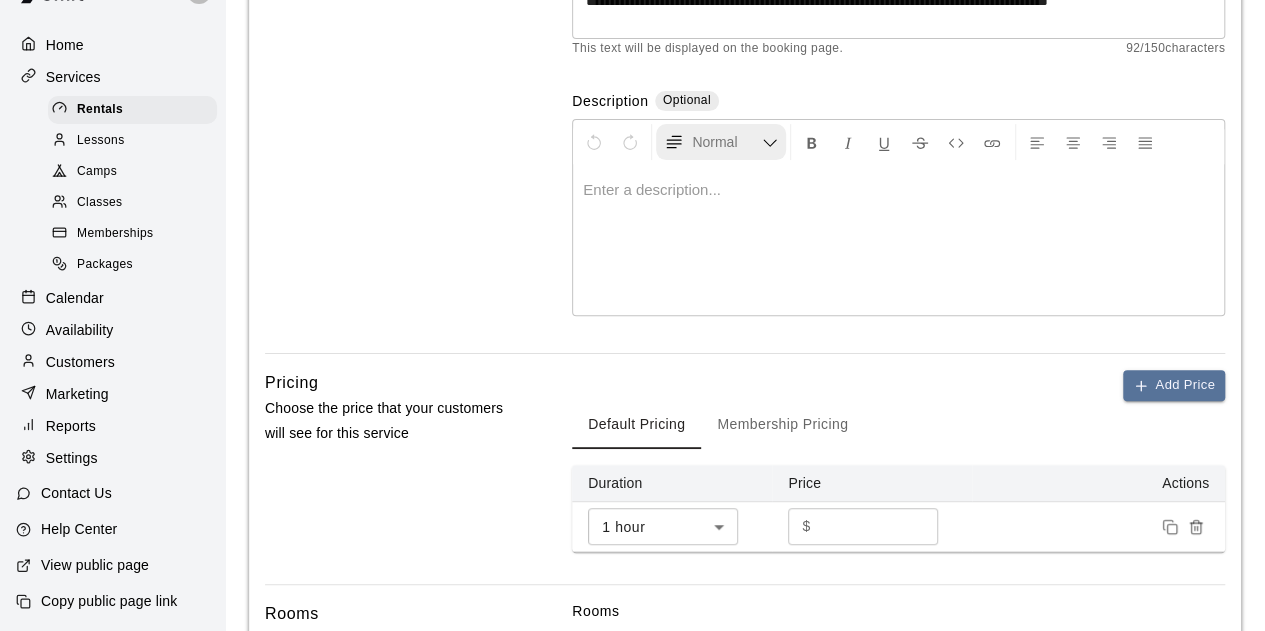 scroll, scrollTop: 500, scrollLeft: 0, axis: vertical 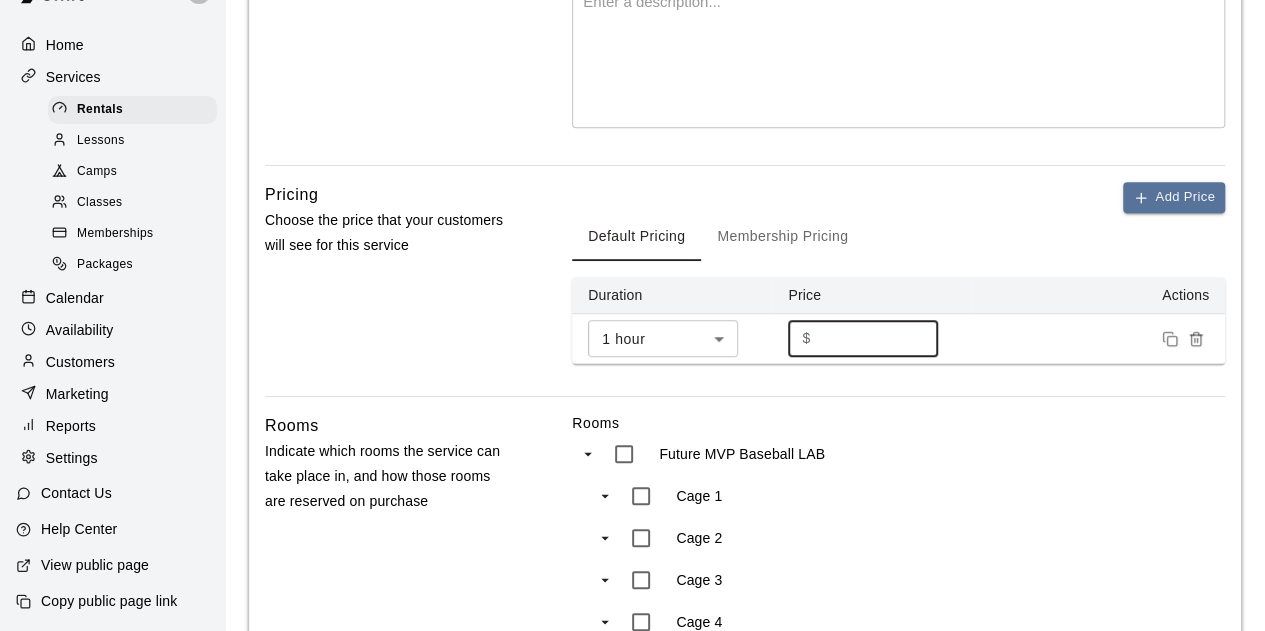 drag, startPoint x: 899, startPoint y: 337, endPoint x: 674, endPoint y: 346, distance: 225.17993 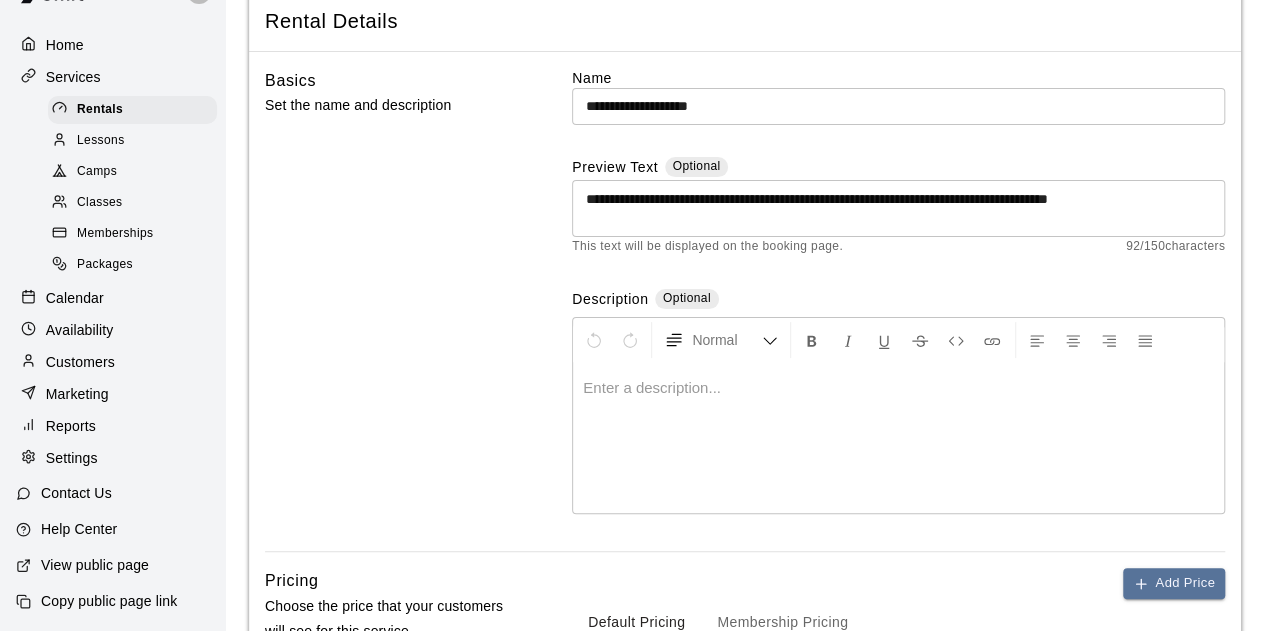 scroll, scrollTop: 0, scrollLeft: 0, axis: both 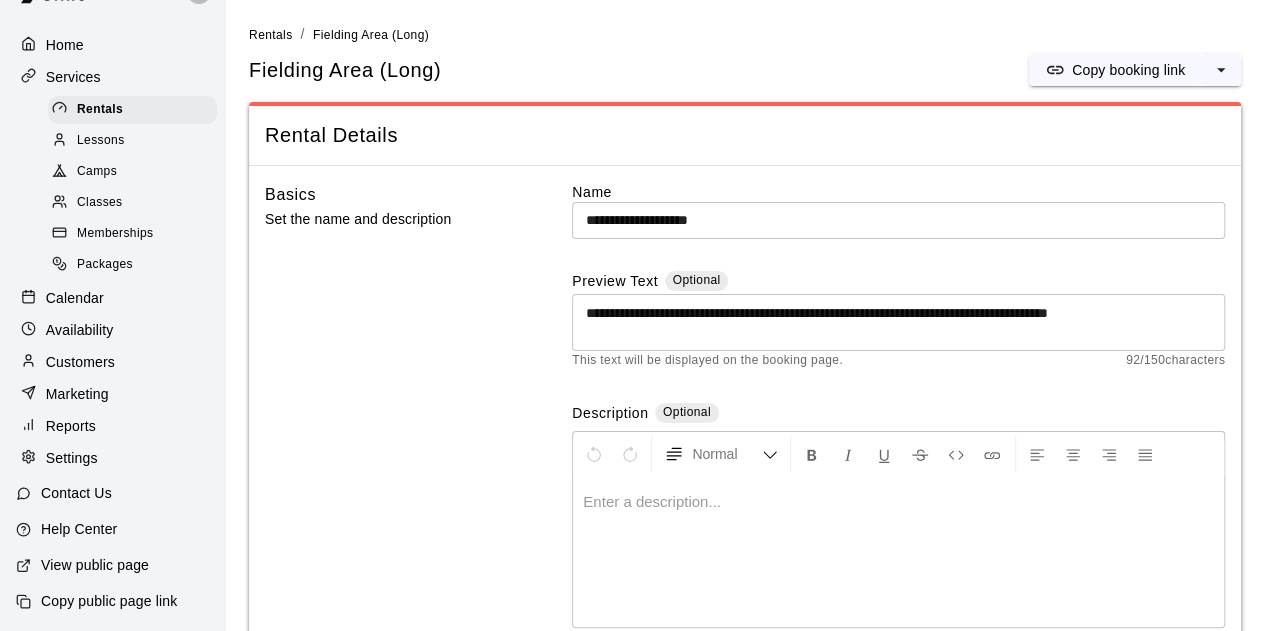type on "***" 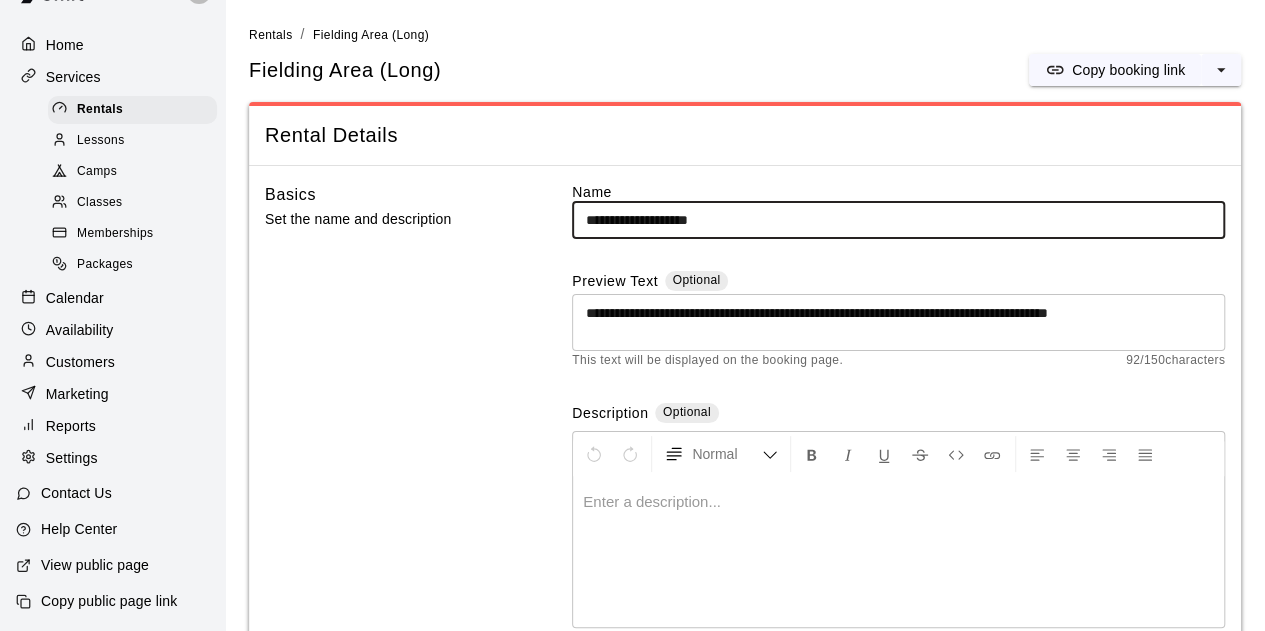 drag, startPoint x: 738, startPoint y: 219, endPoint x: 498, endPoint y: 213, distance: 240.07498 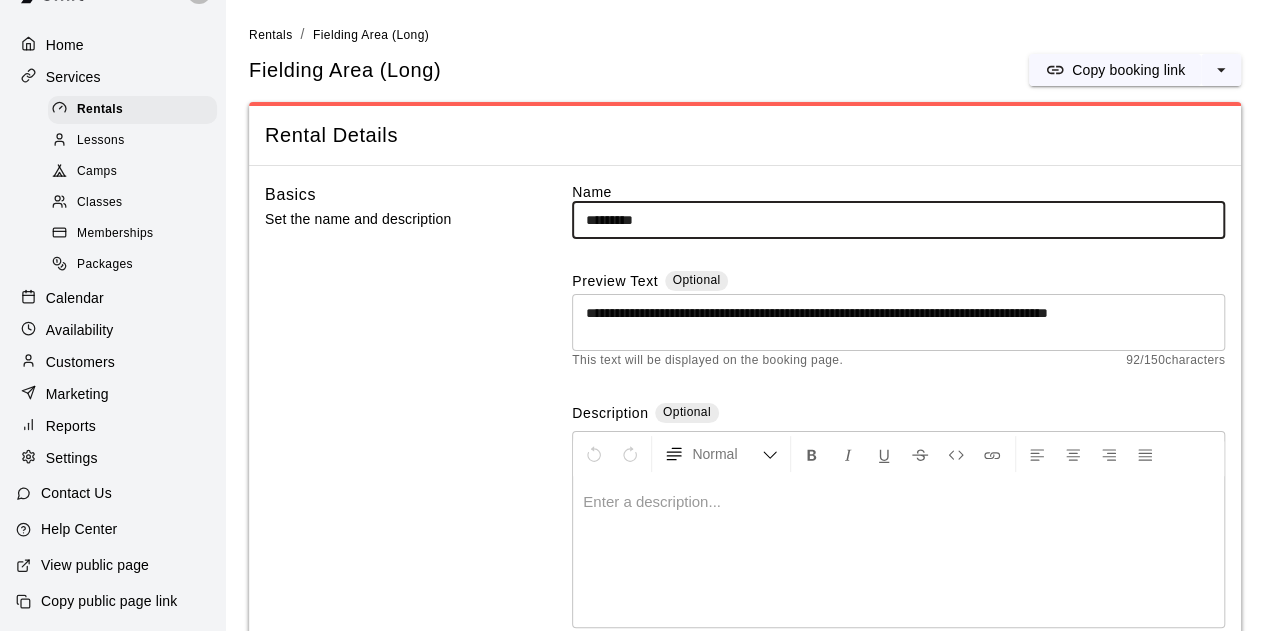 type on "**********" 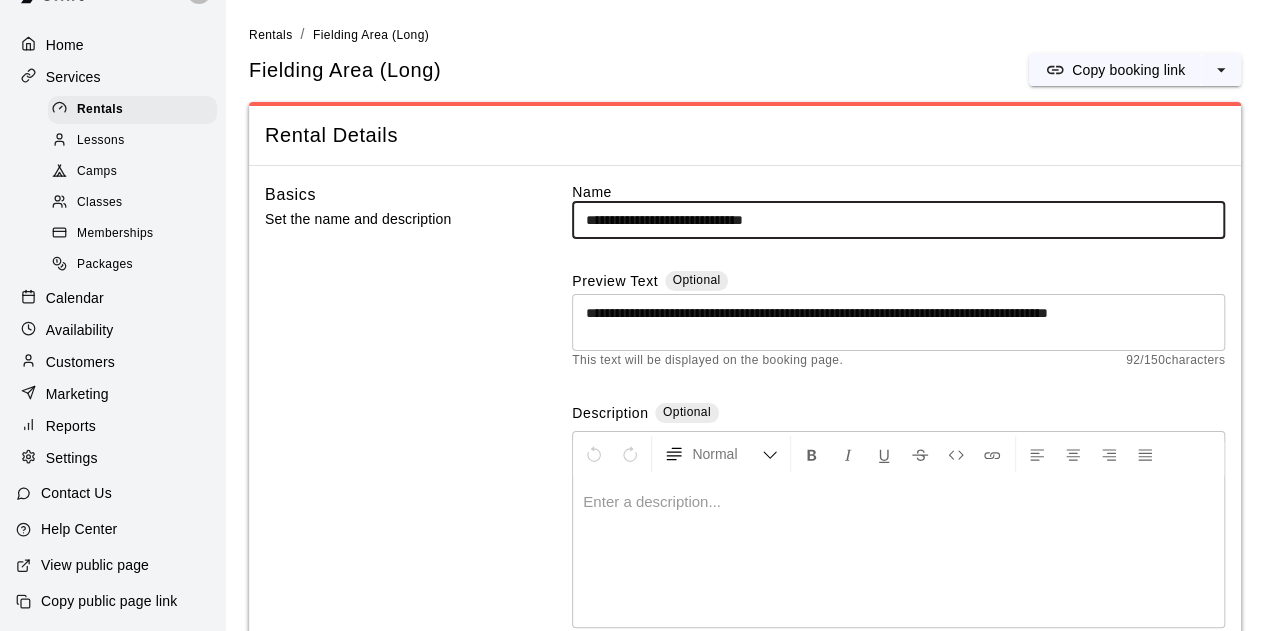 click on "**********" at bounding box center [898, 323] 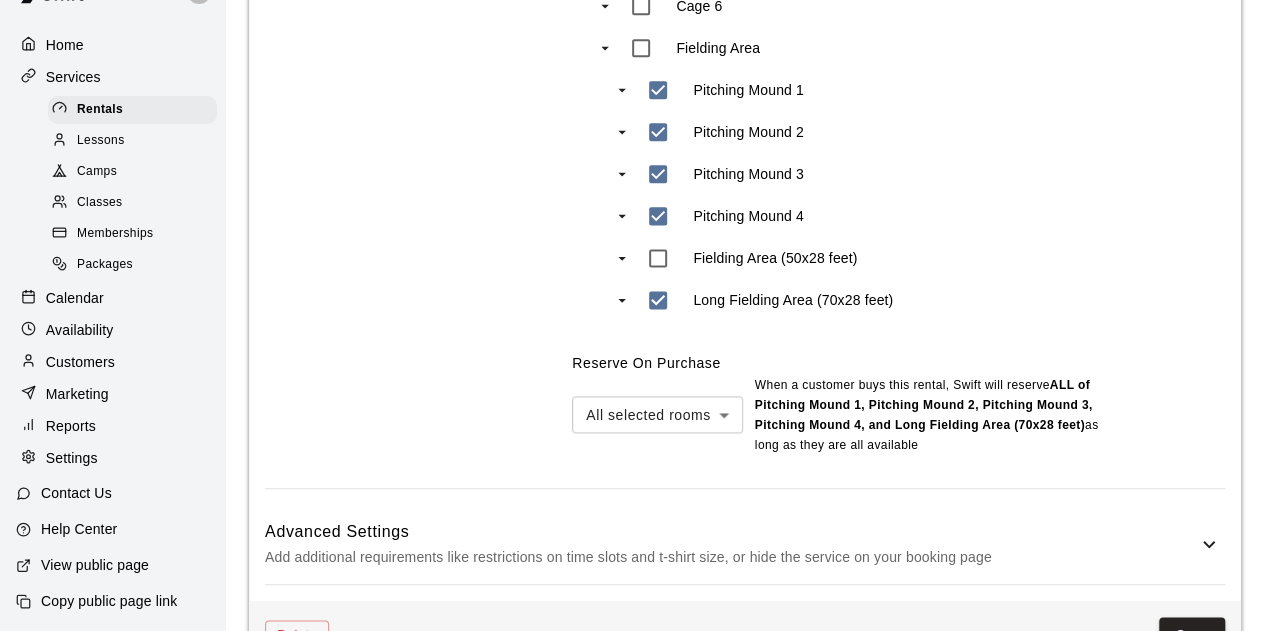 scroll, scrollTop: 1262, scrollLeft: 0, axis: vertical 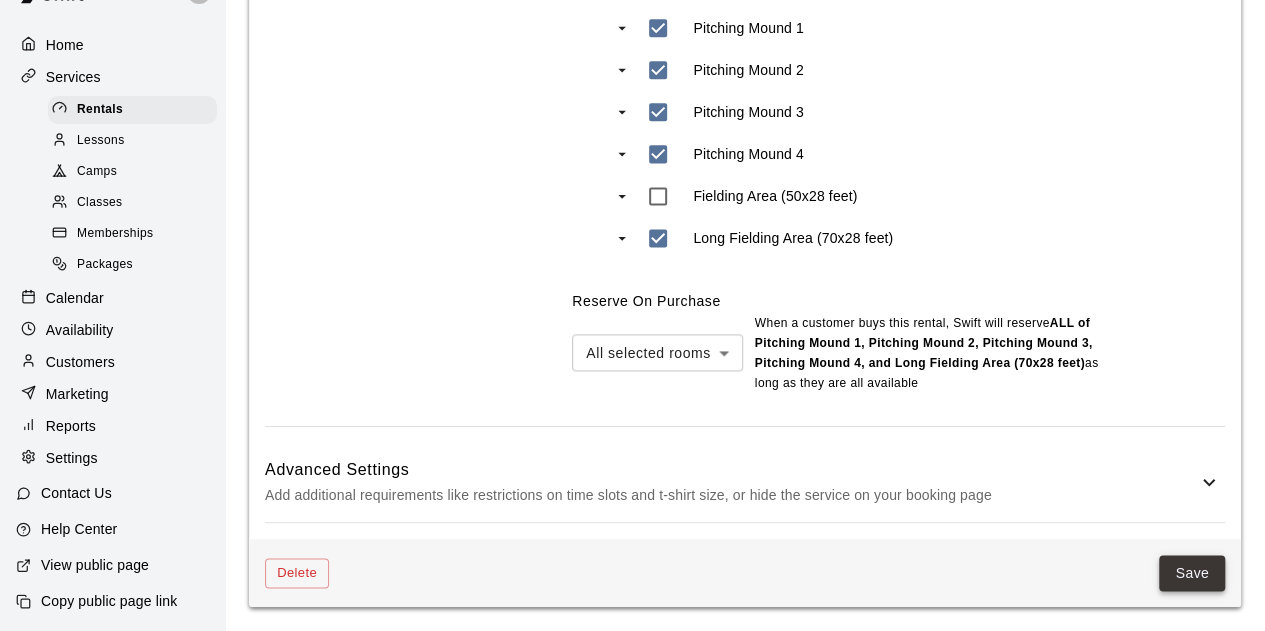 type on "**********" 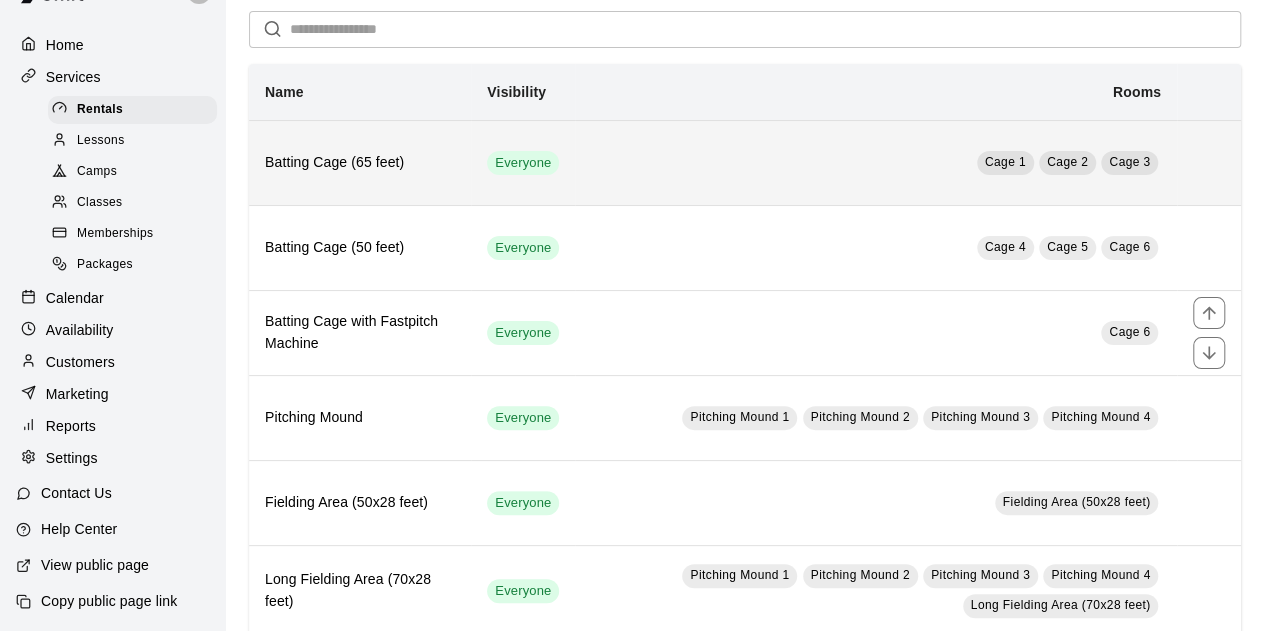 scroll, scrollTop: 117, scrollLeft: 0, axis: vertical 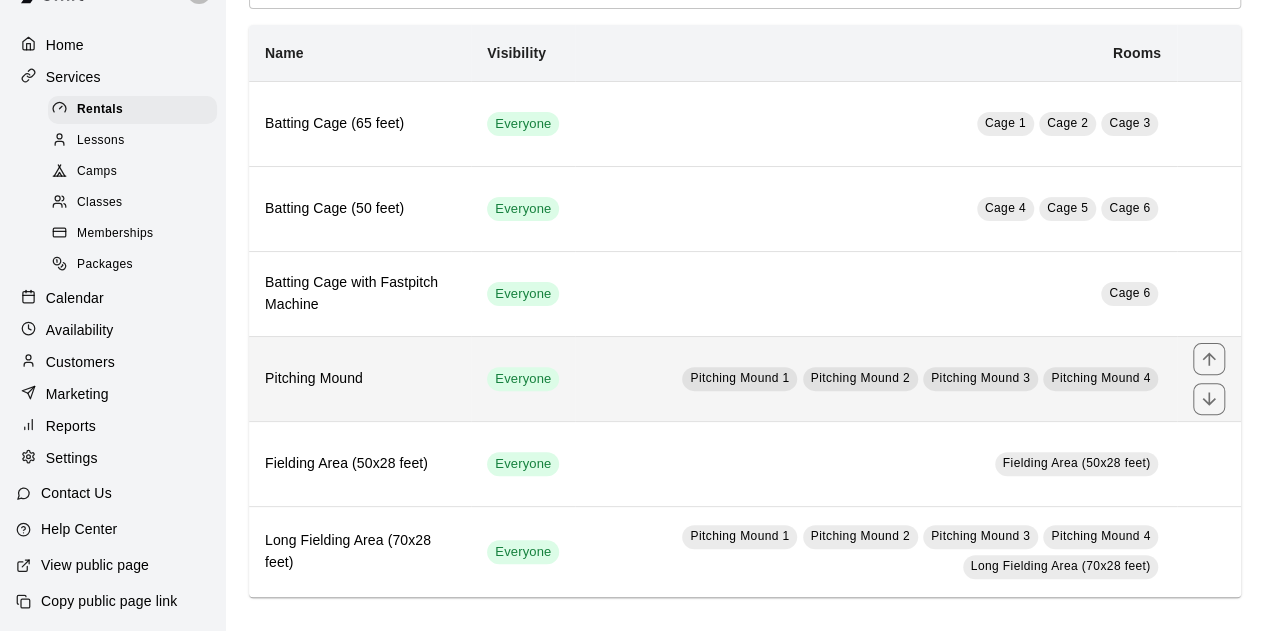 click on "Pitching Mound 1 Pitching Mound 2 Pitching Mound 3 Pitching Mound 4" at bounding box center [876, 378] 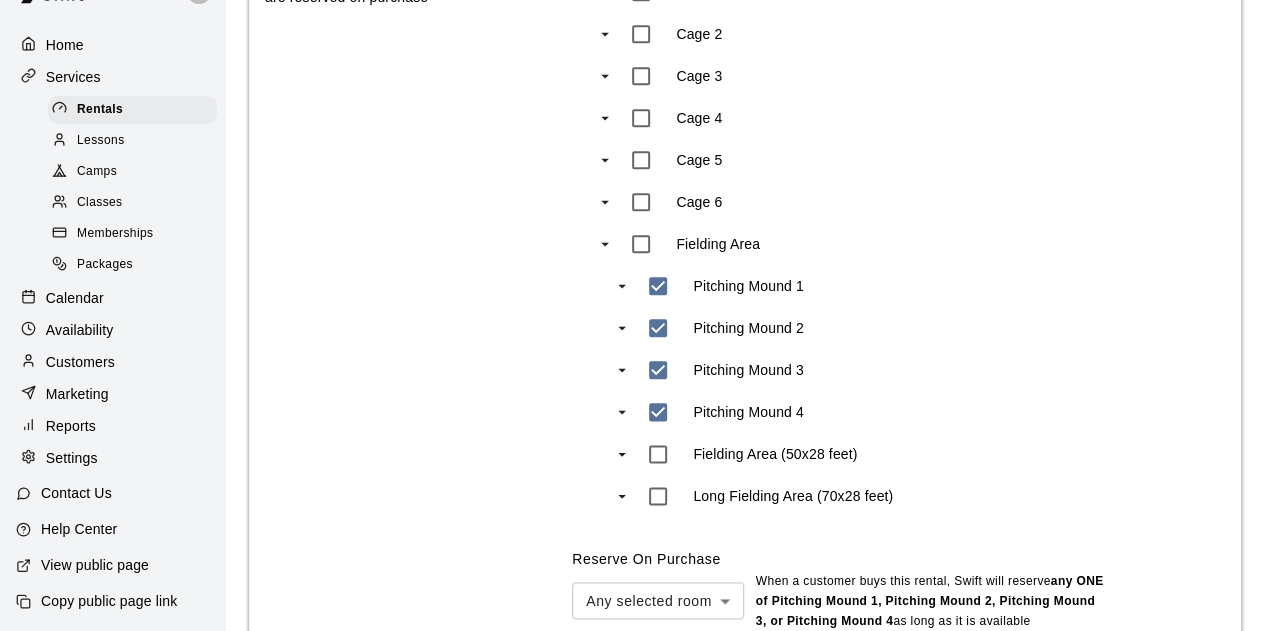 scroll, scrollTop: 1242, scrollLeft: 0, axis: vertical 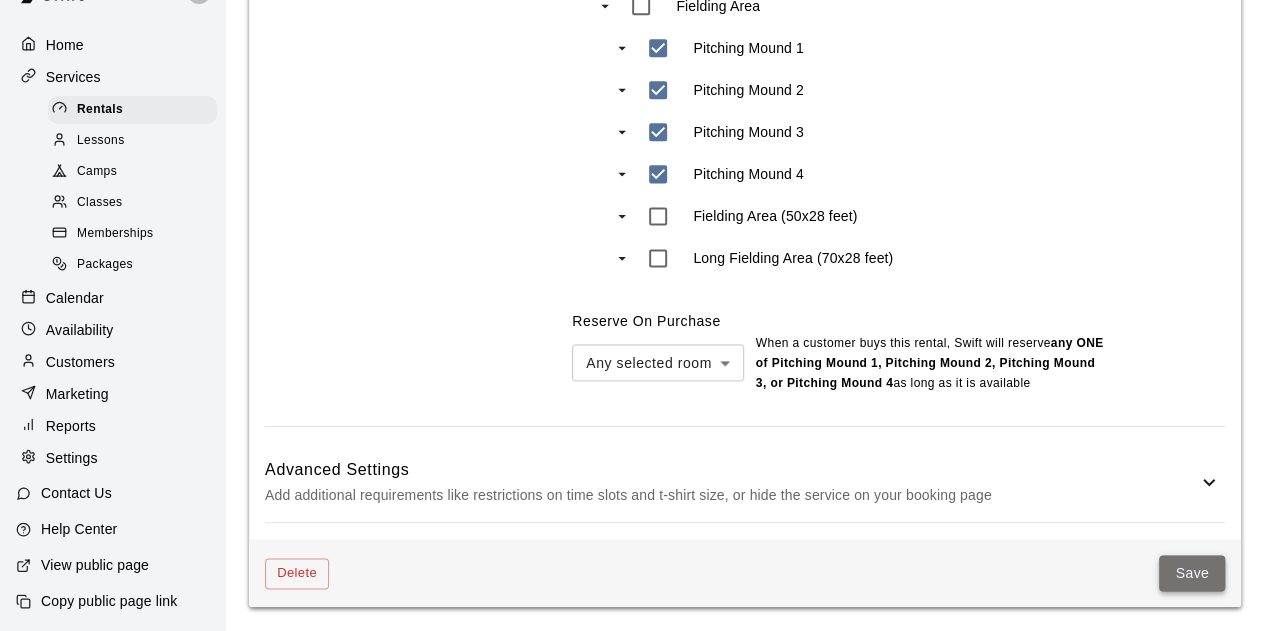 click on "Save" at bounding box center [1192, 573] 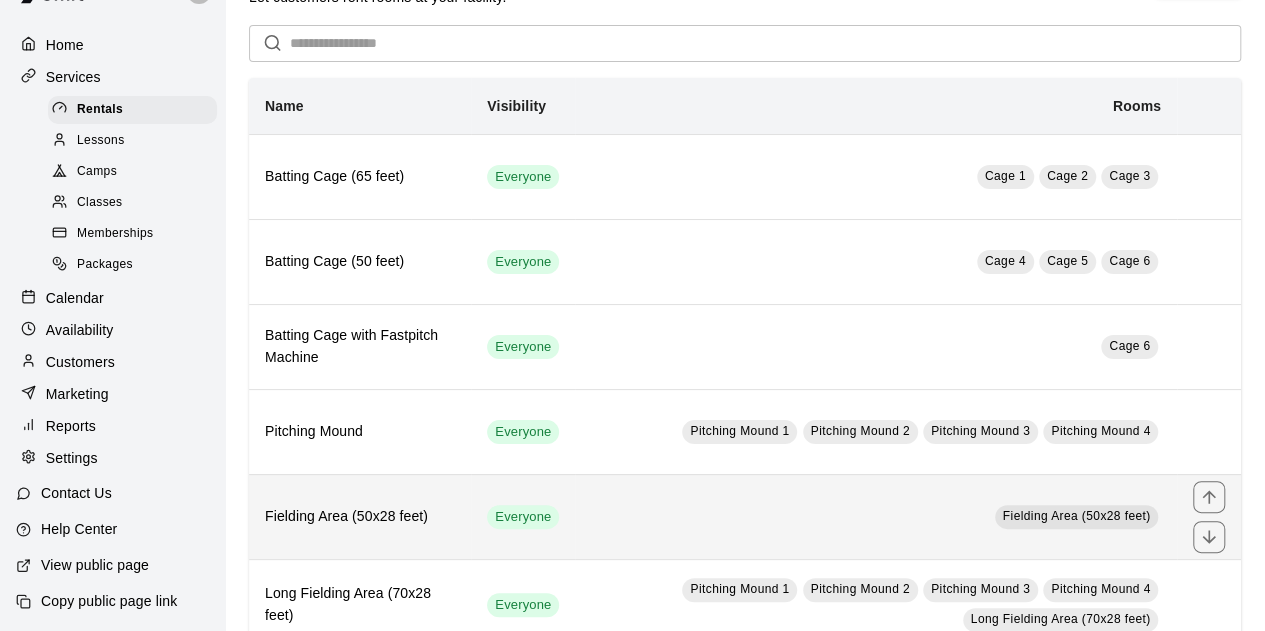 scroll, scrollTop: 117, scrollLeft: 0, axis: vertical 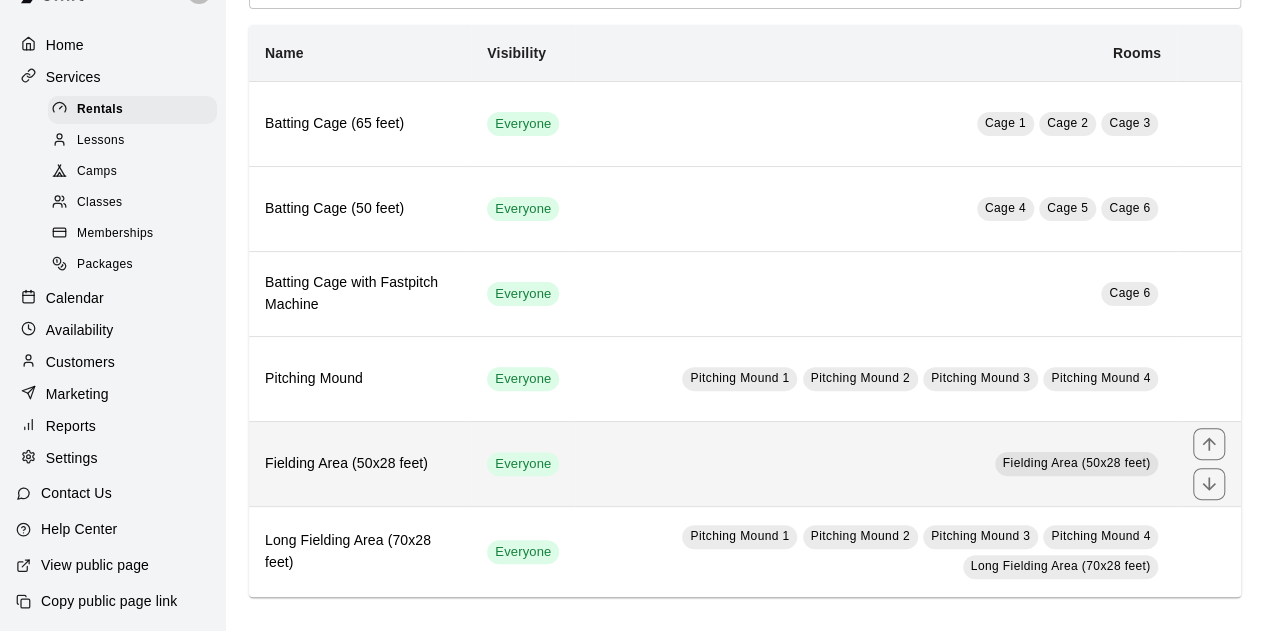 click on "Fielding Area (50x28 feet)" at bounding box center (876, 463) 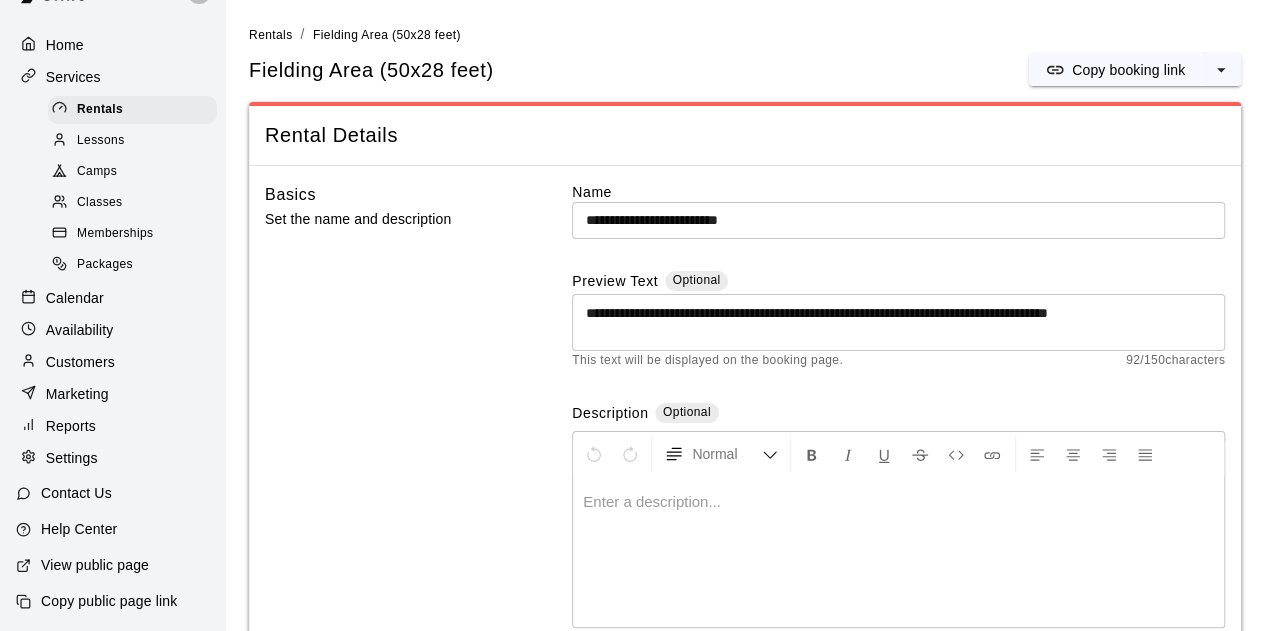 click on "**********" at bounding box center (898, 220) 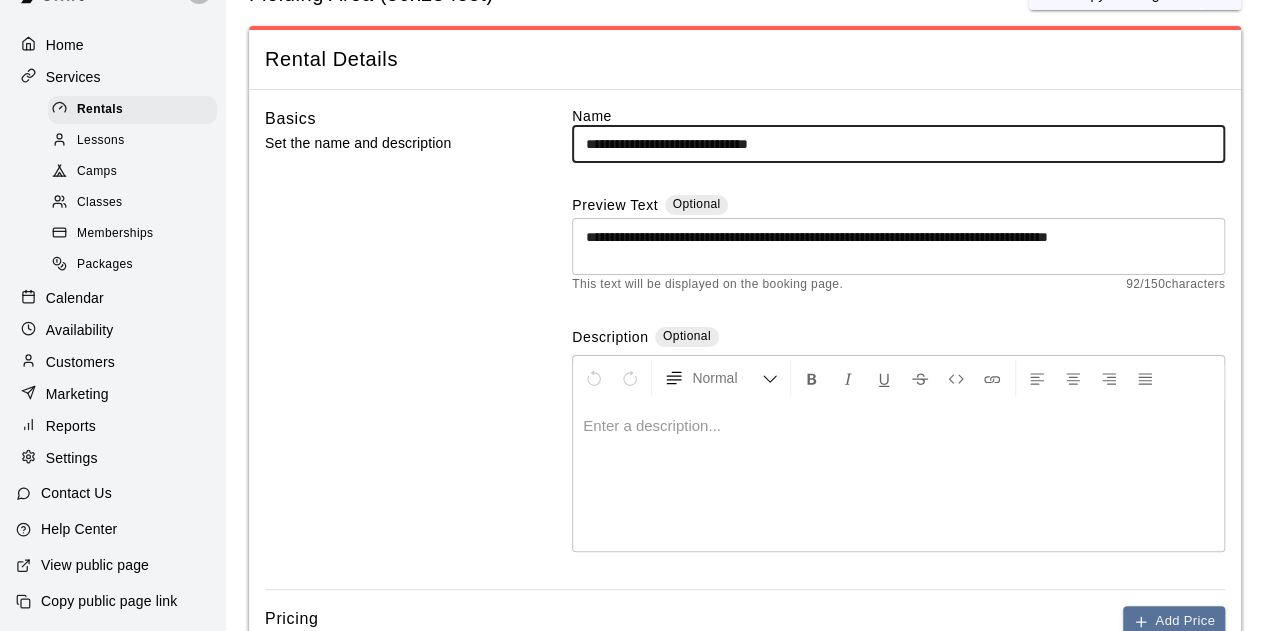 scroll, scrollTop: 0, scrollLeft: 0, axis: both 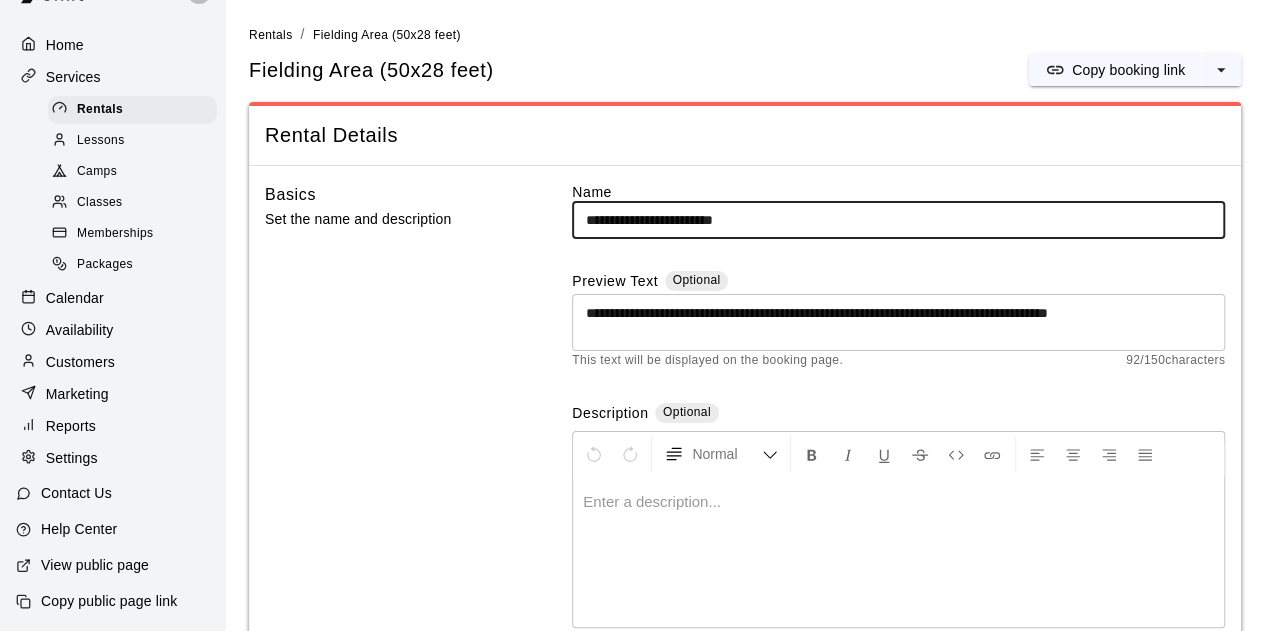 type on "**********" 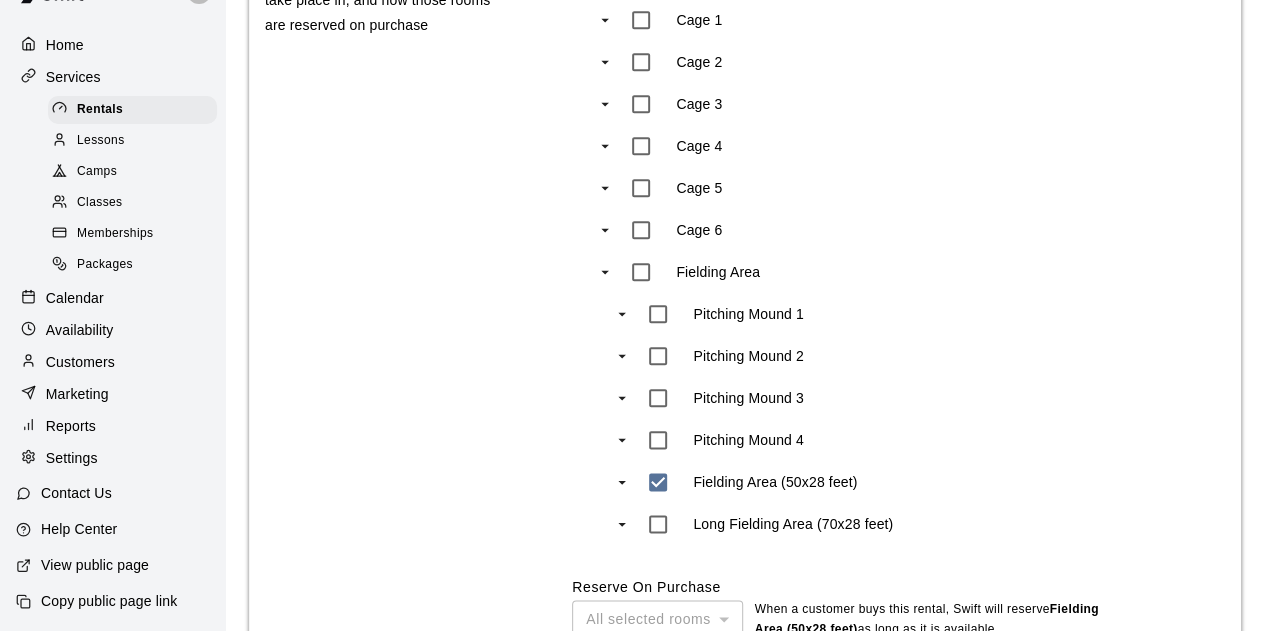 scroll, scrollTop: 1222, scrollLeft: 0, axis: vertical 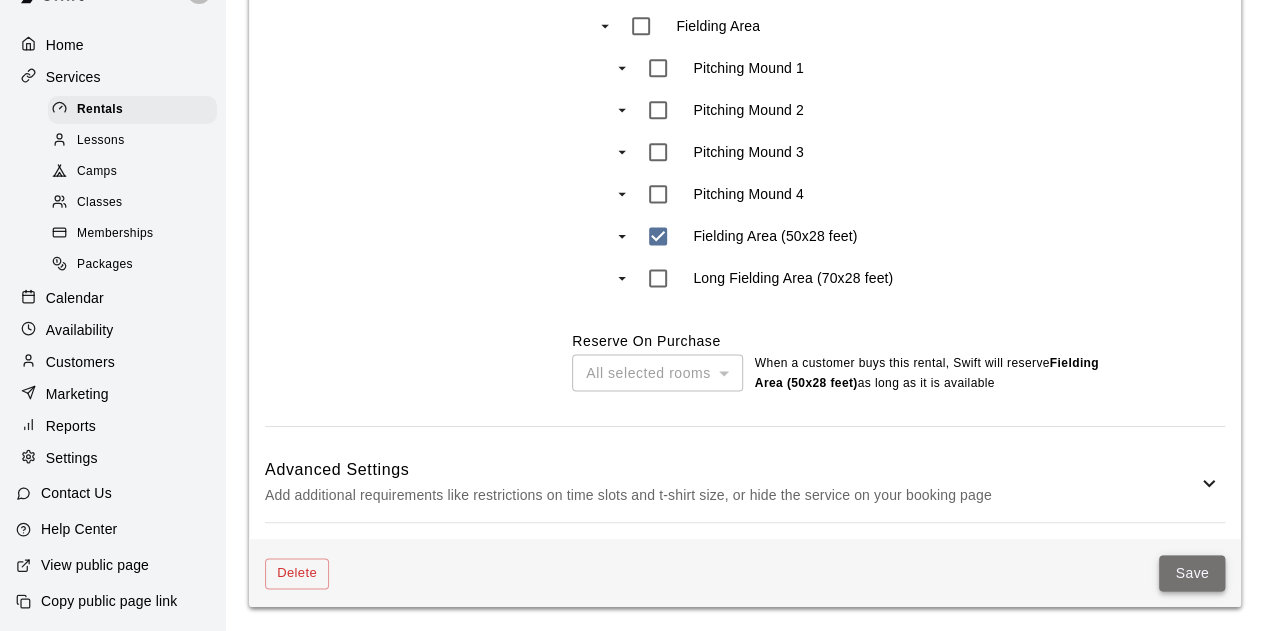 click on "Save" at bounding box center [1192, 573] 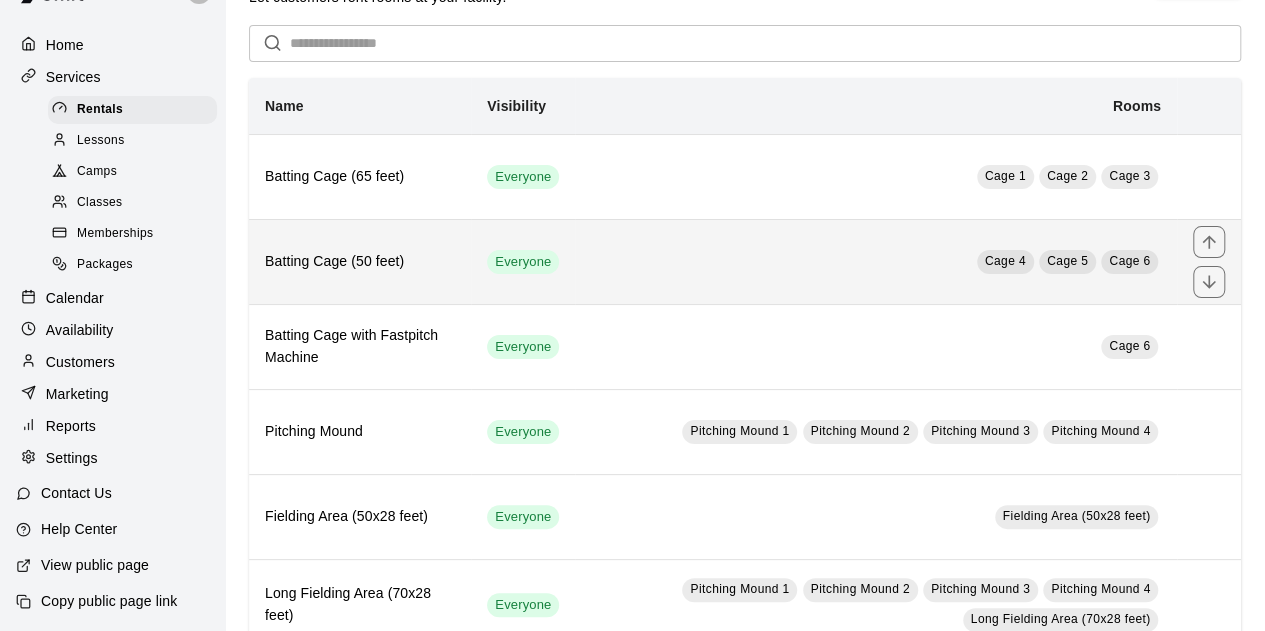 scroll, scrollTop: 117, scrollLeft: 0, axis: vertical 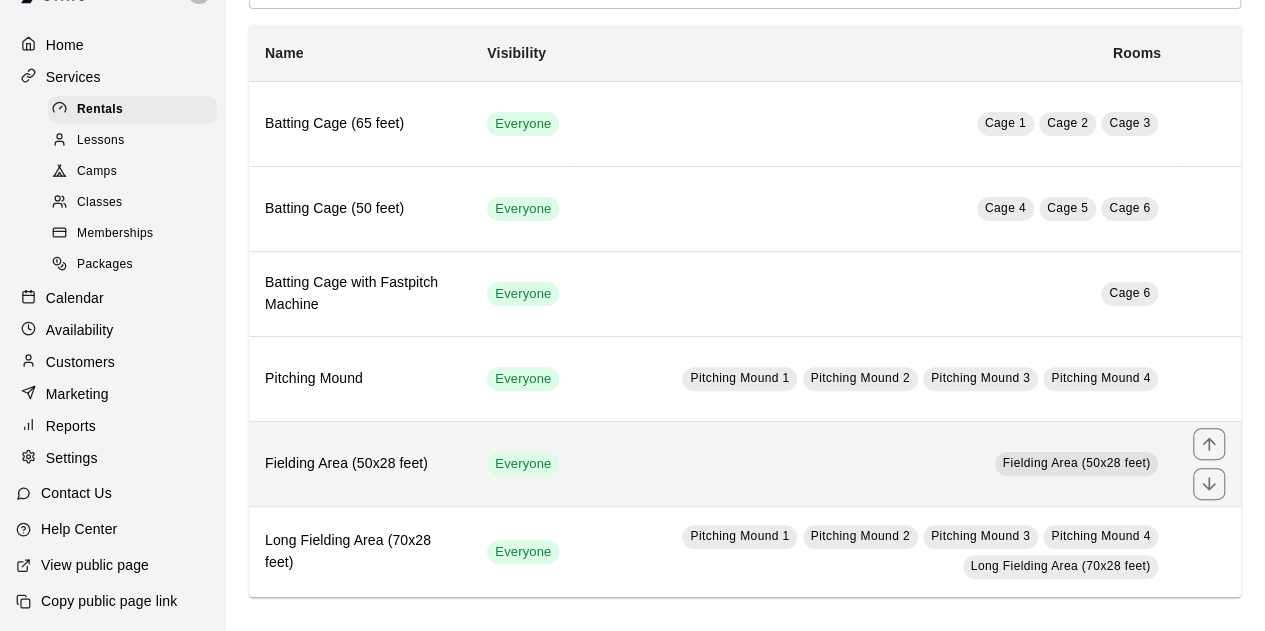 click on "Fielding Area (50x28 feet)" at bounding box center (876, 463) 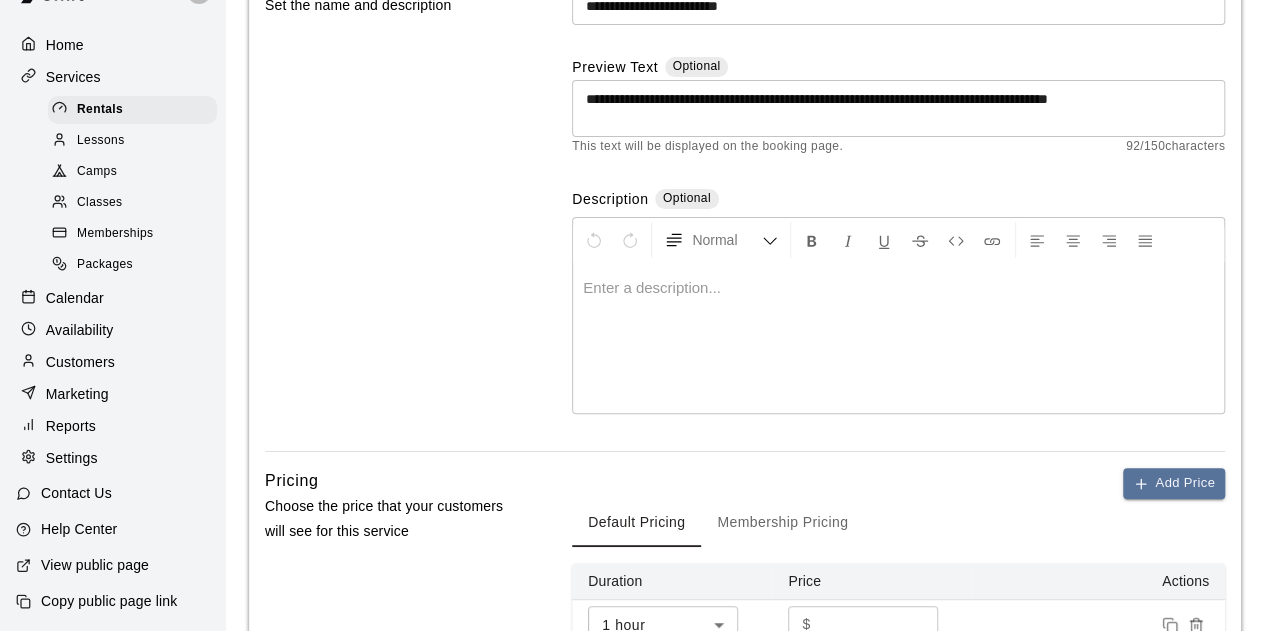 scroll, scrollTop: 0, scrollLeft: 0, axis: both 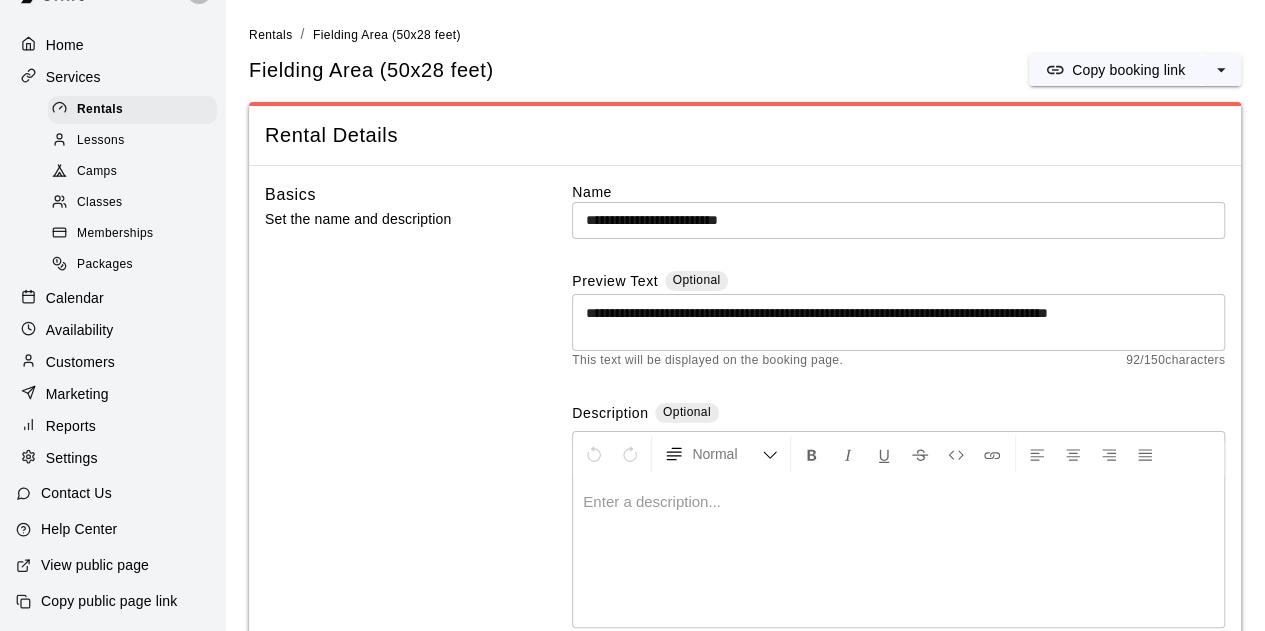 click on "**********" at bounding box center (898, 322) 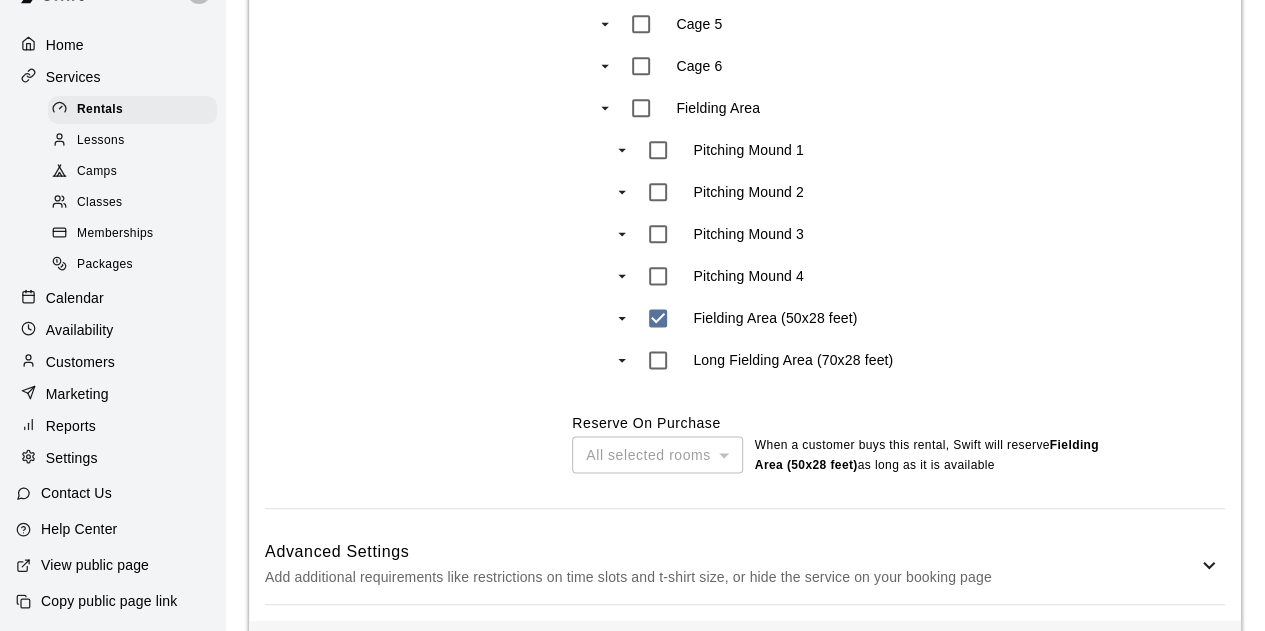 scroll, scrollTop: 1222, scrollLeft: 0, axis: vertical 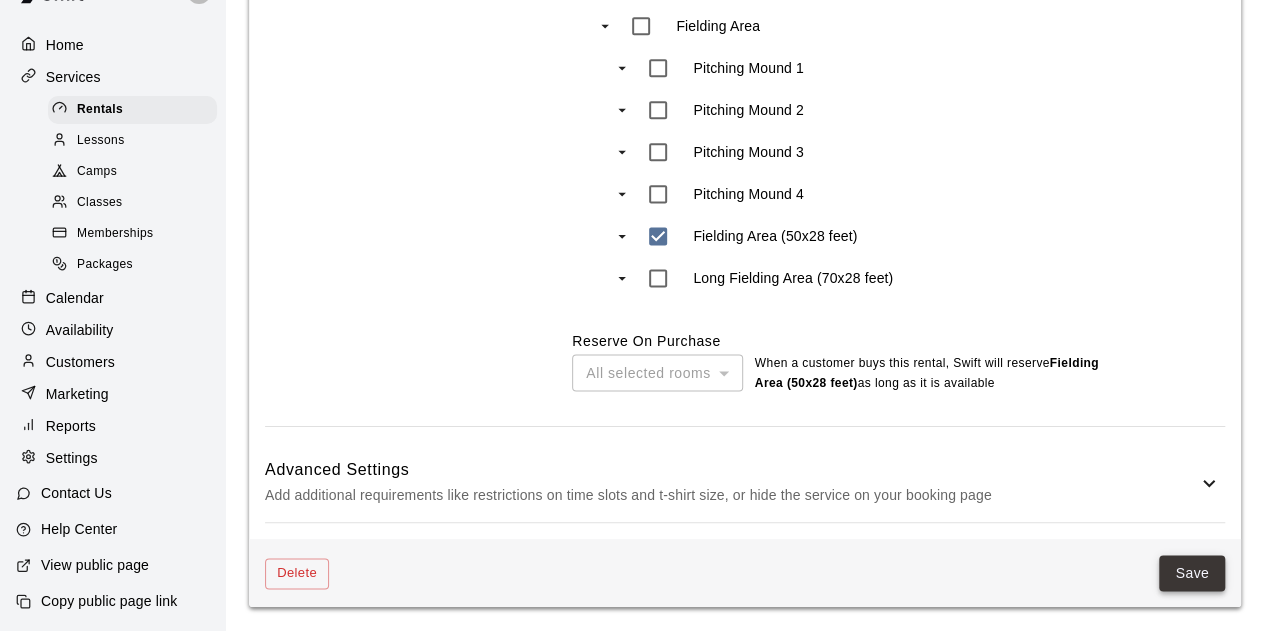 type on "**********" 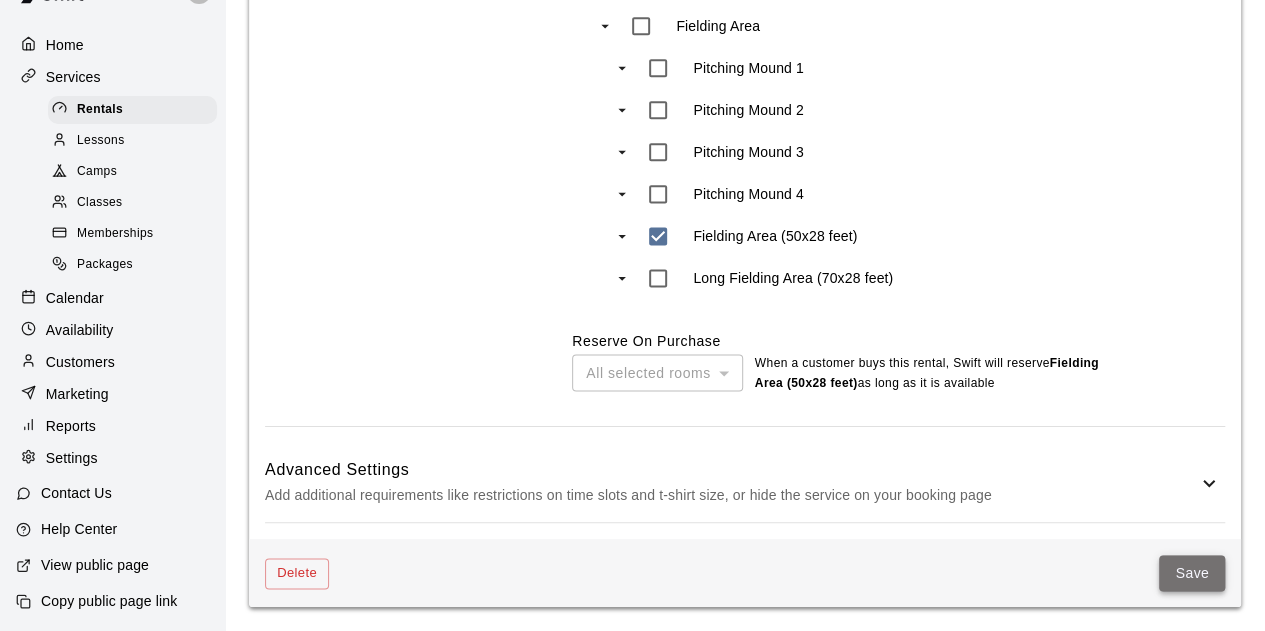 click on "Save" at bounding box center (1192, 573) 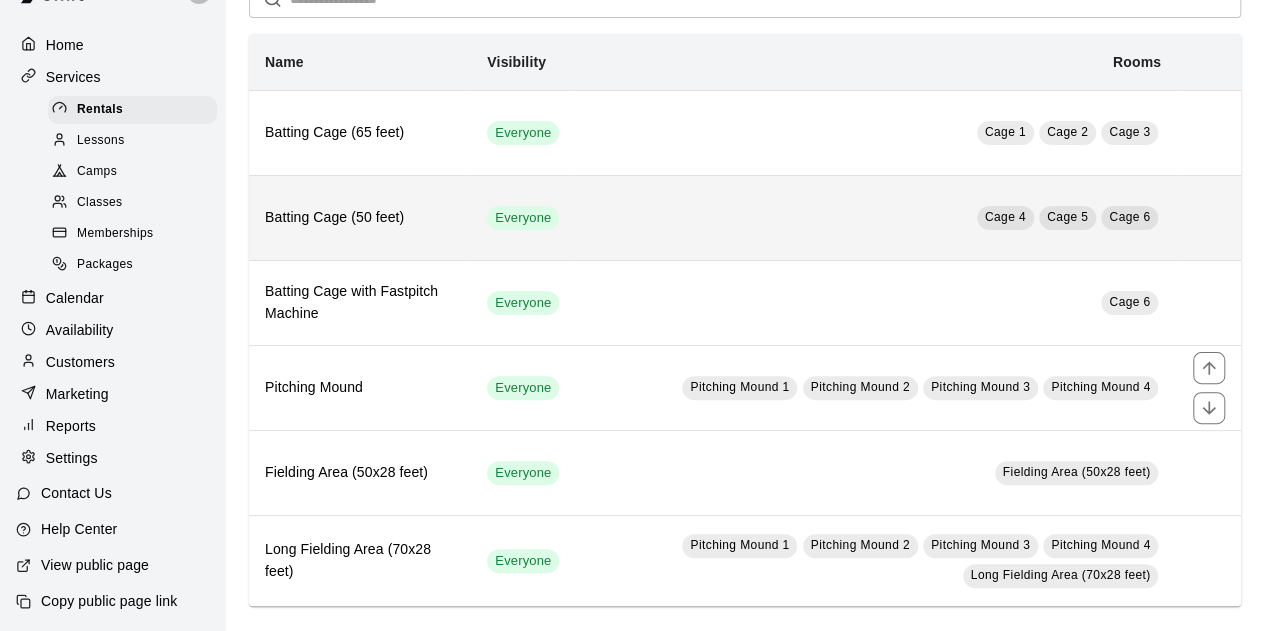 scroll, scrollTop: 117, scrollLeft: 0, axis: vertical 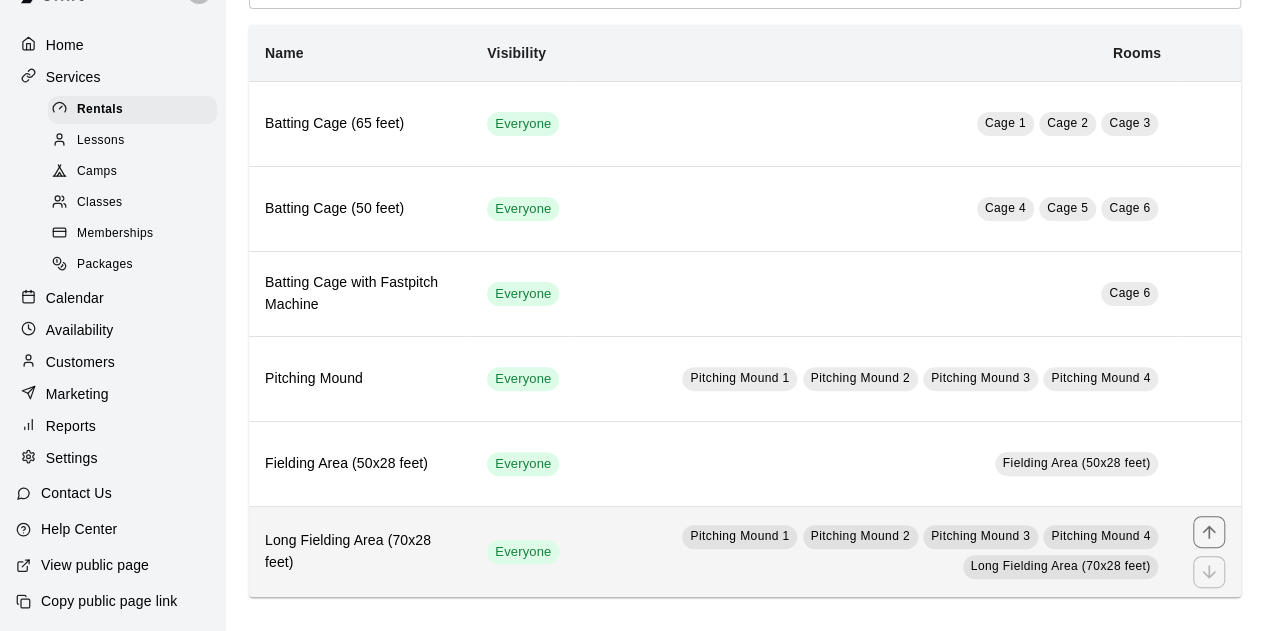 click on "Long Fielding Area (70x28 feet)" at bounding box center (360, 552) 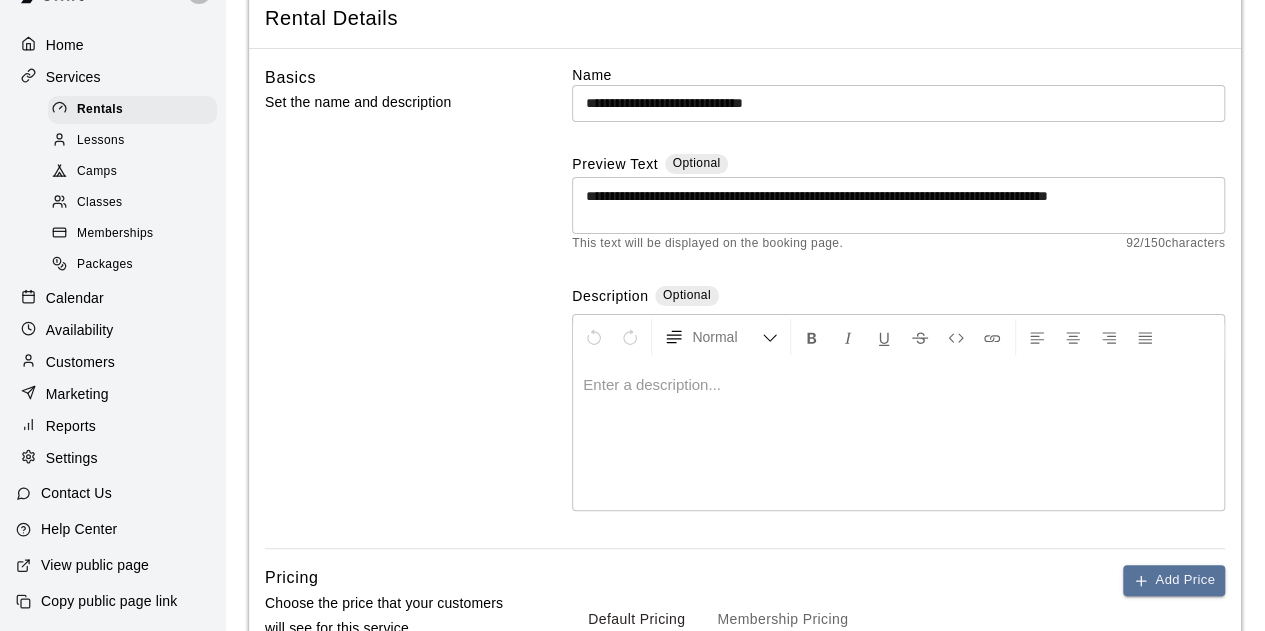 scroll, scrollTop: 0, scrollLeft: 0, axis: both 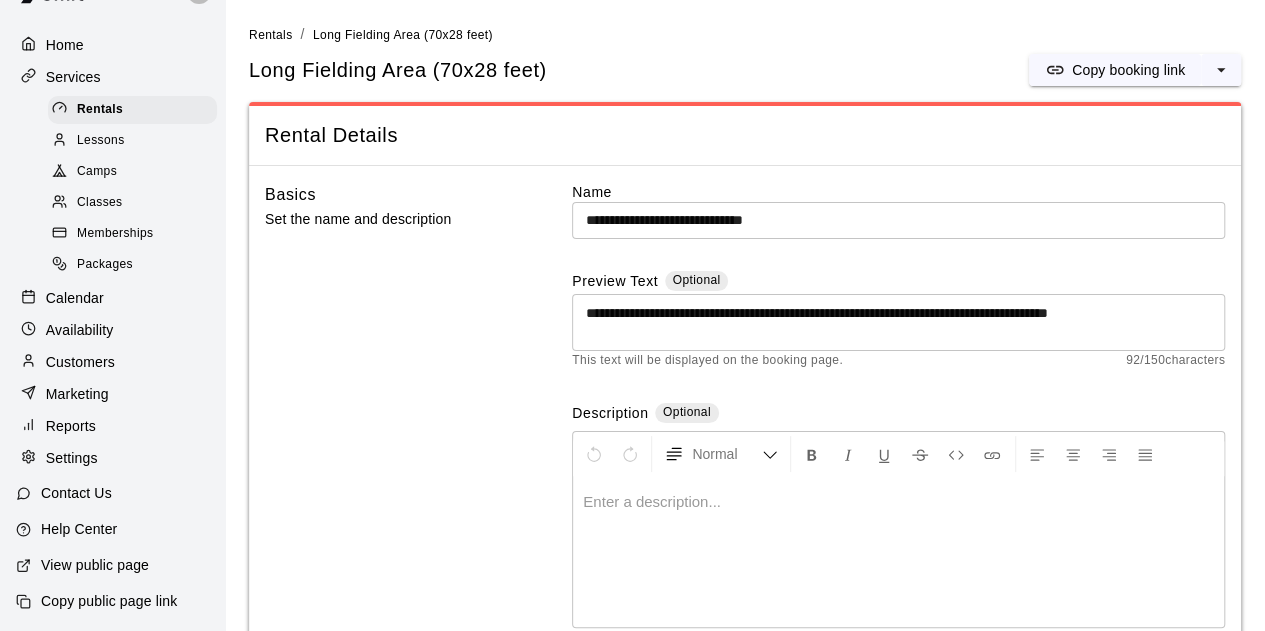 drag, startPoint x: 626, startPoint y: 220, endPoint x: 494, endPoint y: 219, distance: 132.00378 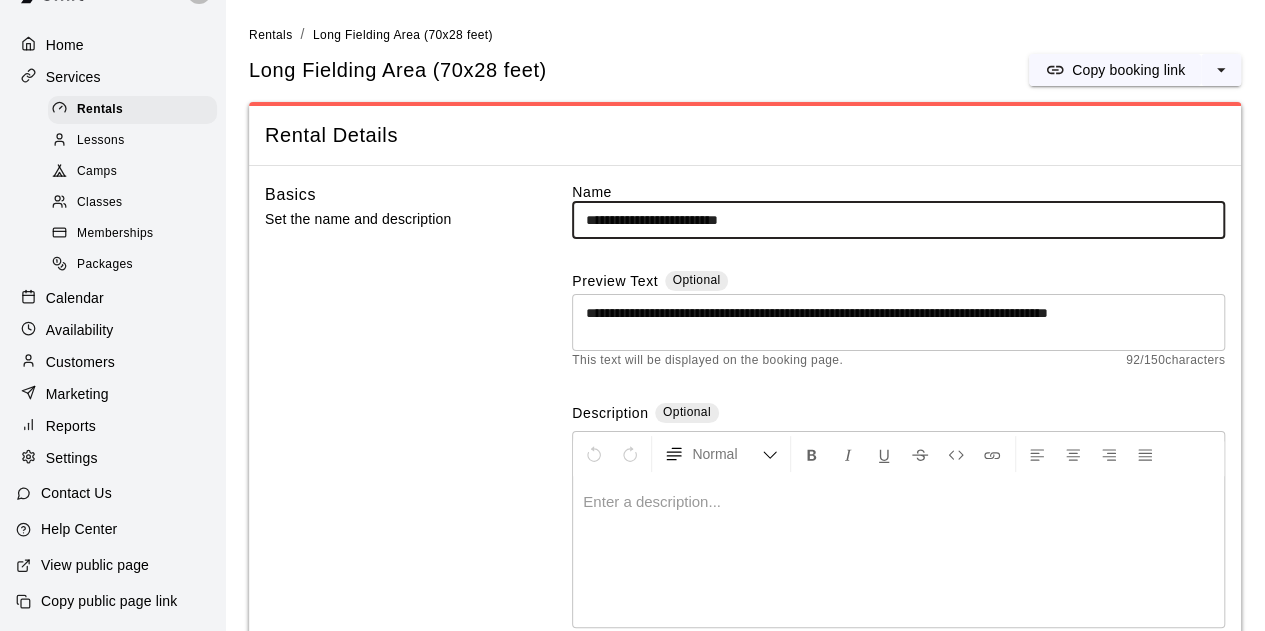 type on "**********" 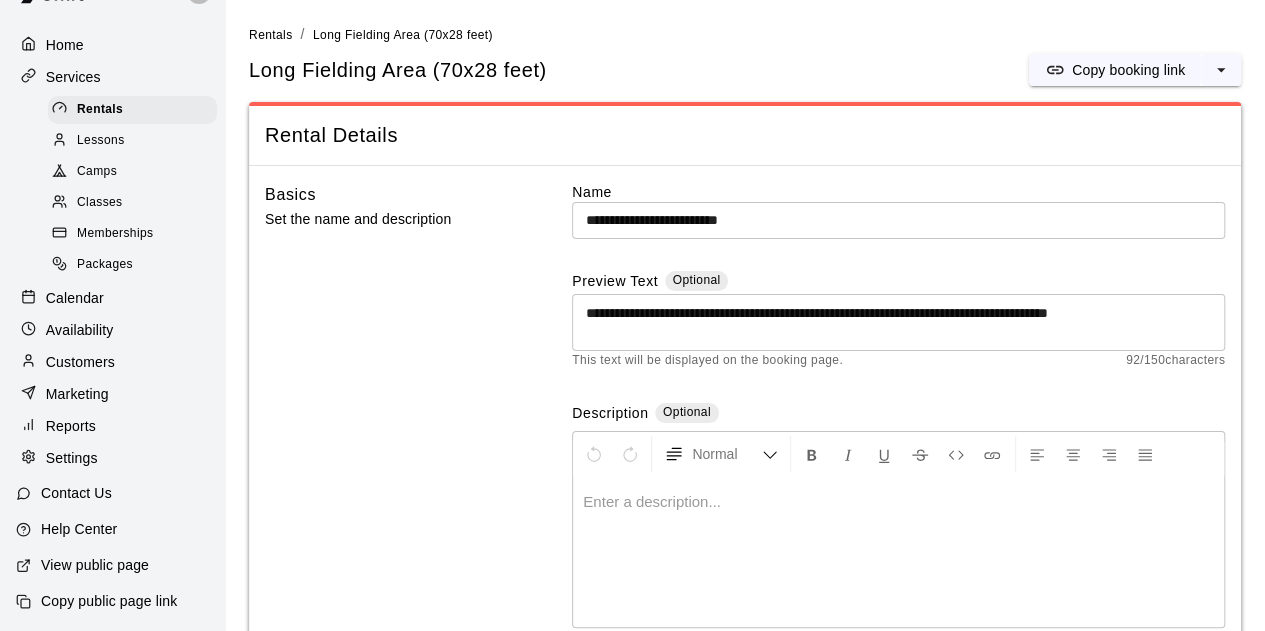 click on "**********" at bounding box center (898, 322) 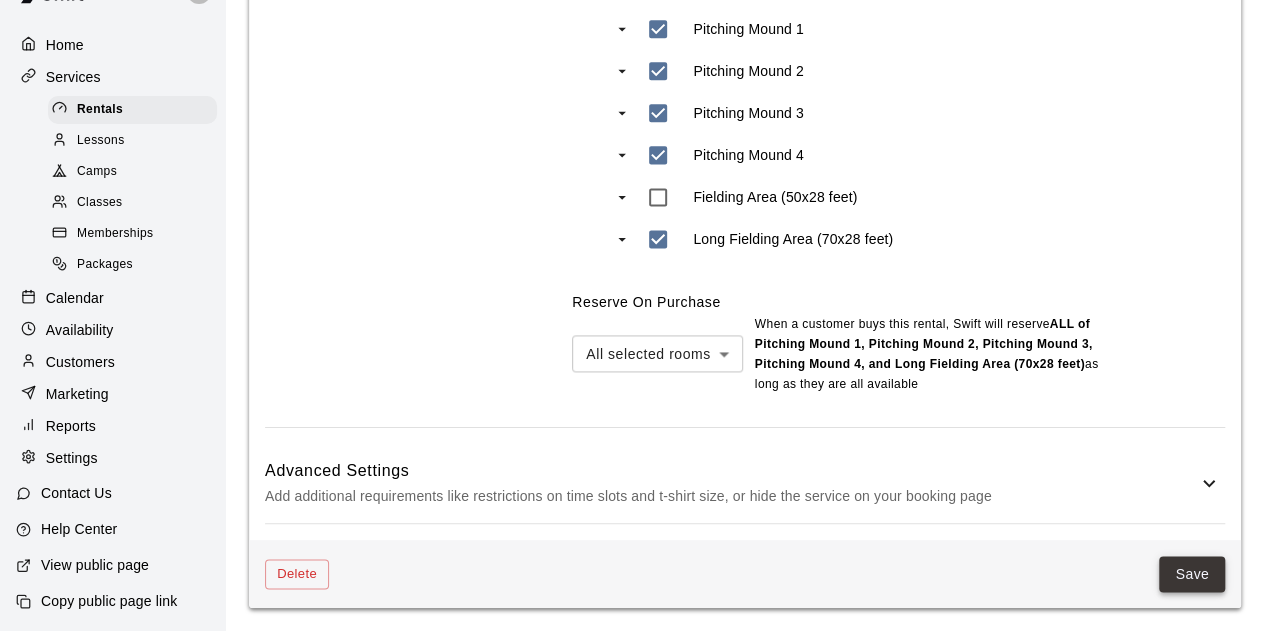 scroll, scrollTop: 1262, scrollLeft: 0, axis: vertical 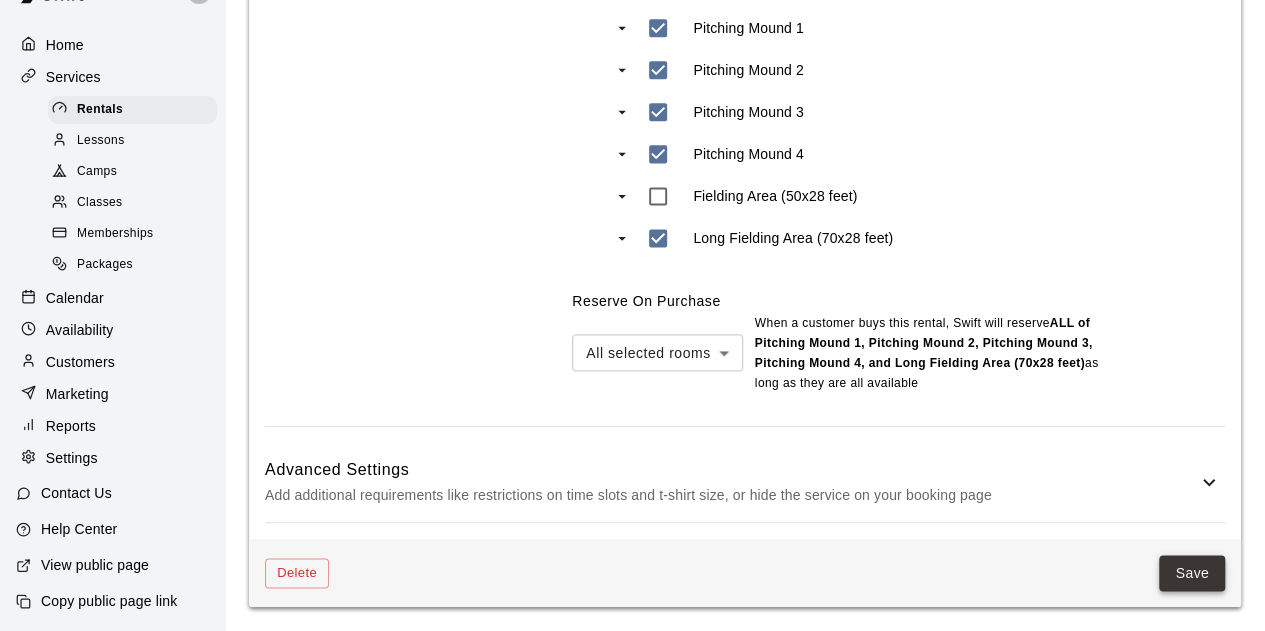 type on "**********" 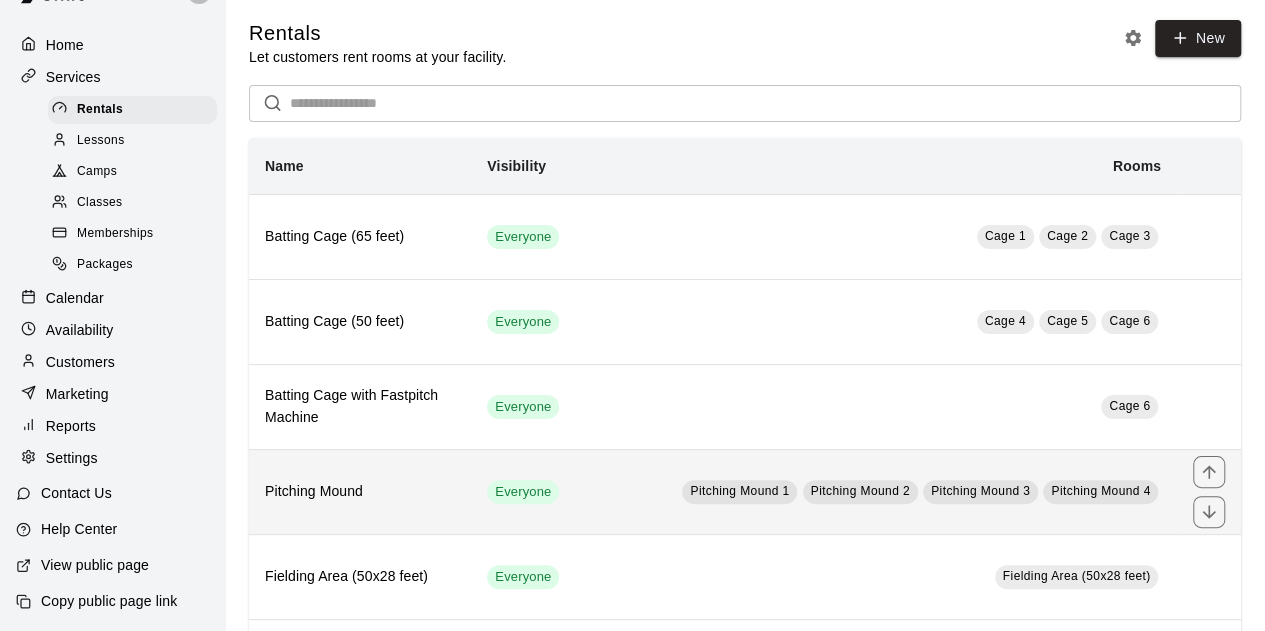 scroll, scrollTop: 0, scrollLeft: 0, axis: both 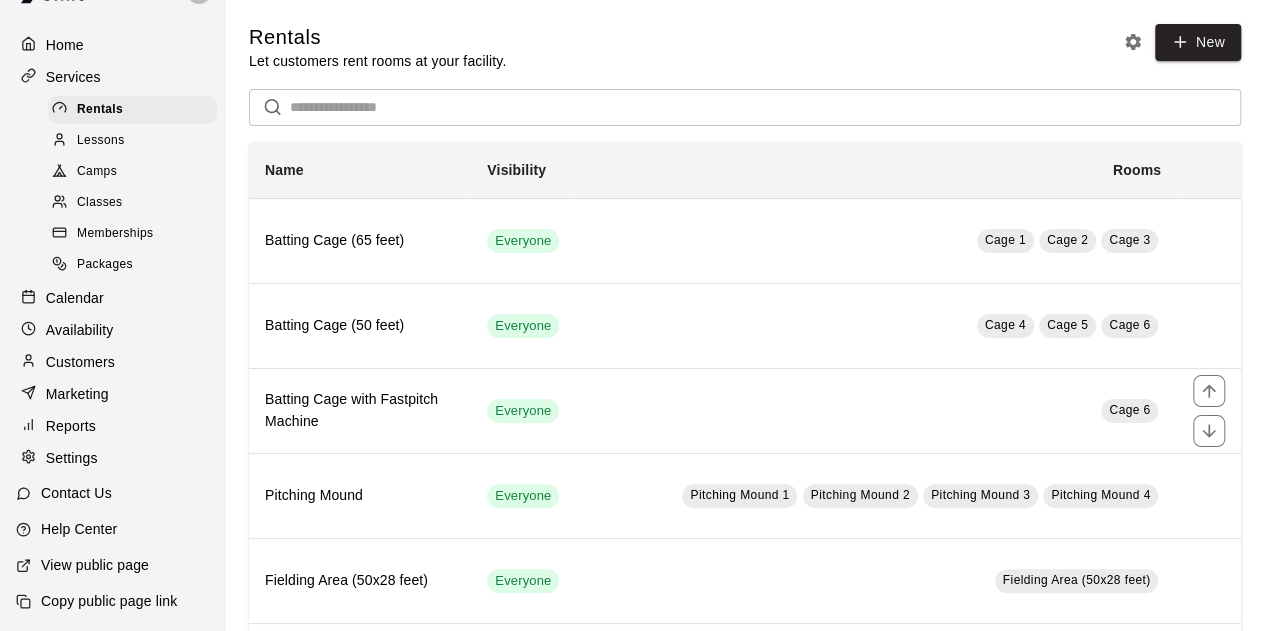 drag, startPoint x: 1086, startPoint y: 186, endPoint x: 1070, endPoint y: 185, distance: 16.03122 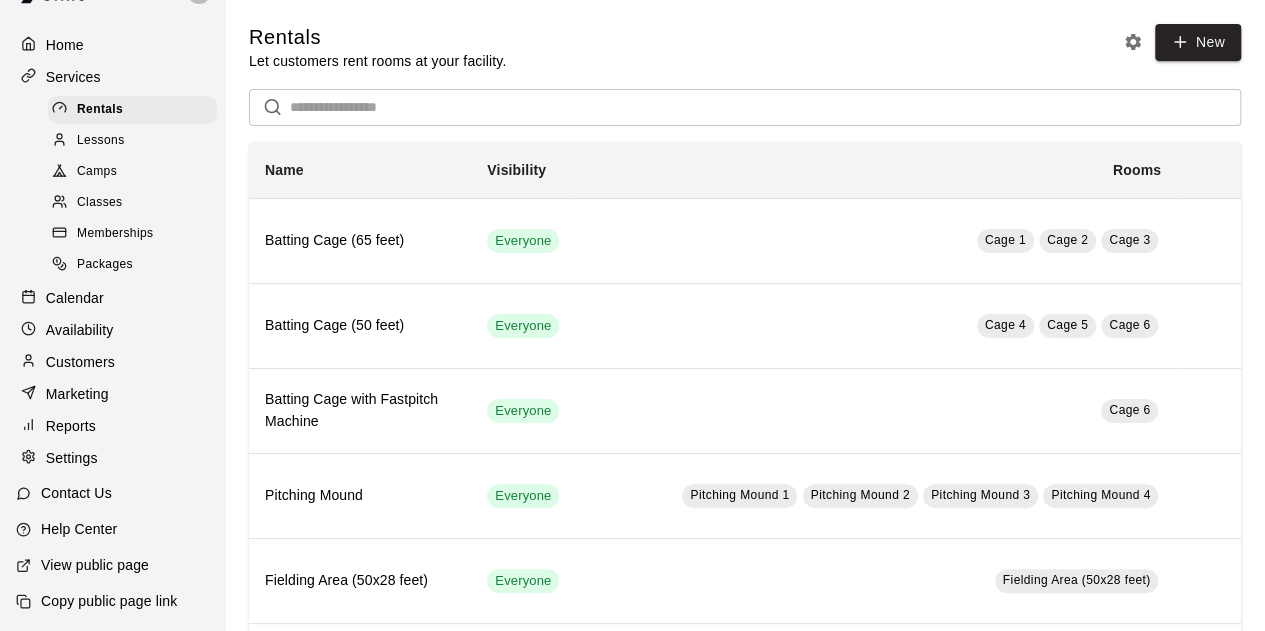 drag, startPoint x: 1070, startPoint y: 185, endPoint x: 1020, endPoint y: 68, distance: 127.236 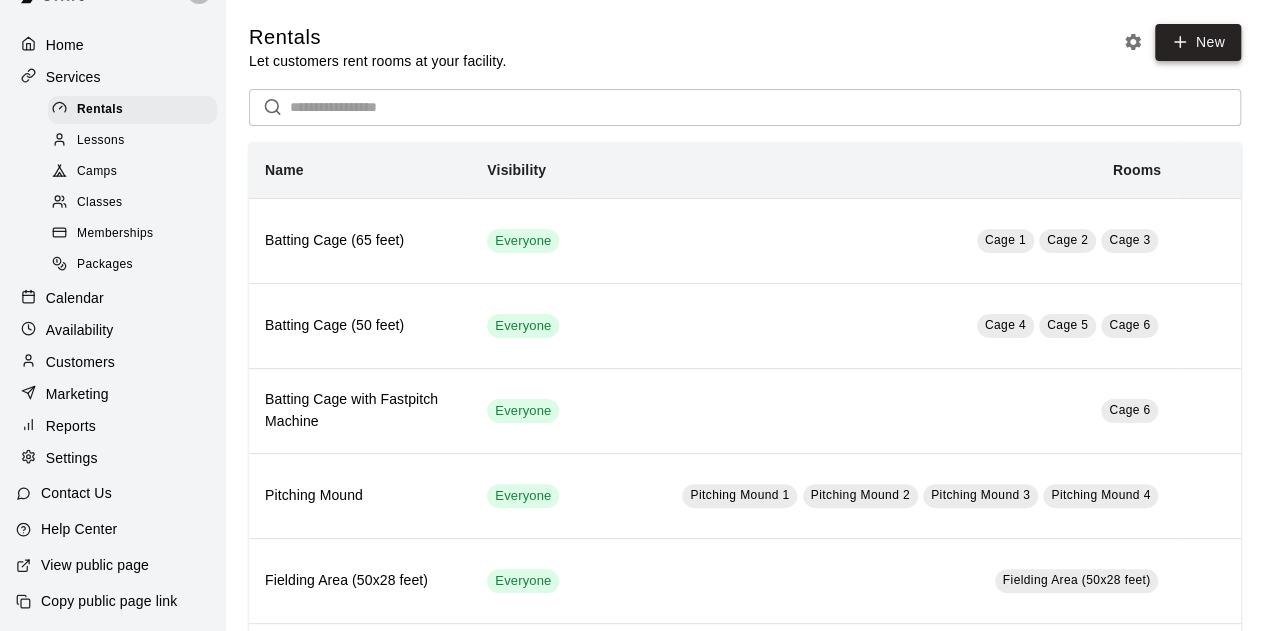 click on "New" at bounding box center [1198, 42] 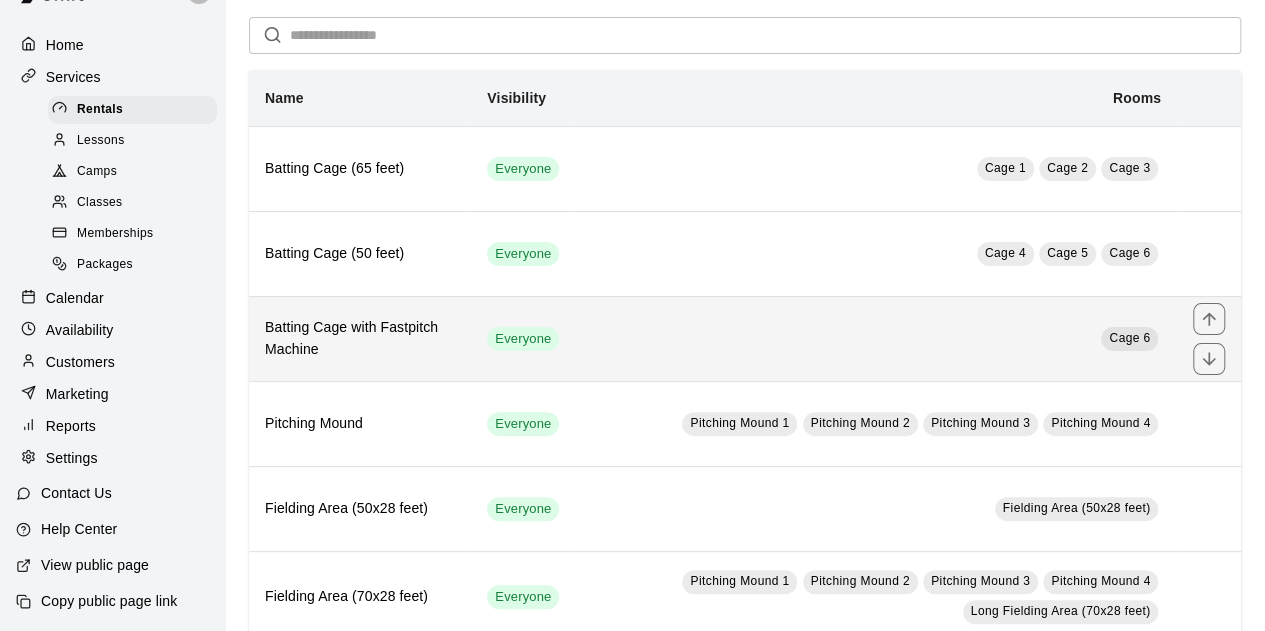scroll, scrollTop: 117, scrollLeft: 0, axis: vertical 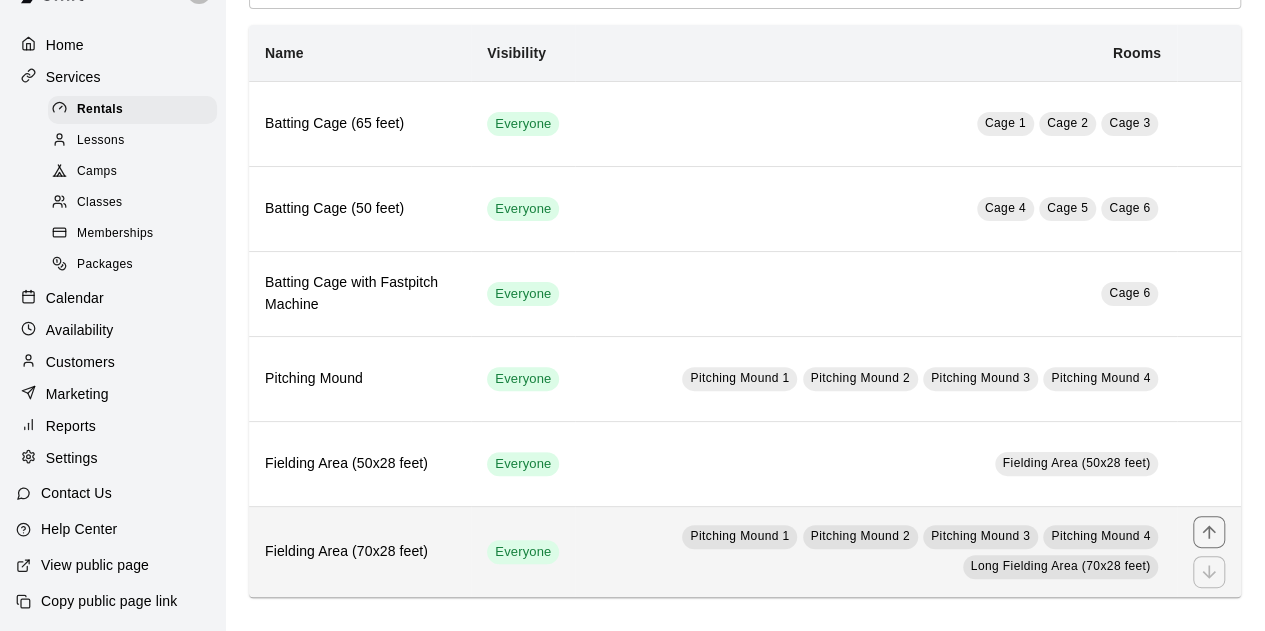 click on "Pitching Mound 1 Pitching Mound 2 Pitching Mound 3 Pitching Mound 4 Long Fielding Area (70x28 feet)" at bounding box center (876, 551) 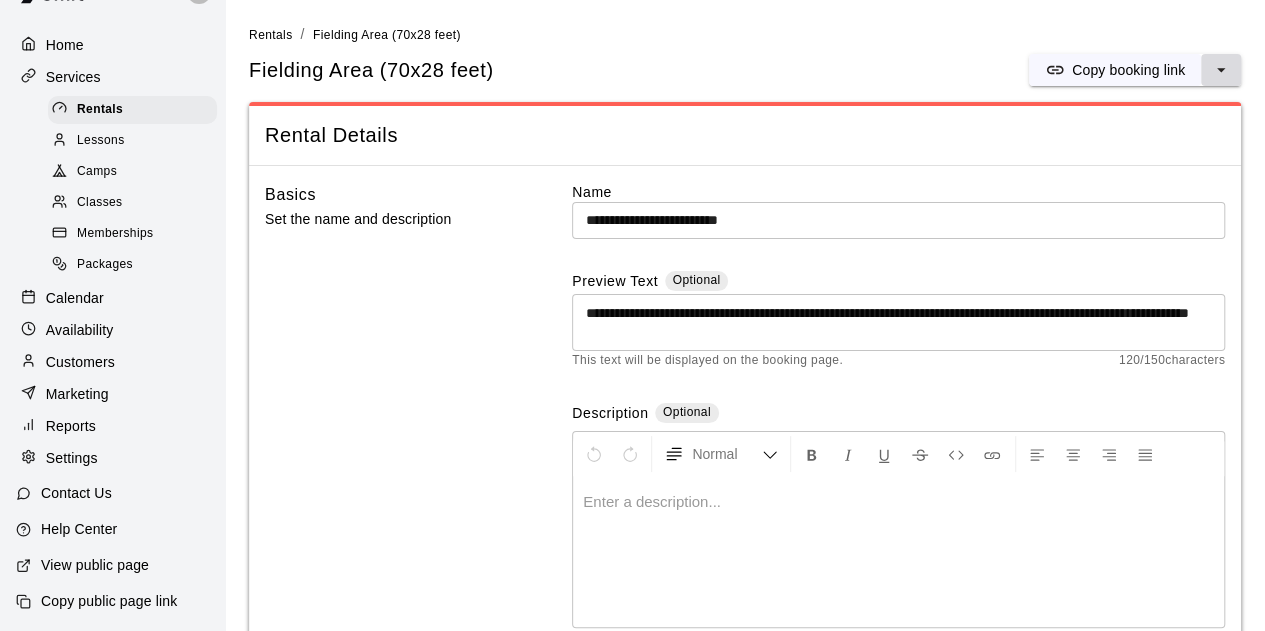 click at bounding box center (1221, 70) 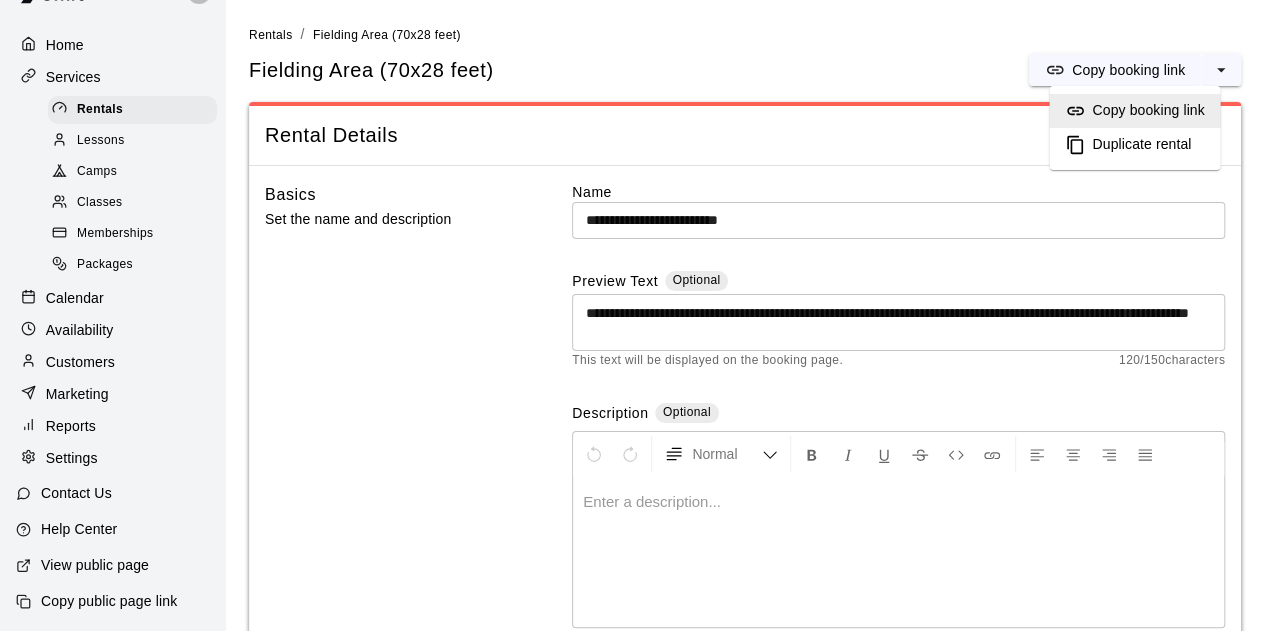 click on "Duplicate rental" at bounding box center [1141, 145] 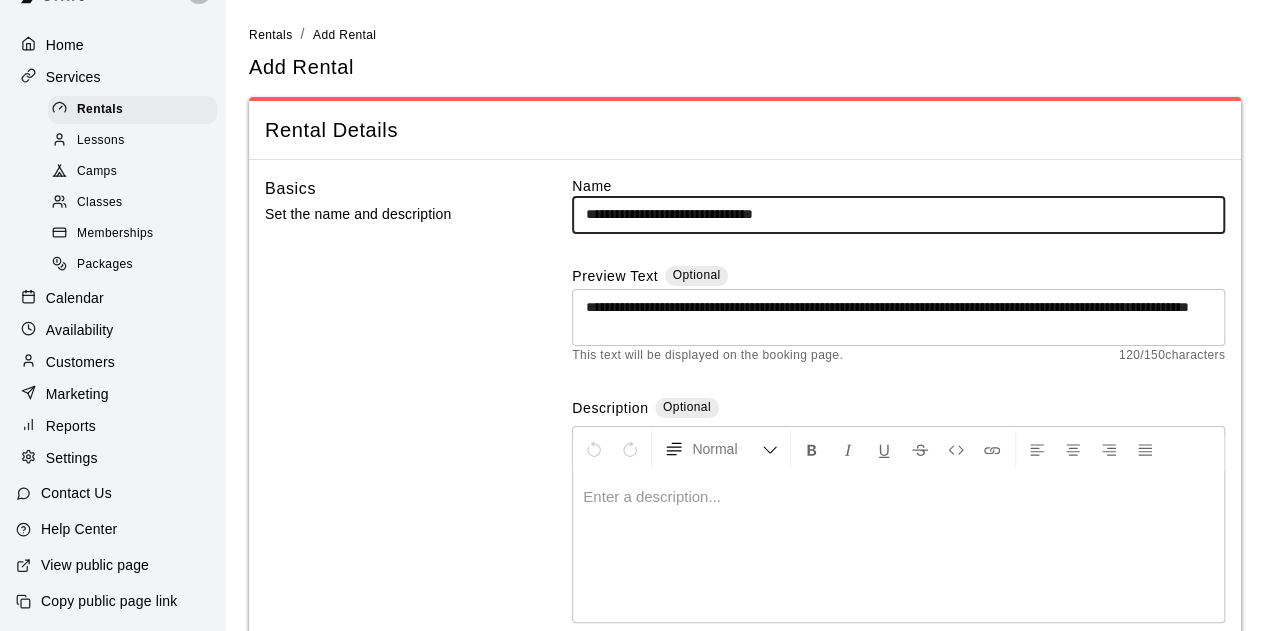 click on "**********" at bounding box center (898, 214) 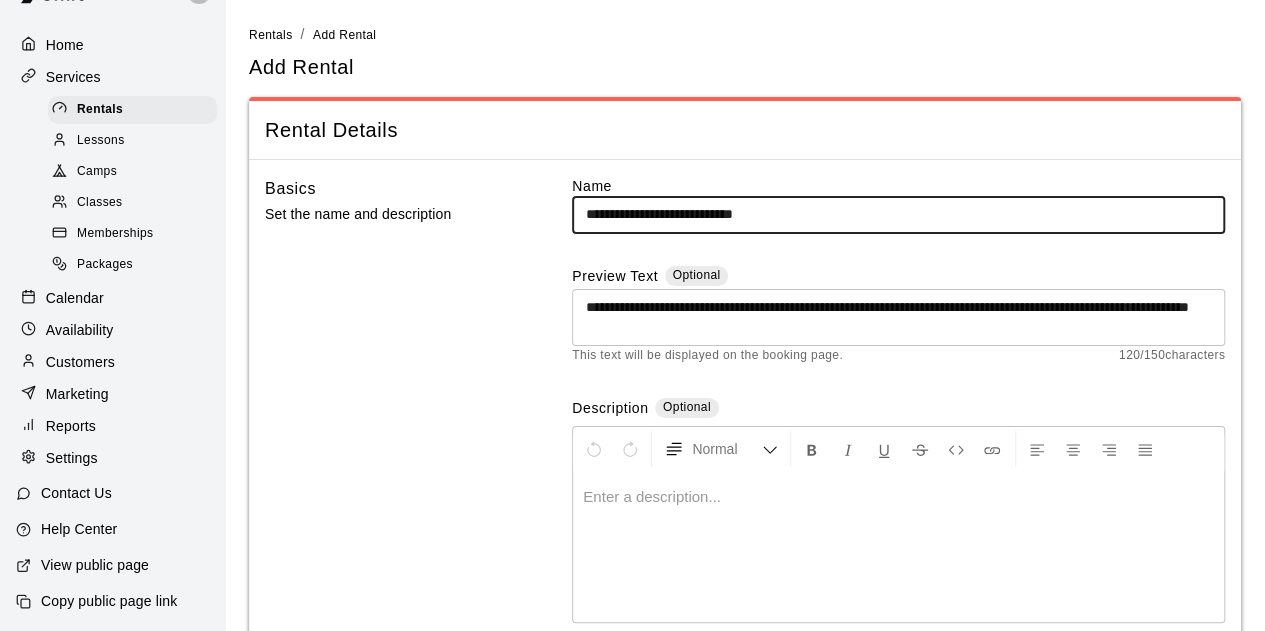 click on "**********" at bounding box center (898, 214) 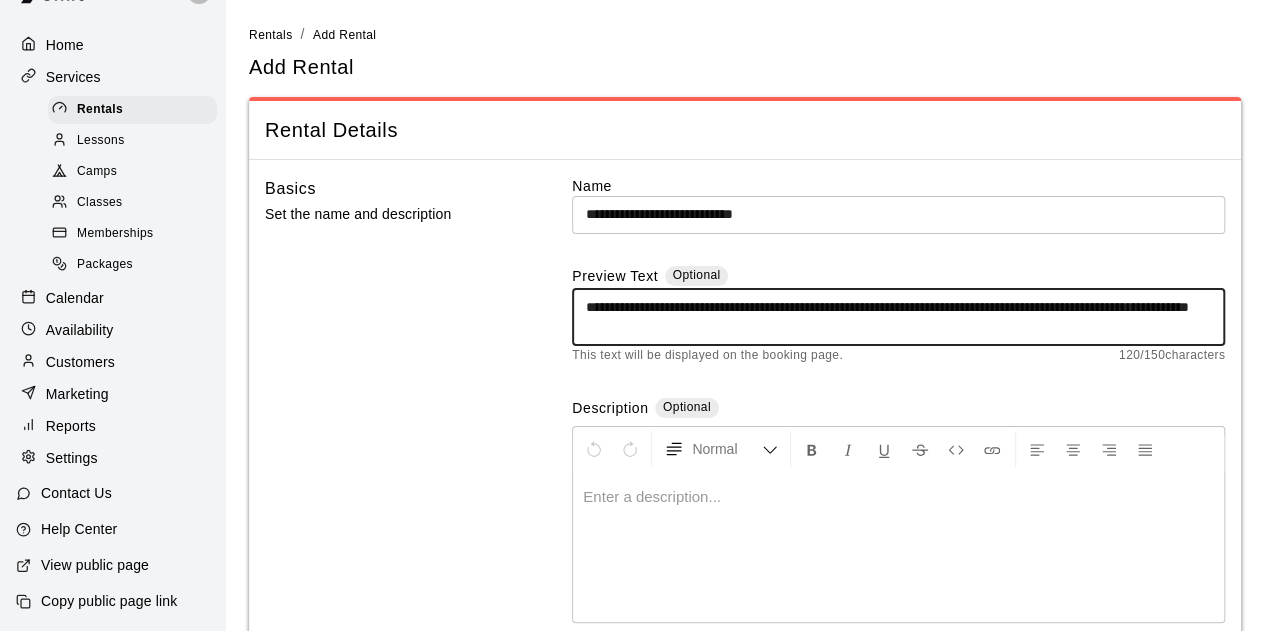 drag, startPoint x: 714, startPoint y: 308, endPoint x: 526, endPoint y: 301, distance: 188.13028 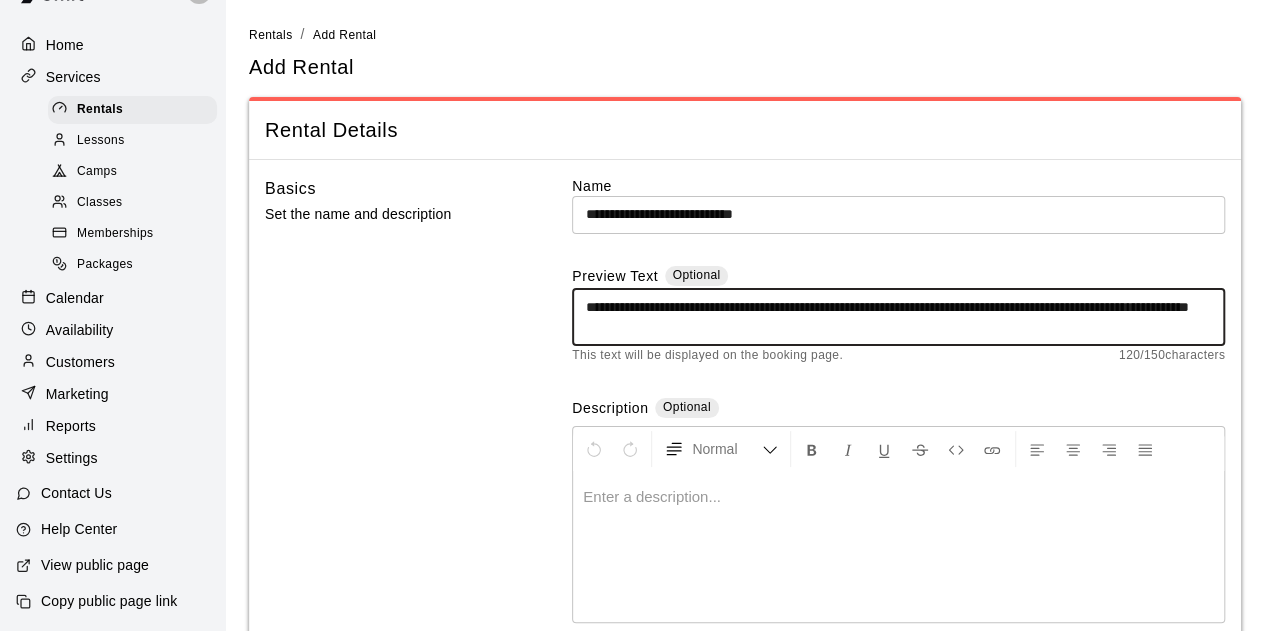 click on "**********" at bounding box center [745, 418] 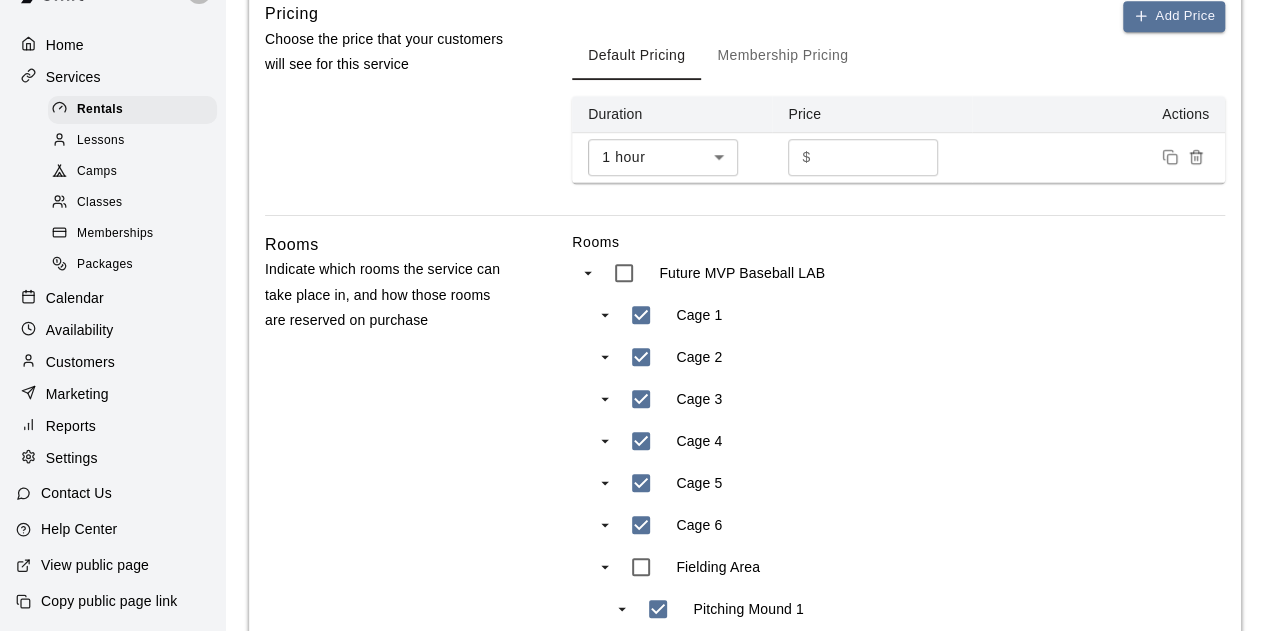 scroll, scrollTop: 900, scrollLeft: 0, axis: vertical 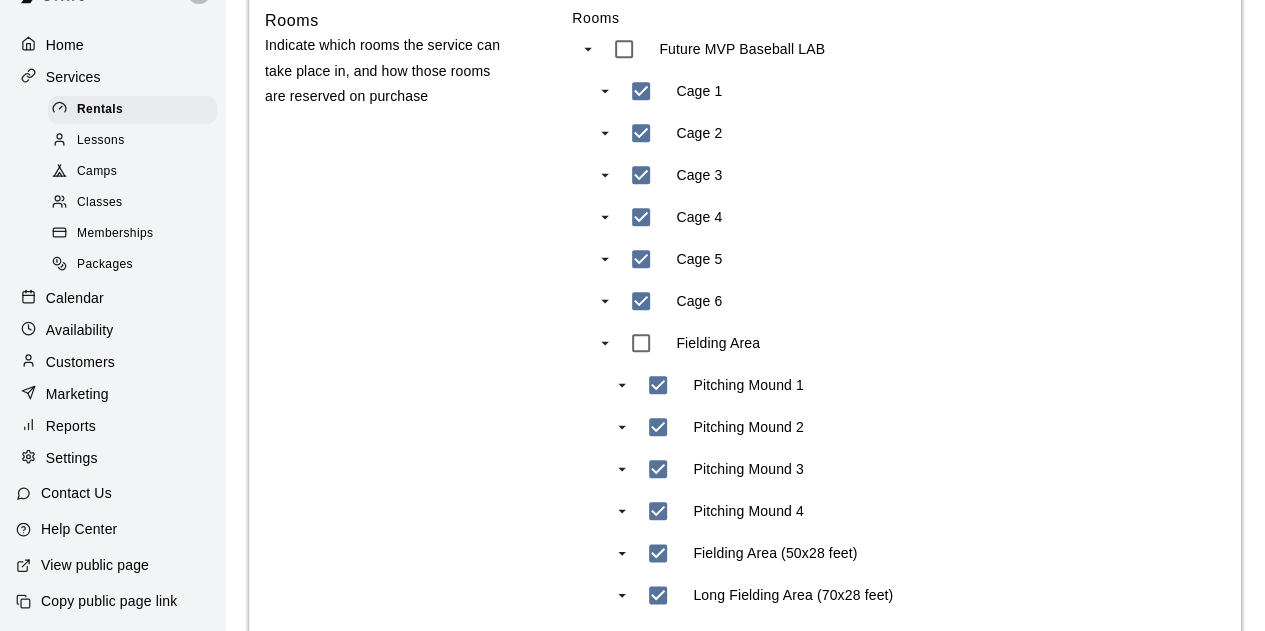 type on "**********" 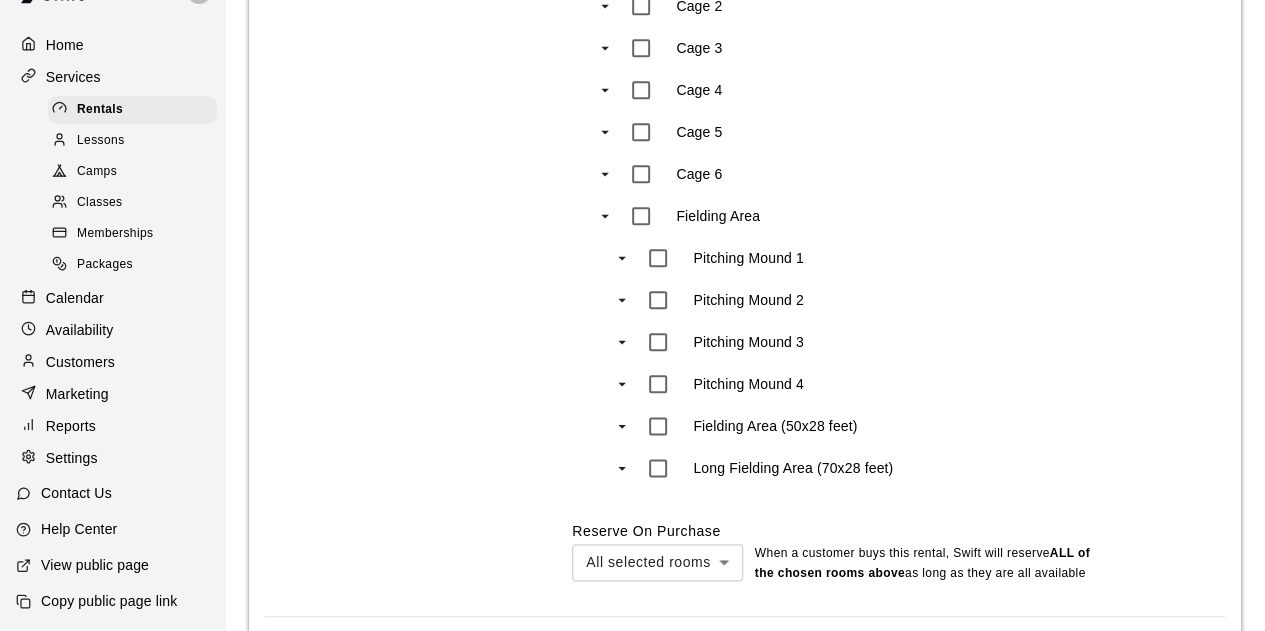 scroll, scrollTop: 1100, scrollLeft: 0, axis: vertical 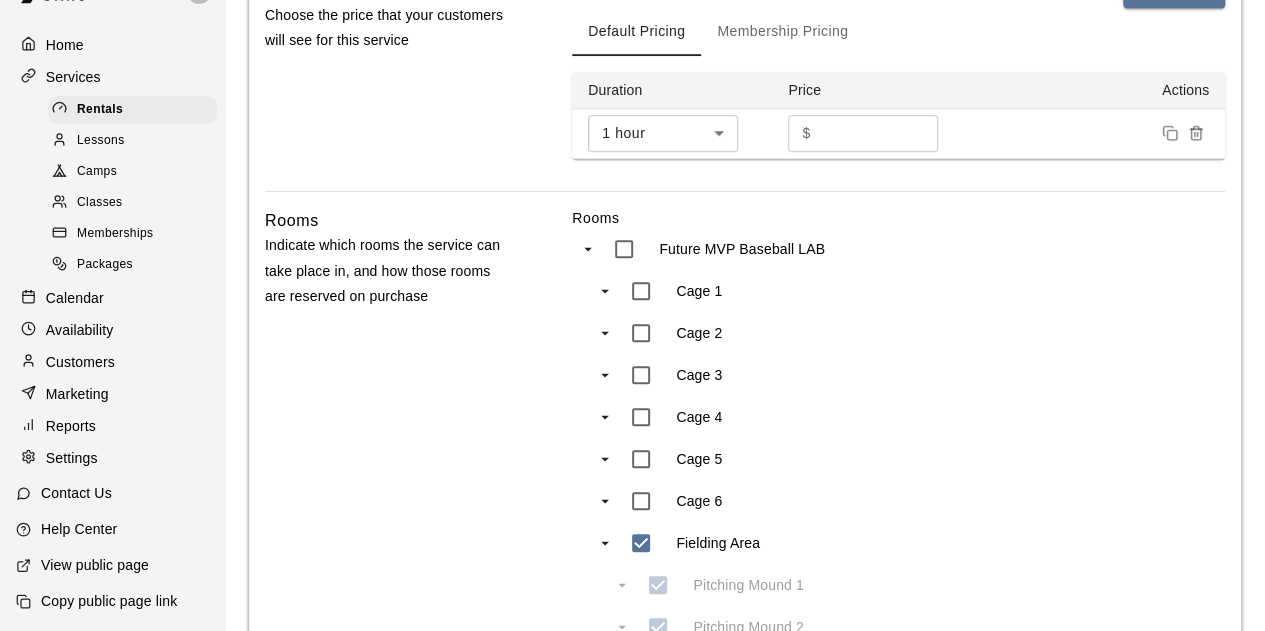 click on "***" at bounding box center (879, 133) 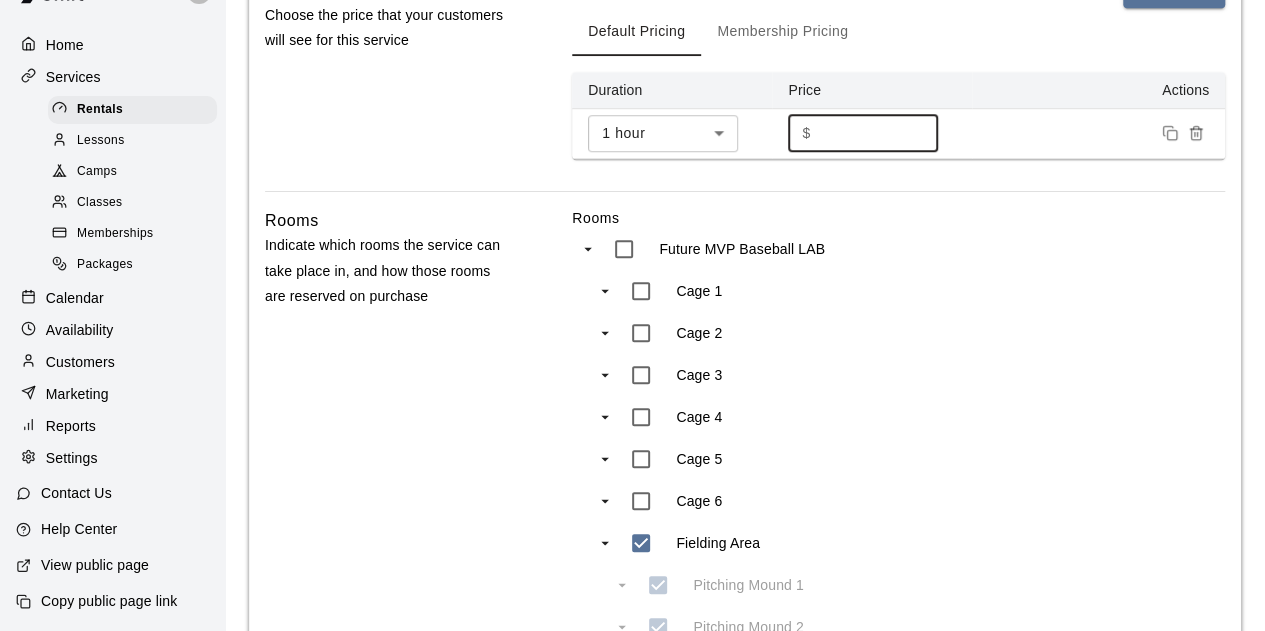 type on "*" 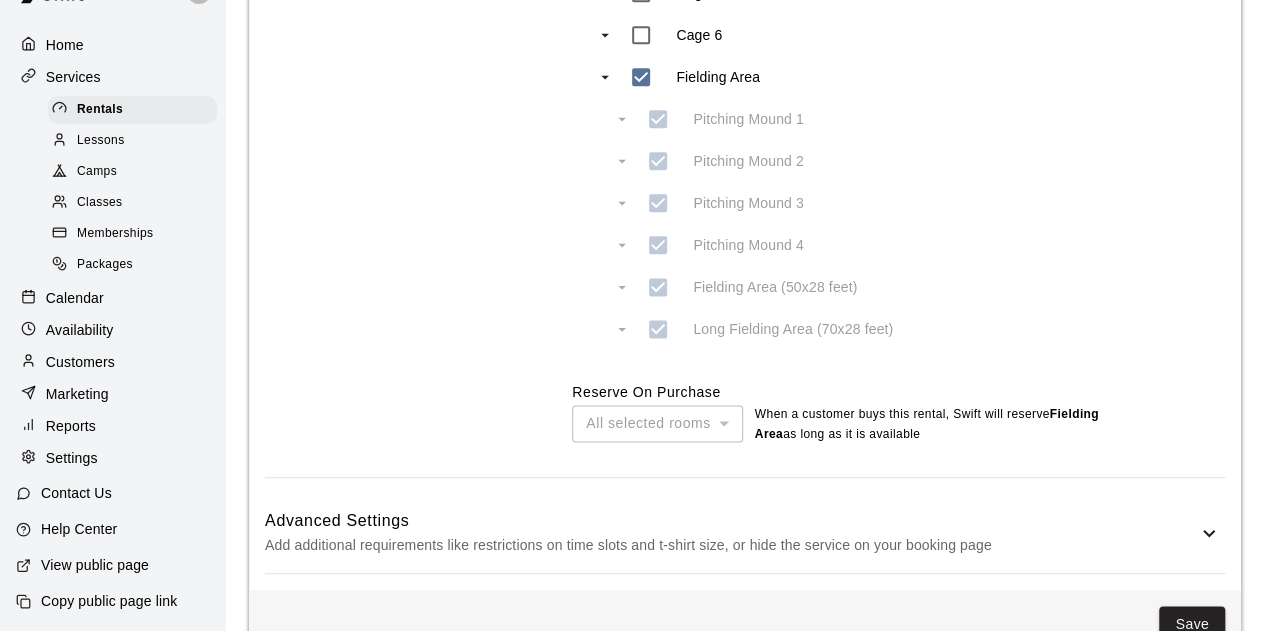 scroll, scrollTop: 1216, scrollLeft: 0, axis: vertical 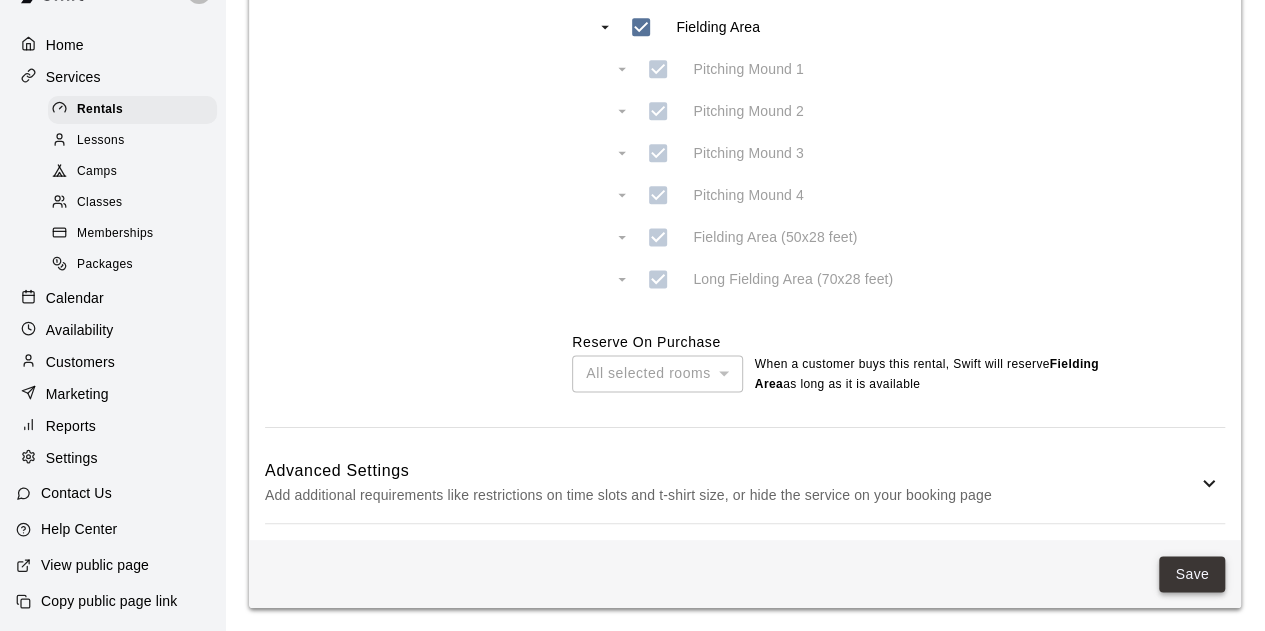 type on "***" 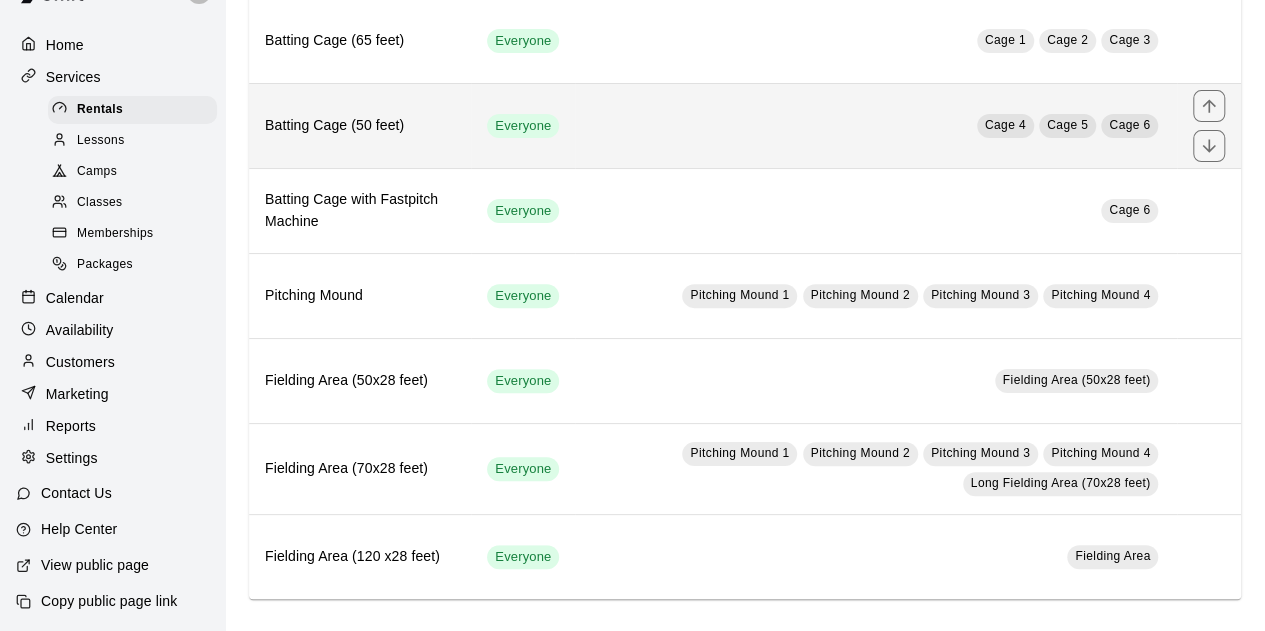 scroll, scrollTop: 71, scrollLeft: 0, axis: vertical 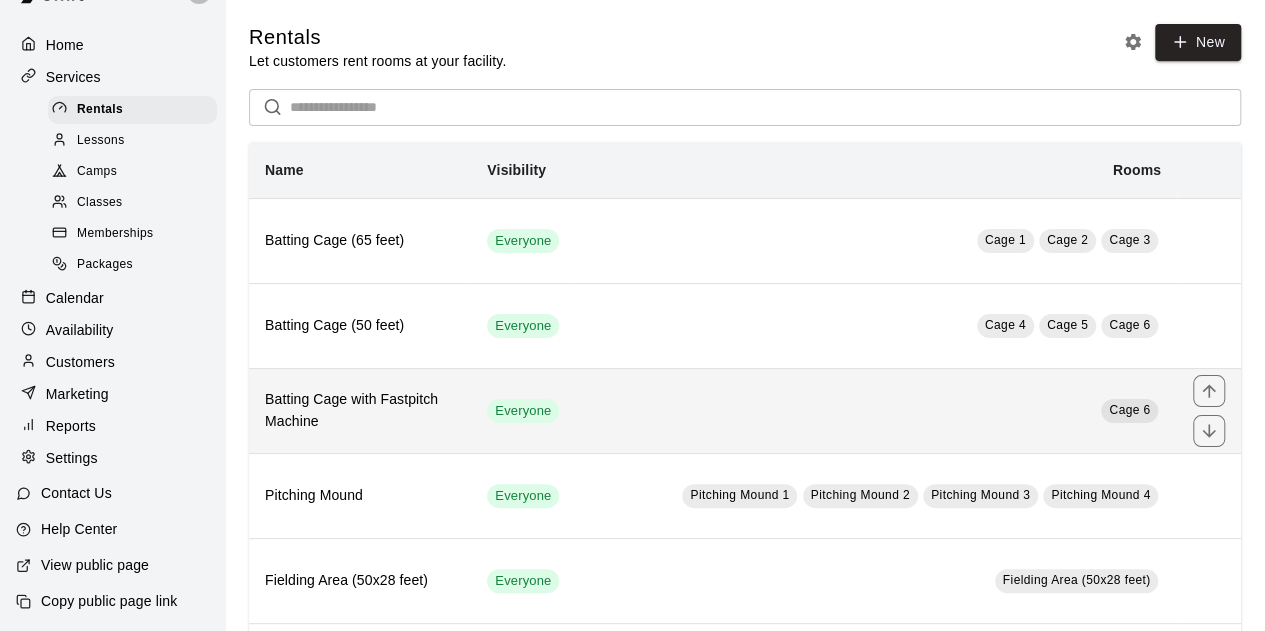 click on "Batting Cage with Fastpitch Machine" at bounding box center (360, 411) 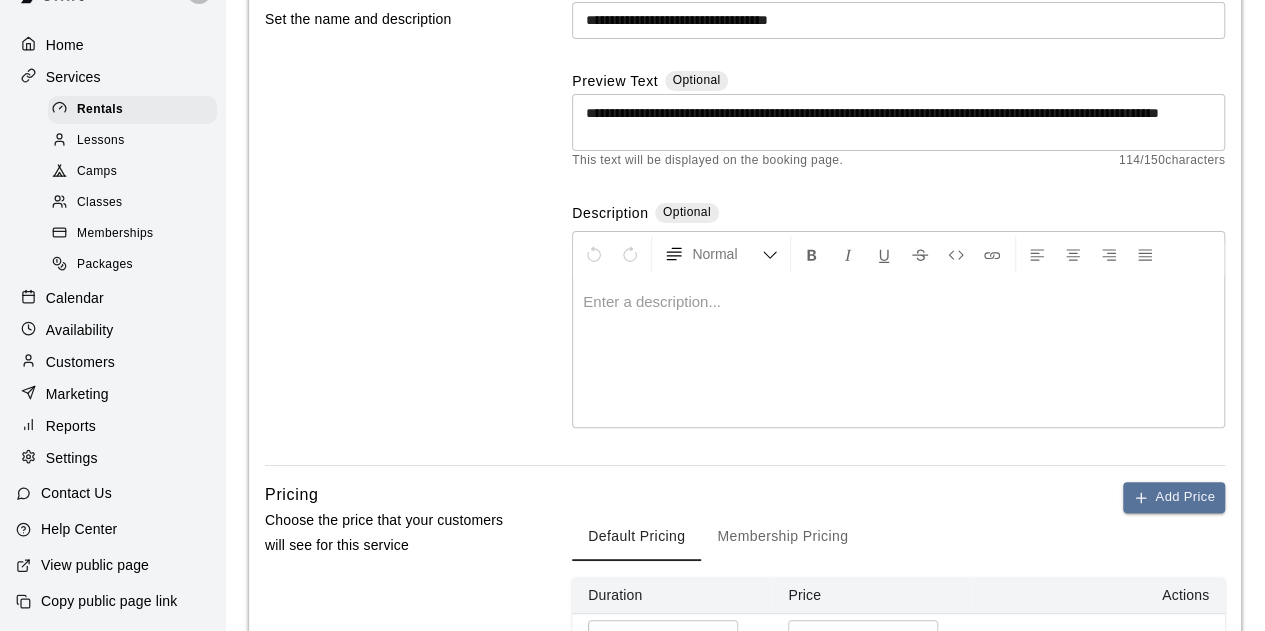 scroll, scrollTop: 100, scrollLeft: 0, axis: vertical 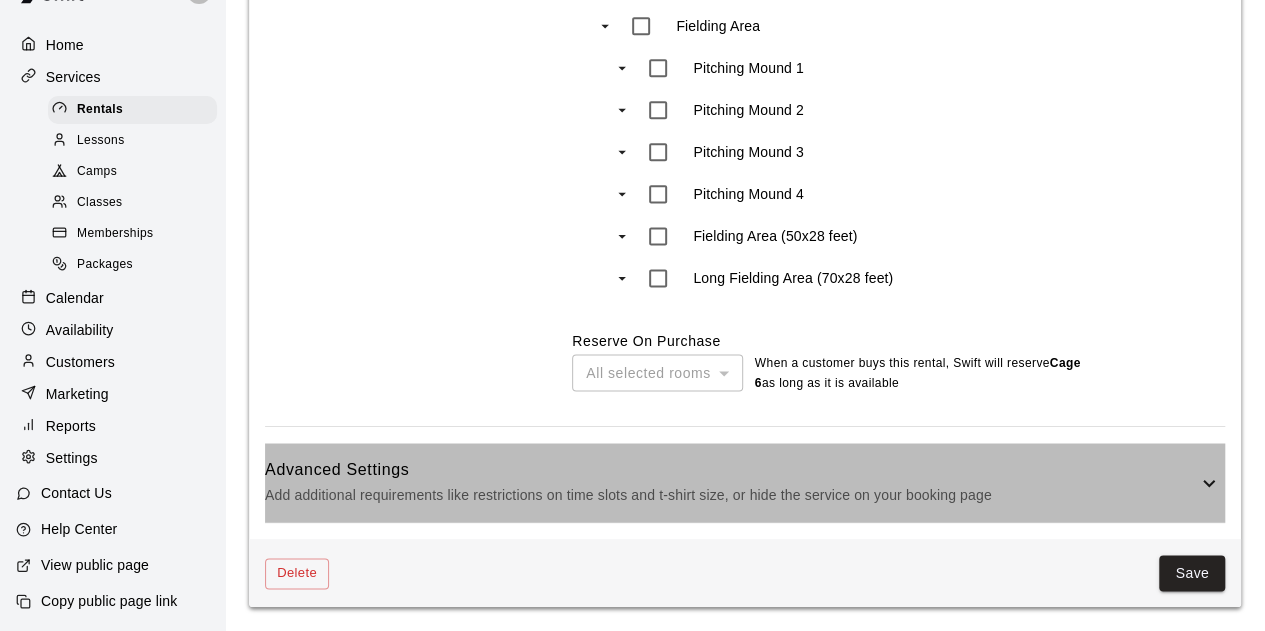 click on "Advanced Settings" at bounding box center [731, 470] 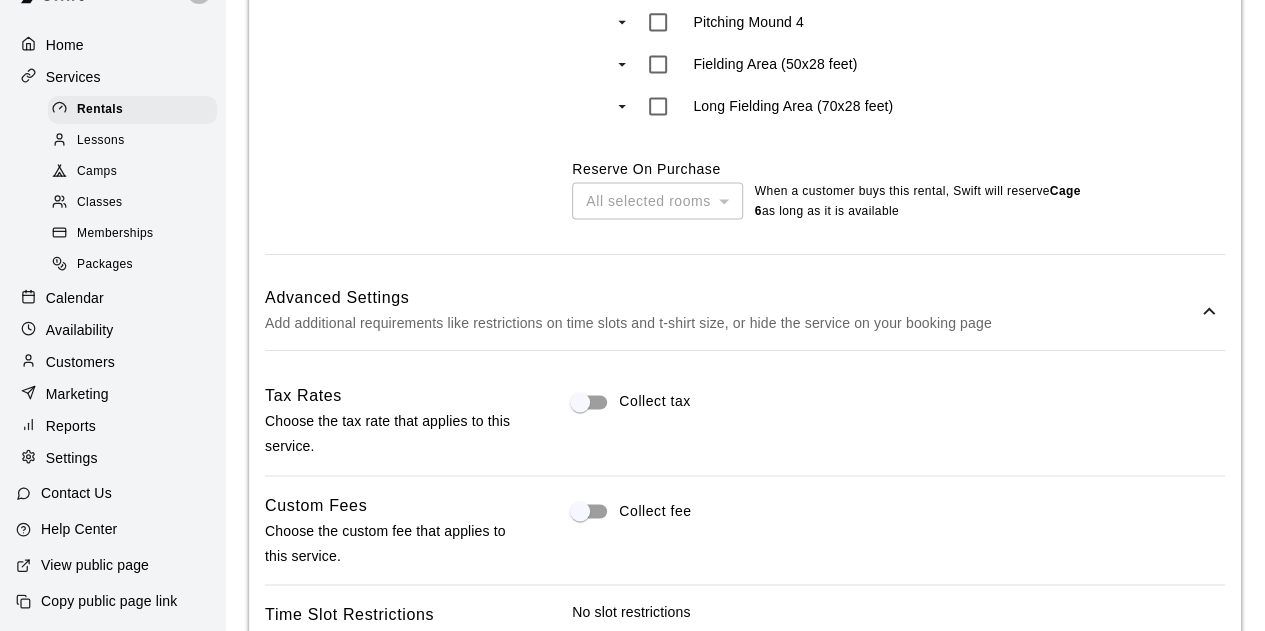 scroll, scrollTop: 1622, scrollLeft: 0, axis: vertical 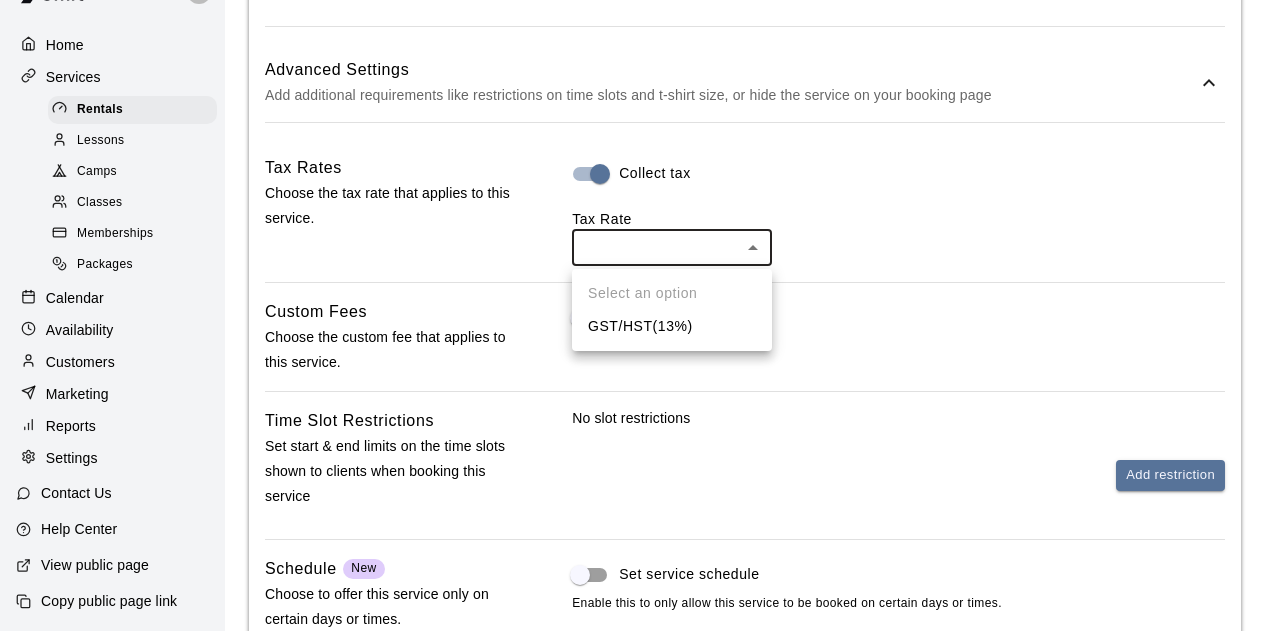 click on "**********" at bounding box center [640, -269] 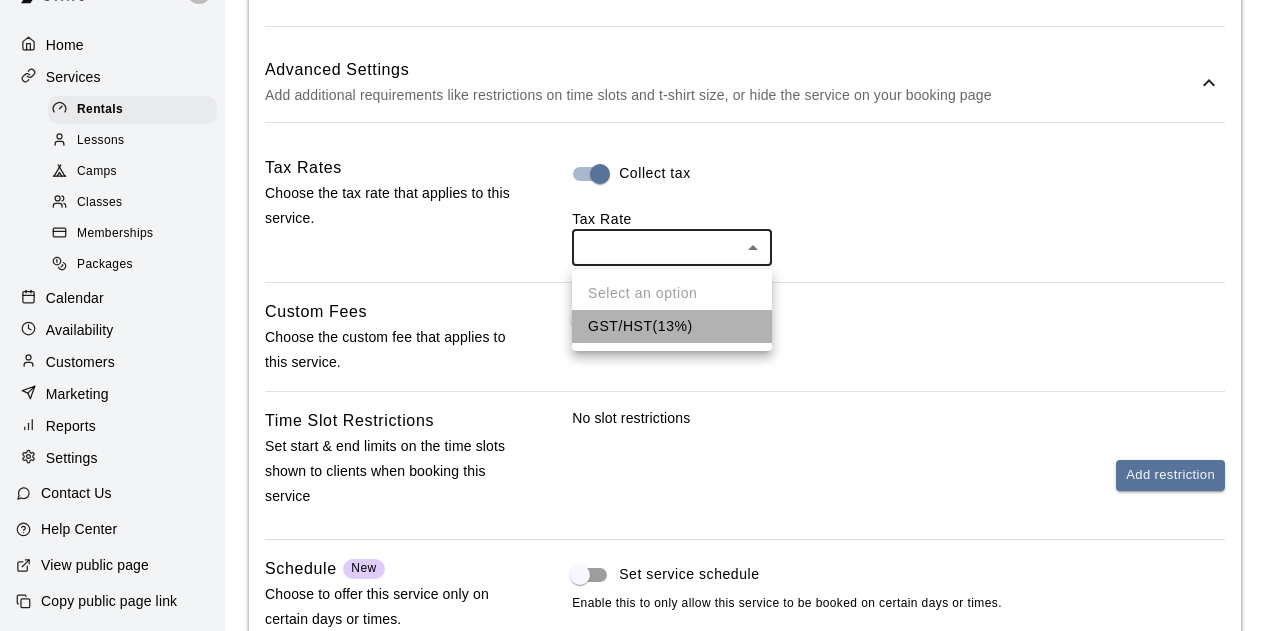 click on "GST/HST  ( 13 %)" at bounding box center [672, 326] 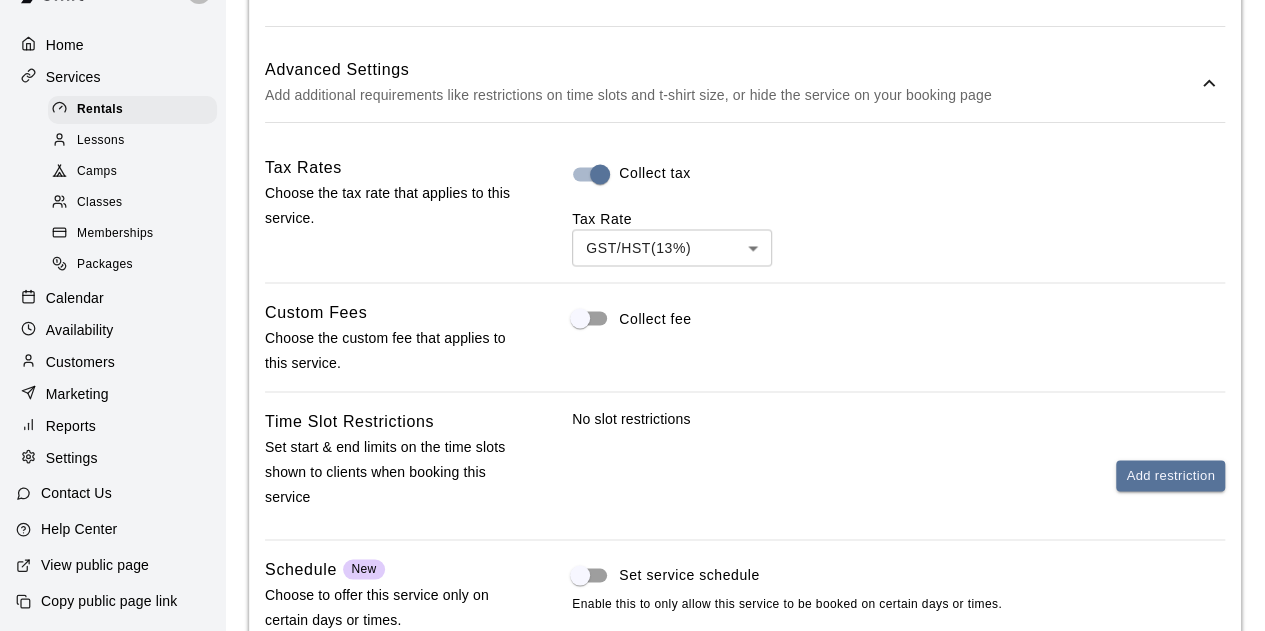 click on "Collect fee" at bounding box center (898, 337) 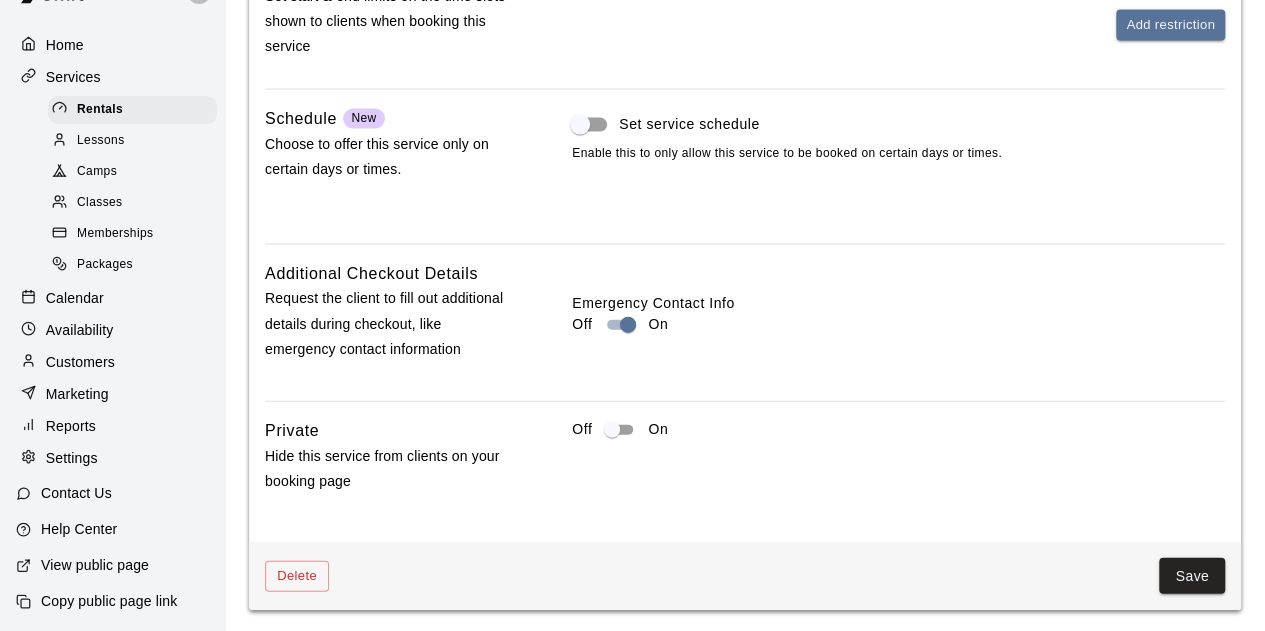 scroll, scrollTop: 2076, scrollLeft: 0, axis: vertical 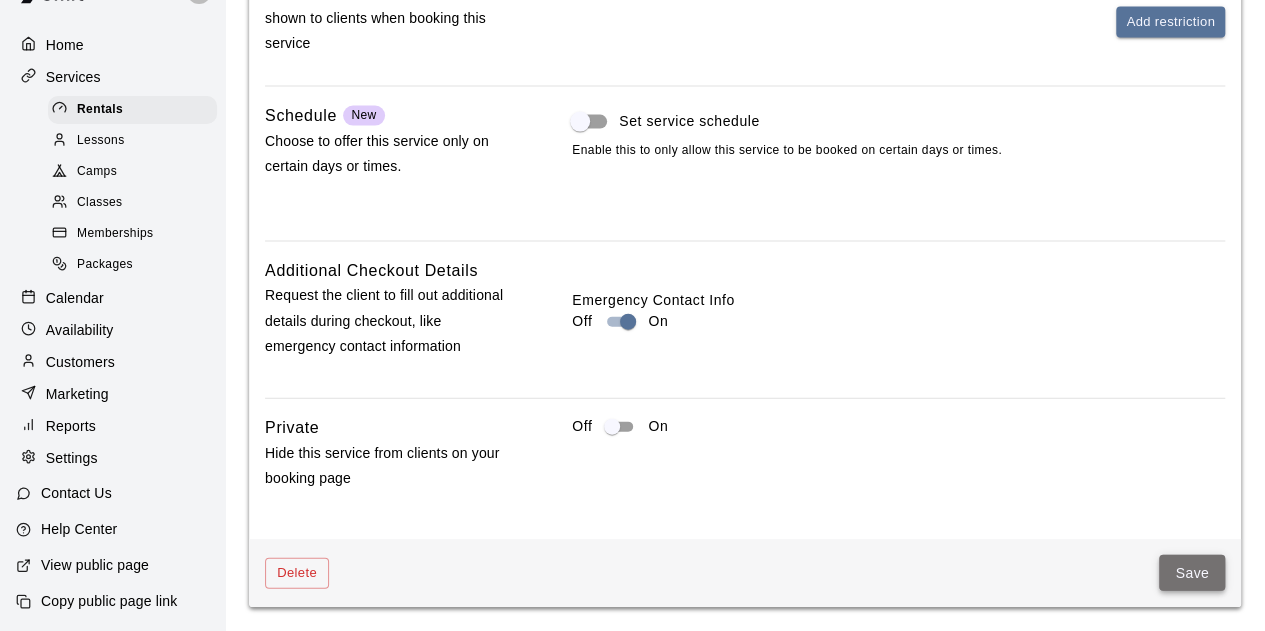 click on "Save" at bounding box center (1192, 573) 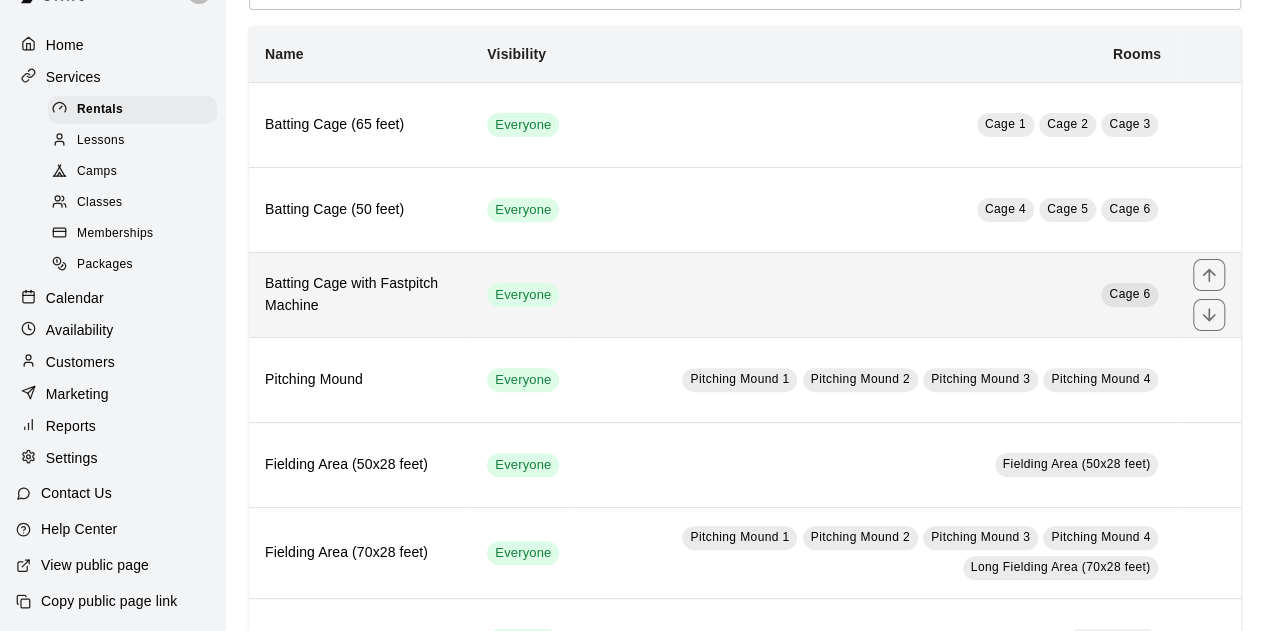 scroll, scrollTop: 200, scrollLeft: 0, axis: vertical 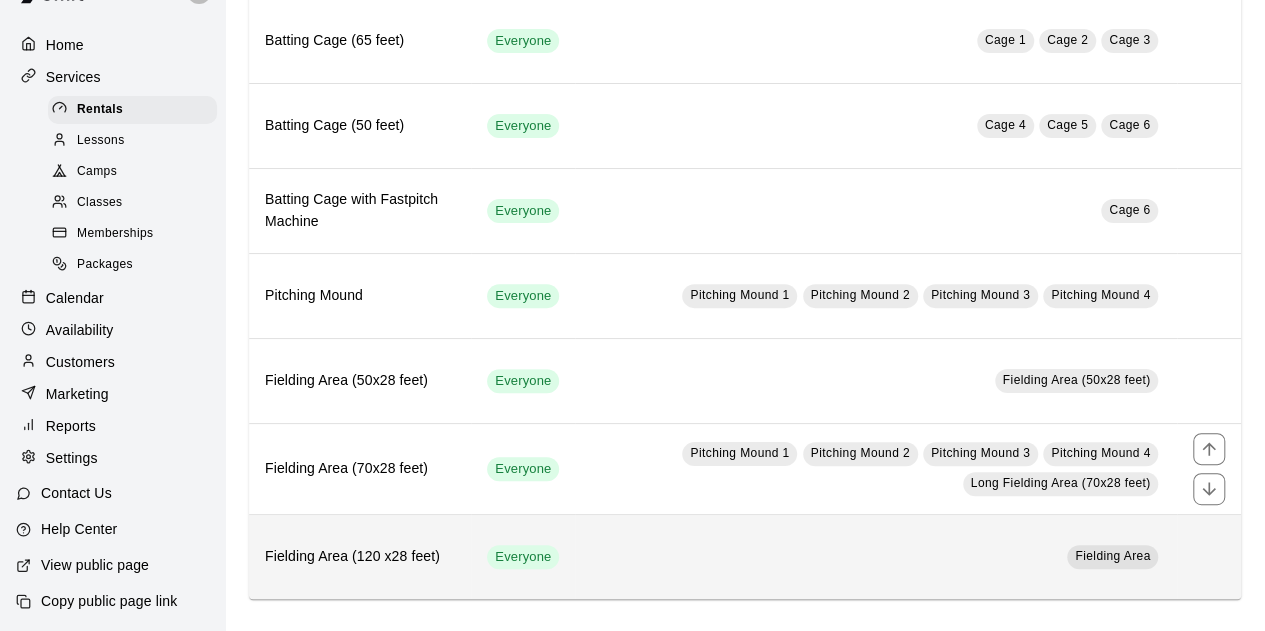 click on "Fielding Area (120 x28 feet)" at bounding box center (360, 557) 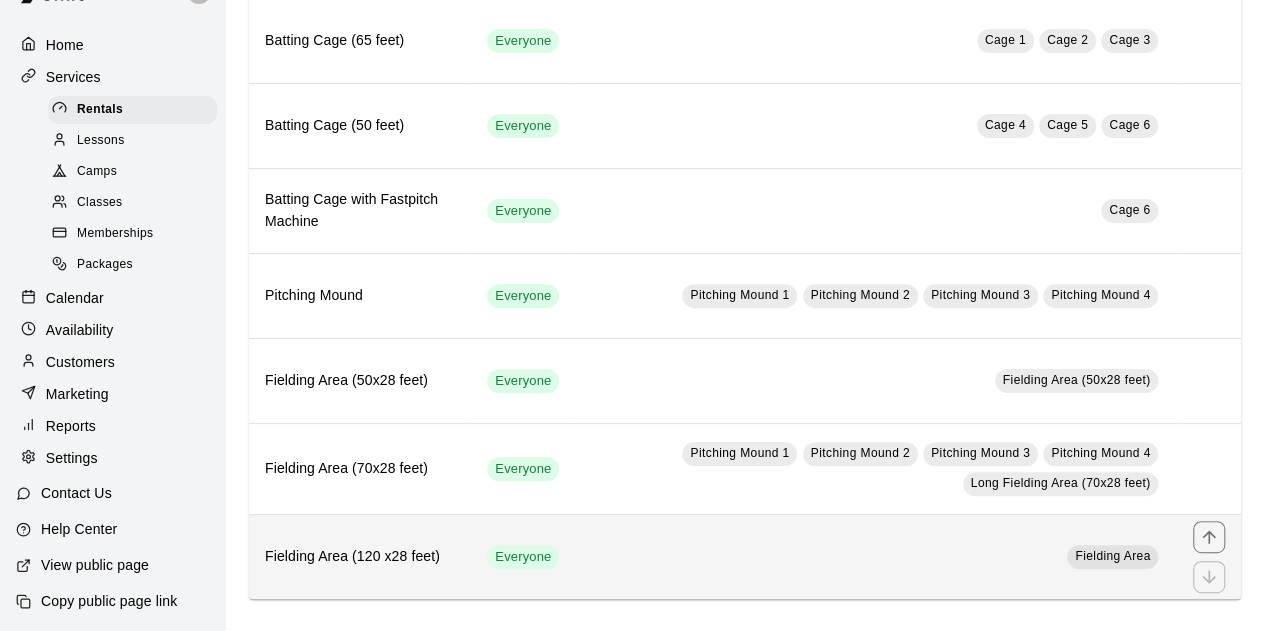 scroll, scrollTop: 0, scrollLeft: 0, axis: both 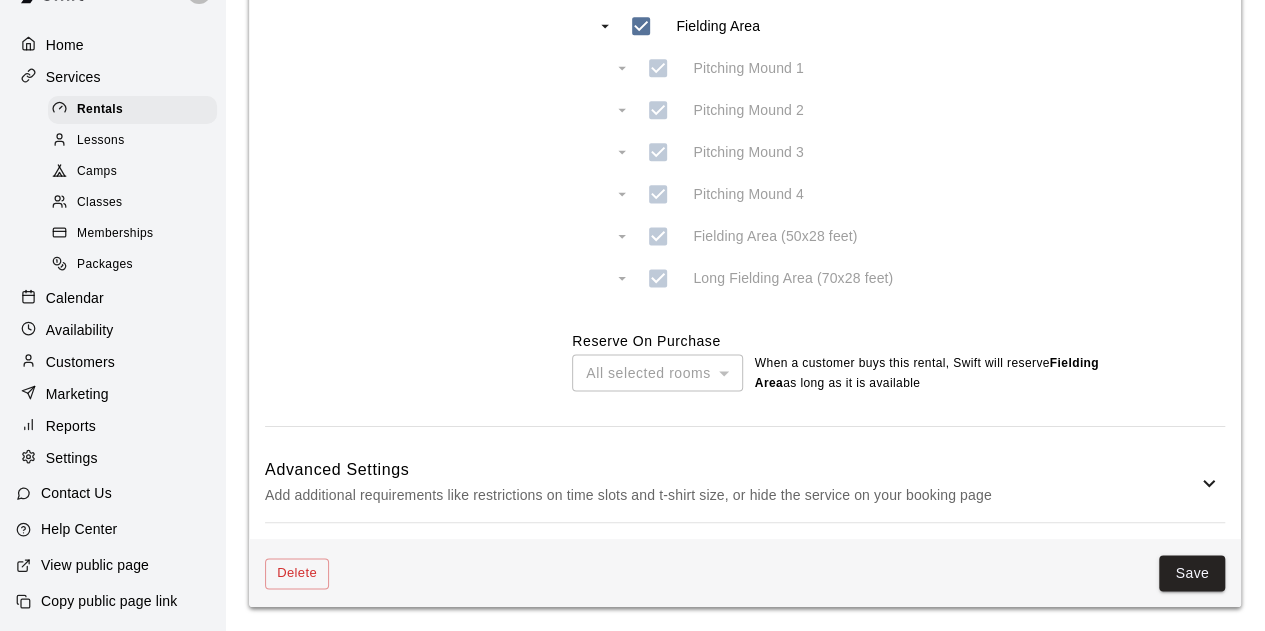 click on "Add additional requirements like restrictions on time slots and t-shirt size, or hide the service on your booking page" at bounding box center (731, 495) 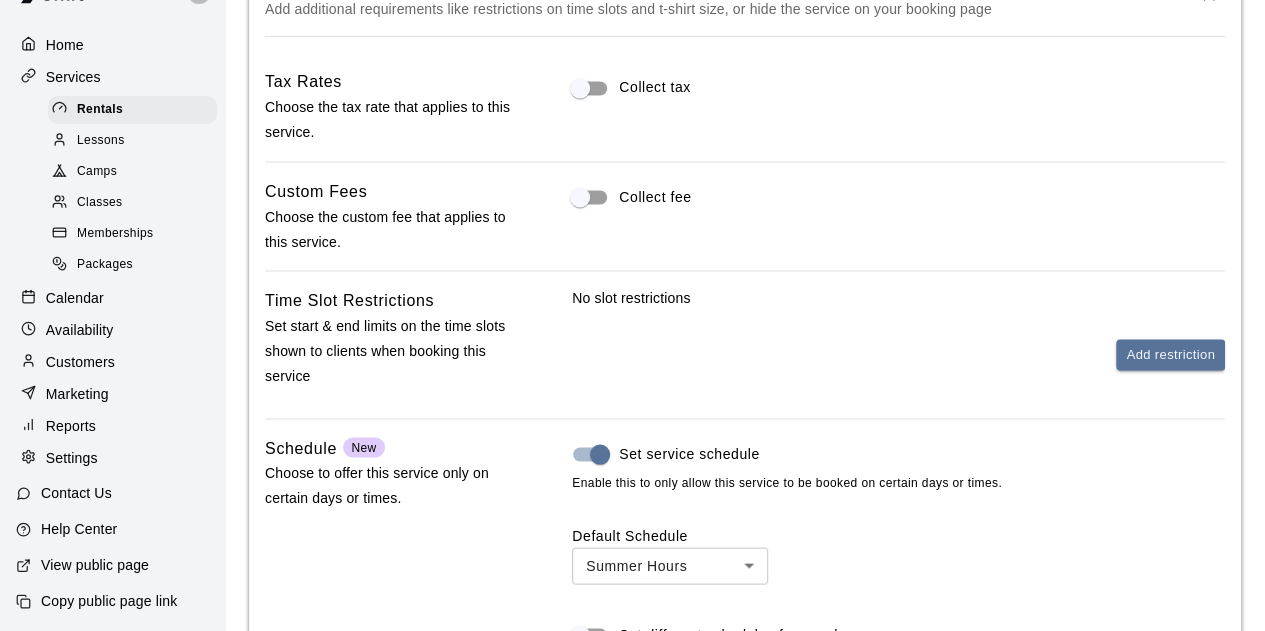 scroll, scrollTop: 1722, scrollLeft: 0, axis: vertical 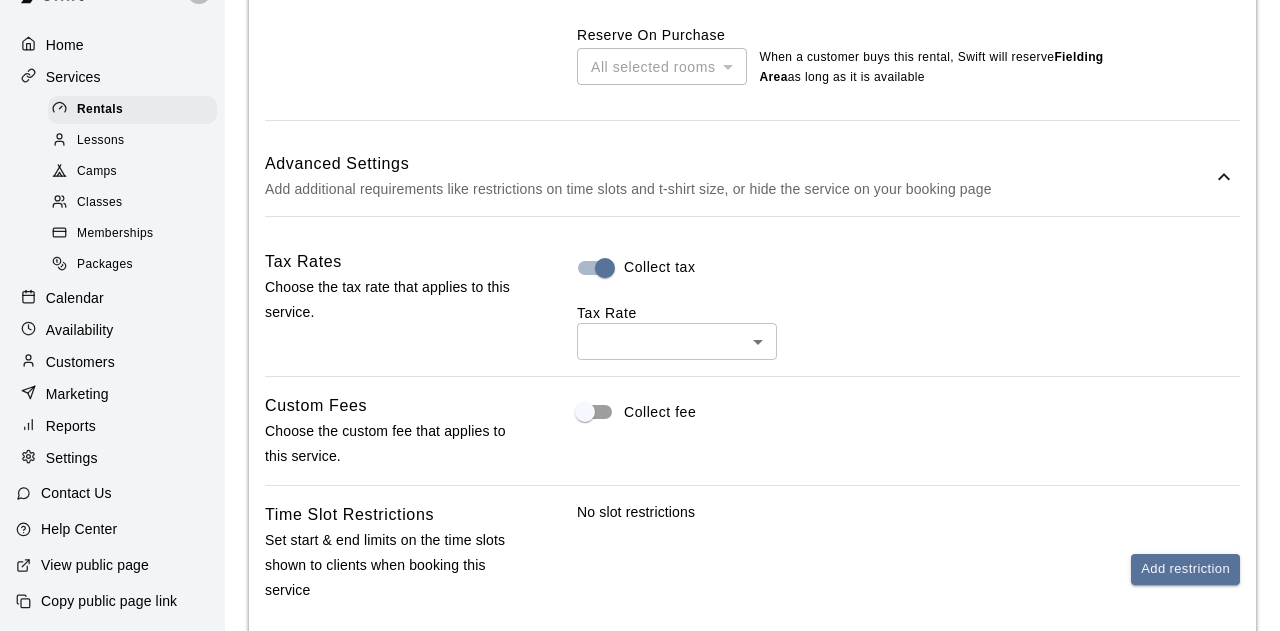 click on "**********" at bounding box center [640, -100] 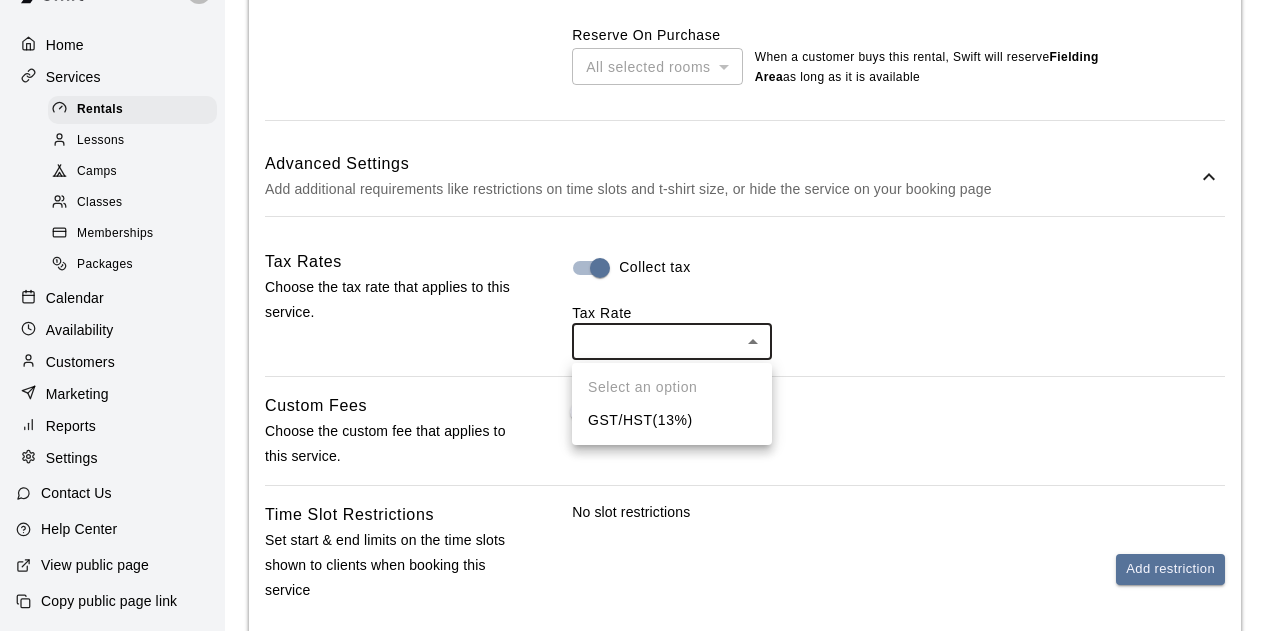 click on "GST/HST  ( 13 %)" at bounding box center [672, 420] 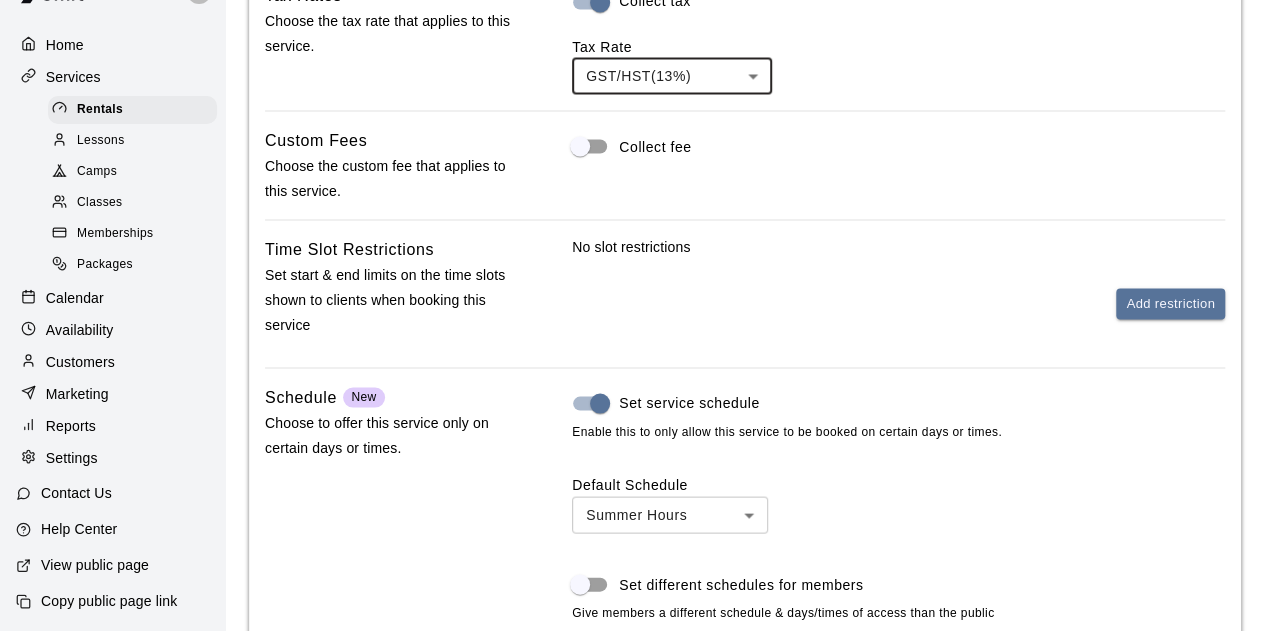 scroll, scrollTop: 2228, scrollLeft: 0, axis: vertical 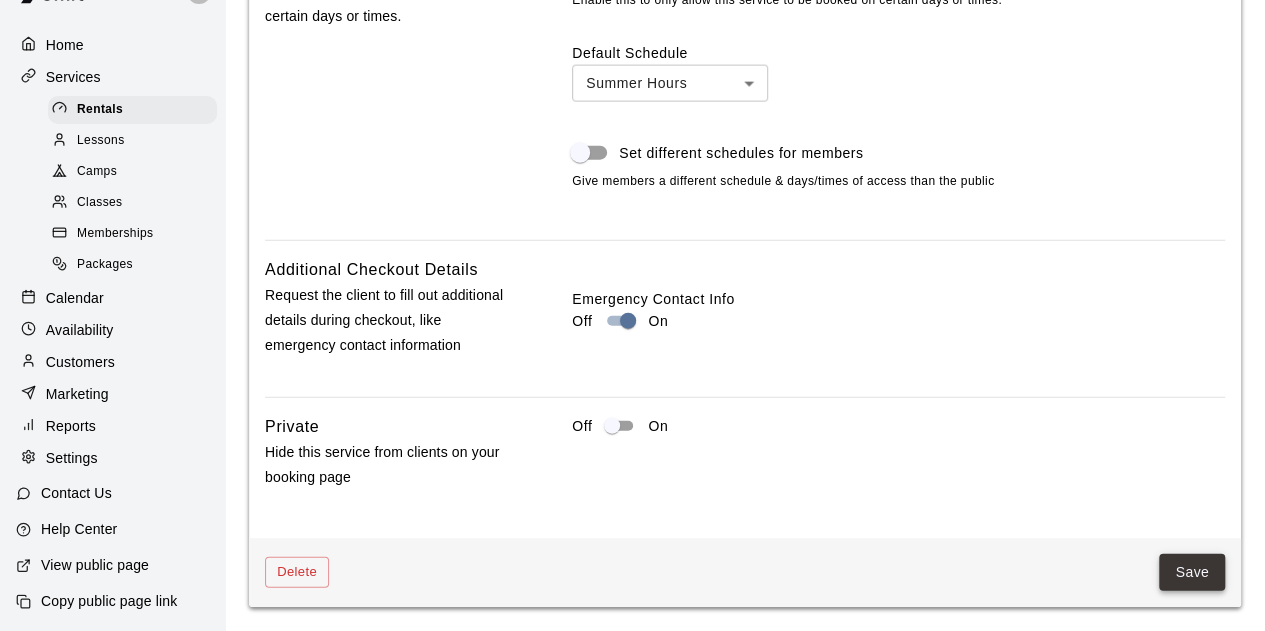 click on "Save" at bounding box center (1192, 572) 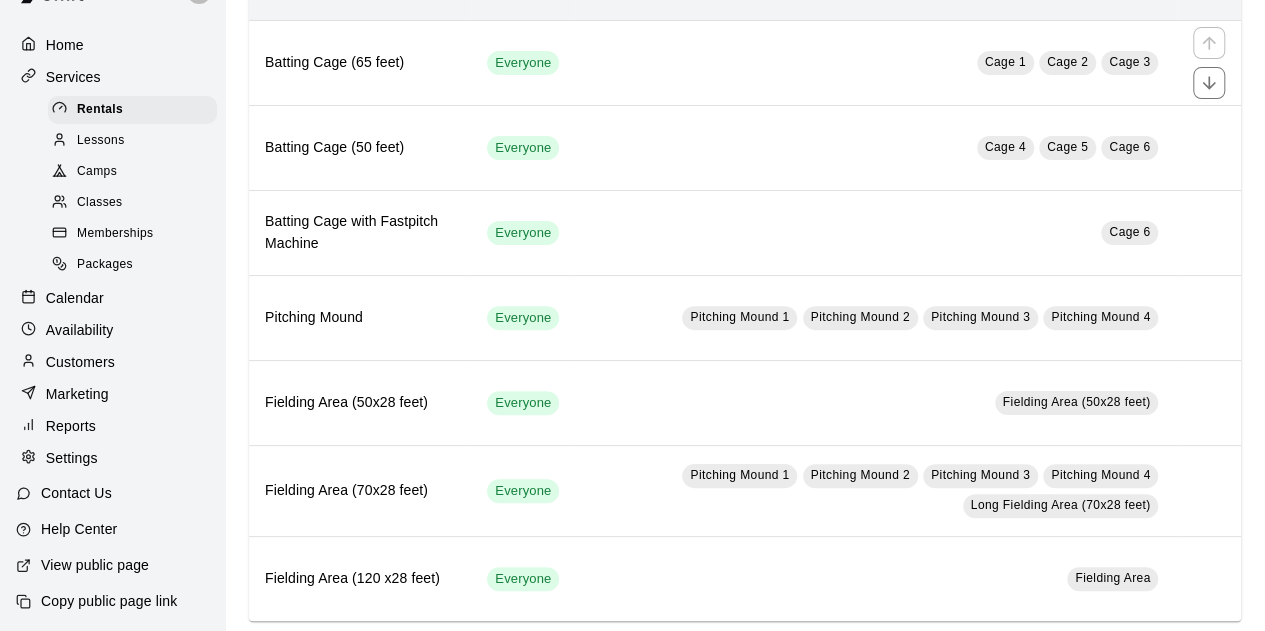 scroll, scrollTop: 200, scrollLeft: 0, axis: vertical 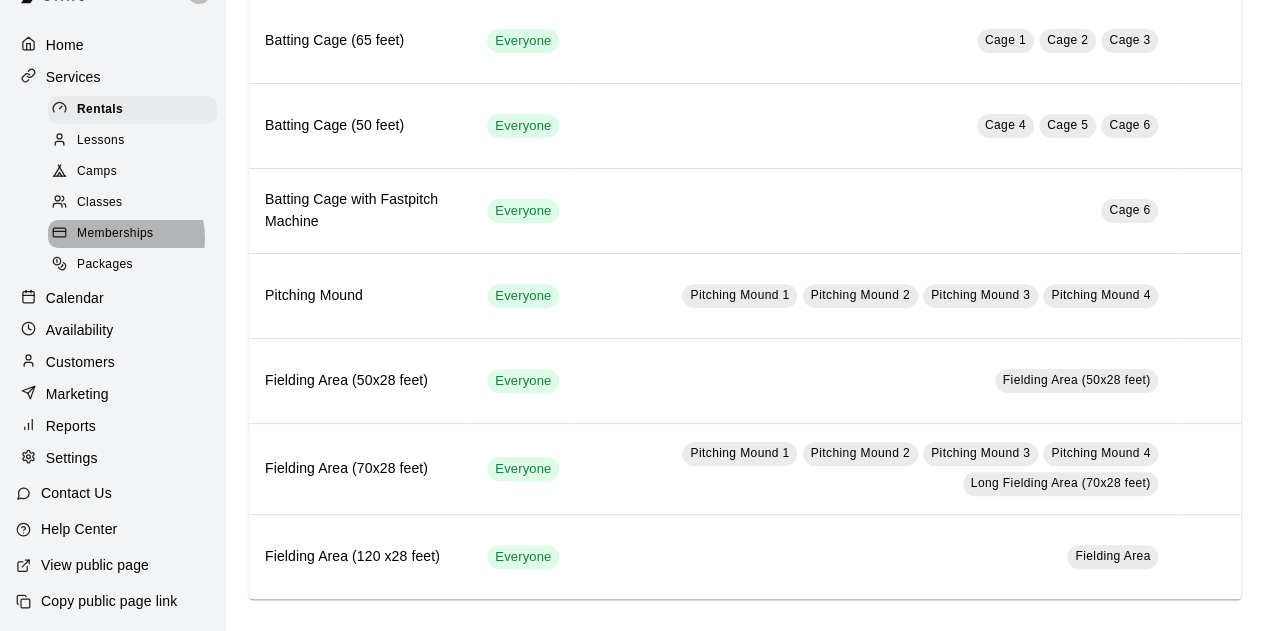 click on "Memberships" at bounding box center [115, 234] 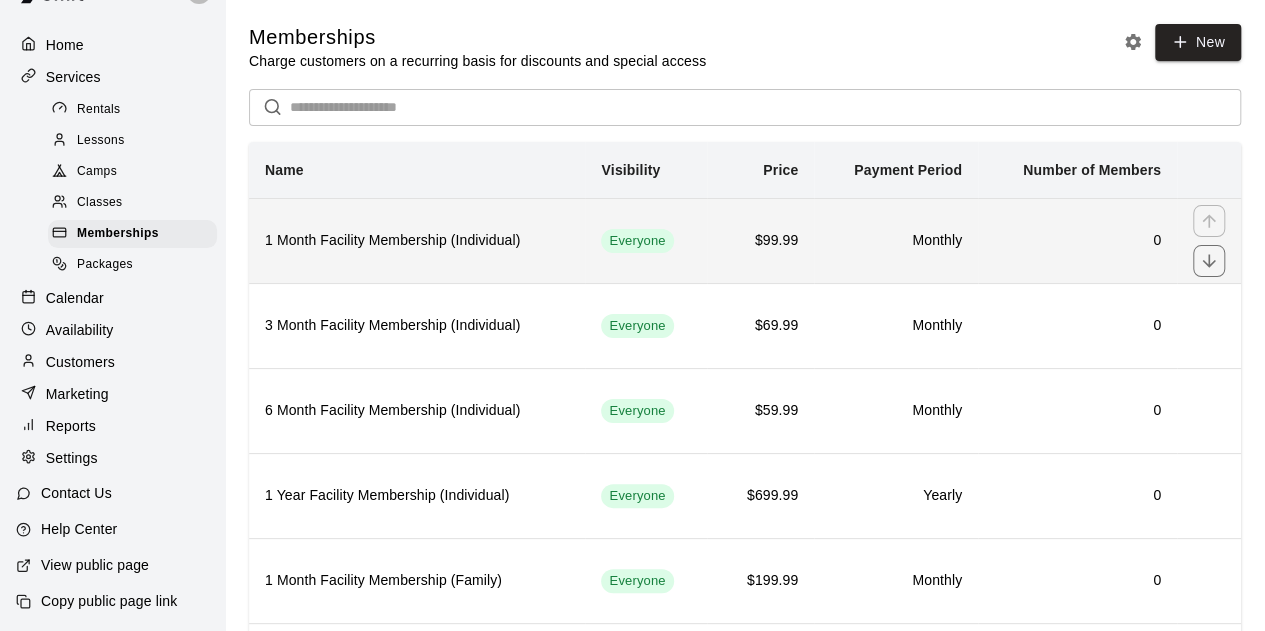 click on "$99.99" at bounding box center [760, 240] 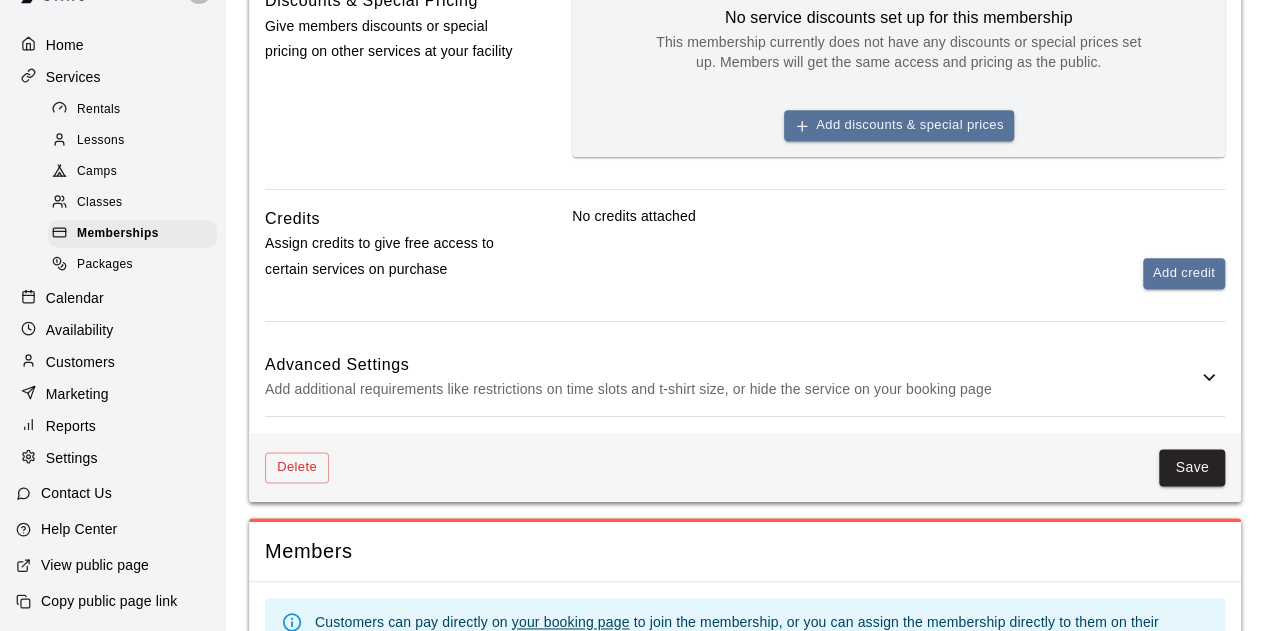 scroll, scrollTop: 901, scrollLeft: 0, axis: vertical 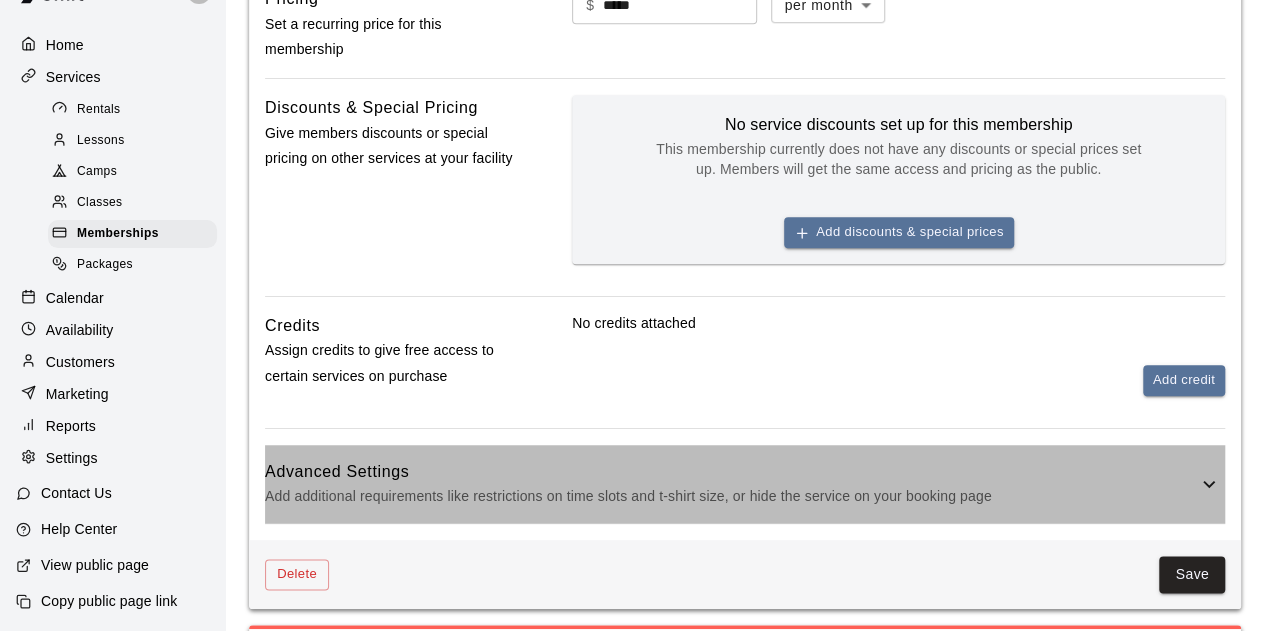 click on "Add additional requirements like restrictions on time slots and t-shirt size, or hide the service on your booking page" at bounding box center [731, 496] 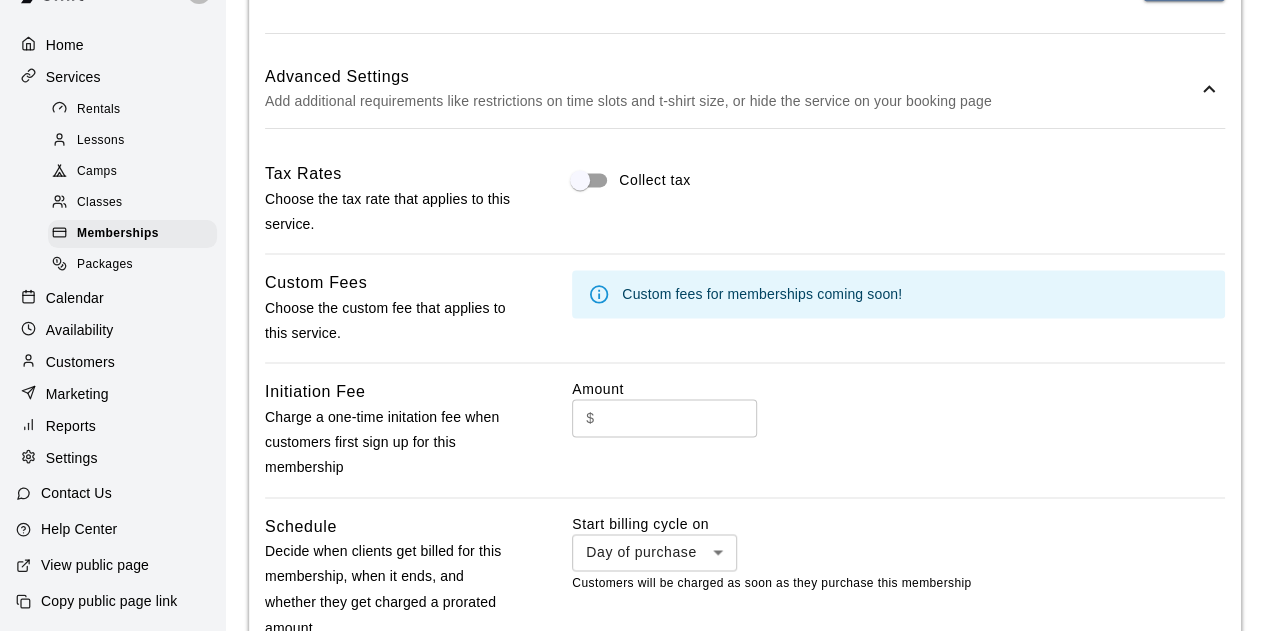 scroll, scrollTop: 1301, scrollLeft: 0, axis: vertical 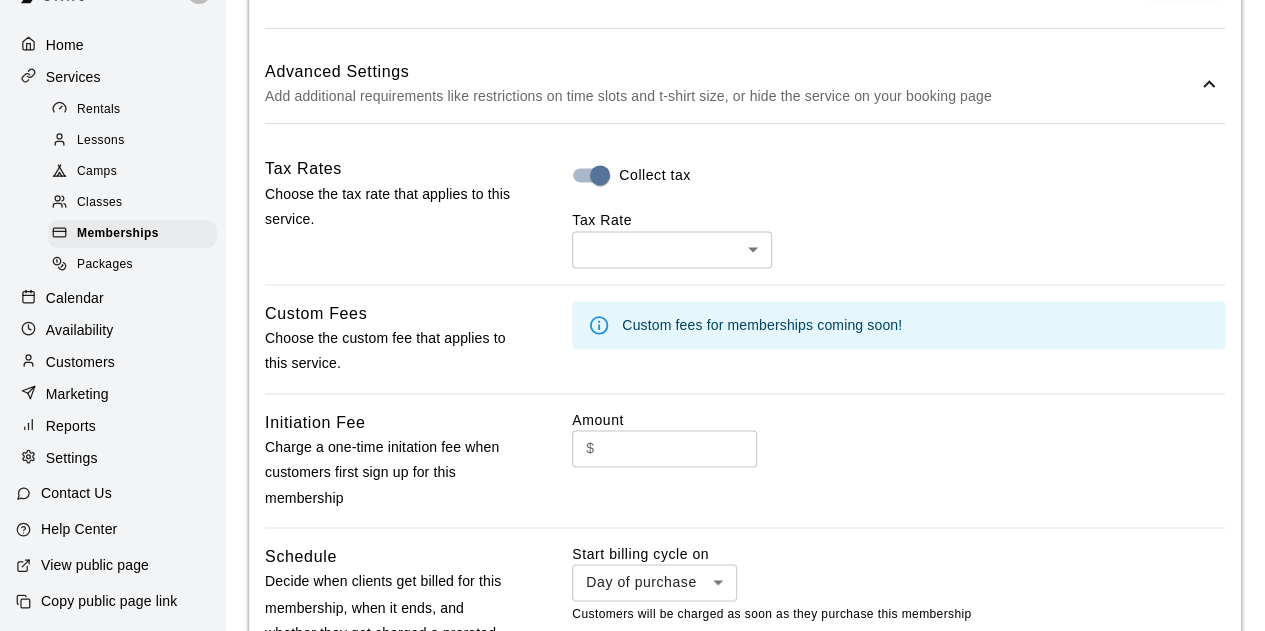 click on "**********" at bounding box center [632, 42] 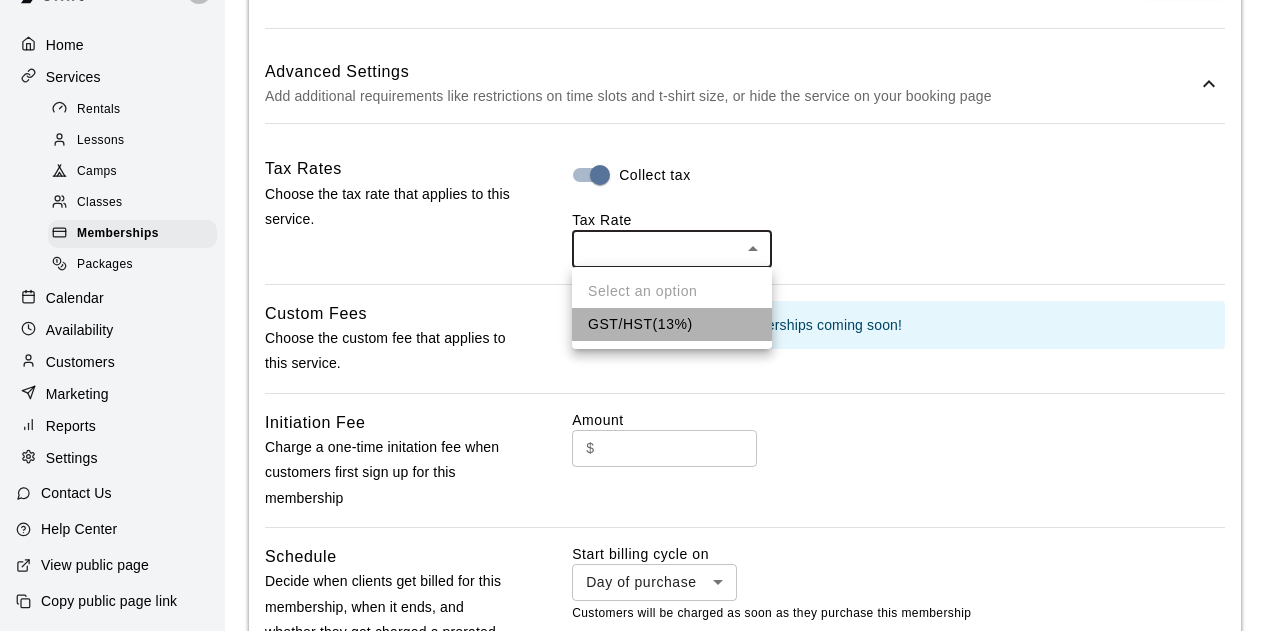 click on "GST/HST  ( 13 %)" at bounding box center [672, 324] 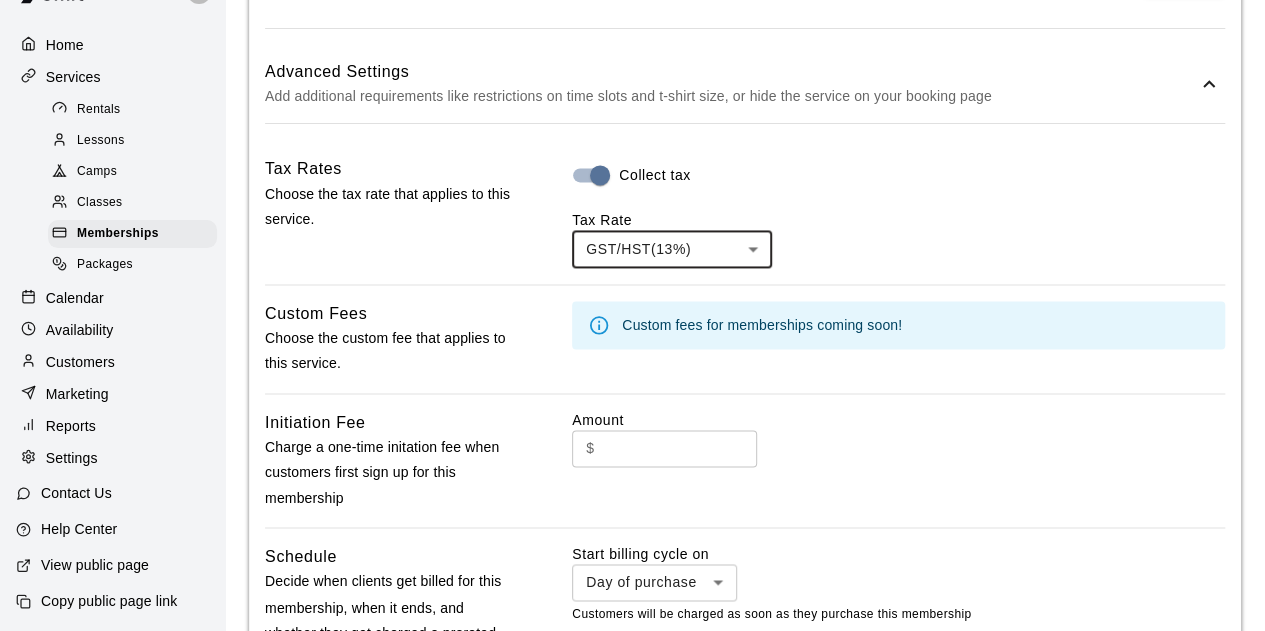 click on "Collect tax Tax Rate GST/HST  ( 13 %) *** ​" at bounding box center [898, 211] 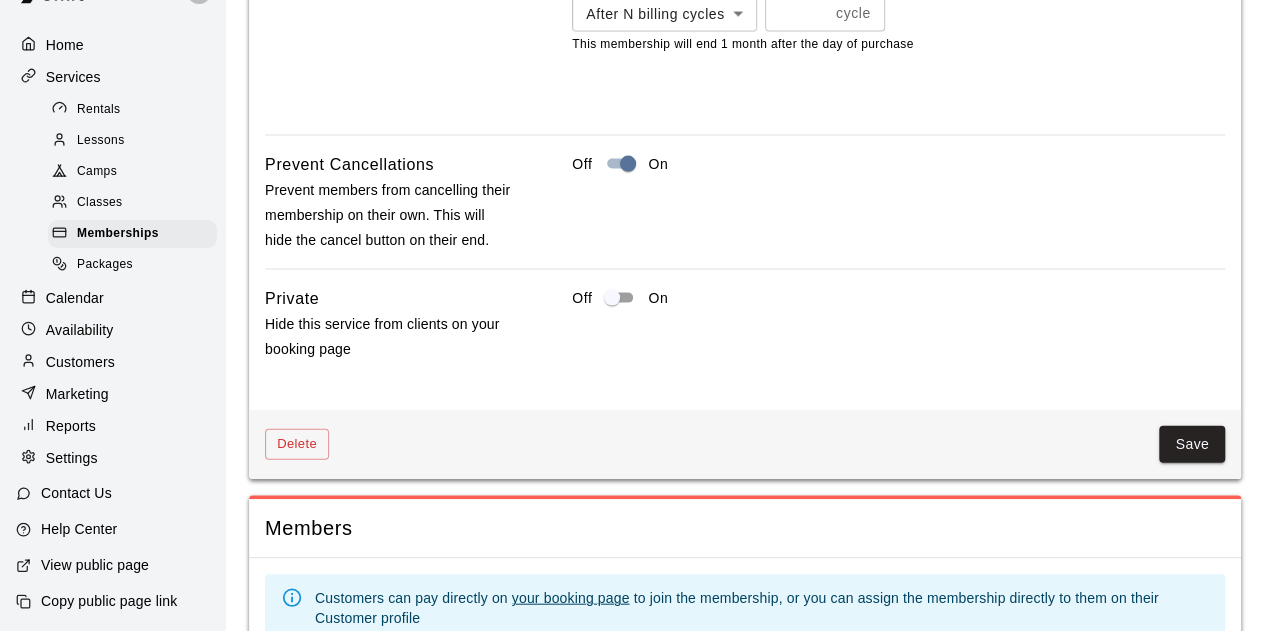 scroll, scrollTop: 2053, scrollLeft: 0, axis: vertical 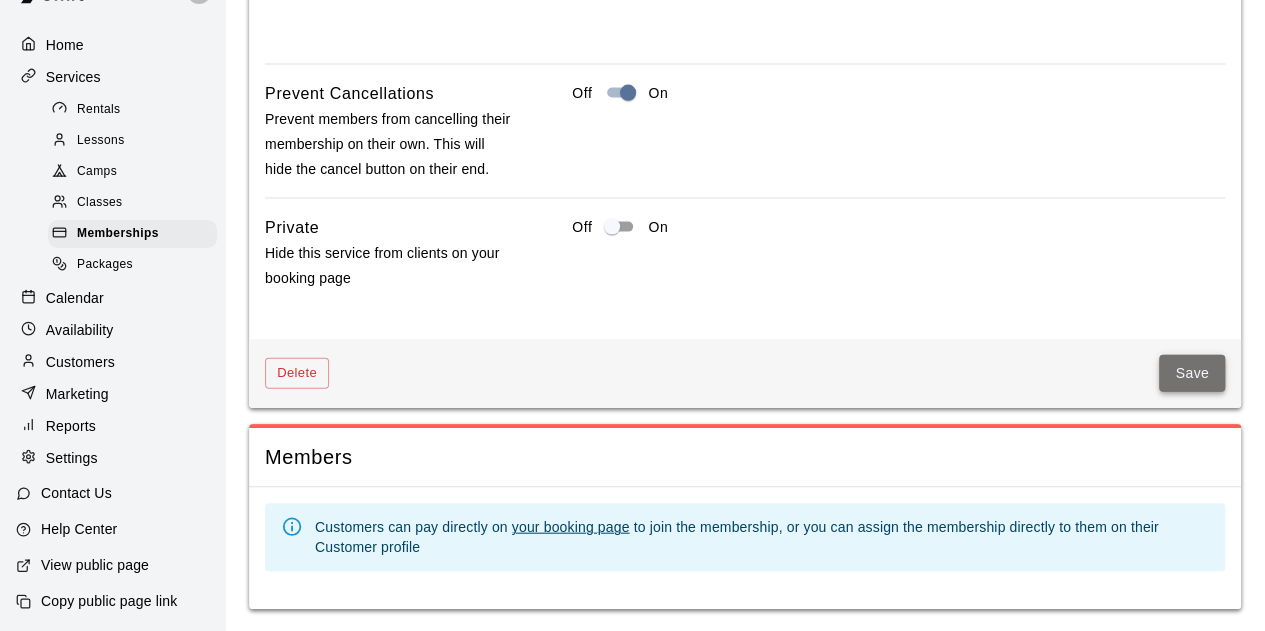 click on "Save" at bounding box center (1192, 373) 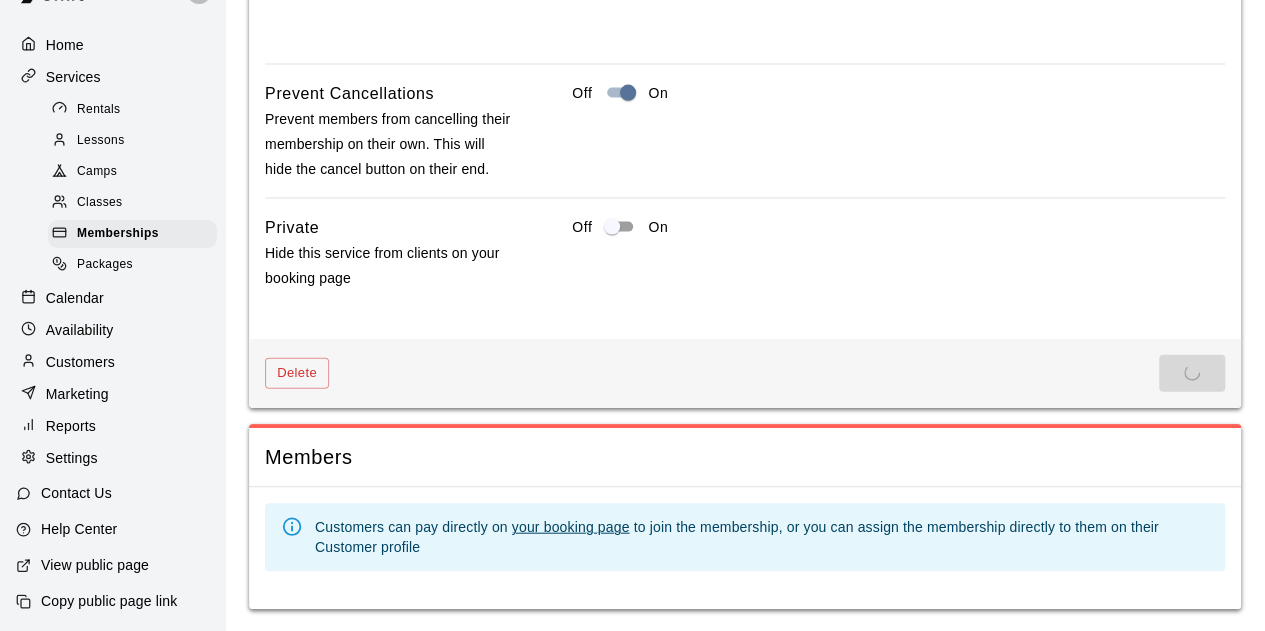 scroll, scrollTop: 0, scrollLeft: 0, axis: both 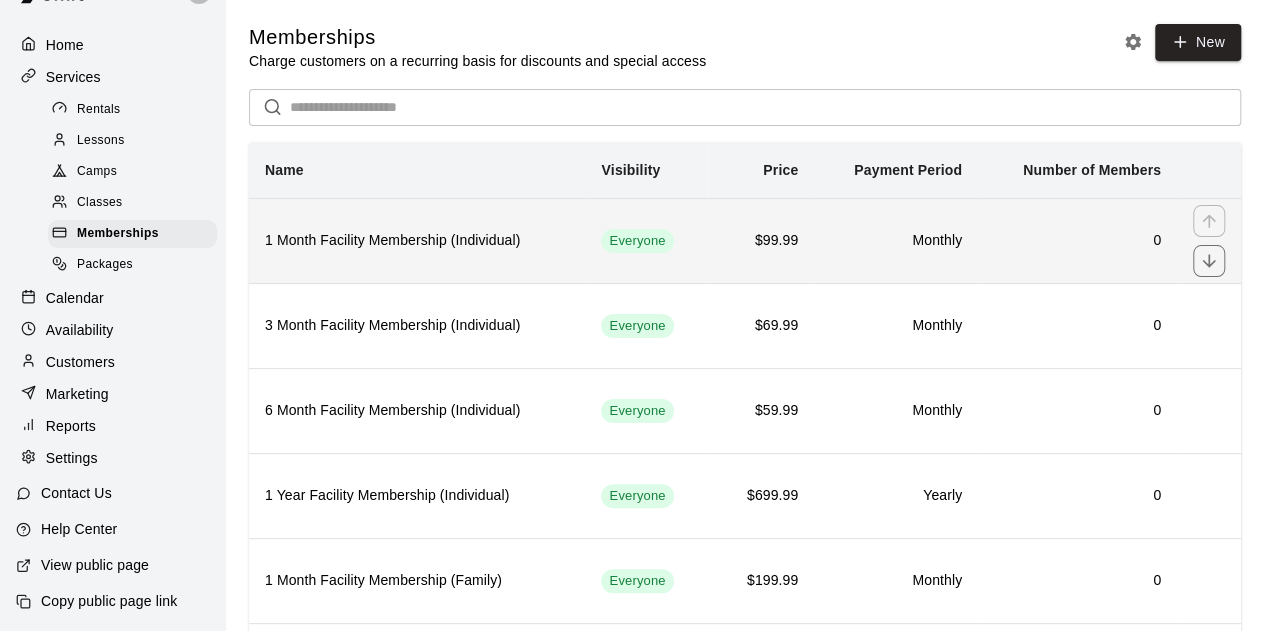 click on "1 Month Facility Membership (Individual)" at bounding box center [417, 241] 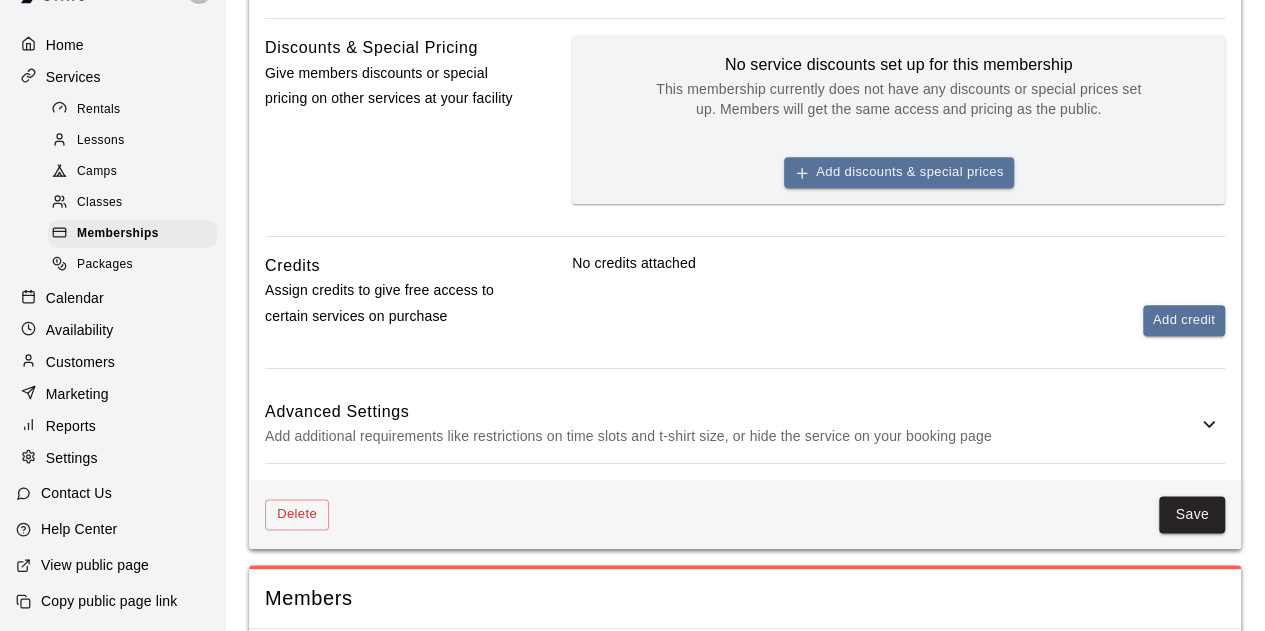 scroll, scrollTop: 1101, scrollLeft: 0, axis: vertical 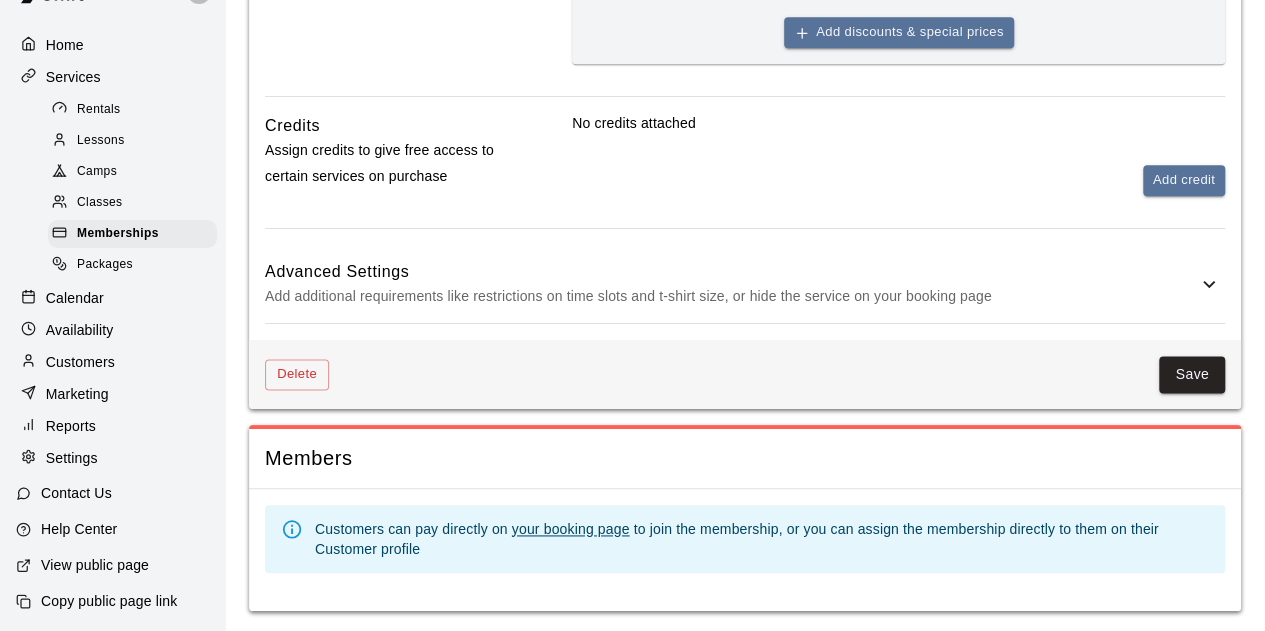 click on "Add additional requirements like restrictions on time slots and t-shirt size, or hide the service on your booking page" at bounding box center [731, 296] 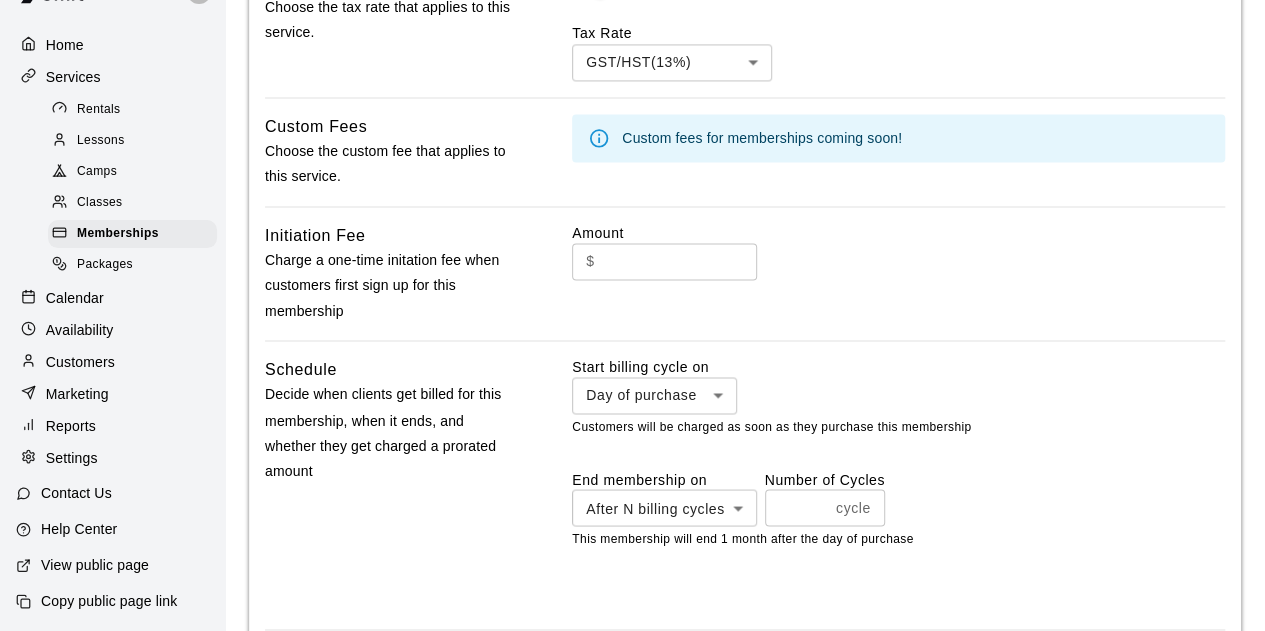 scroll, scrollTop: 1601, scrollLeft: 0, axis: vertical 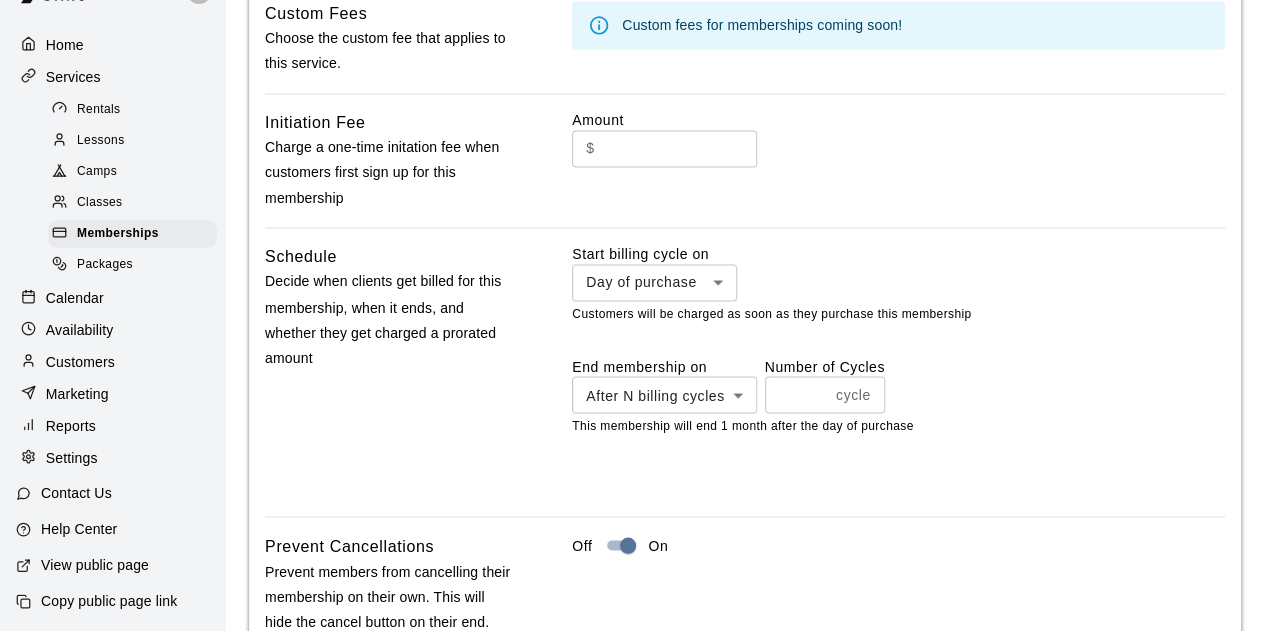 click on "**********" at bounding box center [632, -258] 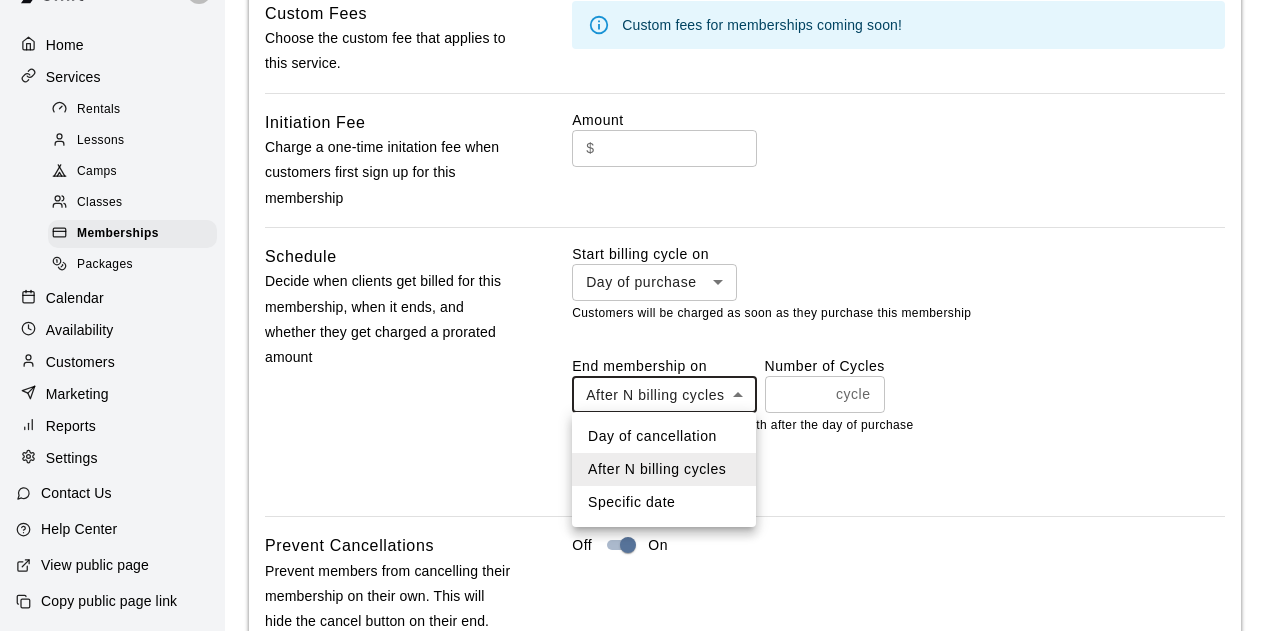 click at bounding box center [640, 315] 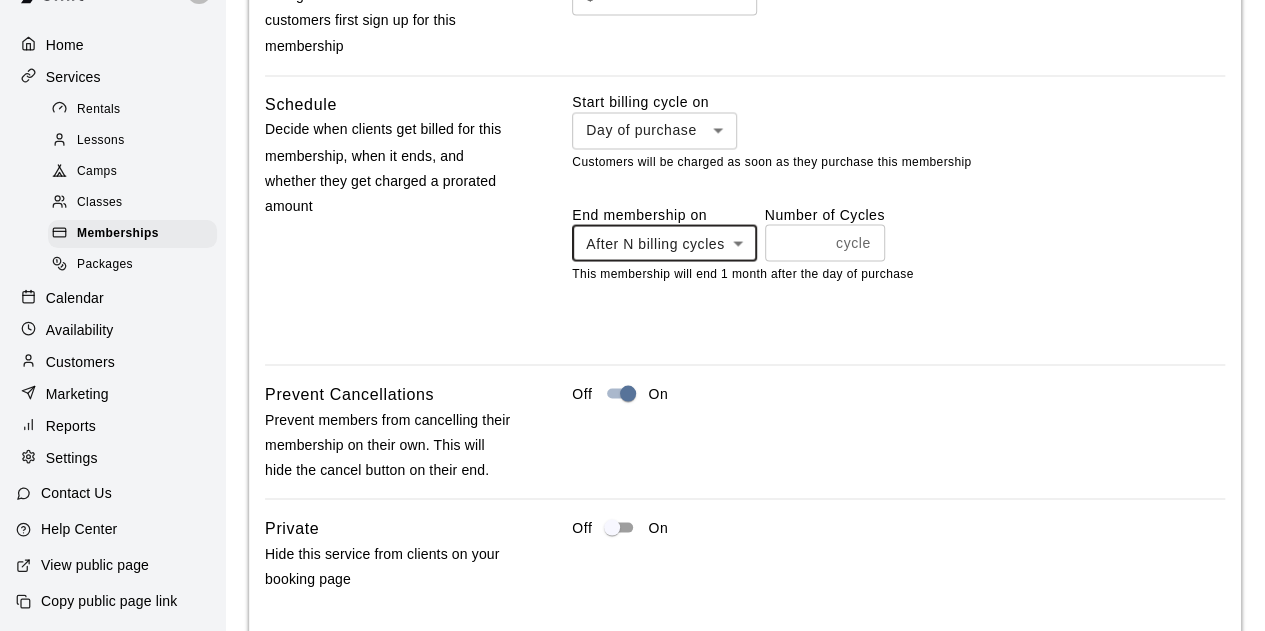 scroll, scrollTop: 1601, scrollLeft: 0, axis: vertical 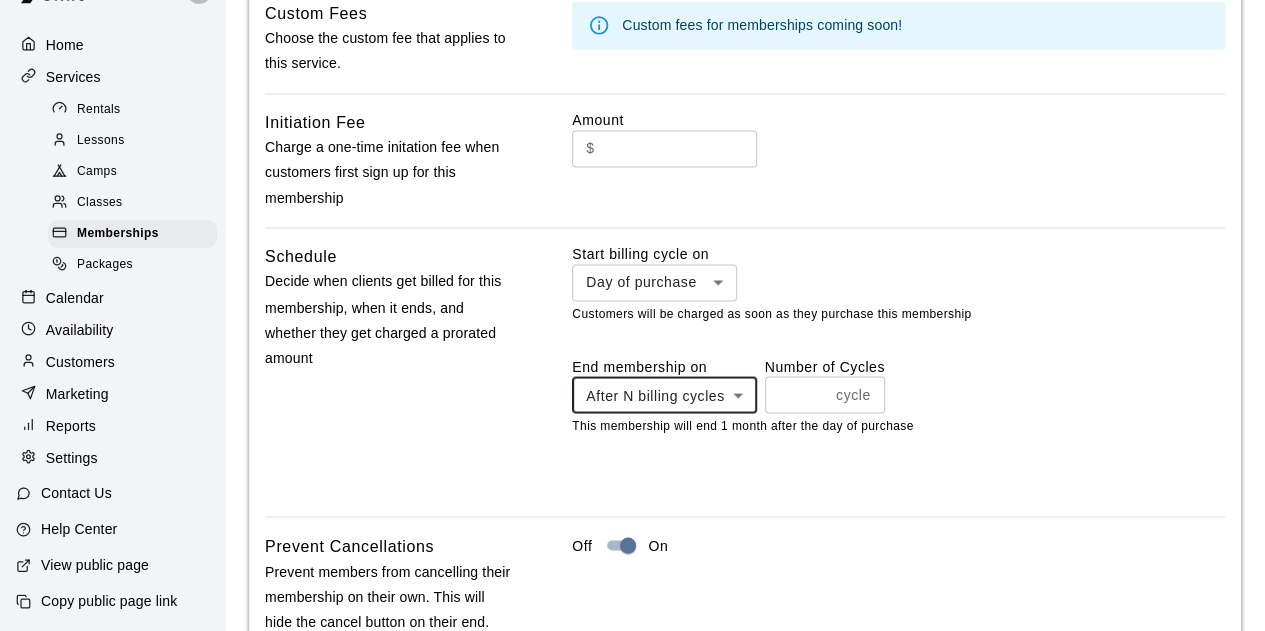 click on "**********" at bounding box center [632, -258] 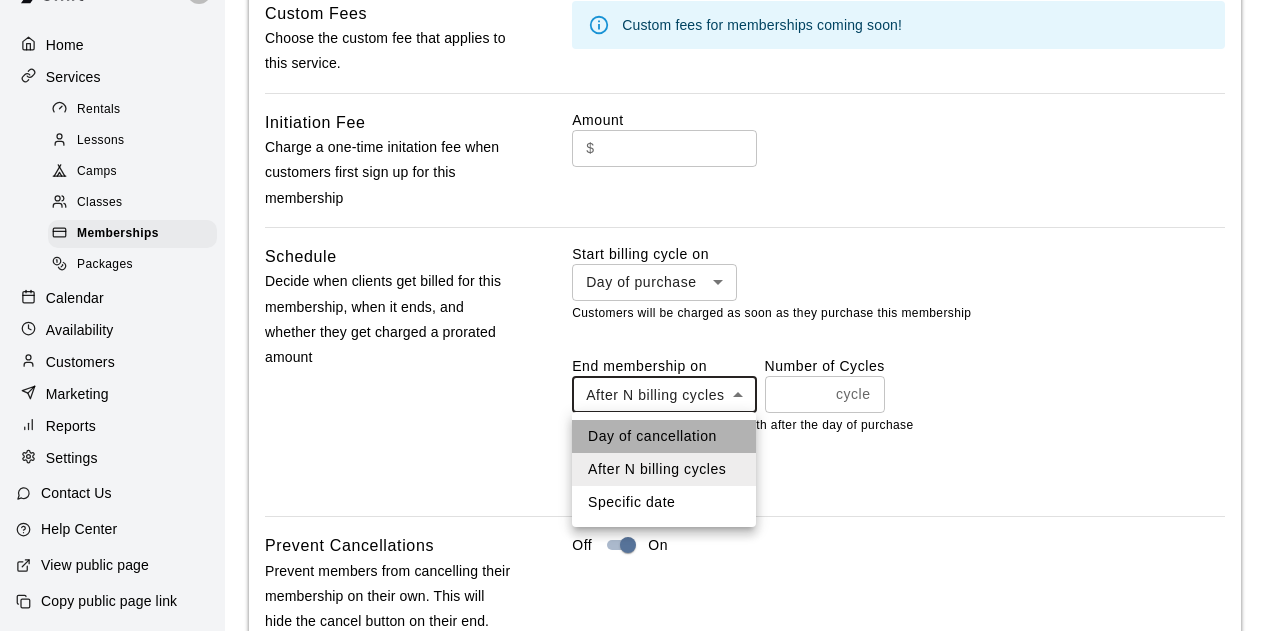 click on "Day of cancellation" at bounding box center [664, 436] 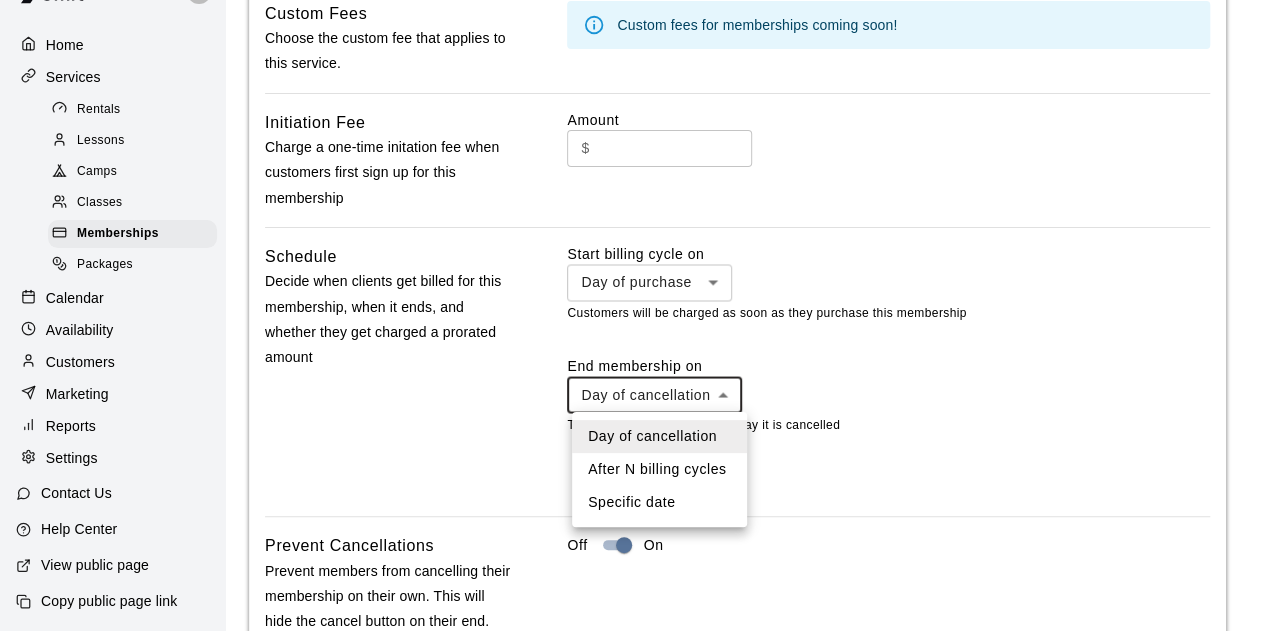 click on "**********" at bounding box center (632, -258) 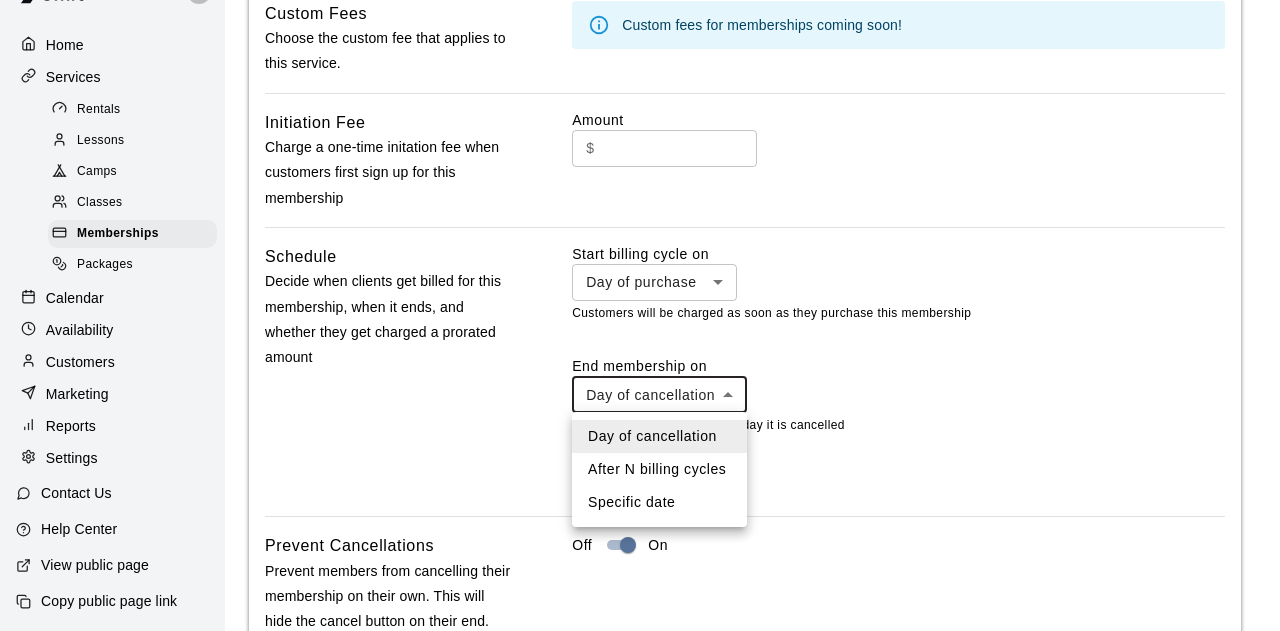 click on "After N billing cycles" at bounding box center [659, 469] 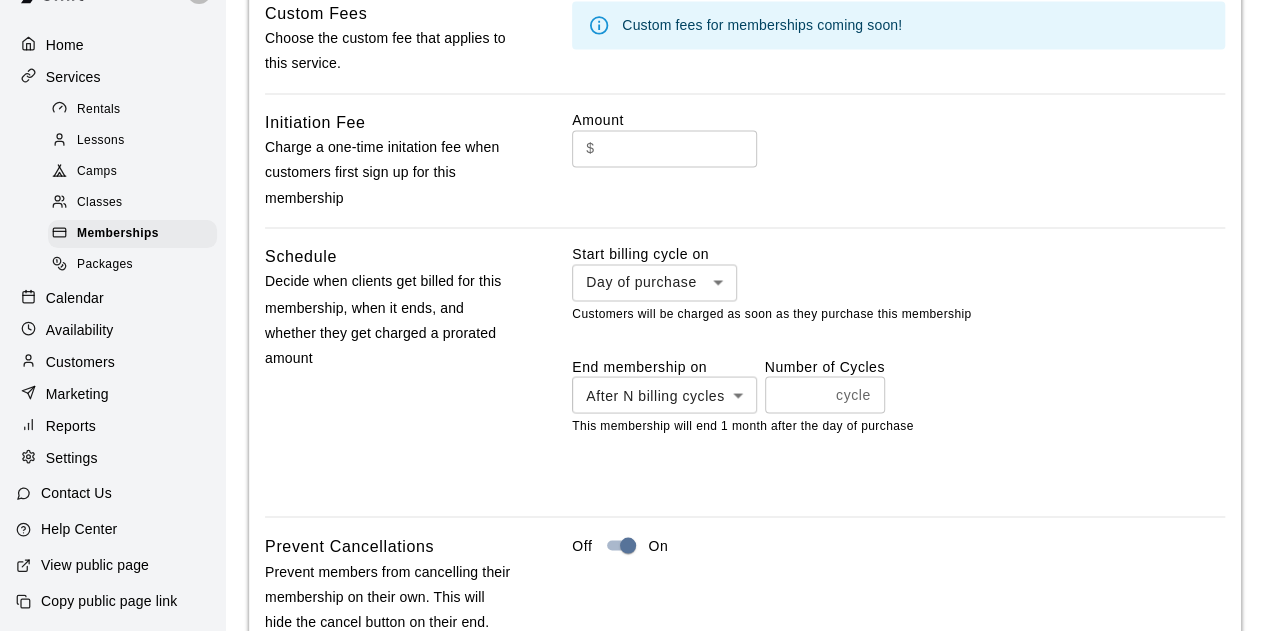 click on "**********" at bounding box center [898, 372] 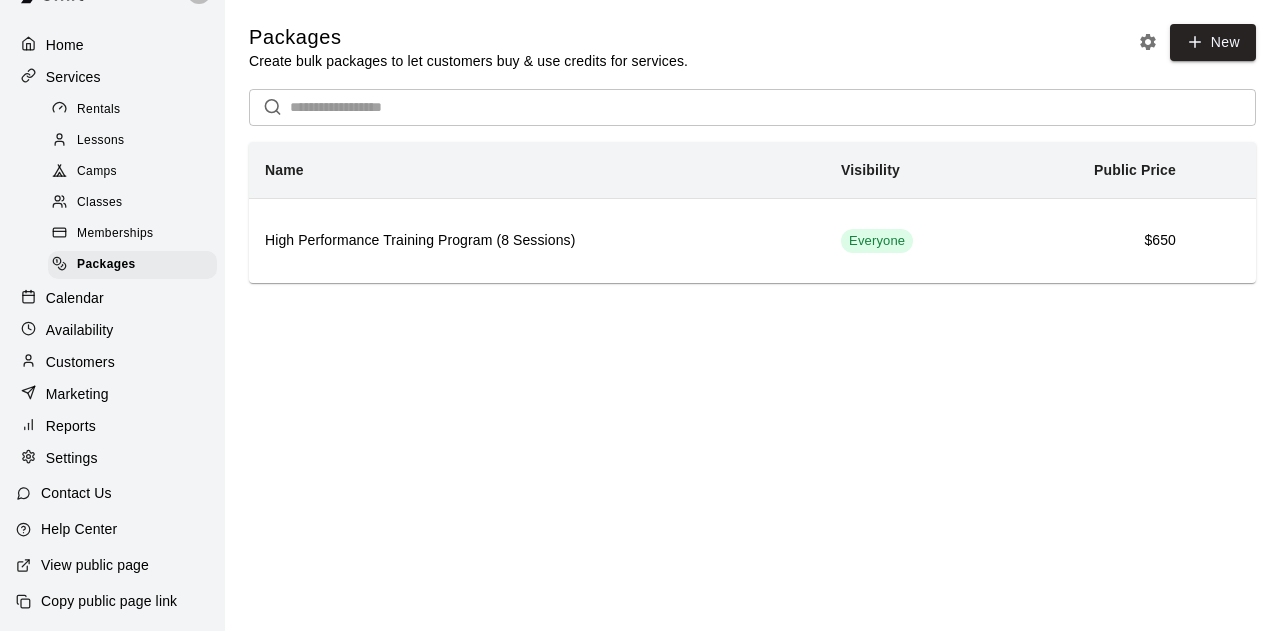 click on "Lessons" at bounding box center [101, 141] 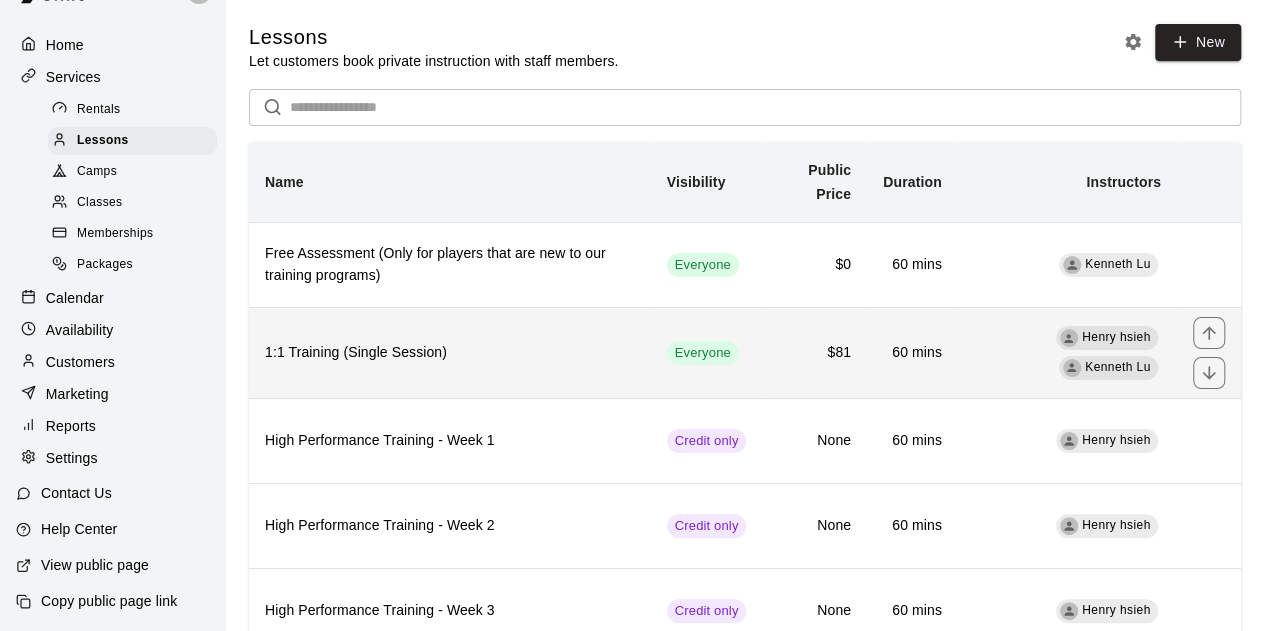 click on "1:1 Training (Single Session)" at bounding box center [450, 352] 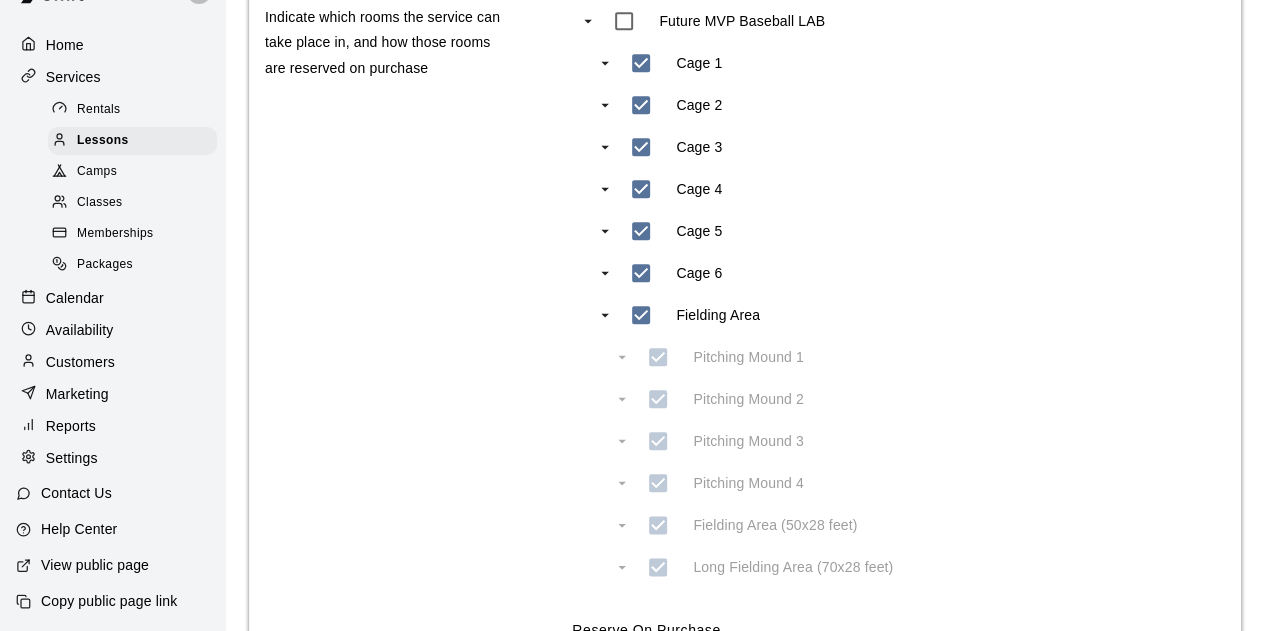 scroll, scrollTop: 910, scrollLeft: 0, axis: vertical 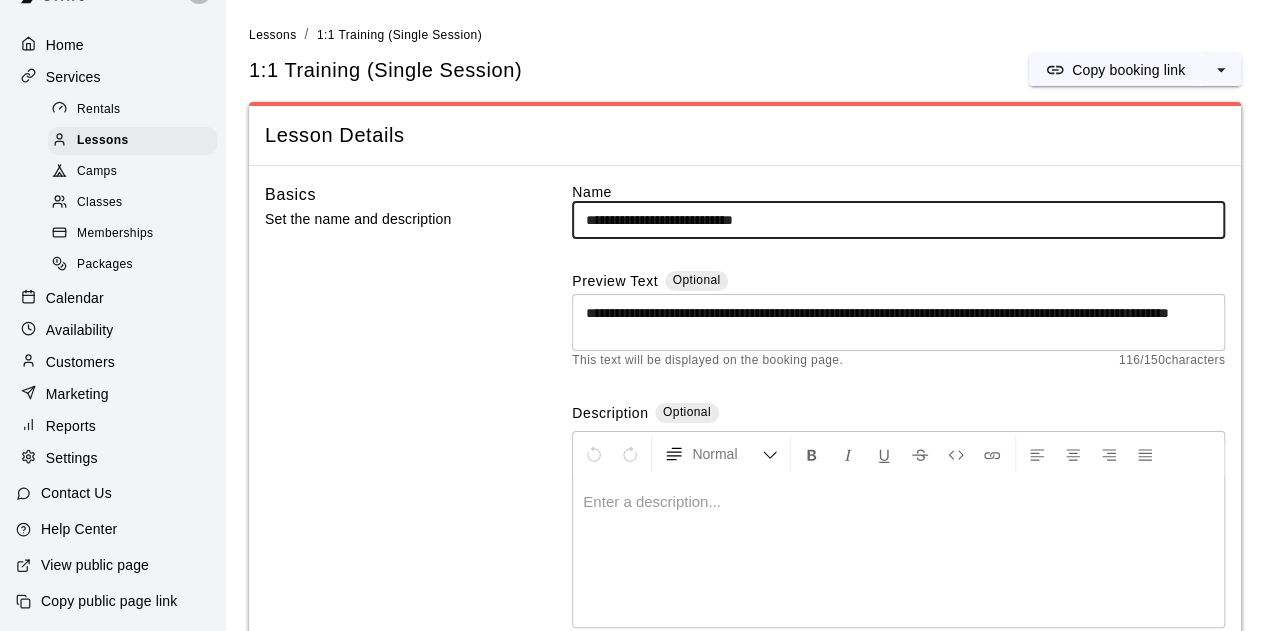 click on "**********" at bounding box center [898, 220] 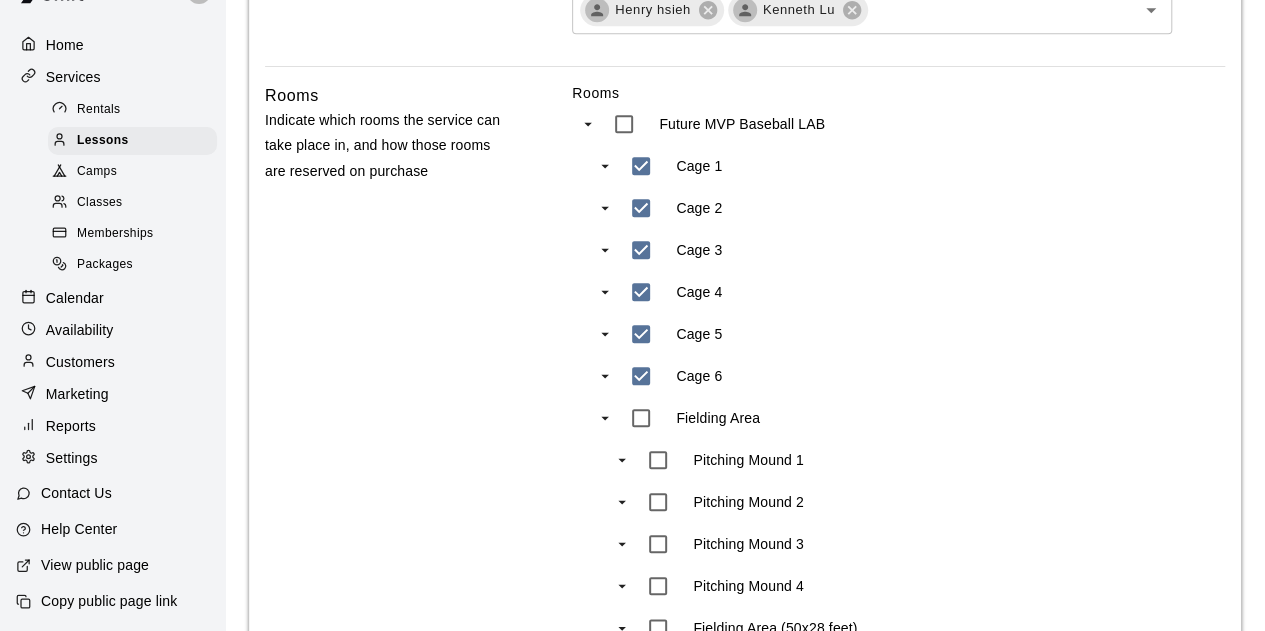 scroll, scrollTop: 807, scrollLeft: 0, axis: vertical 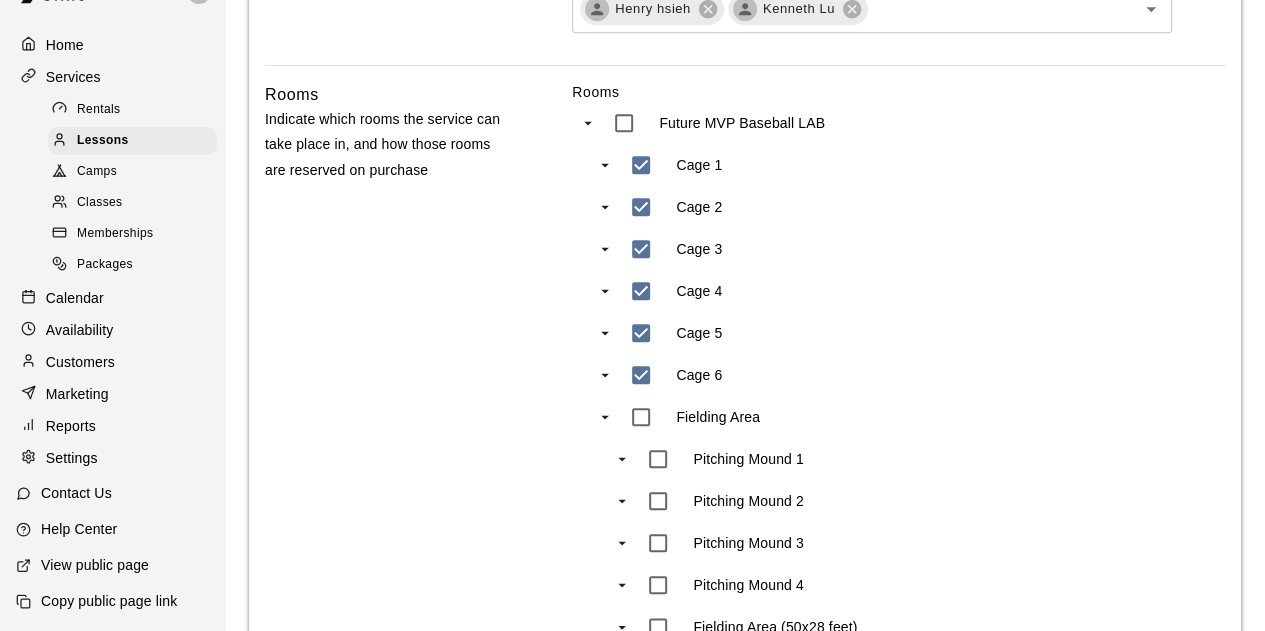 type on "**********" 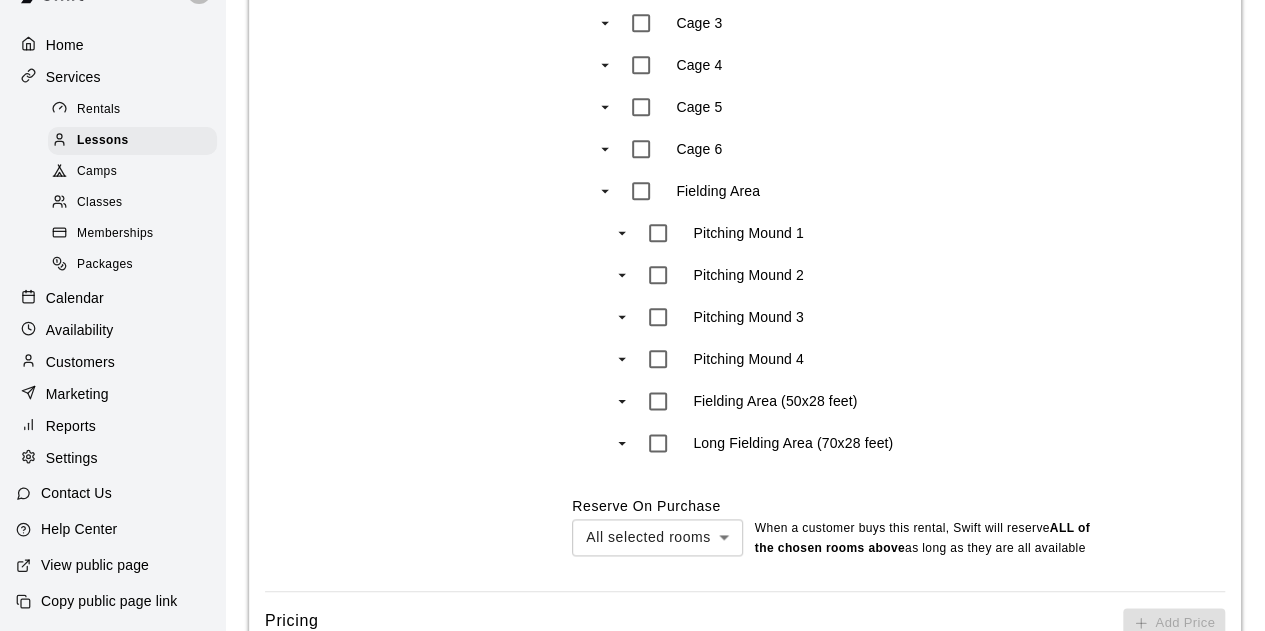 scroll, scrollTop: 1034, scrollLeft: 0, axis: vertical 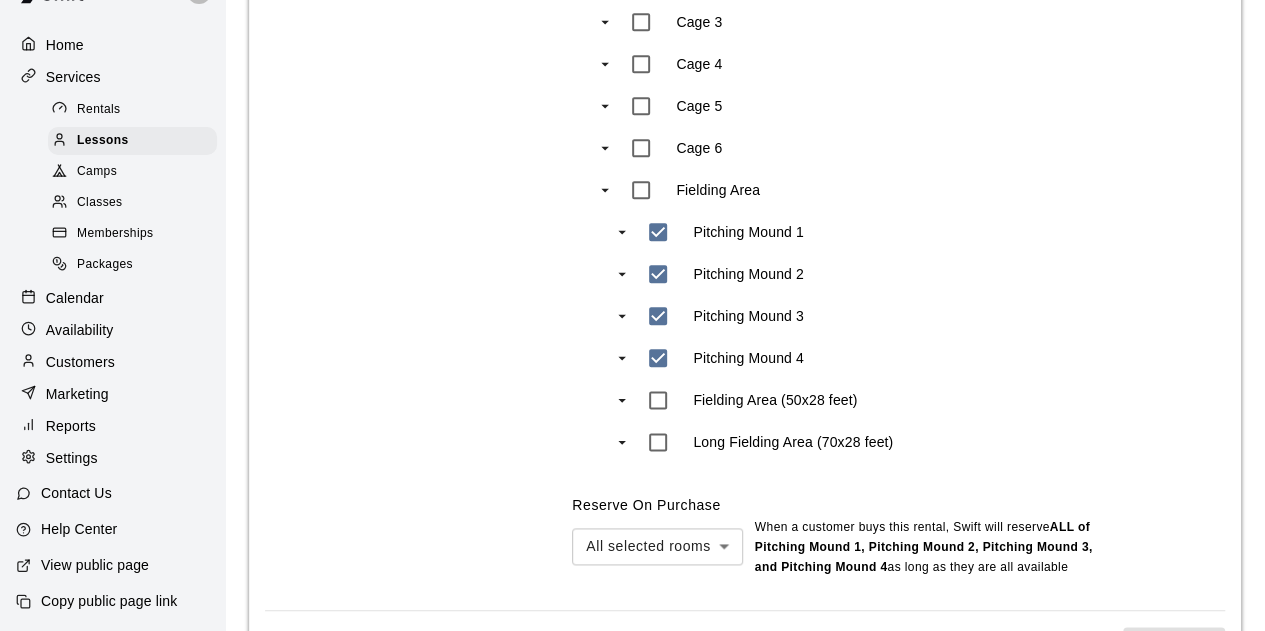 click on "**********" at bounding box center [632, 151] 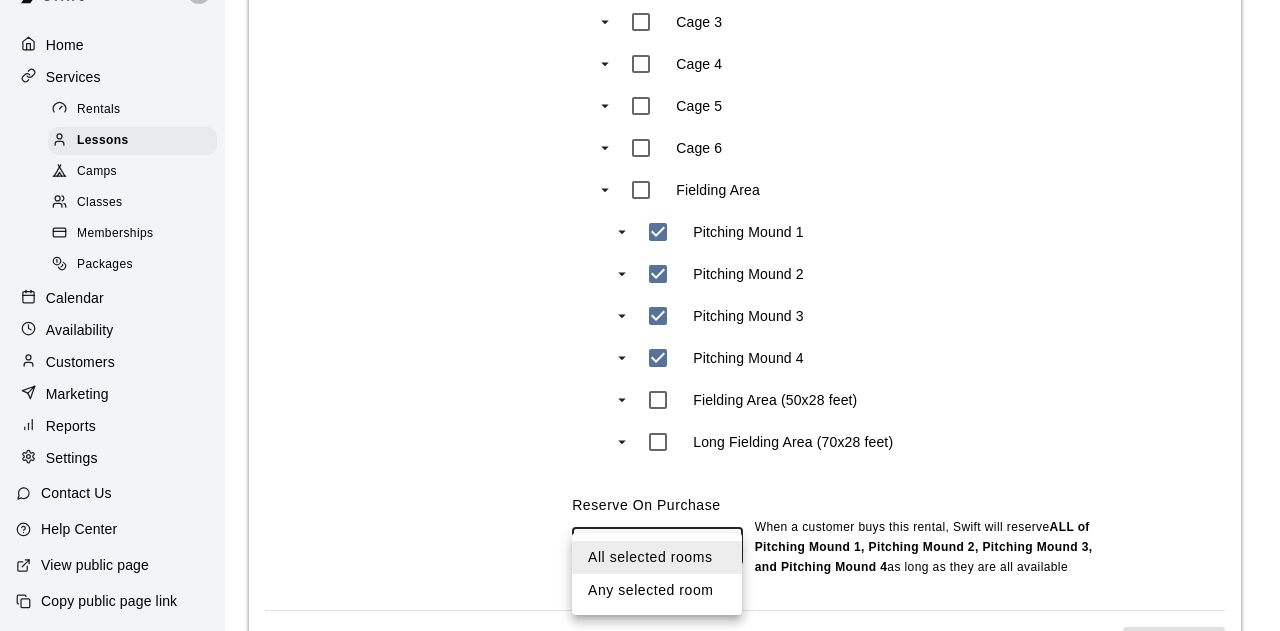 click on "Any selected room" at bounding box center (657, 590) 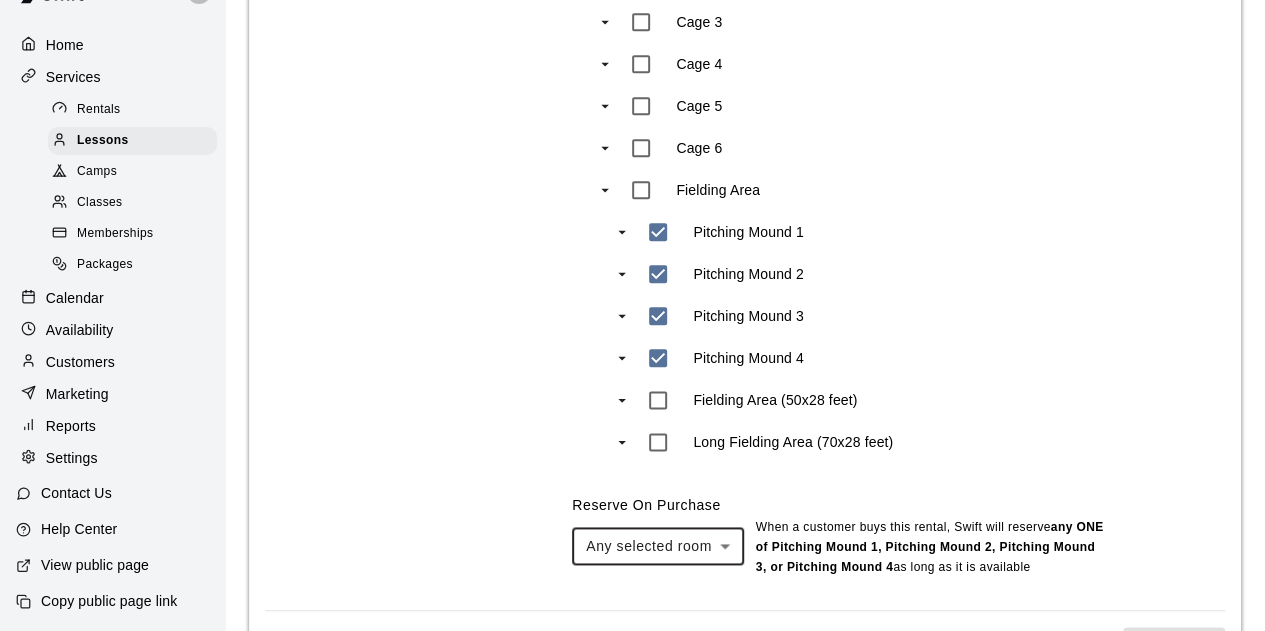 click on "Rooms Indicate which rooms the service can take place in, and how those rooms are reserved on purchase" at bounding box center (390, 232) 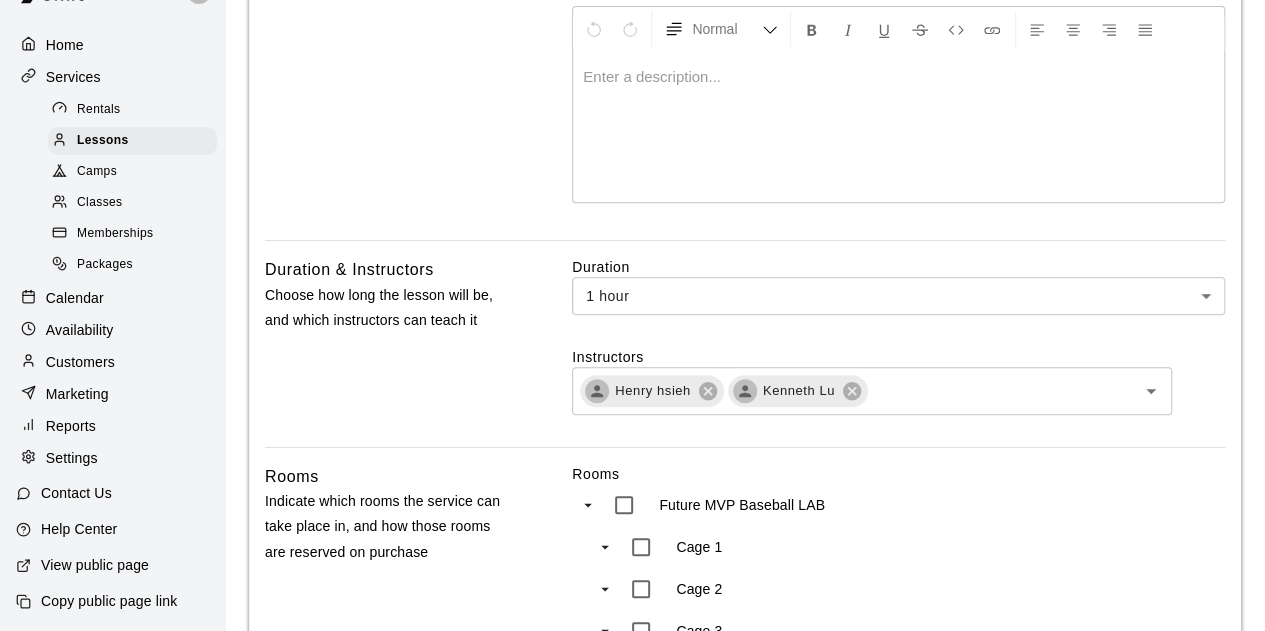 scroll, scrollTop: 13, scrollLeft: 0, axis: vertical 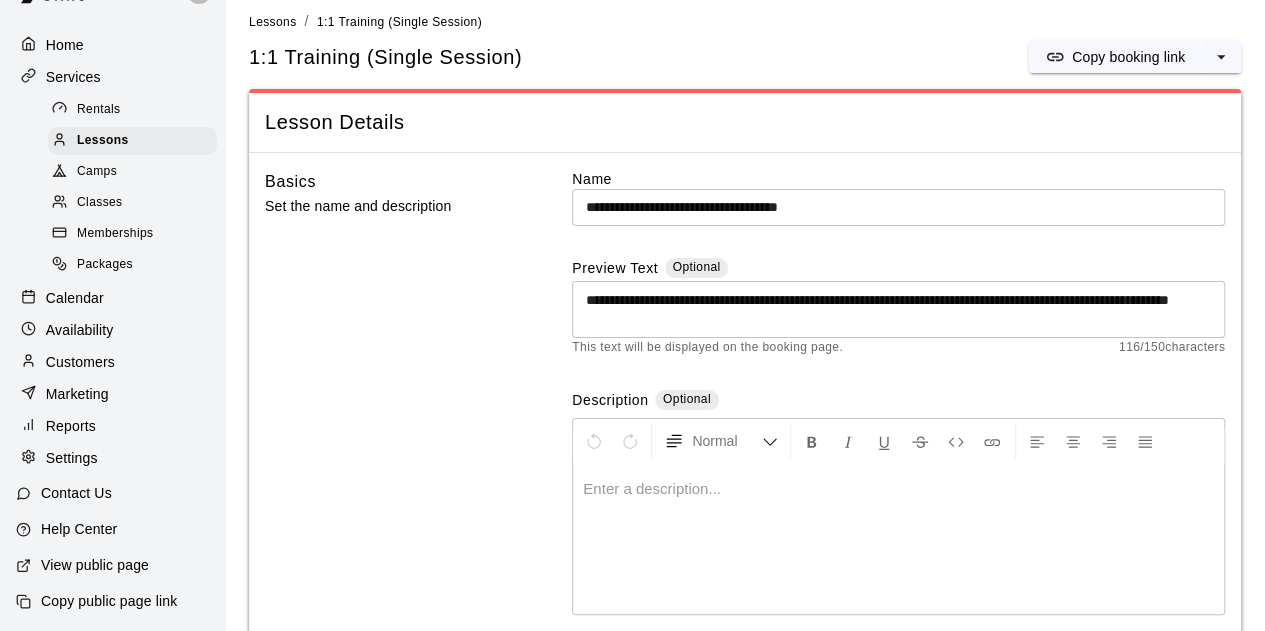click on "**********" at bounding box center (898, 310) 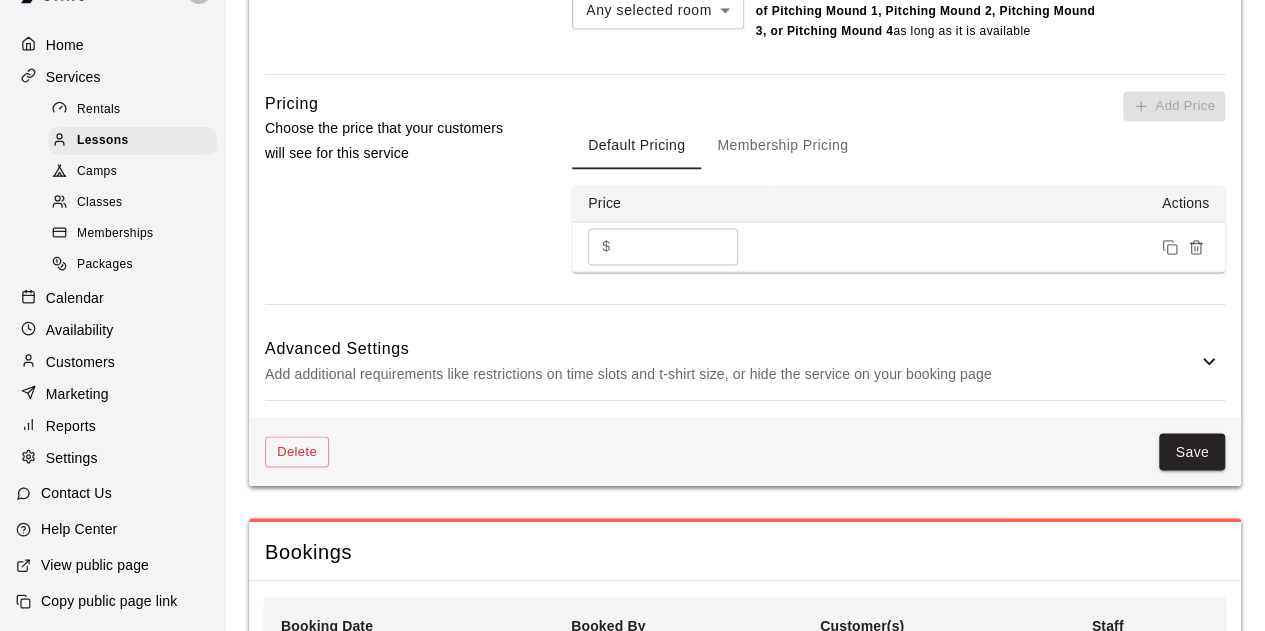 scroll, scrollTop: 1542, scrollLeft: 0, axis: vertical 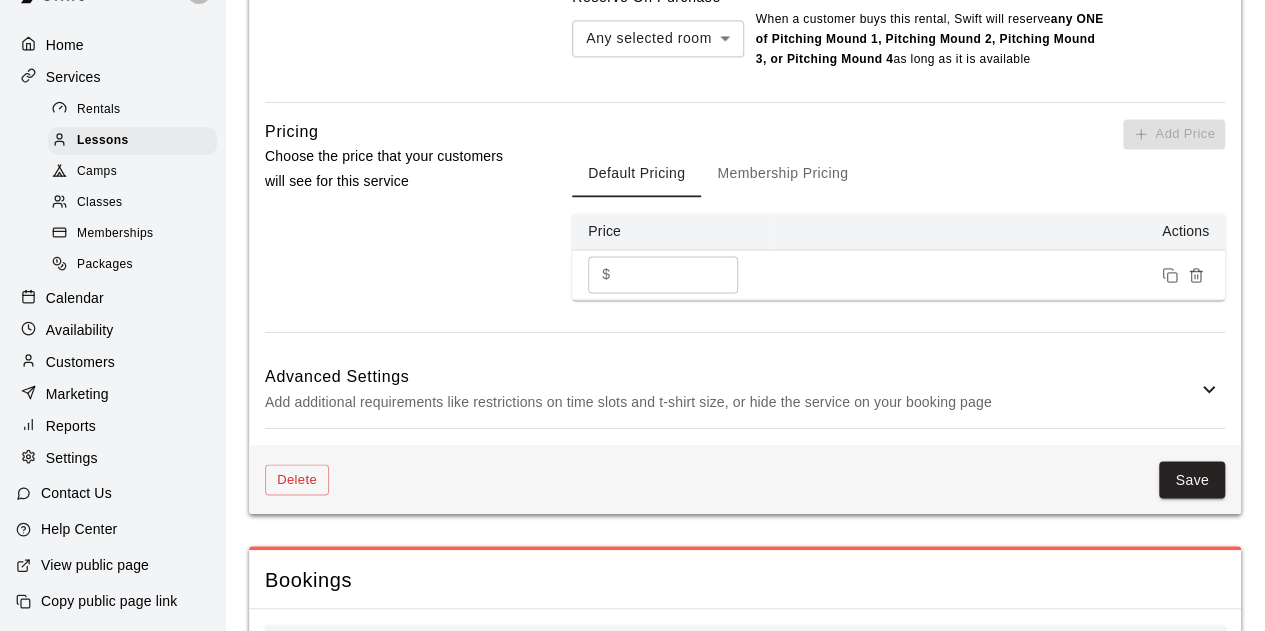 type on "**********" 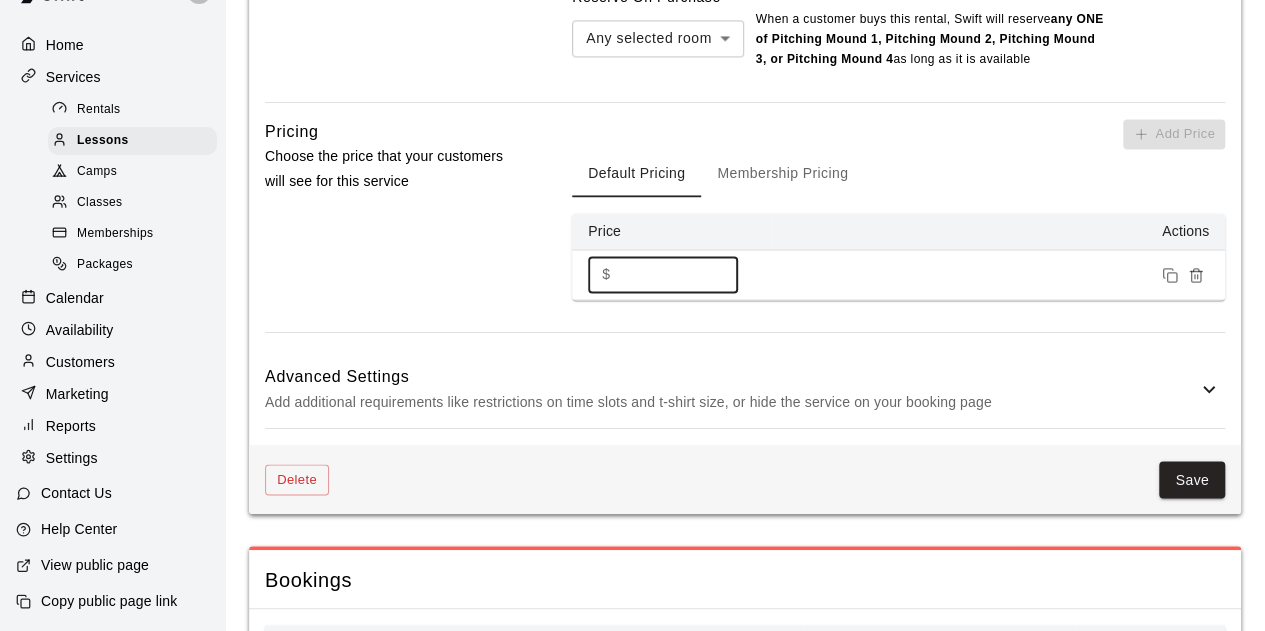 type on "*" 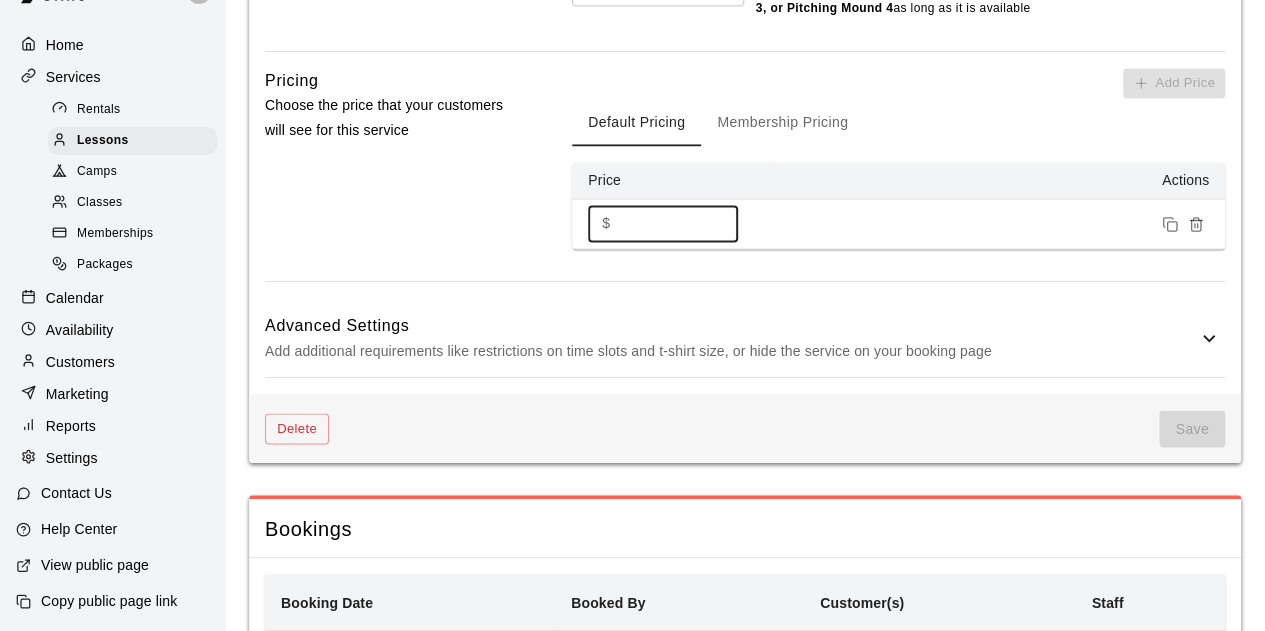 scroll, scrollTop: 1738, scrollLeft: 0, axis: vertical 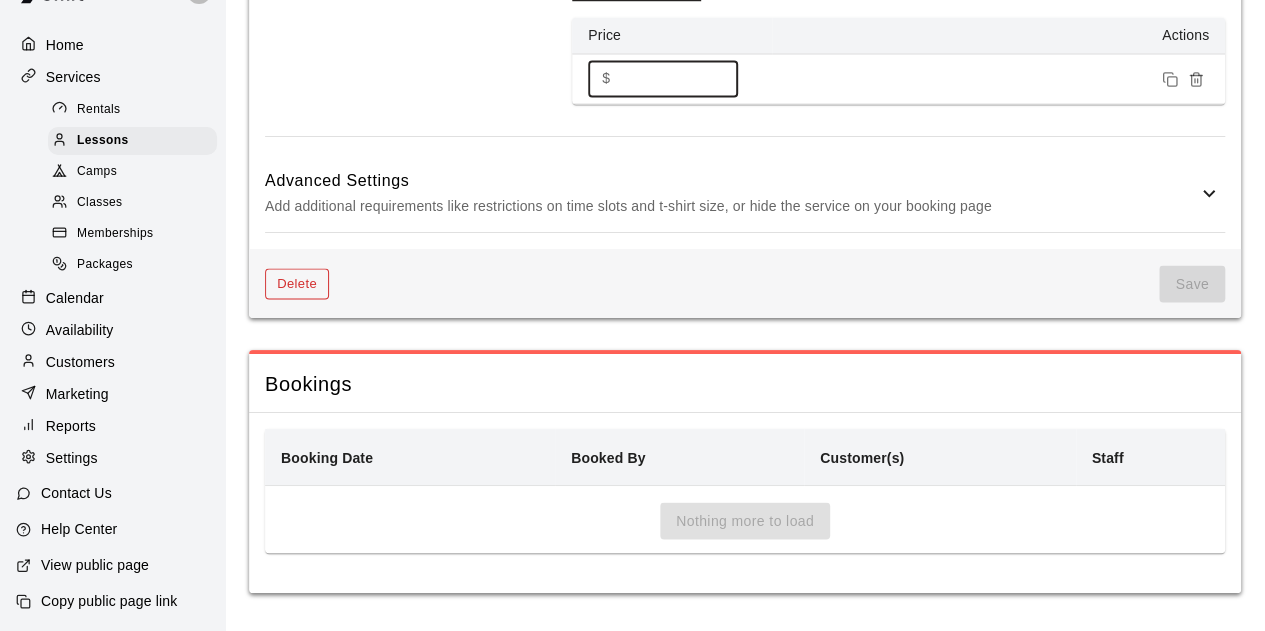 click on "Delete" at bounding box center [297, 283] 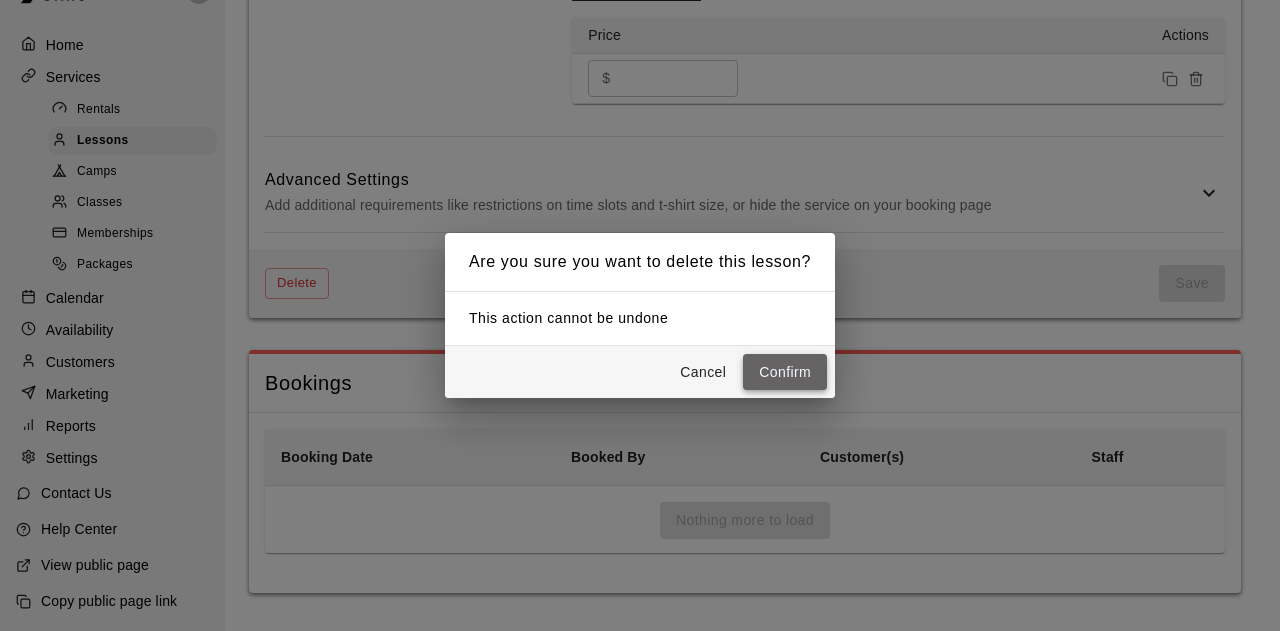 click on "Confirm" at bounding box center [785, 372] 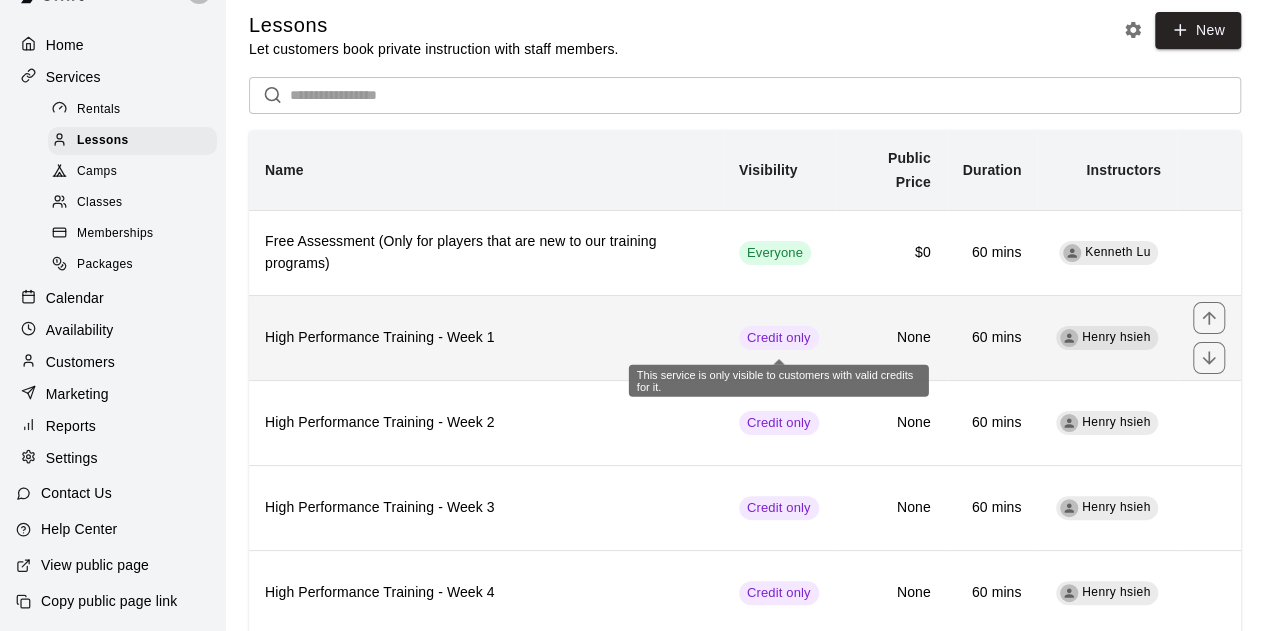 scroll, scrollTop: 0, scrollLeft: 0, axis: both 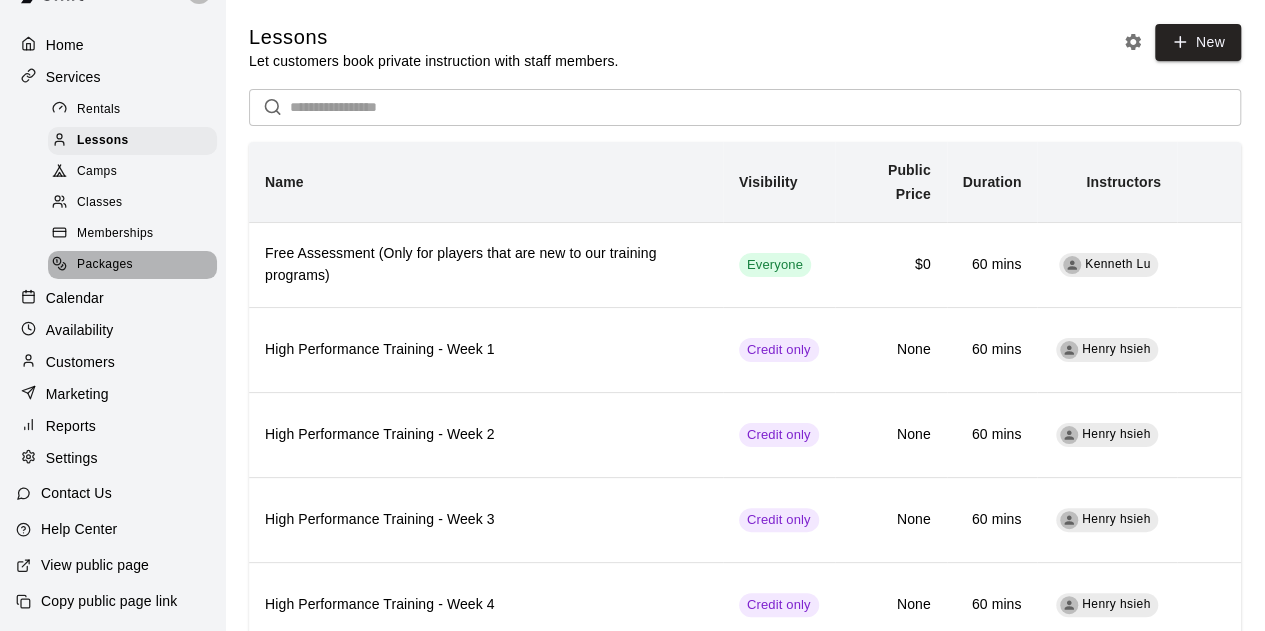 click on "Packages" at bounding box center [132, 265] 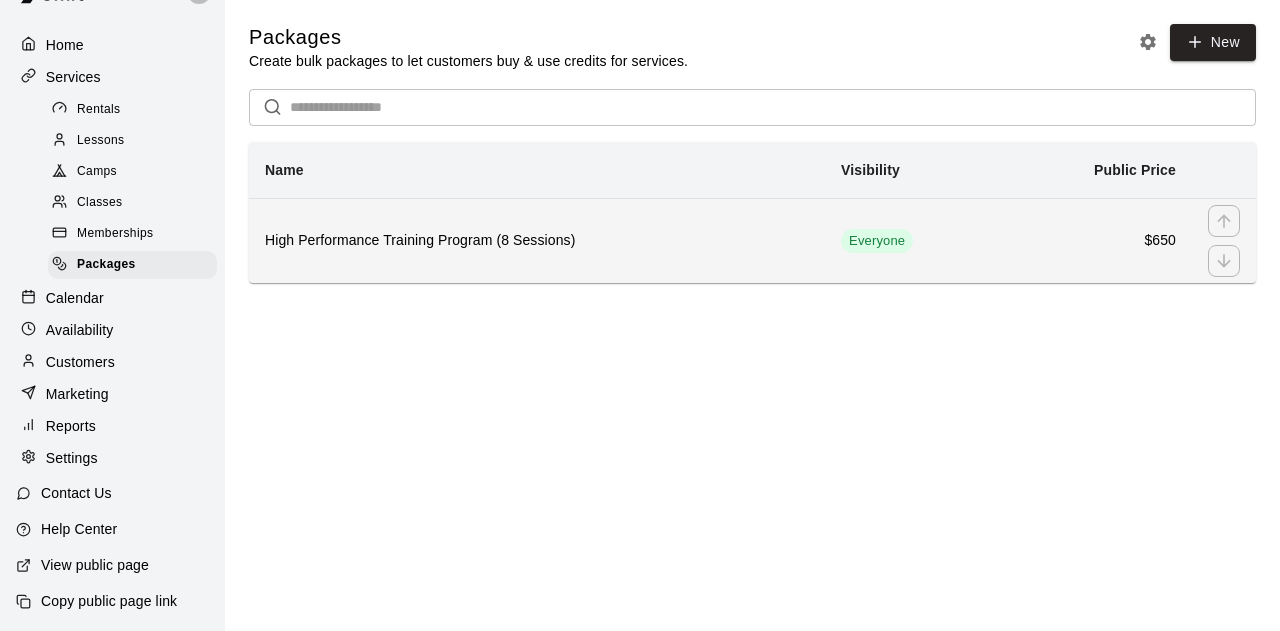 click on "High Performance Training Program (8 Sessions)" at bounding box center [537, 241] 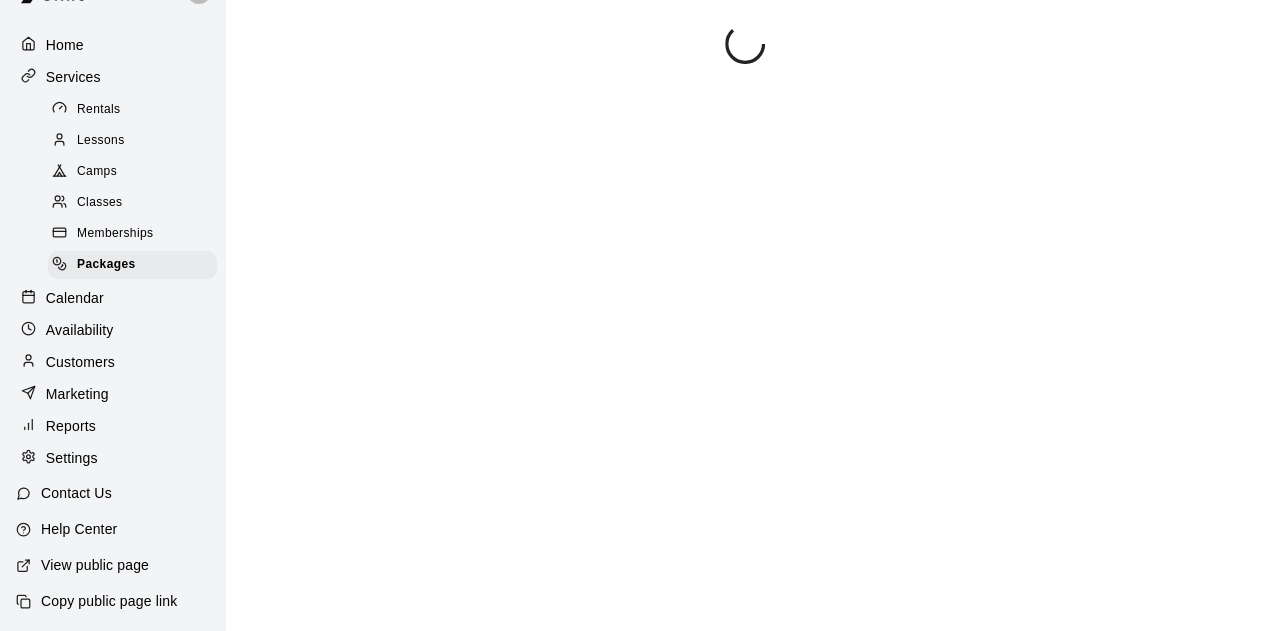 scroll, scrollTop: 47, scrollLeft: 0, axis: vertical 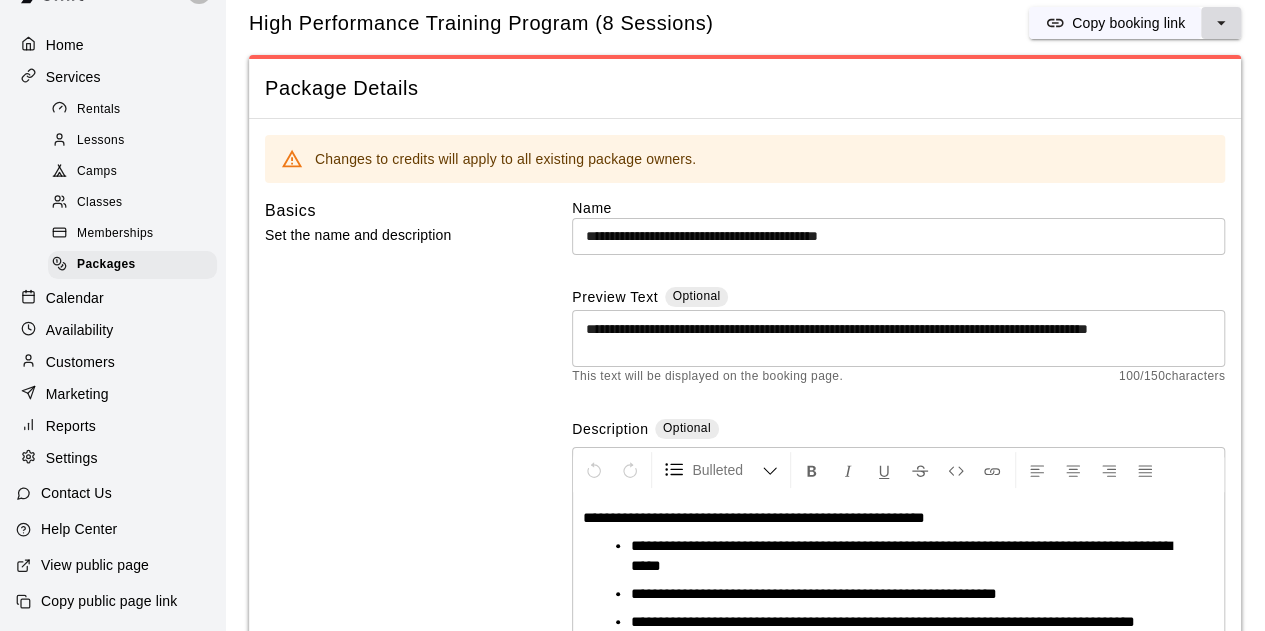 click 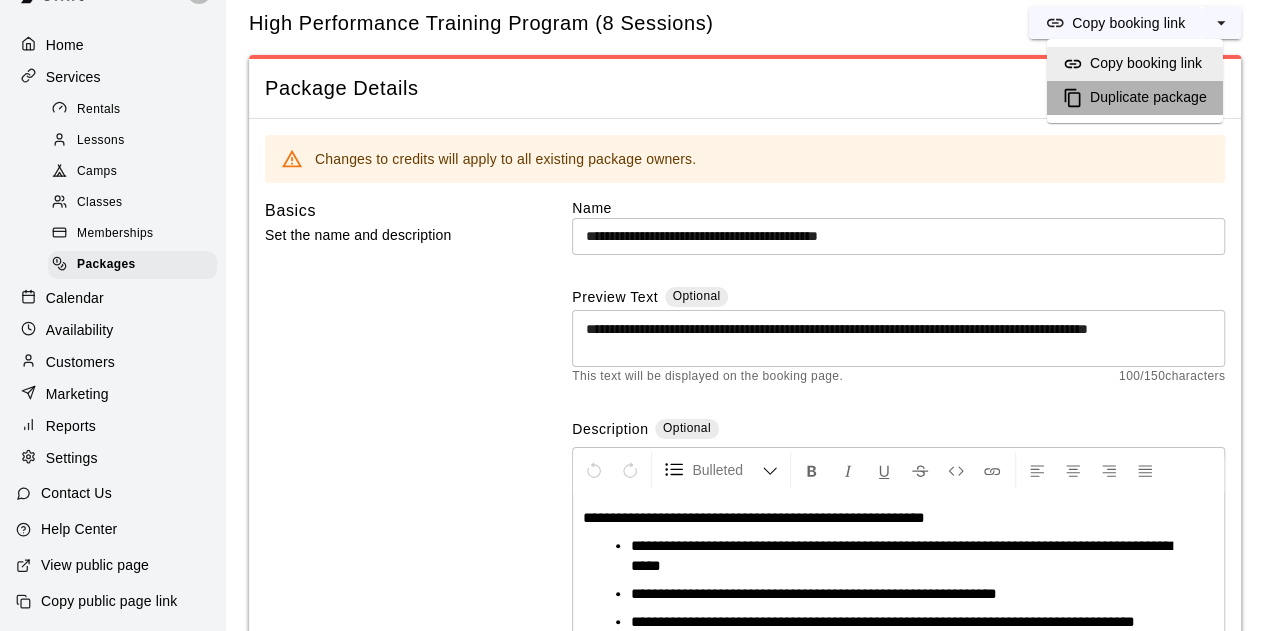 click on "Duplicate package" at bounding box center (1135, 98) 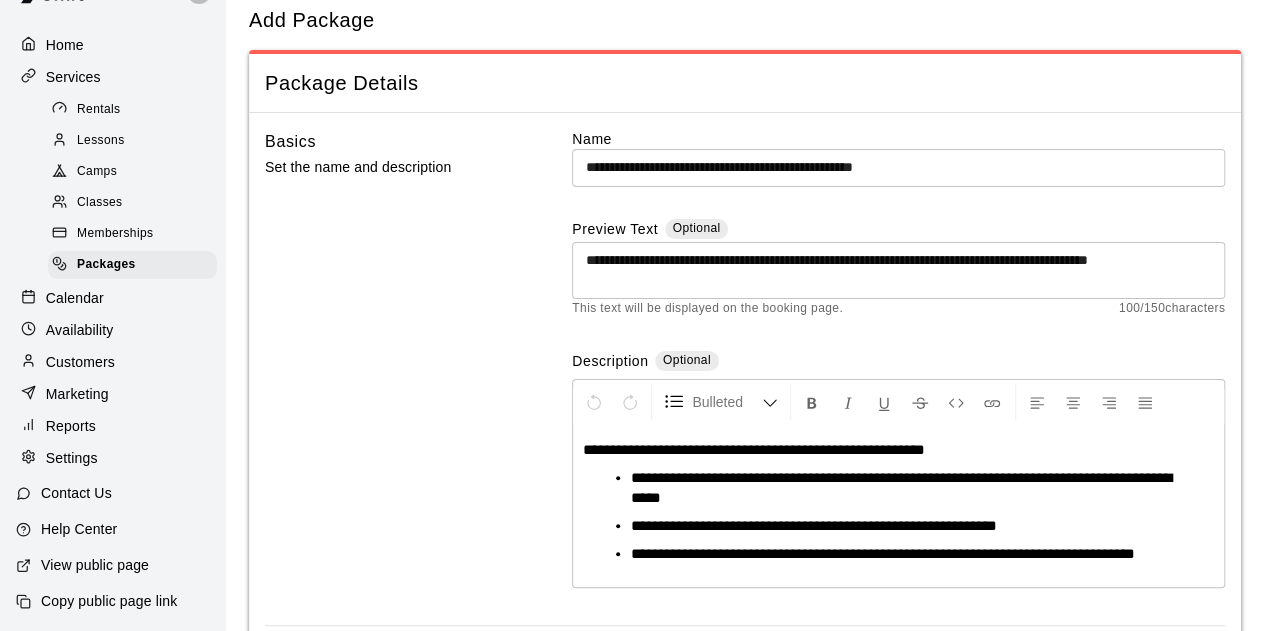scroll, scrollTop: 0, scrollLeft: 0, axis: both 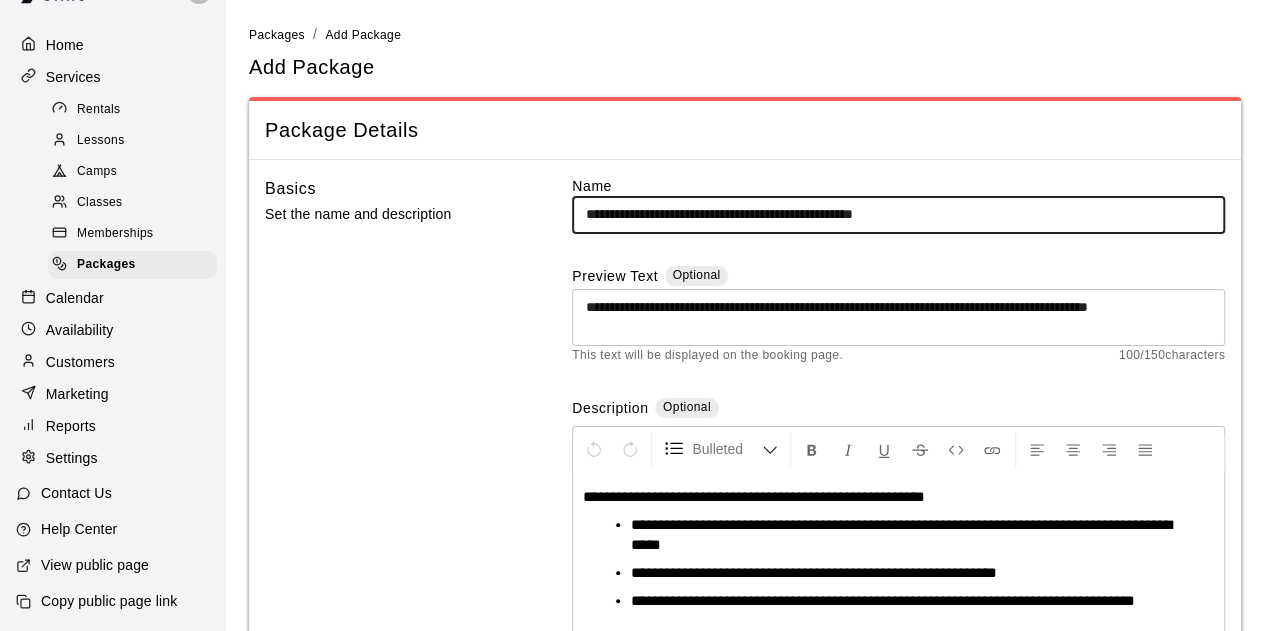 click on "**********" at bounding box center [898, 214] 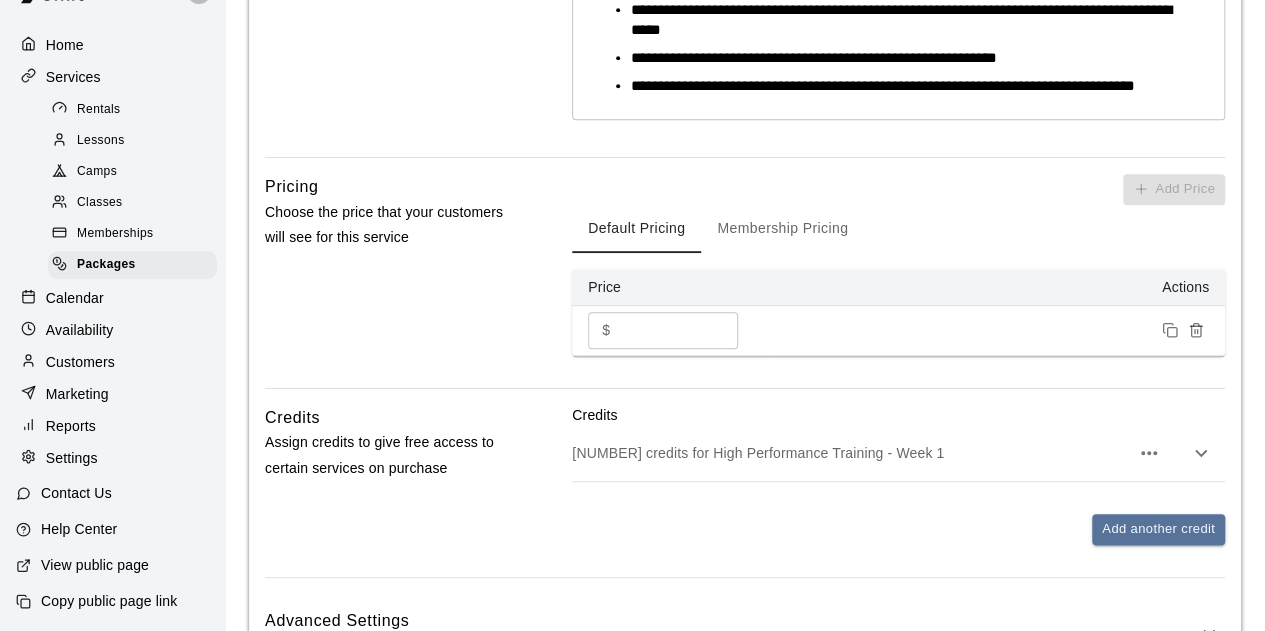 scroll, scrollTop: 531, scrollLeft: 0, axis: vertical 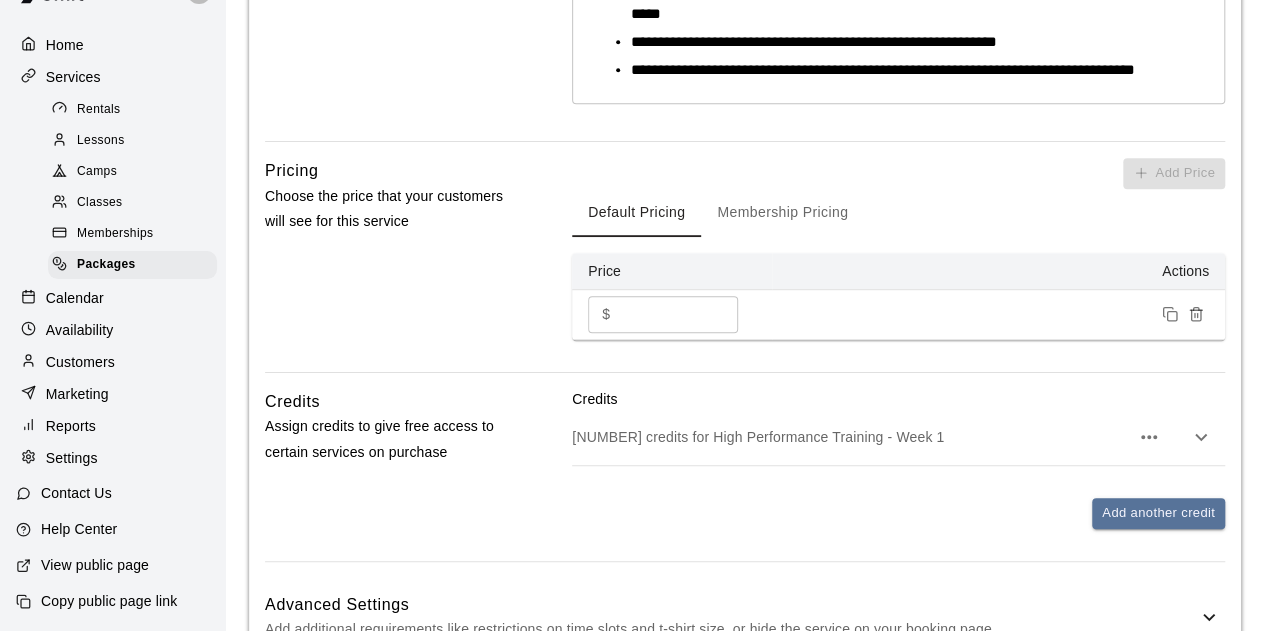 type on "**********" 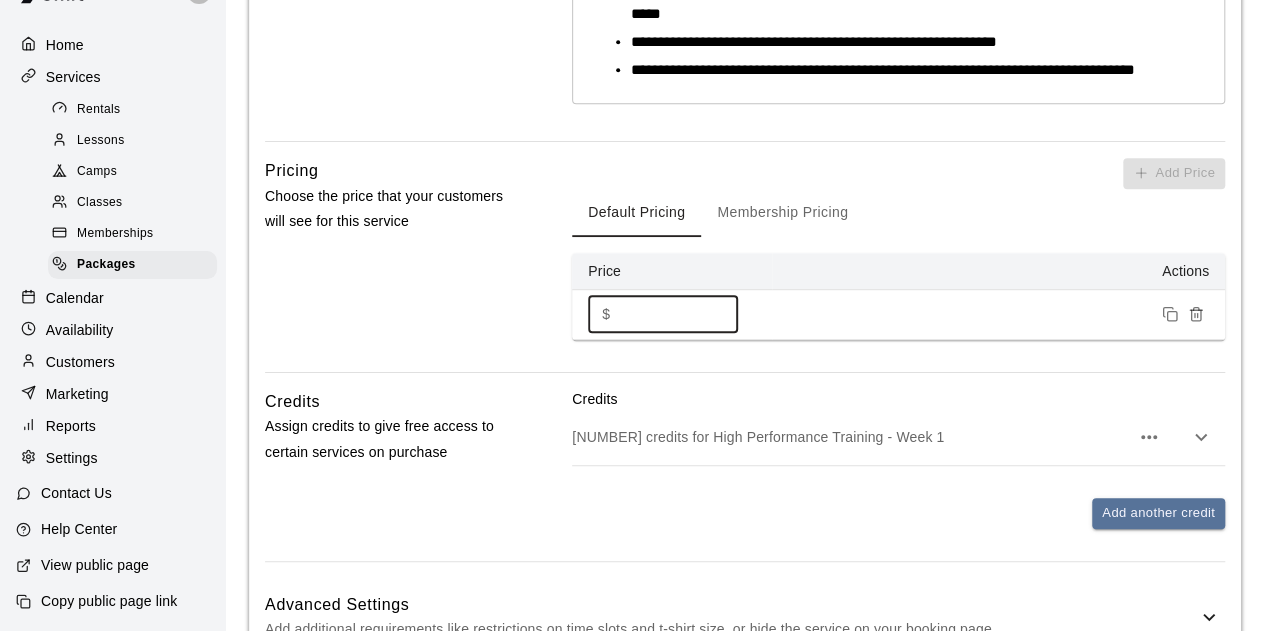click on "***" at bounding box center (679, 314) 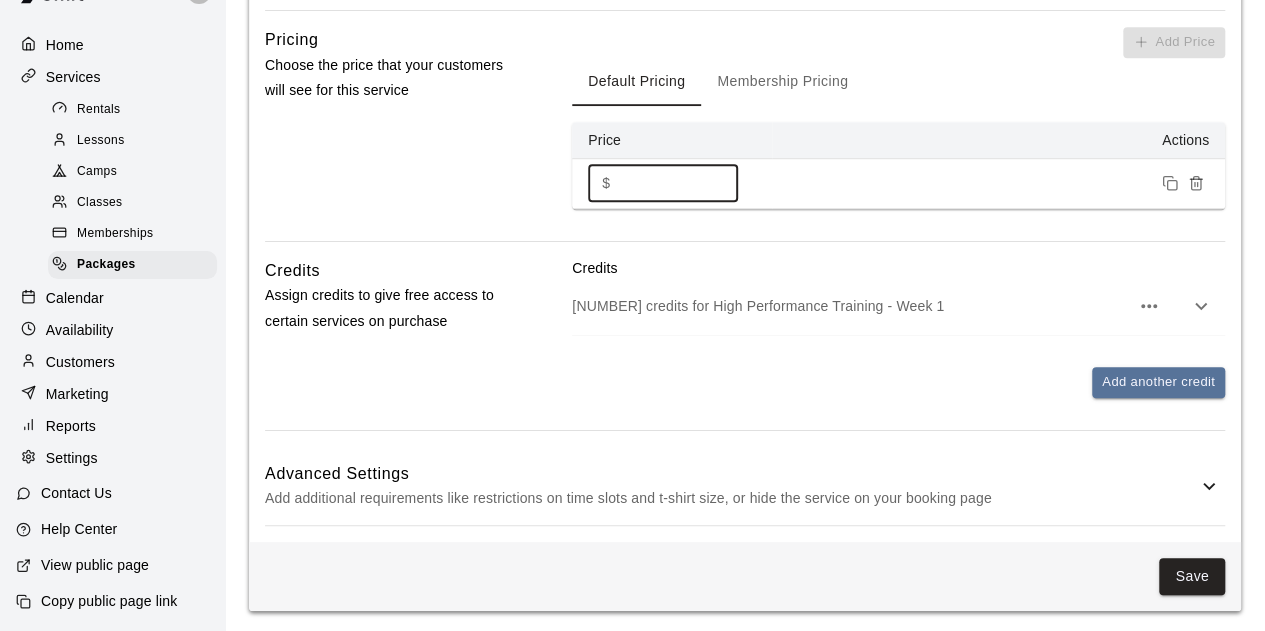 type on "***" 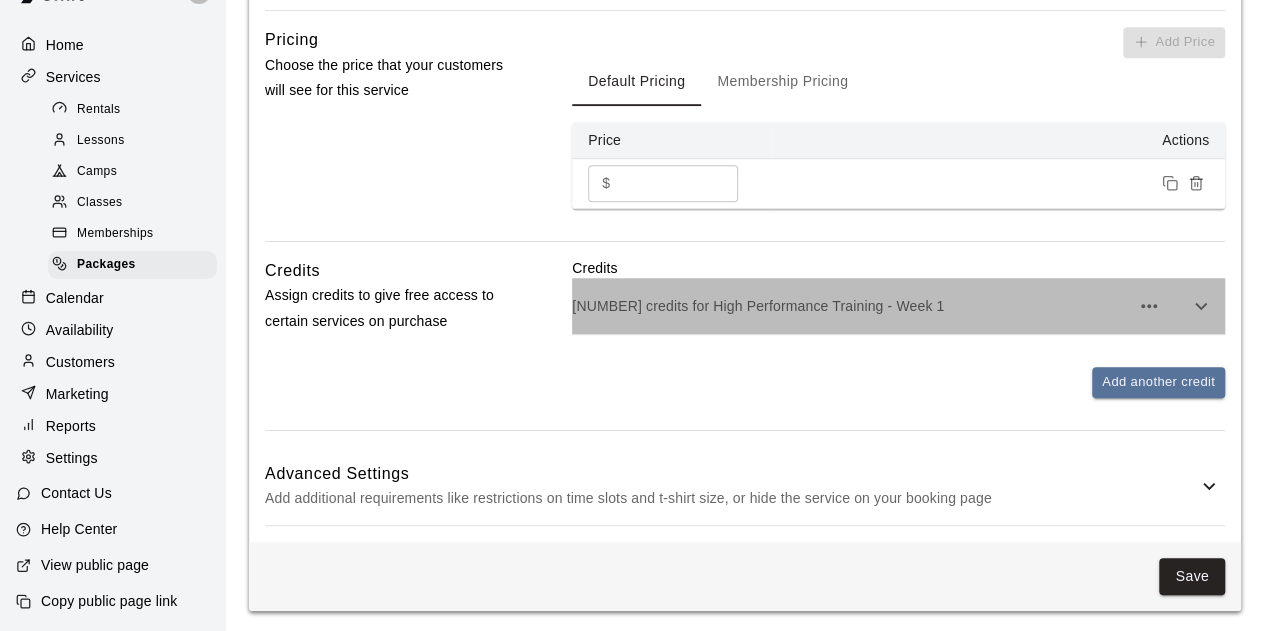 click on "[NUMBER] credits for High Performance Training - Week 1" at bounding box center [898, 306] 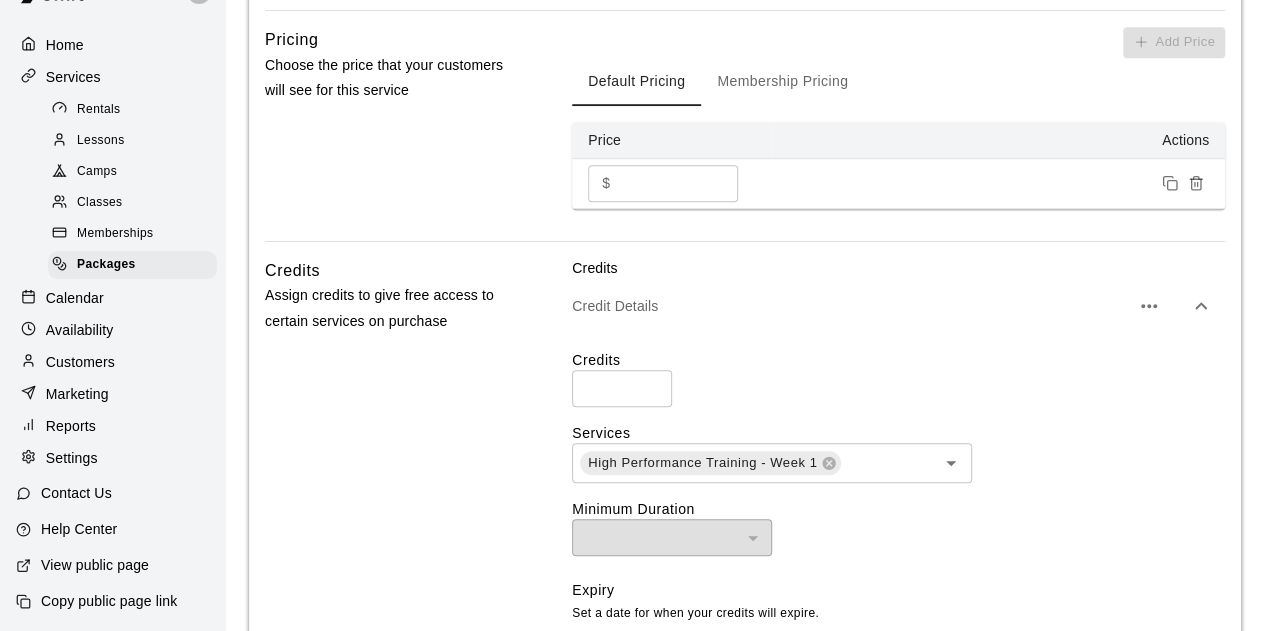 click on "*" at bounding box center (622, 388) 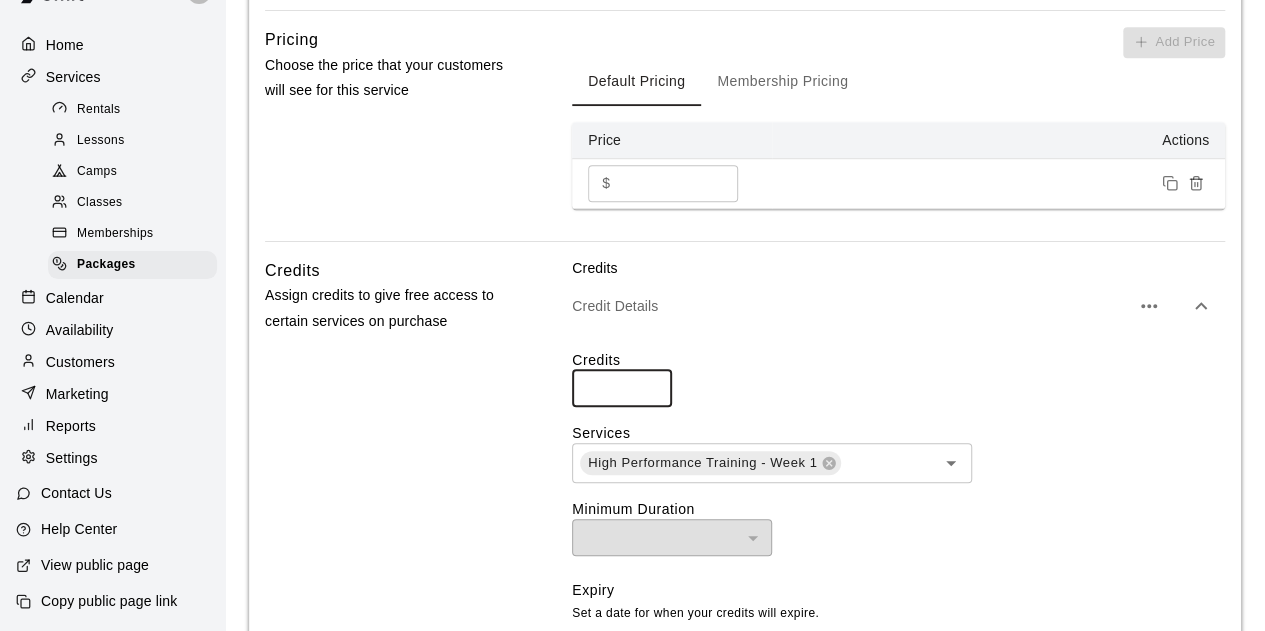 type on "*" 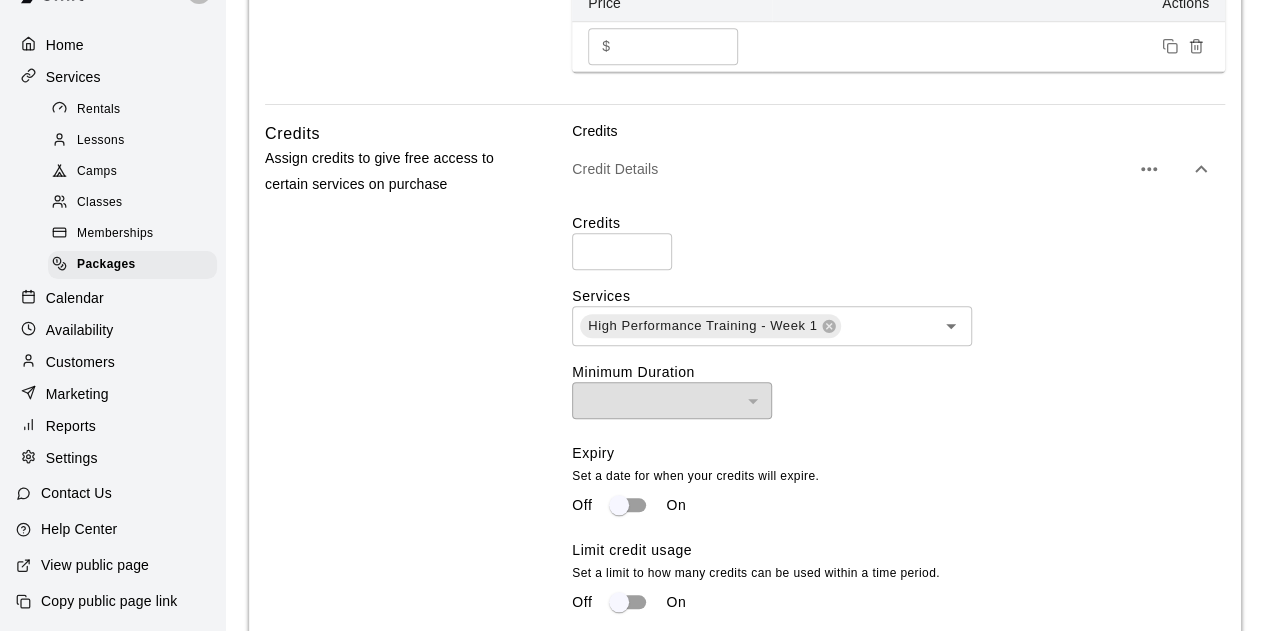 scroll, scrollTop: 800, scrollLeft: 0, axis: vertical 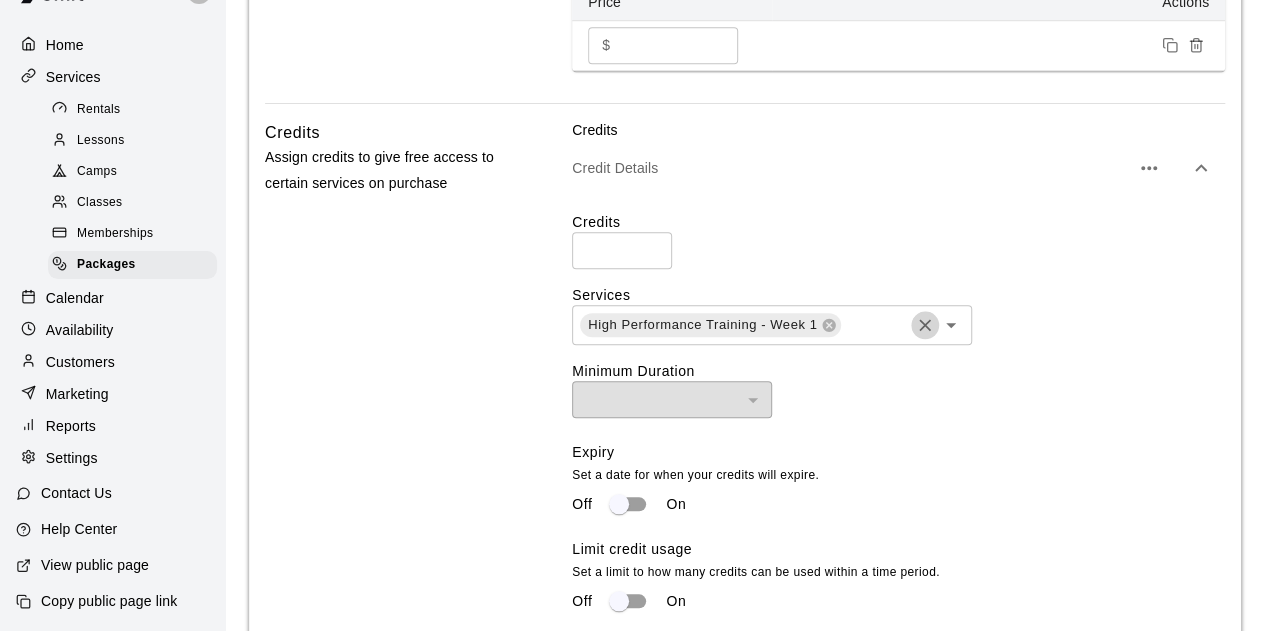 click 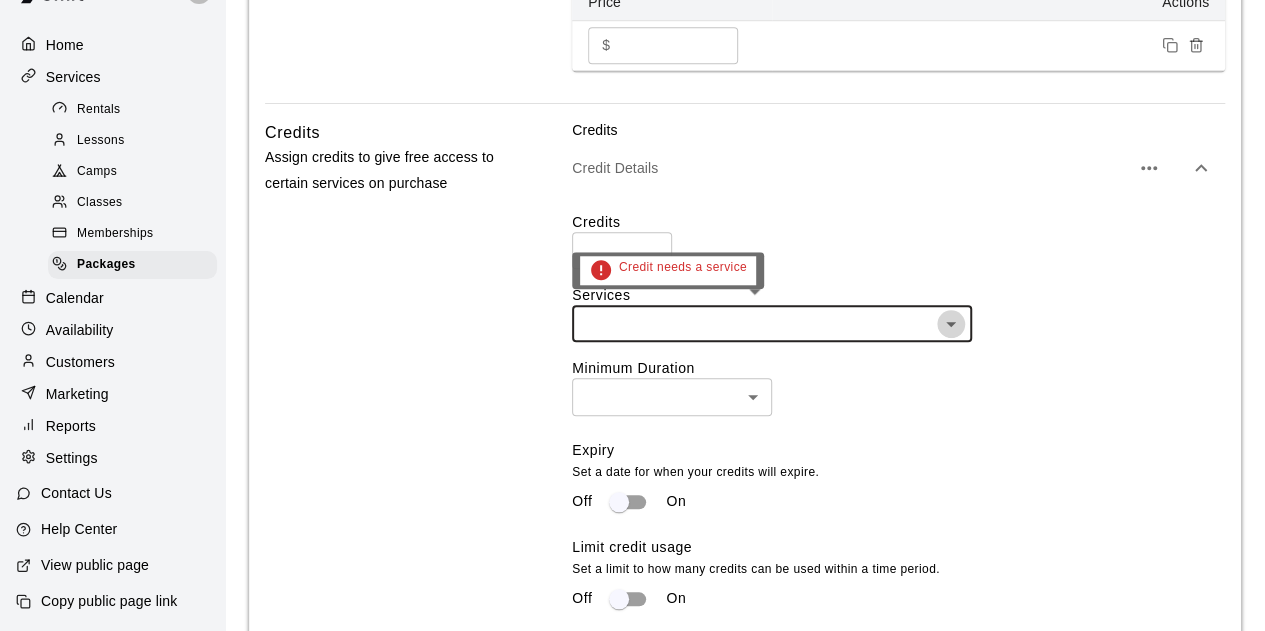 click 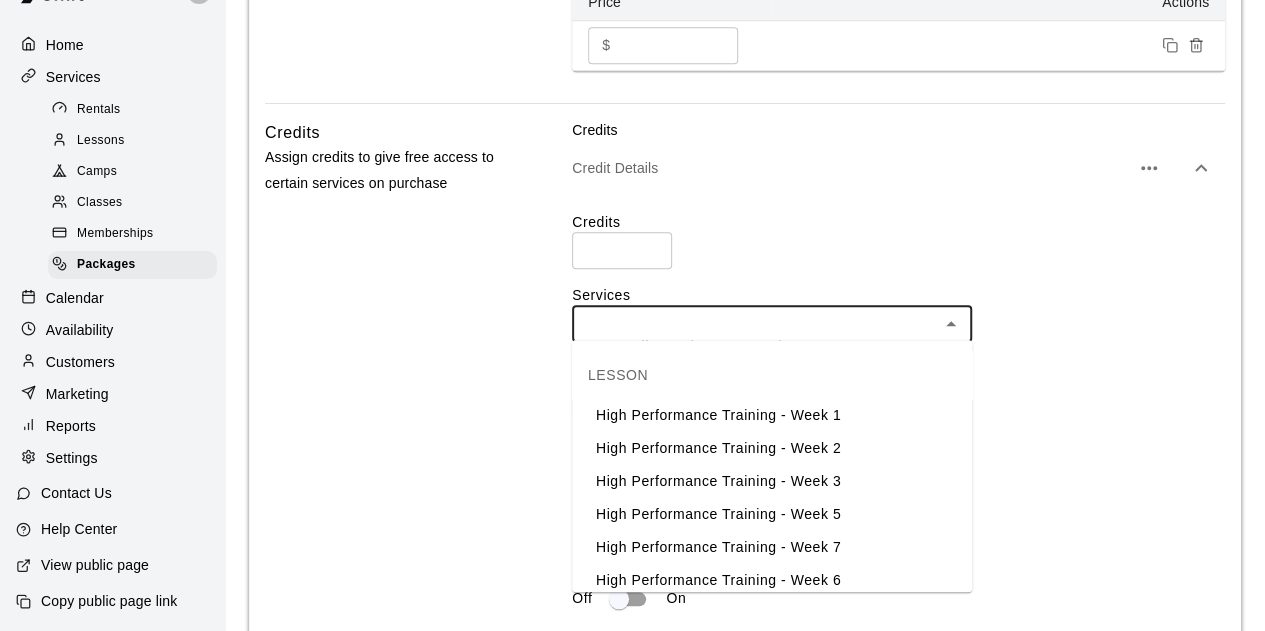 scroll, scrollTop: 265, scrollLeft: 0, axis: vertical 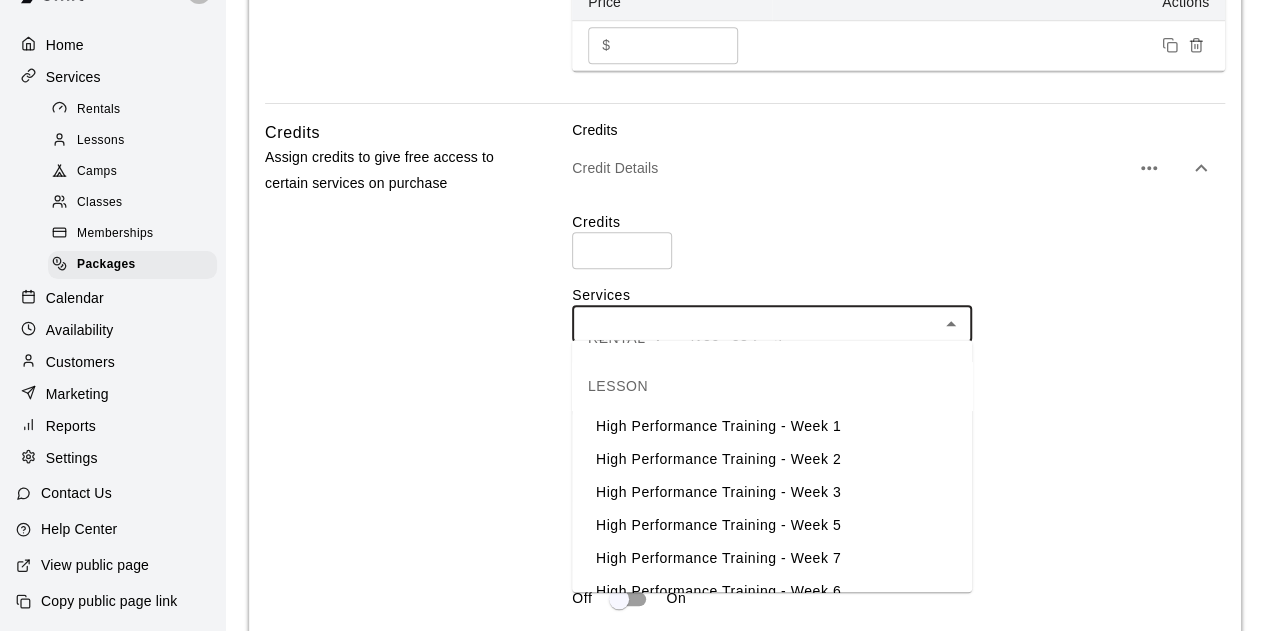 click on "High Performance Training - Week 1" at bounding box center [772, 426] 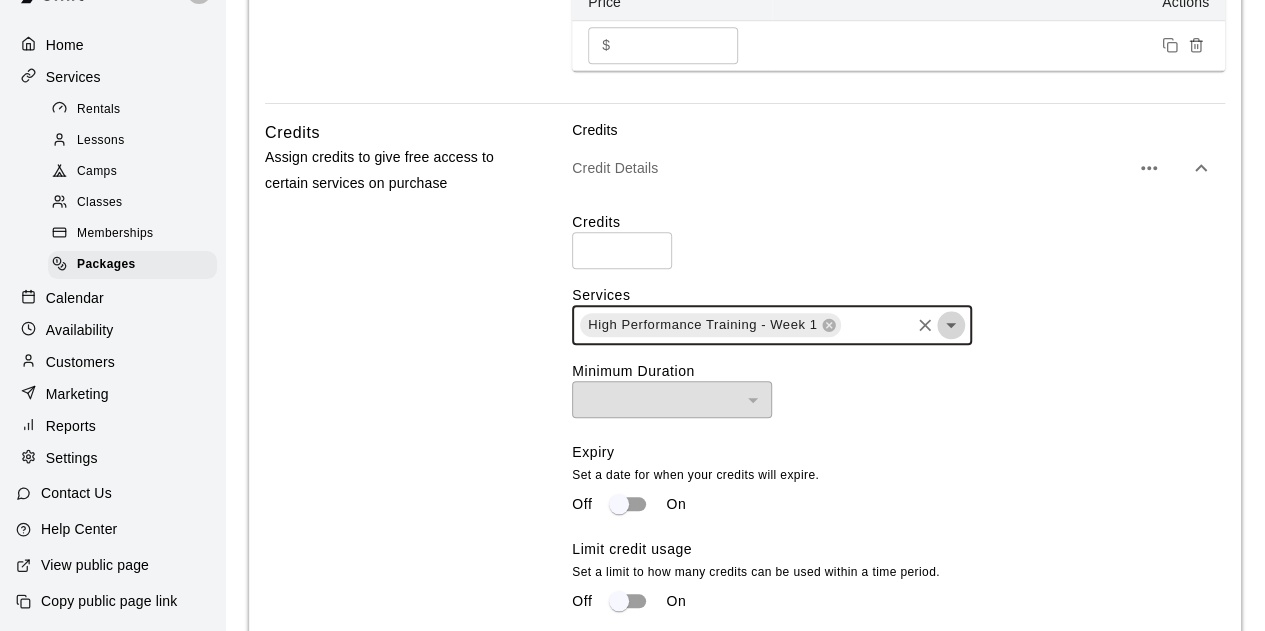 click 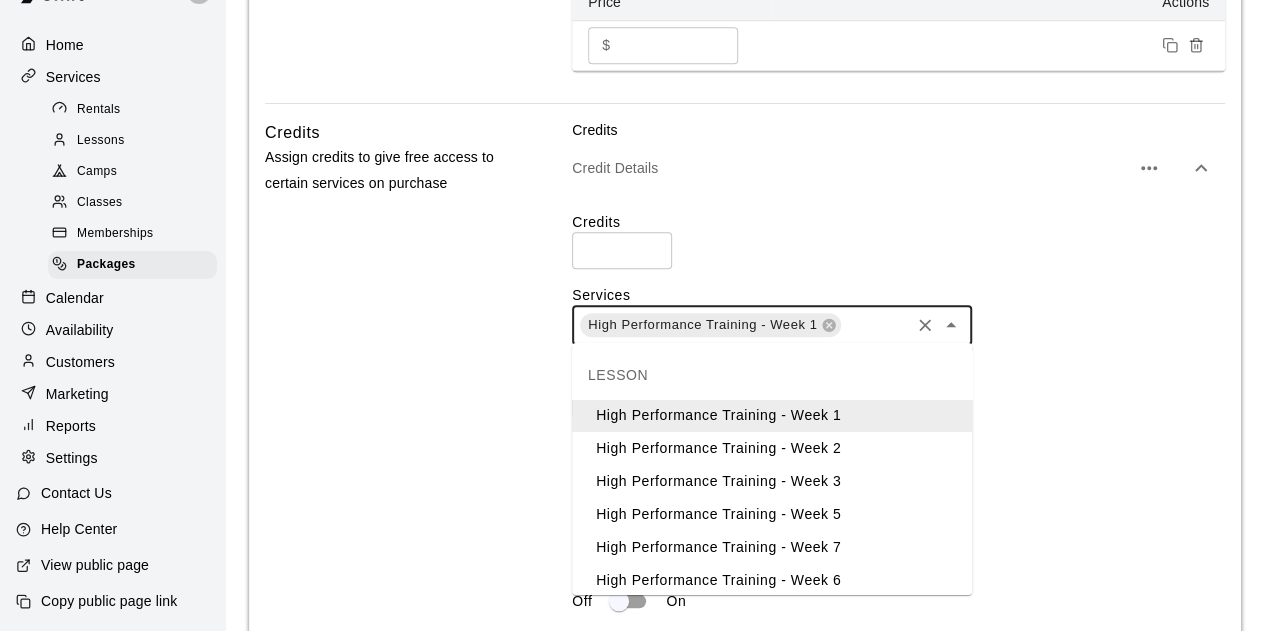 click on "High Performance Training - Week 2" at bounding box center [772, 448] 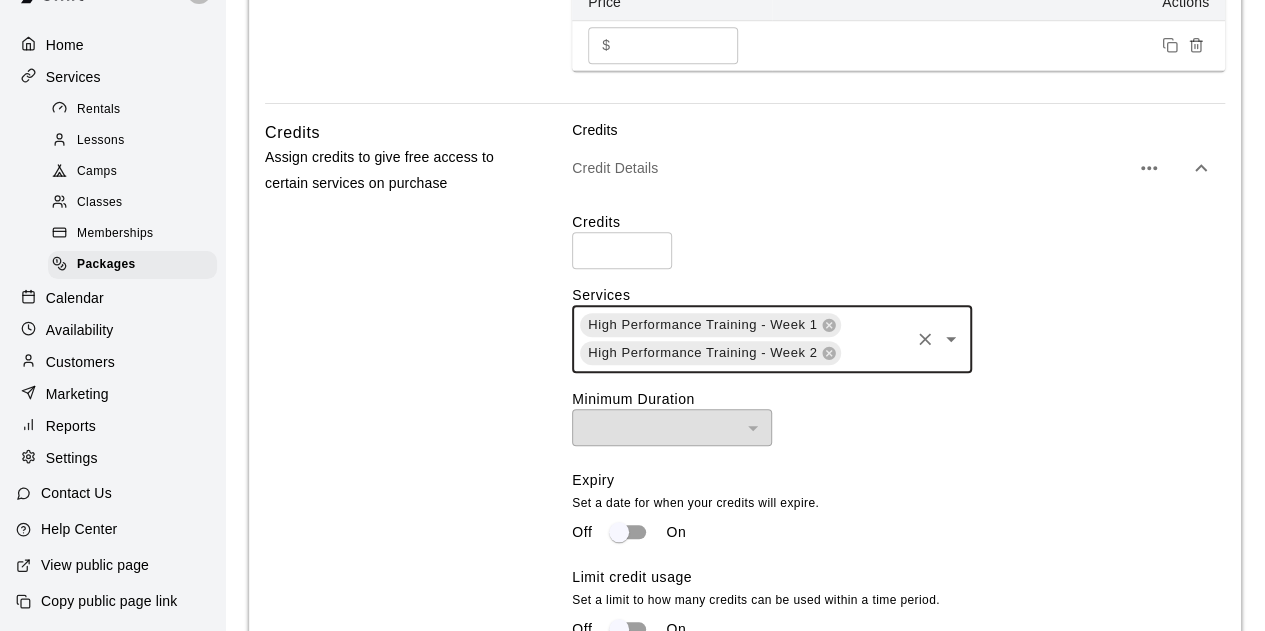 click 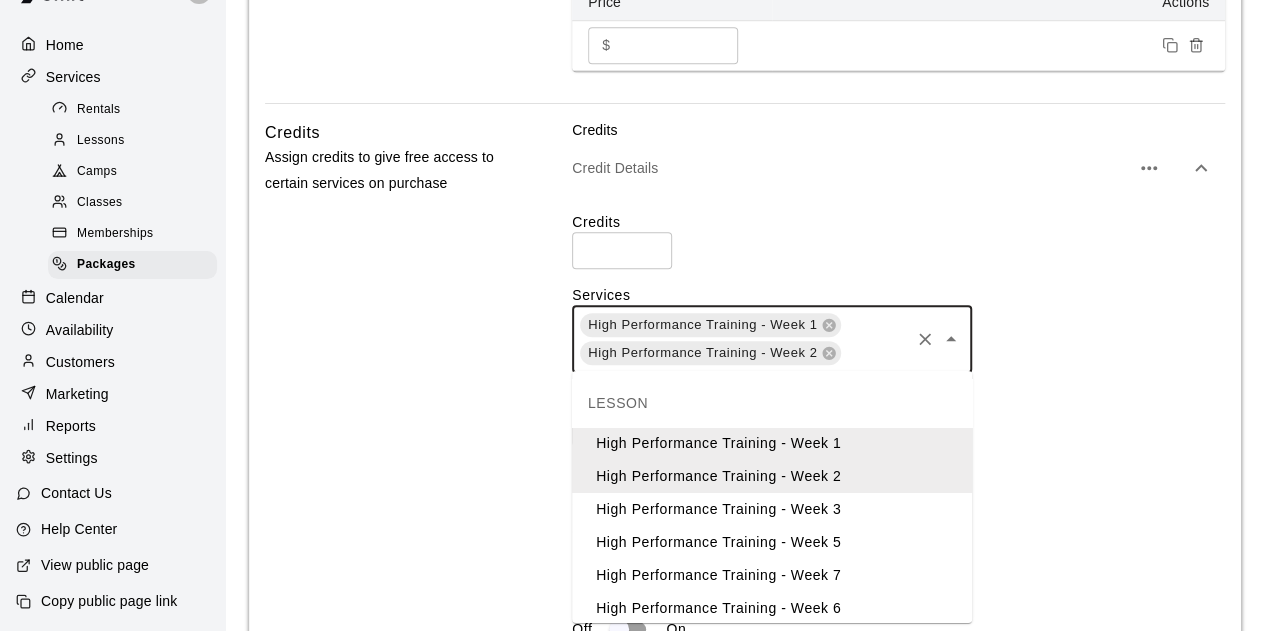 click on "High Performance Training - Week 3" at bounding box center (772, 509) 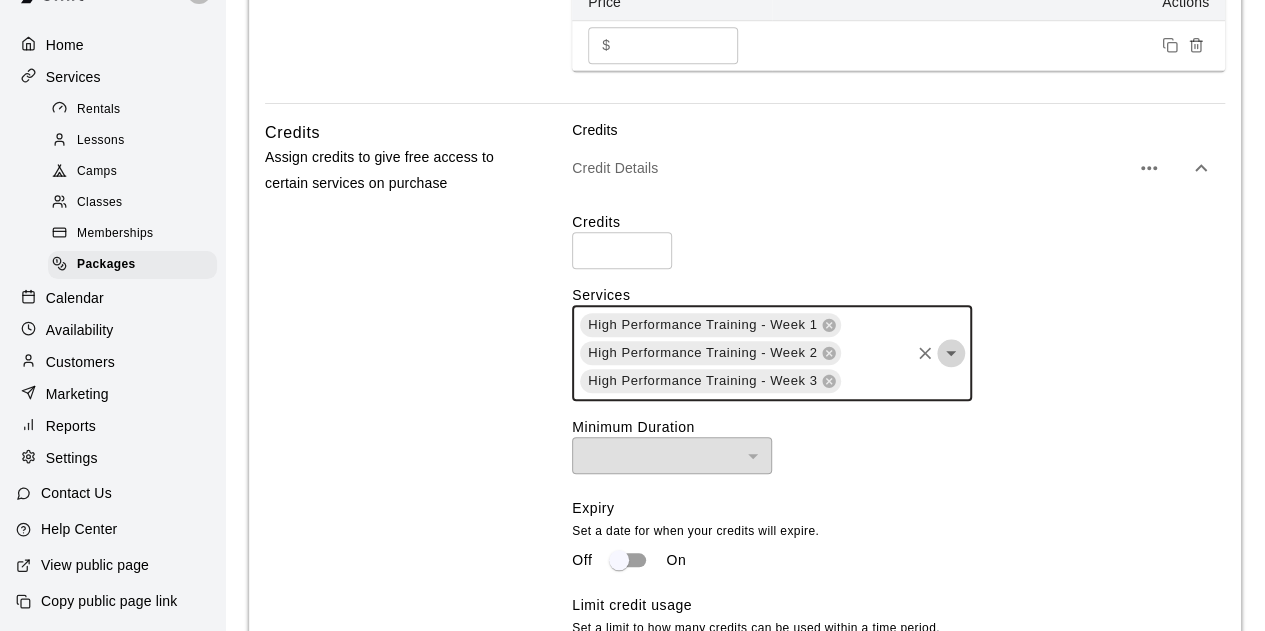 click 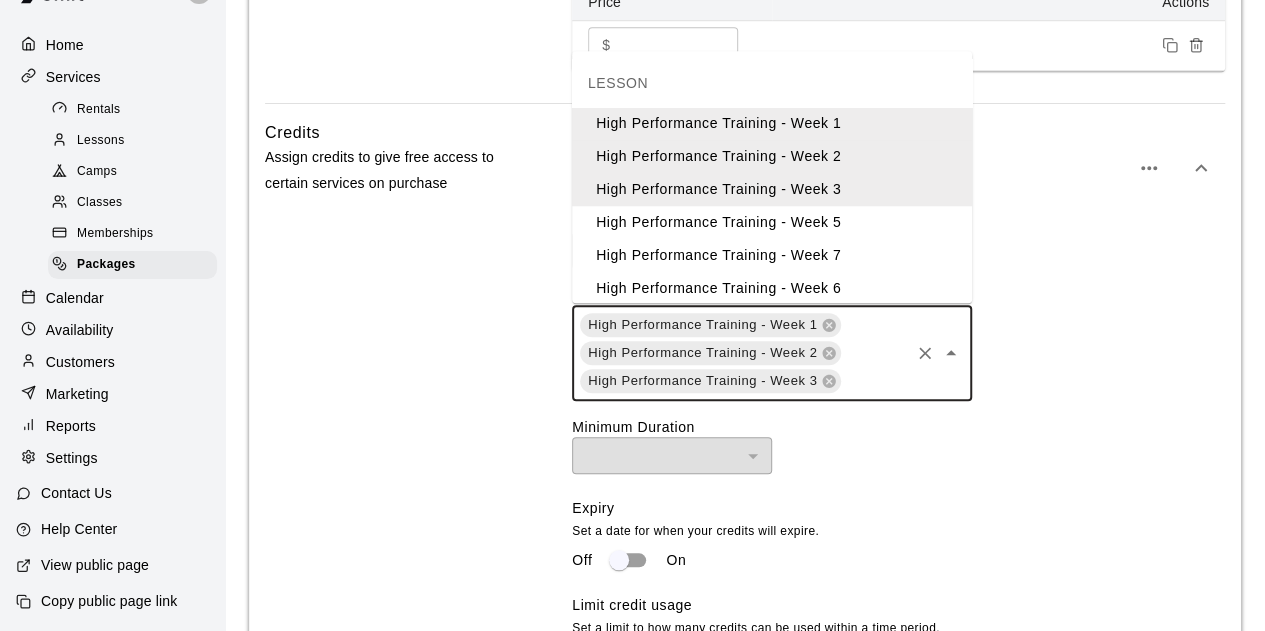click on "High Performance Training - Week 5" at bounding box center (772, 222) 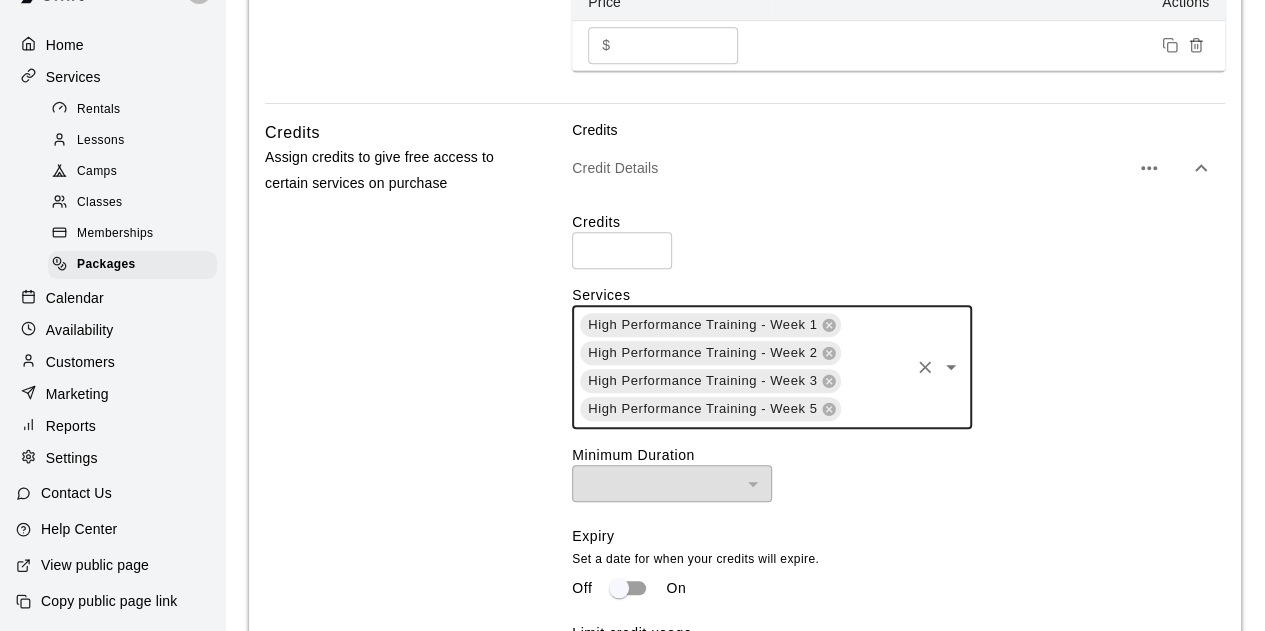click on "High Performance Training - Week 1 High Performance Training - Week 2  High Performance Training - Week 3 High Performance Training - Week 5 ​" at bounding box center (898, 367) 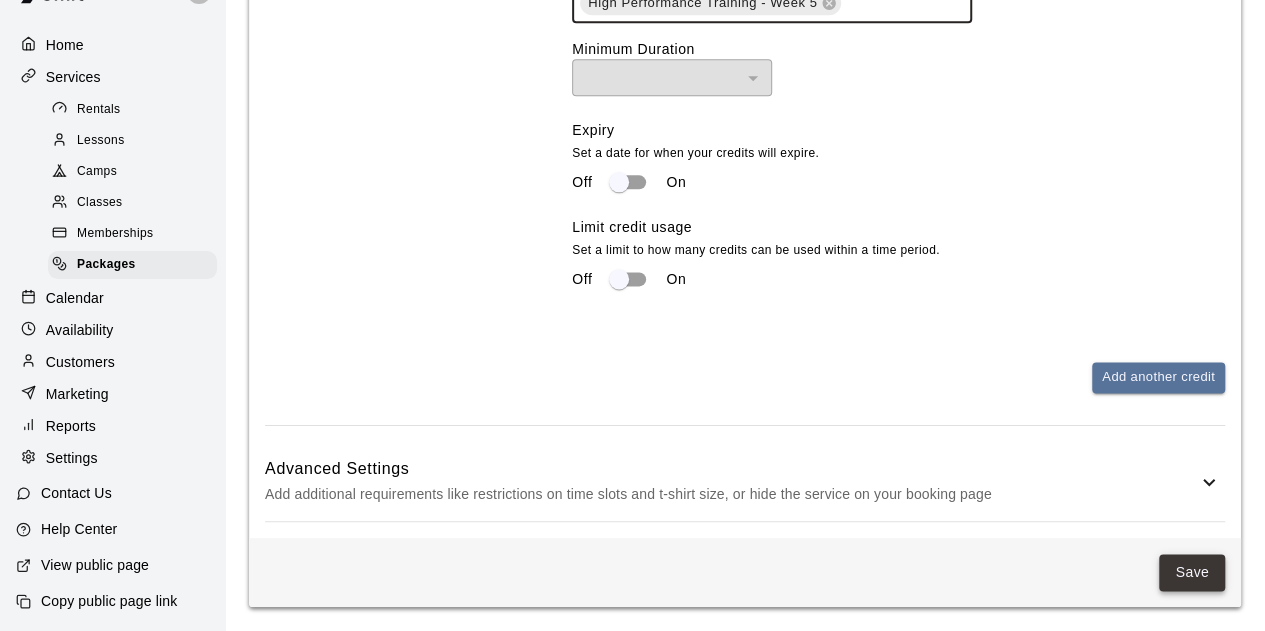 click on "Save" at bounding box center [1192, 572] 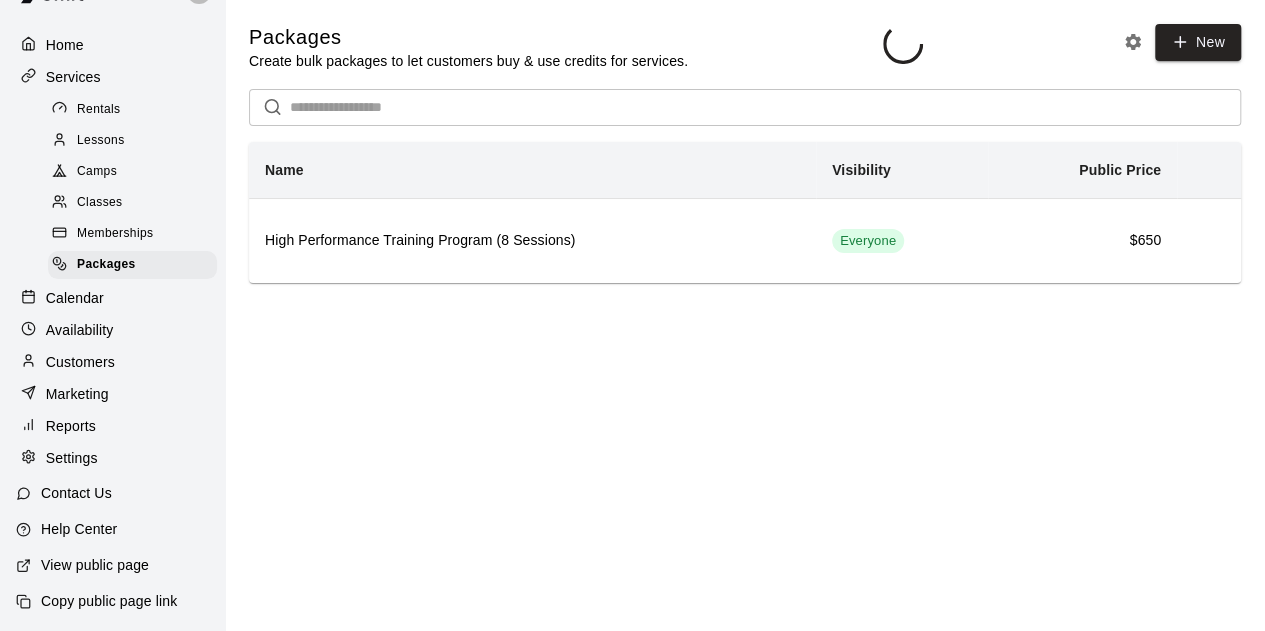 scroll, scrollTop: 0, scrollLeft: 0, axis: both 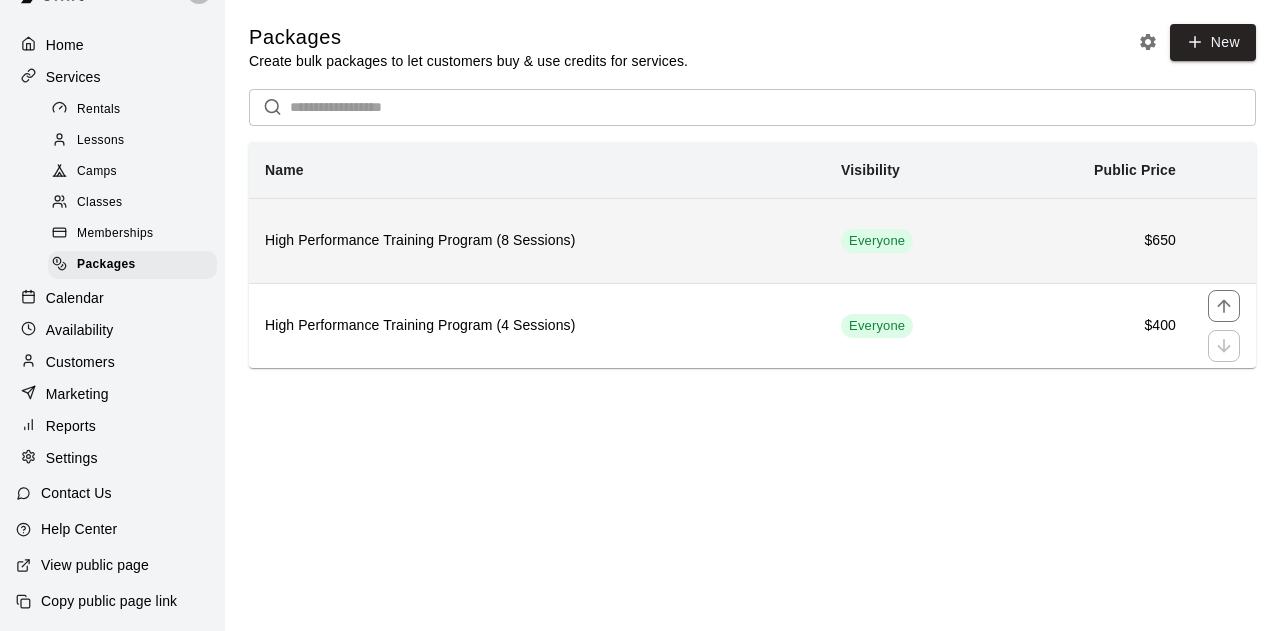 click on "High Performance Training Program (8 Sessions)" at bounding box center (537, 240) 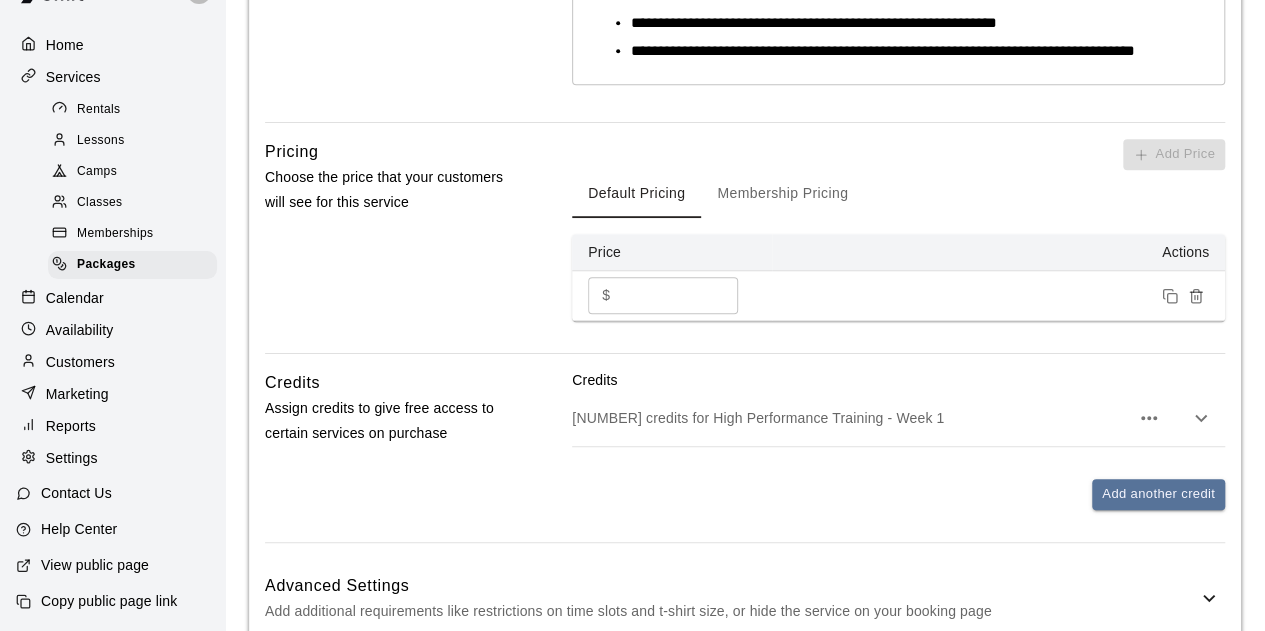 scroll, scrollTop: 627, scrollLeft: 0, axis: vertical 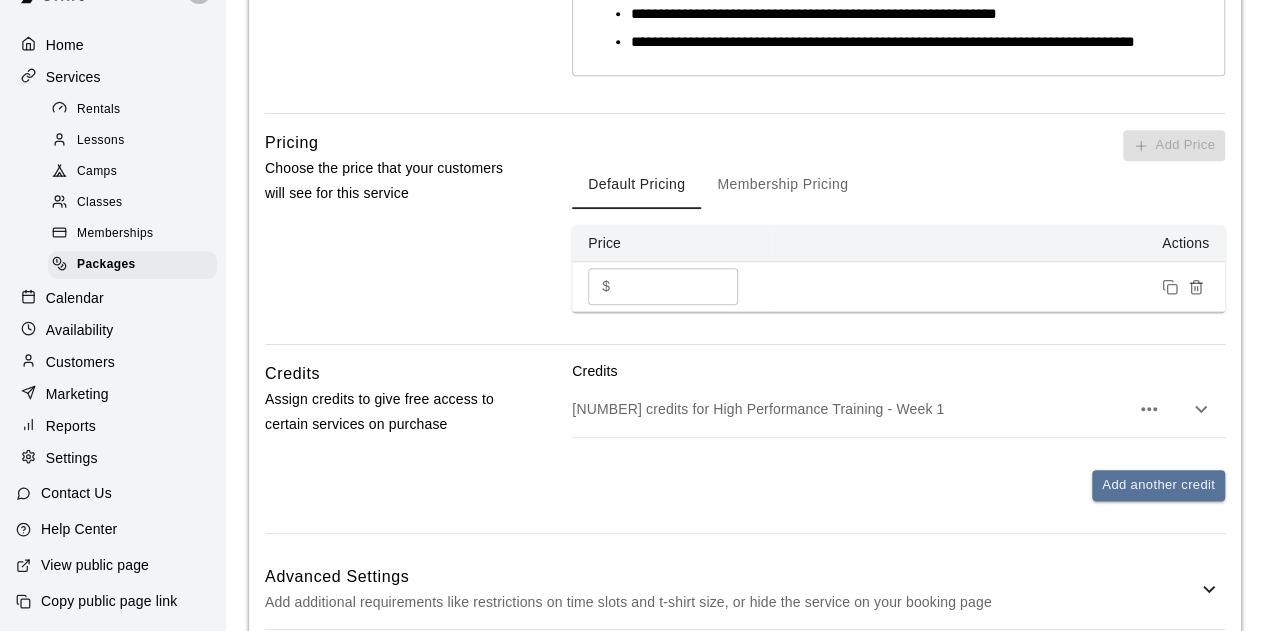 click on "***" at bounding box center [679, 286] 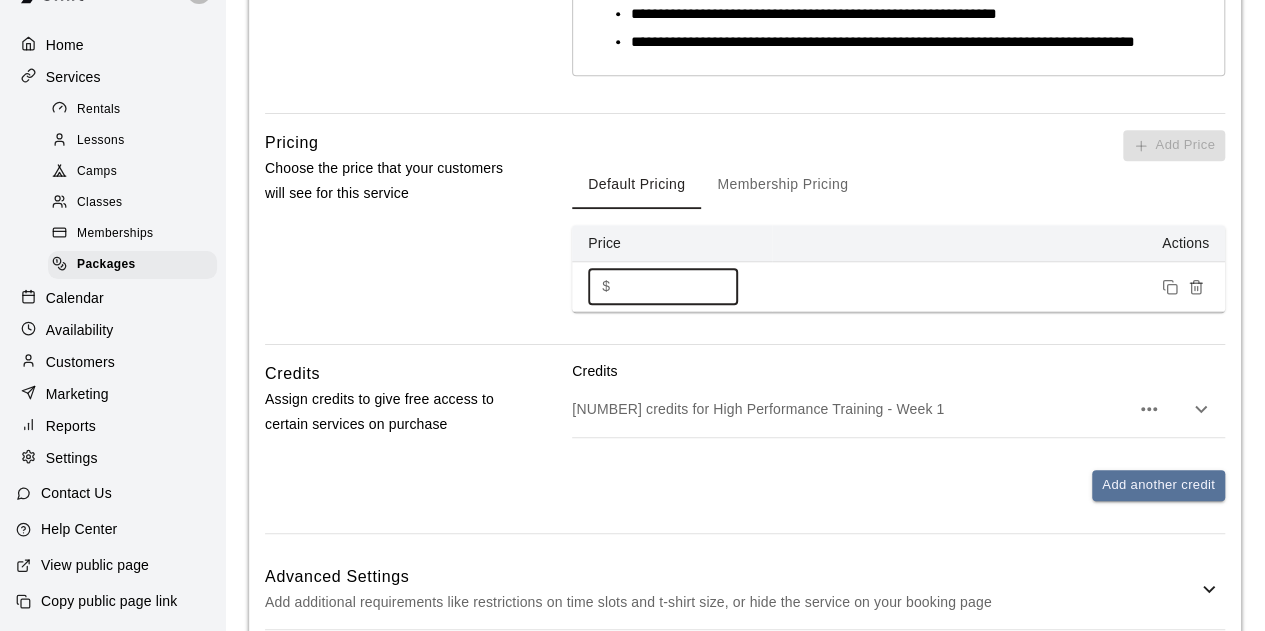 type on "*" 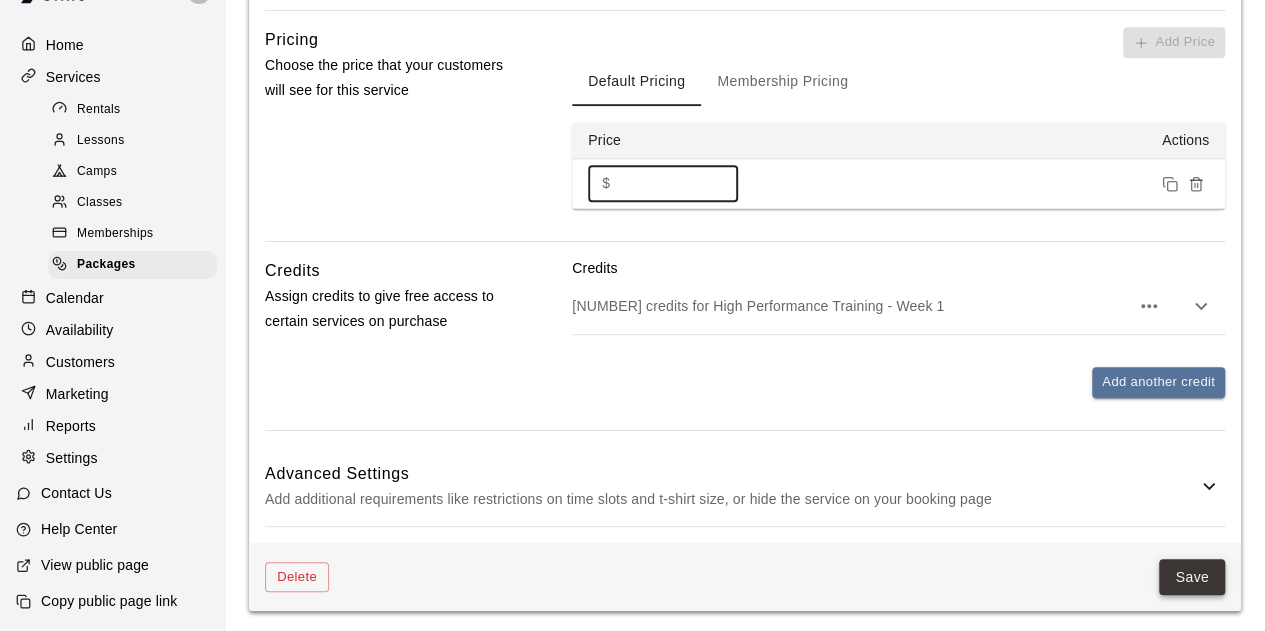 type on "***" 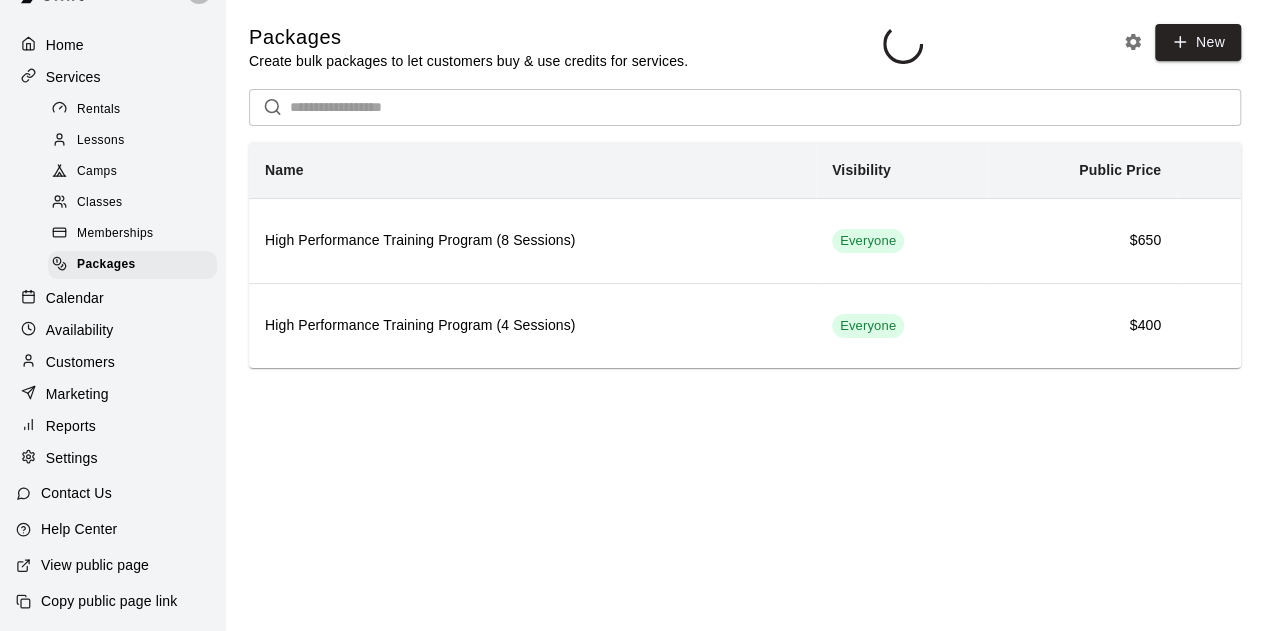 scroll, scrollTop: 0, scrollLeft: 0, axis: both 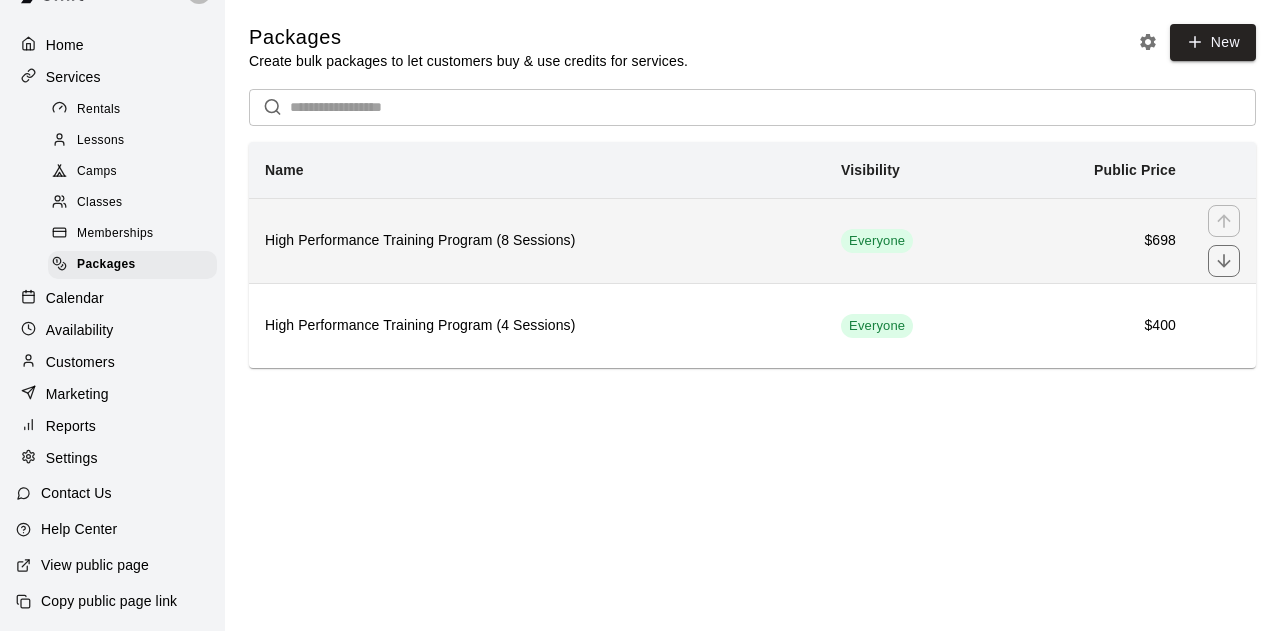 click on "High Performance Training Program (8 Sessions)" at bounding box center [537, 241] 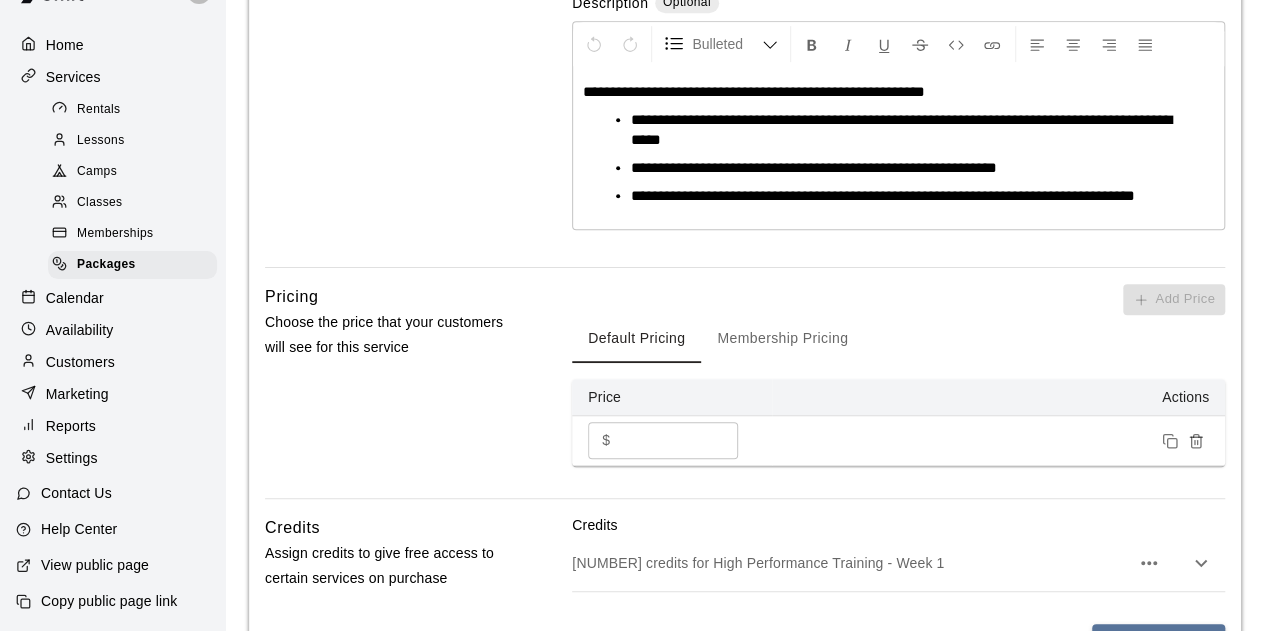 scroll, scrollTop: 576, scrollLeft: 0, axis: vertical 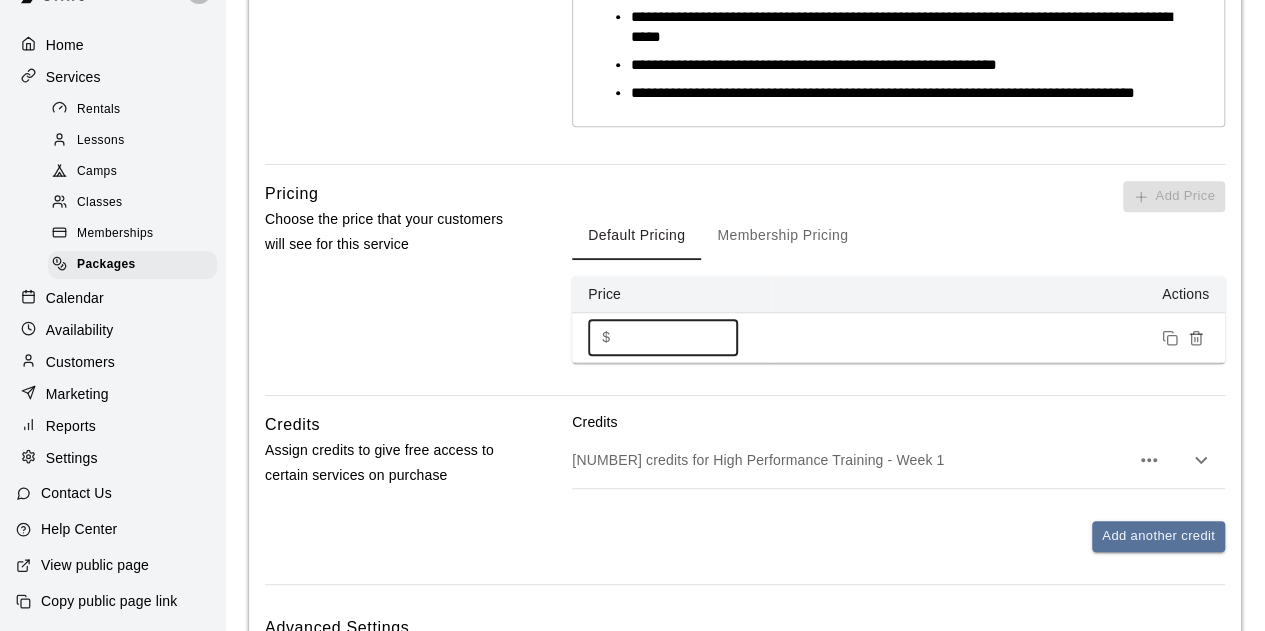 click on "***" at bounding box center (679, 337) 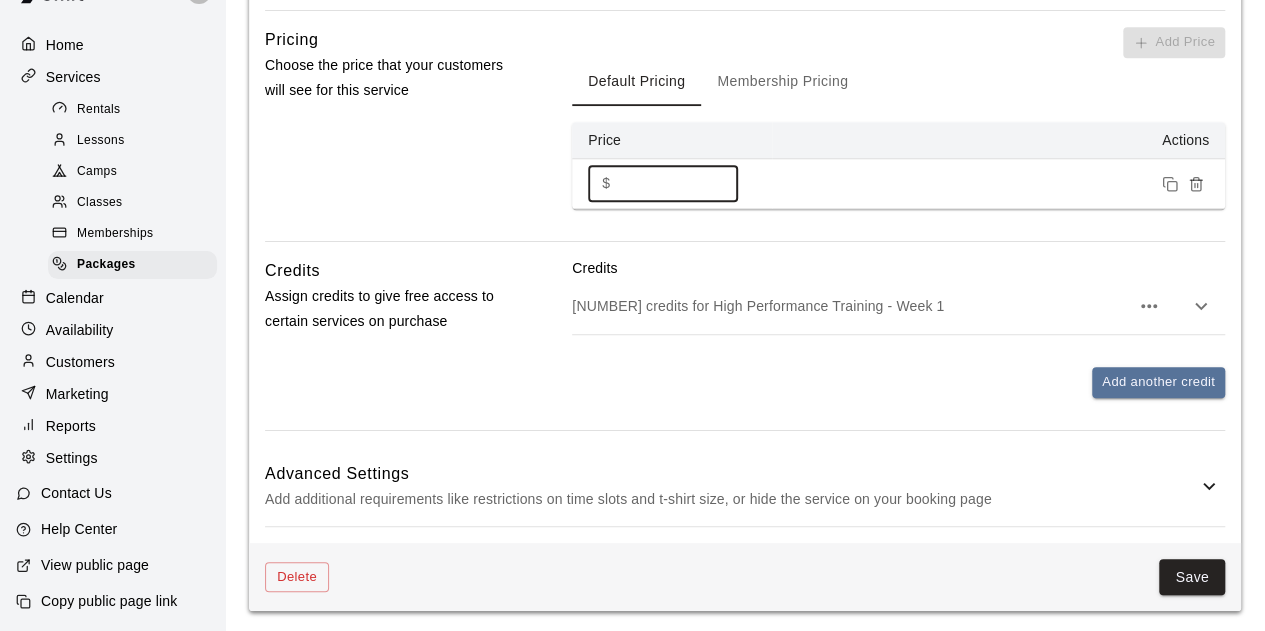 click on "***" at bounding box center [679, 183] 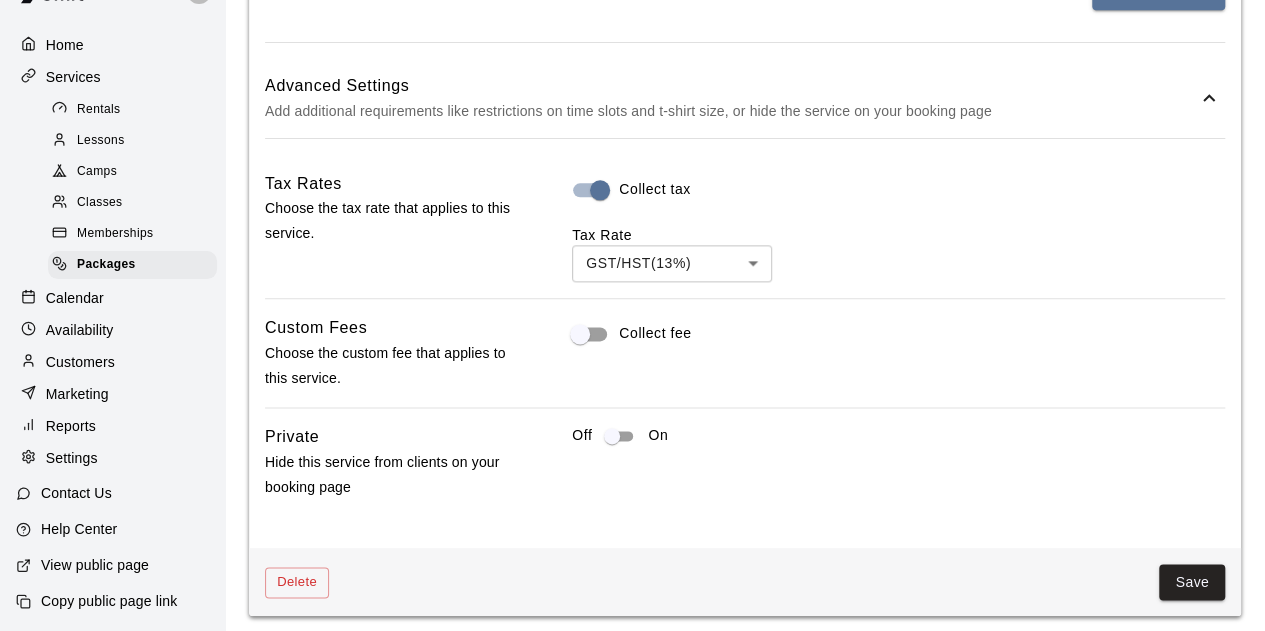 scroll, scrollTop: 1126, scrollLeft: 0, axis: vertical 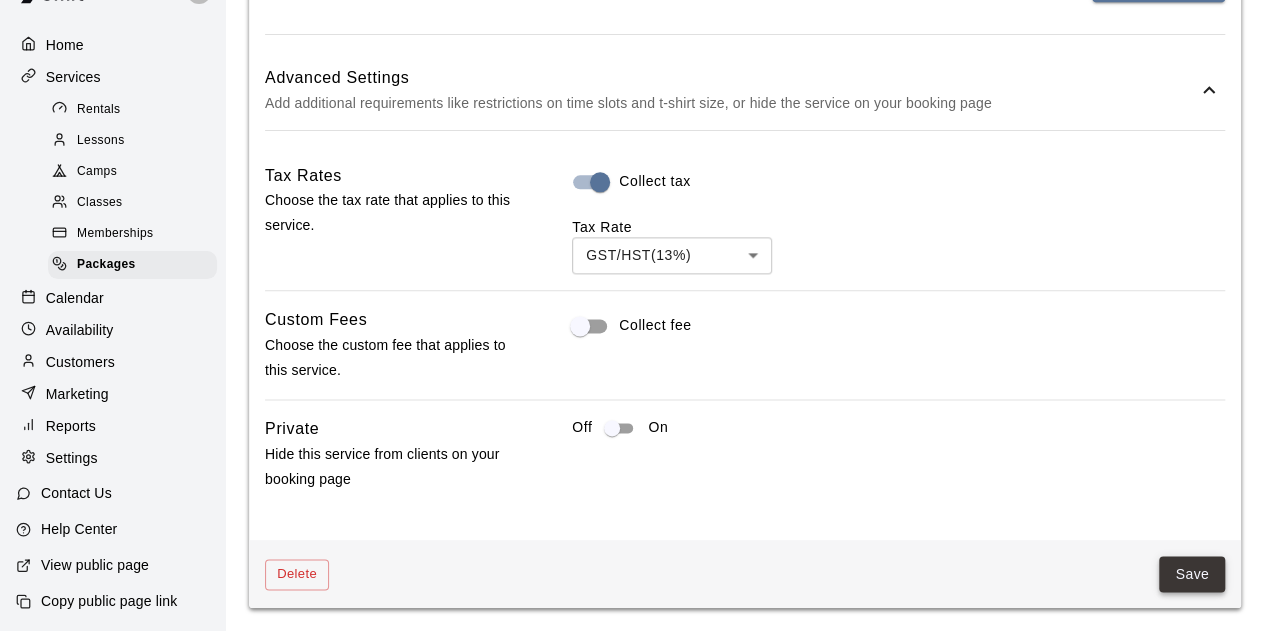 click on "Save" at bounding box center [1192, 574] 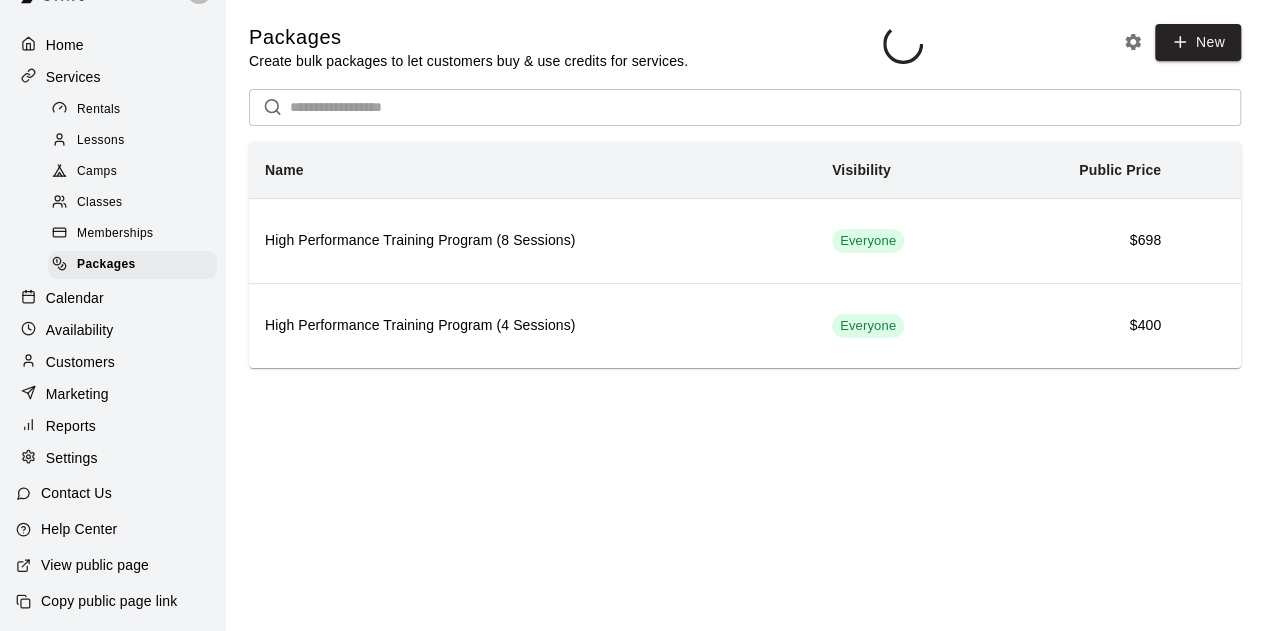 scroll, scrollTop: 0, scrollLeft: 0, axis: both 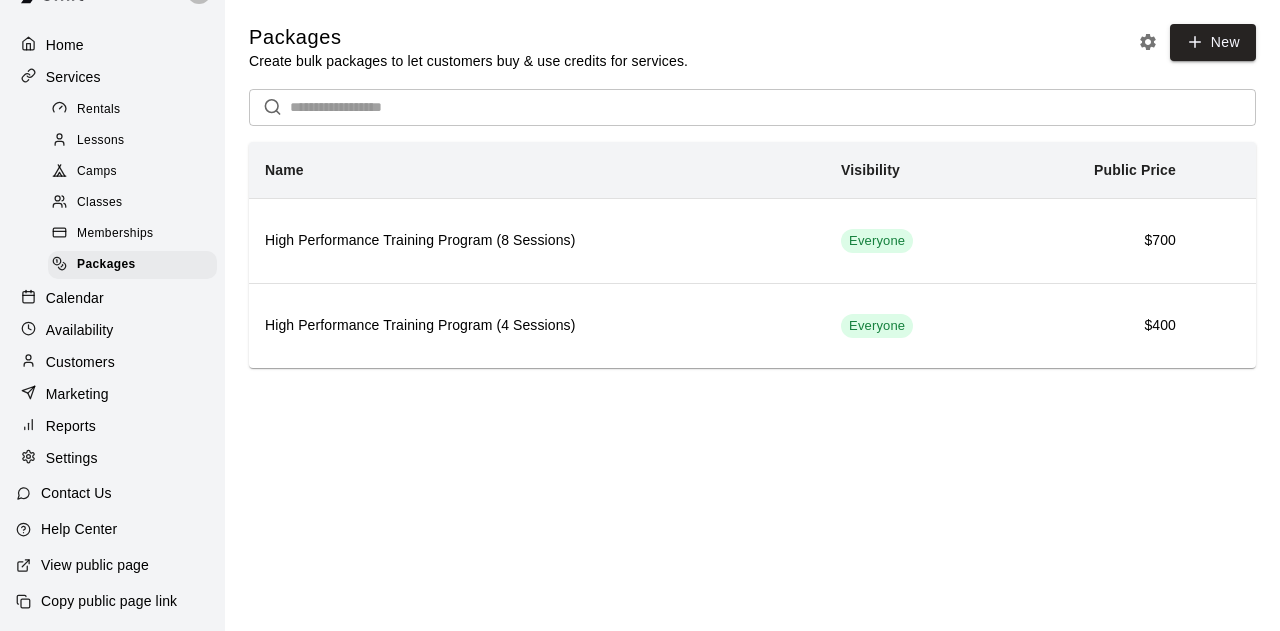click on "Memberships" at bounding box center (115, 234) 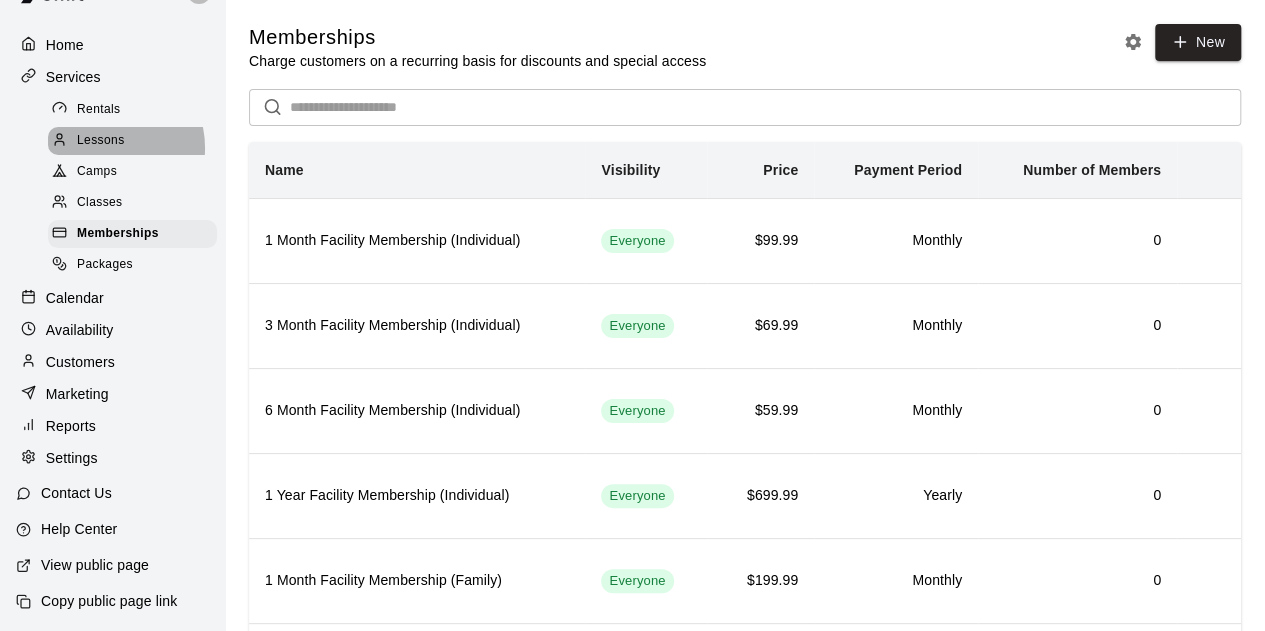 click on "Lessons" at bounding box center (101, 141) 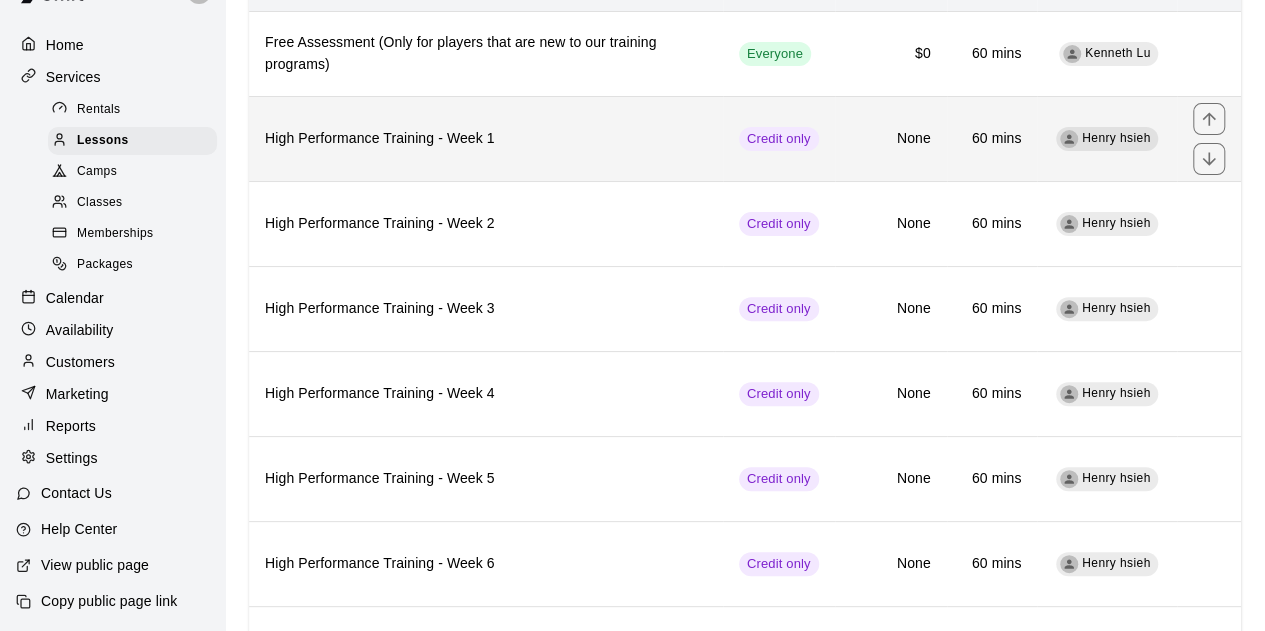 scroll, scrollTop: 193, scrollLeft: 0, axis: vertical 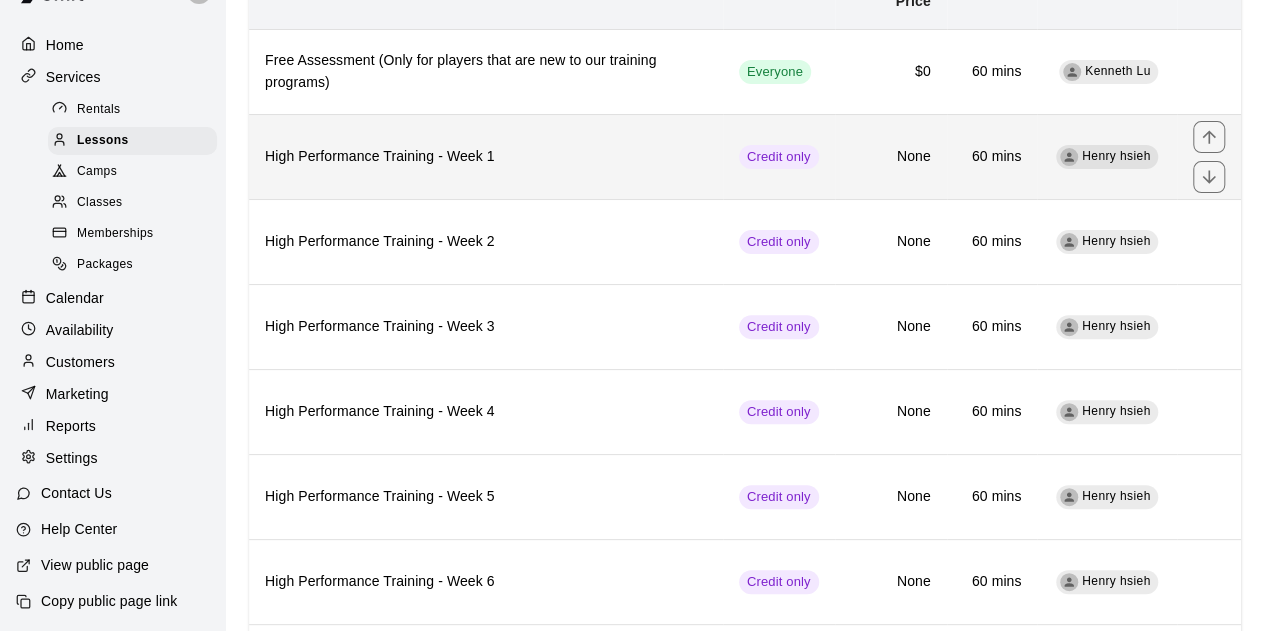 click on "High Performance Training - Week 1" at bounding box center (486, 157) 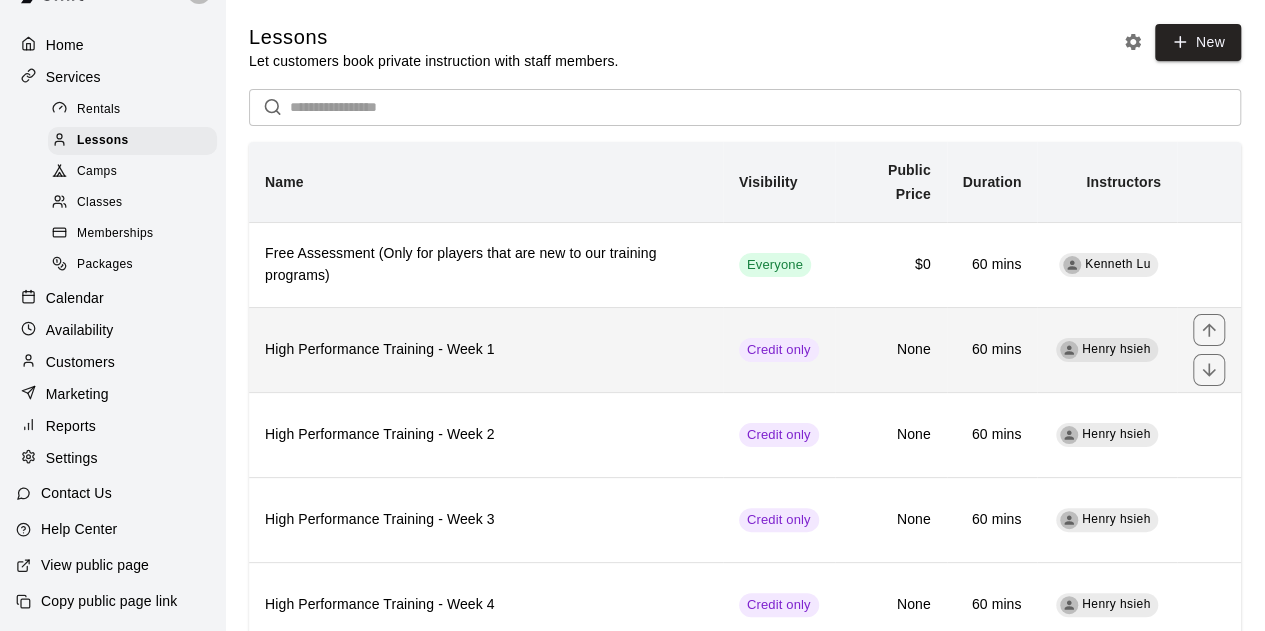click on "High Performance Training - Week 1" at bounding box center (486, 350) 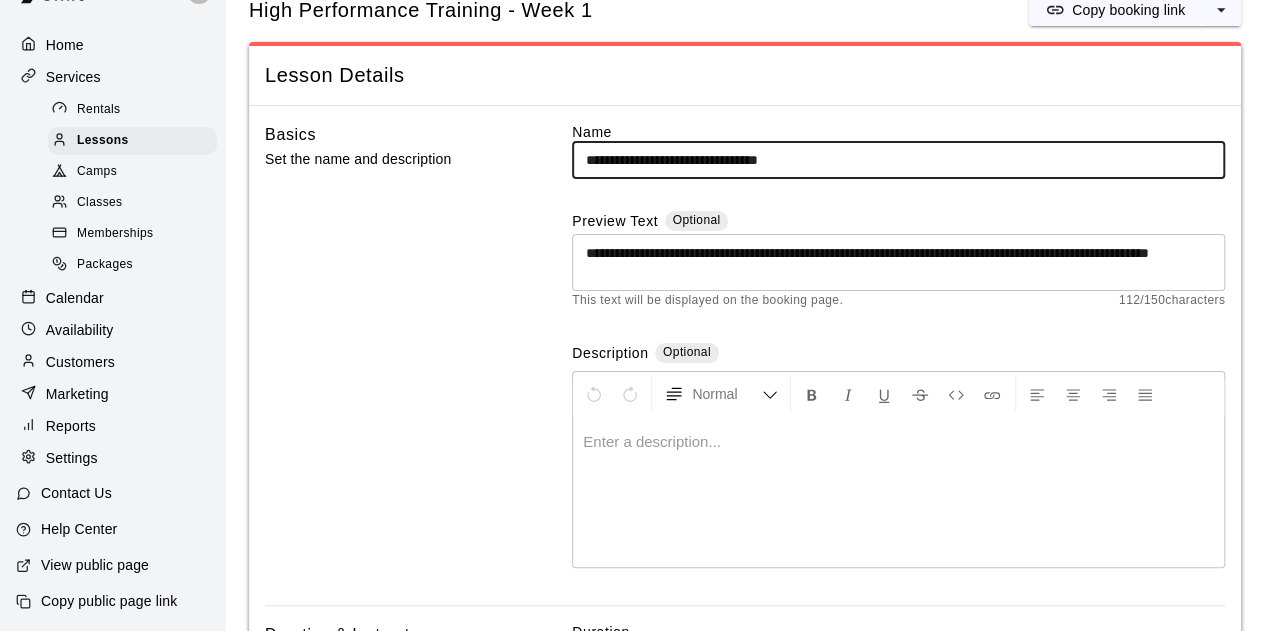 scroll, scrollTop: 0, scrollLeft: 0, axis: both 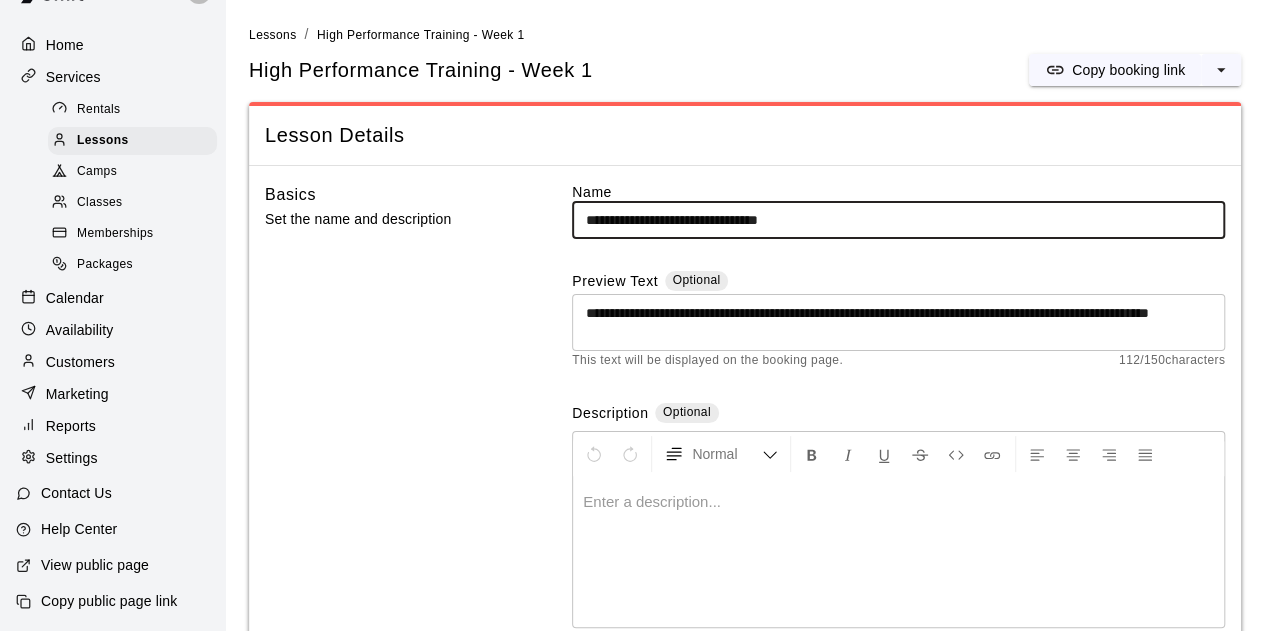 click on "Lesson Details" at bounding box center [745, 135] 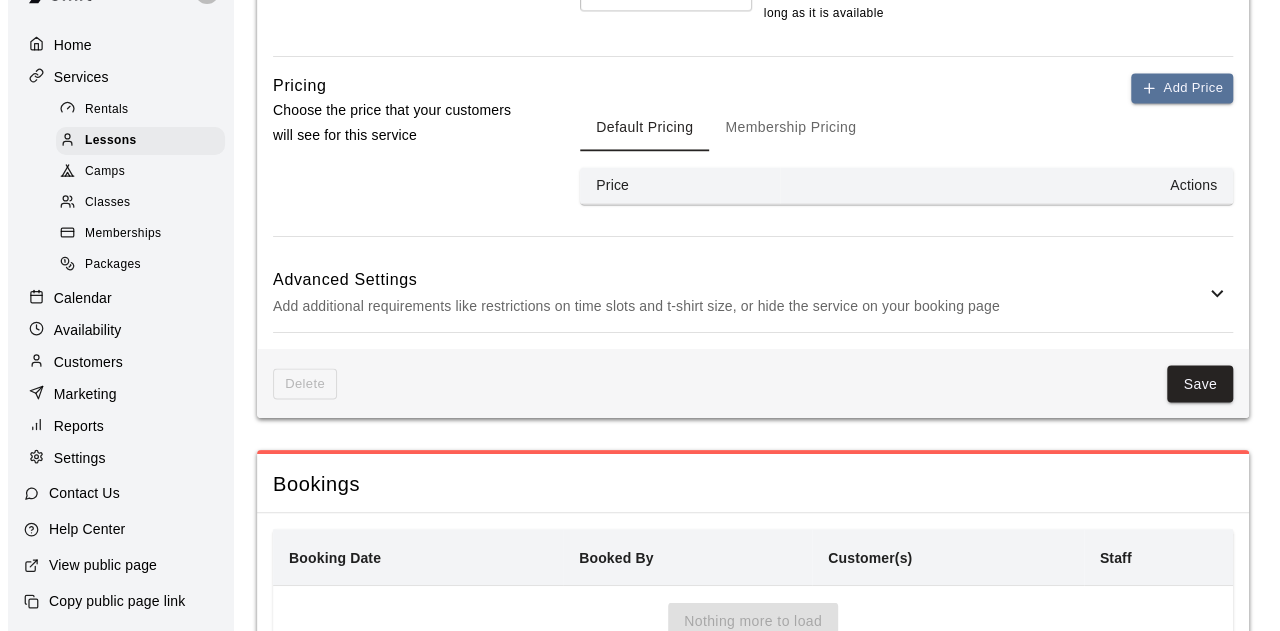 scroll, scrollTop: 1688, scrollLeft: 0, axis: vertical 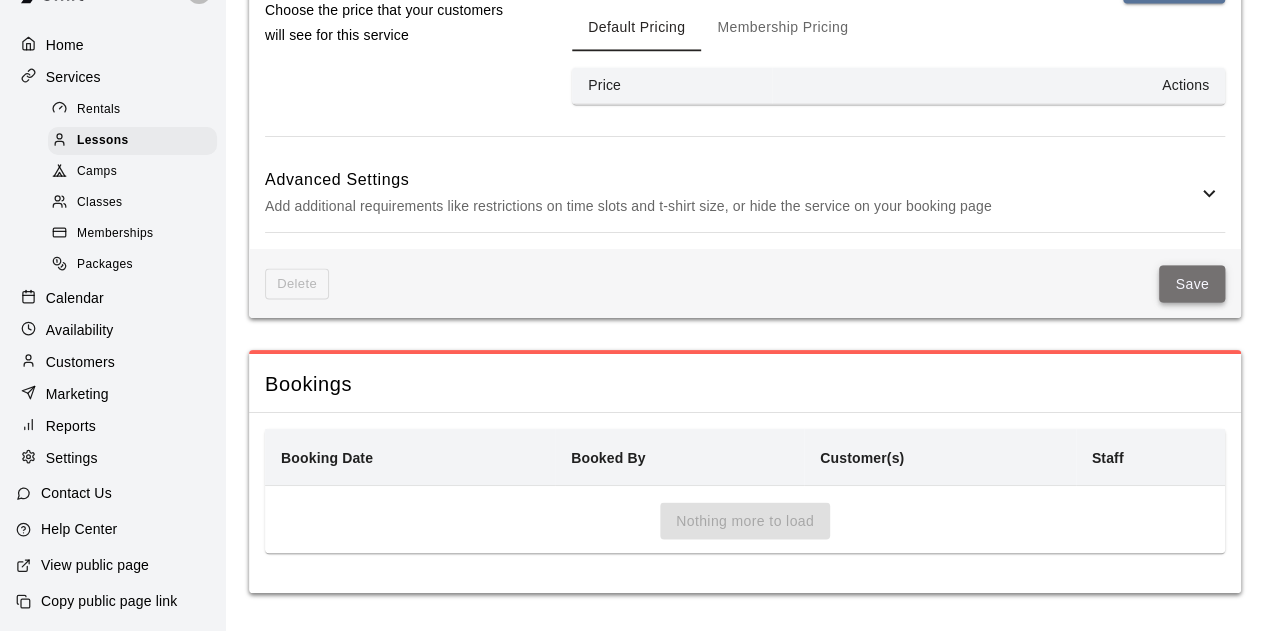 click on "Save" at bounding box center [1192, 283] 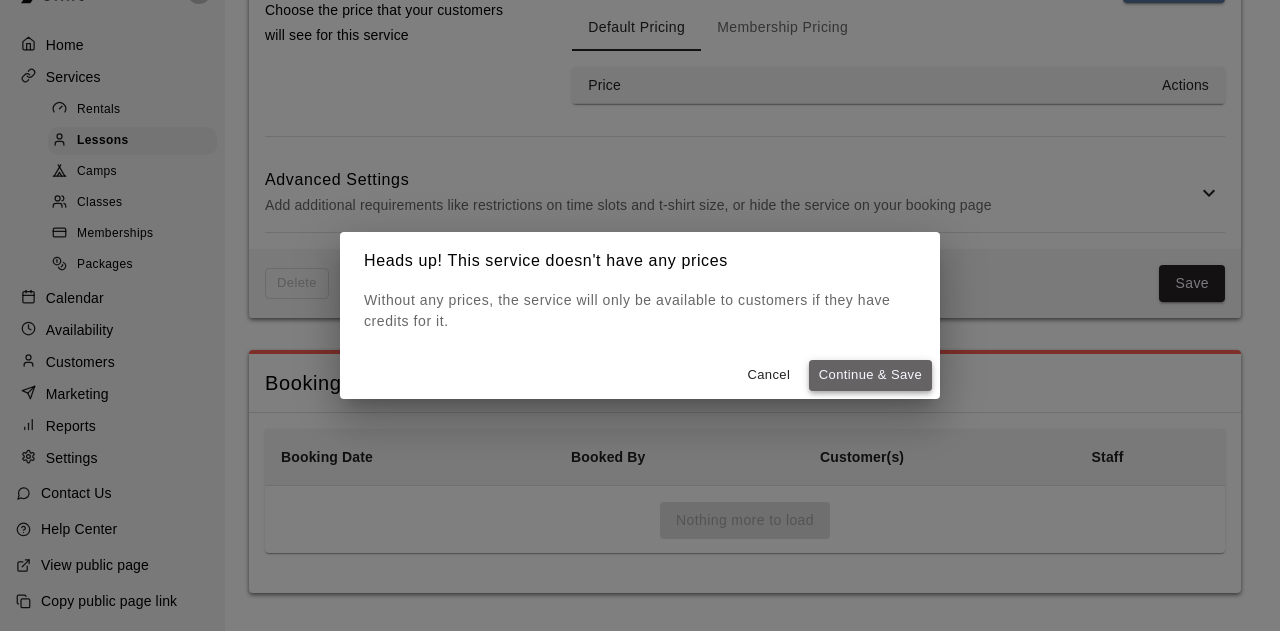 click on "Continue & Save" at bounding box center [870, 375] 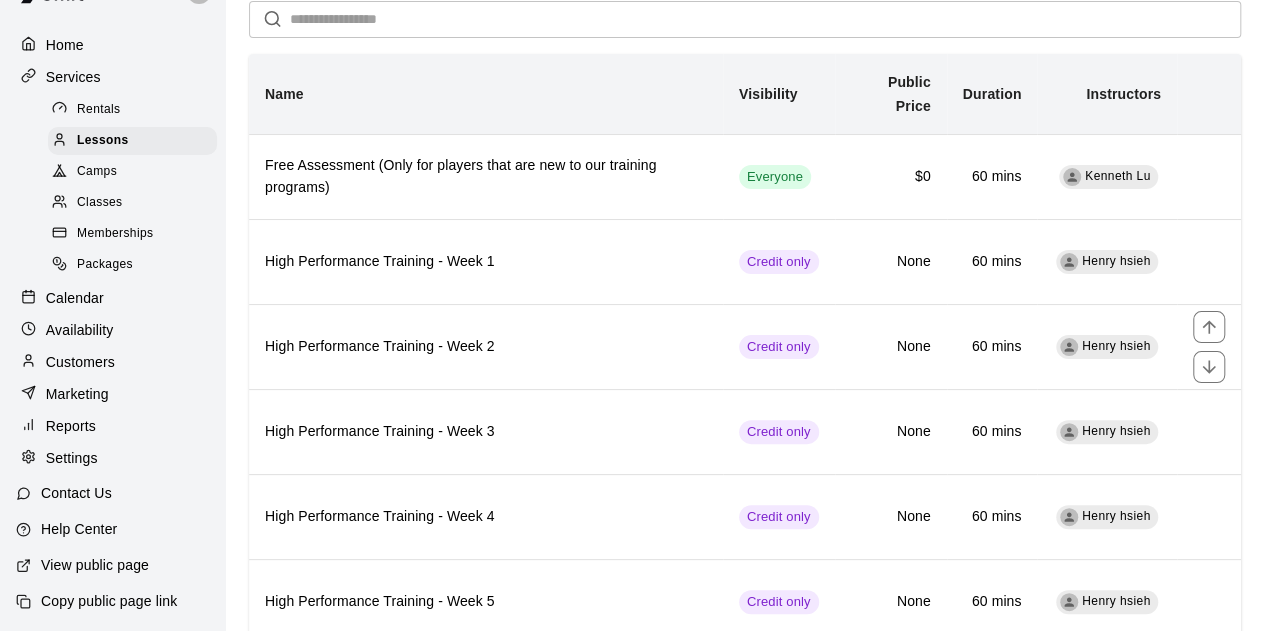 scroll, scrollTop: 89, scrollLeft: 0, axis: vertical 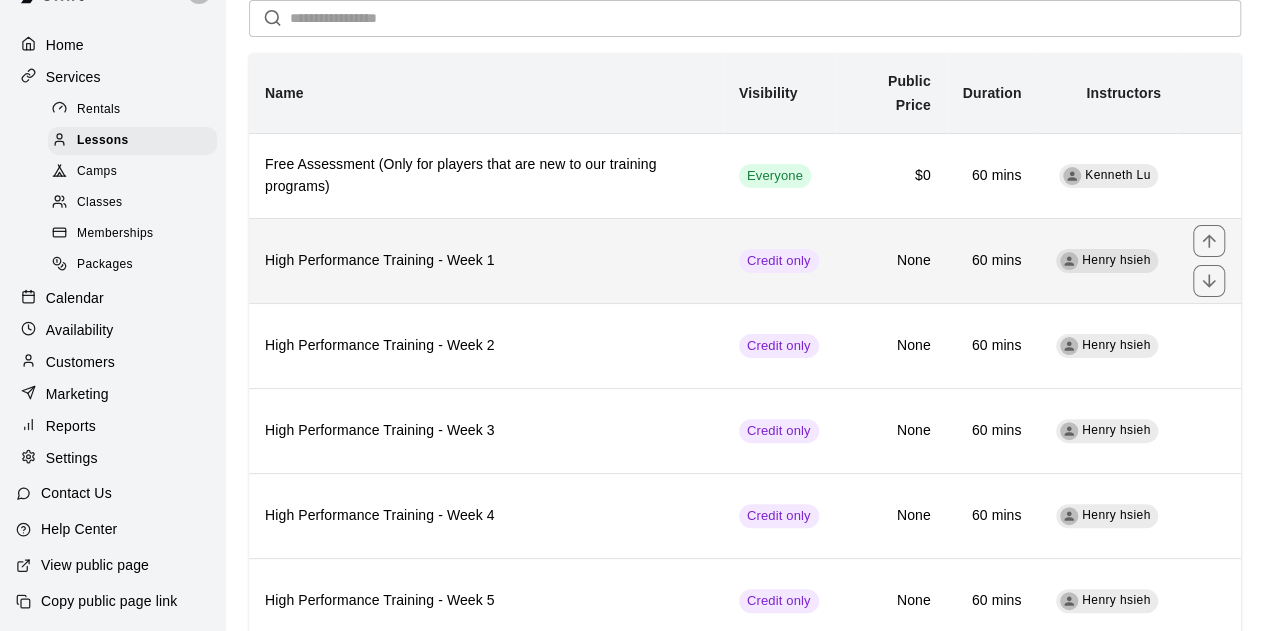 click on "High Performance Training - Week 1" at bounding box center [486, 260] 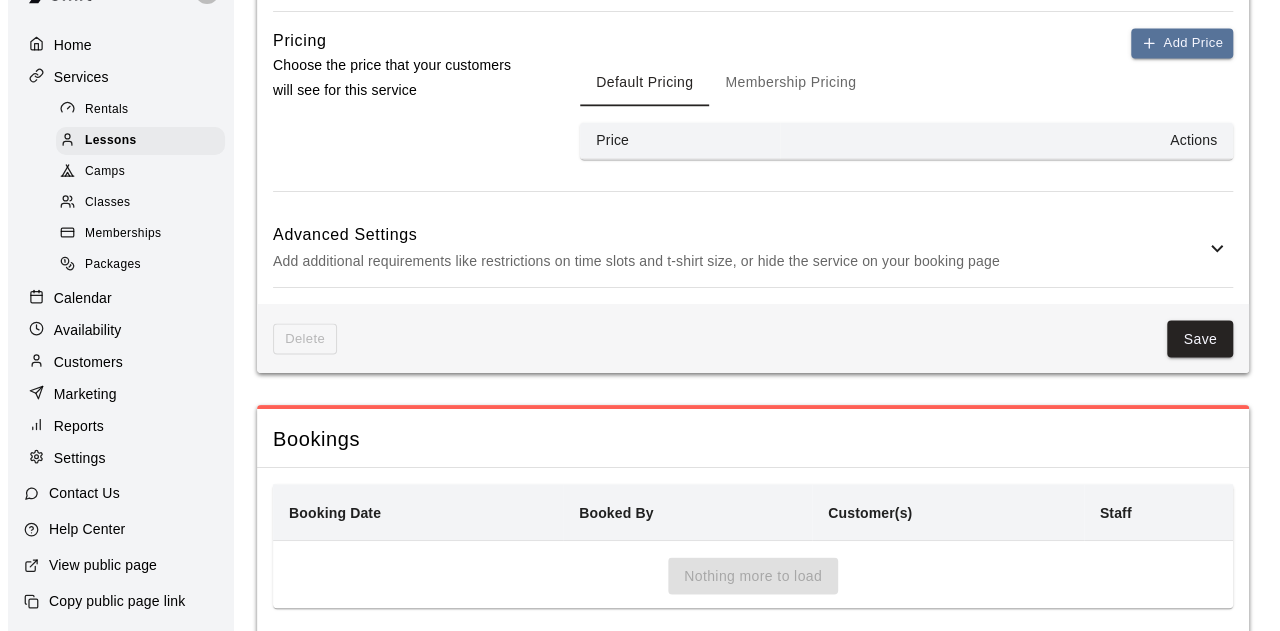 scroll, scrollTop: 1688, scrollLeft: 0, axis: vertical 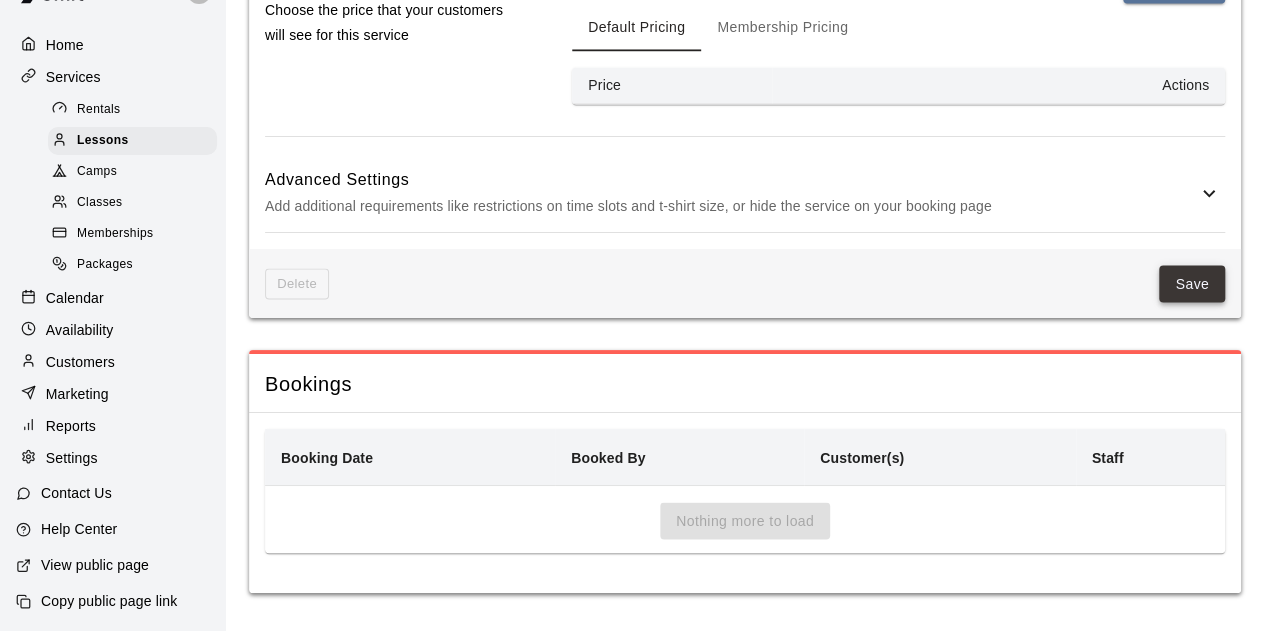 click on "Save" at bounding box center (1192, 283) 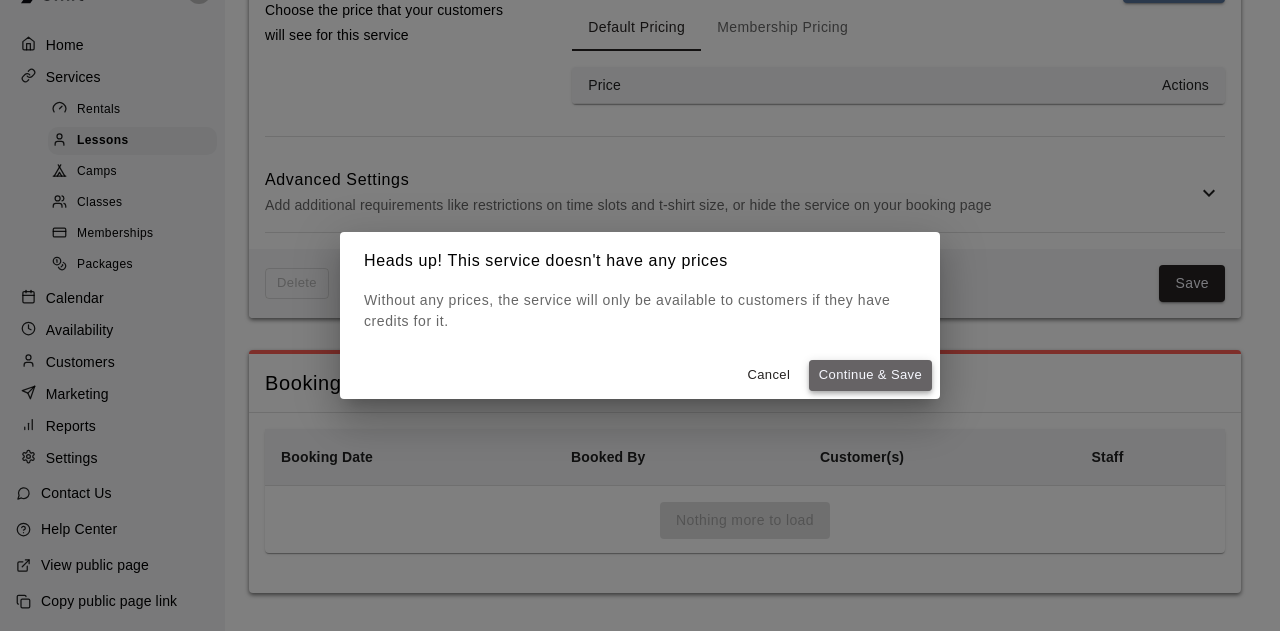 click on "Continue & Save" at bounding box center (870, 375) 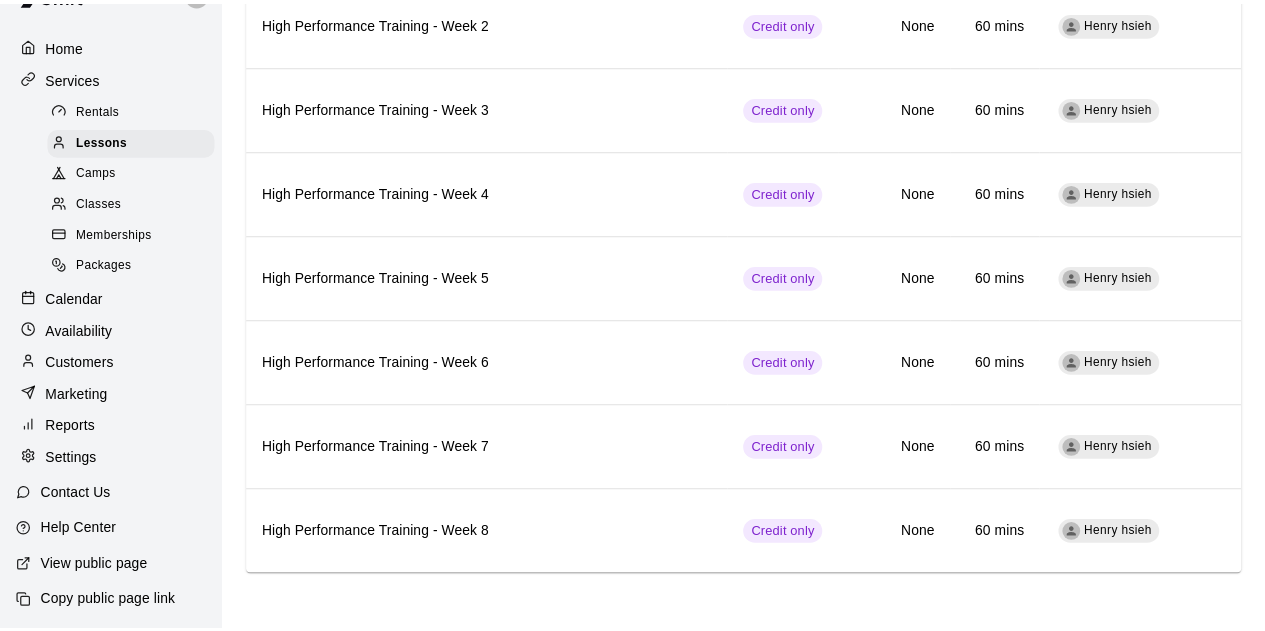scroll, scrollTop: 0, scrollLeft: 0, axis: both 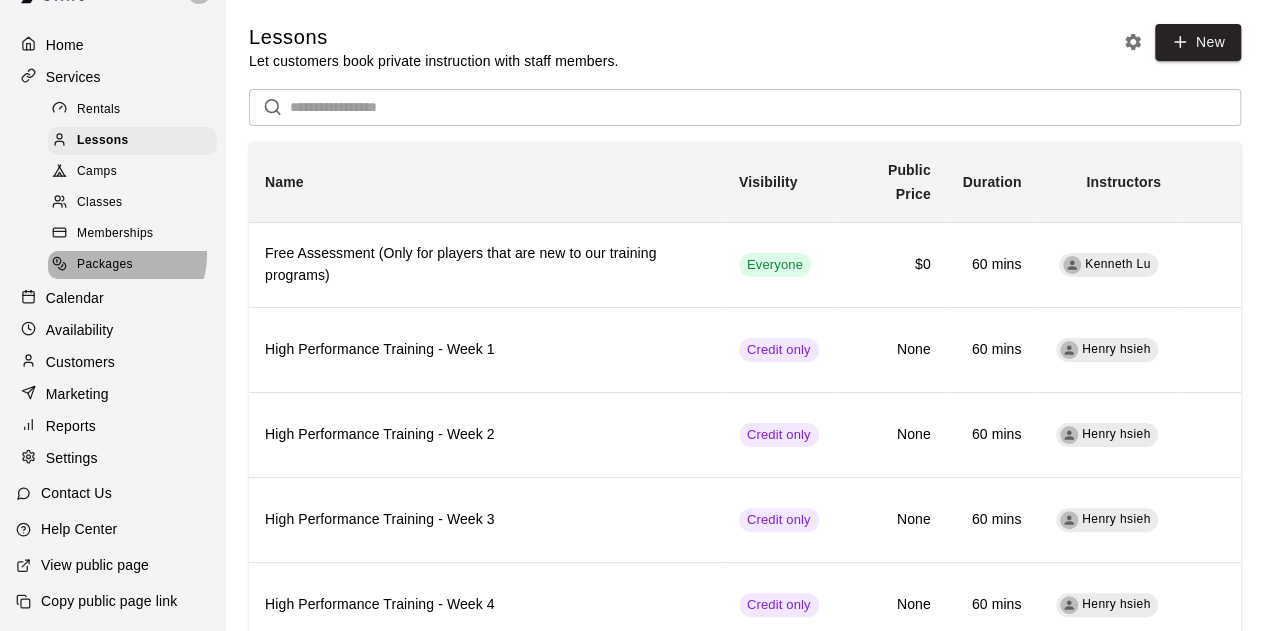click on "Packages" at bounding box center (132, 265) 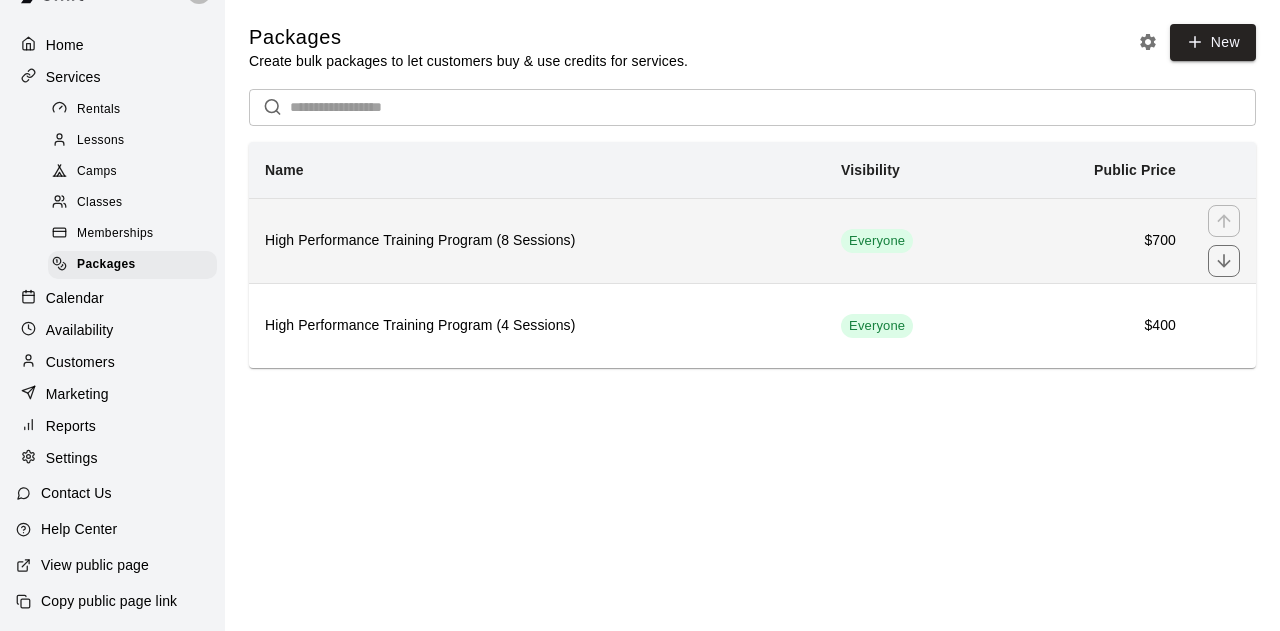 click on "High Performance Training Program (8 Sessions)" at bounding box center [537, 241] 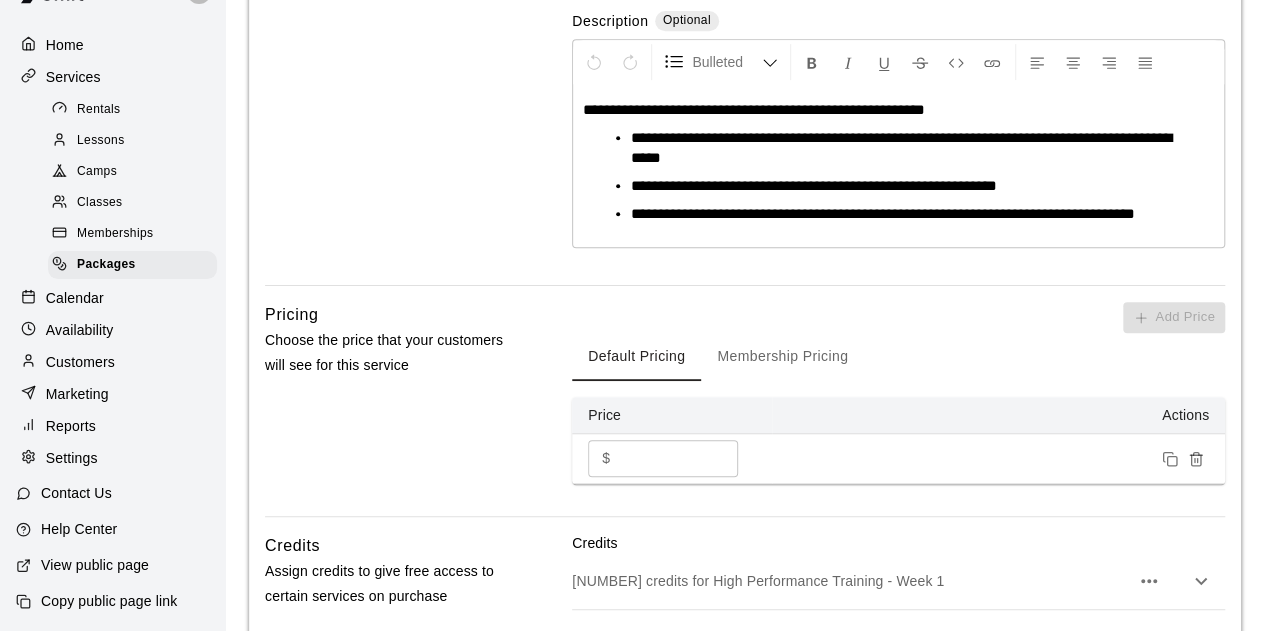 scroll, scrollTop: 730, scrollLeft: 0, axis: vertical 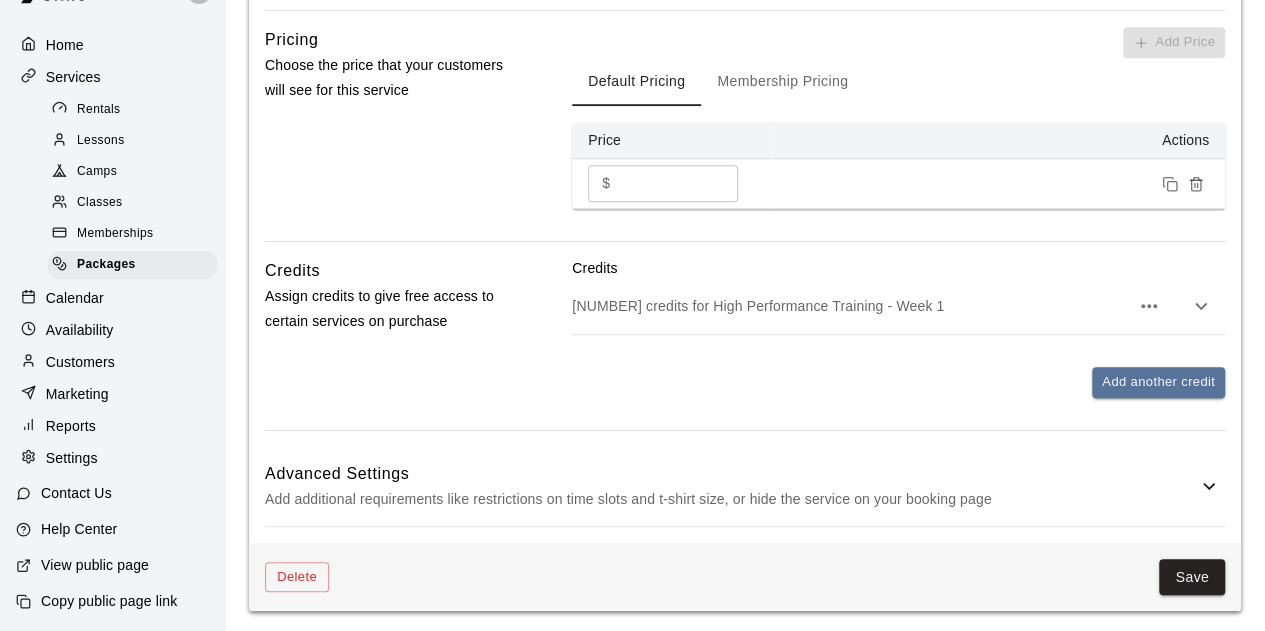 drag, startPoint x: 1153, startPoint y: 307, endPoint x: 630, endPoint y: 402, distance: 531.5581 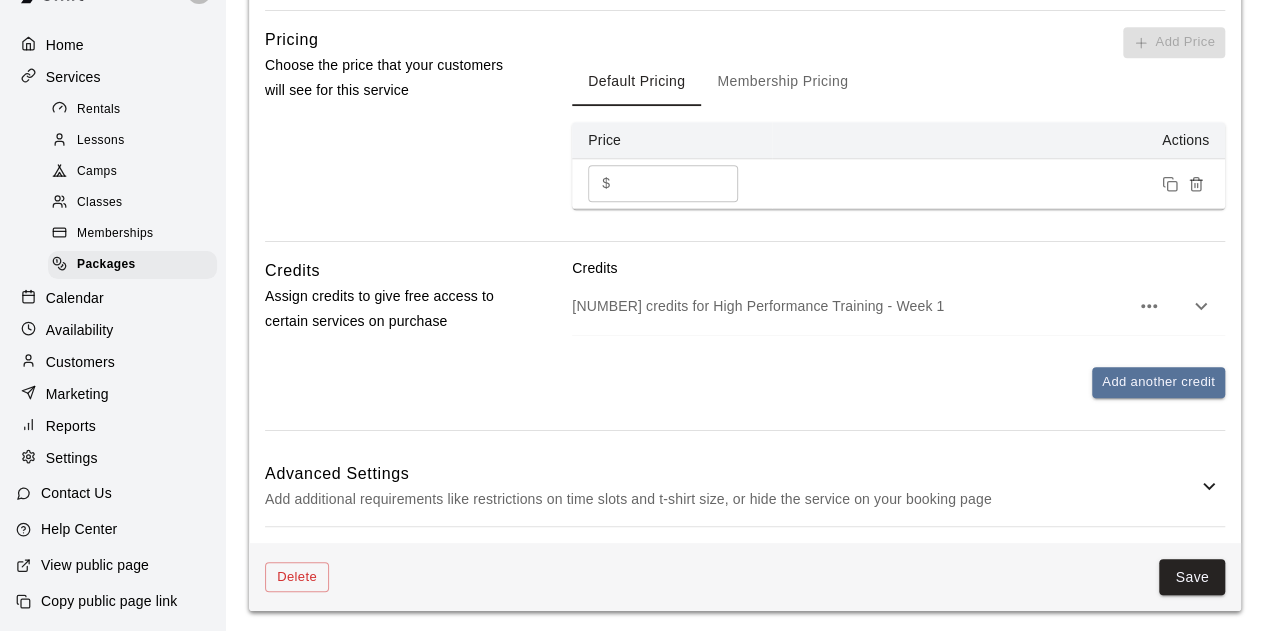 click 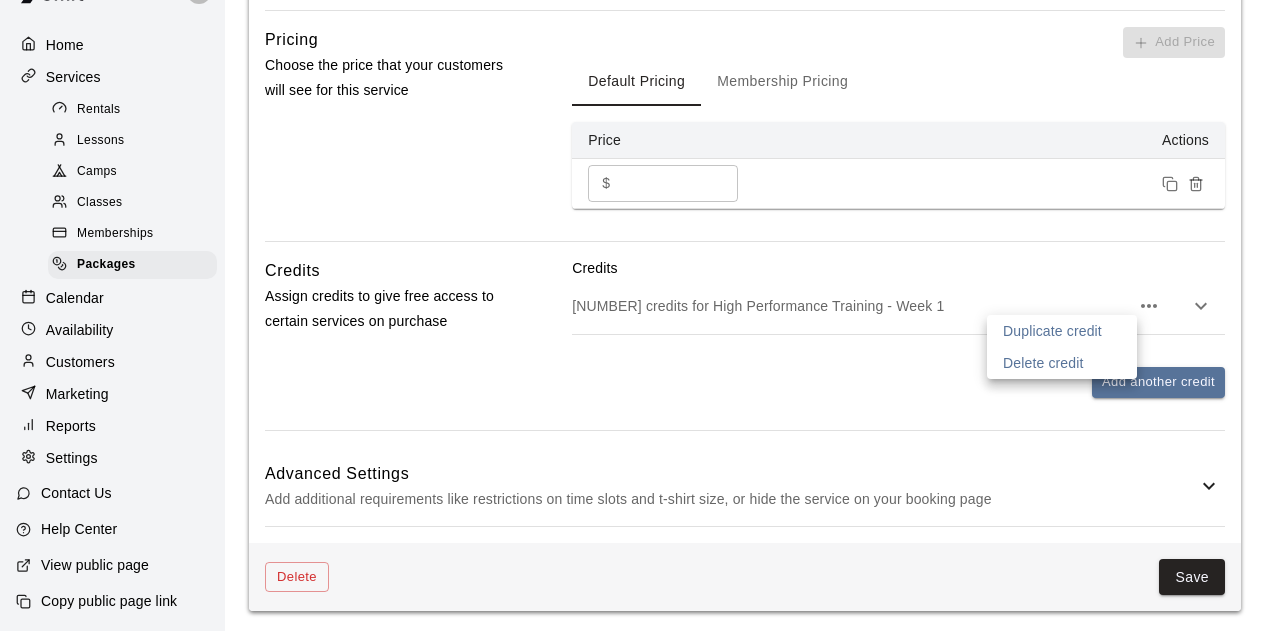 click at bounding box center [640, 315] 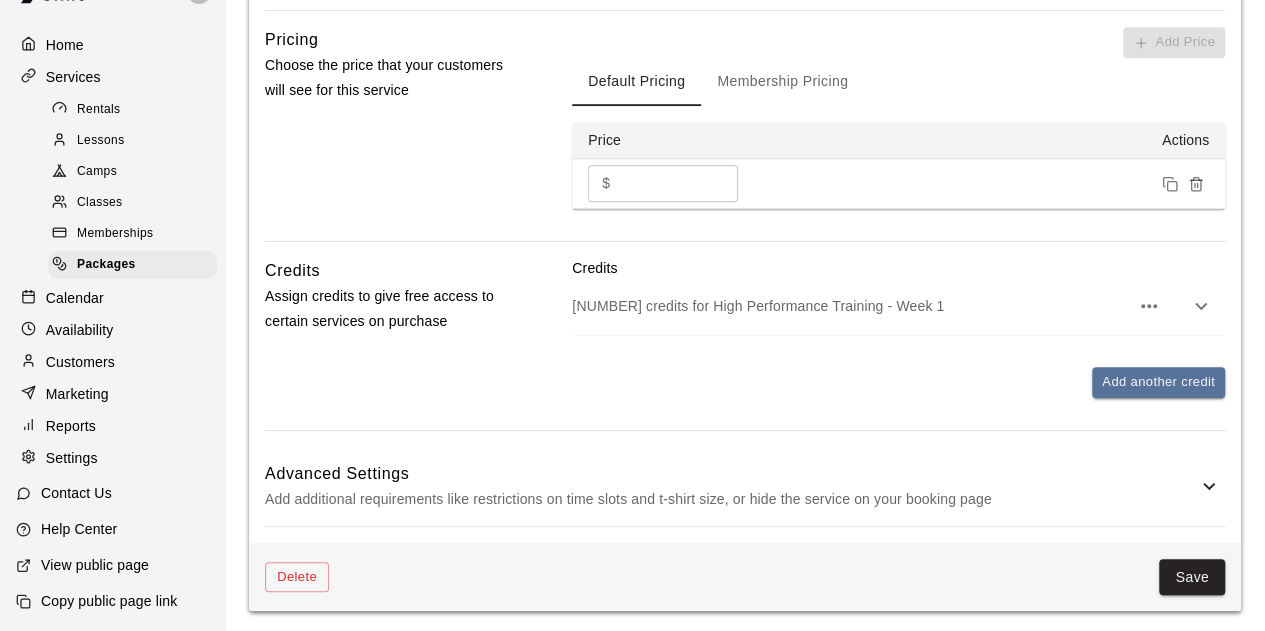 click 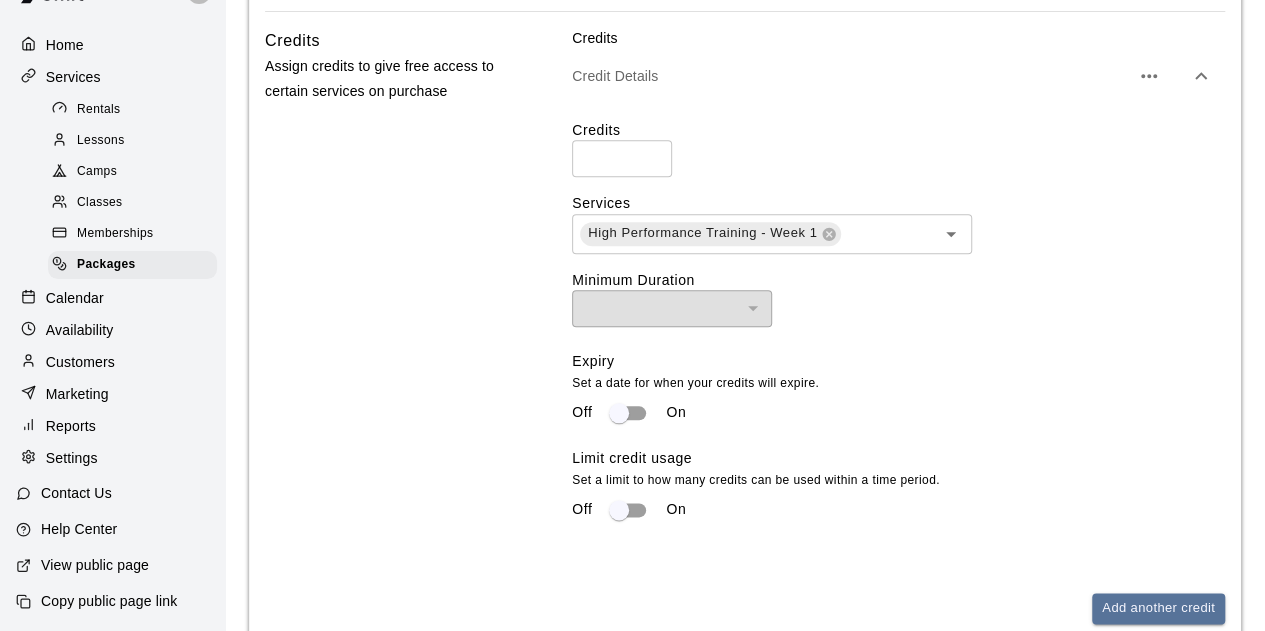 scroll, scrollTop: 960, scrollLeft: 0, axis: vertical 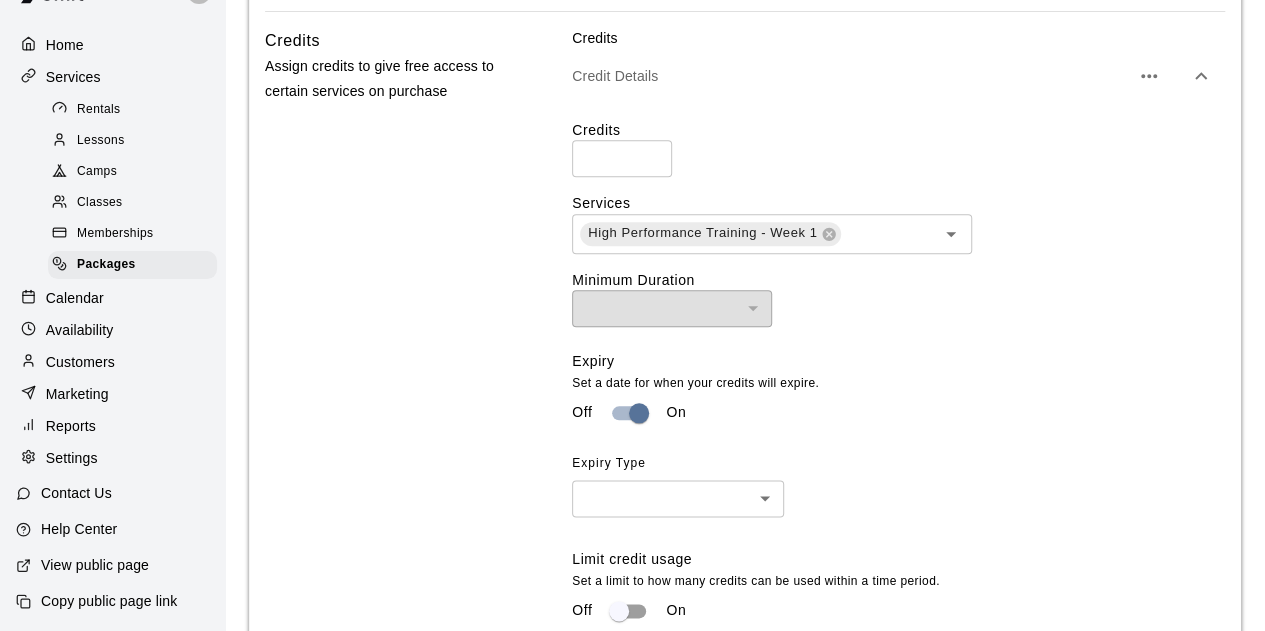 click on "**********" at bounding box center [632, 1] 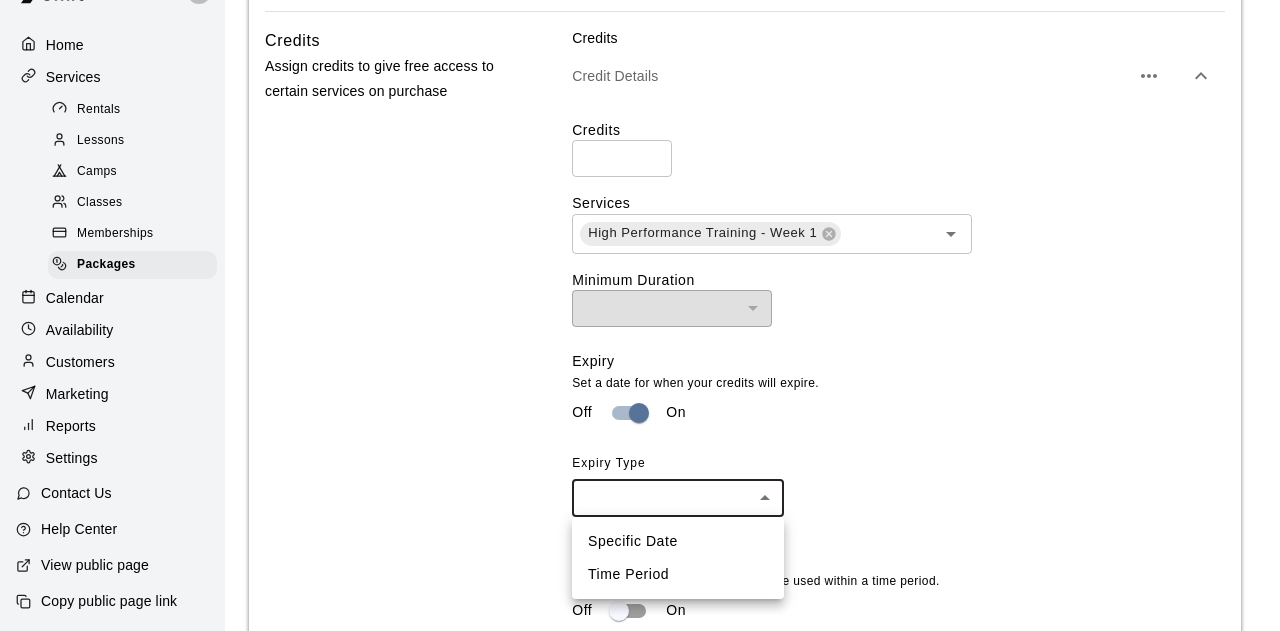 click on "Time Period" at bounding box center [678, 574] 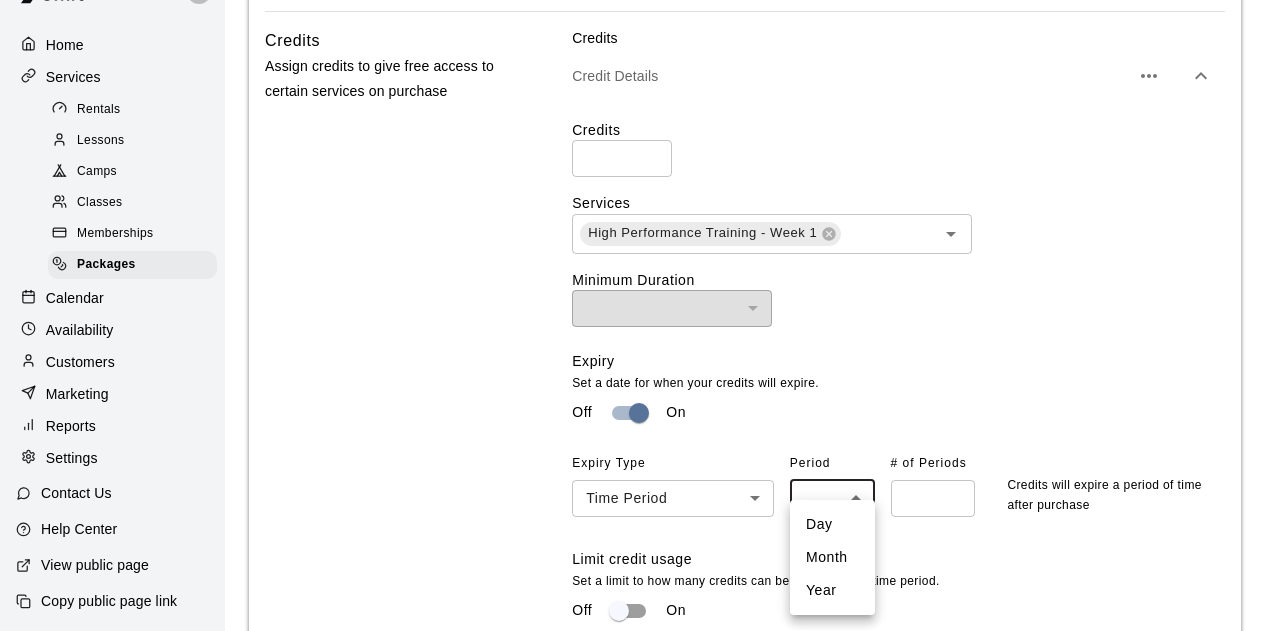 click on "**********" at bounding box center [640, 1] 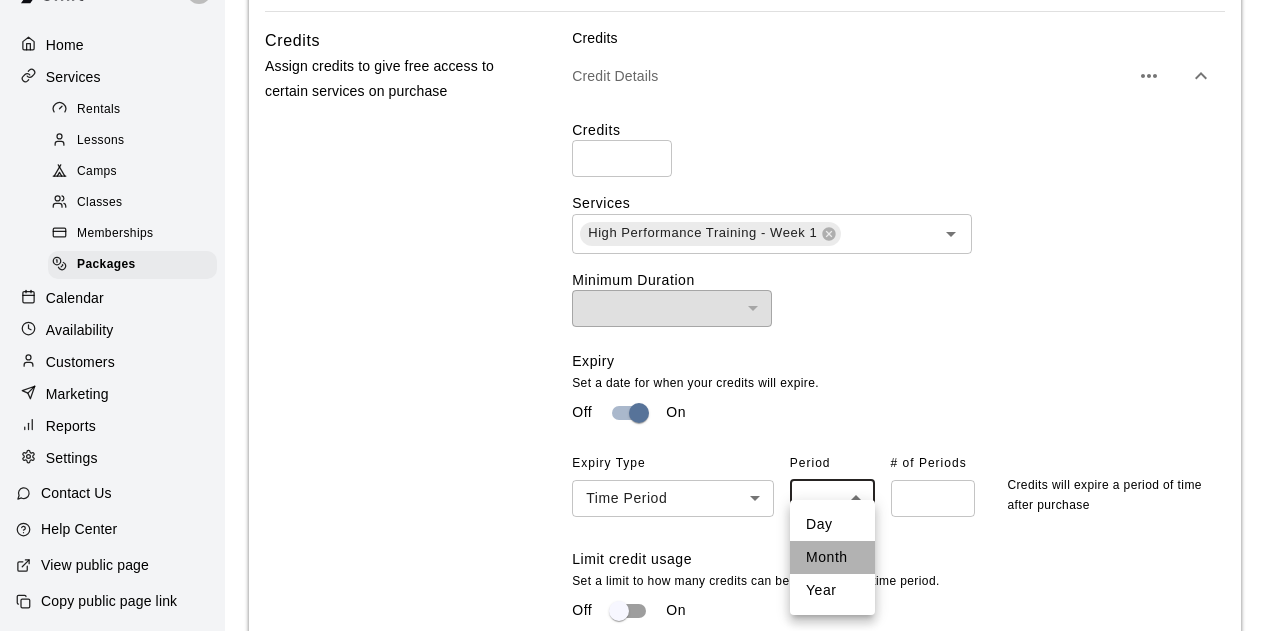 click on "Month" at bounding box center (832, 557) 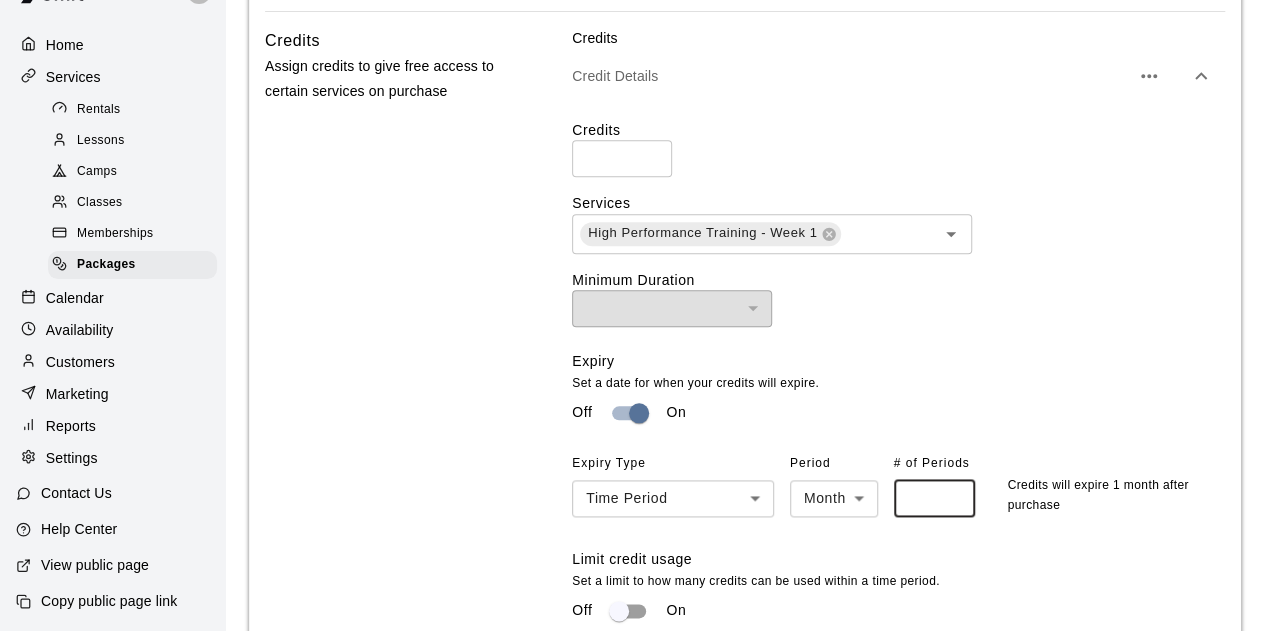 click on "*" at bounding box center (935, 498) 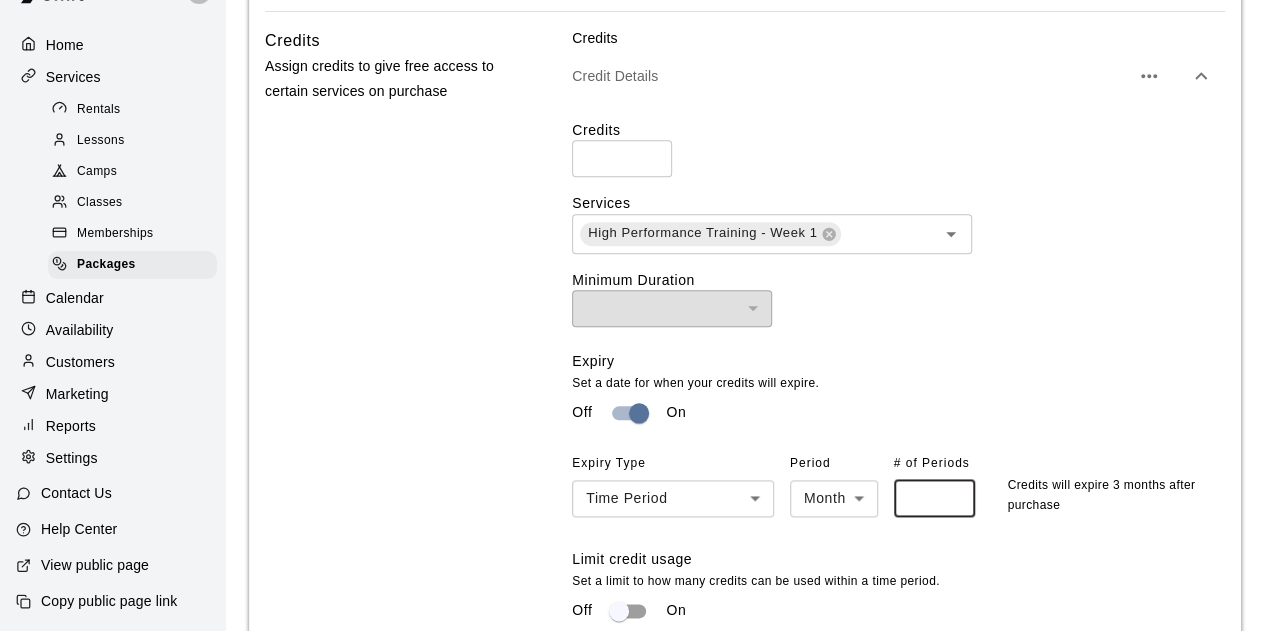type on "*" 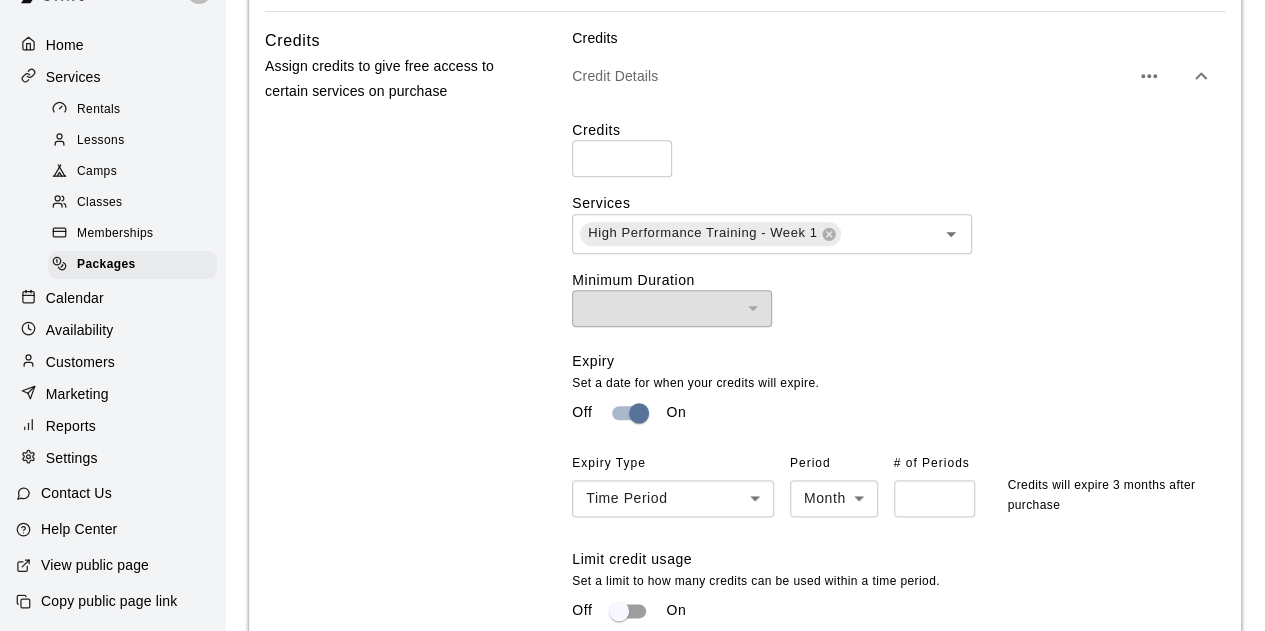 click on "Expiry   Set a date for when your credits will expire. Off On Expiry Type Time Period ****** ​ Period Month ***** ​ # of Periods * ​ Credits will expire [TIME] after purchase" at bounding box center [890, 450] 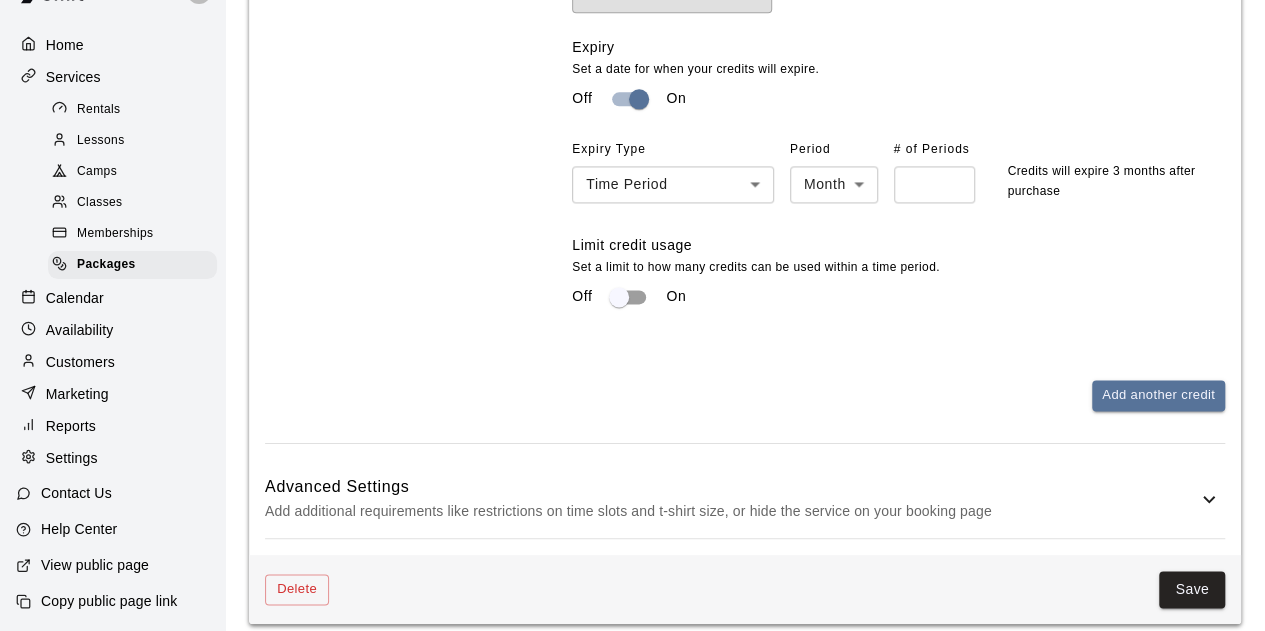 scroll, scrollTop: 1292, scrollLeft: 0, axis: vertical 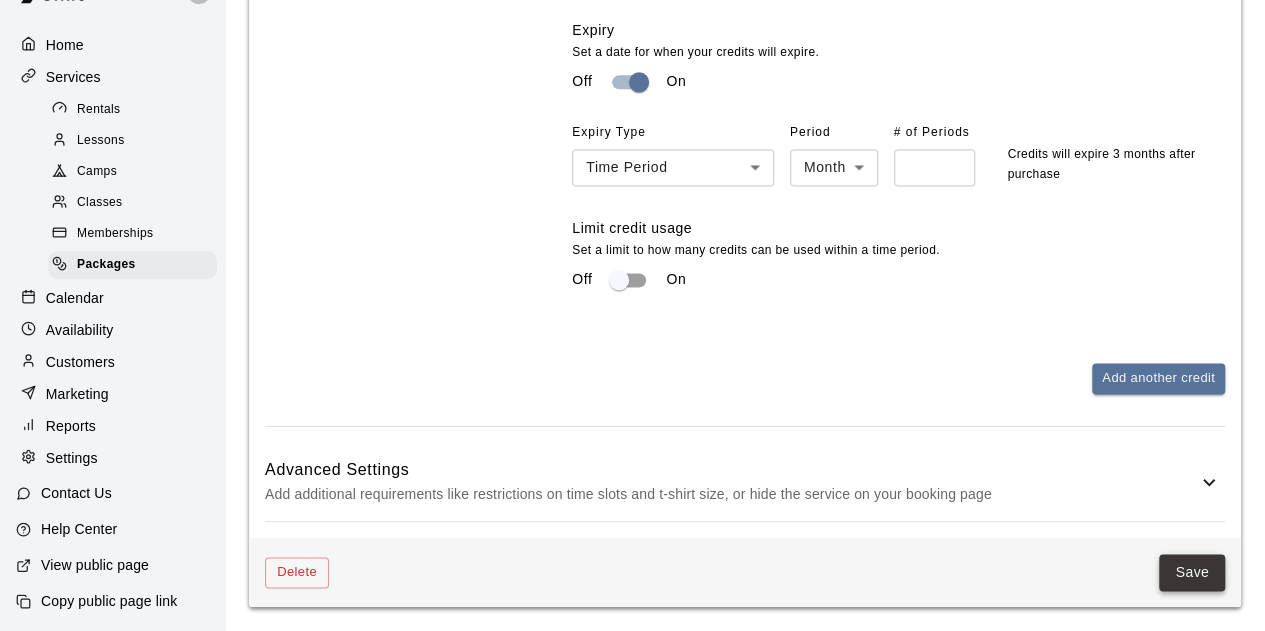click on "Save" at bounding box center (1192, 572) 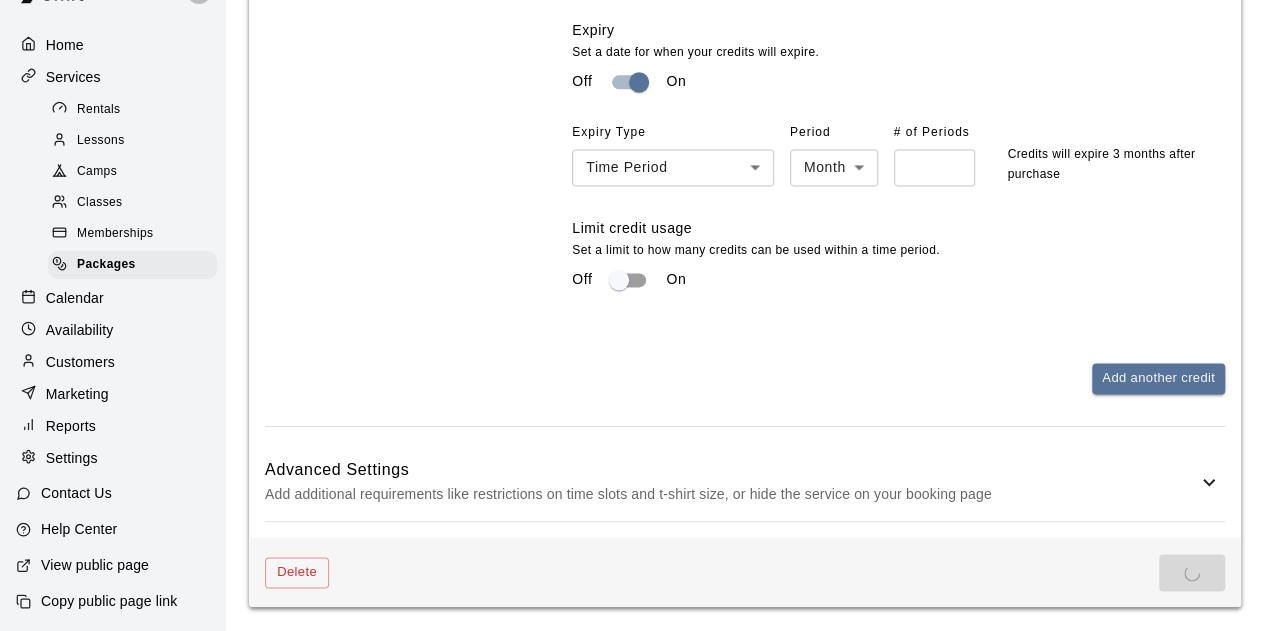 scroll, scrollTop: 0, scrollLeft: 0, axis: both 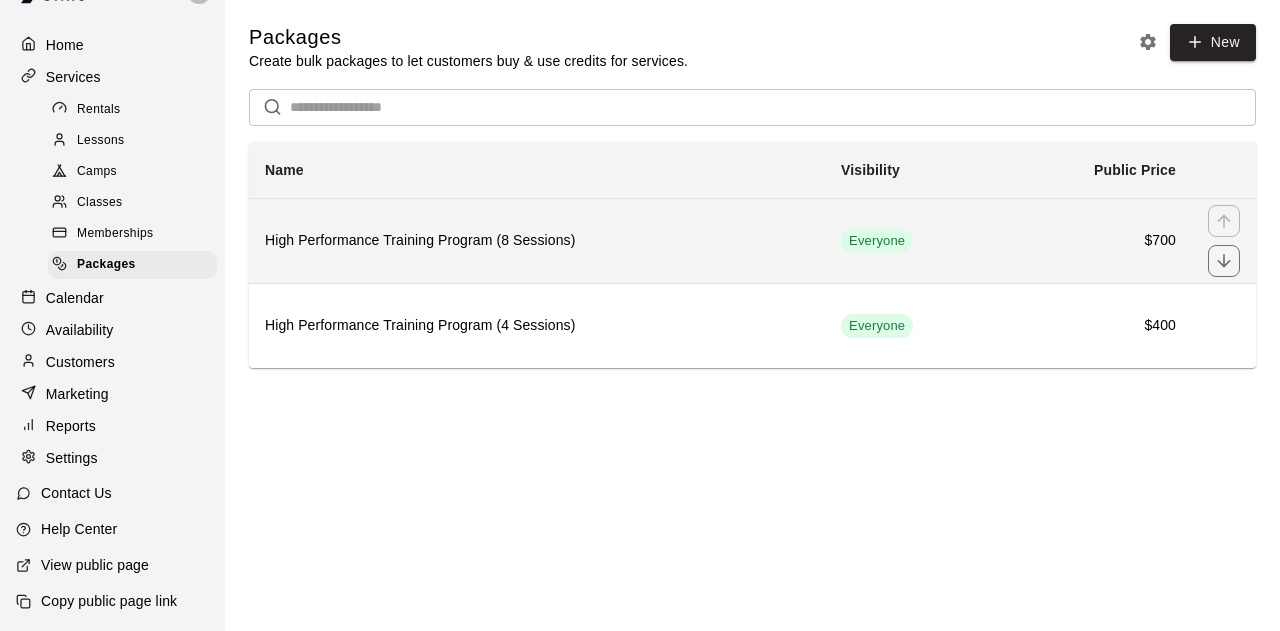 click on "High Performance Training Program (8 Sessions)" at bounding box center [537, 240] 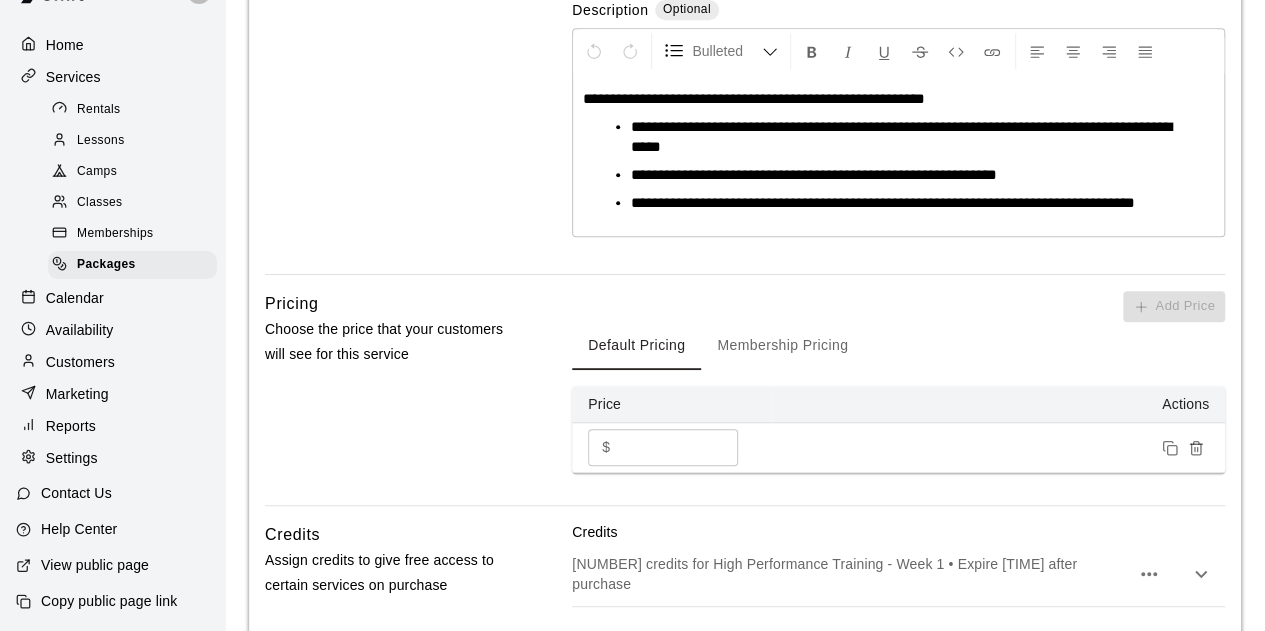 scroll, scrollTop: 730, scrollLeft: 0, axis: vertical 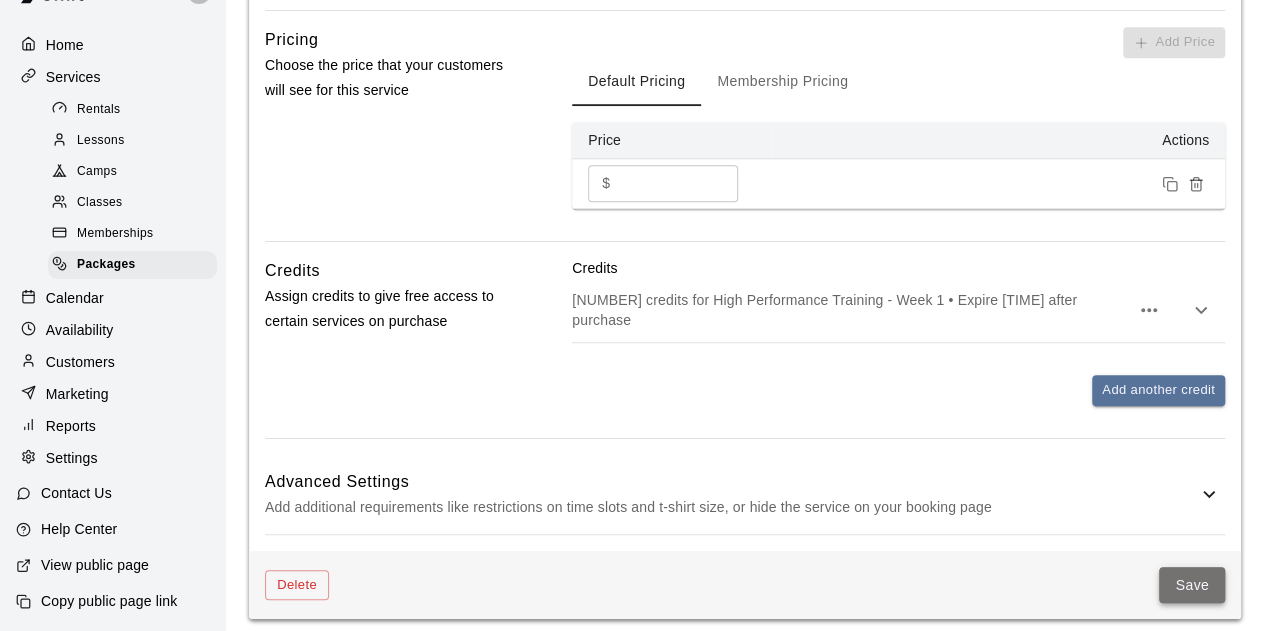 click on "Save" at bounding box center (1192, 585) 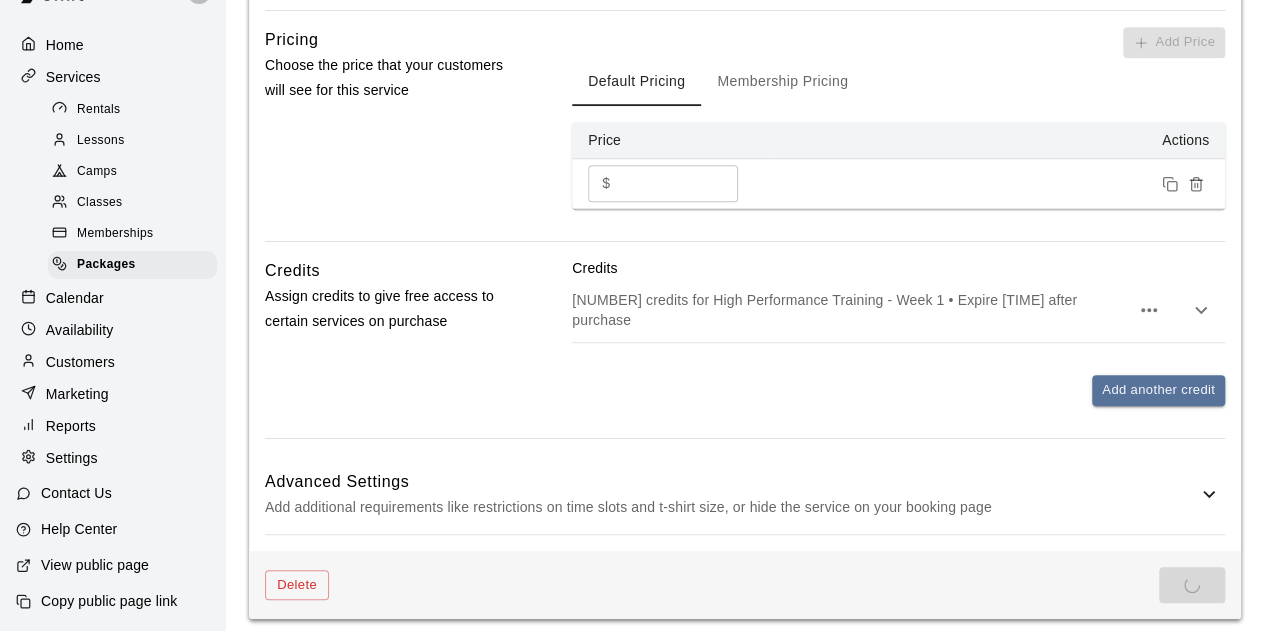 scroll, scrollTop: 0, scrollLeft: 0, axis: both 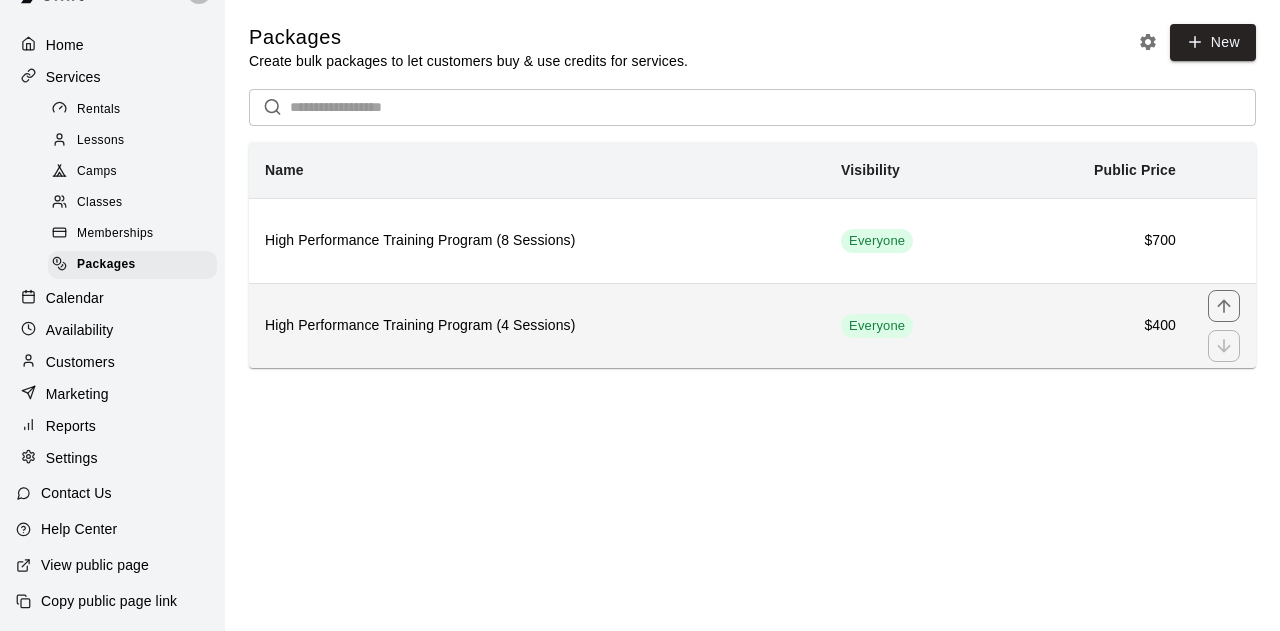 click on "High Performance Training Program (4 Sessions)" at bounding box center (537, 326) 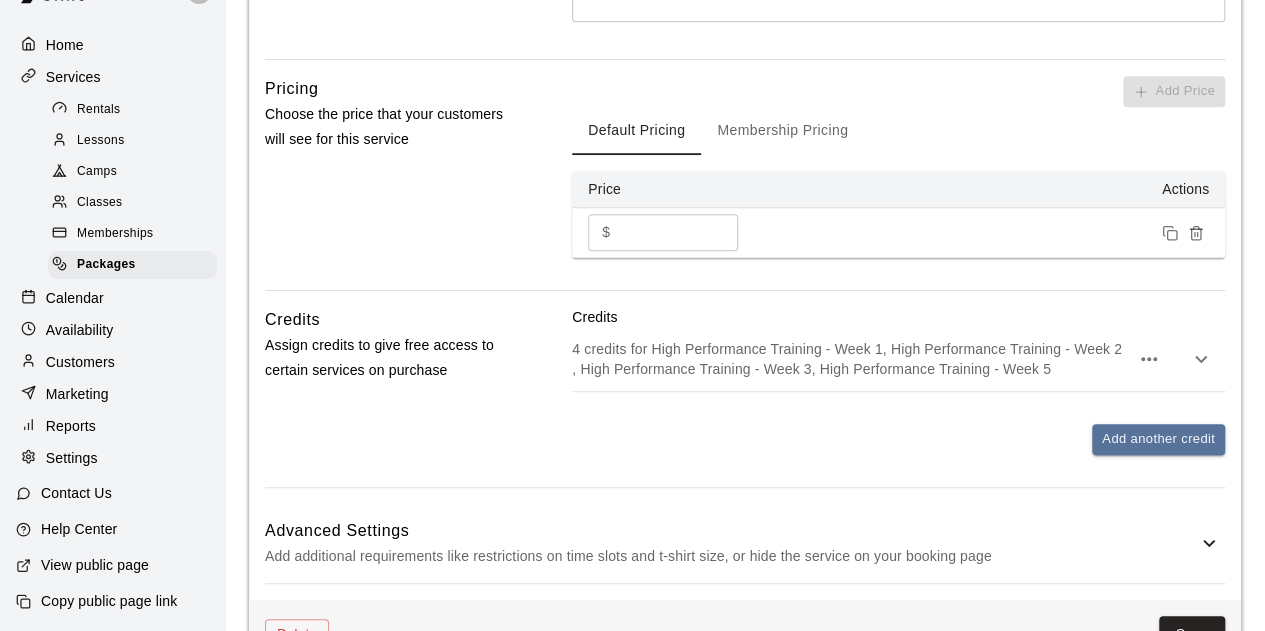 scroll, scrollTop: 738, scrollLeft: 0, axis: vertical 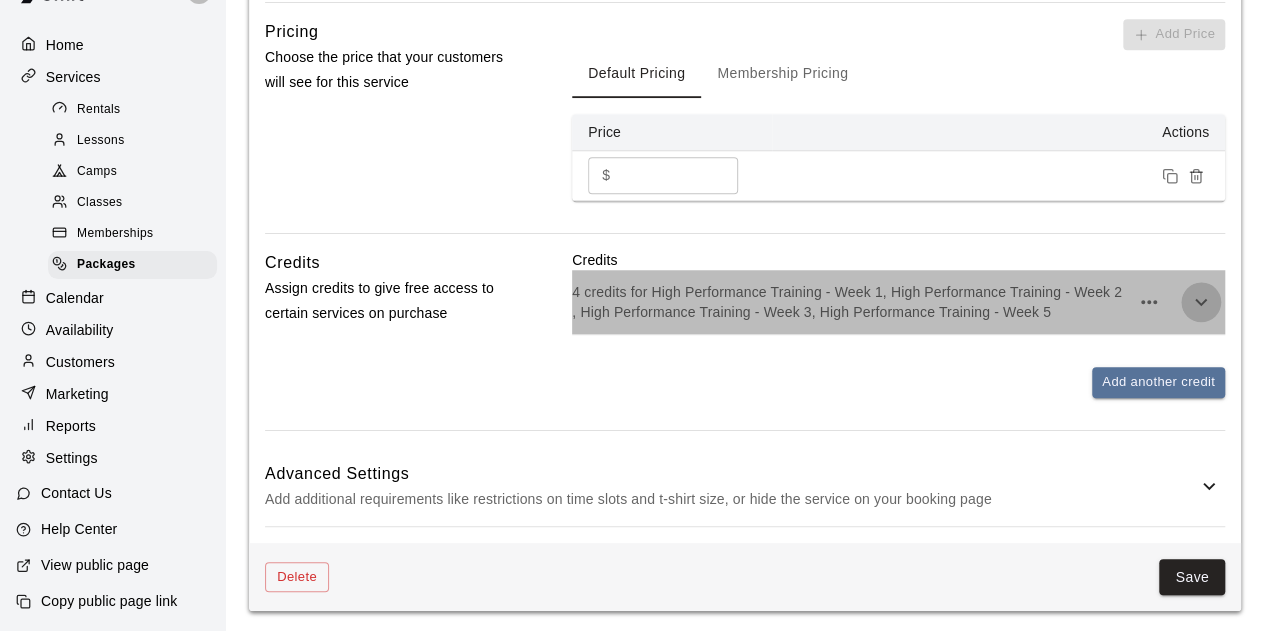 click 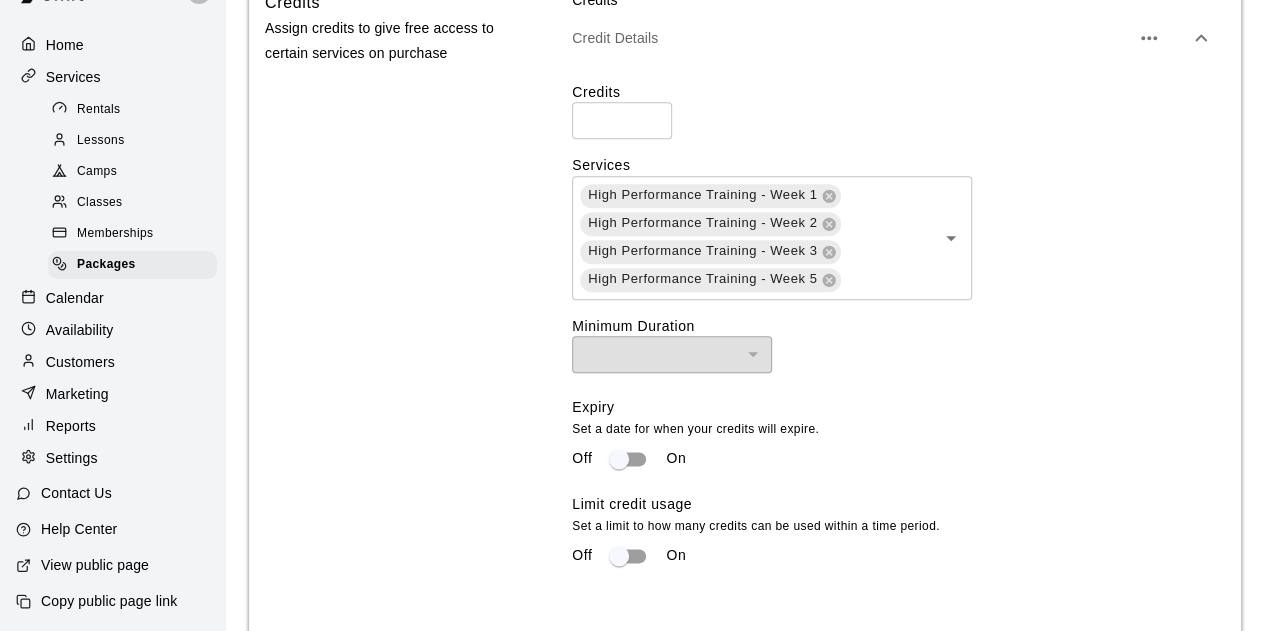 scroll, scrollTop: 1034, scrollLeft: 0, axis: vertical 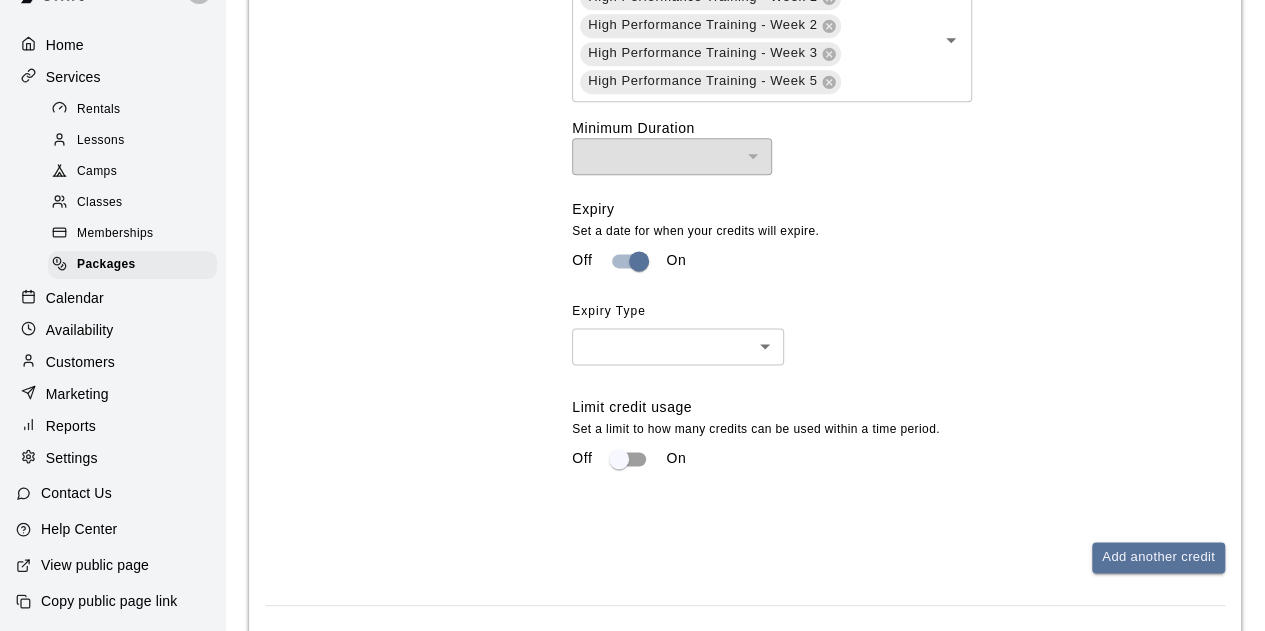 click on "Expiry Type ​ ​" at bounding box center [890, 330] 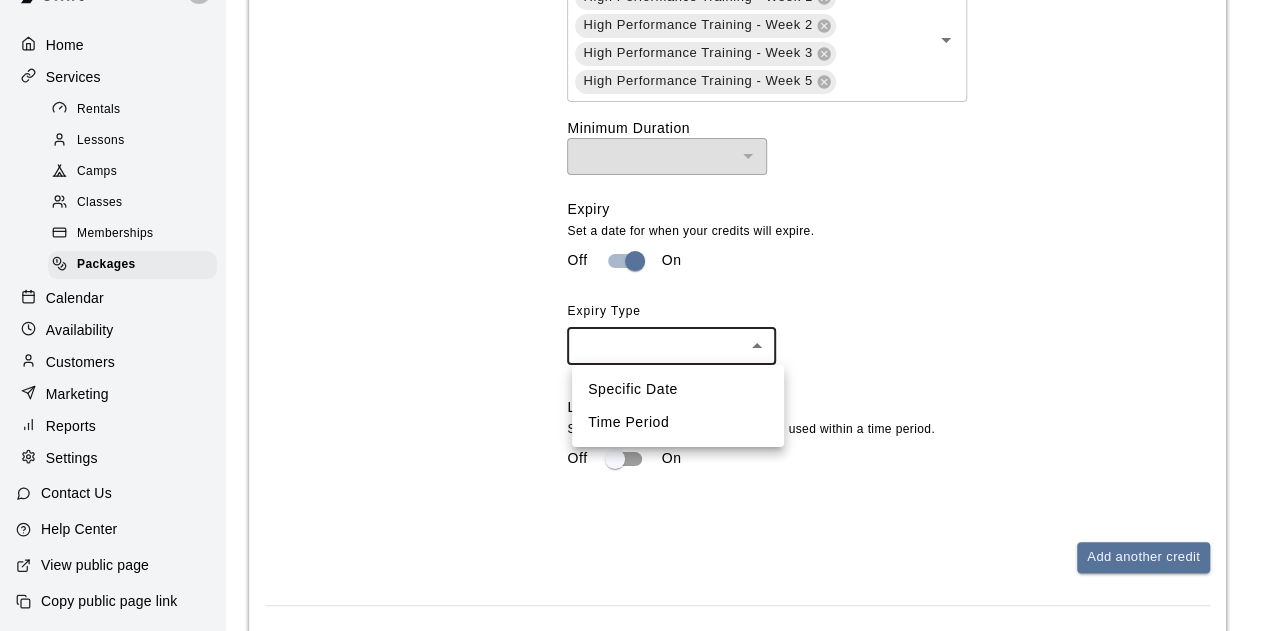 click on "**********" at bounding box center (632, -193) 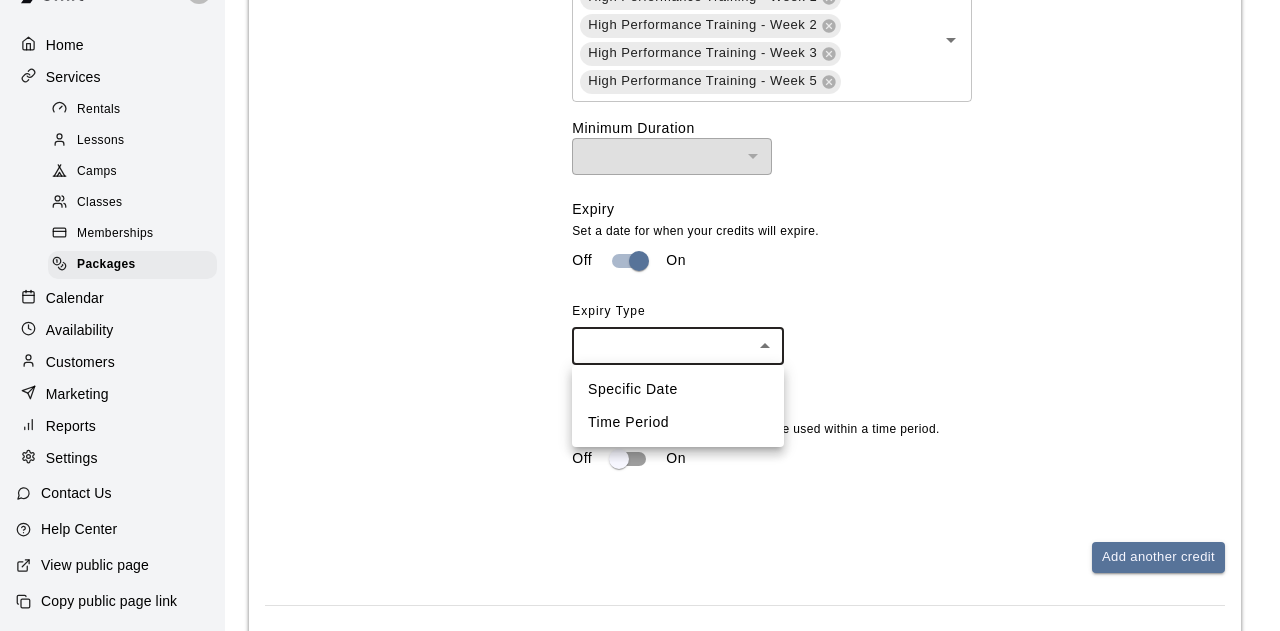 click on "Time Period" at bounding box center [678, 422] 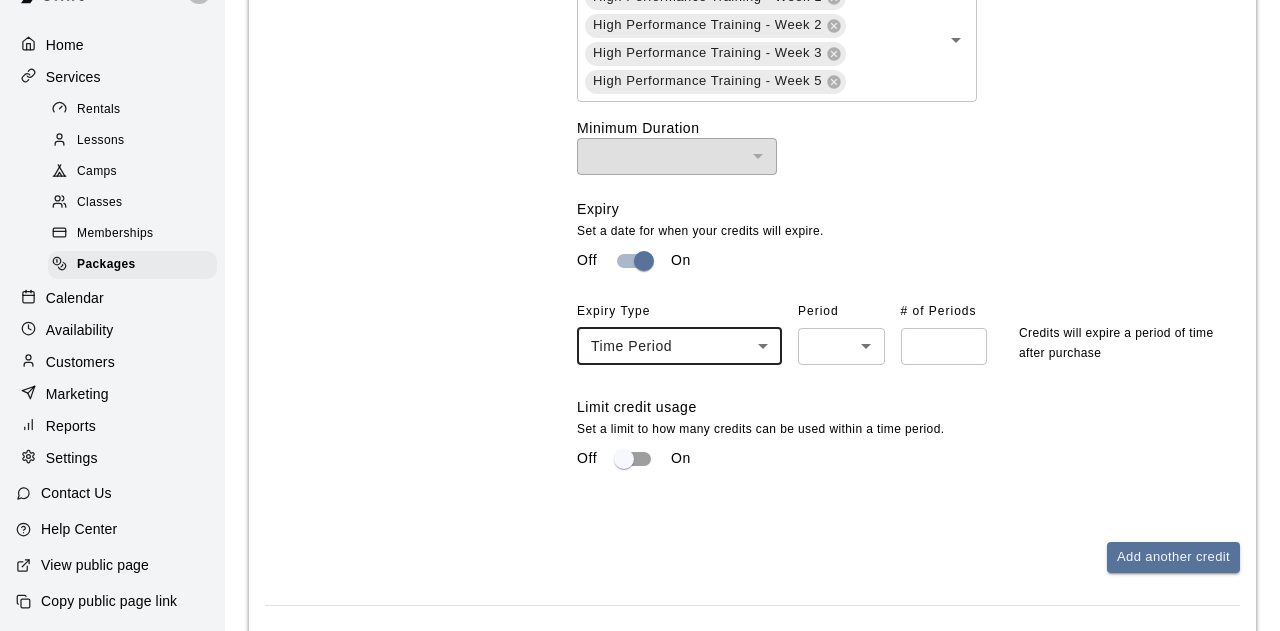 click on "**********" at bounding box center (640, -193) 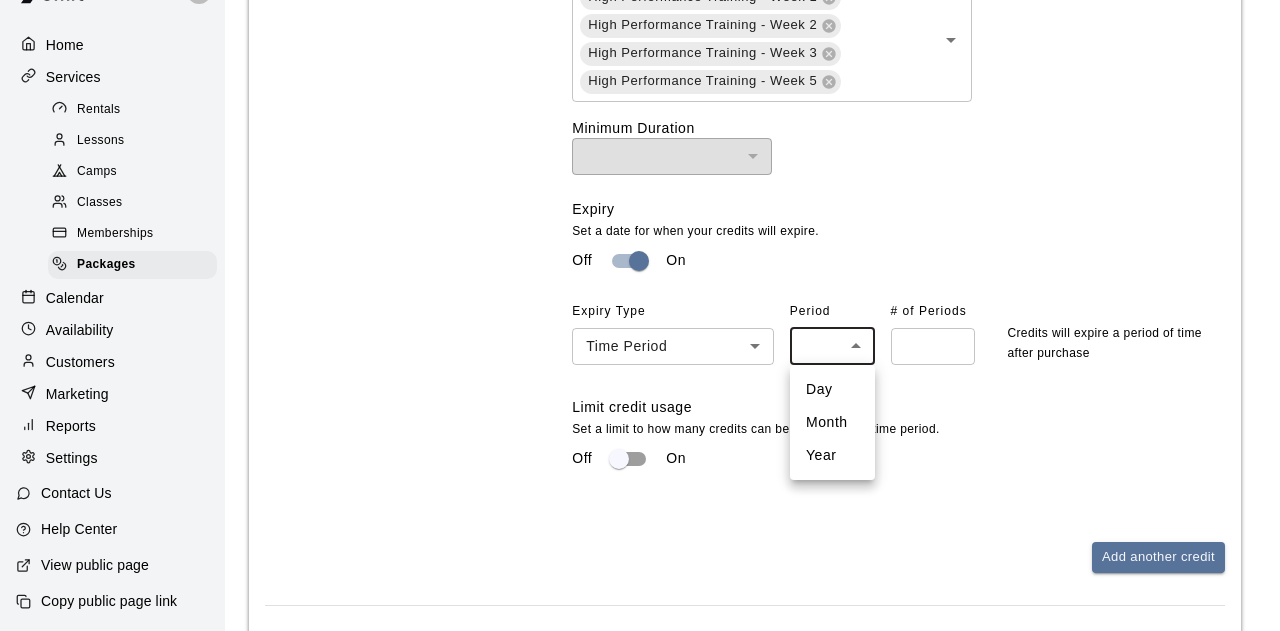 click on "Month" at bounding box center (832, 422) 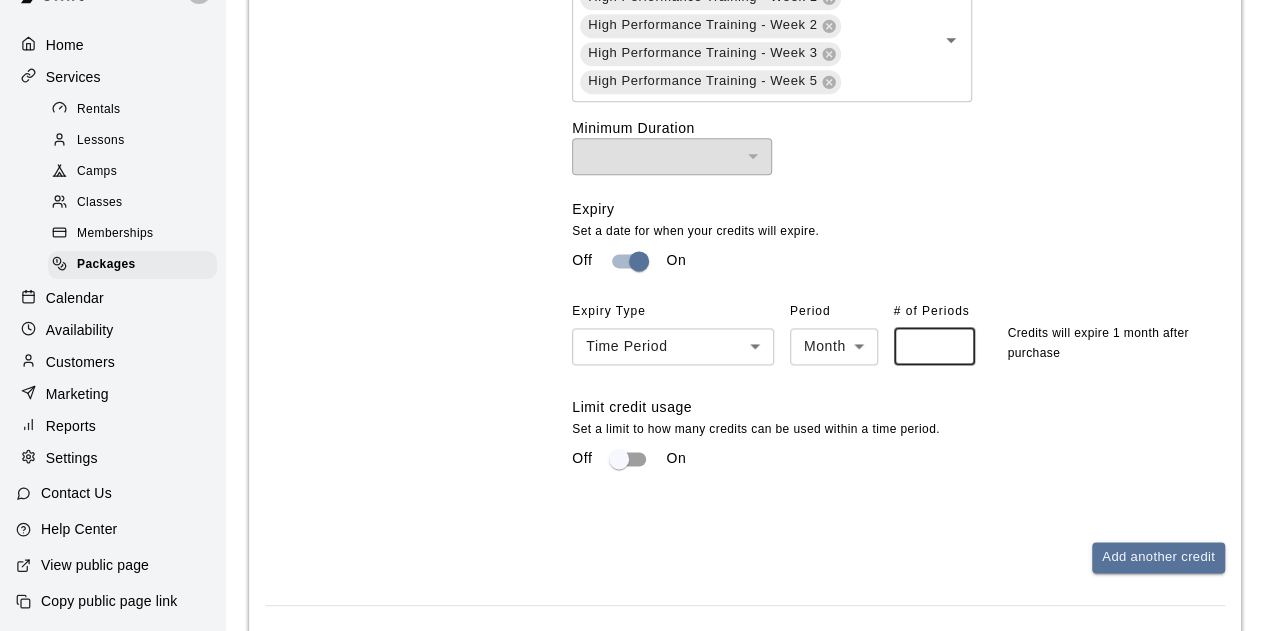 click on "*" at bounding box center (935, 346) 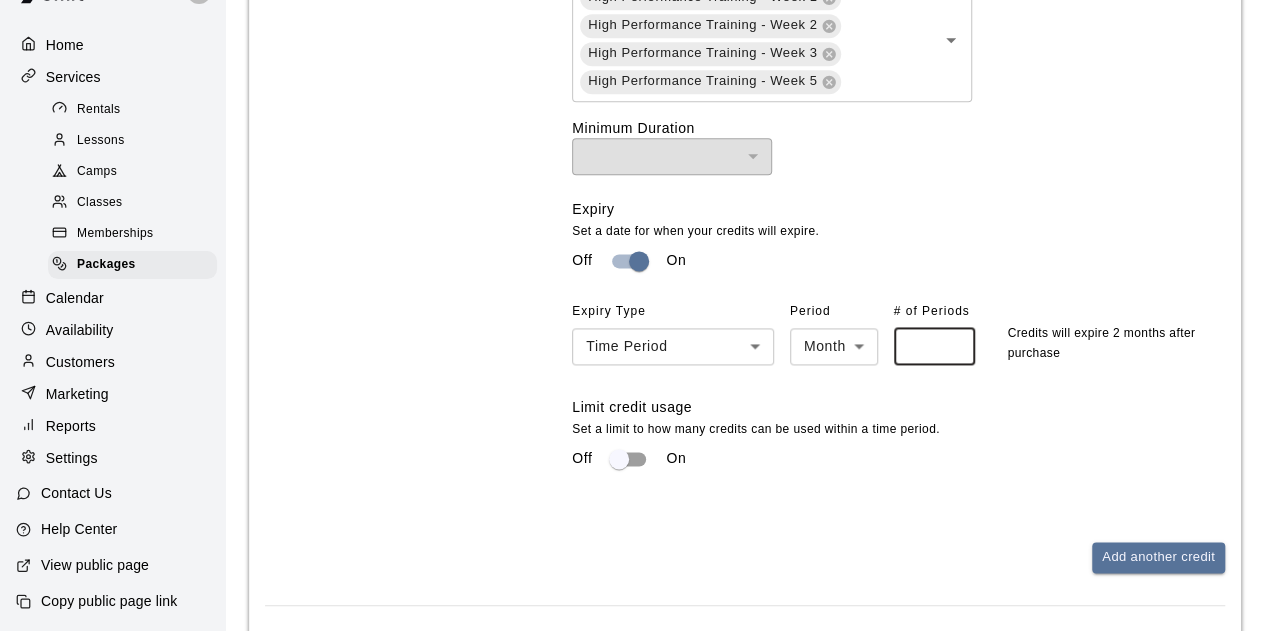 type on "*" 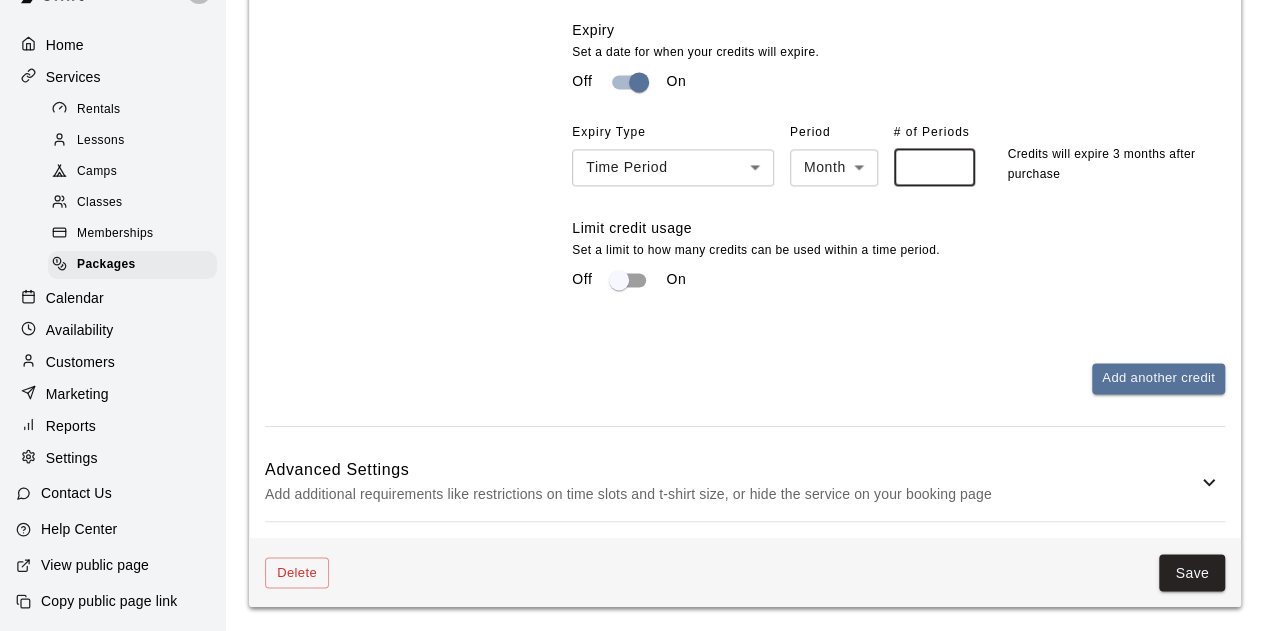 scroll, scrollTop: 1376, scrollLeft: 0, axis: vertical 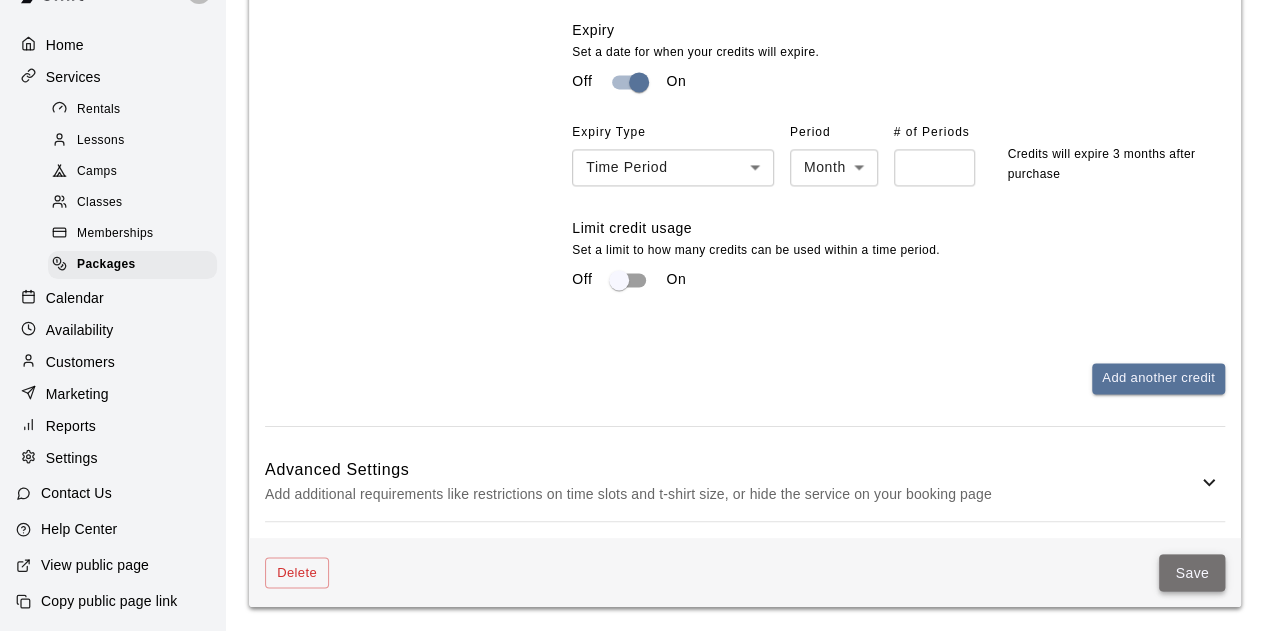 click on "Save" at bounding box center [1192, 572] 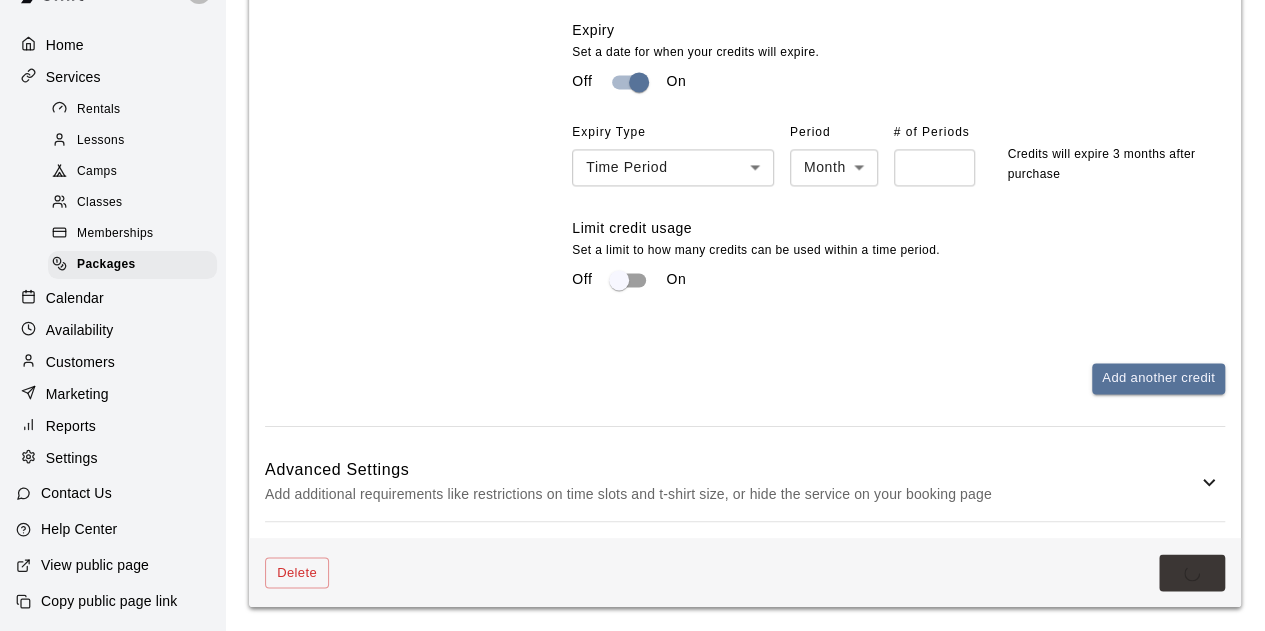 scroll, scrollTop: 0, scrollLeft: 0, axis: both 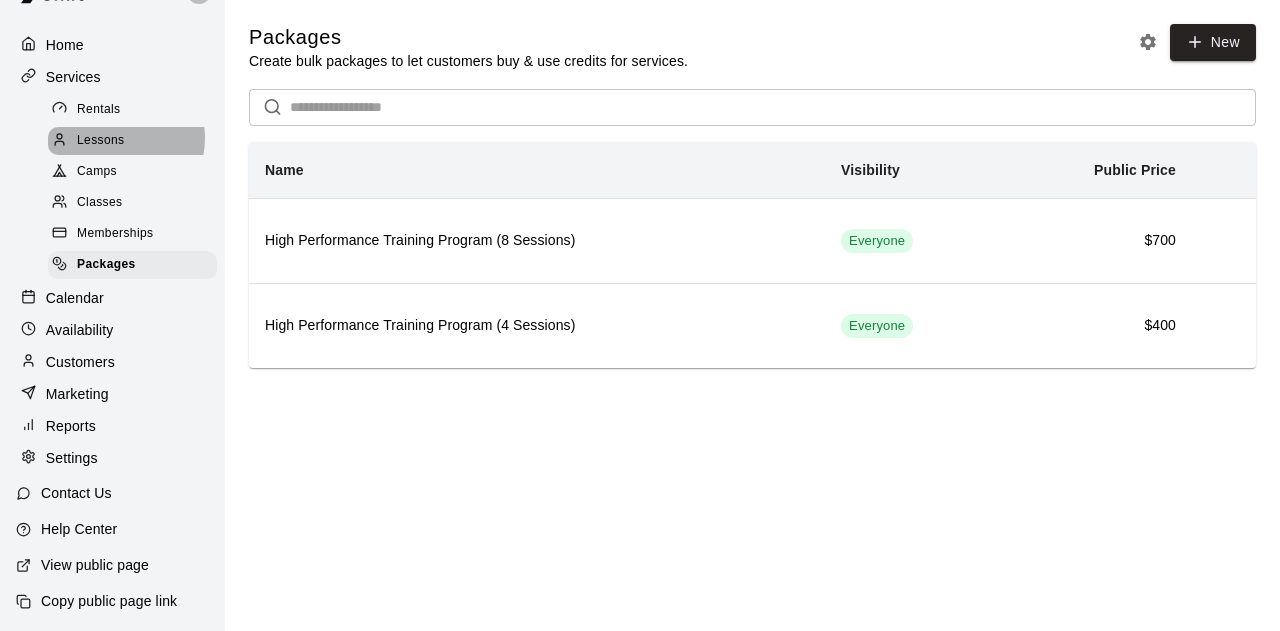 click on "Lessons" at bounding box center [101, 141] 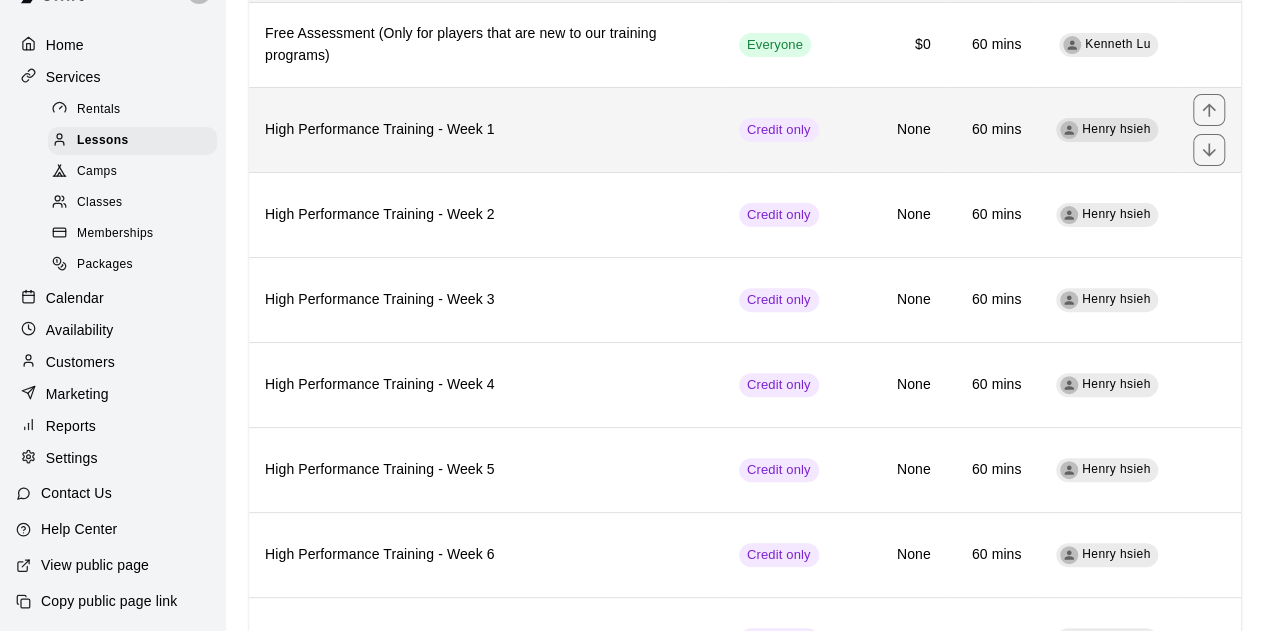scroll, scrollTop: 223, scrollLeft: 0, axis: vertical 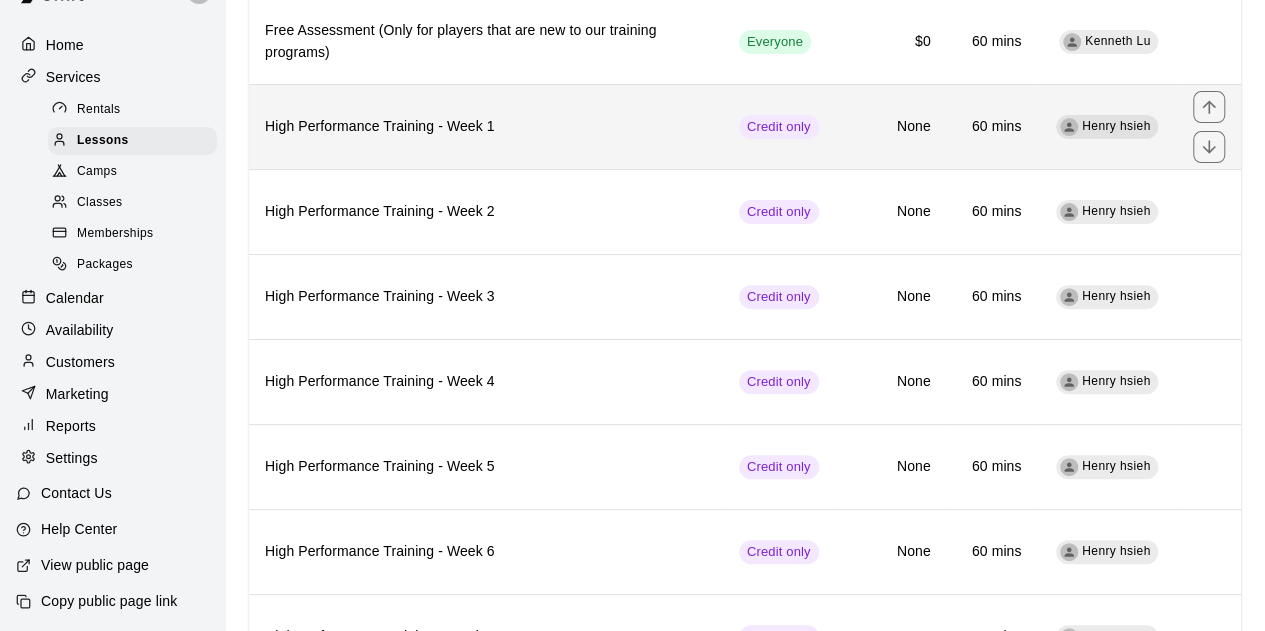click on "High Performance Training - Week 1" at bounding box center (486, 127) 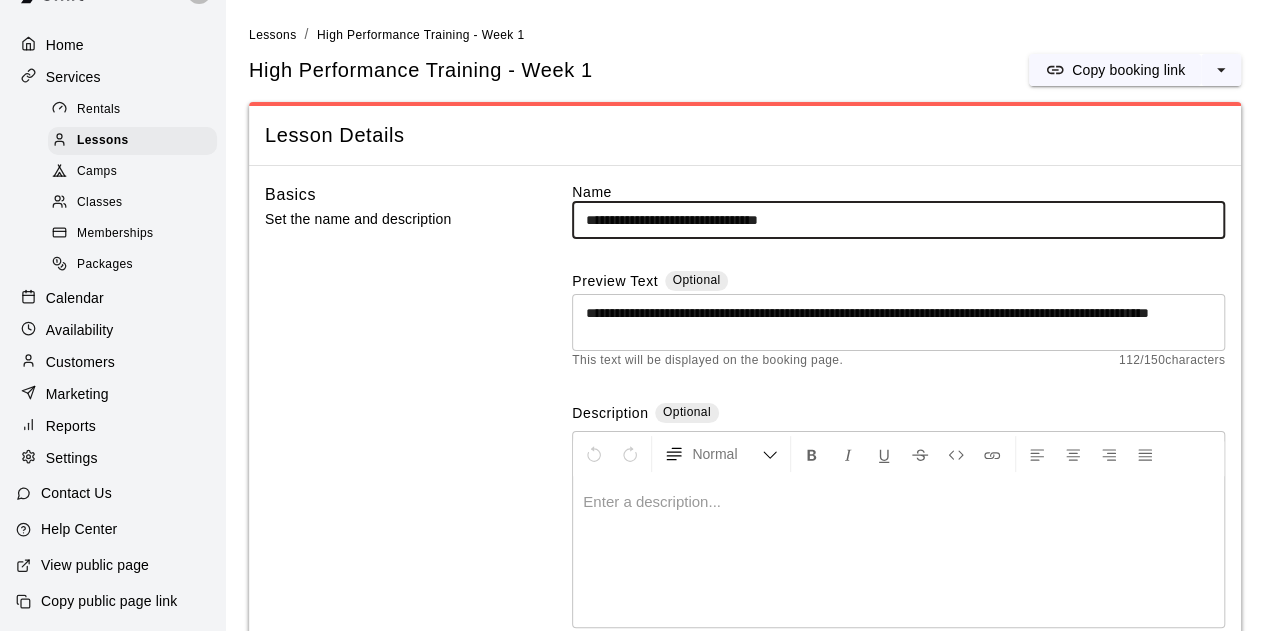 click on "**********" at bounding box center (898, 220) 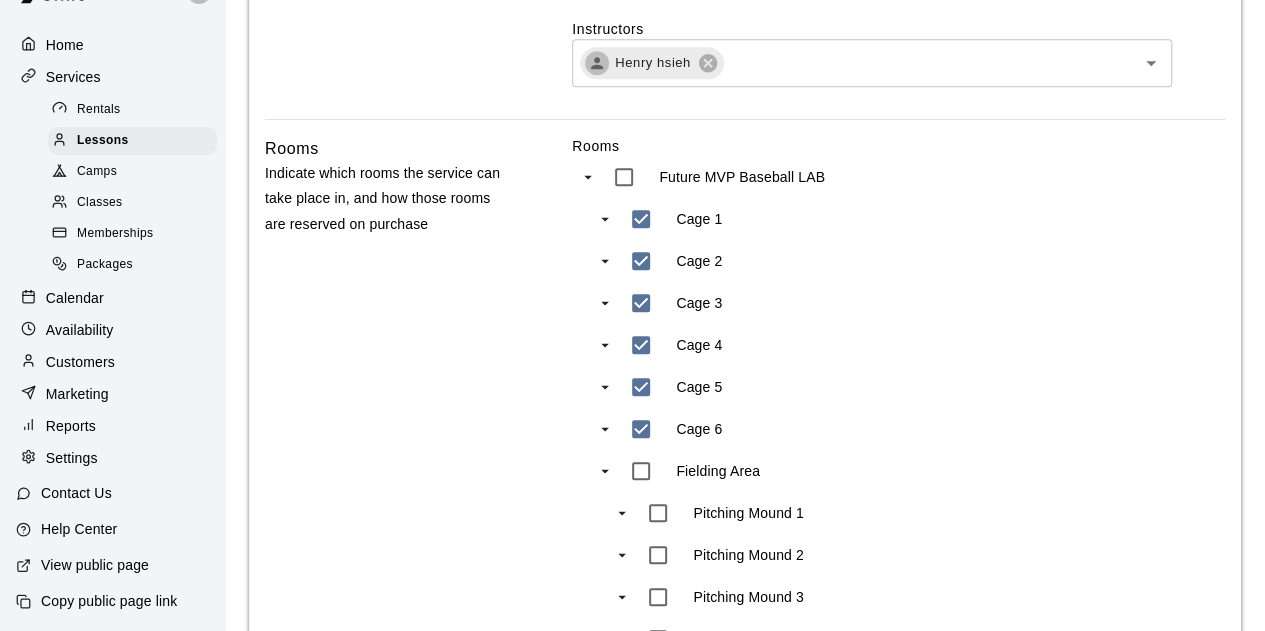 scroll, scrollTop: 754, scrollLeft: 0, axis: vertical 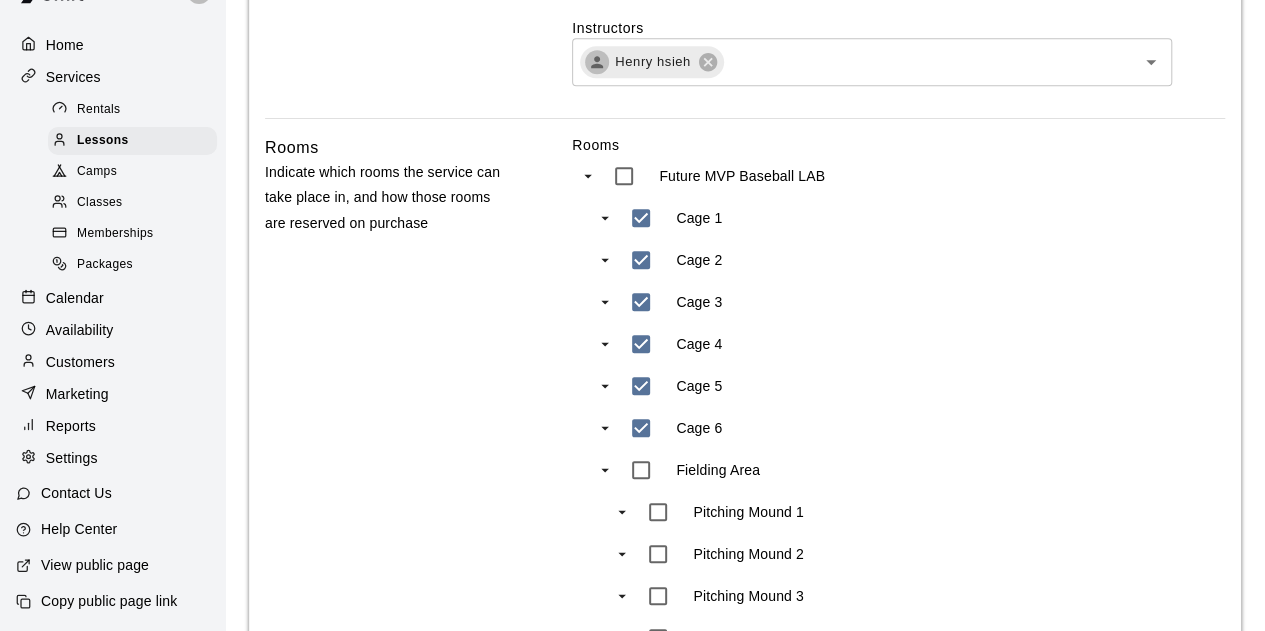 type on "**********" 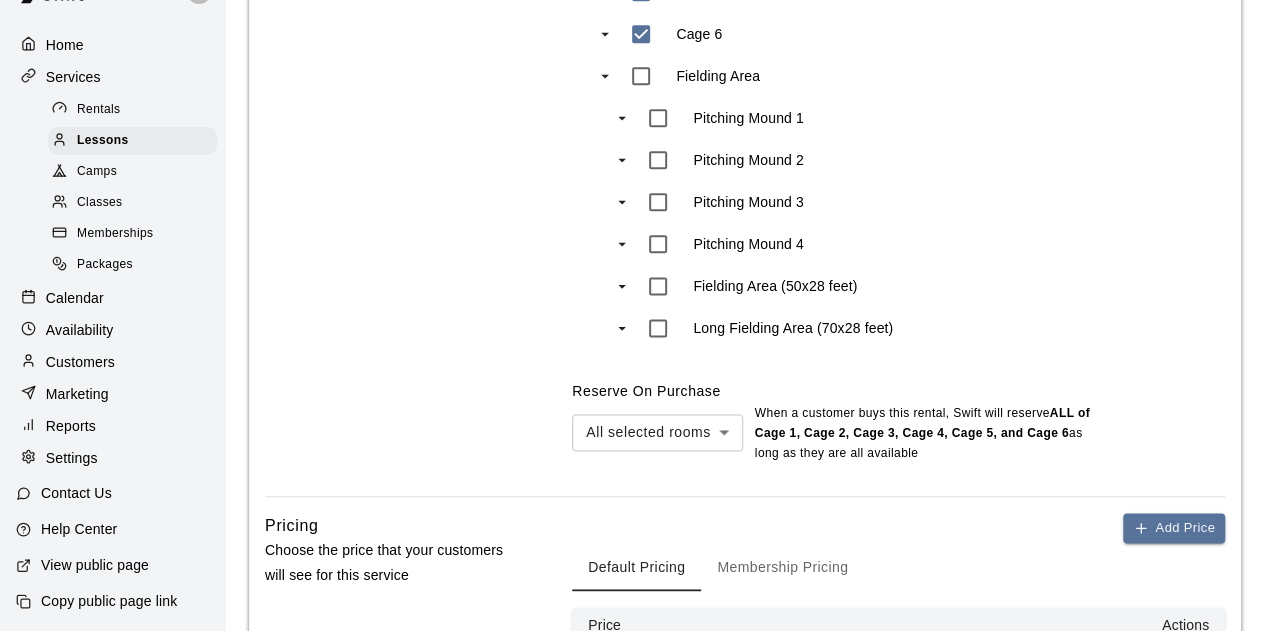 scroll, scrollTop: 1147, scrollLeft: 0, axis: vertical 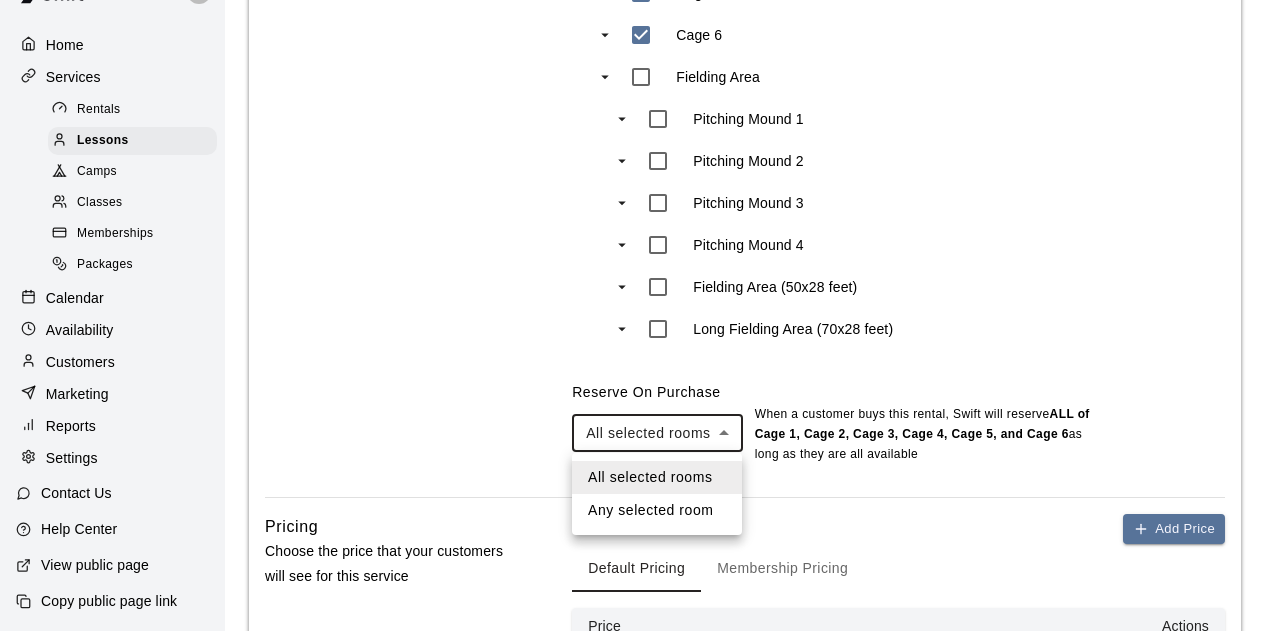 click on "**********" at bounding box center [640, 13] 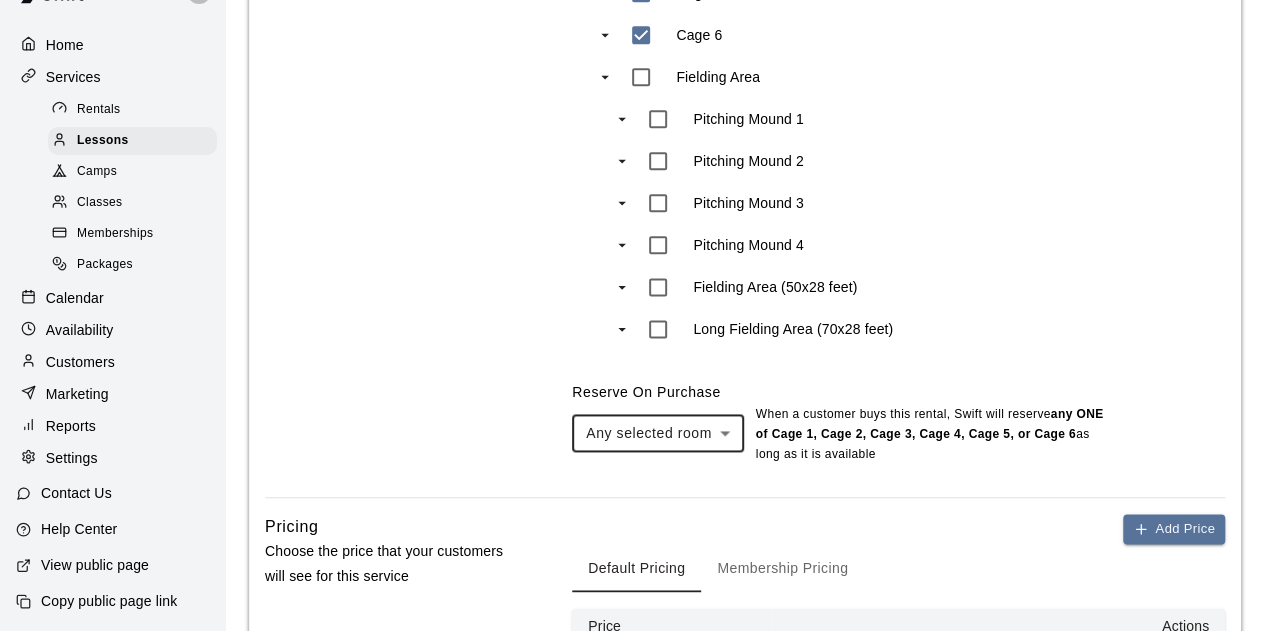 click on "Rooms Indicate which rooms the service can take place in, and how those rooms are reserved on purchase" at bounding box center [390, 119] 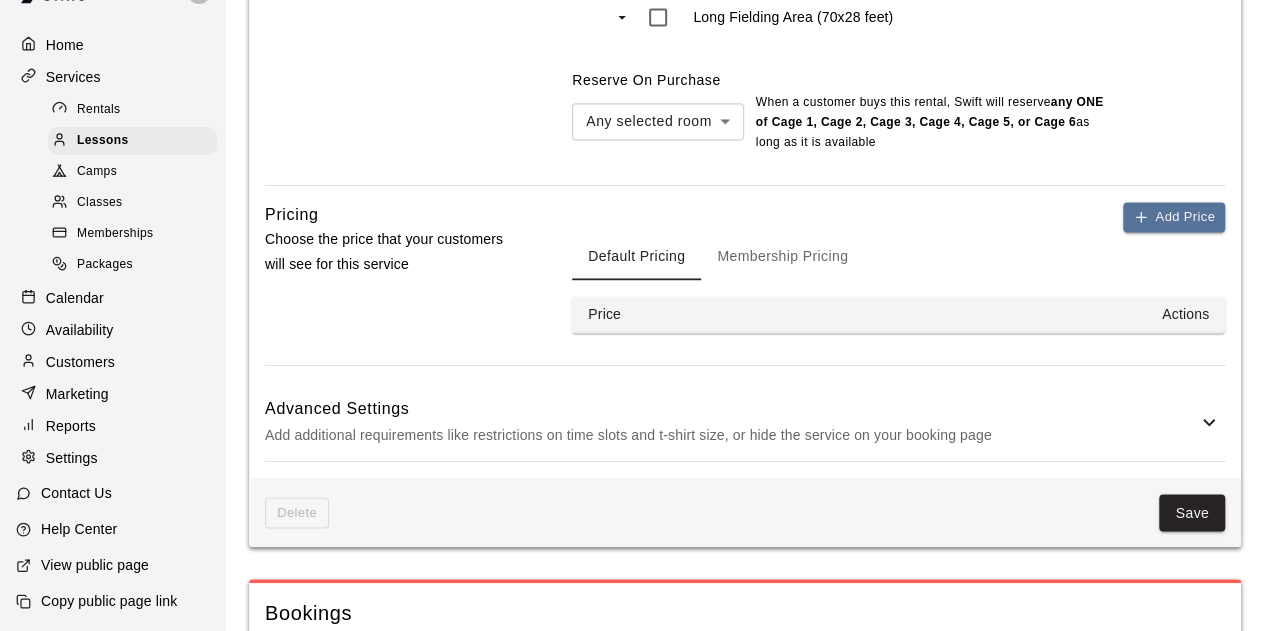 scroll, scrollTop: 1493, scrollLeft: 0, axis: vertical 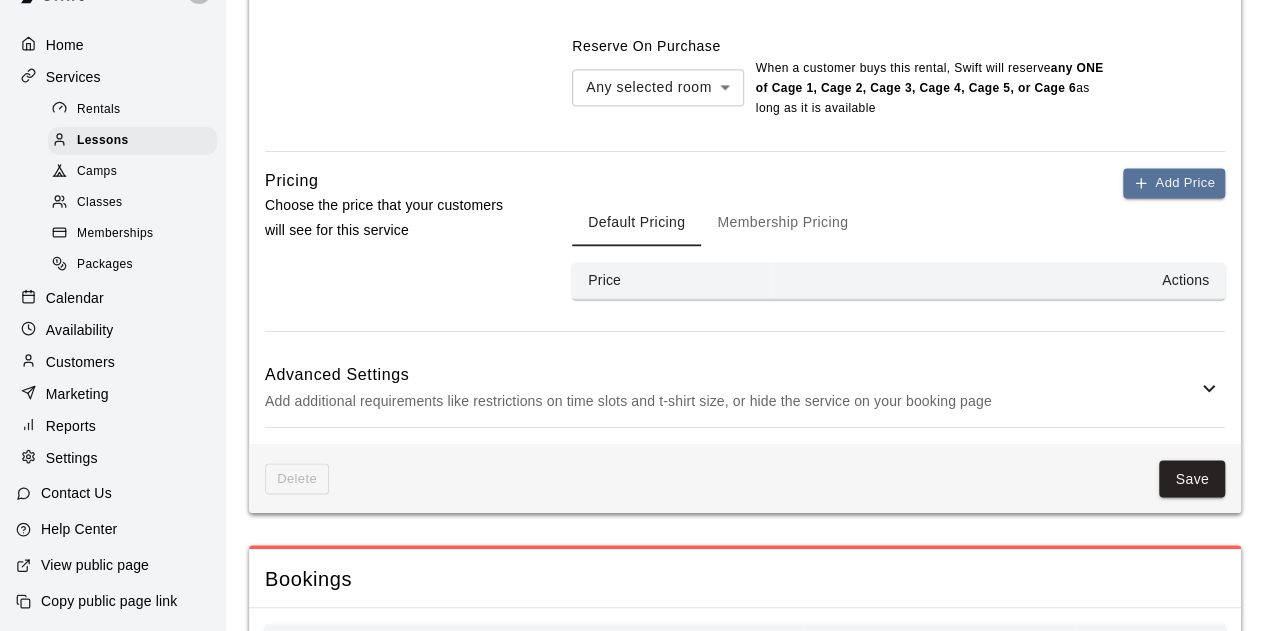 click on "Price" at bounding box center (672, 280) 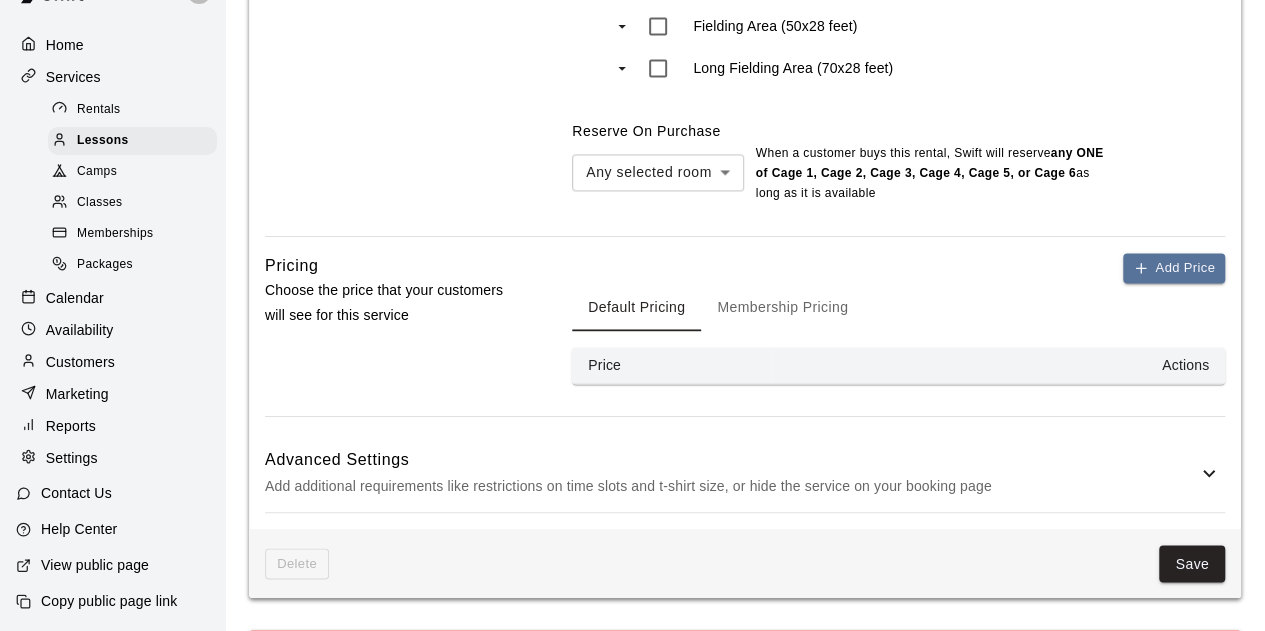 scroll, scrollTop: 1518, scrollLeft: 0, axis: vertical 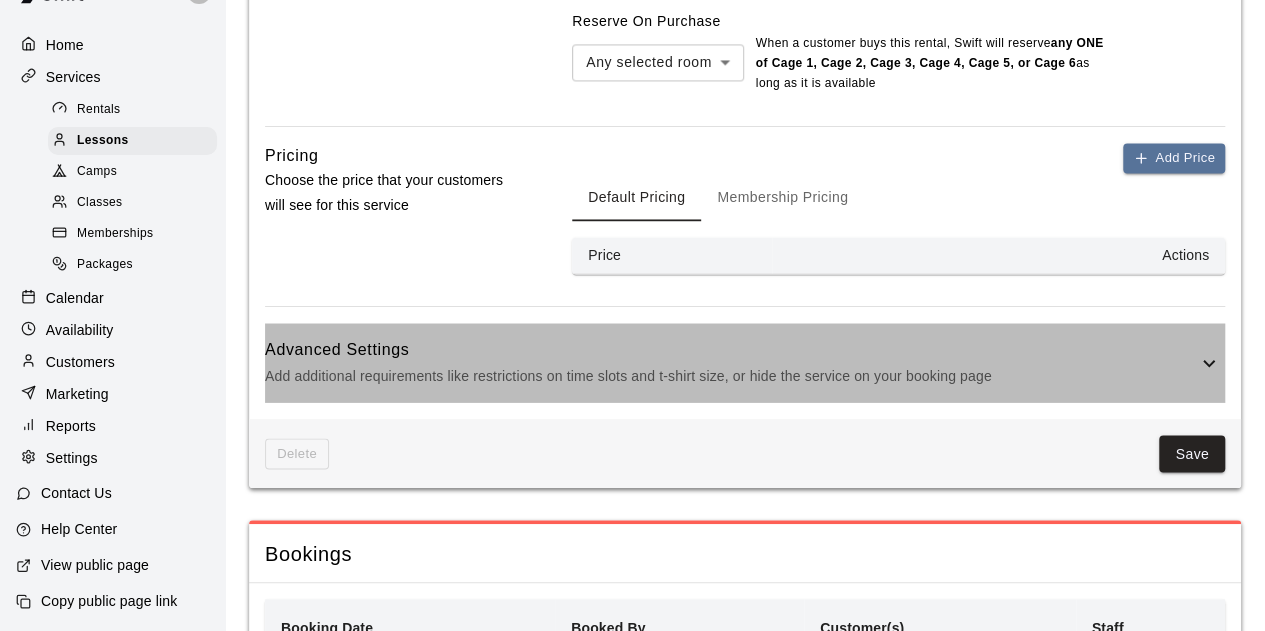 click on "Advanced Settings" at bounding box center (731, 350) 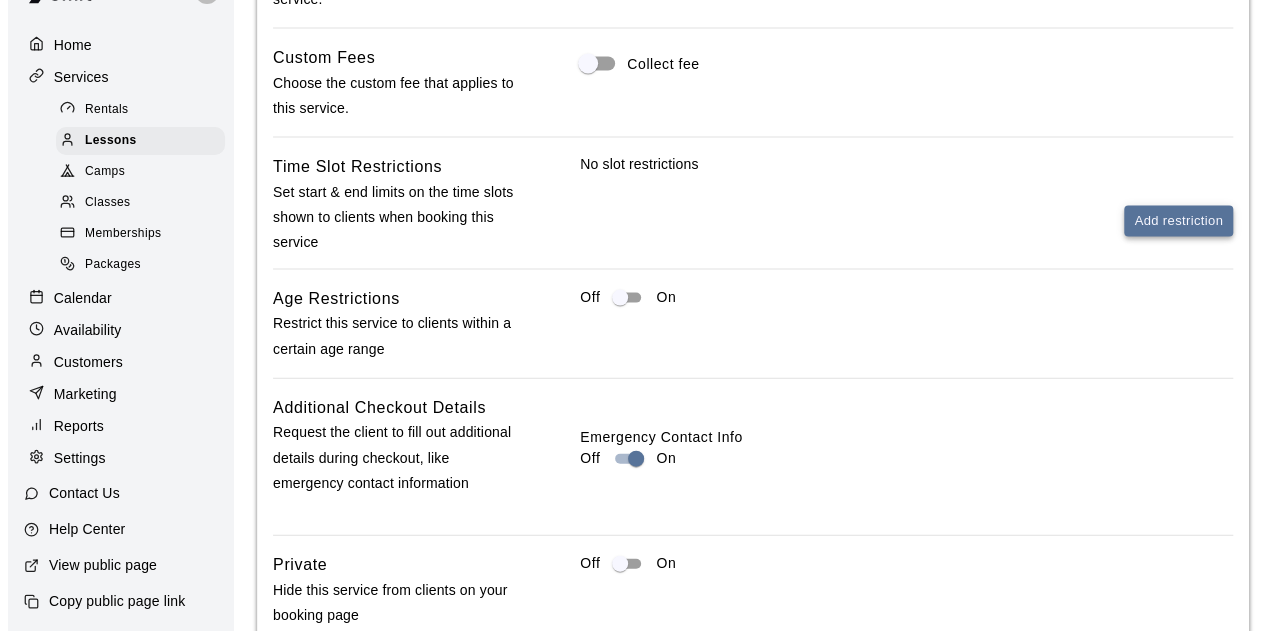 scroll, scrollTop: 2442, scrollLeft: 0, axis: vertical 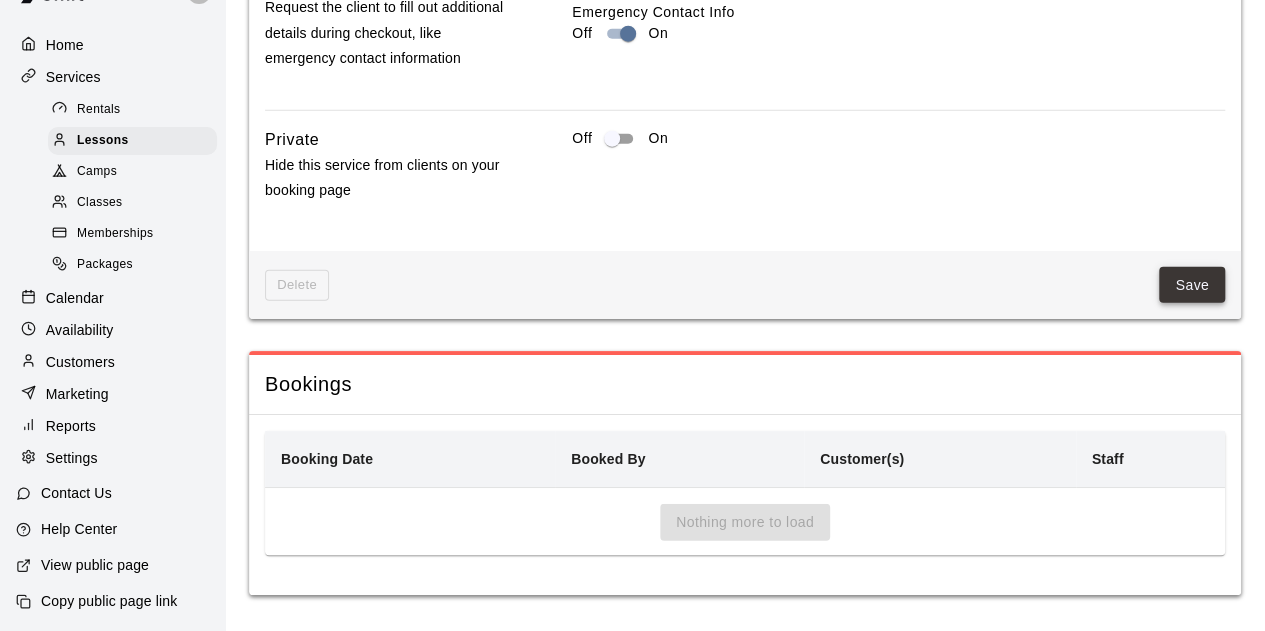 click on "Save" at bounding box center [1192, 285] 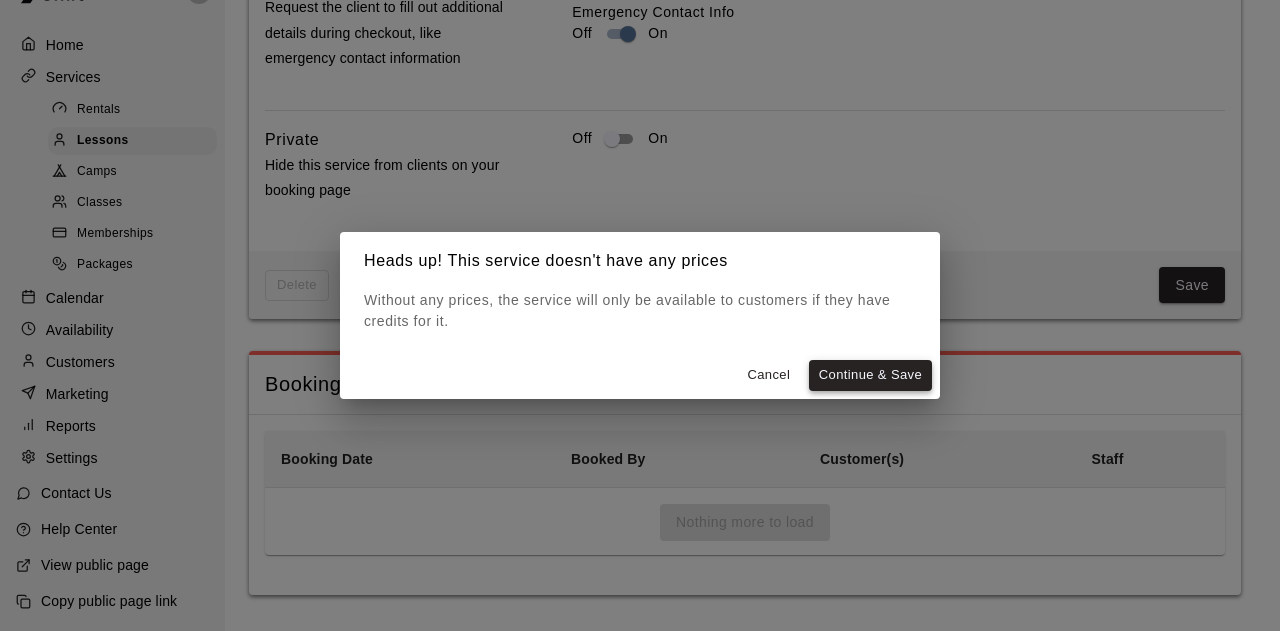 click on "Continue & Save" at bounding box center [870, 375] 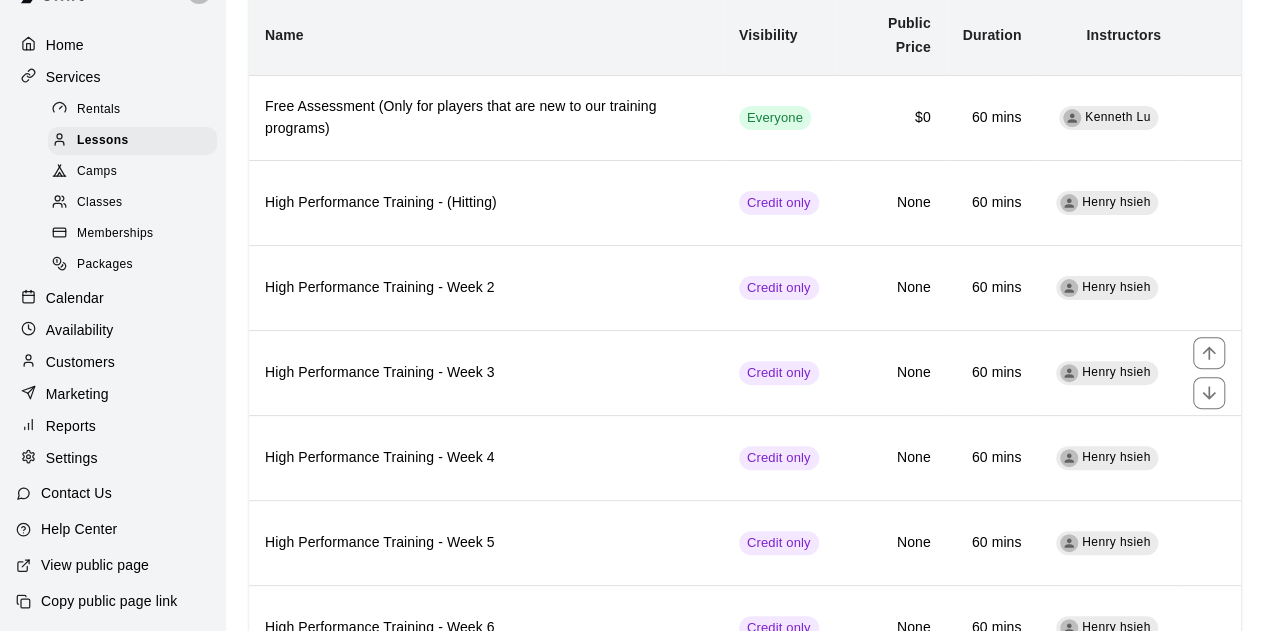 scroll, scrollTop: 148, scrollLeft: 0, axis: vertical 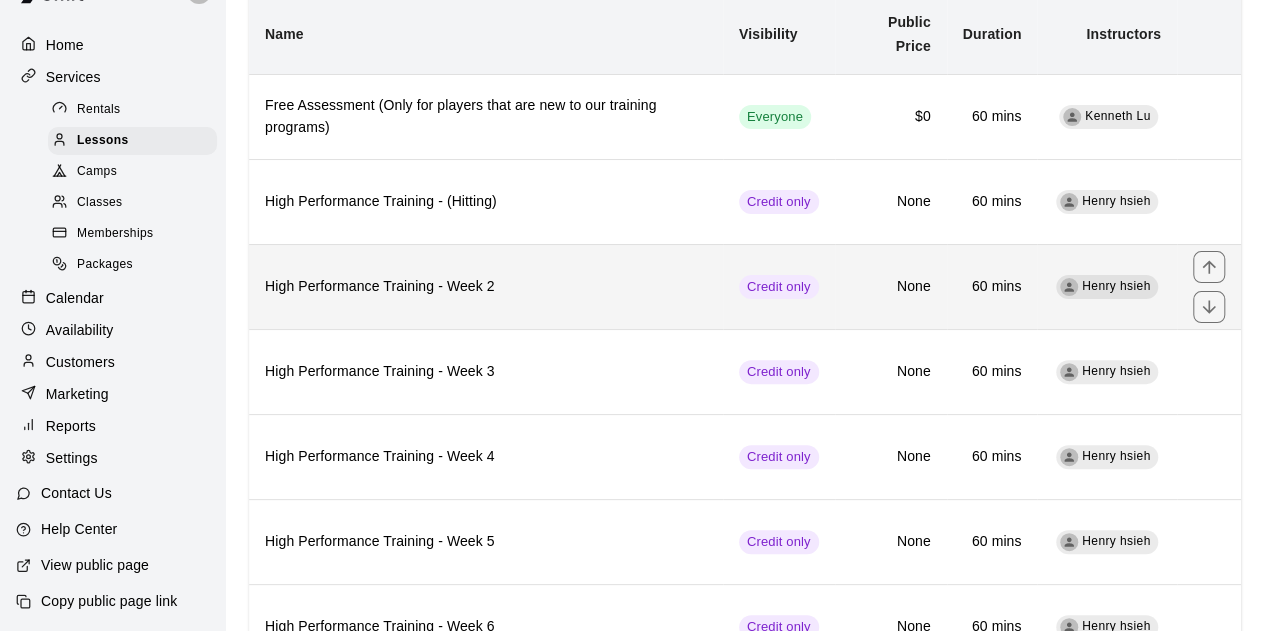 click on "High Performance Training - Week 2" at bounding box center (486, 287) 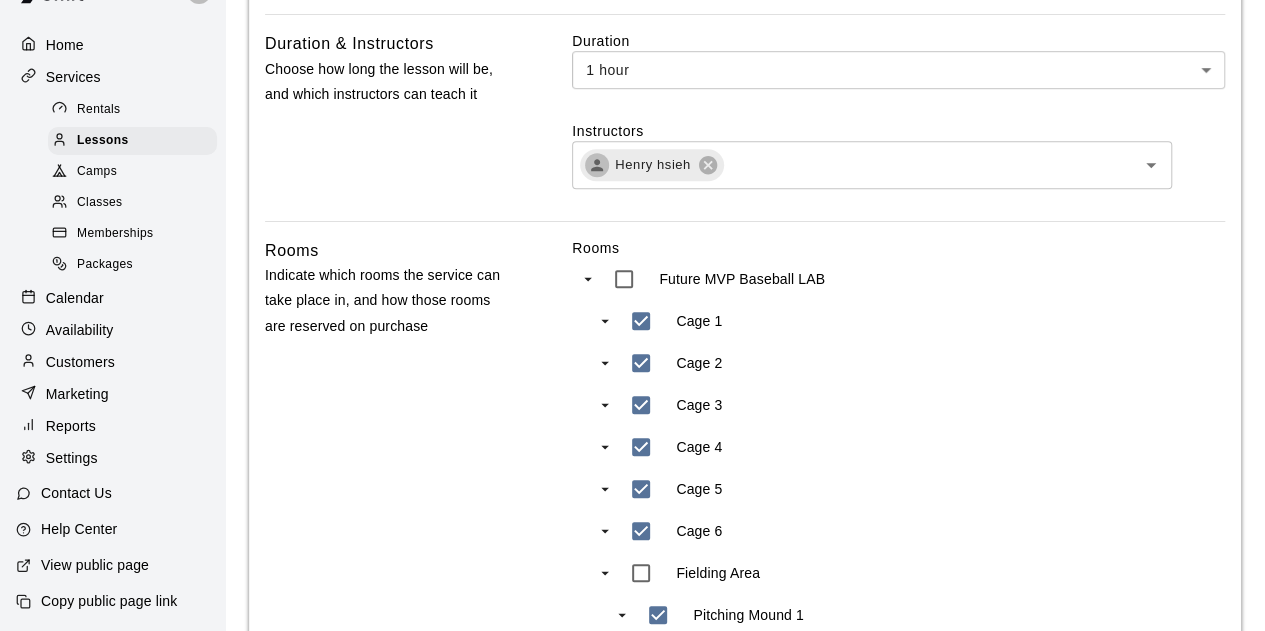scroll, scrollTop: 652, scrollLeft: 0, axis: vertical 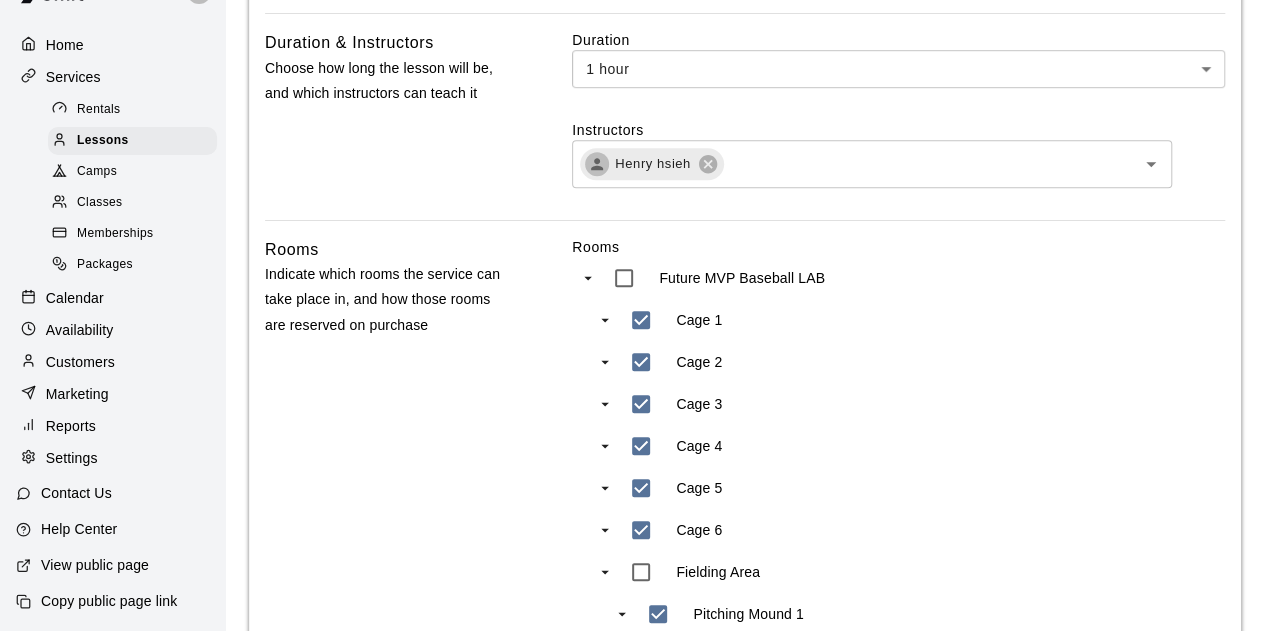 type on "**********" 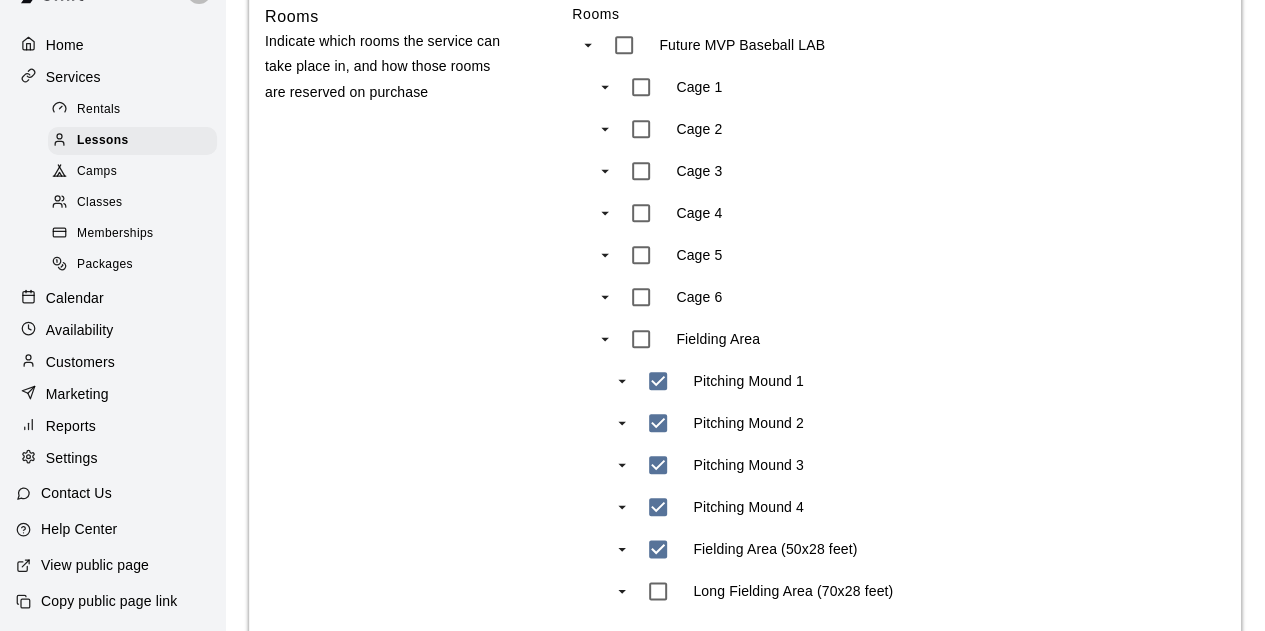 scroll, scrollTop: 886, scrollLeft: 0, axis: vertical 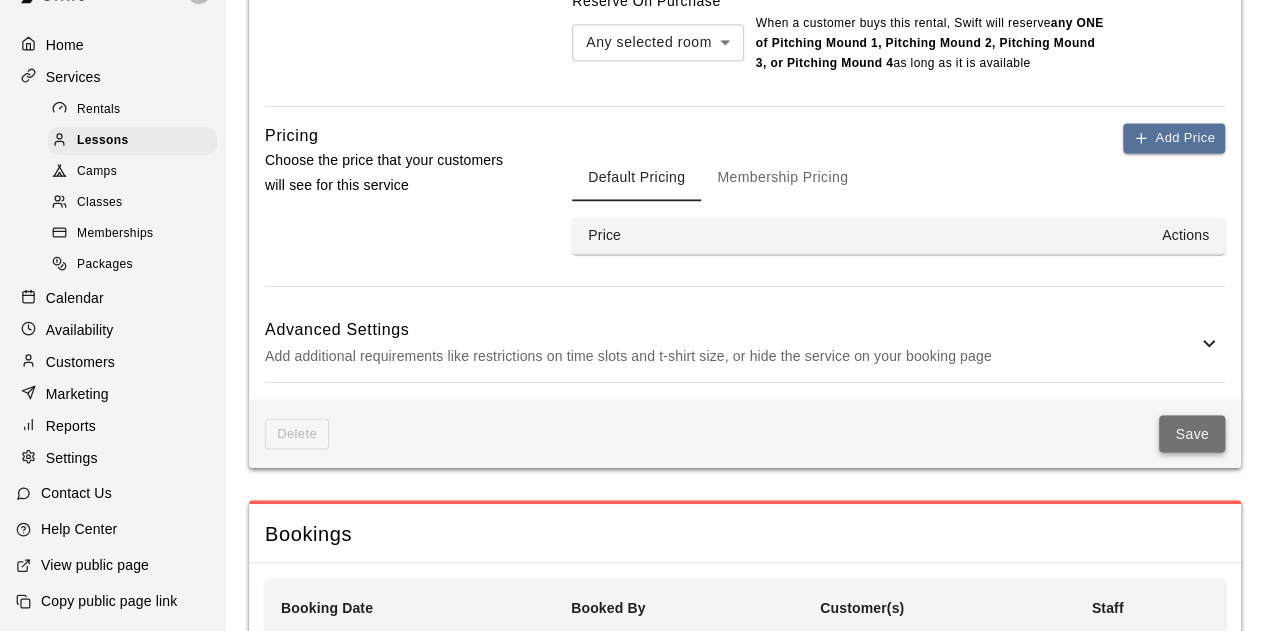 click on "Save" at bounding box center [1192, 433] 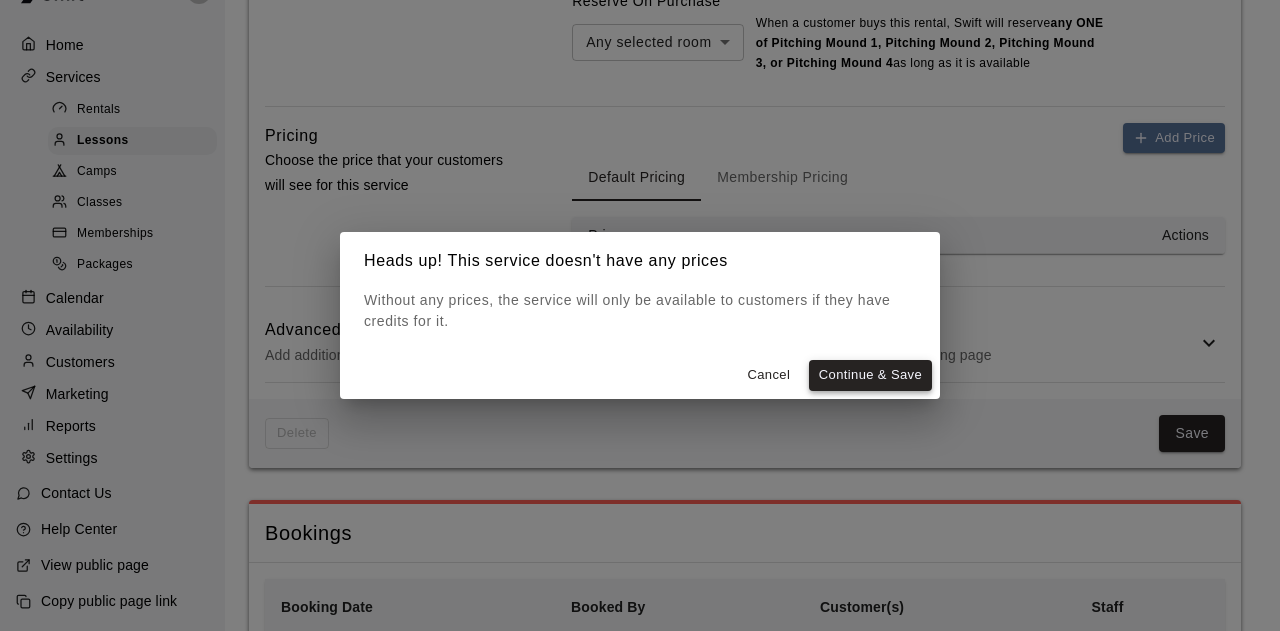 click on "Continue & Save" at bounding box center (870, 375) 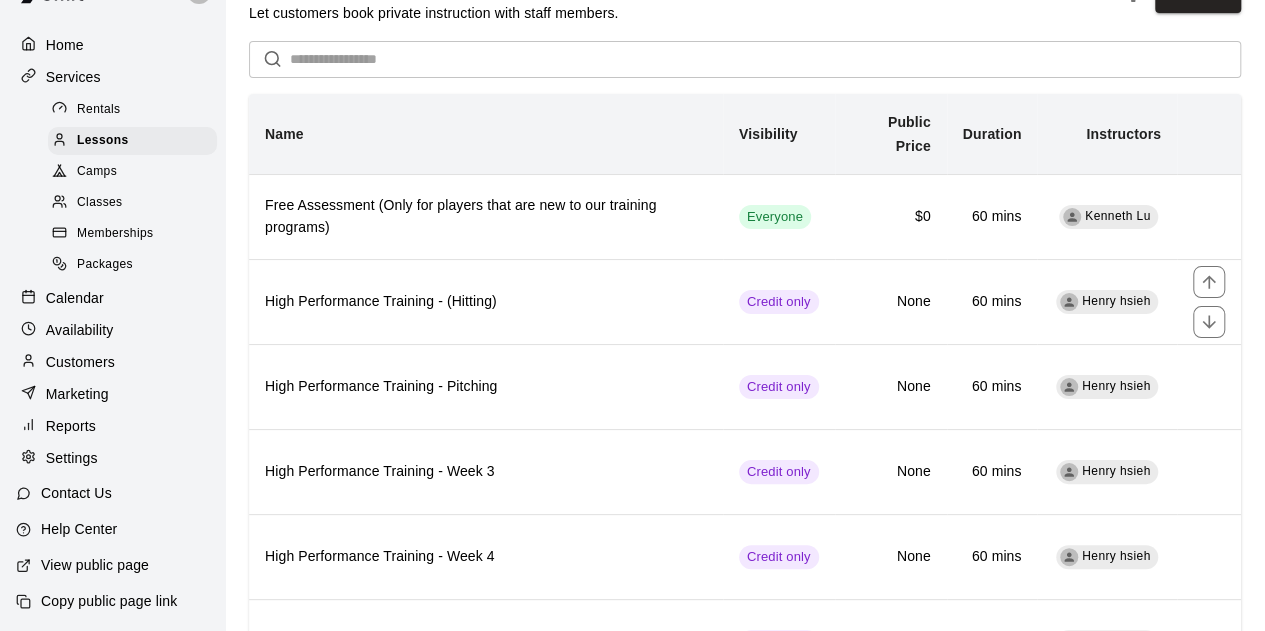 scroll, scrollTop: 50, scrollLeft: 0, axis: vertical 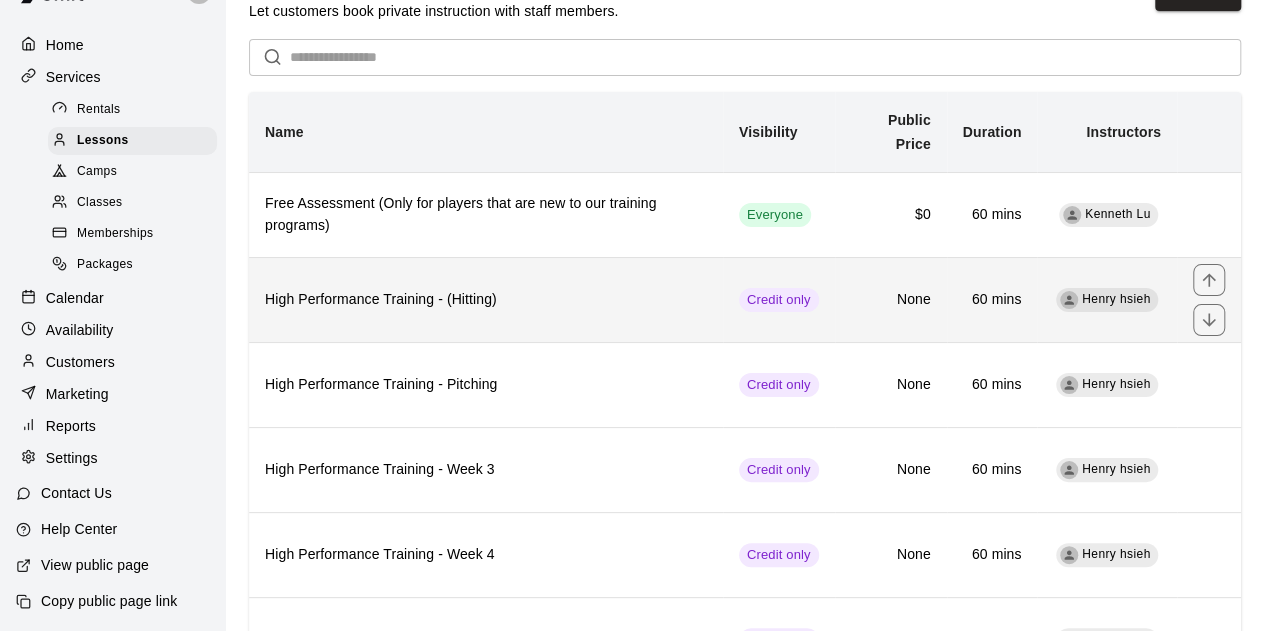 click on "High Performance Training - (Hitting)" at bounding box center (486, 300) 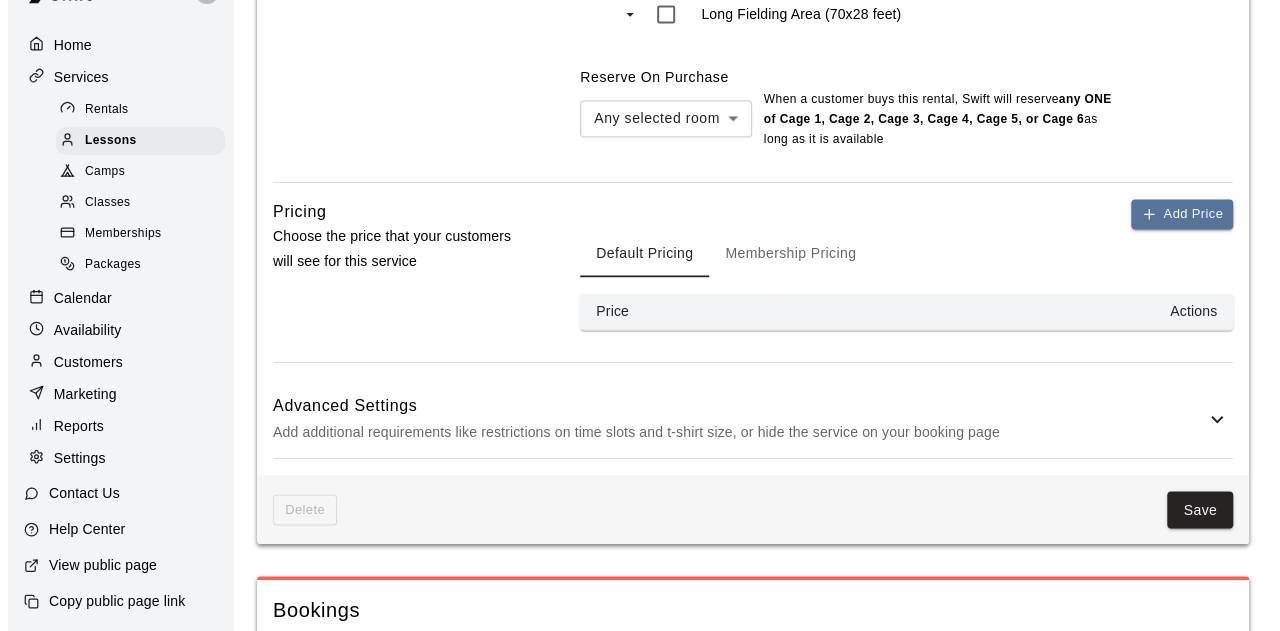 scroll, scrollTop: 1688, scrollLeft: 0, axis: vertical 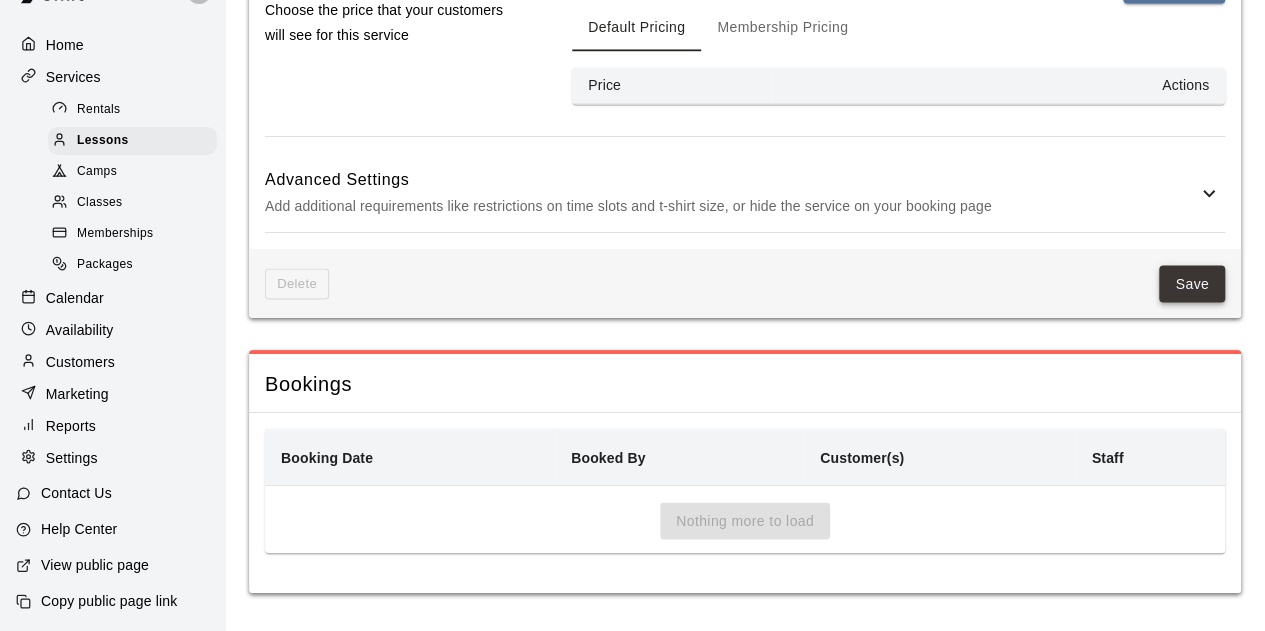type on "**********" 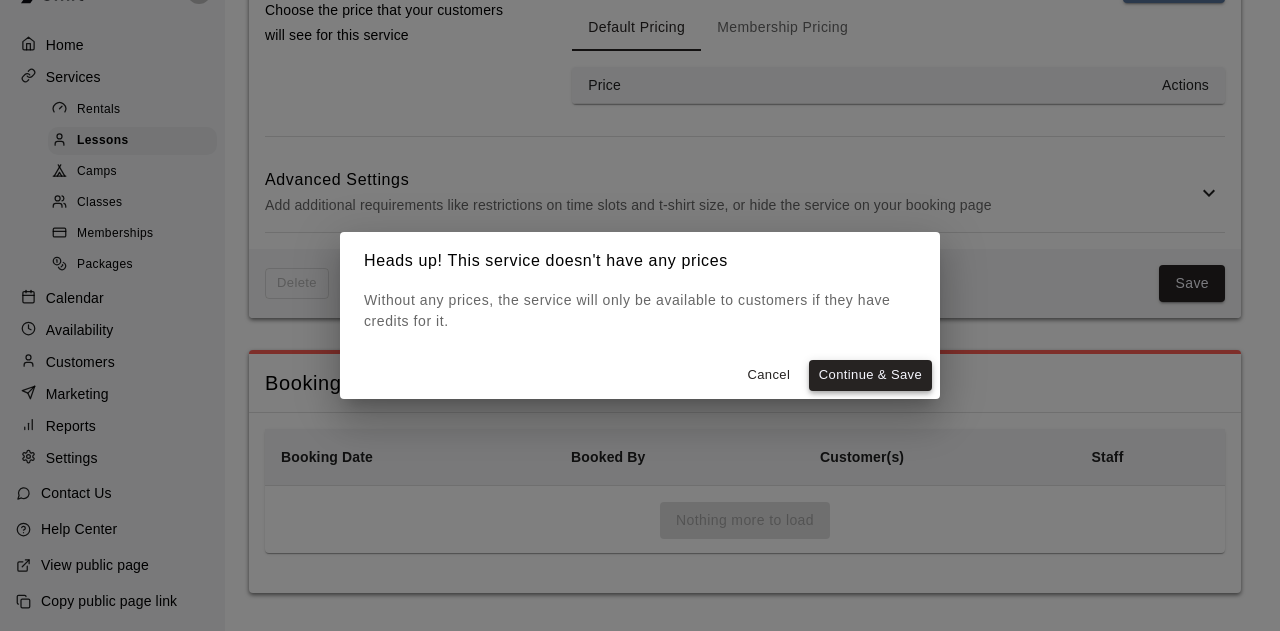 click on "Continue & Save" at bounding box center [870, 375] 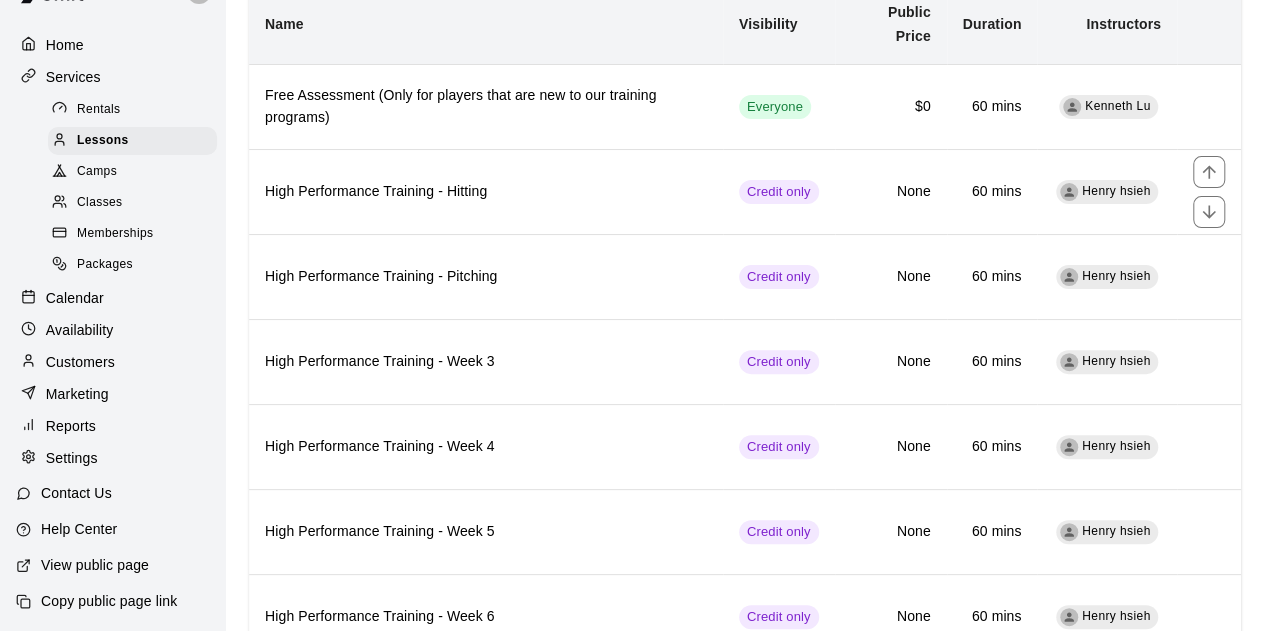 scroll, scrollTop: 161, scrollLeft: 0, axis: vertical 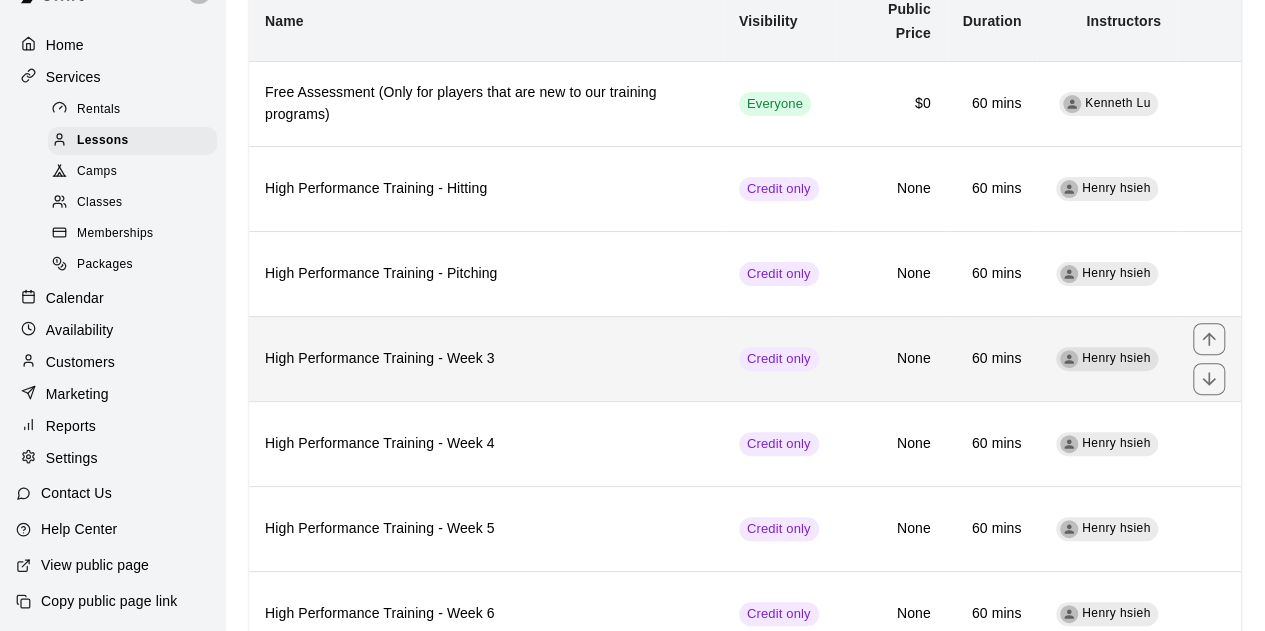 click on "High Performance Training - Week 3" at bounding box center [486, 358] 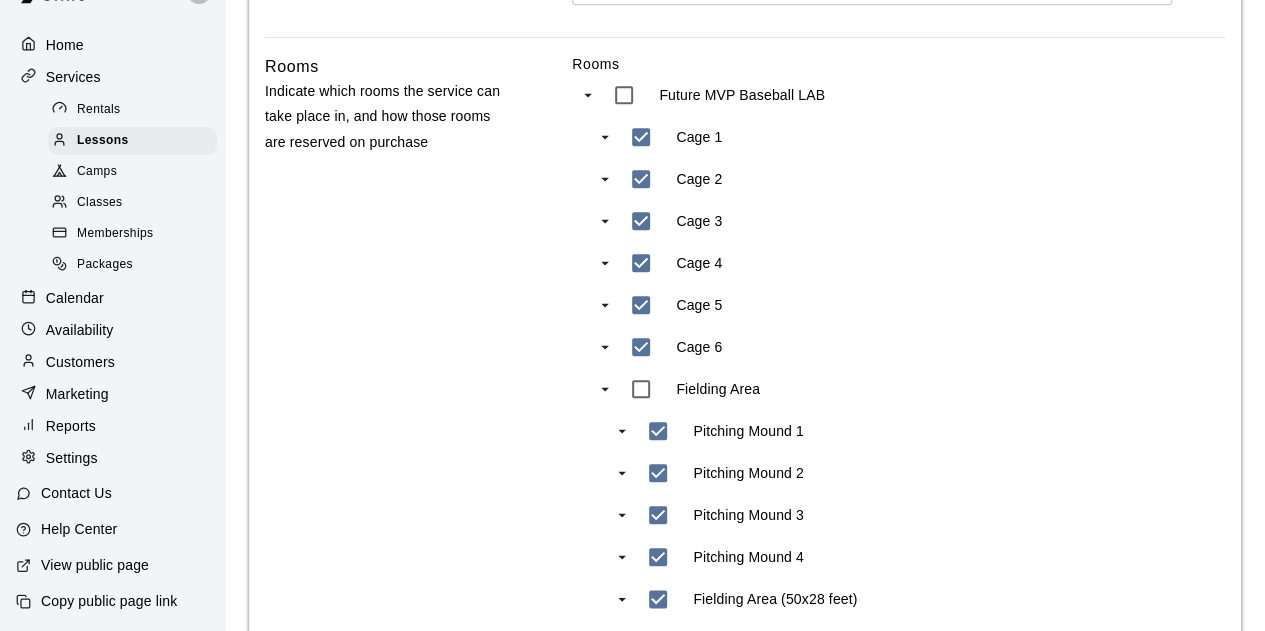 scroll, scrollTop: 836, scrollLeft: 0, axis: vertical 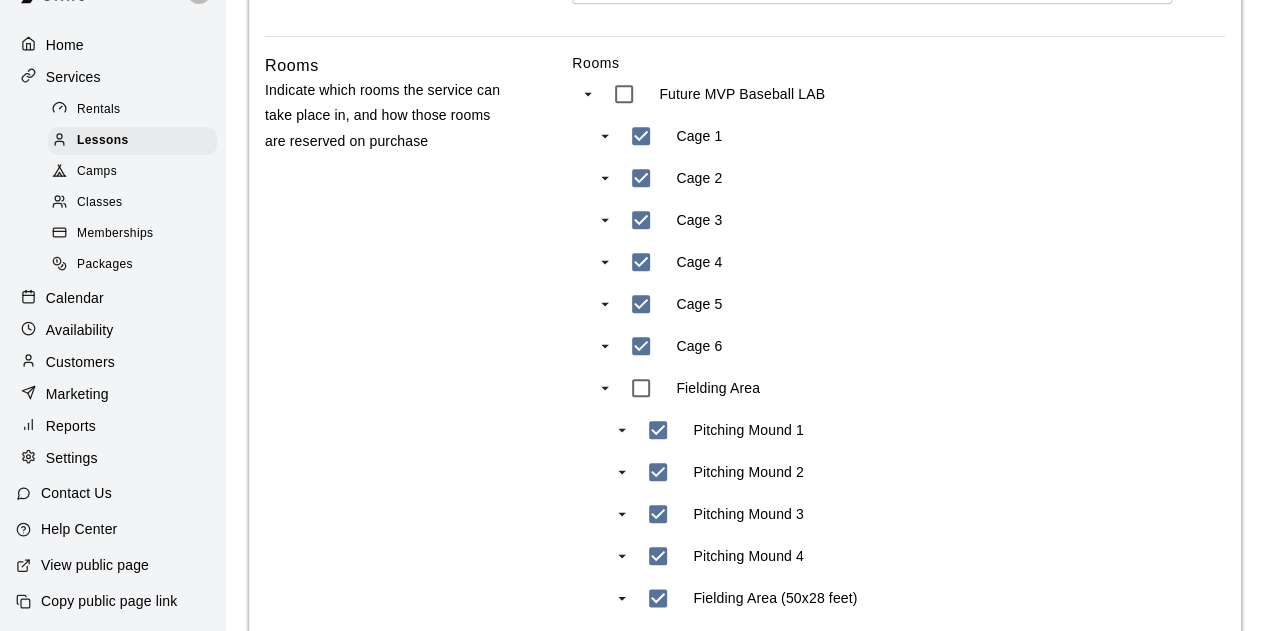 type on "**********" 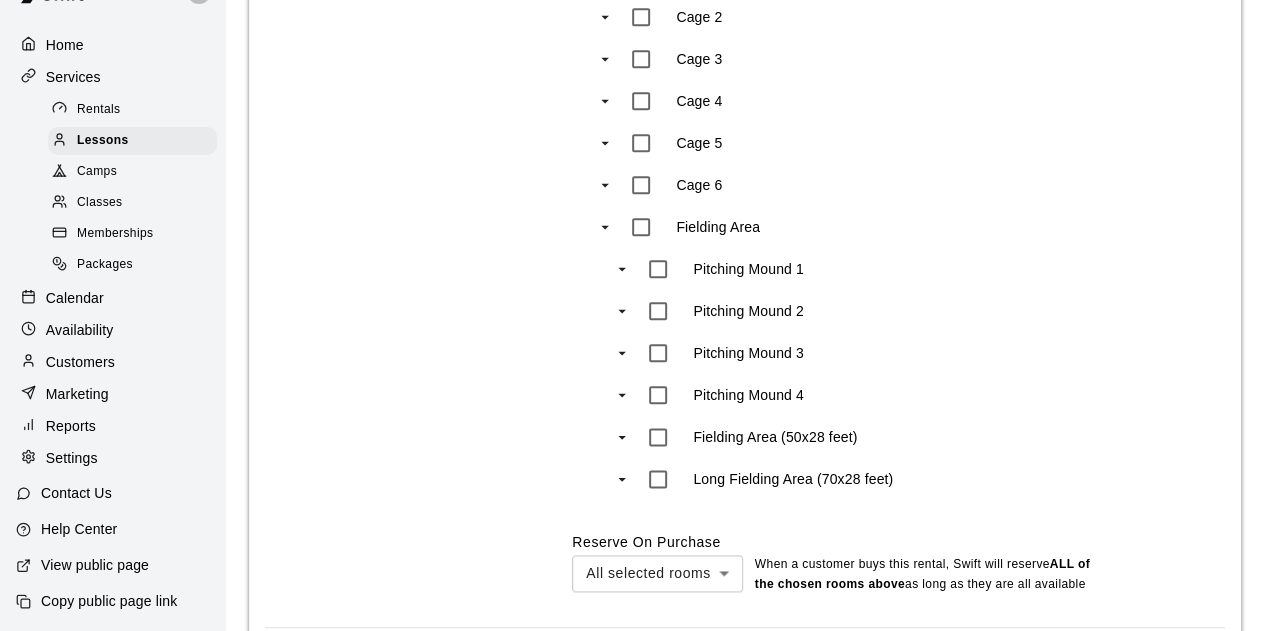 scroll, scrollTop: 998, scrollLeft: 0, axis: vertical 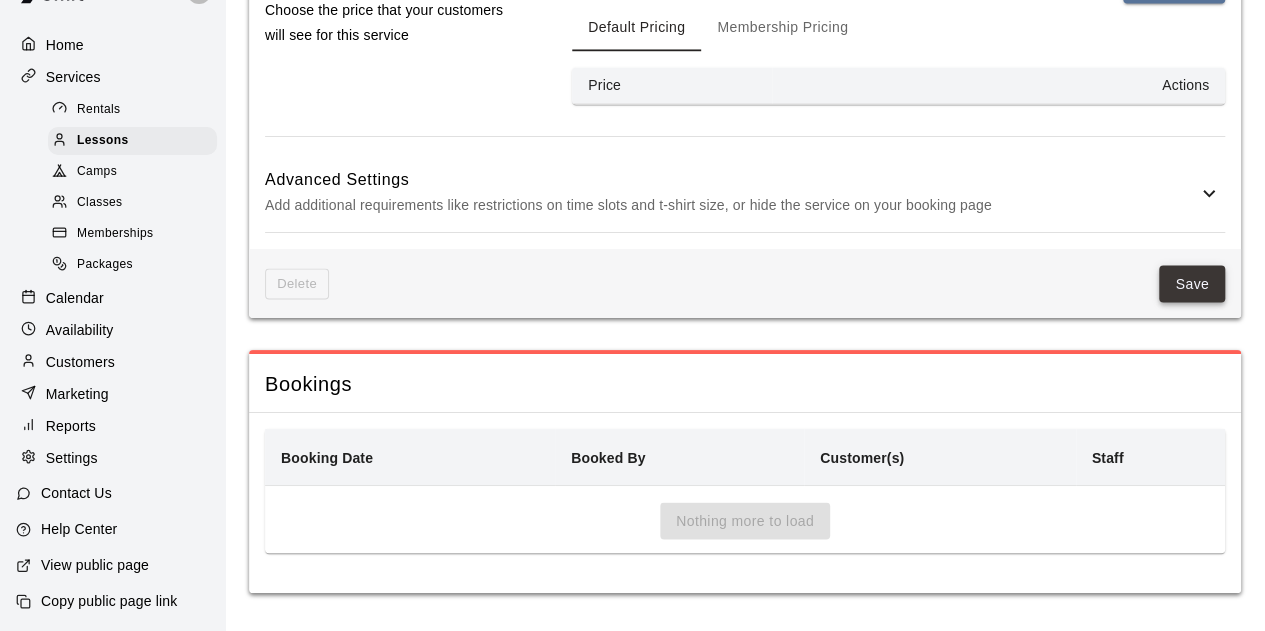 click on "Save" at bounding box center [1192, 283] 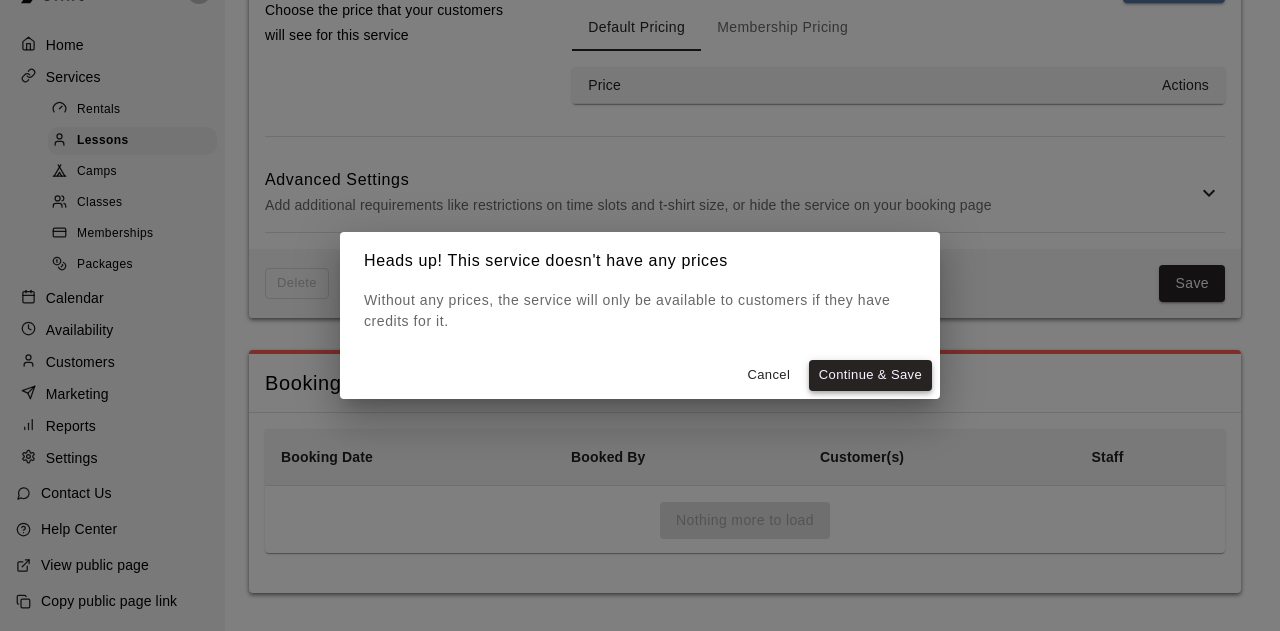 click on "Continue & Save" at bounding box center [870, 375] 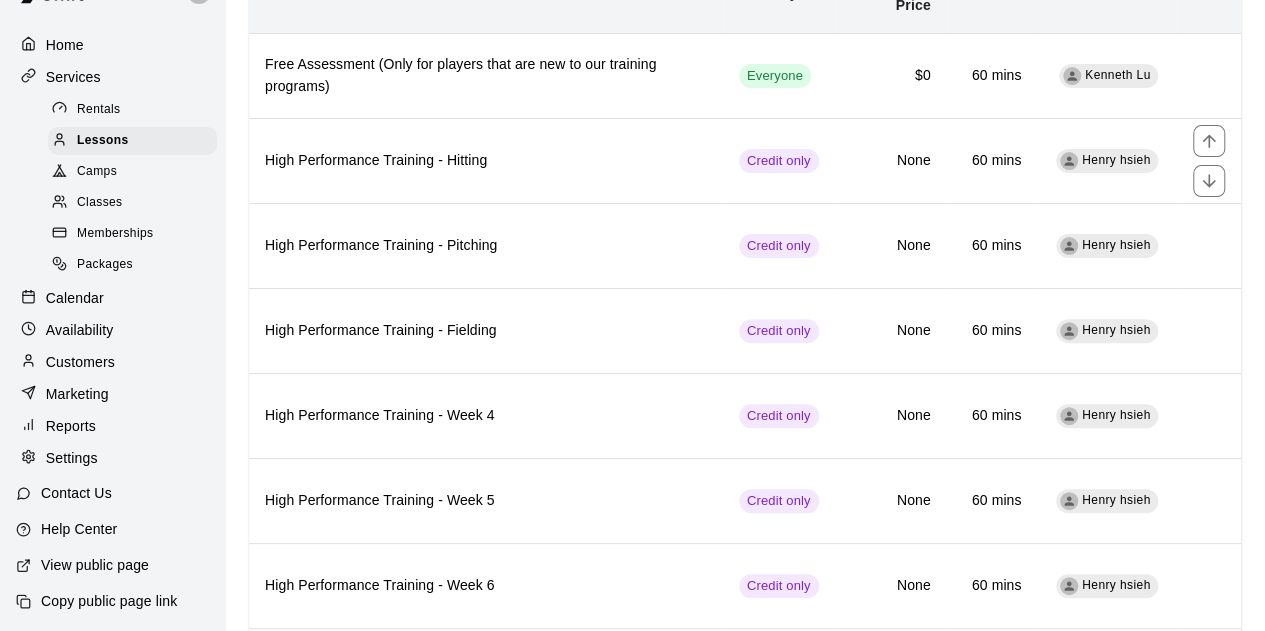 scroll, scrollTop: 190, scrollLeft: 0, axis: vertical 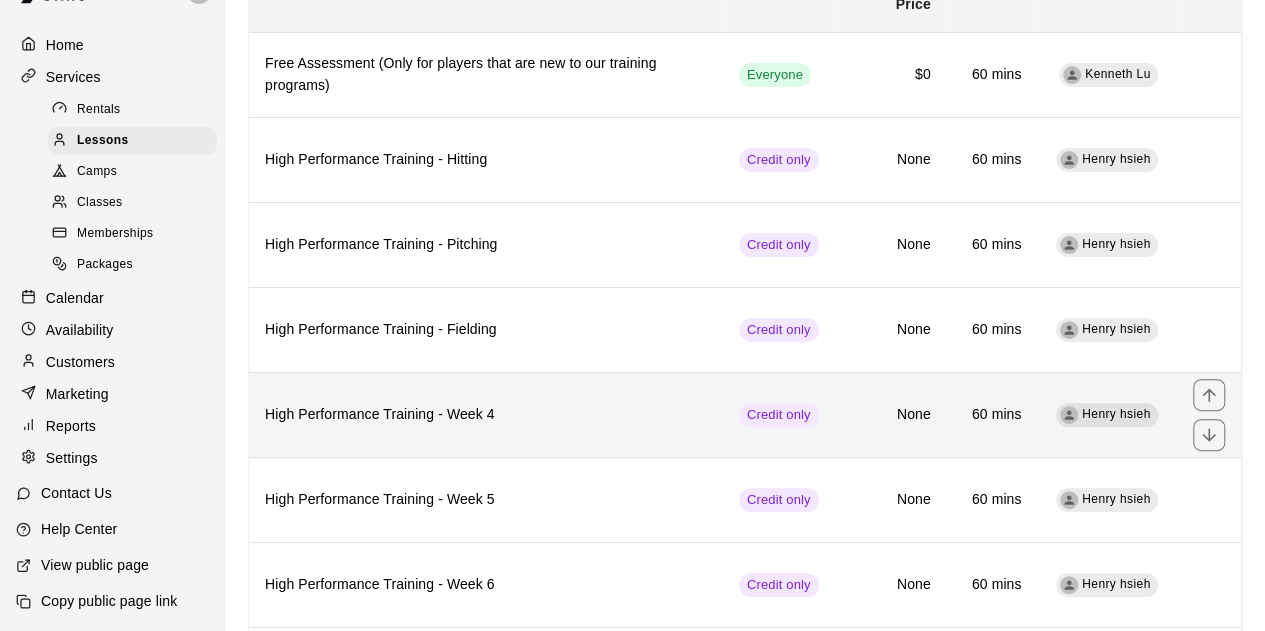 click on "High Performance Training - Week 4" at bounding box center (486, 414) 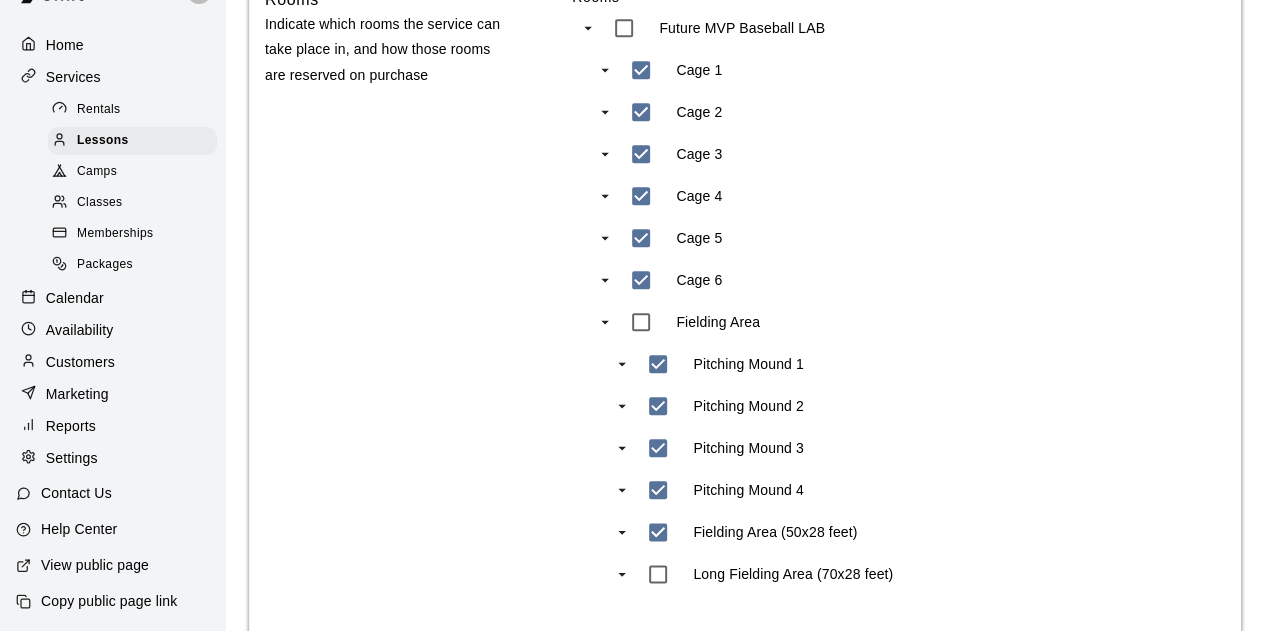 scroll, scrollTop: 886, scrollLeft: 0, axis: vertical 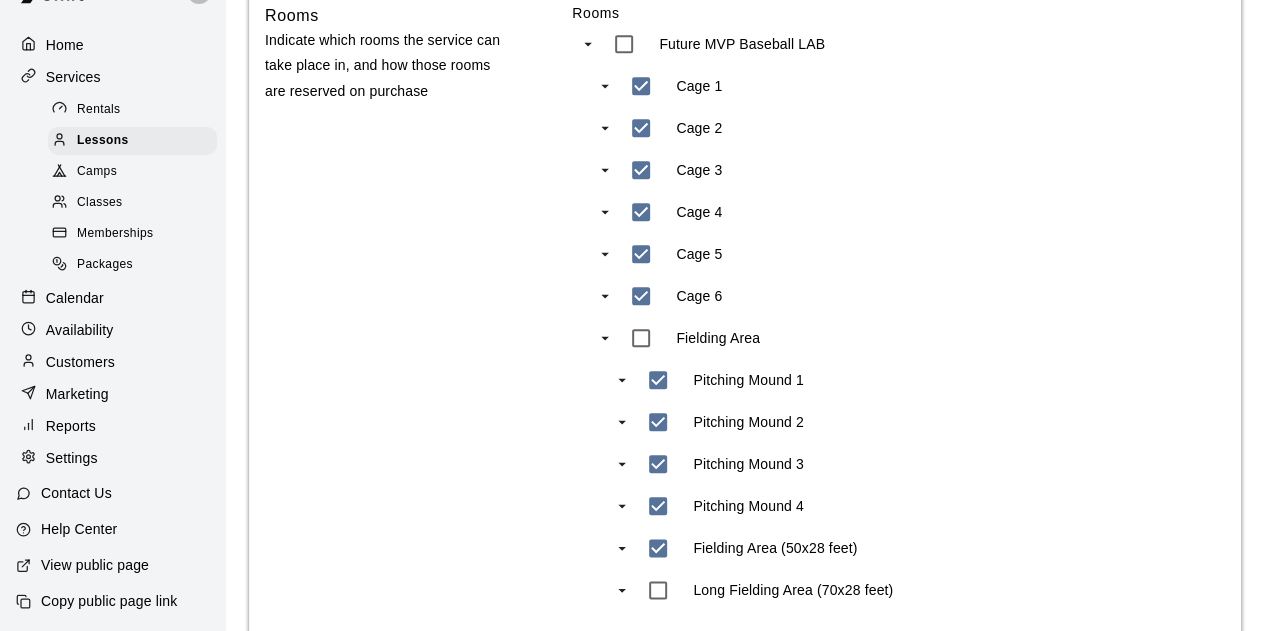 type on "**********" 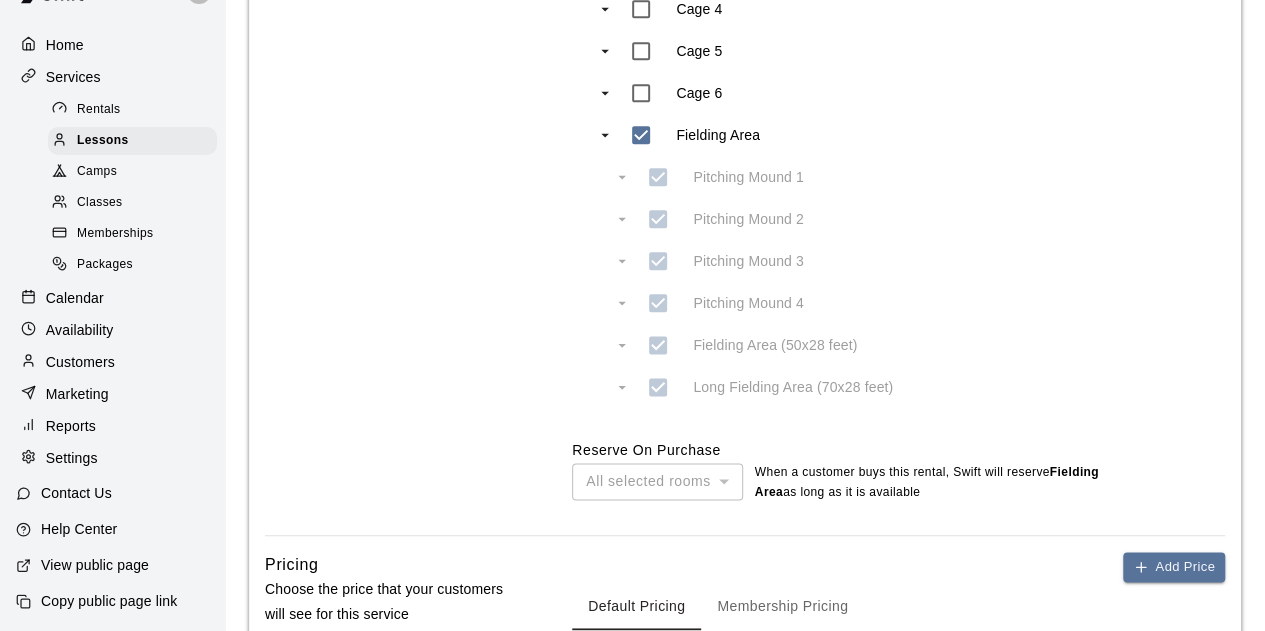 scroll, scrollTop: 1088, scrollLeft: 0, axis: vertical 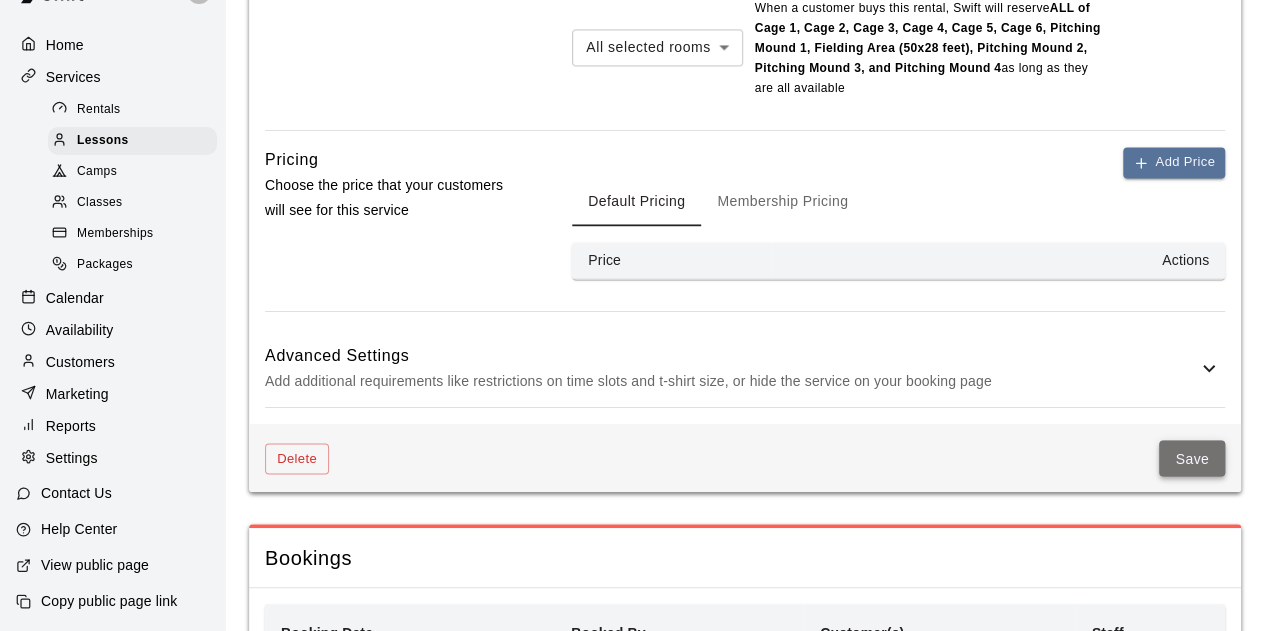 click on "Save" at bounding box center (1192, 458) 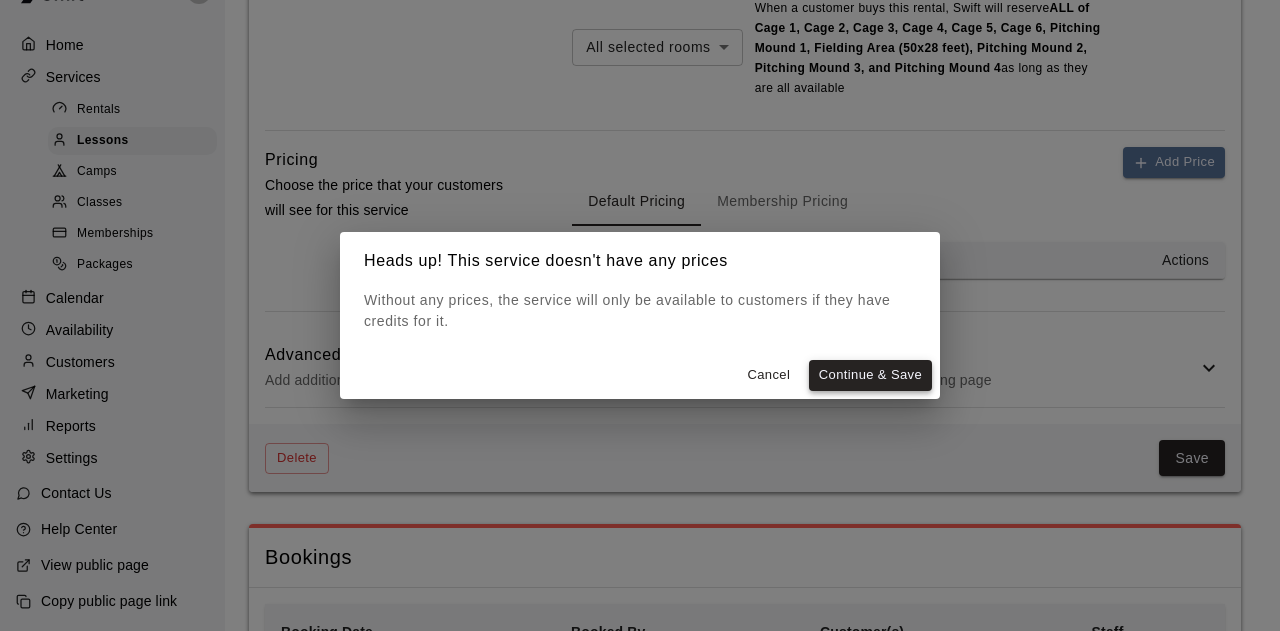click on "Continue & Save" at bounding box center [870, 375] 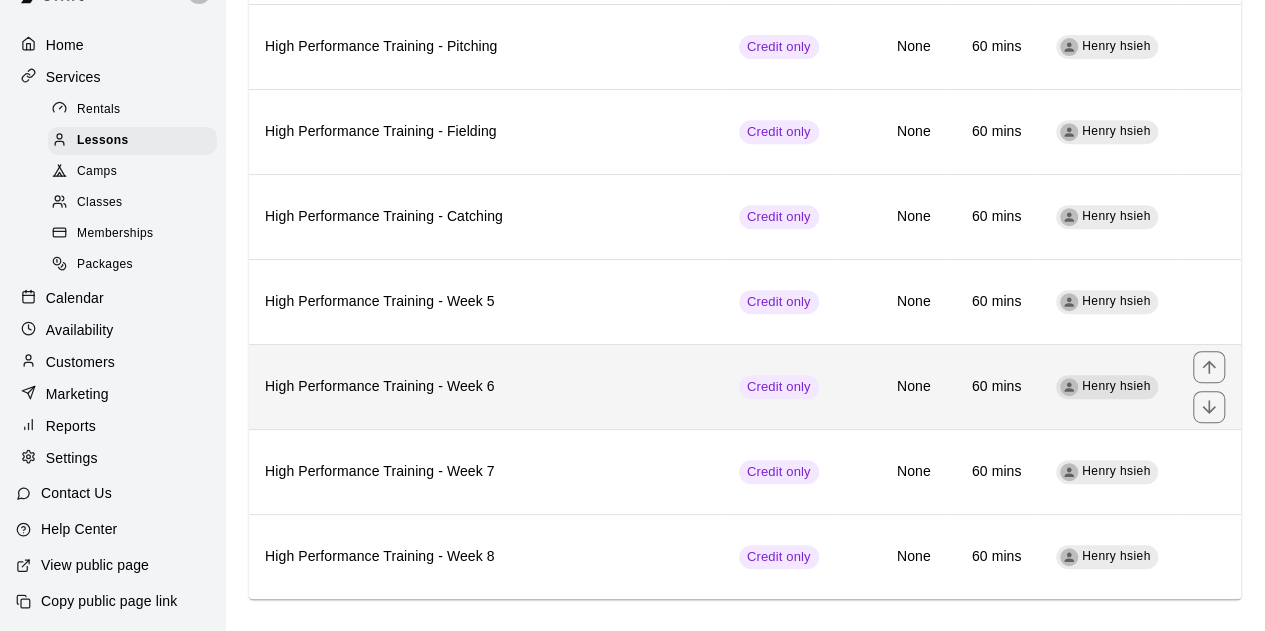 scroll, scrollTop: 389, scrollLeft: 0, axis: vertical 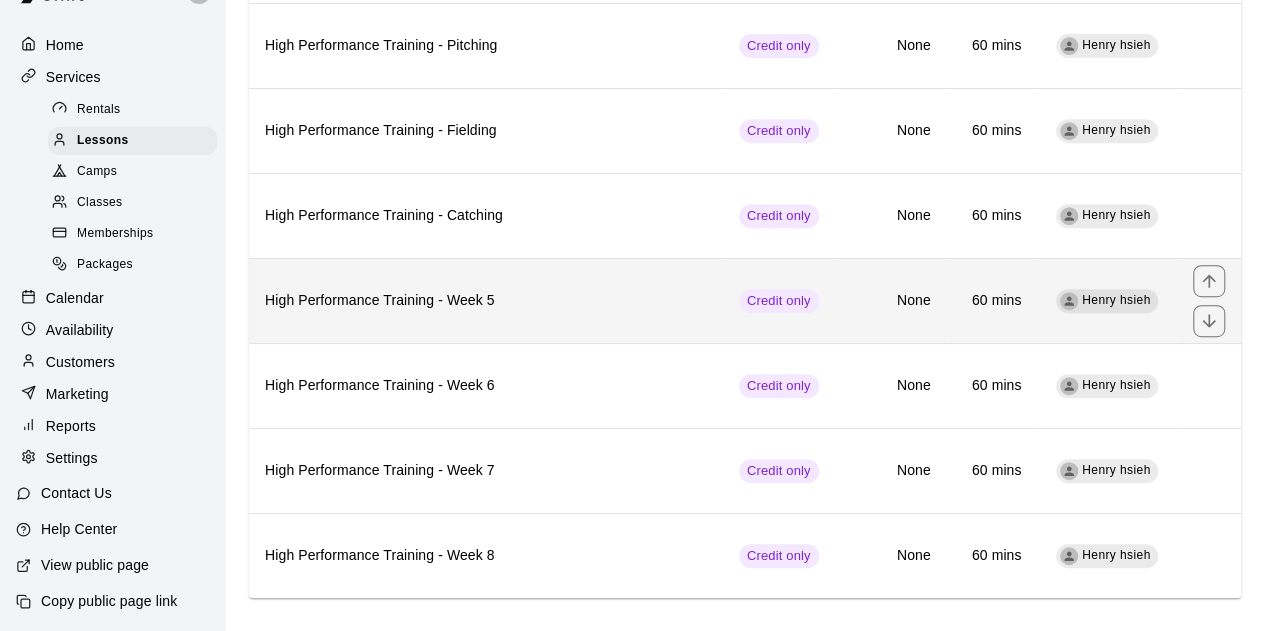 click on "High Performance Training - Week 5" at bounding box center [486, 301] 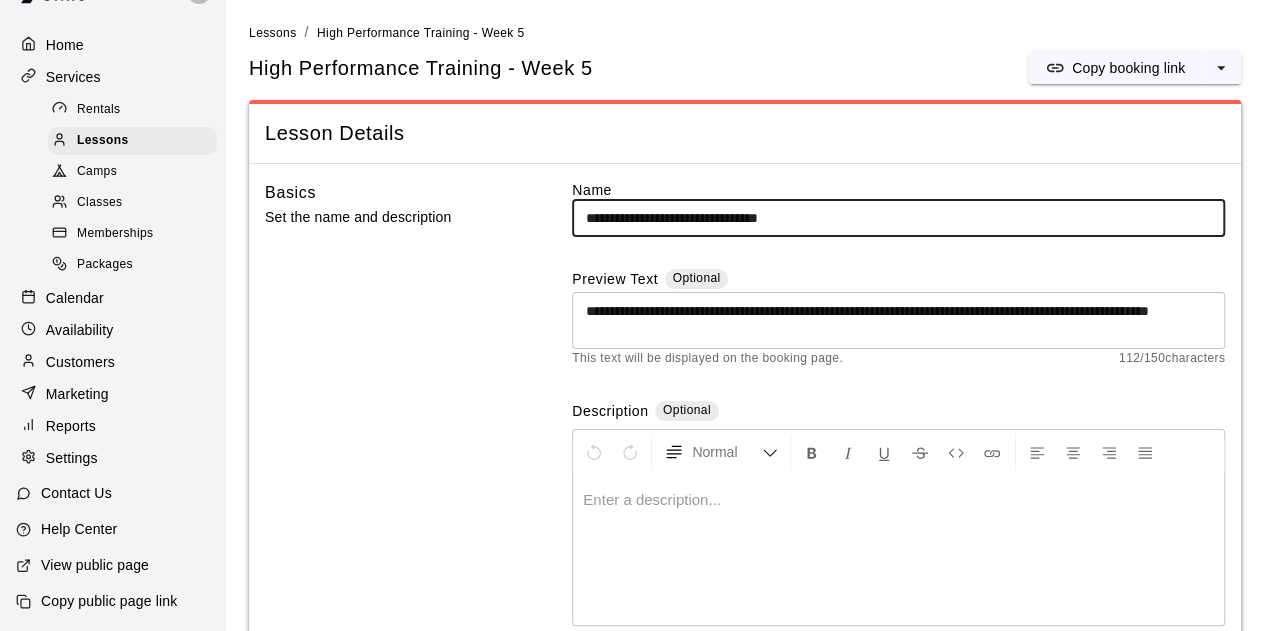 scroll, scrollTop: 0, scrollLeft: 0, axis: both 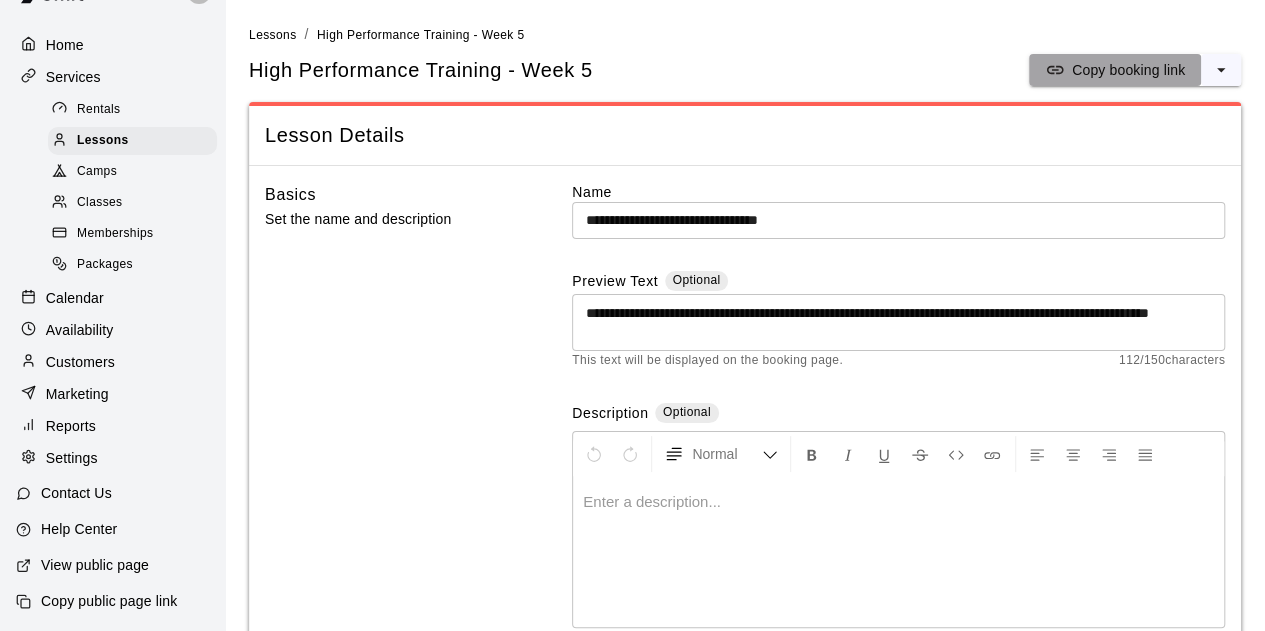 click on "Copy booking link" at bounding box center (1115, 70) 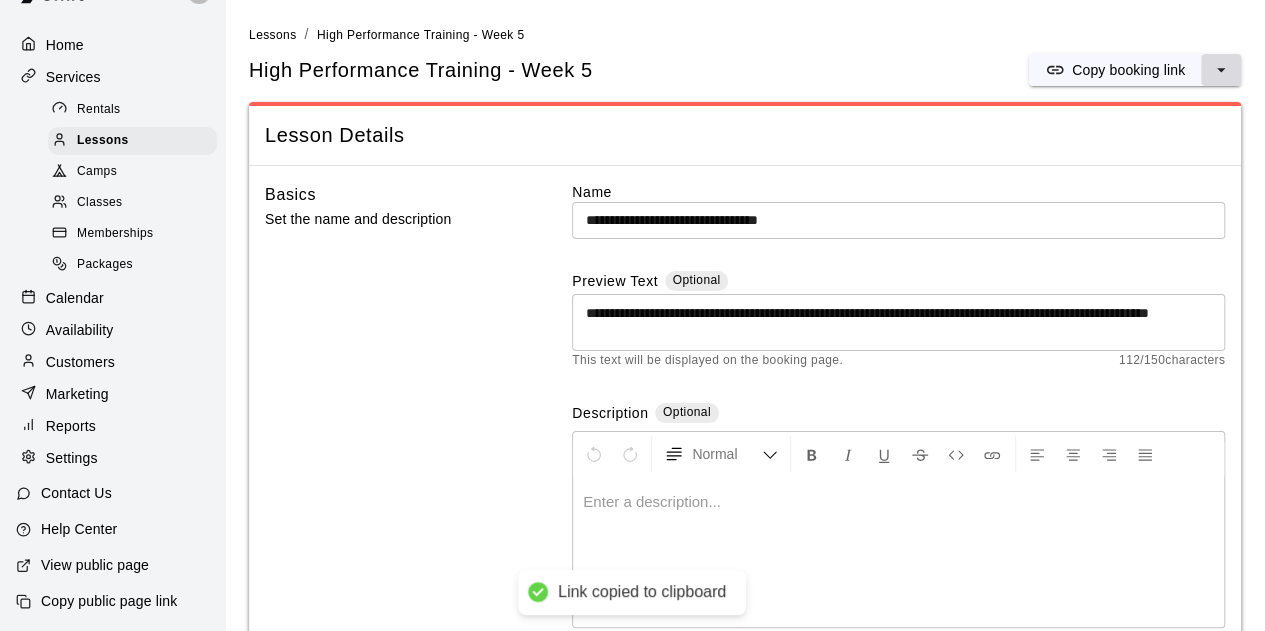 click 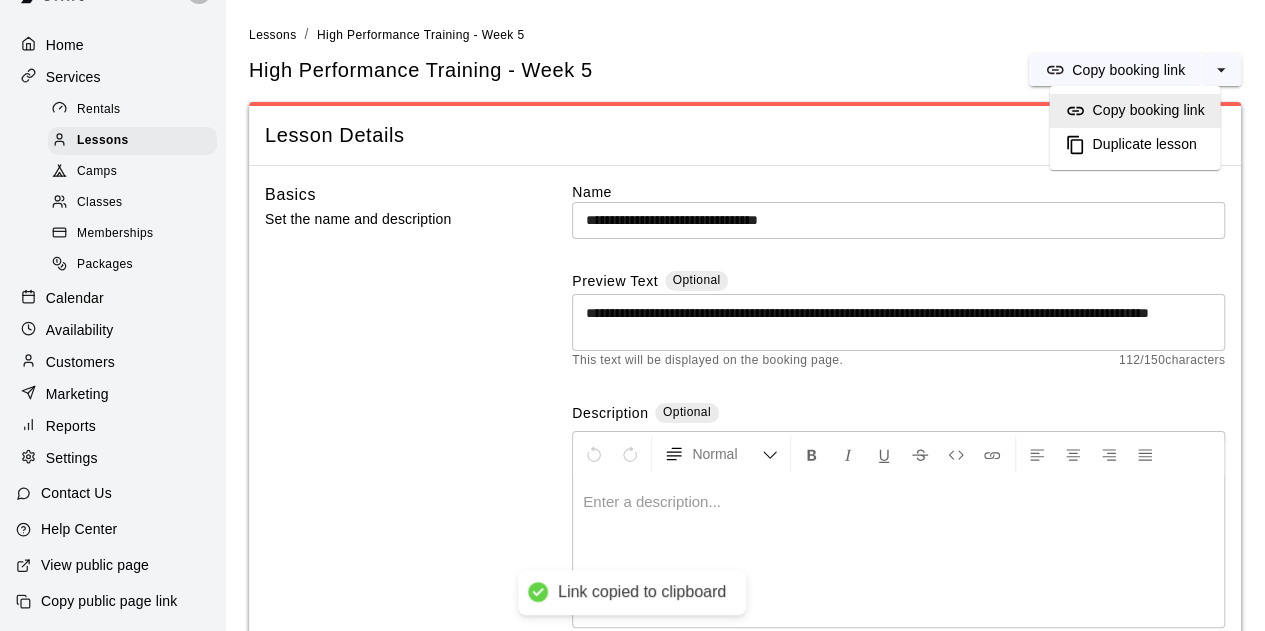 click on "**********" at bounding box center [745, 1074] 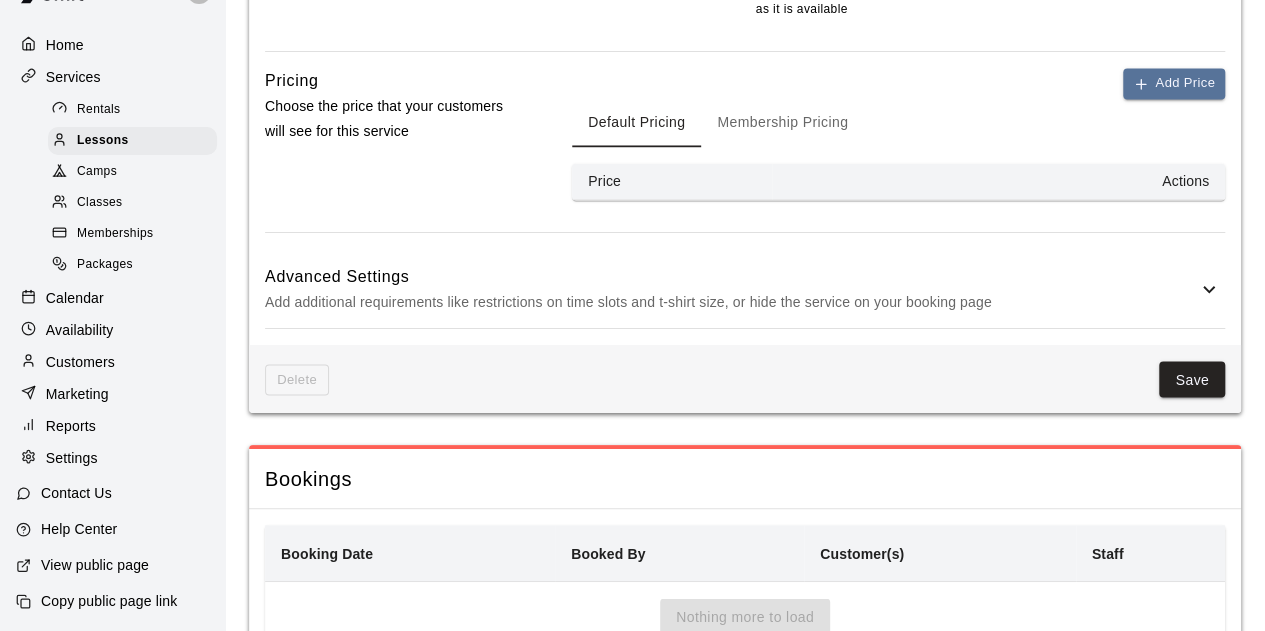 scroll, scrollTop: 1728, scrollLeft: 0, axis: vertical 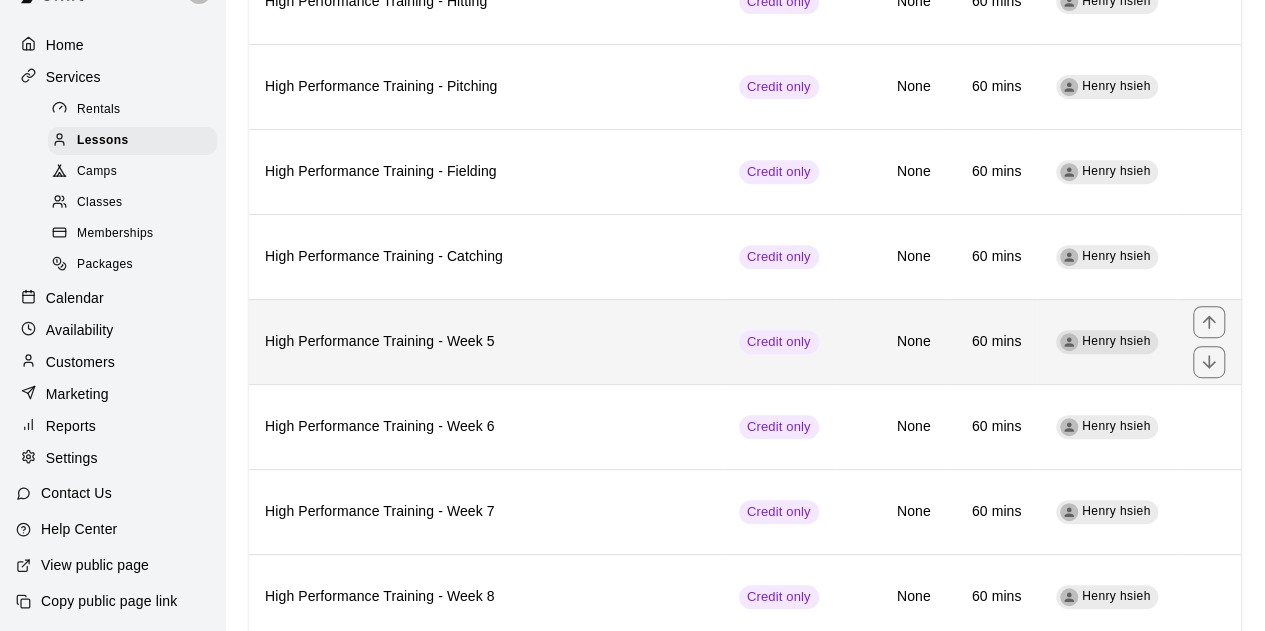 click on "High Performance Training - Week 5" at bounding box center (486, 342) 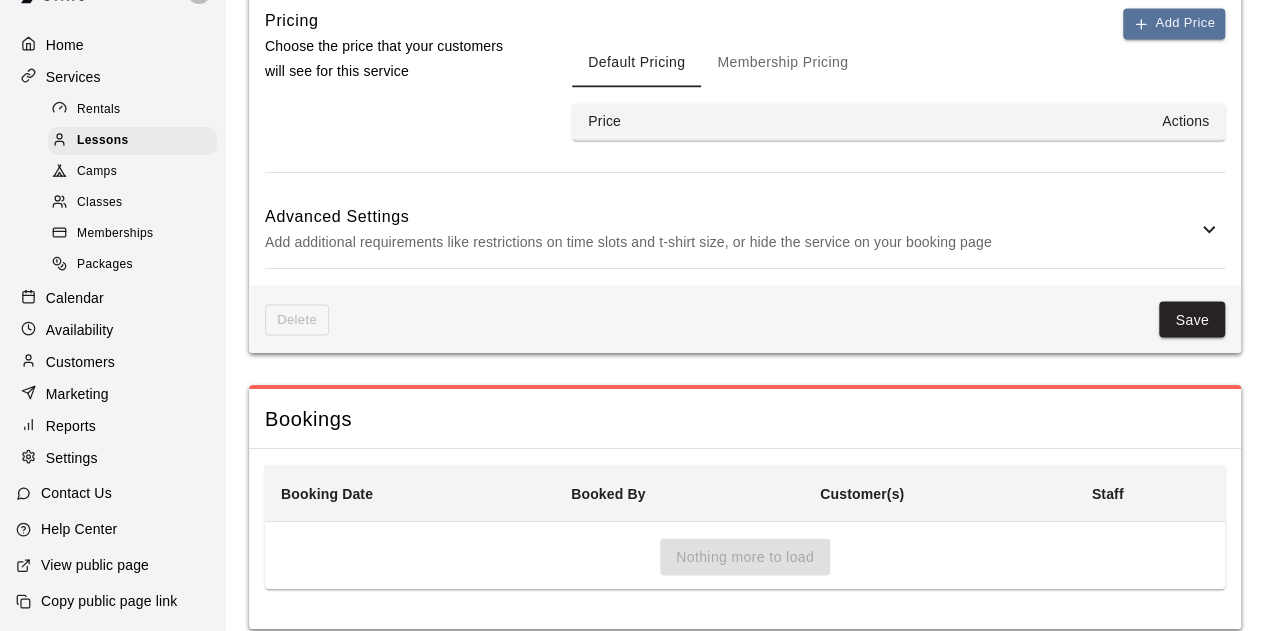 scroll, scrollTop: 1690, scrollLeft: 0, axis: vertical 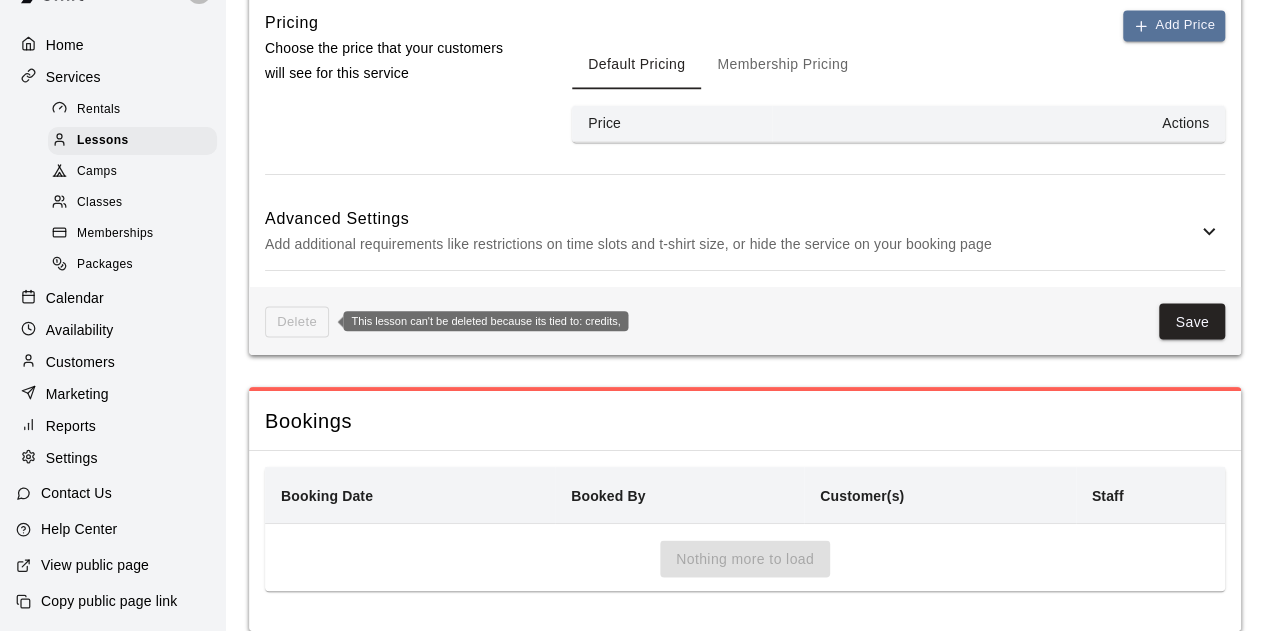 click on "Delete" at bounding box center [297, 321] 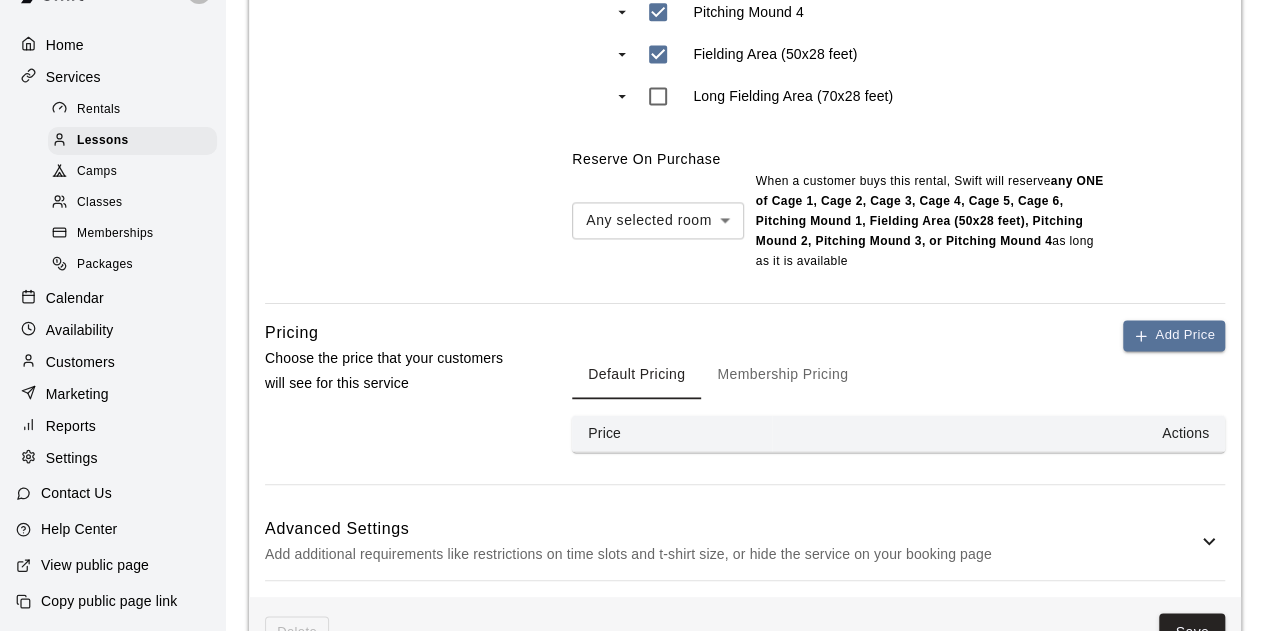 scroll, scrollTop: 1362, scrollLeft: 0, axis: vertical 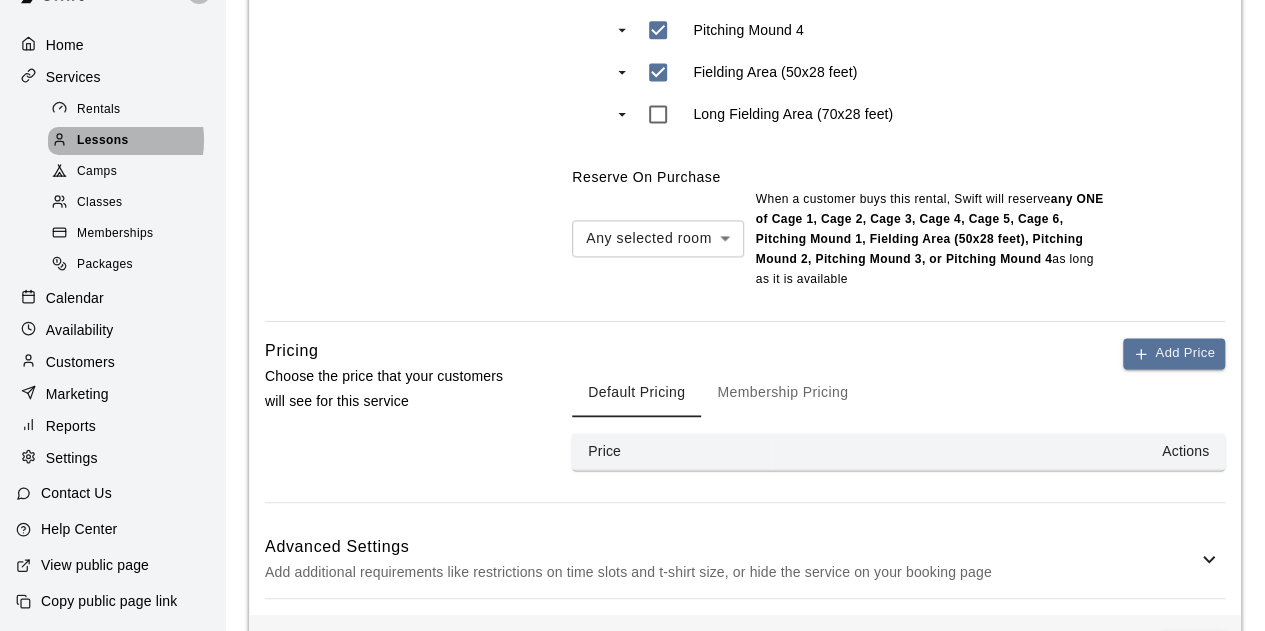 click on "Lessons" at bounding box center [103, 141] 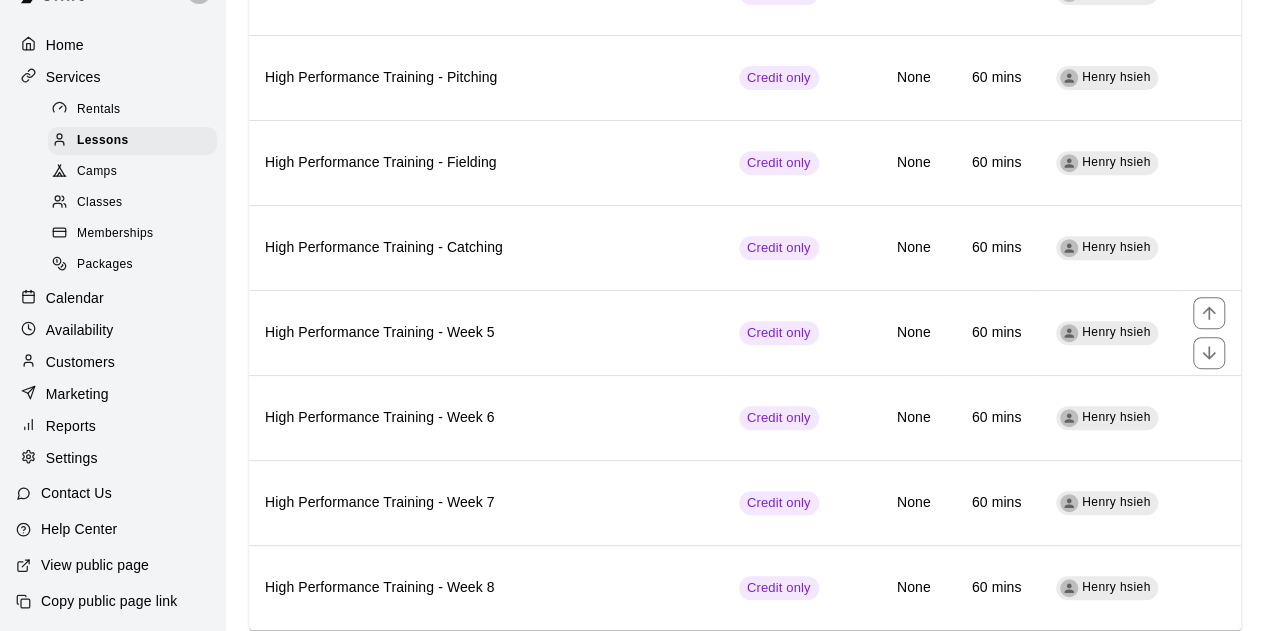 scroll, scrollTop: 400, scrollLeft: 0, axis: vertical 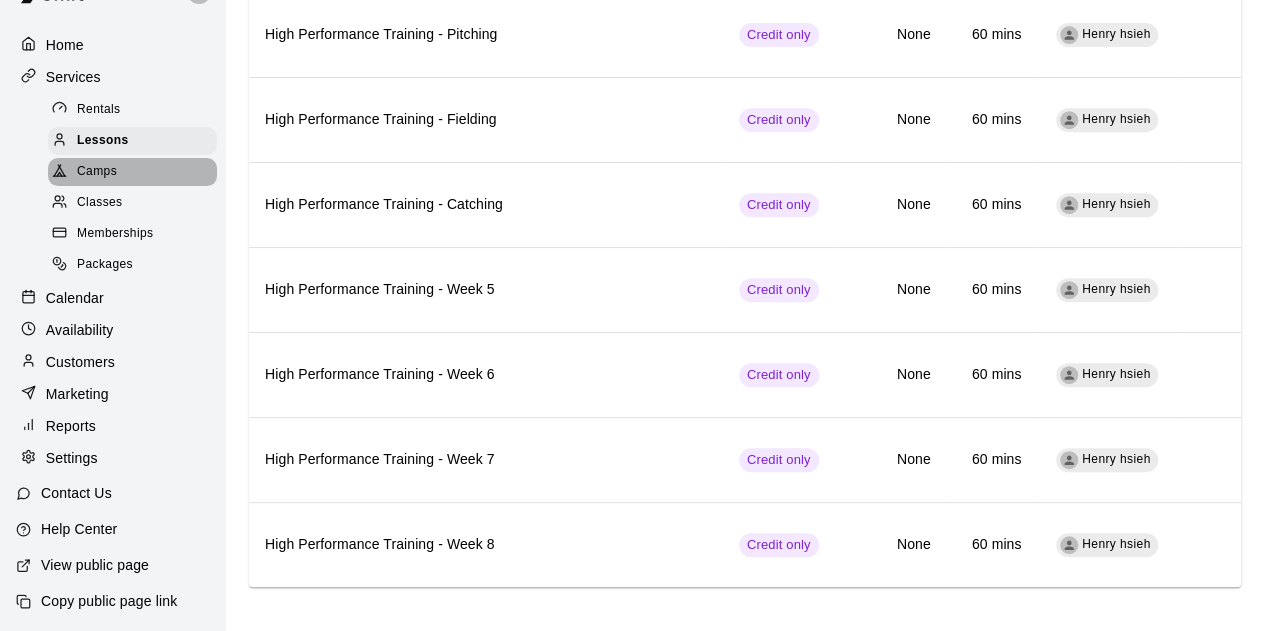 click on "Camps" at bounding box center [132, 172] 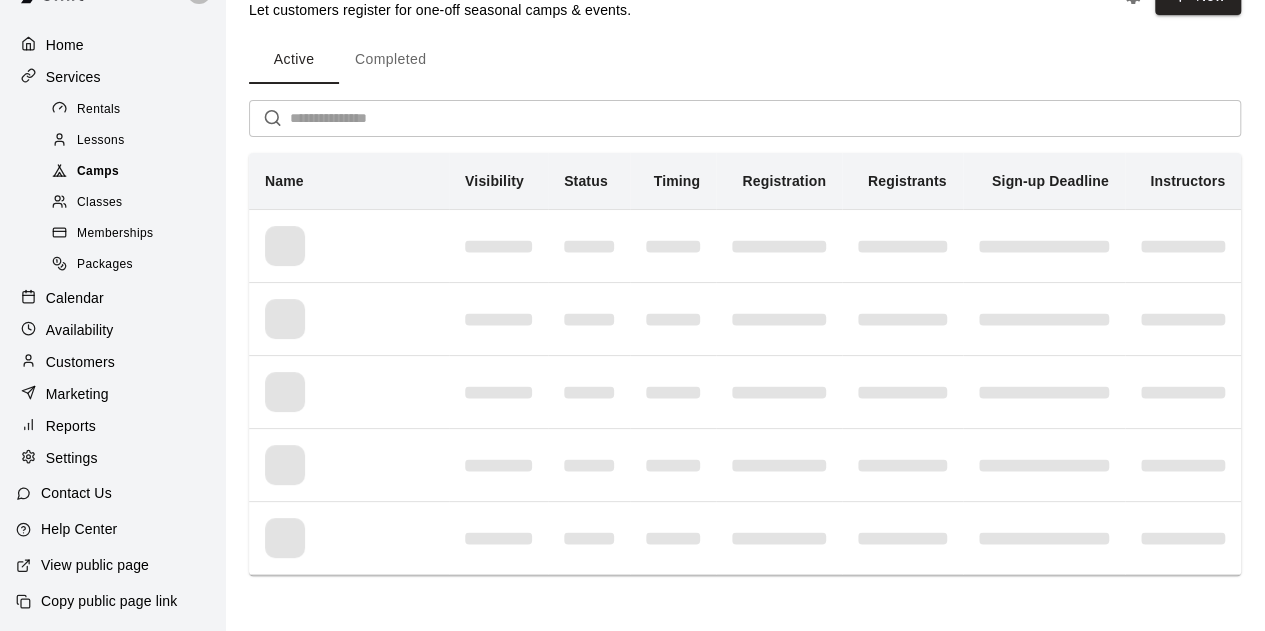 scroll, scrollTop: 0, scrollLeft: 0, axis: both 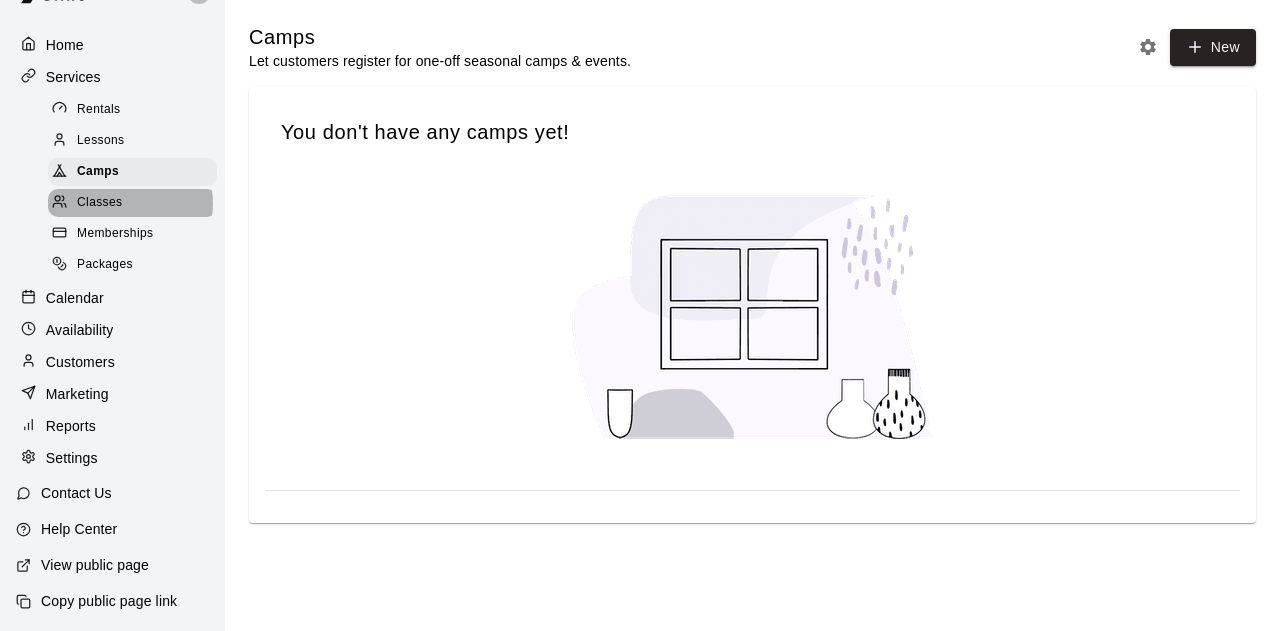 click on "Classes" at bounding box center (132, 203) 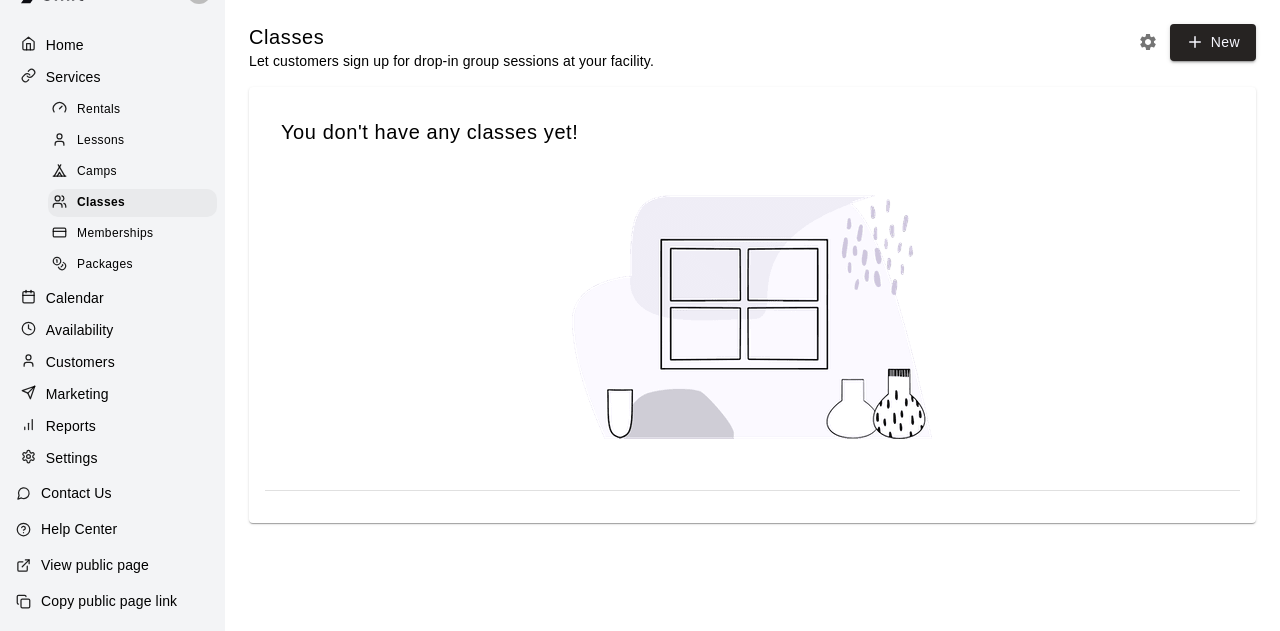 click on "Memberships" at bounding box center (115, 234) 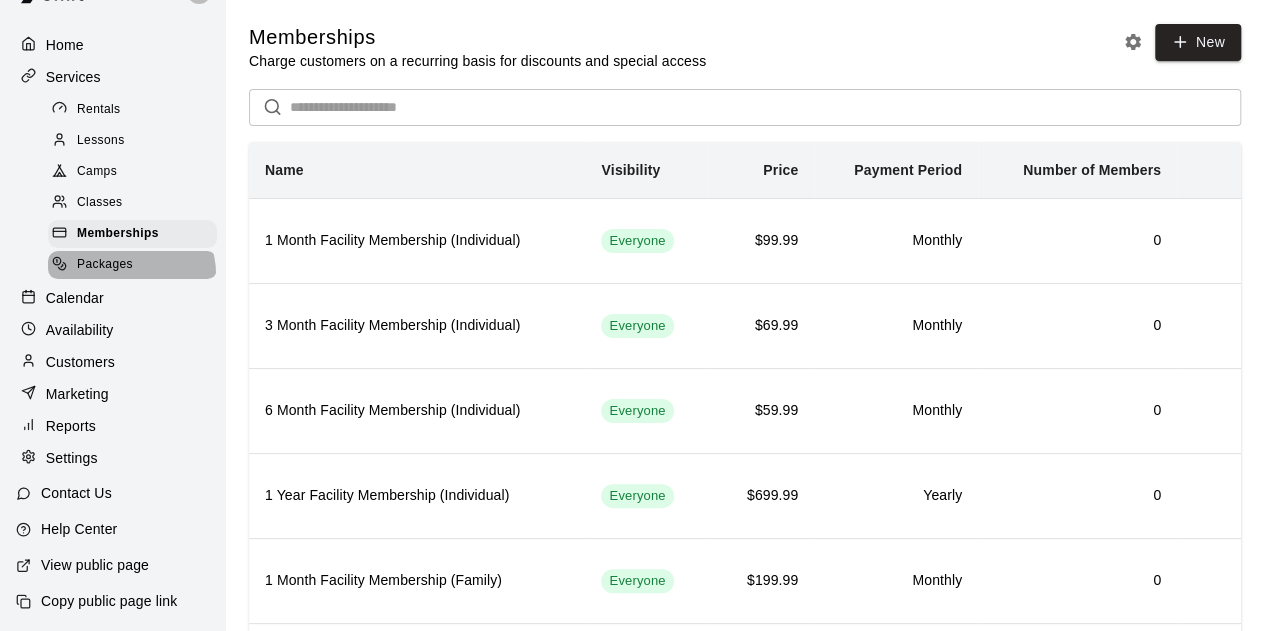 click on "Packages" at bounding box center [105, 265] 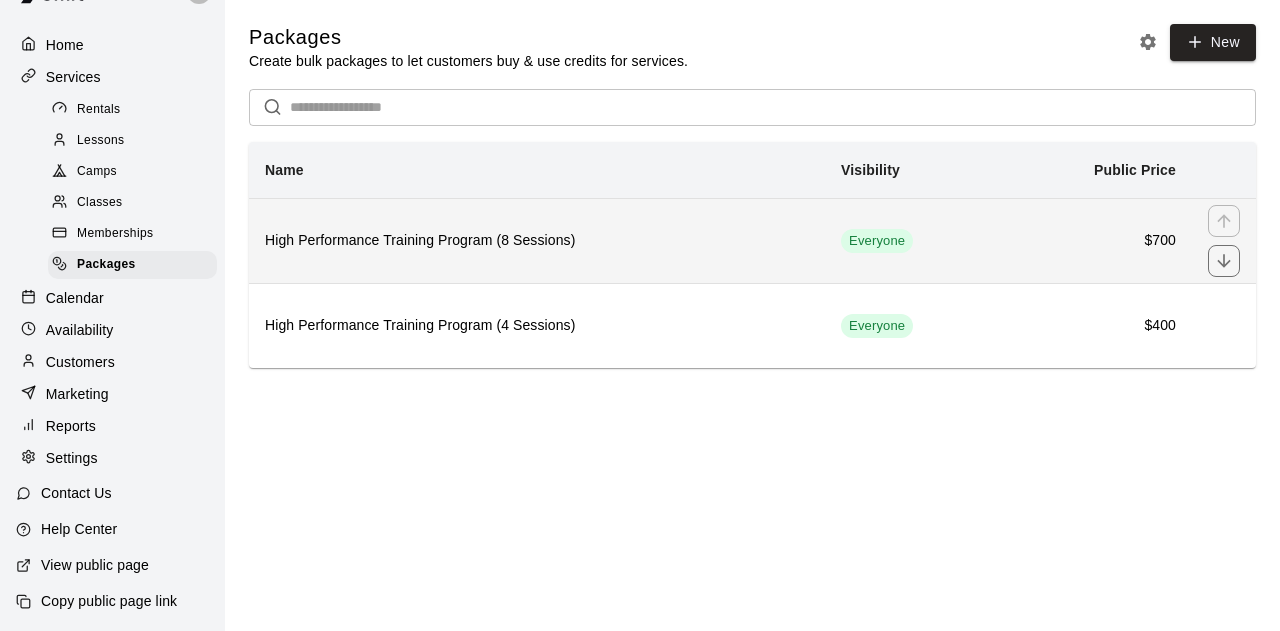 click on "High Performance Training Program (8 Sessions)" at bounding box center (537, 240) 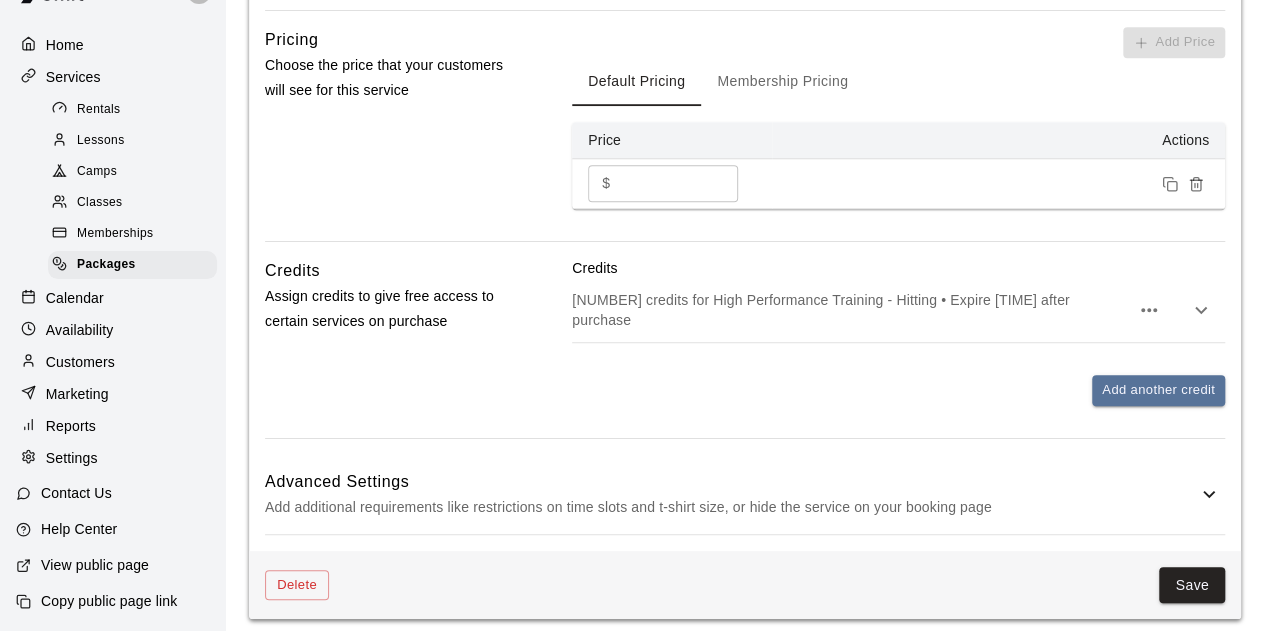 scroll, scrollTop: 704, scrollLeft: 0, axis: vertical 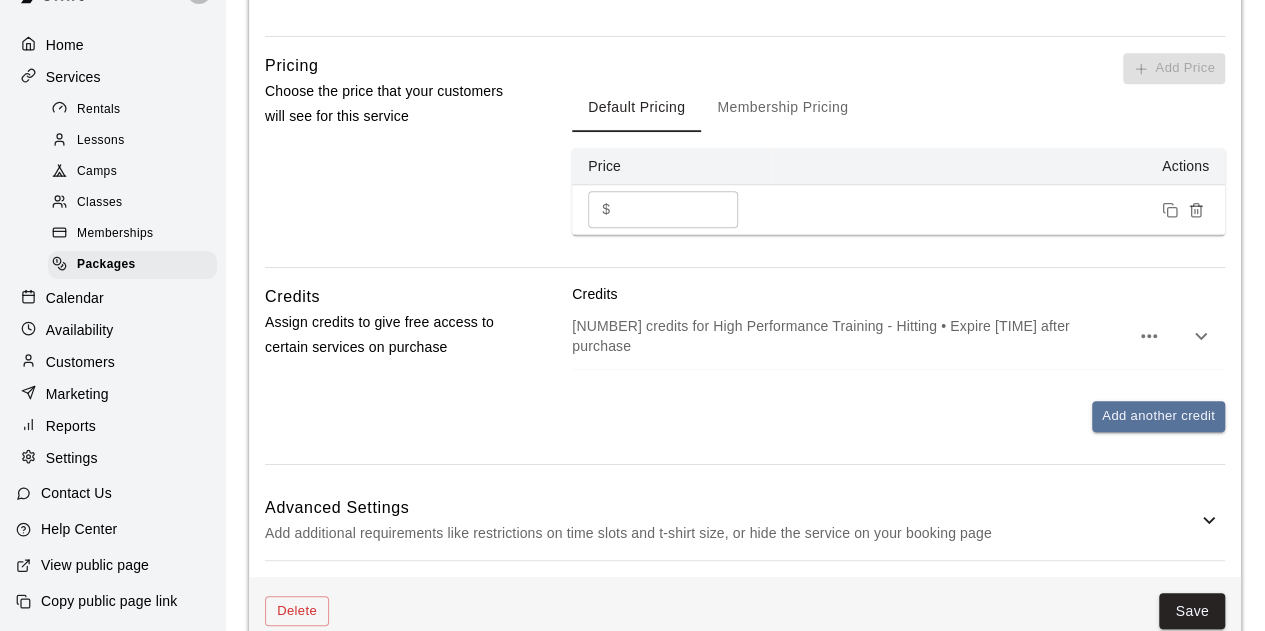 click on "[NUMBER] credits for High Performance Training - Hitting • Expire  [TIME] after purchase" at bounding box center (898, 336) 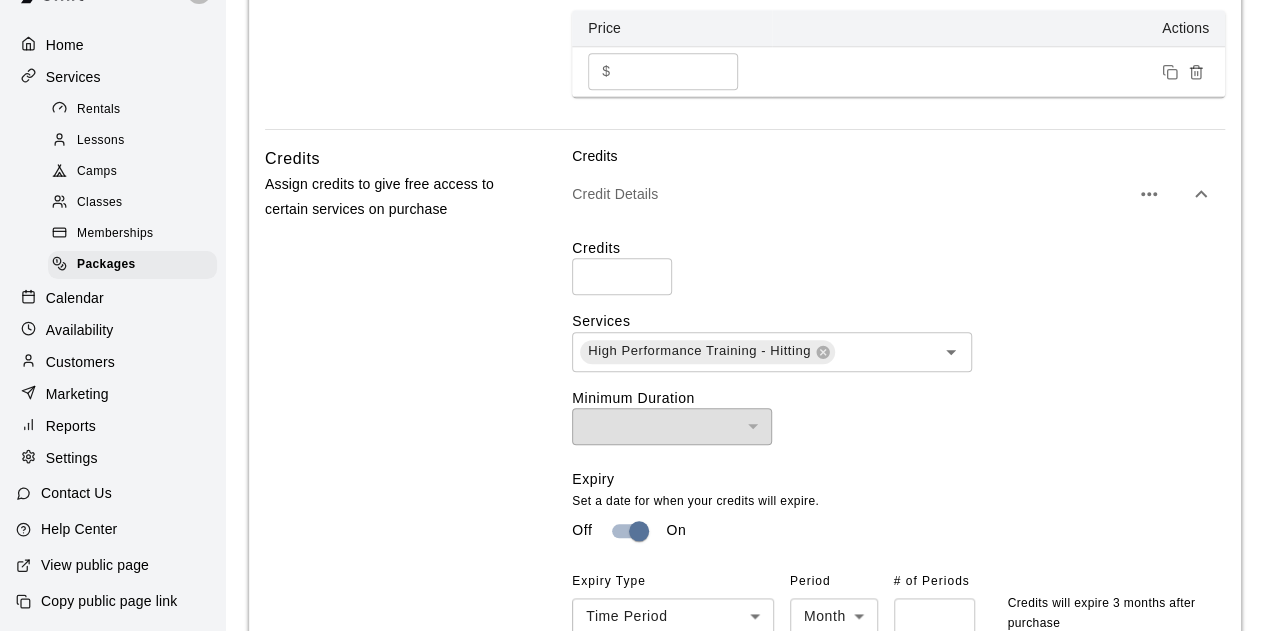 scroll, scrollTop: 844, scrollLeft: 0, axis: vertical 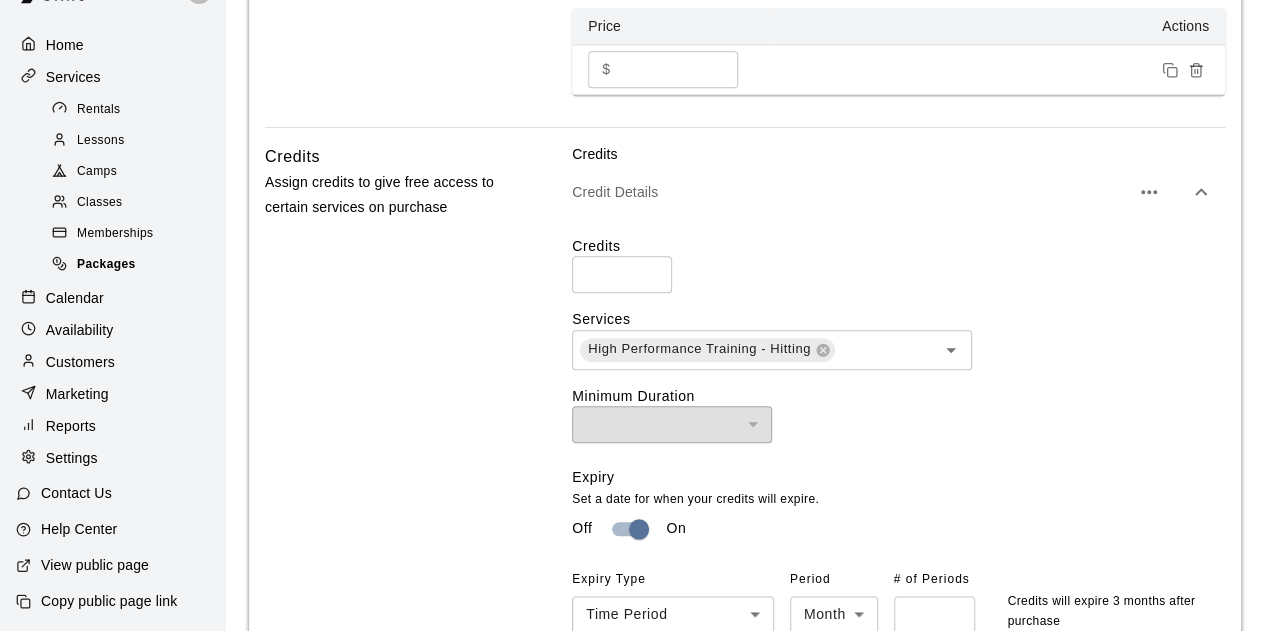 click on "Packages" at bounding box center [106, 265] 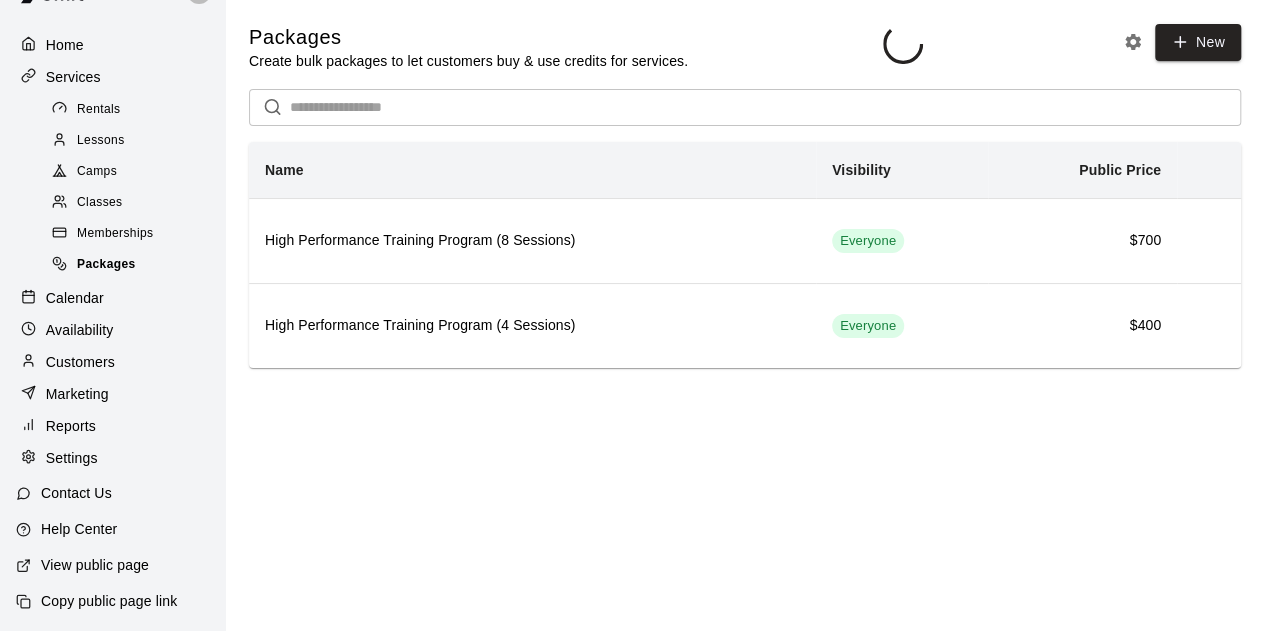 scroll, scrollTop: 0, scrollLeft: 0, axis: both 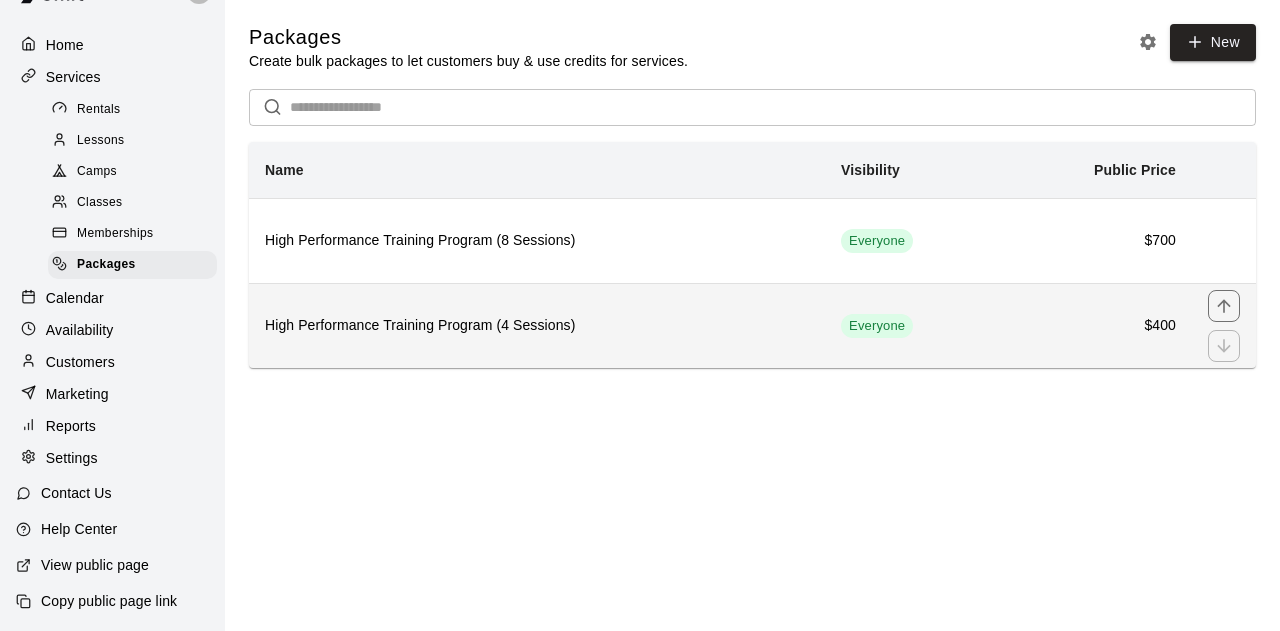 click on "High Performance Training Program (4 Sessions)" at bounding box center (537, 325) 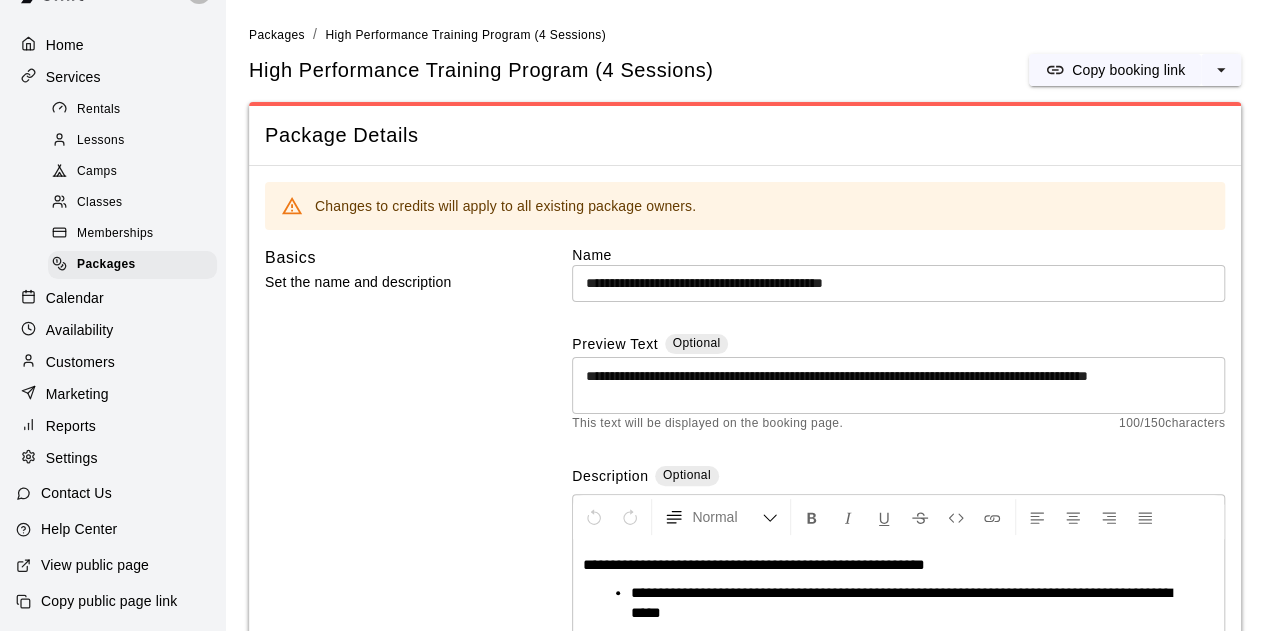 scroll, scrollTop: 1, scrollLeft: 0, axis: vertical 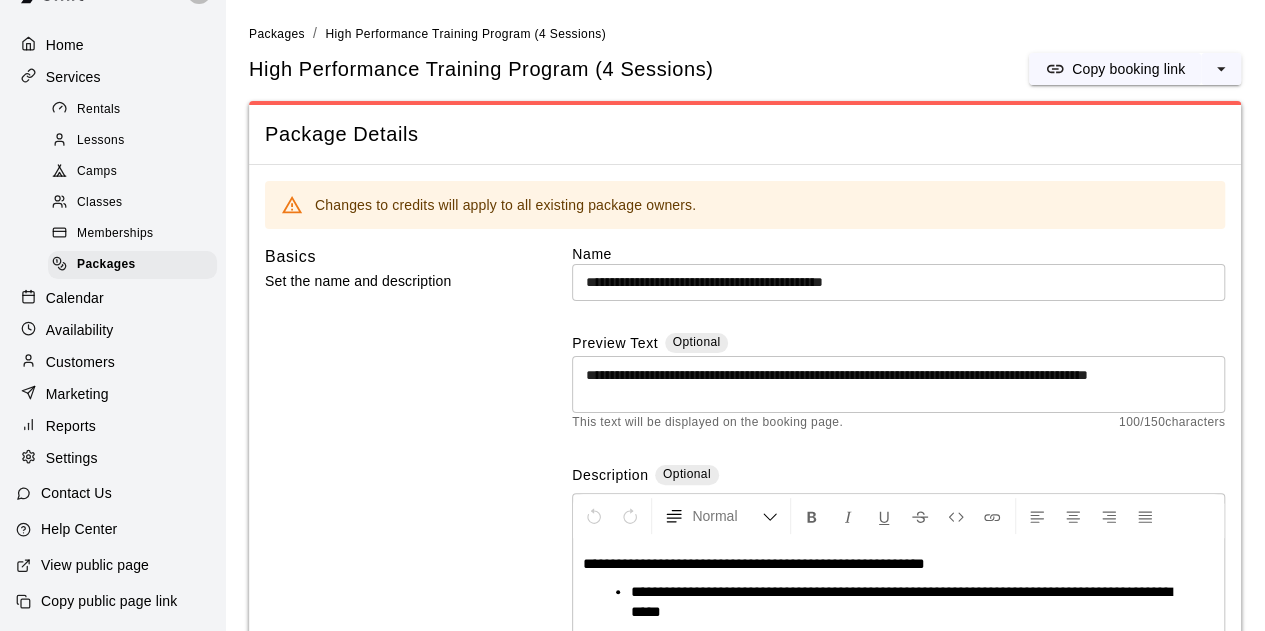 click on "Classes" at bounding box center (132, 203) 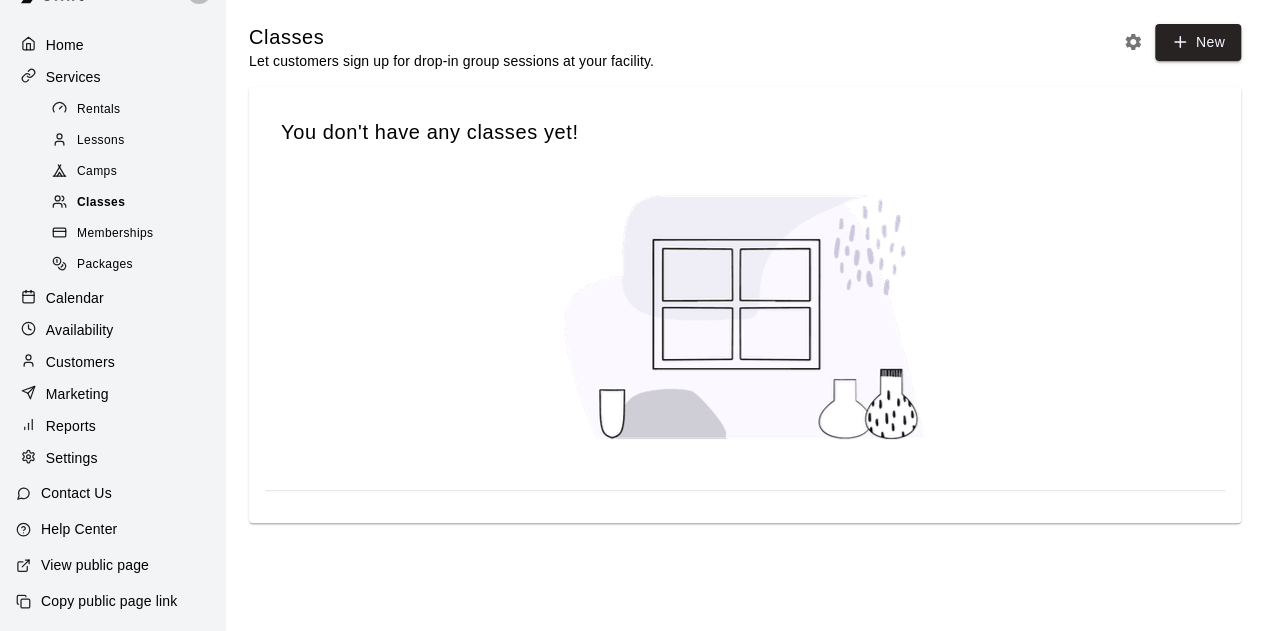 scroll, scrollTop: 0, scrollLeft: 0, axis: both 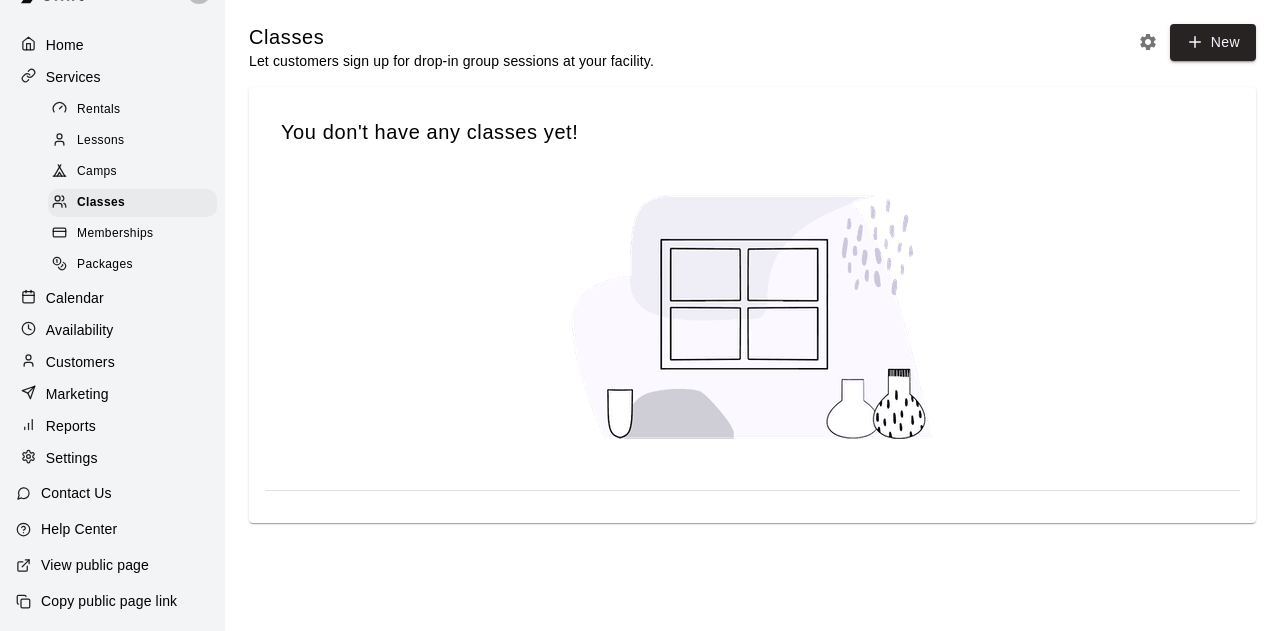 click on "Memberships" at bounding box center (115, 234) 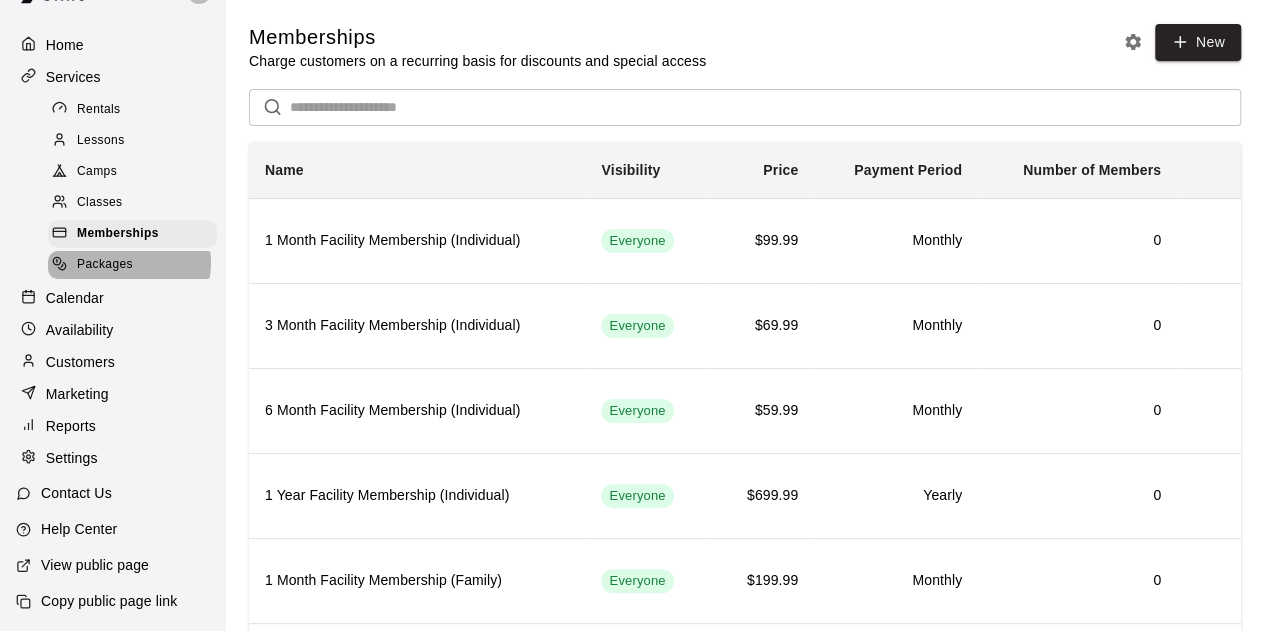 click on "Packages" at bounding box center [105, 265] 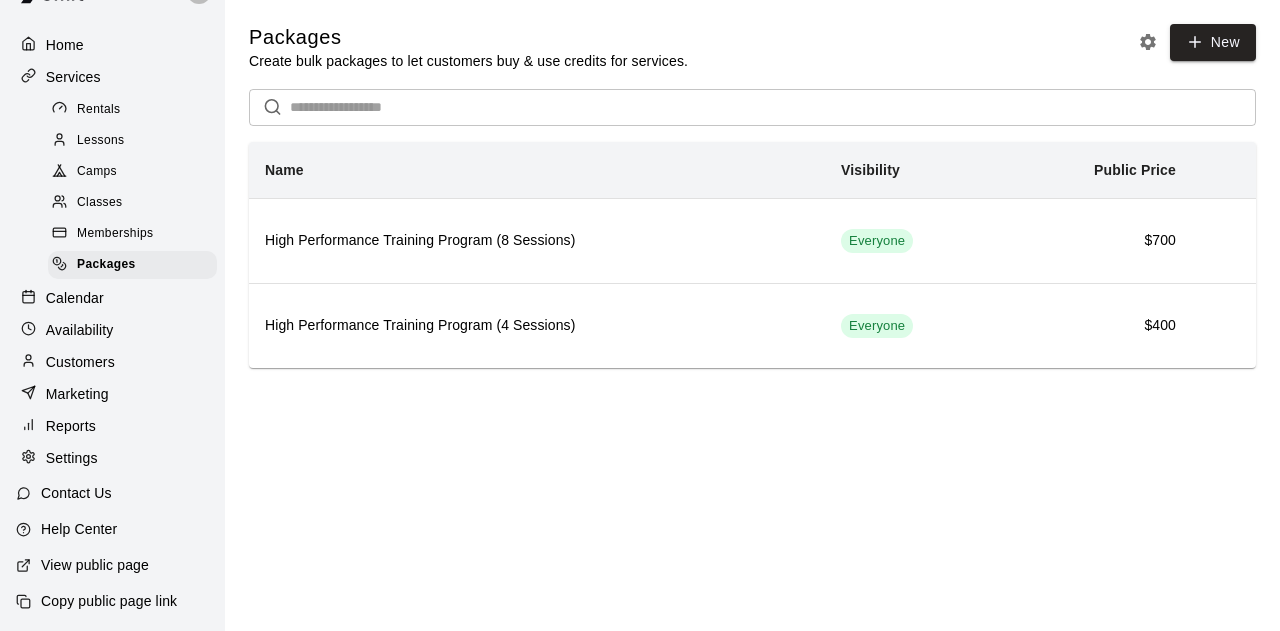 click on "Lessons" at bounding box center [132, 141] 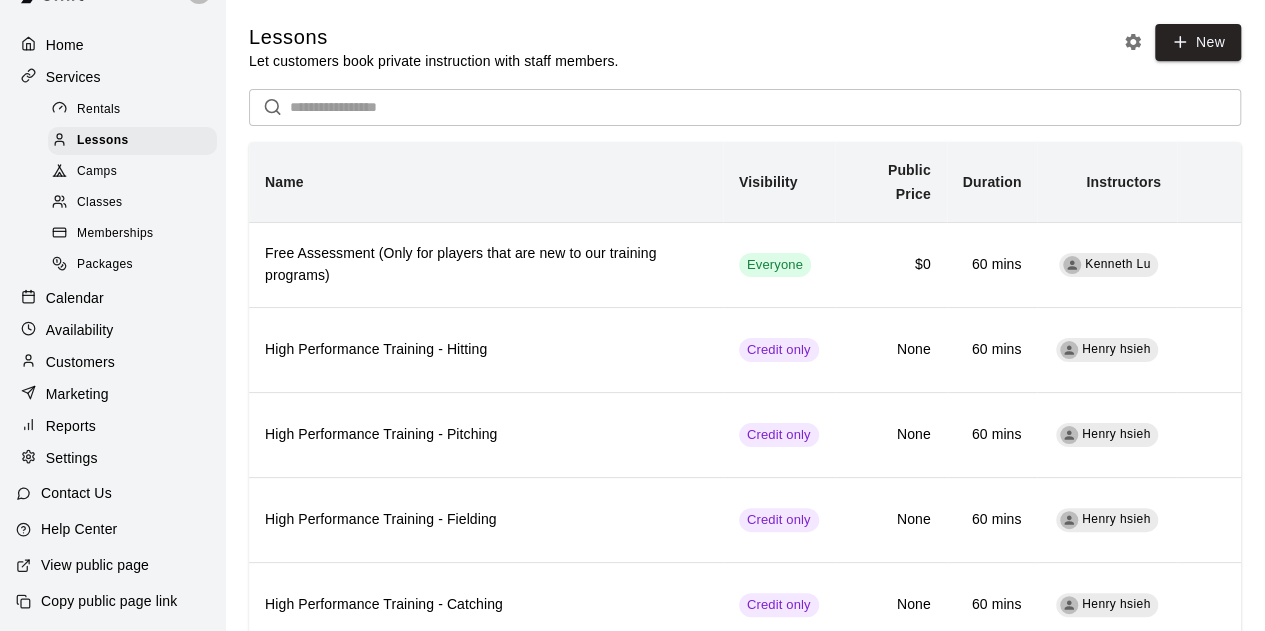 click on "Classes" at bounding box center [132, 203] 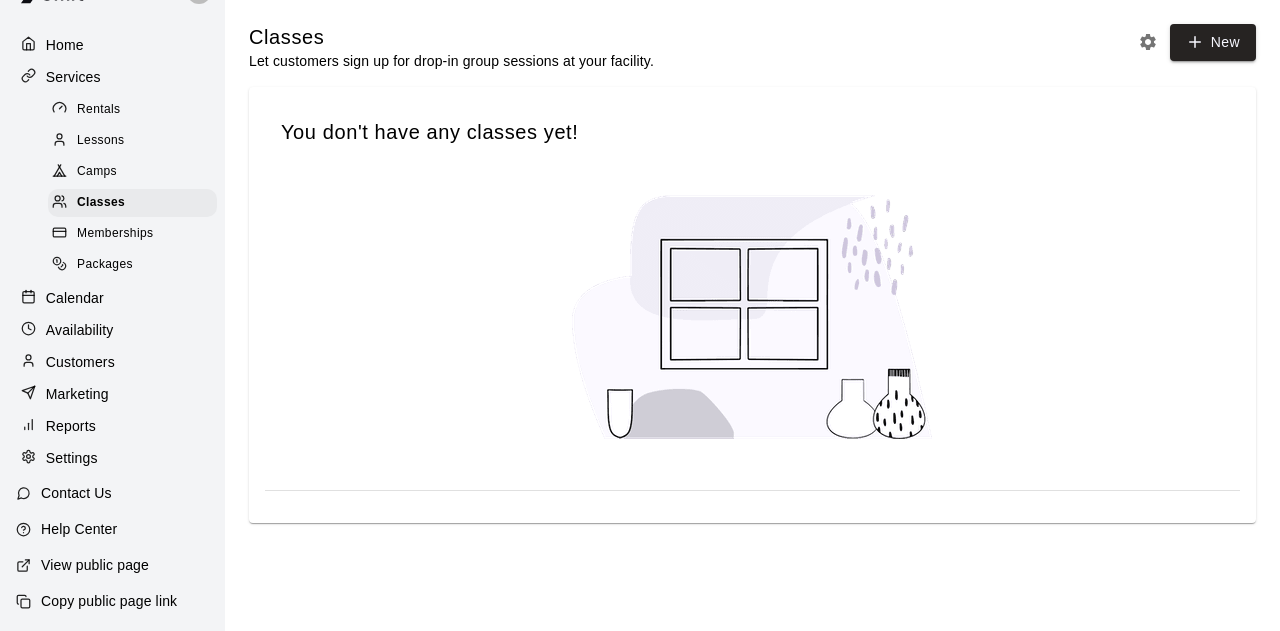 click on "Packages" at bounding box center [132, 265] 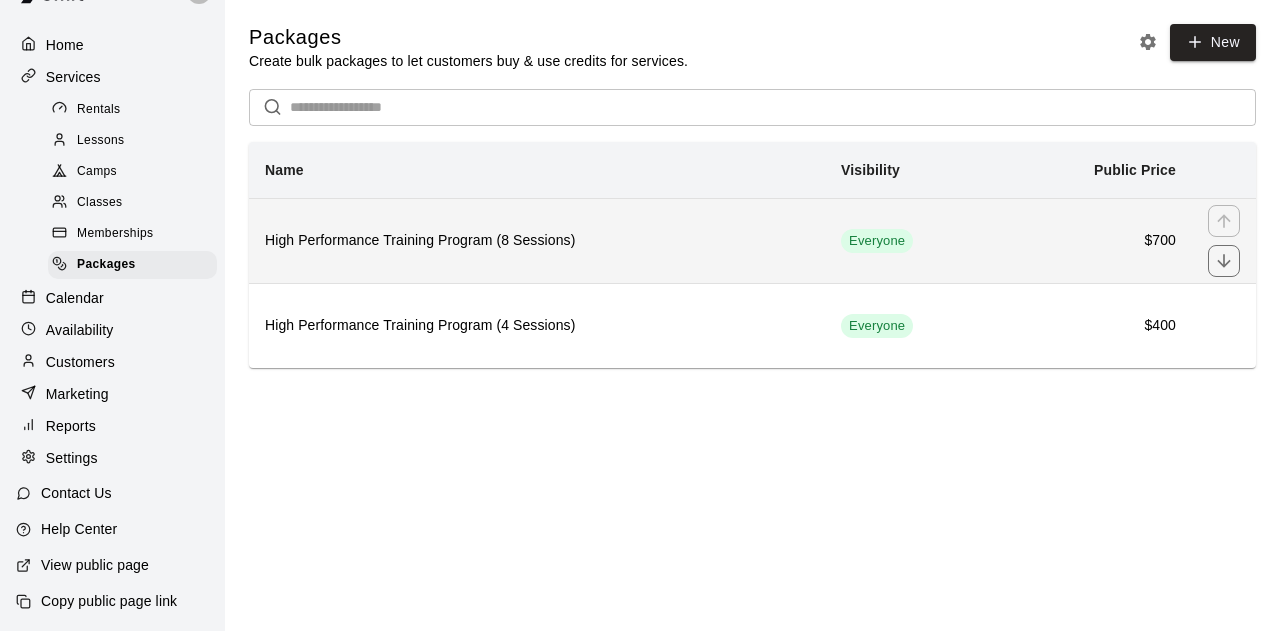 click on "High Performance Training Program (8 Sessions)" at bounding box center (537, 240) 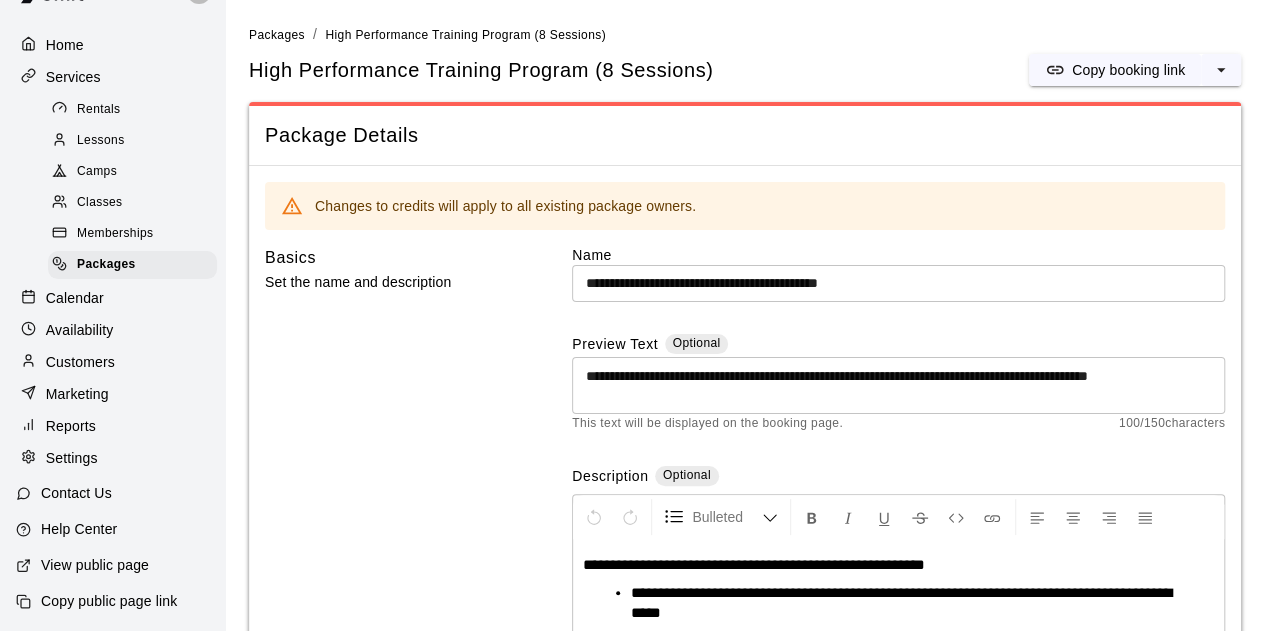 scroll, scrollTop: 47, scrollLeft: 0, axis: vertical 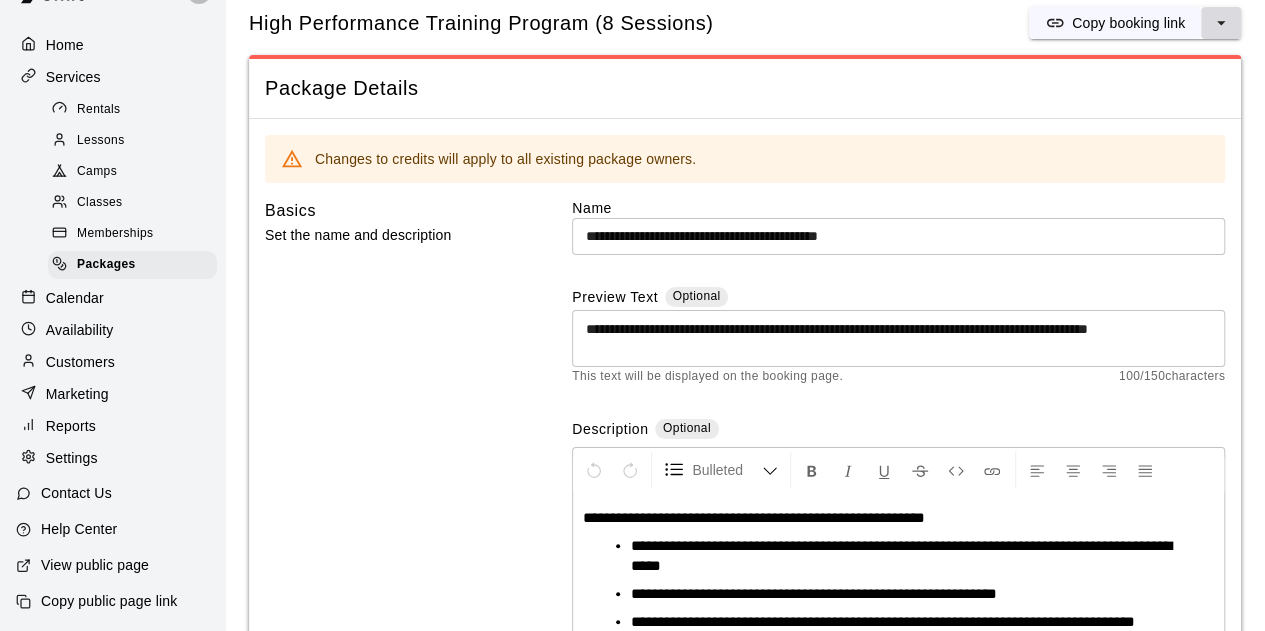 click at bounding box center [1221, 23] 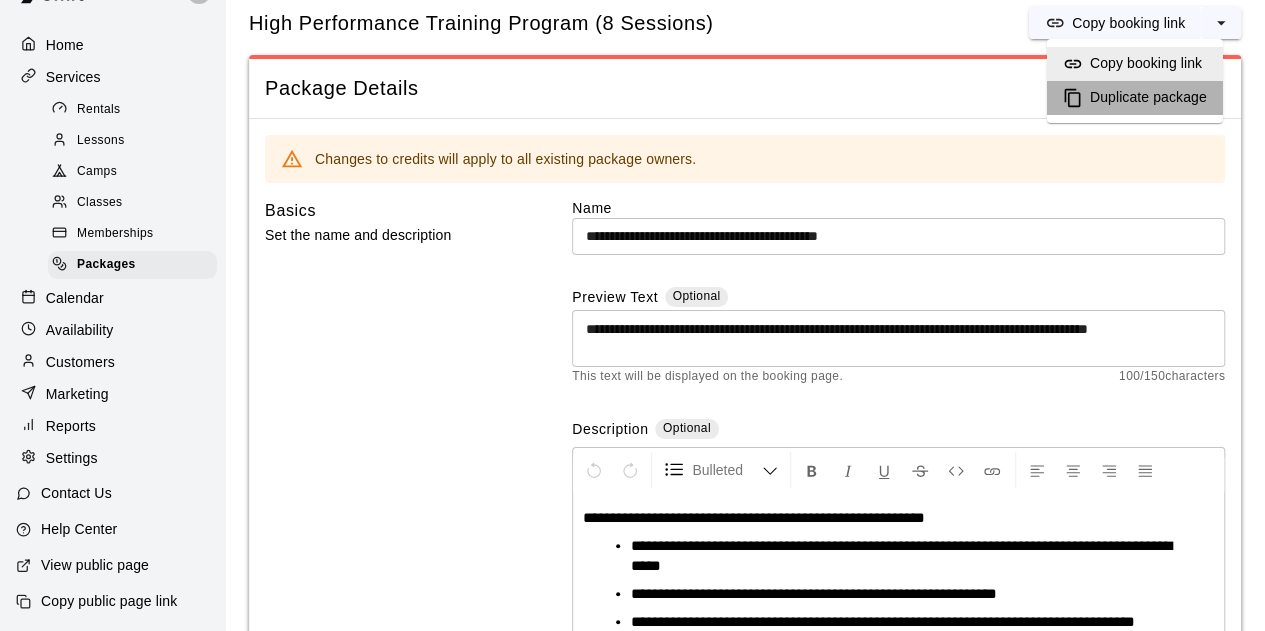 click on "Duplicate package" at bounding box center [1148, 98] 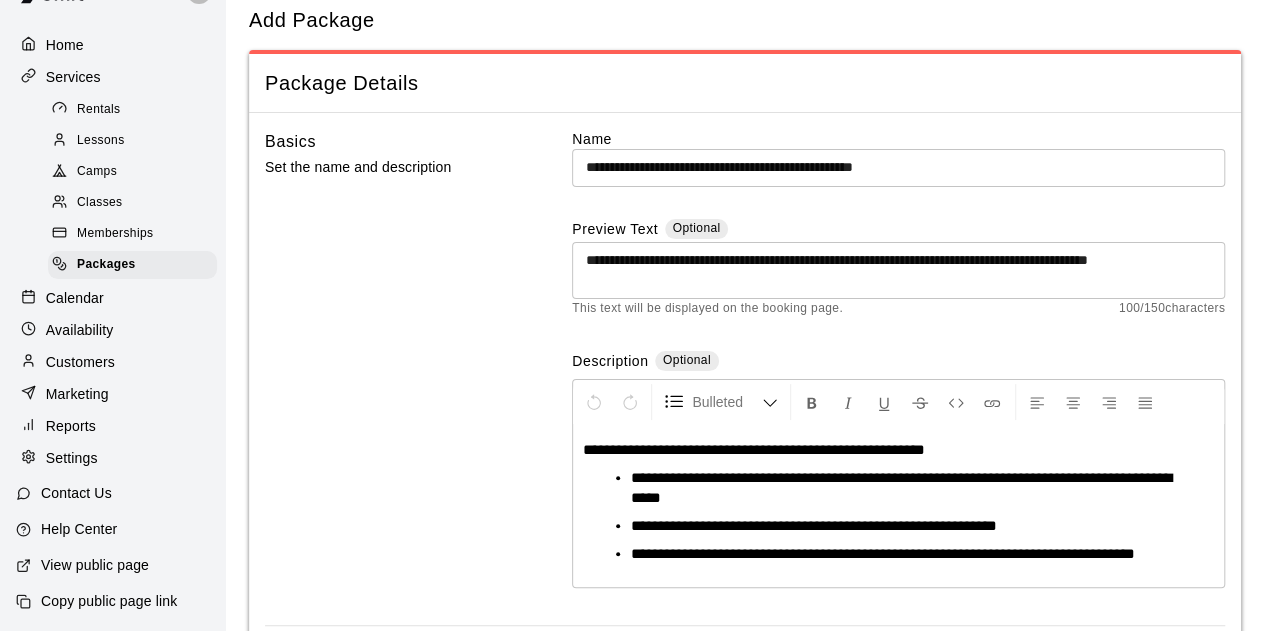 scroll, scrollTop: 0, scrollLeft: 0, axis: both 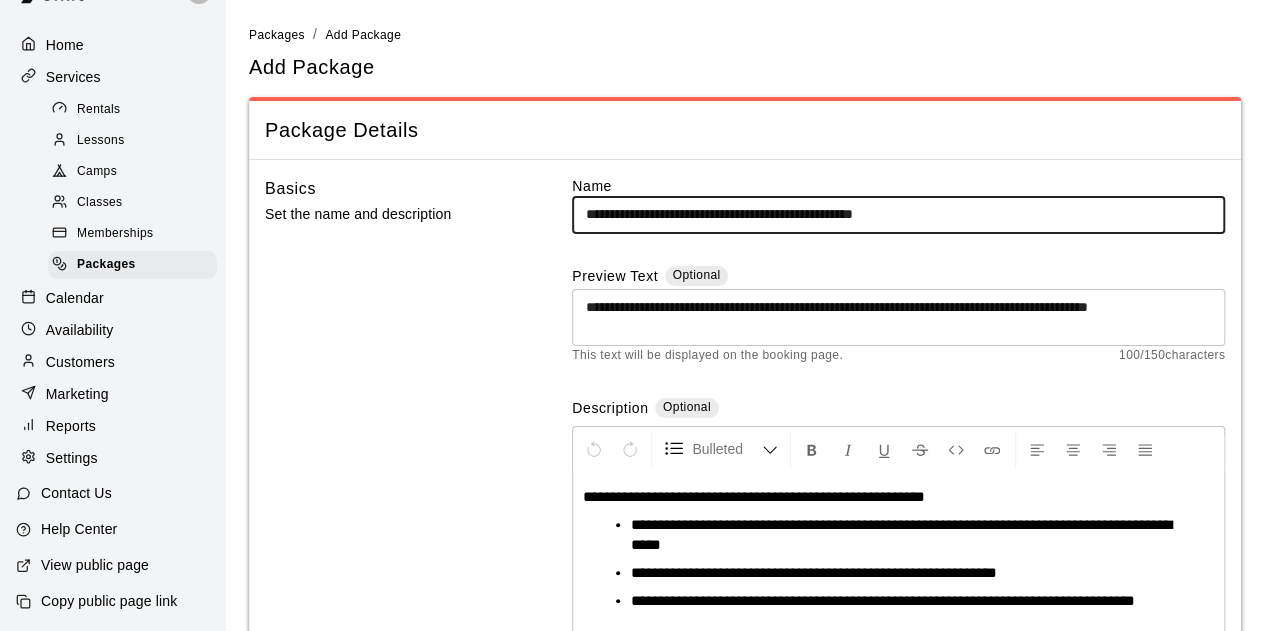 drag, startPoint x: 1047, startPoint y: 222, endPoint x: 464, endPoint y: 216, distance: 583.0309 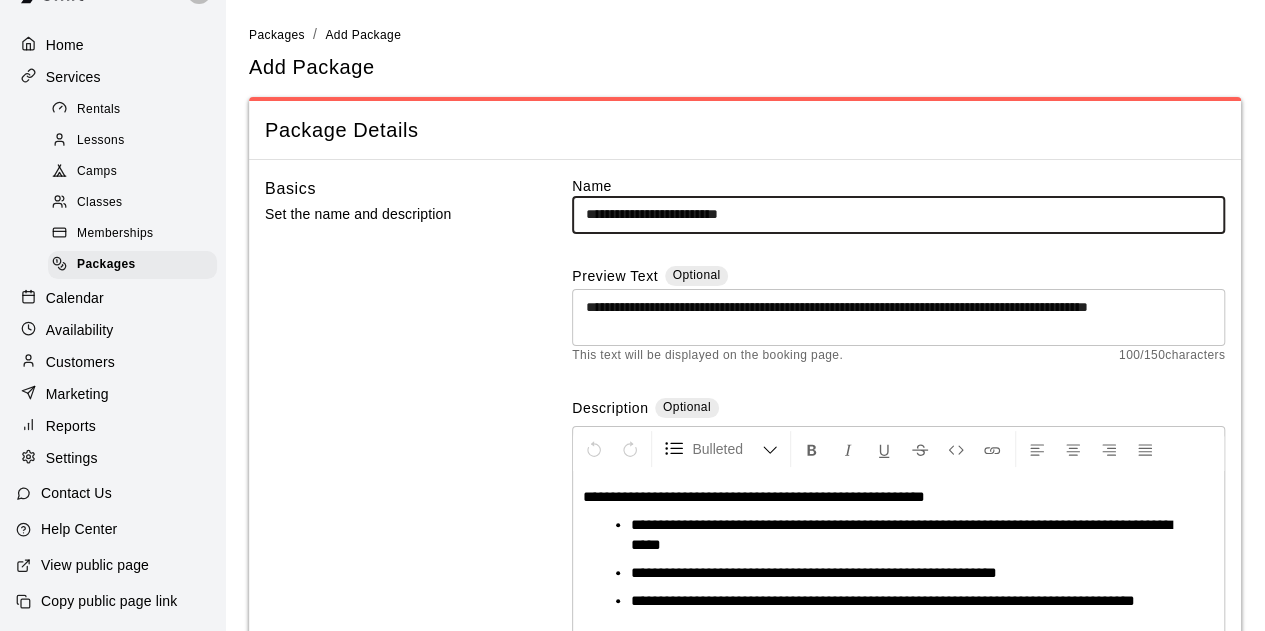 type on "**********" 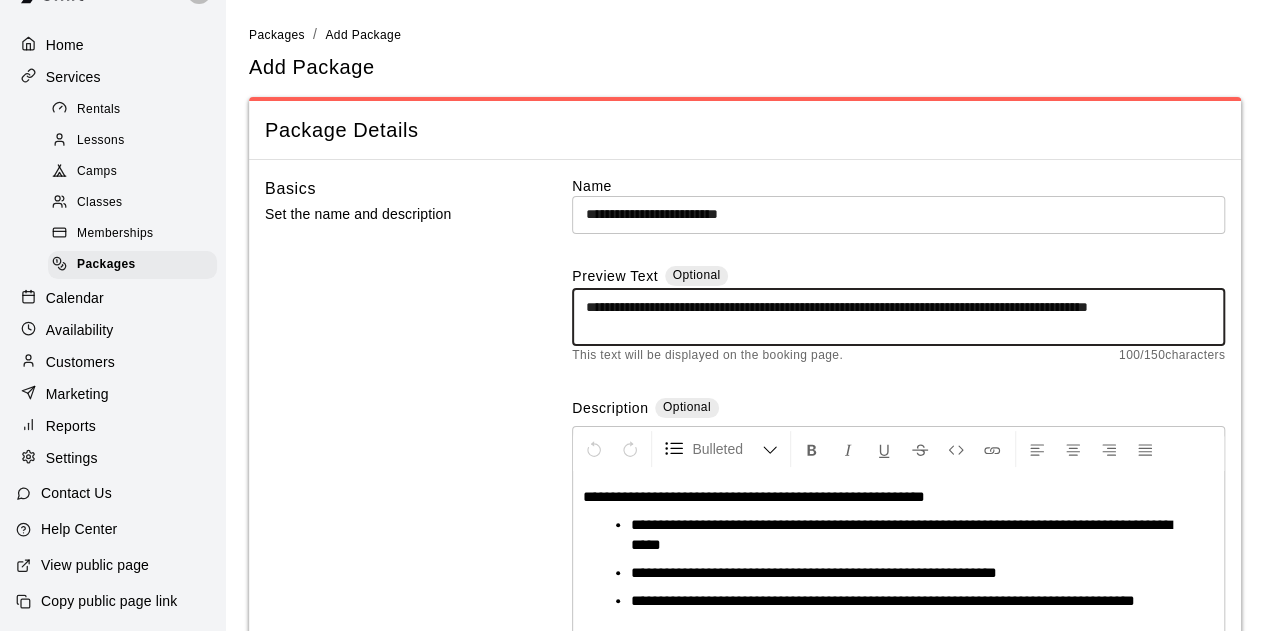 drag, startPoint x: 768, startPoint y: 321, endPoint x: 576, endPoint y: 313, distance: 192.1666 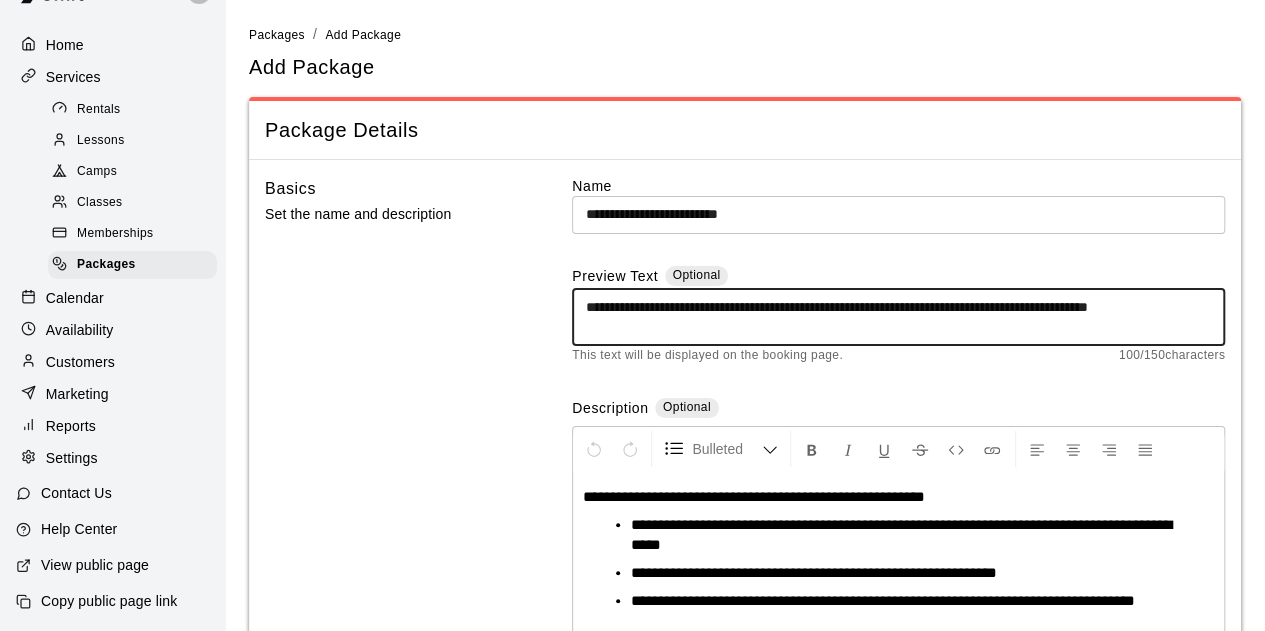 click on "**********" at bounding box center (898, 317) 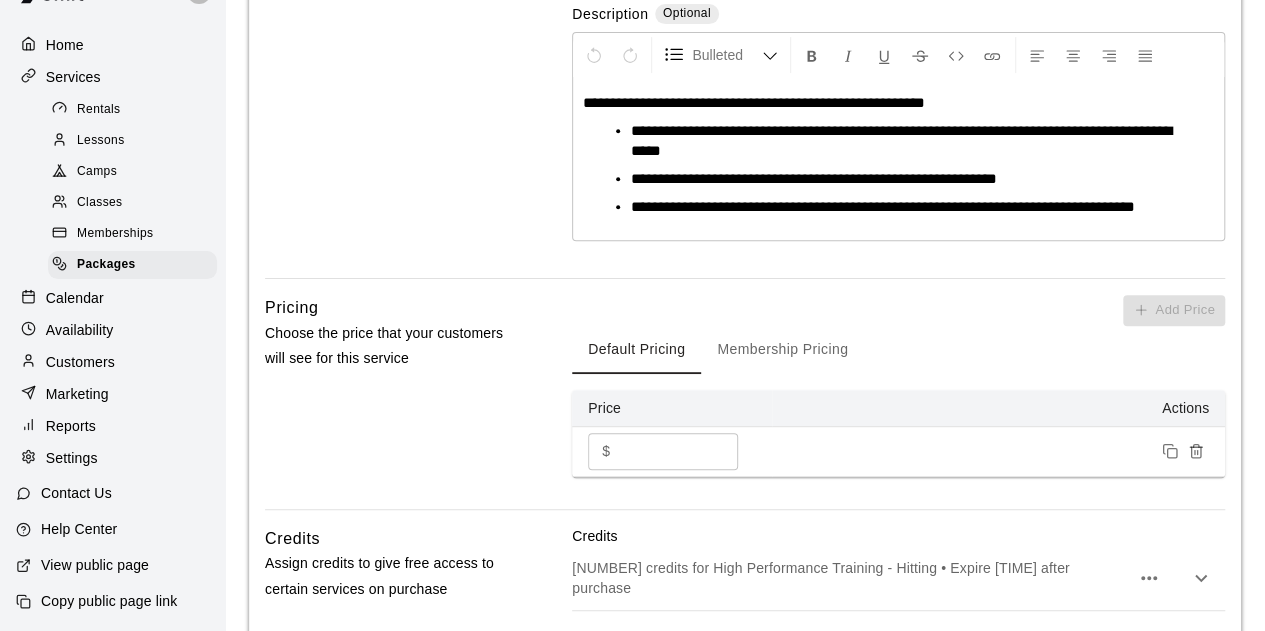scroll, scrollTop: 392, scrollLeft: 0, axis: vertical 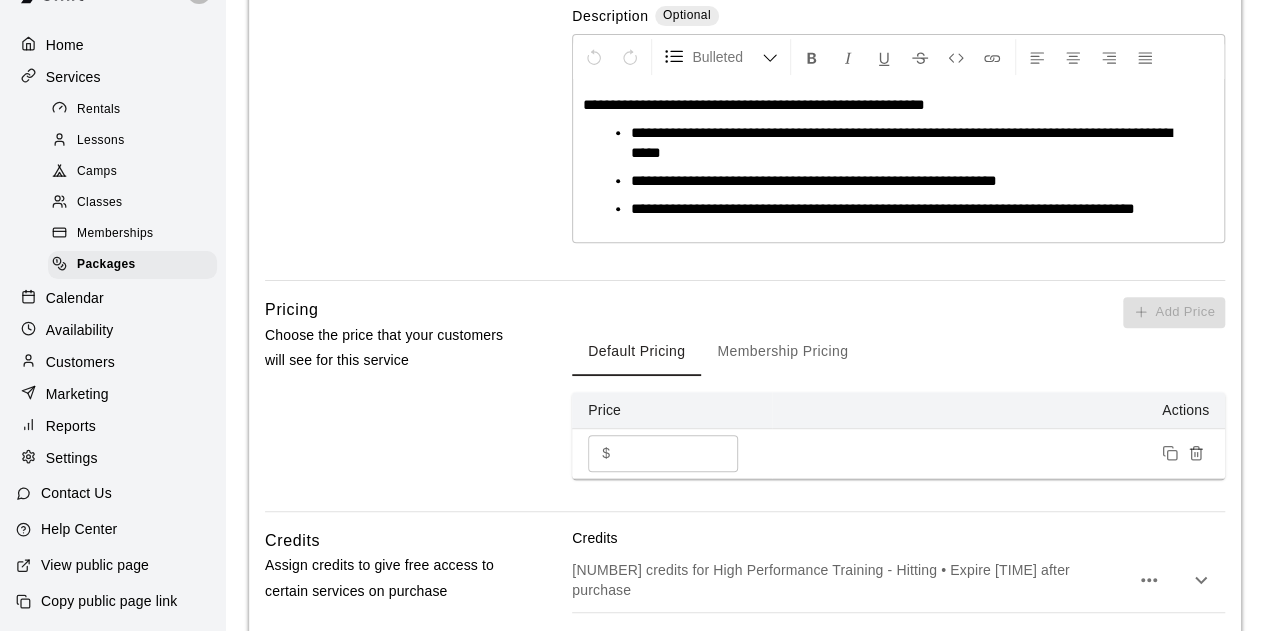 type 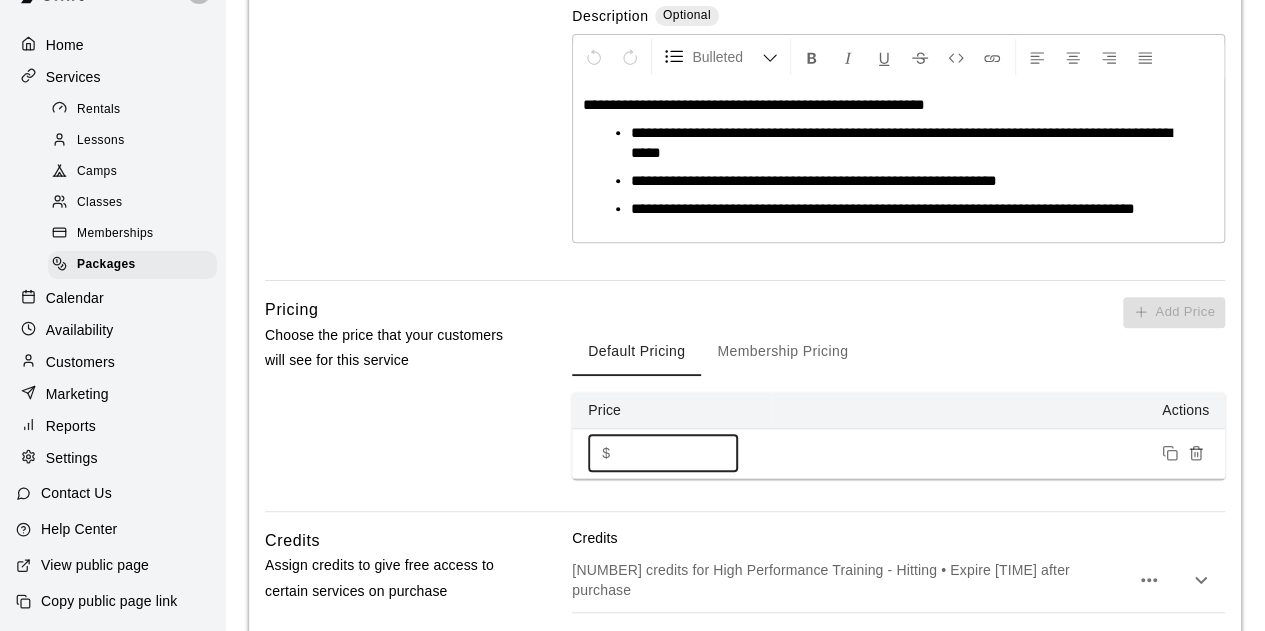 type on "*" 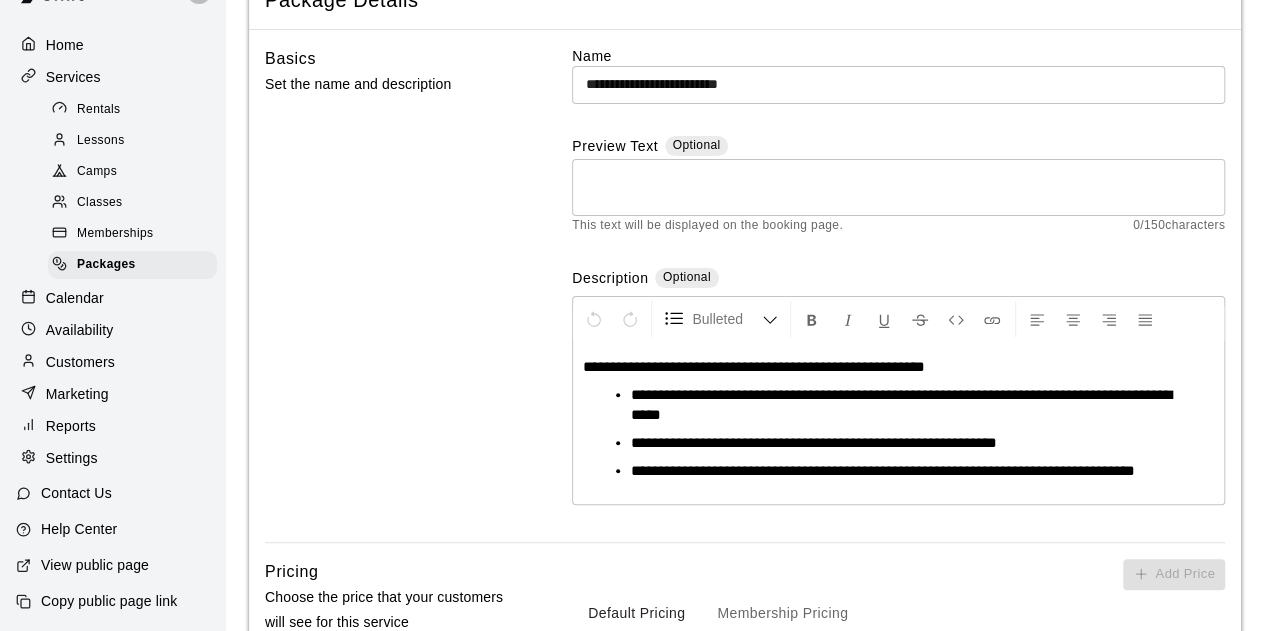 scroll, scrollTop: 129, scrollLeft: 0, axis: vertical 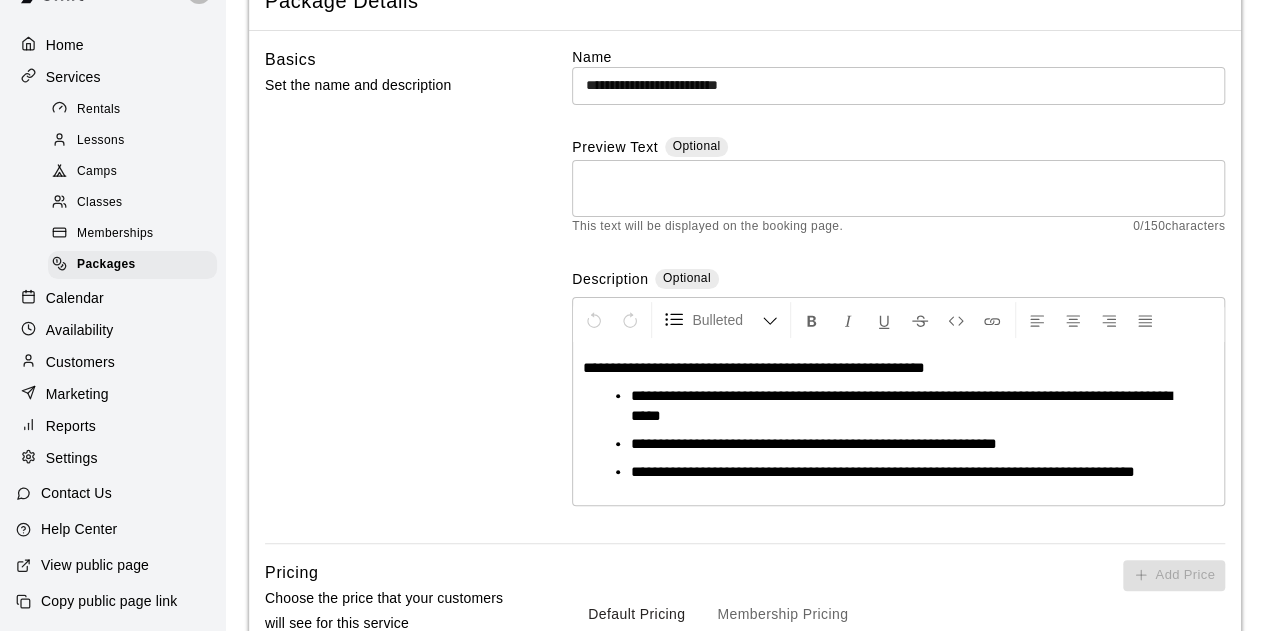 type on "***" 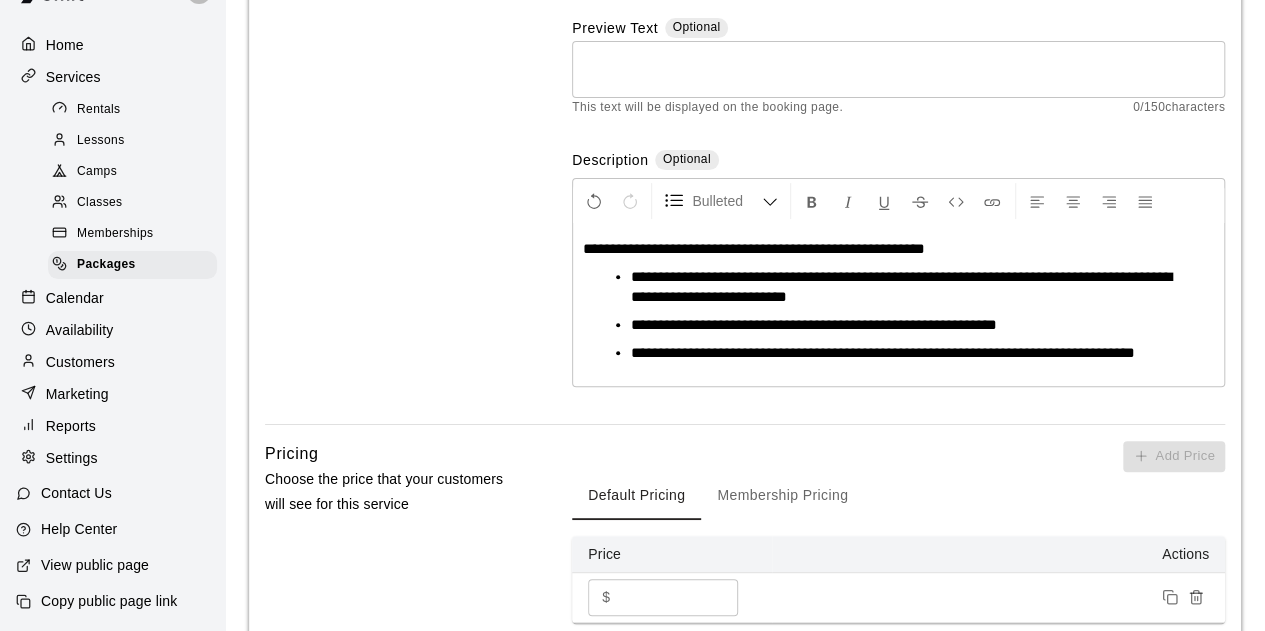 scroll, scrollTop: 249, scrollLeft: 0, axis: vertical 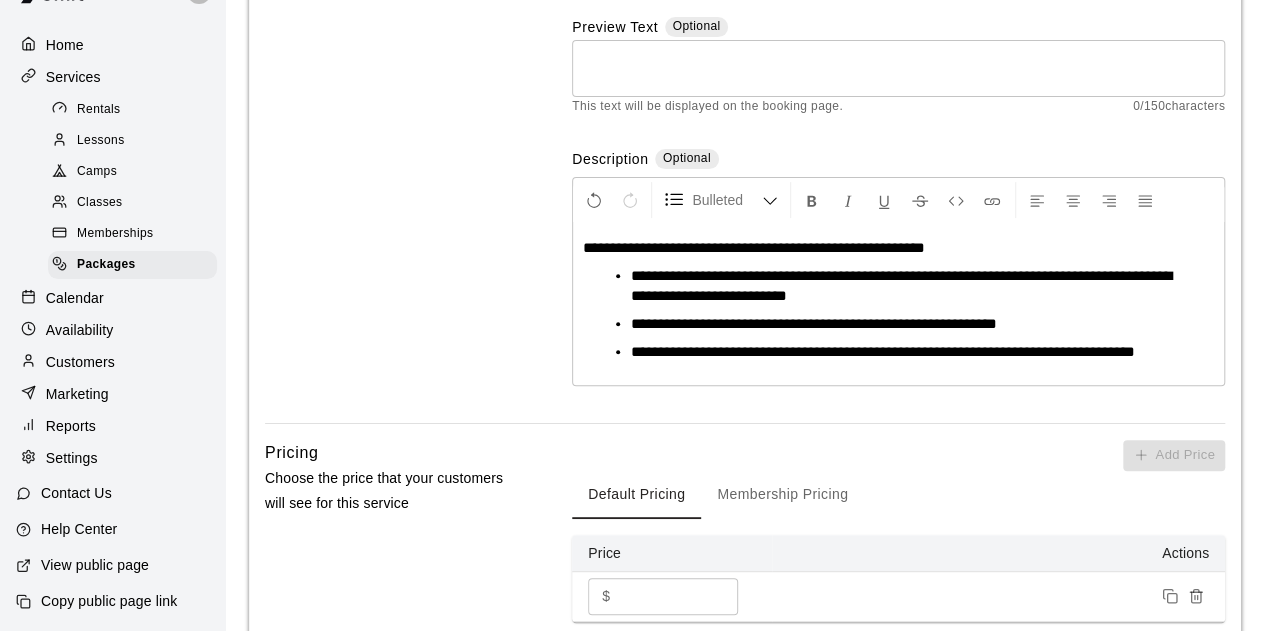 click on "**********" at bounding box center (814, 323) 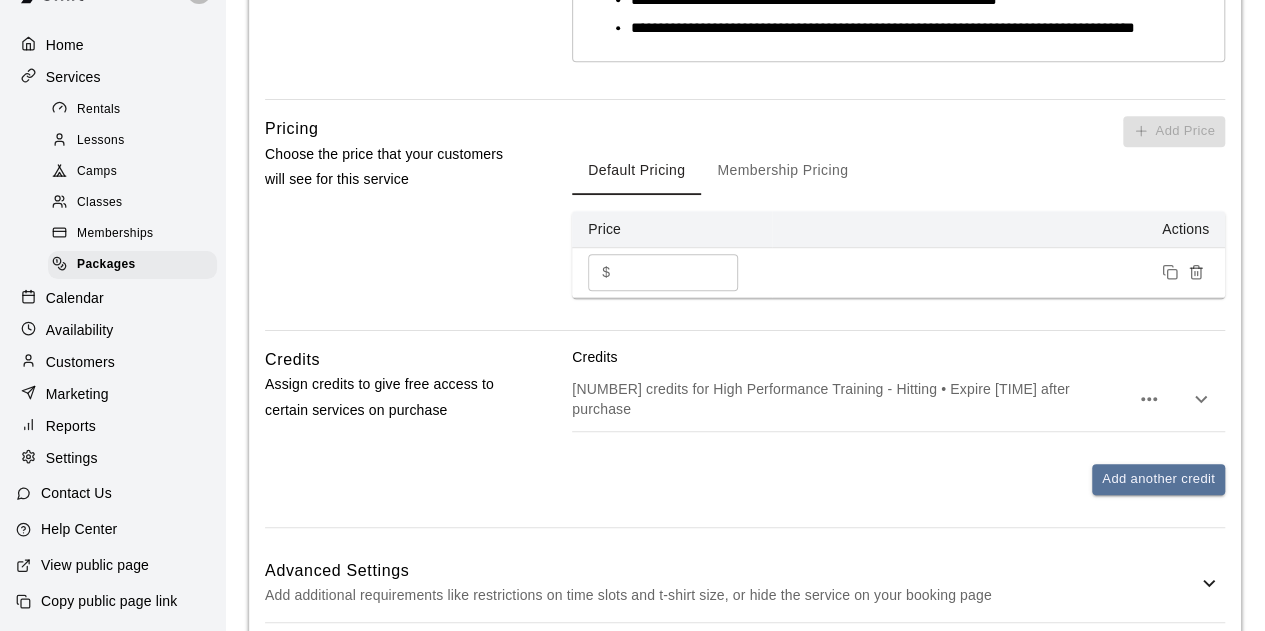 scroll, scrollTop: 621, scrollLeft: 0, axis: vertical 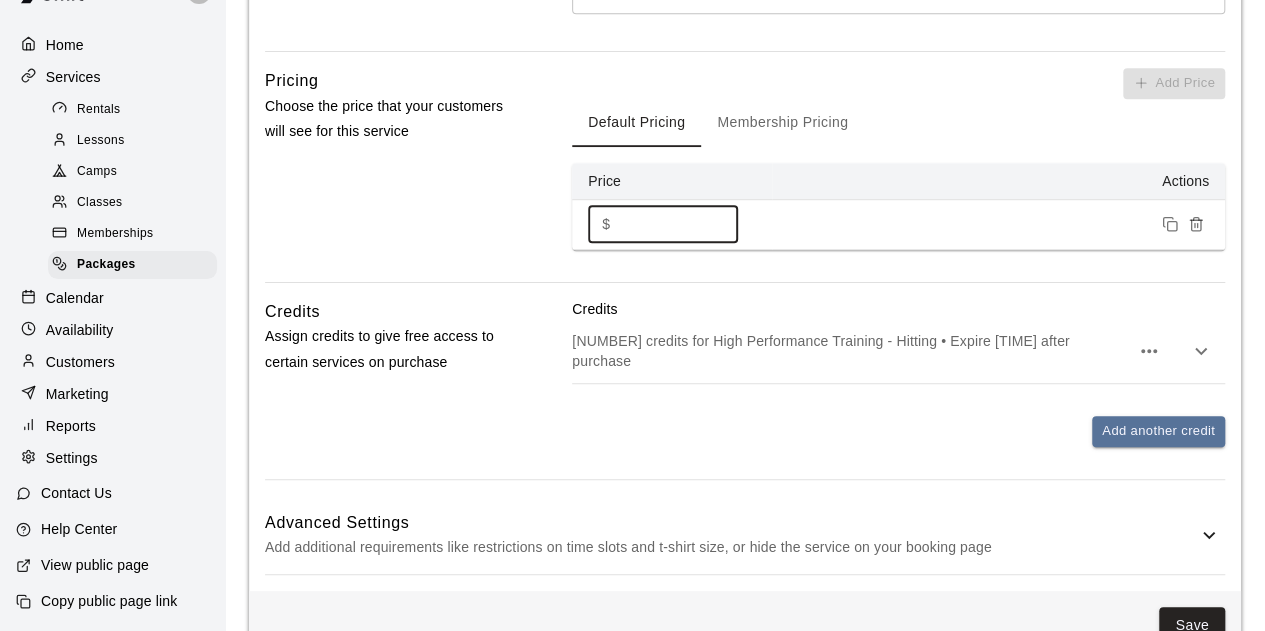 click on "***" at bounding box center [679, 224] 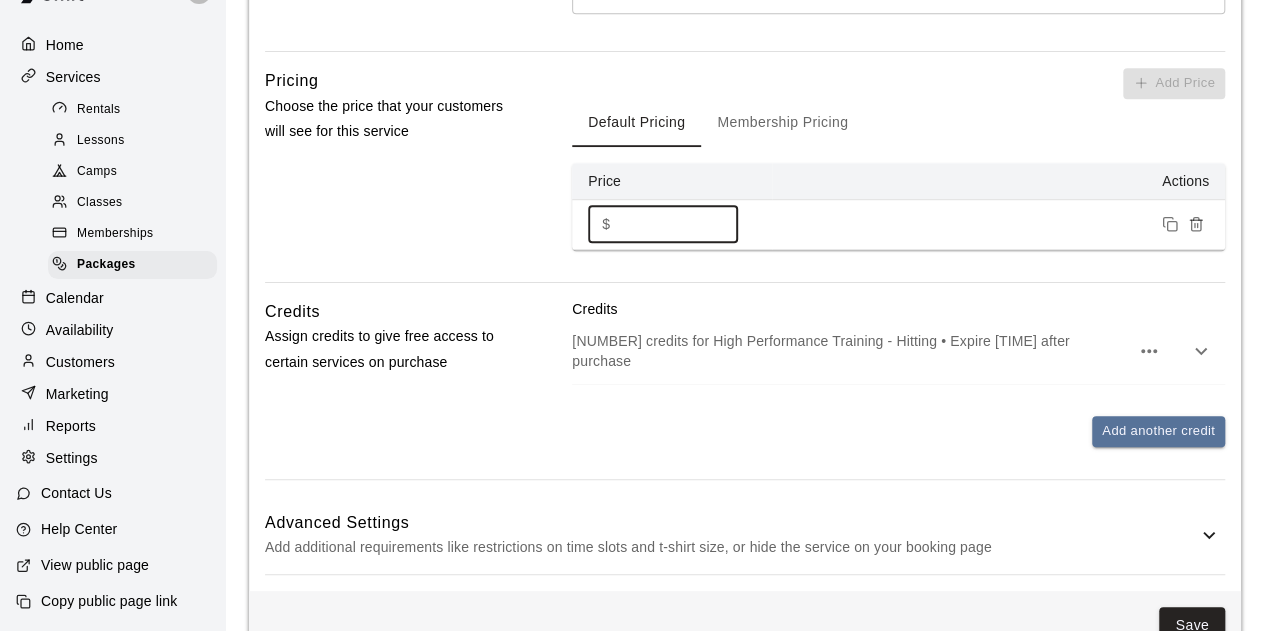 type on "***" 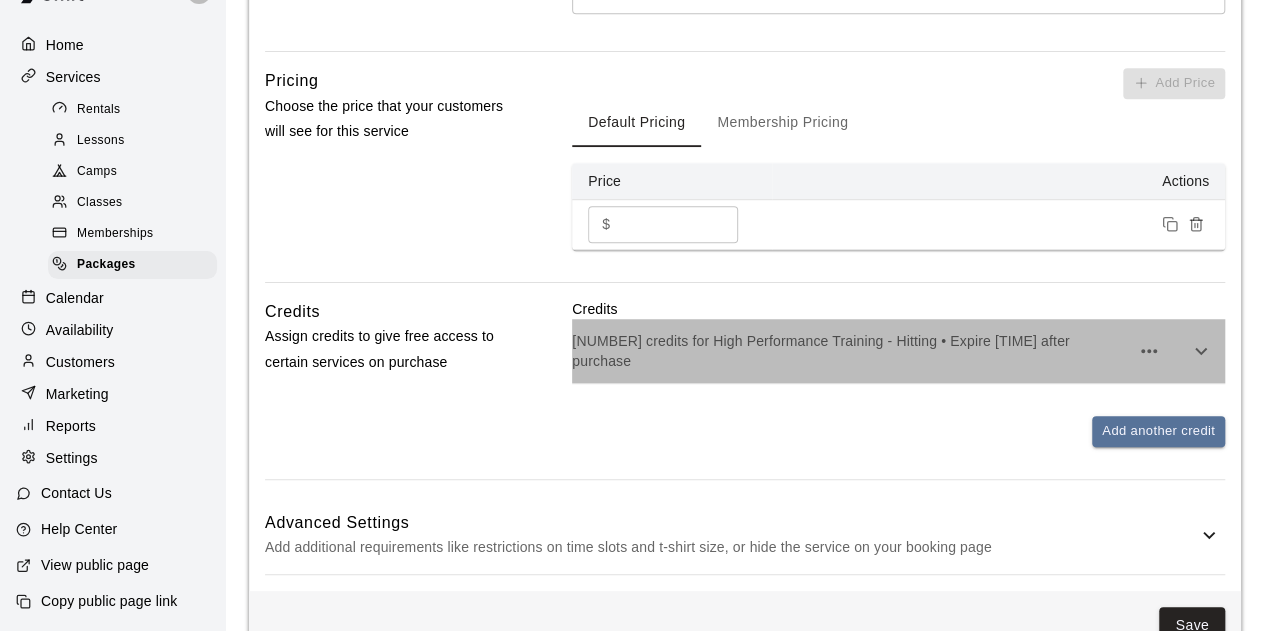 click on "[NUMBER] credits for High Performance Training - Hitting • Expire  [TIME] after purchase" at bounding box center [898, 351] 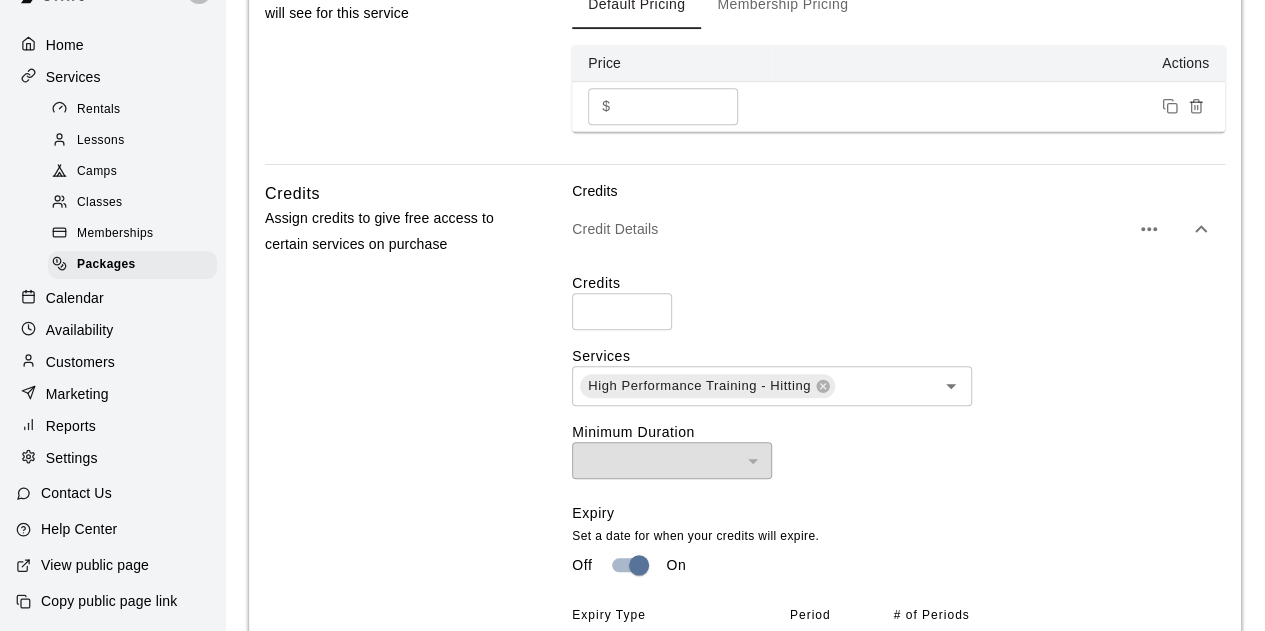 scroll, scrollTop: 741, scrollLeft: 0, axis: vertical 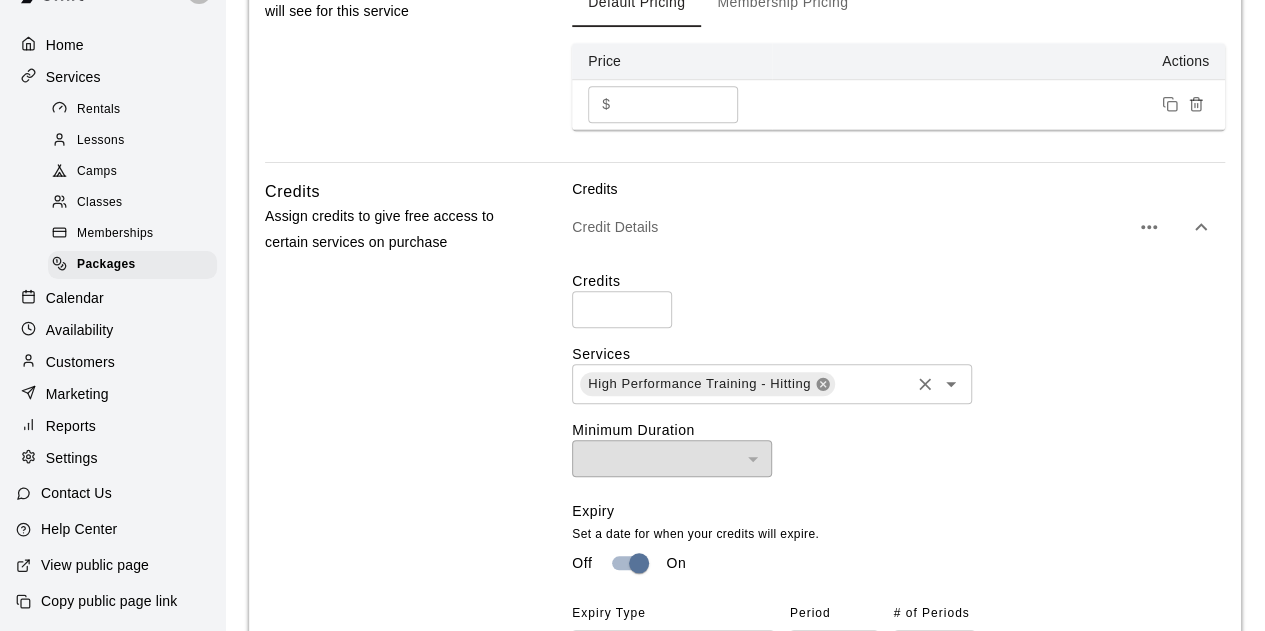 click 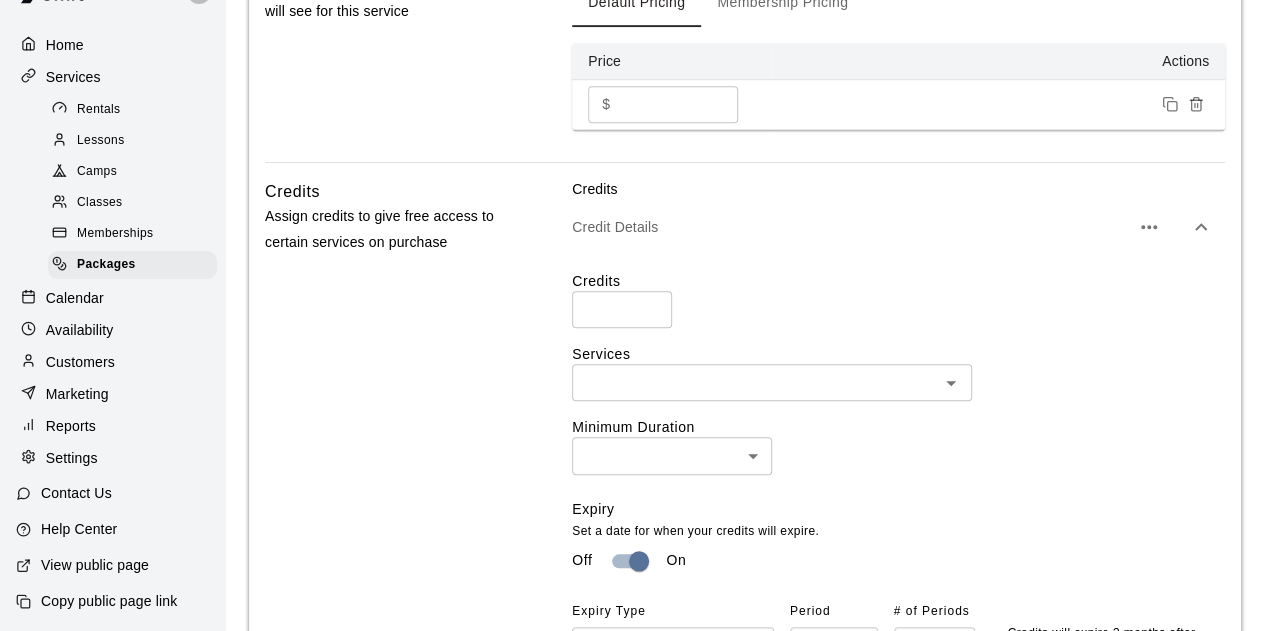 click on "Minimum Duration" at bounding box center [898, 427] 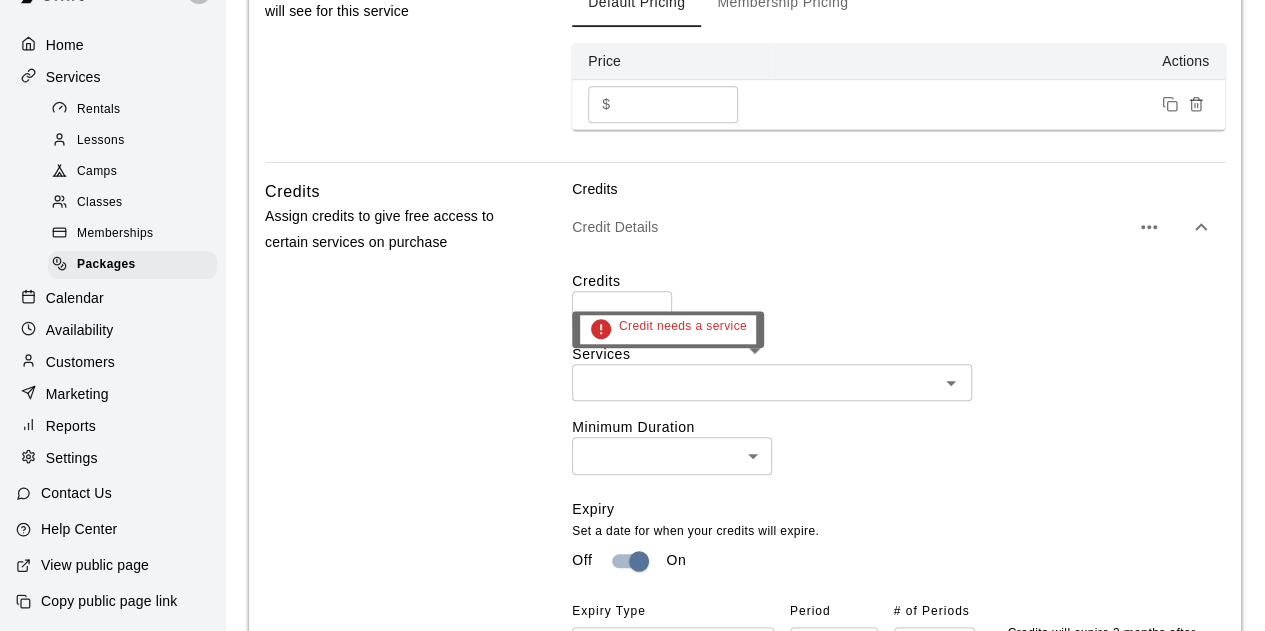 click at bounding box center (755, 382) 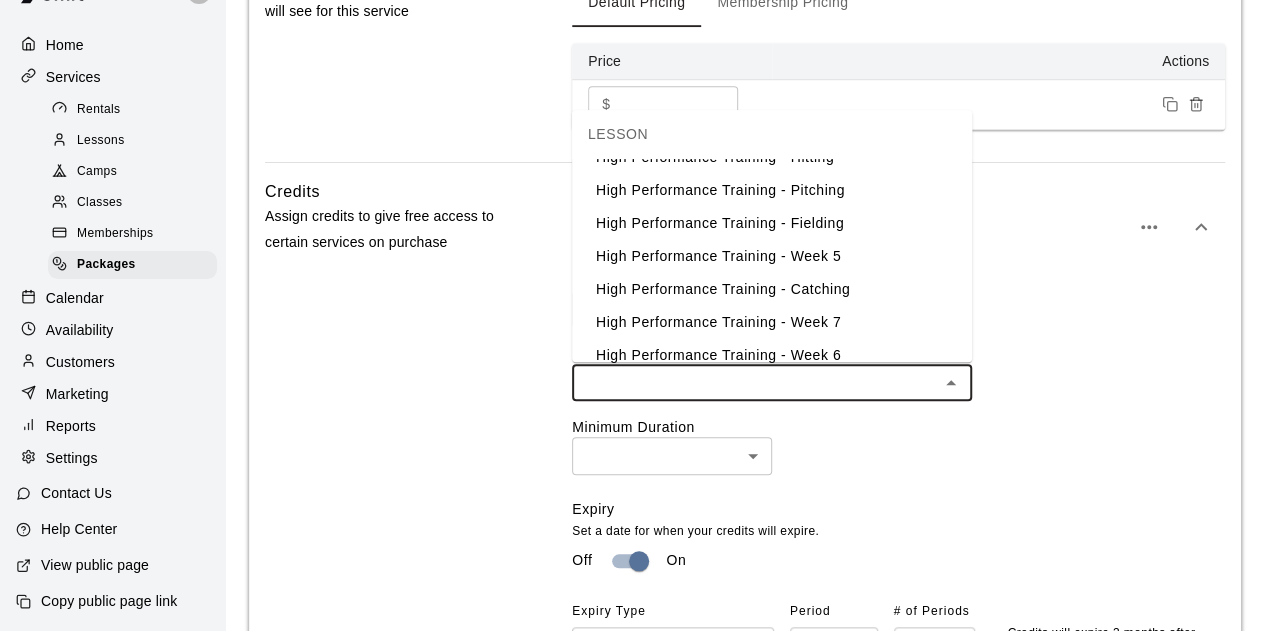 scroll, scrollTop: 302, scrollLeft: 0, axis: vertical 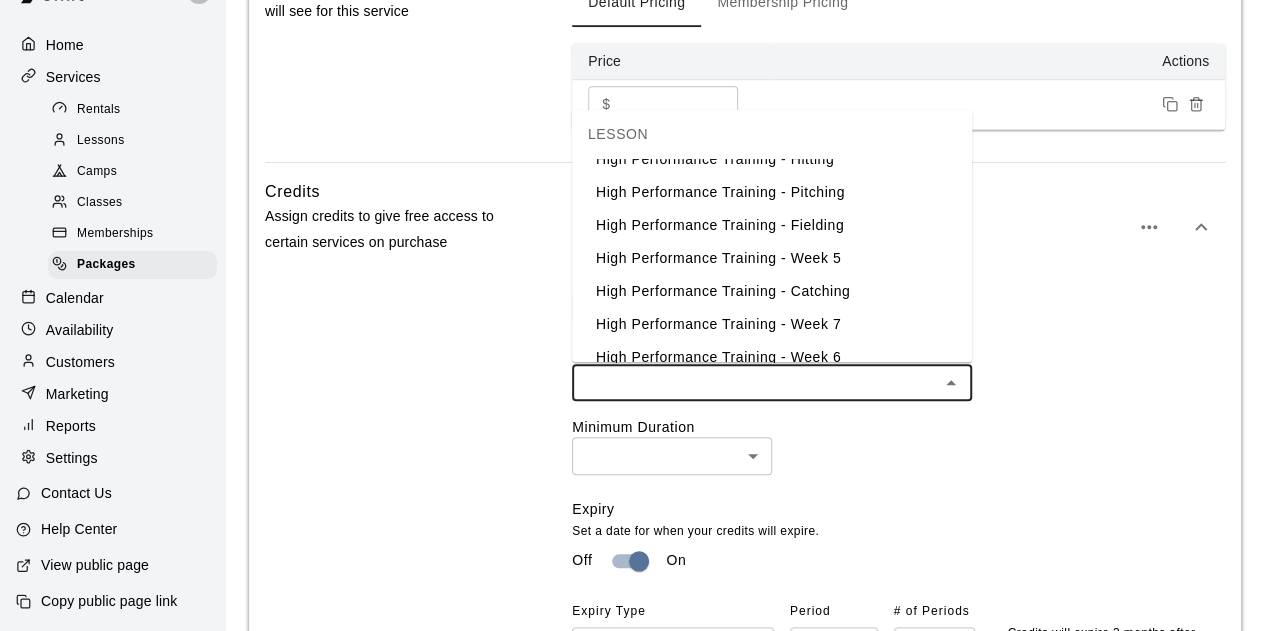 click on "High Performance Training - Week 5" at bounding box center (772, 258) 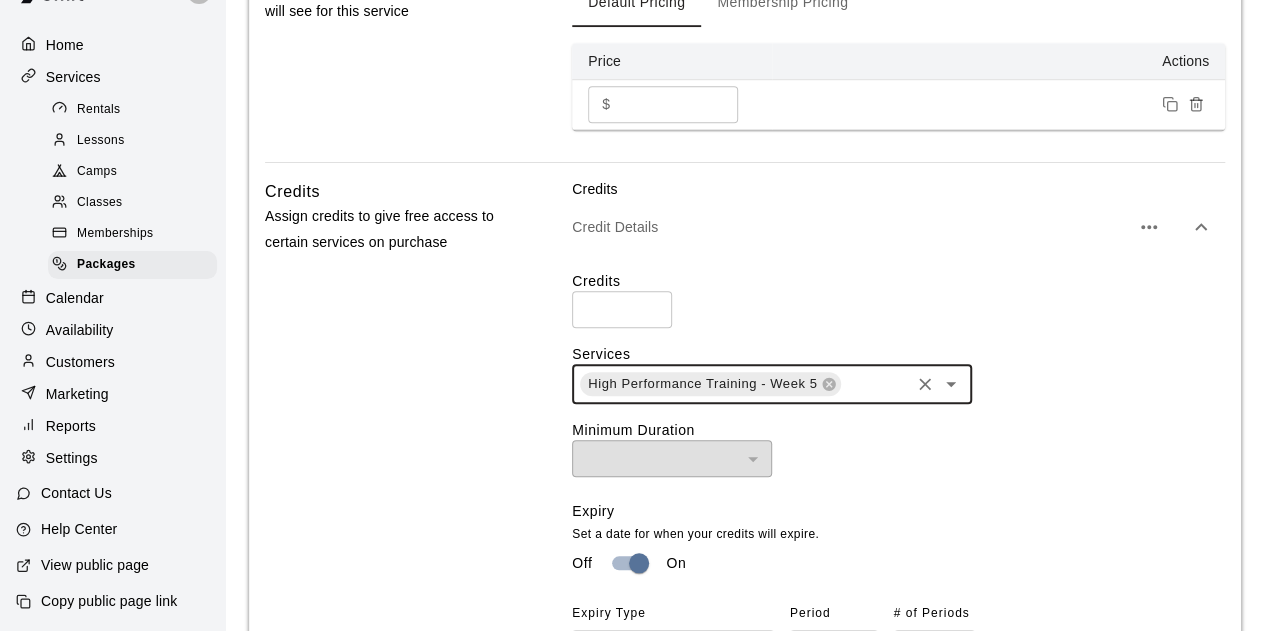 click on "Credits * ​ Services High Performance Training - Week 5 ​ Minimum Duration ​ ​ Expiry   Set a date for when your credits will expire. Off On Expiry Type Time Period ****** ​ Period Month ***** ​ # of Periods * ​ Credits will expire [TIME] after purchase Limit credit usage   Set a limit to how many credits can be used within a time period. Off On" at bounding box center [898, 534] 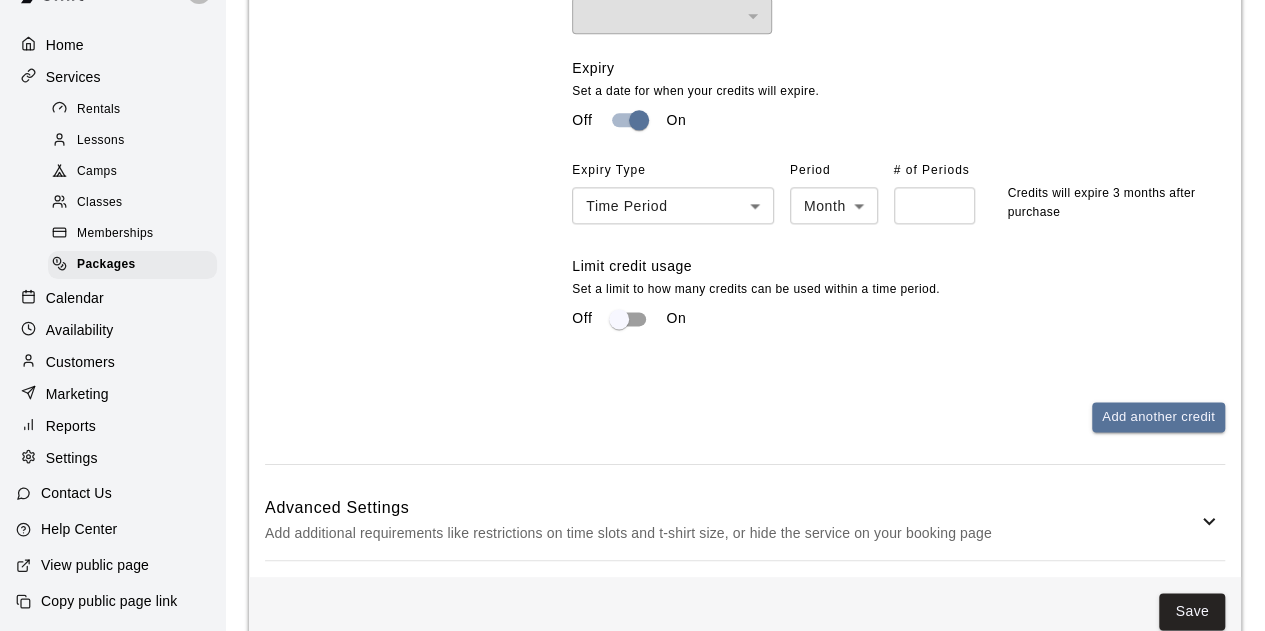 scroll, scrollTop: 1224, scrollLeft: 0, axis: vertical 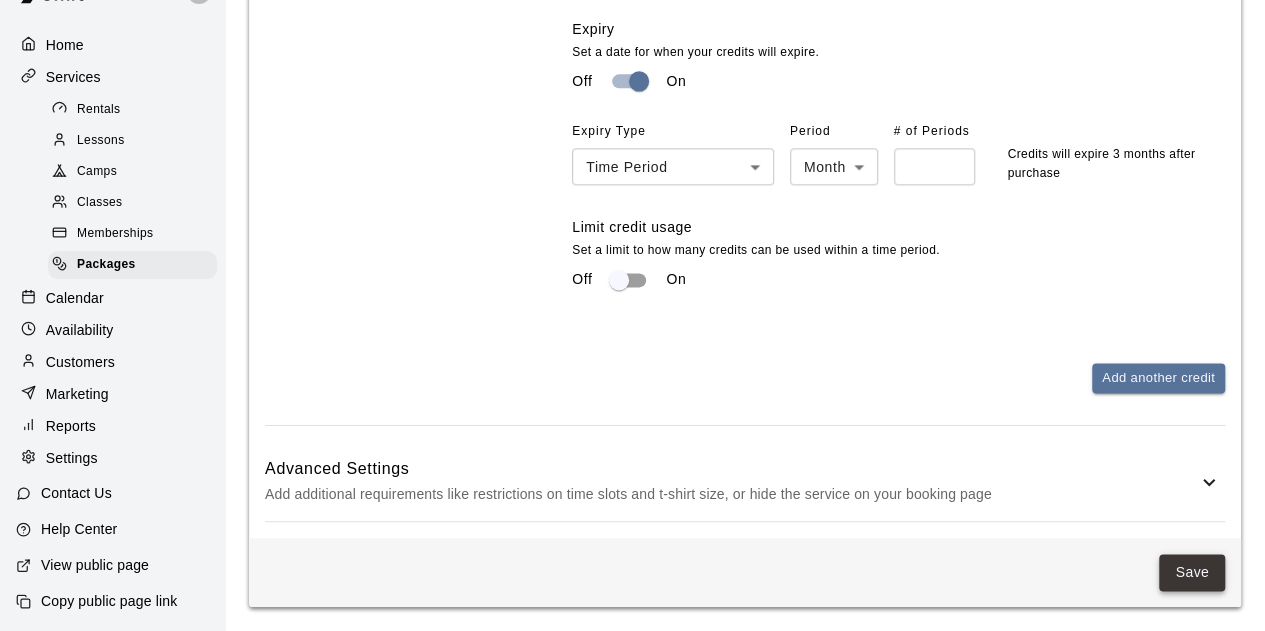click on "Save" at bounding box center [1192, 572] 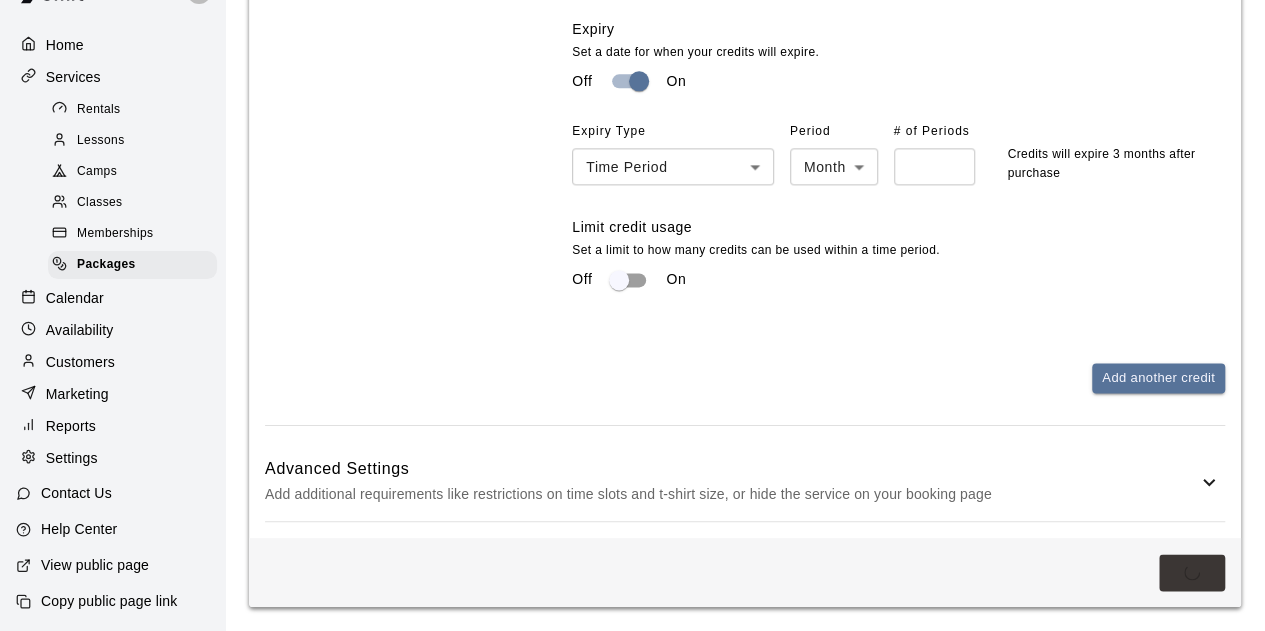 scroll, scrollTop: 0, scrollLeft: 0, axis: both 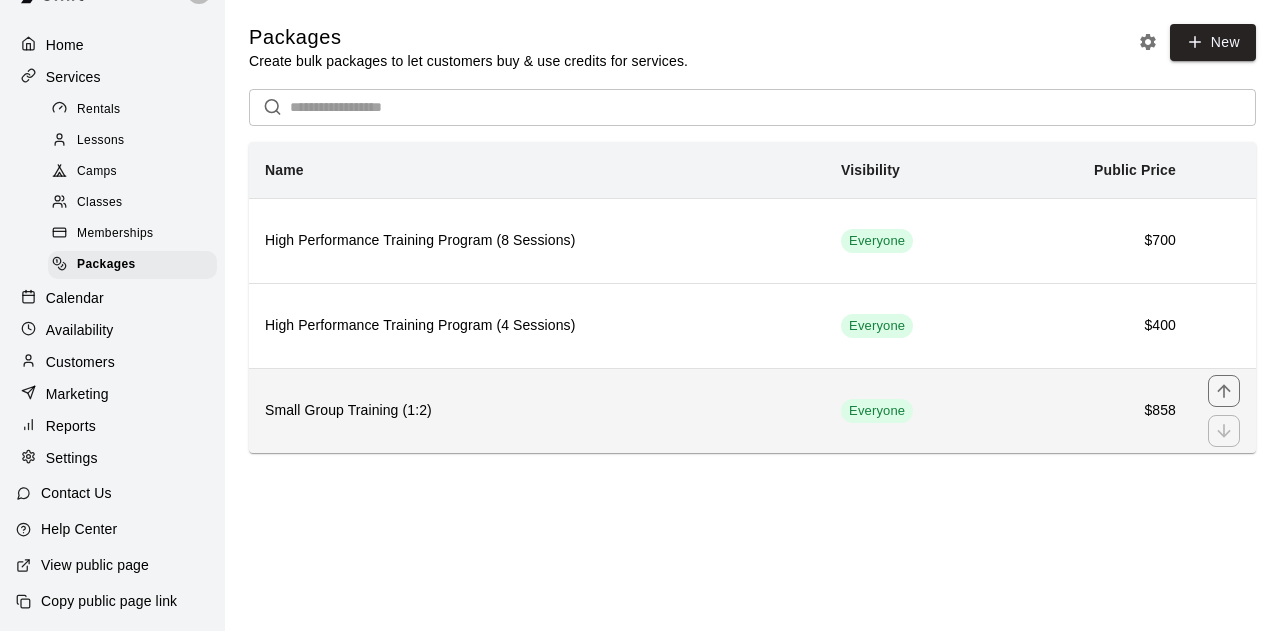 click on "Small Group Training (1:2)" at bounding box center (537, 411) 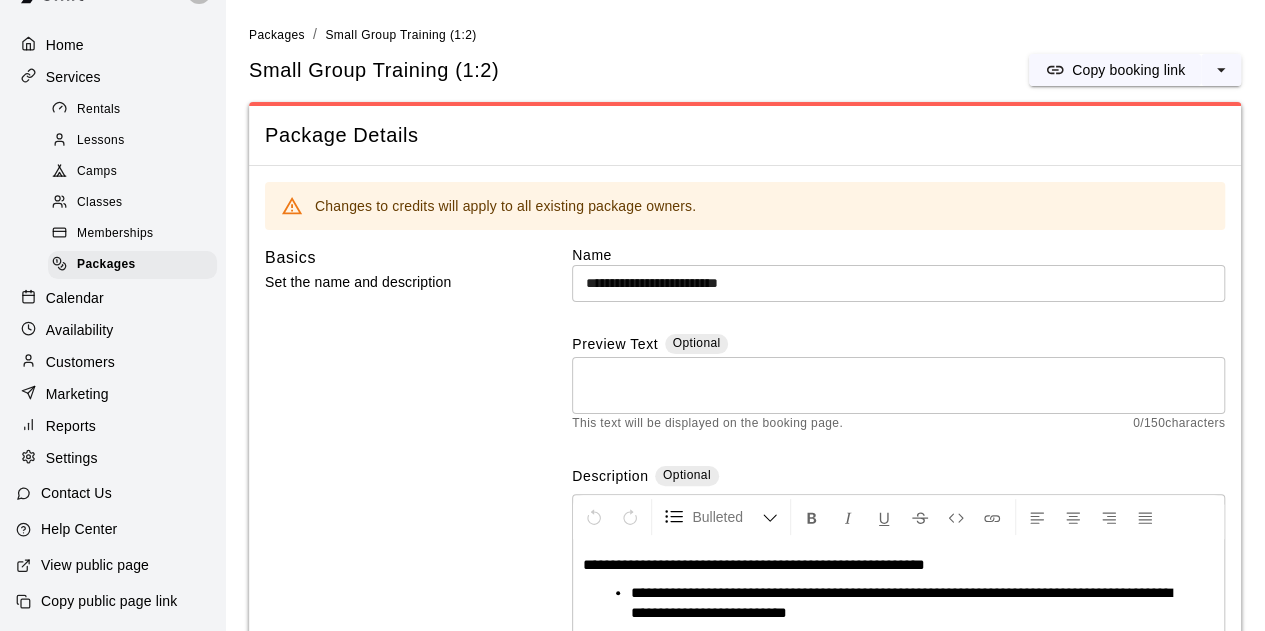 scroll, scrollTop: 47, scrollLeft: 0, axis: vertical 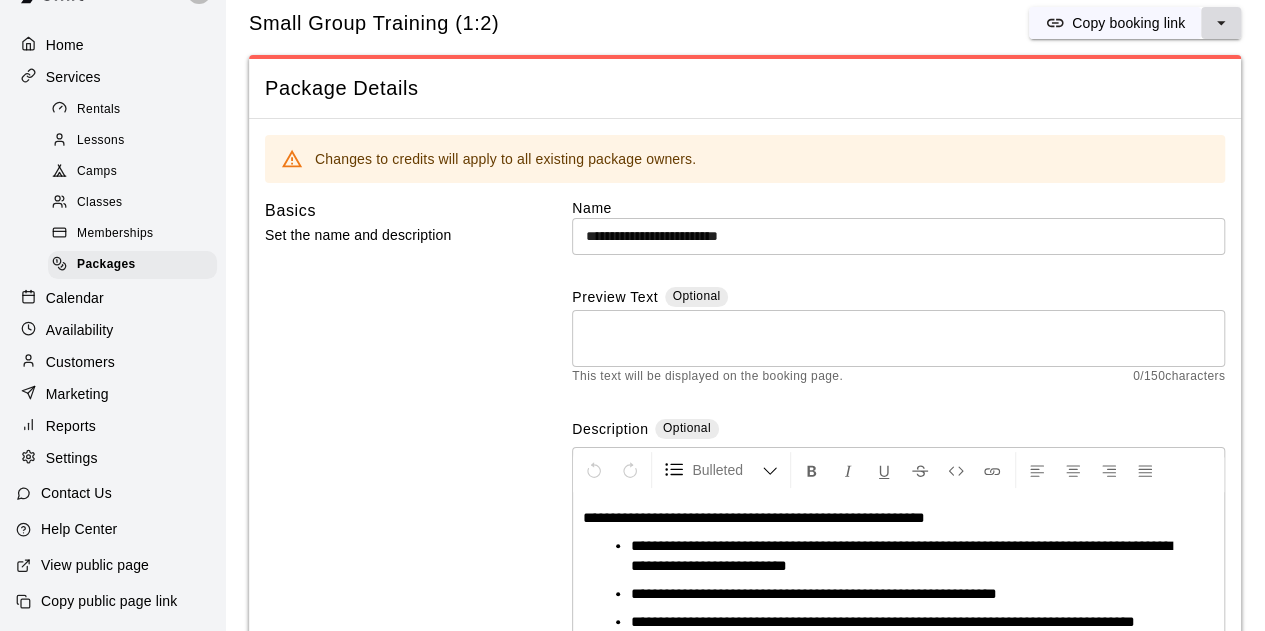 click 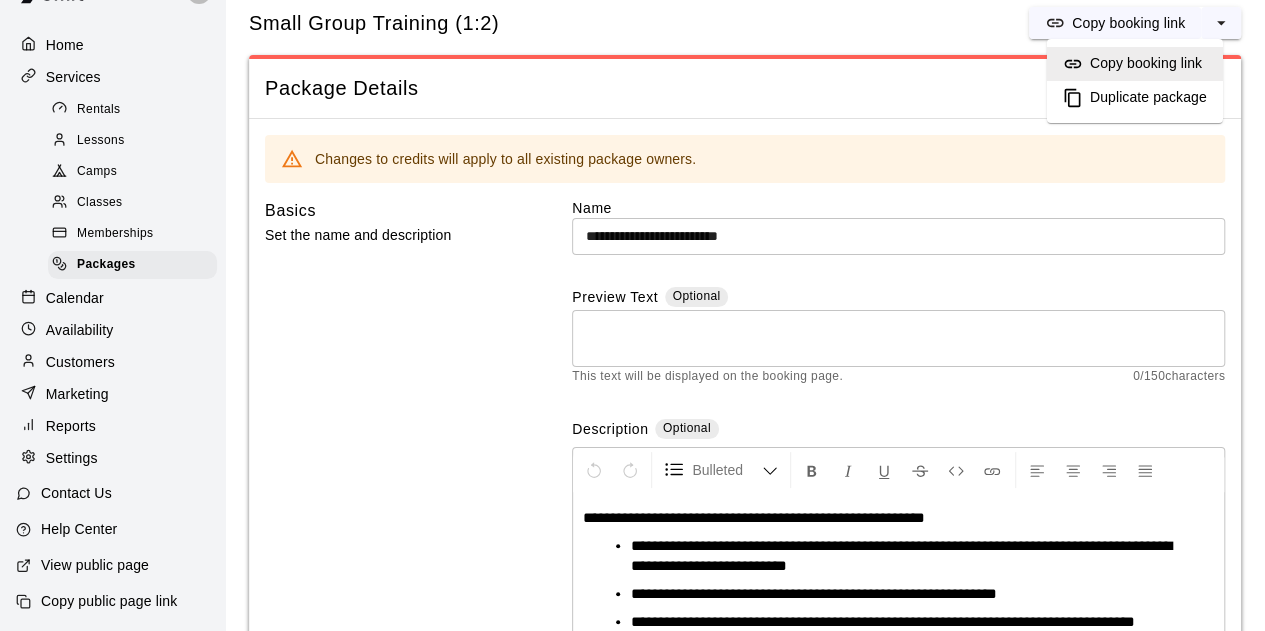 click on "Duplicate package" at bounding box center (1148, 98) 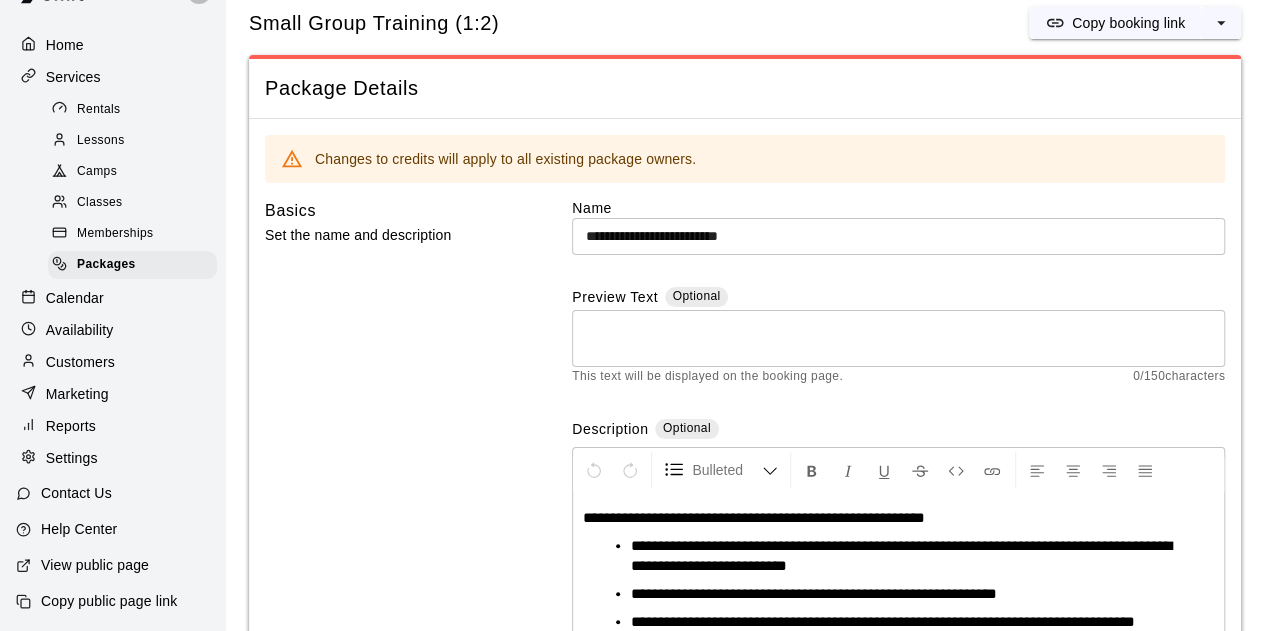 scroll, scrollTop: 0, scrollLeft: 0, axis: both 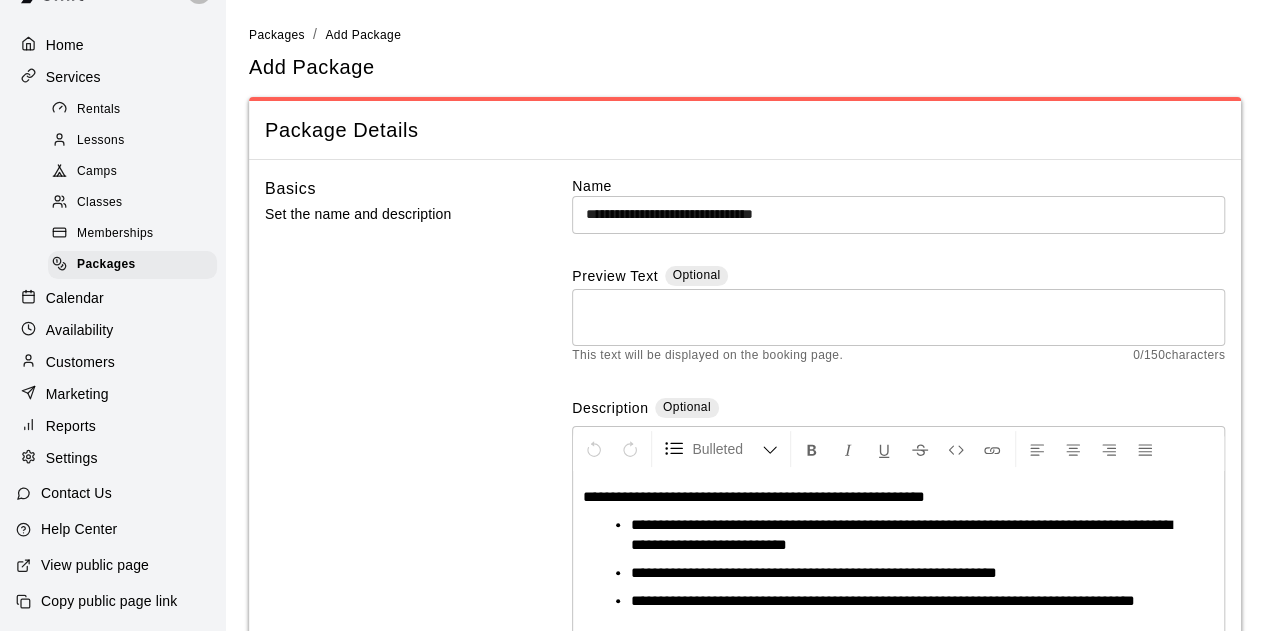 click on "**********" at bounding box center [898, 214] 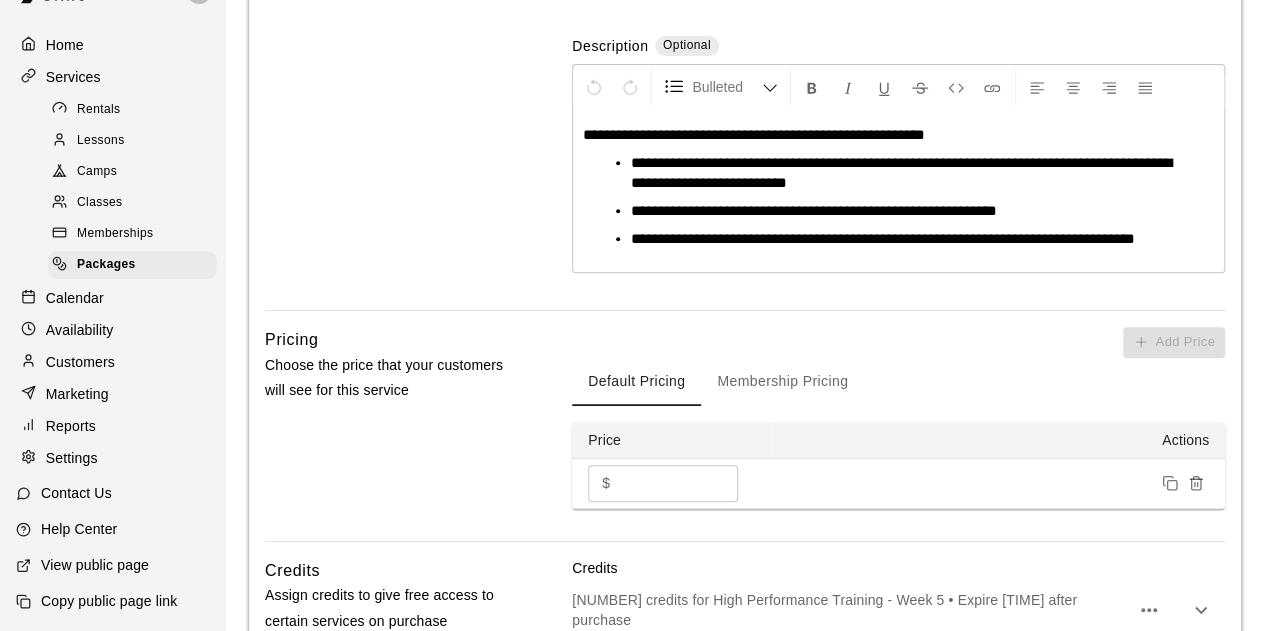 scroll, scrollTop: 361, scrollLeft: 0, axis: vertical 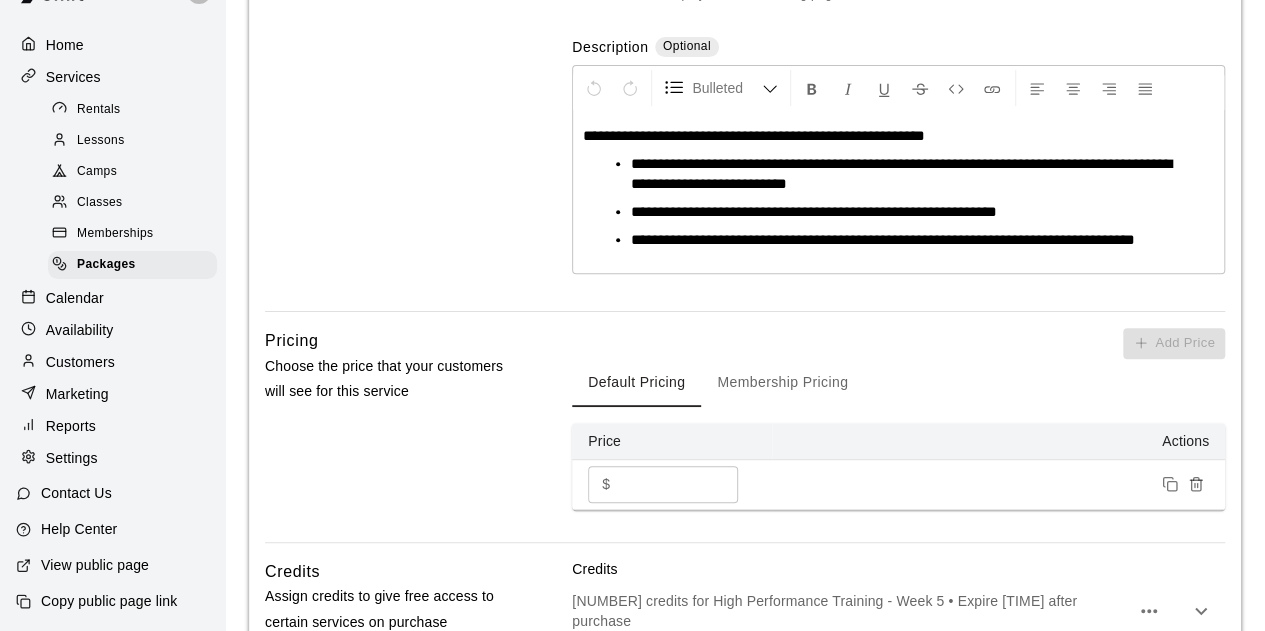 type on "**********" 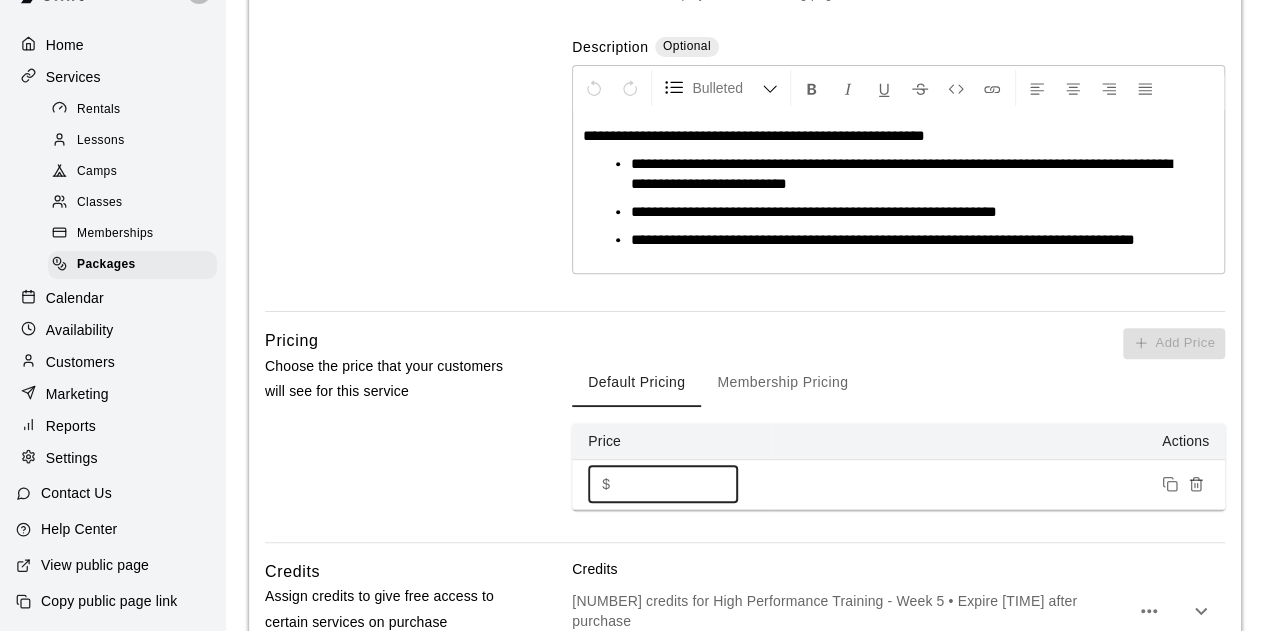 click on "***" at bounding box center [679, 484] 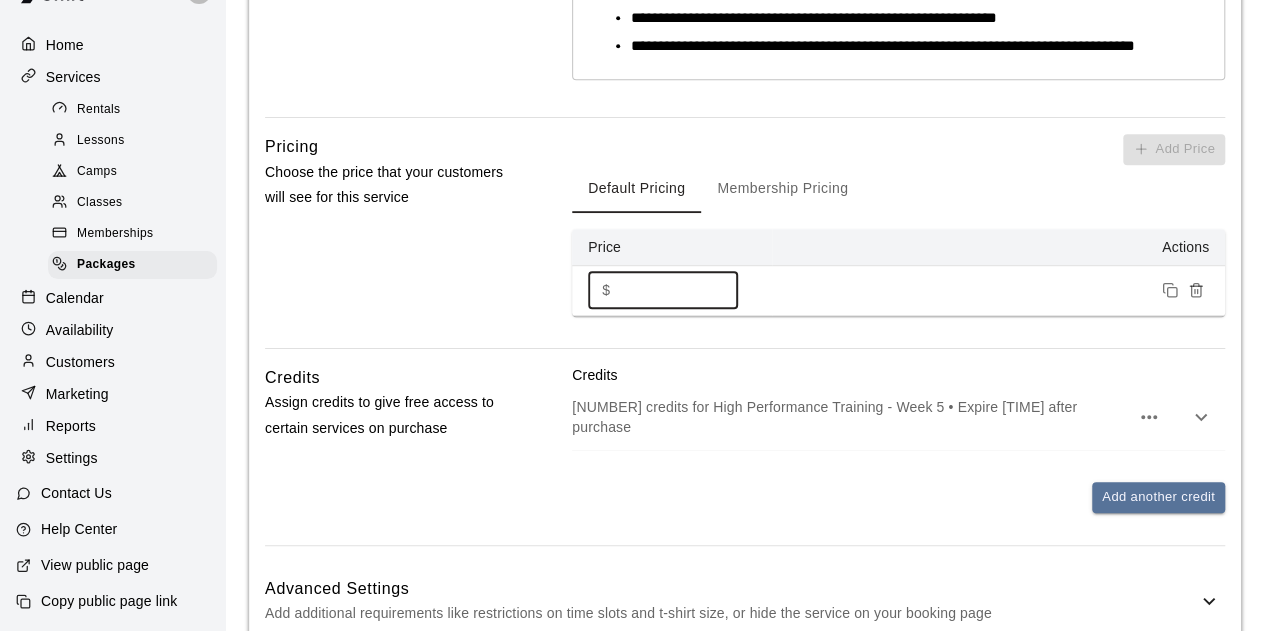 scroll, scrollTop: 662, scrollLeft: 0, axis: vertical 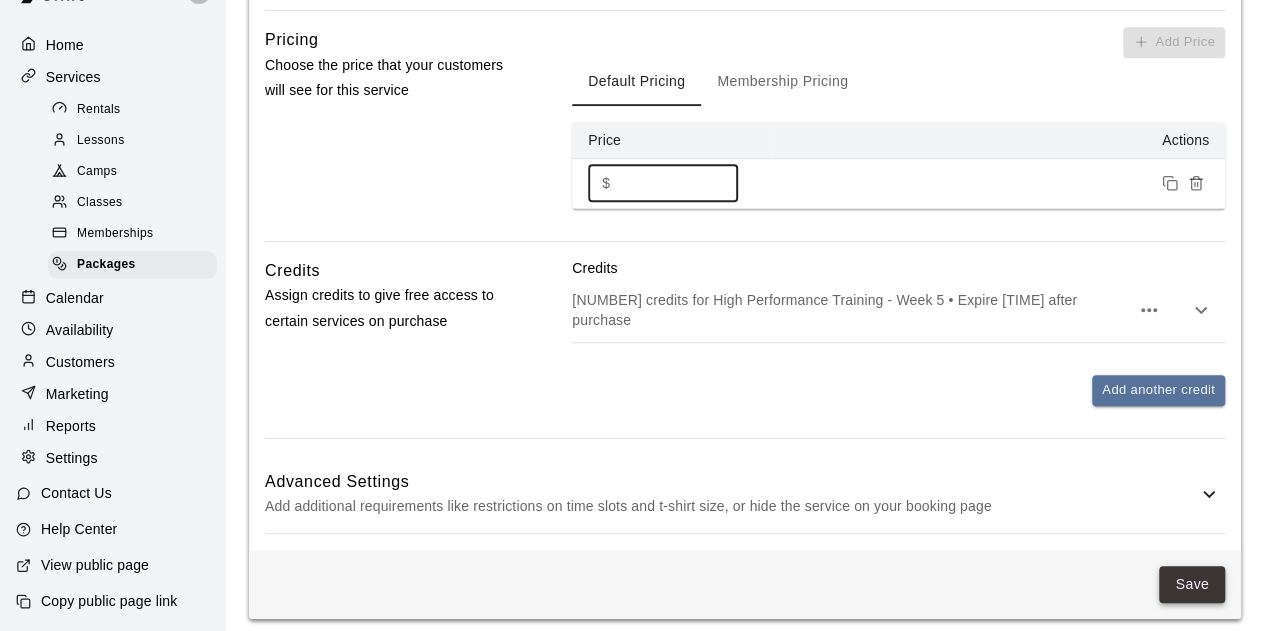 type on "****" 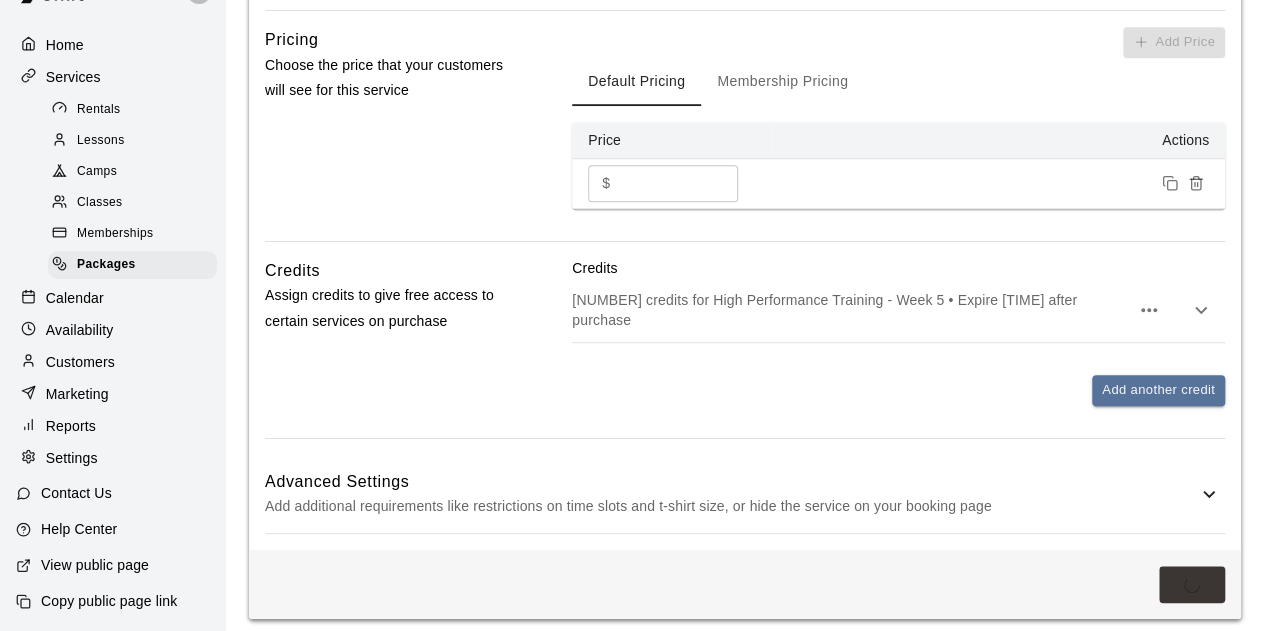 scroll, scrollTop: 0, scrollLeft: 0, axis: both 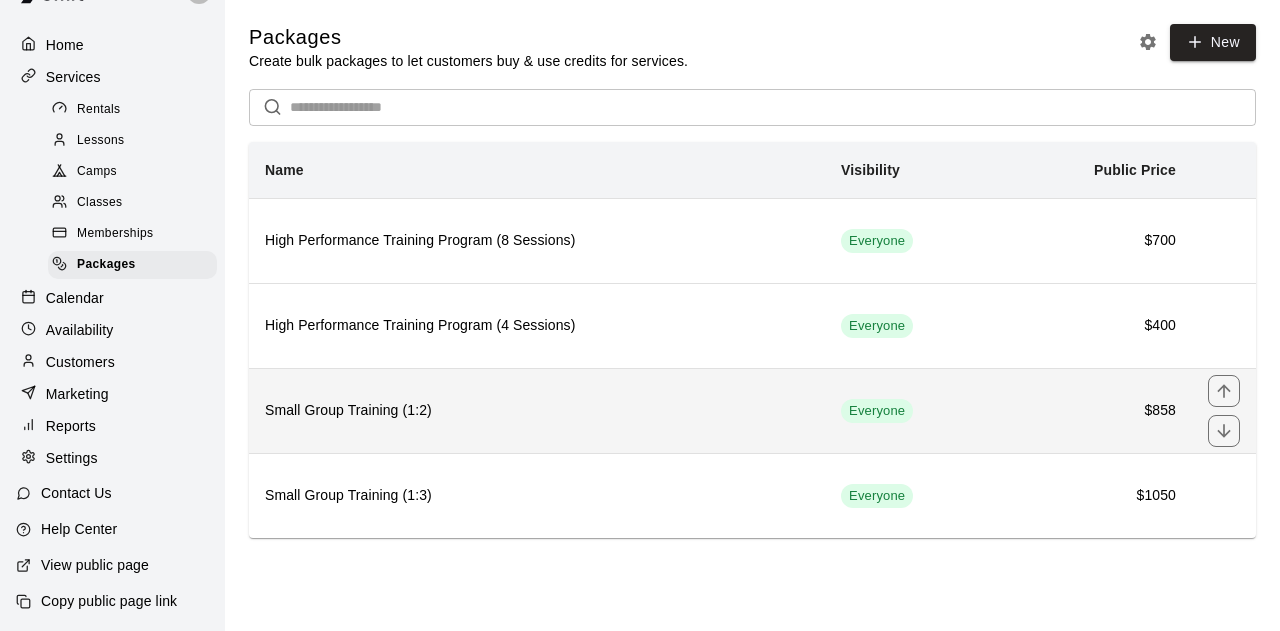 click on "Small Group Training (1:2)" at bounding box center (537, 410) 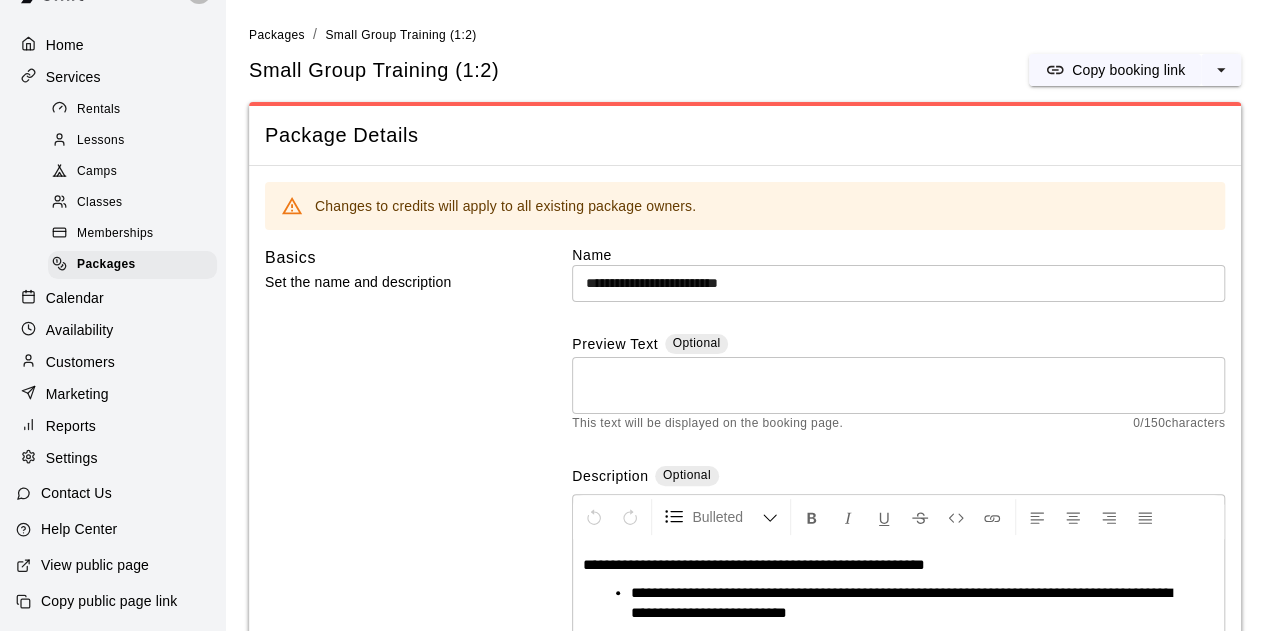 scroll, scrollTop: 47, scrollLeft: 0, axis: vertical 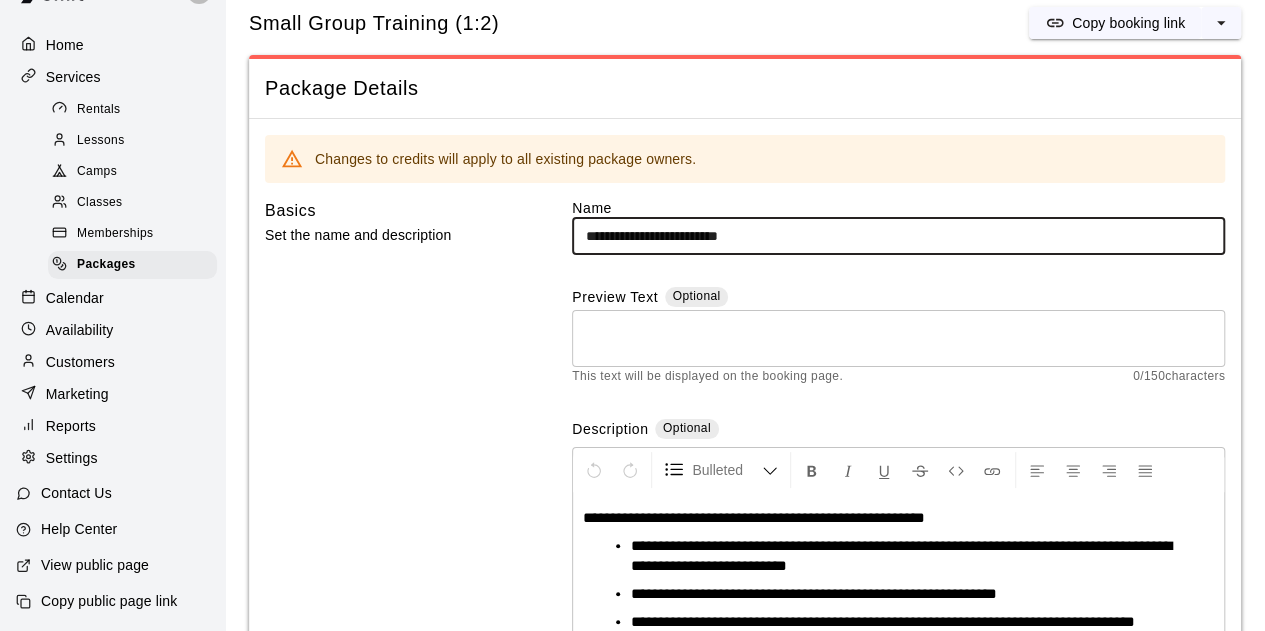 drag, startPoint x: 728, startPoint y: 238, endPoint x: 598, endPoint y: 242, distance: 130.06152 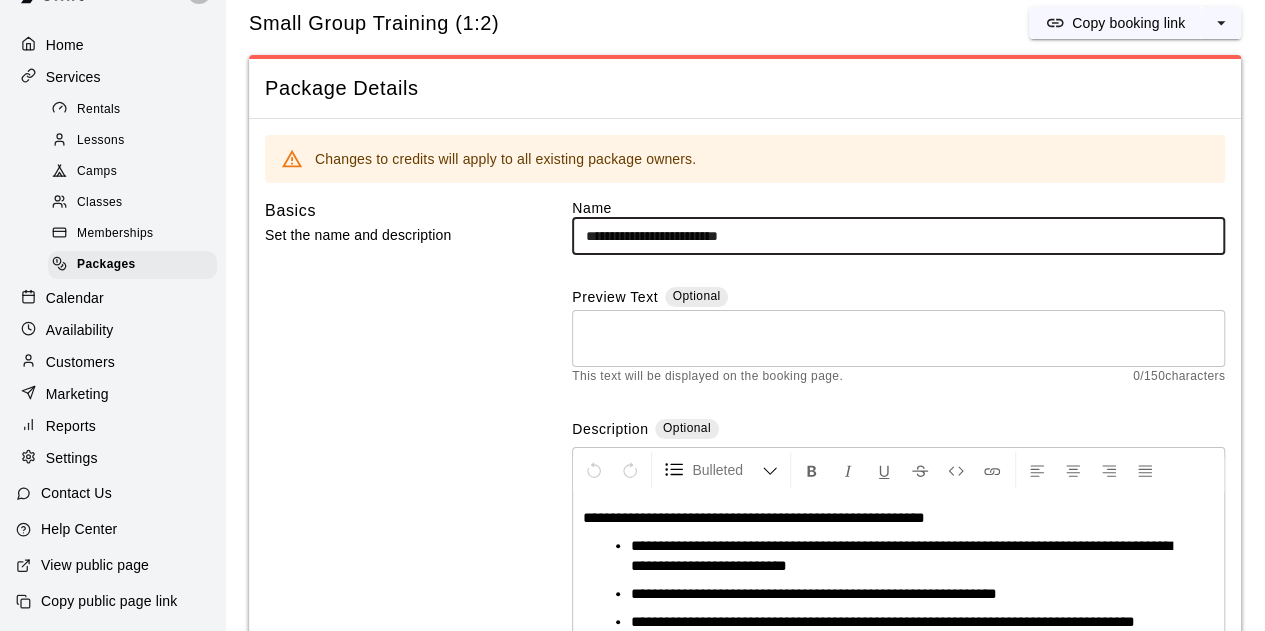 click on "**********" at bounding box center (898, 236) 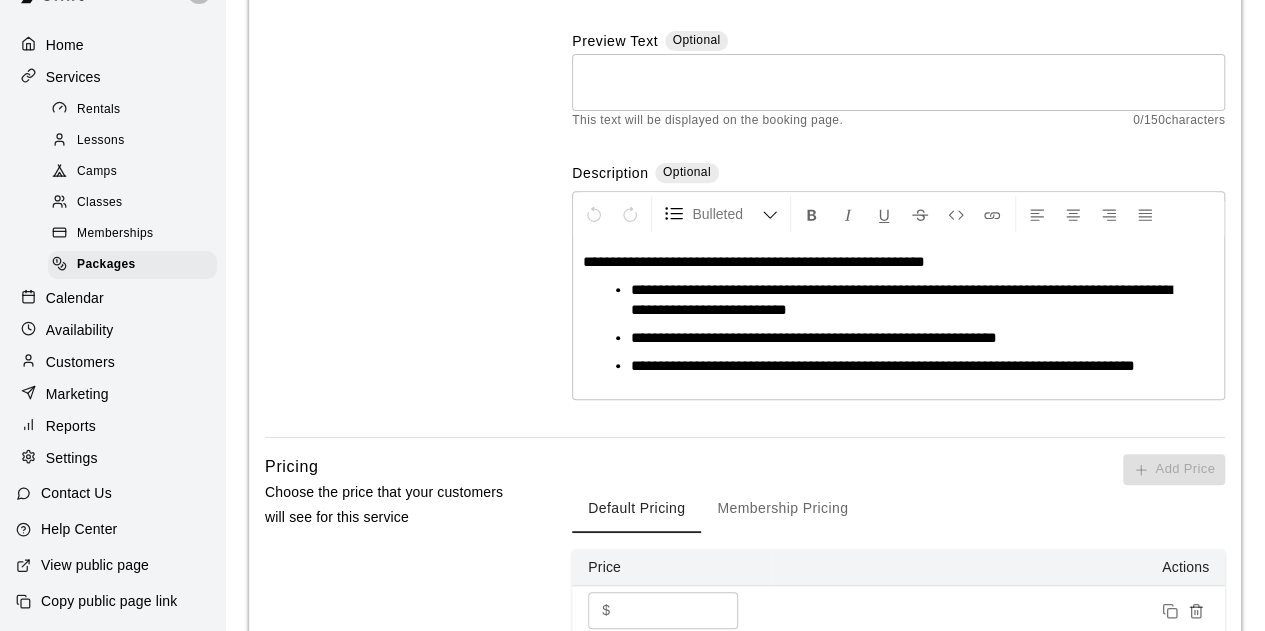 scroll, scrollTop: 730, scrollLeft: 0, axis: vertical 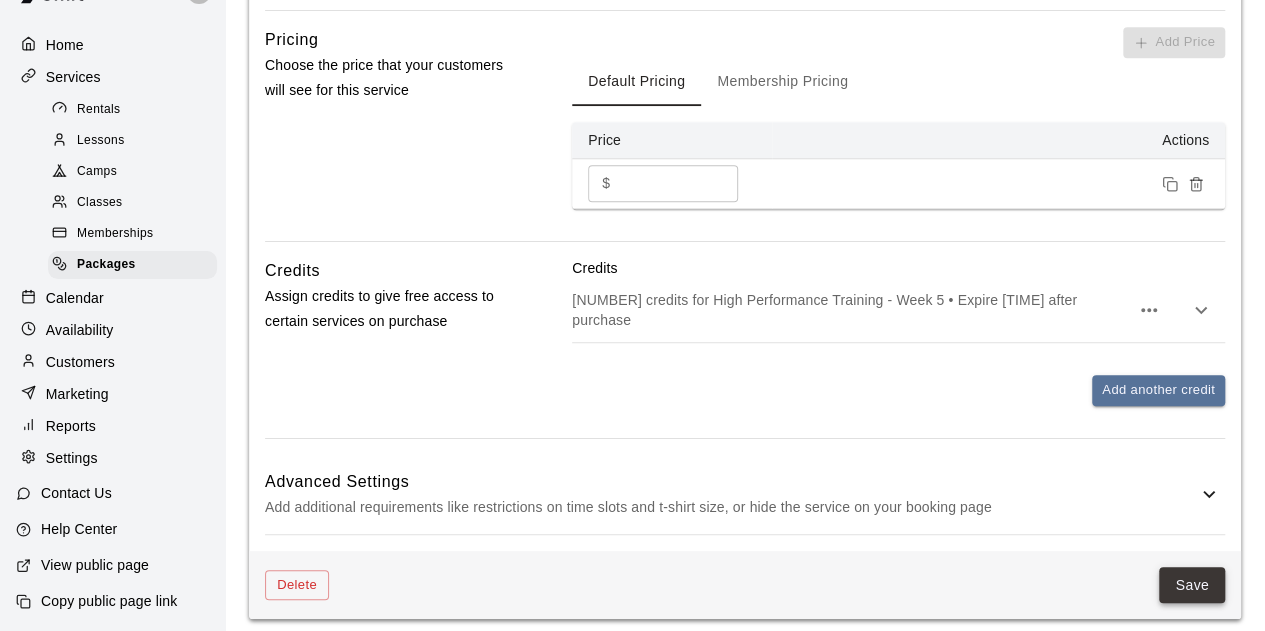 type on "**********" 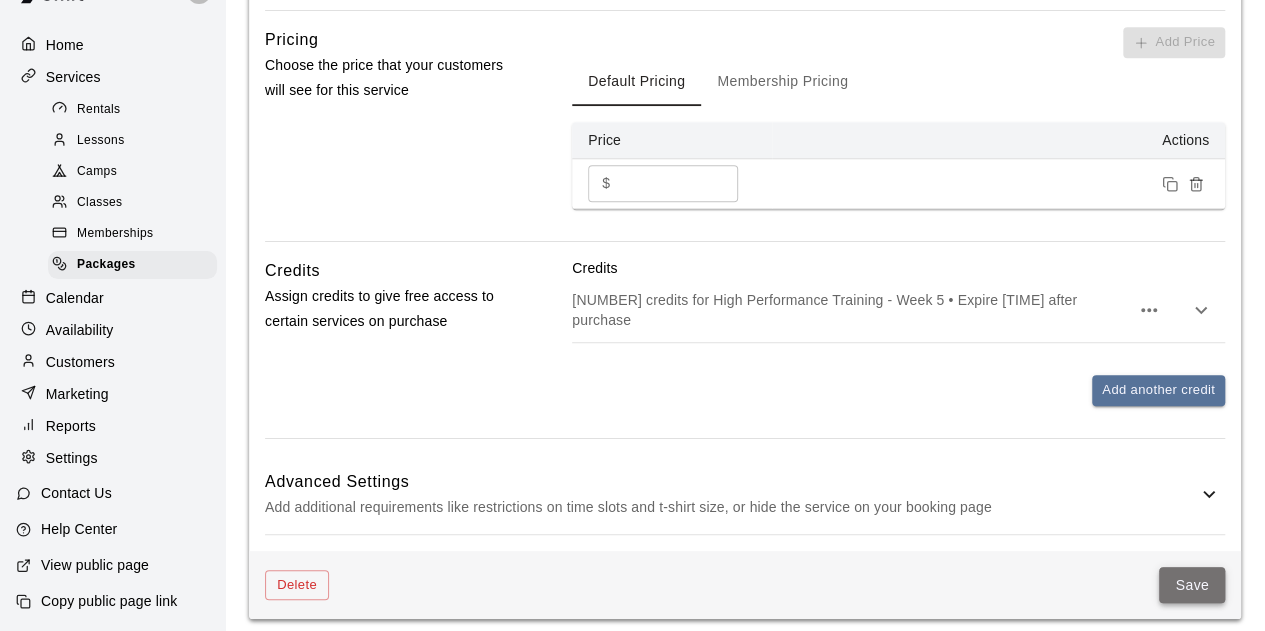 click on "Save" at bounding box center (1192, 585) 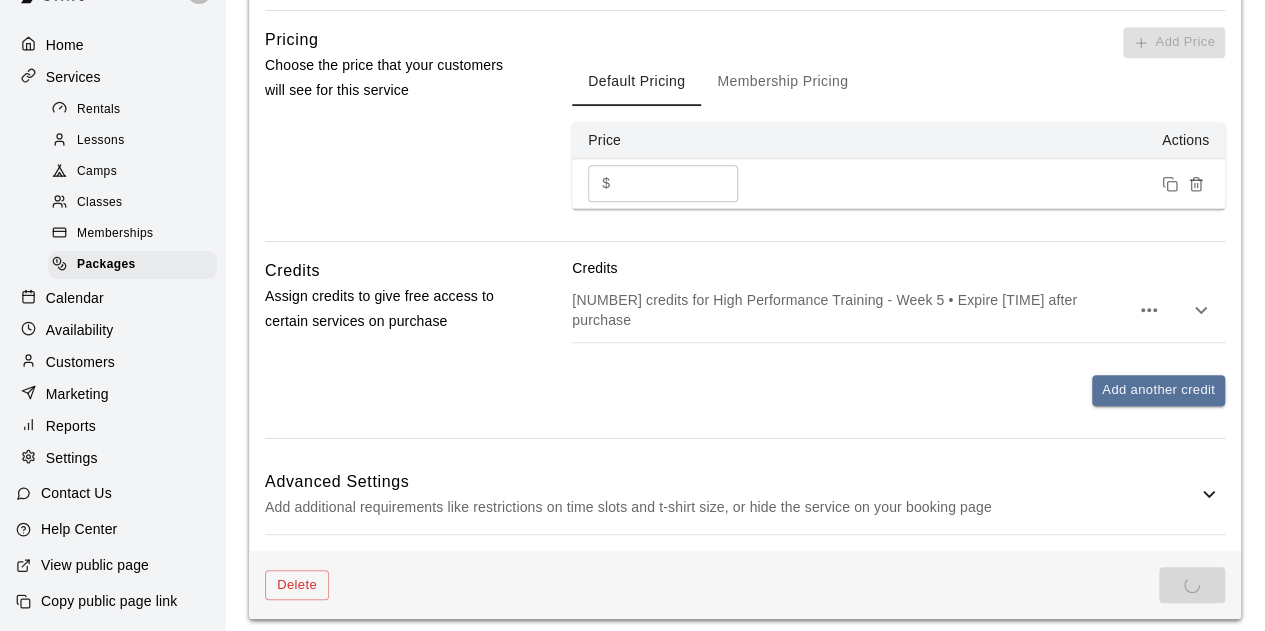 scroll, scrollTop: 0, scrollLeft: 0, axis: both 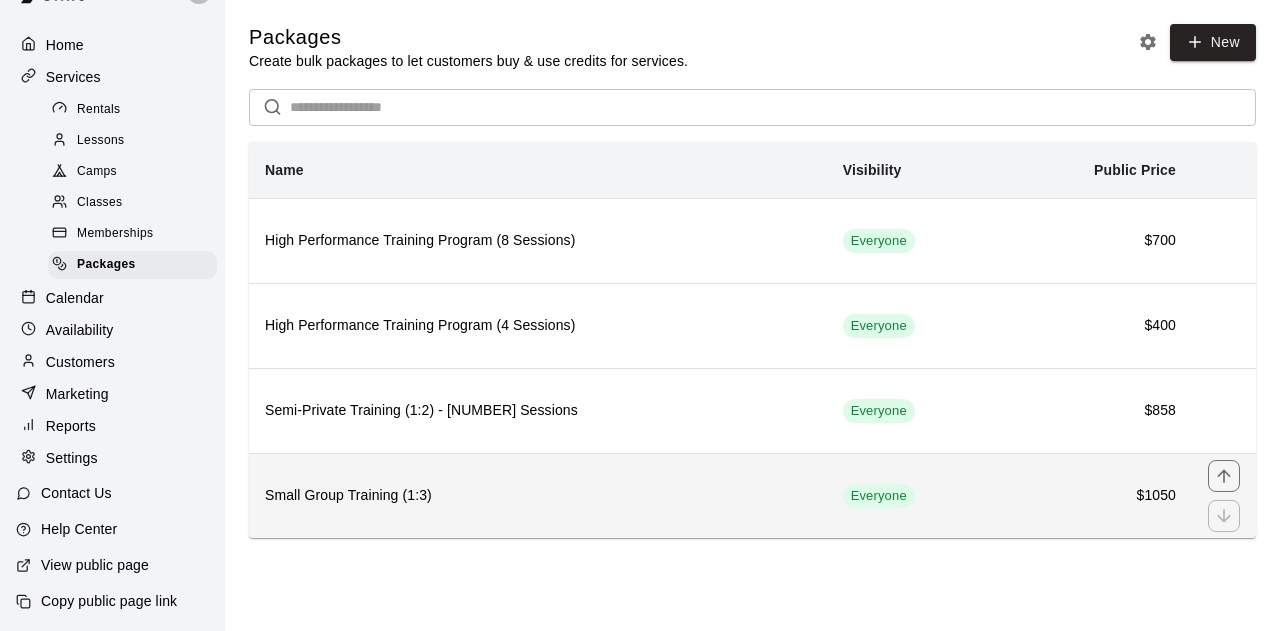 click on "Small Group Training (1:3)" at bounding box center [538, 496] 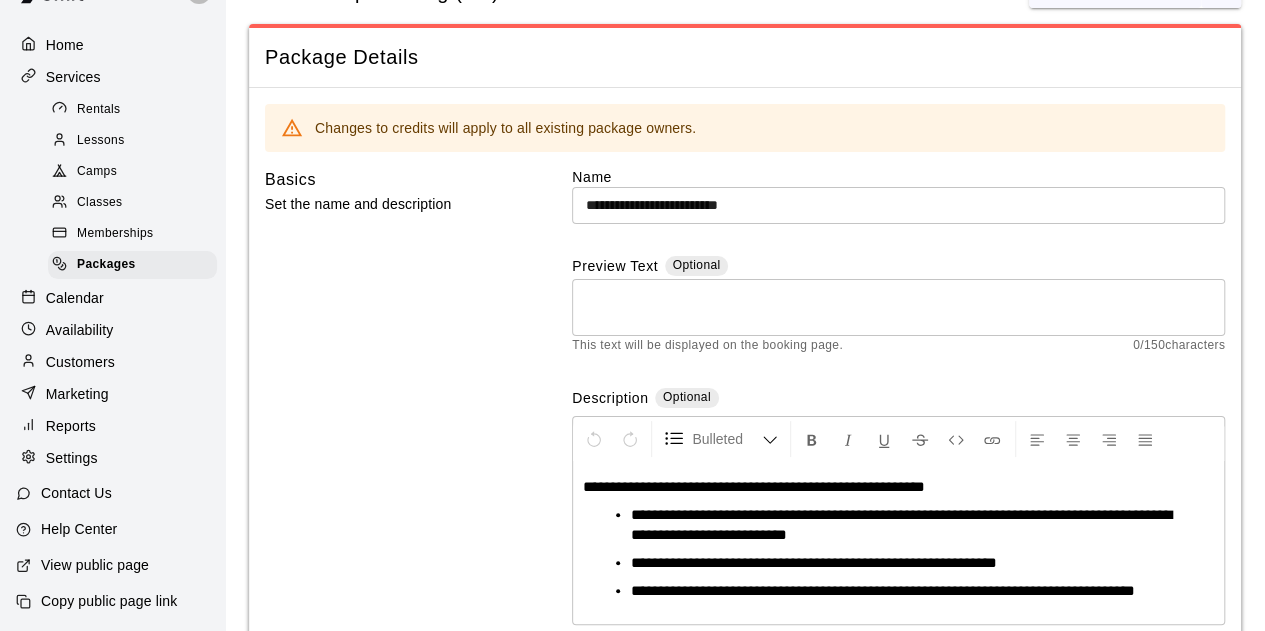 scroll, scrollTop: 79, scrollLeft: 0, axis: vertical 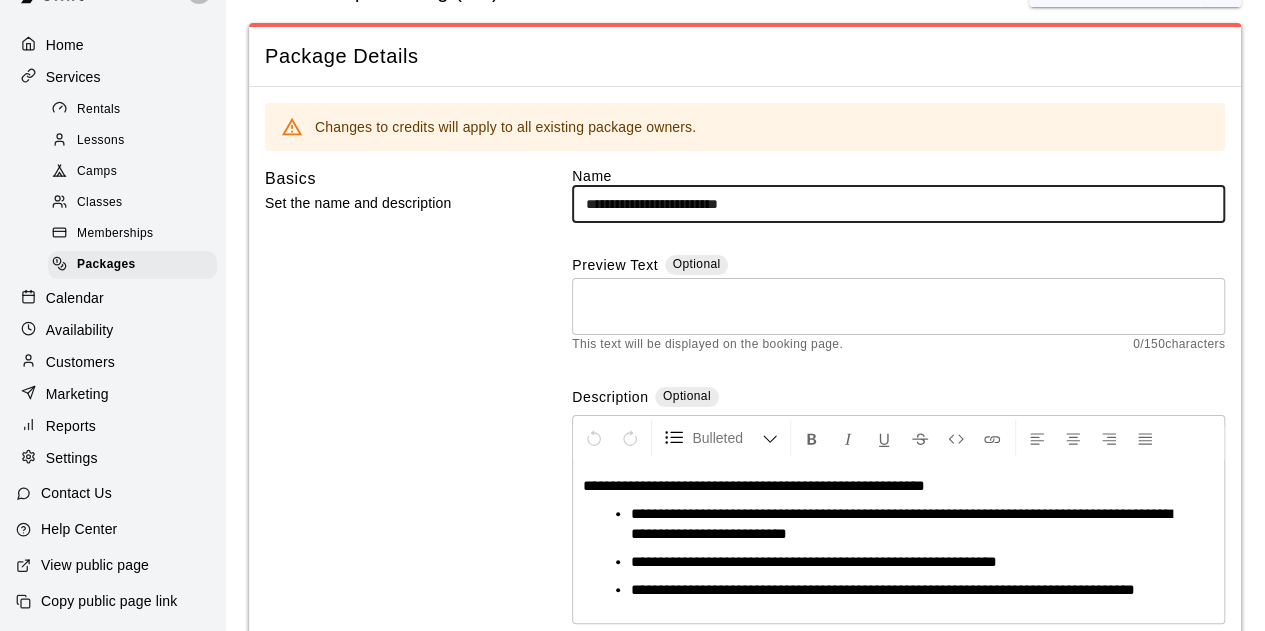 click on "**********" at bounding box center (898, 204) 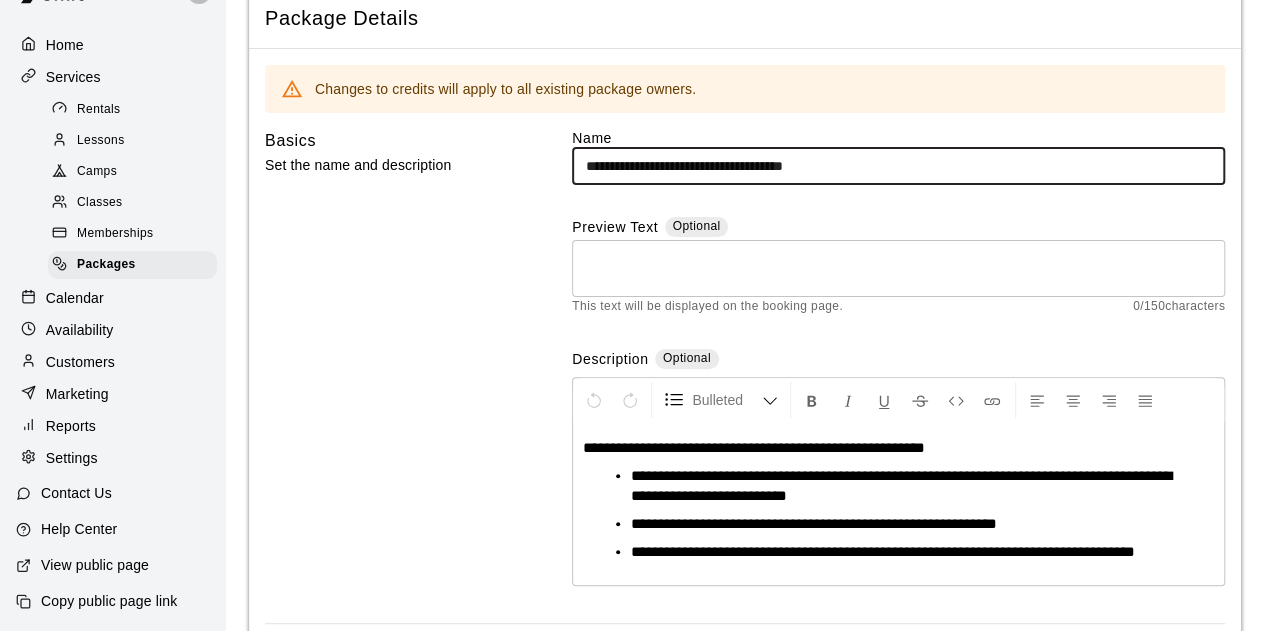 scroll, scrollTop: 730, scrollLeft: 0, axis: vertical 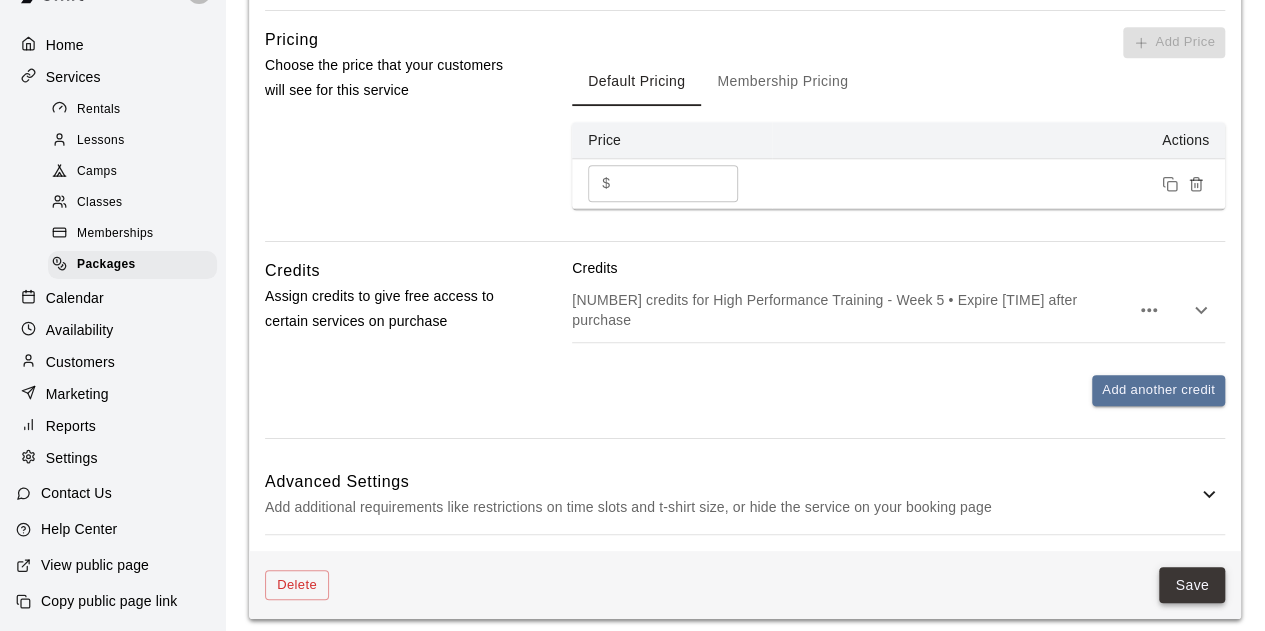 type on "**********" 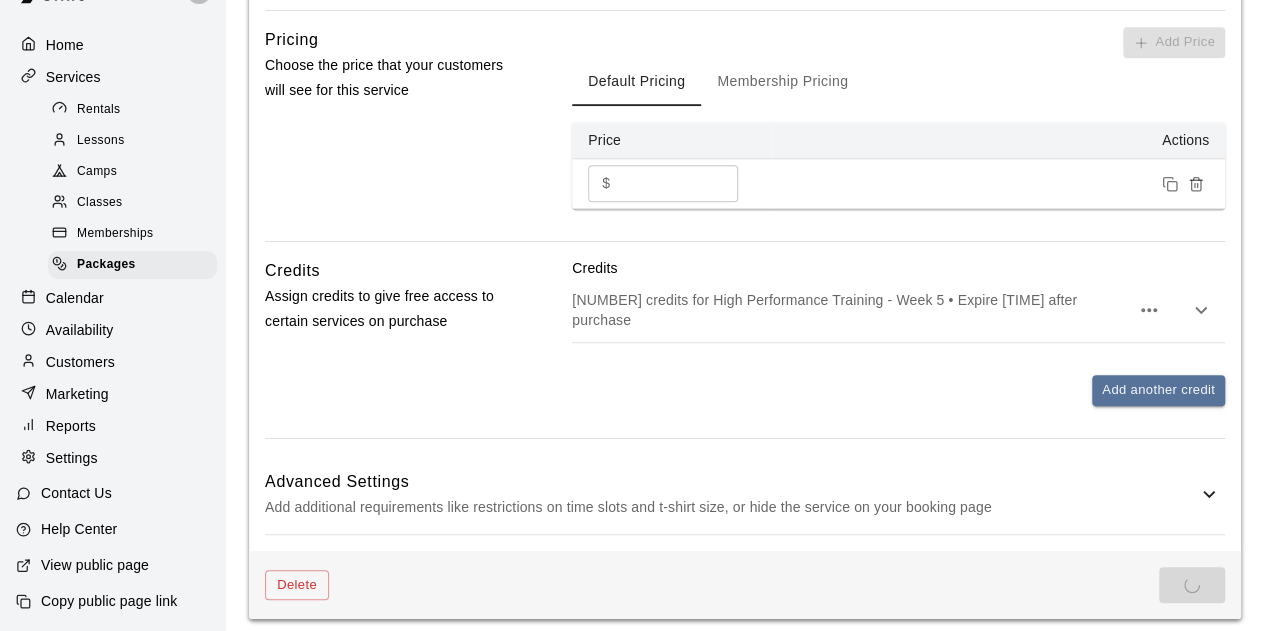 scroll, scrollTop: 0, scrollLeft: 0, axis: both 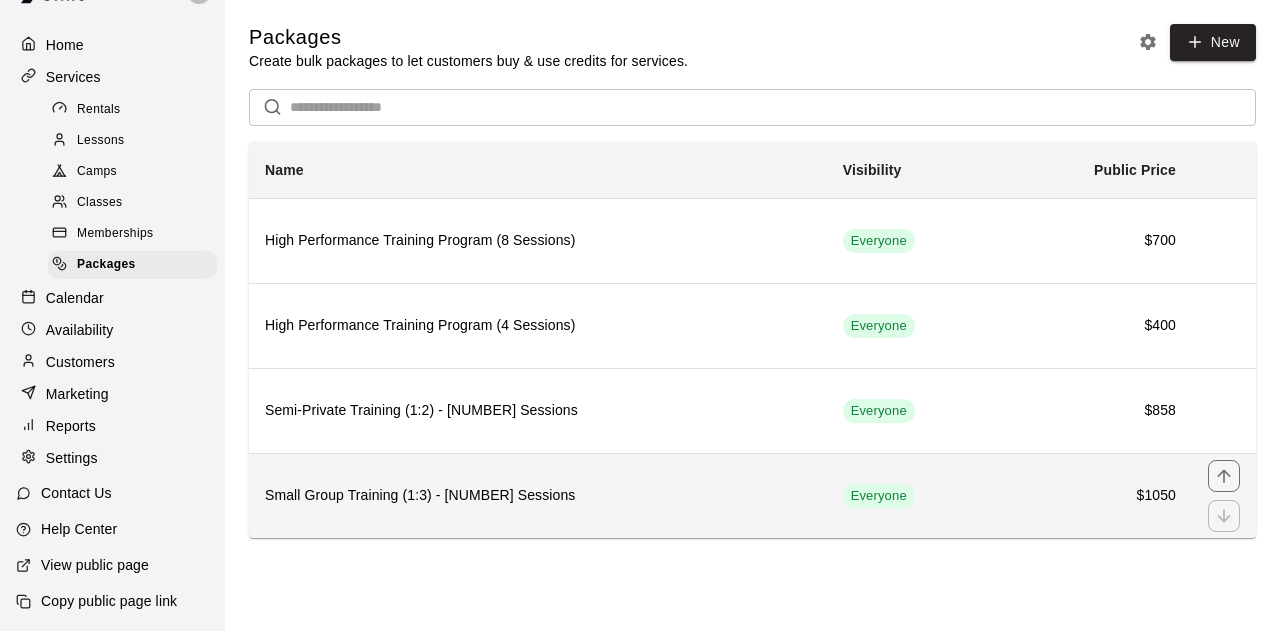 click on "Small Group Training (1:3) - [NUMBER] Sessions" at bounding box center [538, 495] 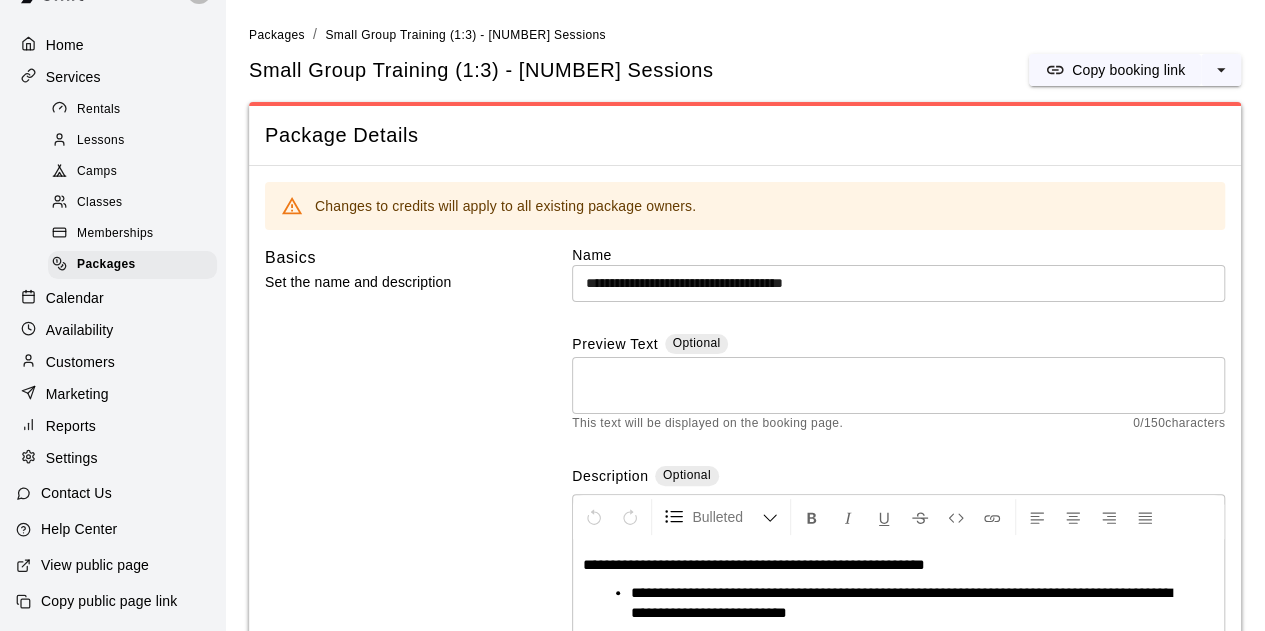 scroll, scrollTop: 47, scrollLeft: 0, axis: vertical 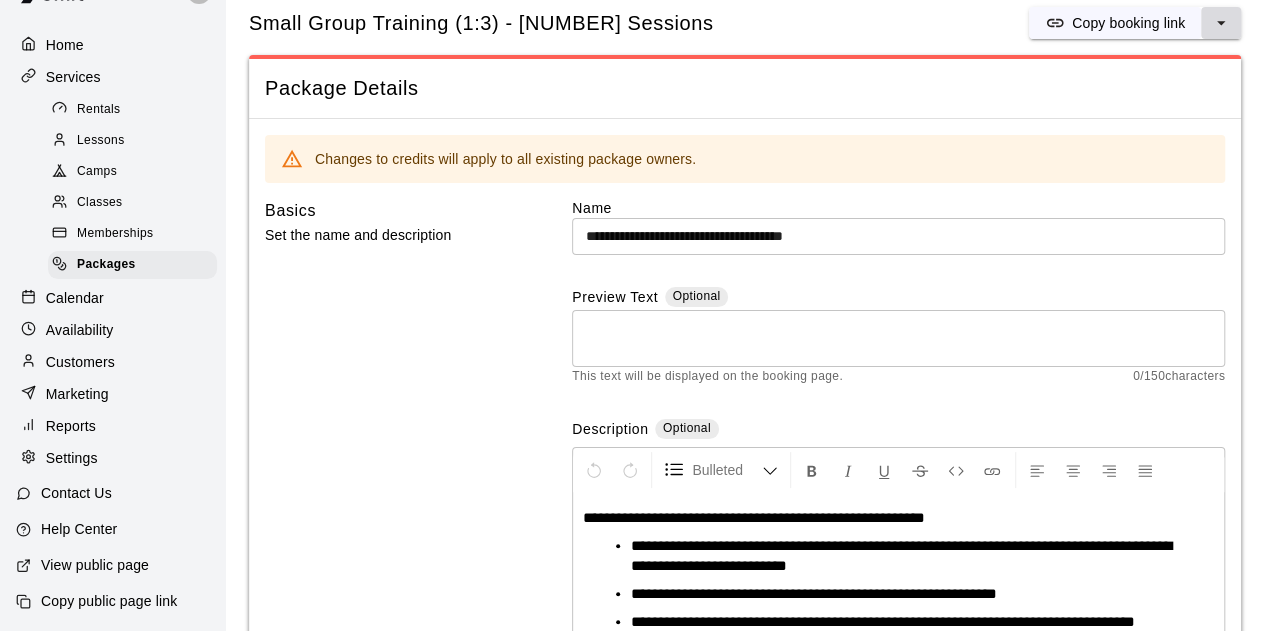 click at bounding box center [1221, 23] 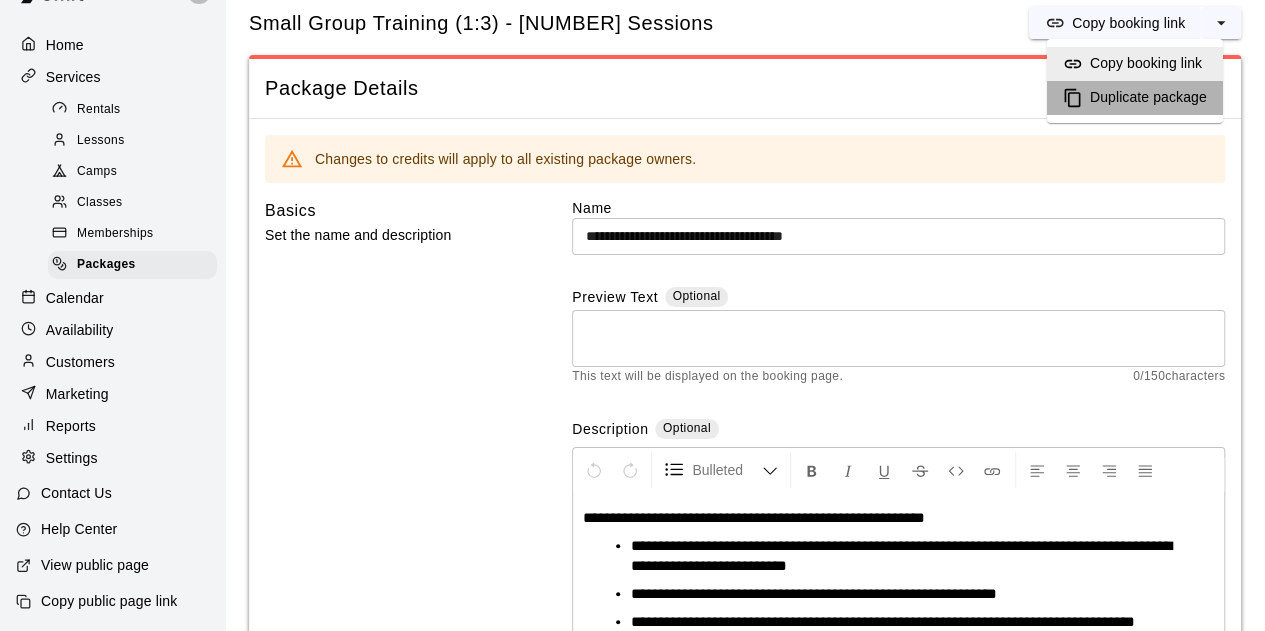 click on "Duplicate package" at bounding box center (1148, 98) 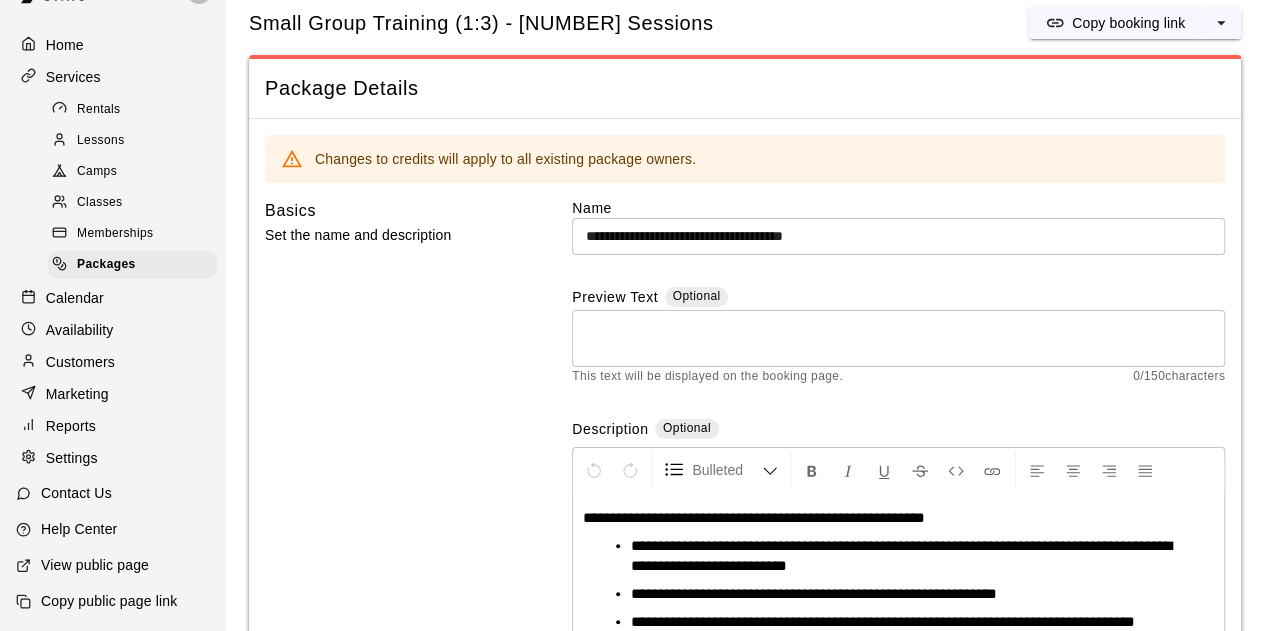 scroll, scrollTop: 0, scrollLeft: 0, axis: both 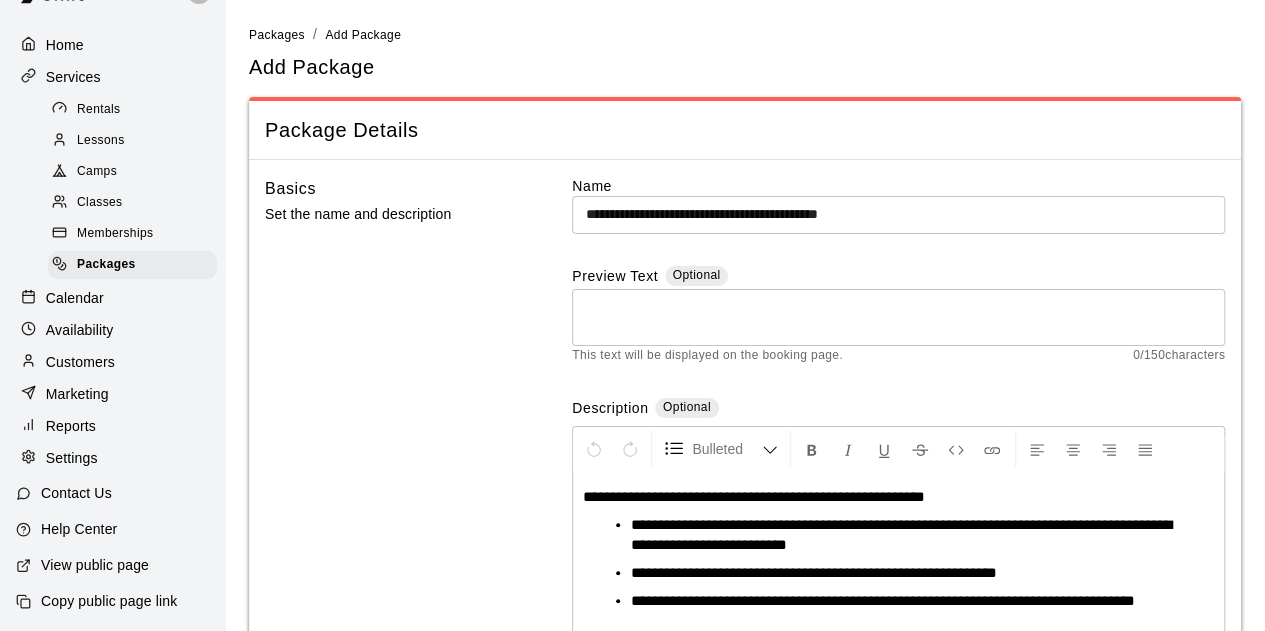 click on "**********" at bounding box center (898, 214) 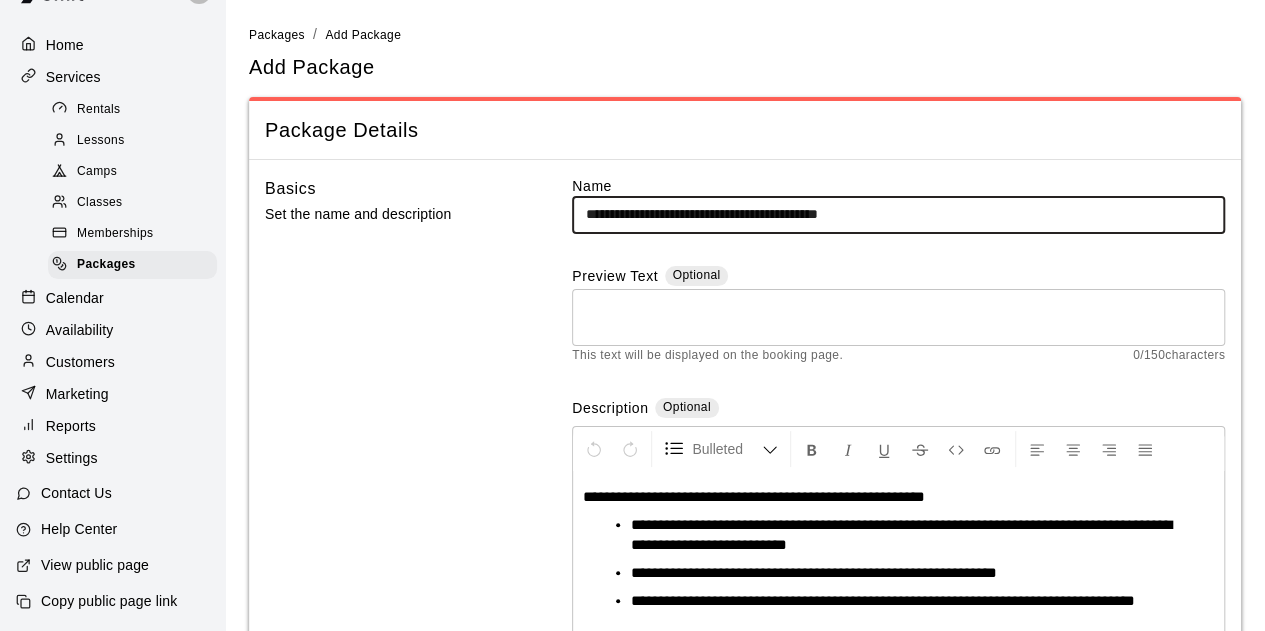 click on "**********" at bounding box center (898, 214) 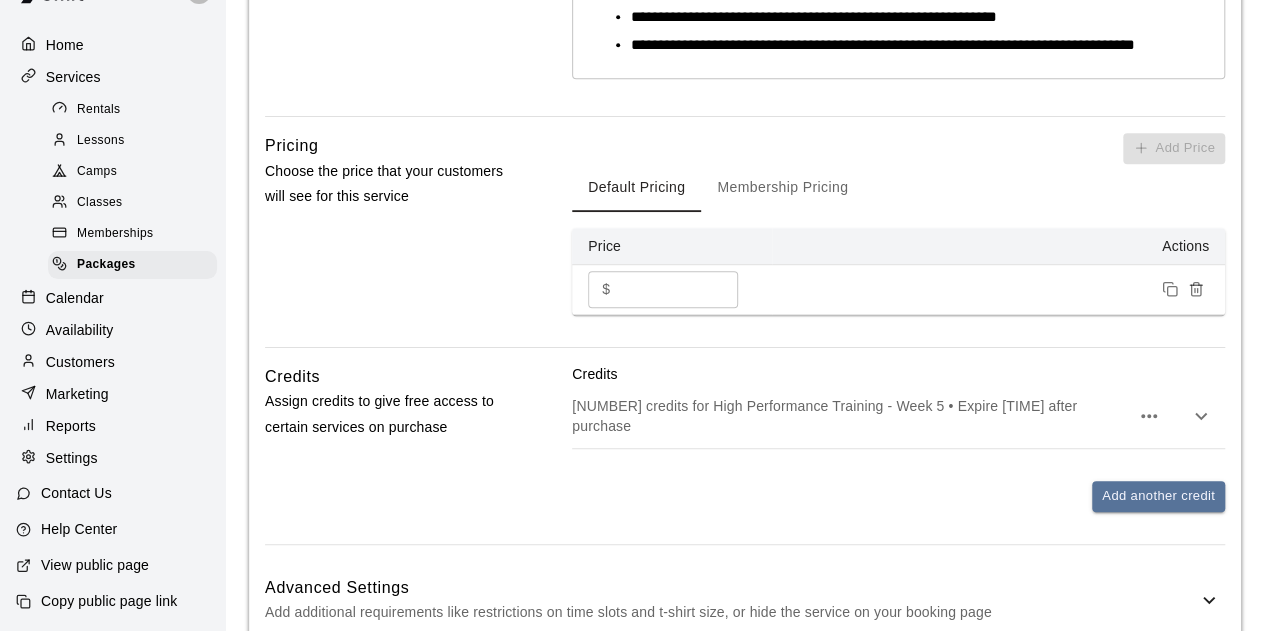 scroll, scrollTop: 557, scrollLeft: 0, axis: vertical 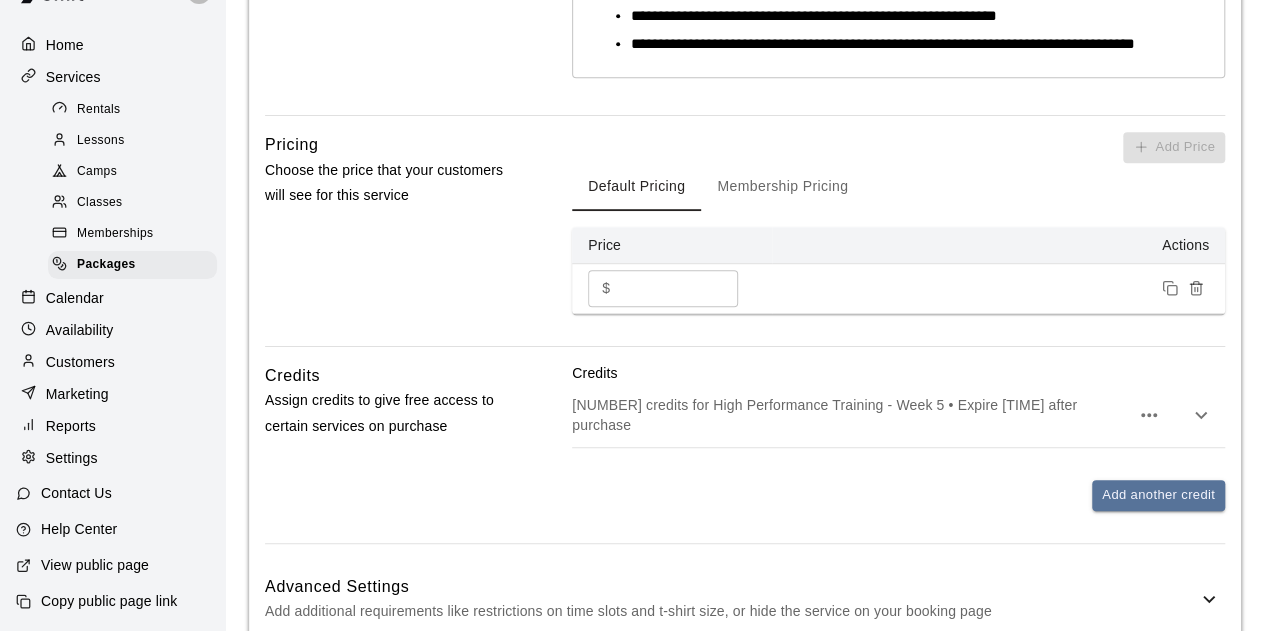 type on "**********" 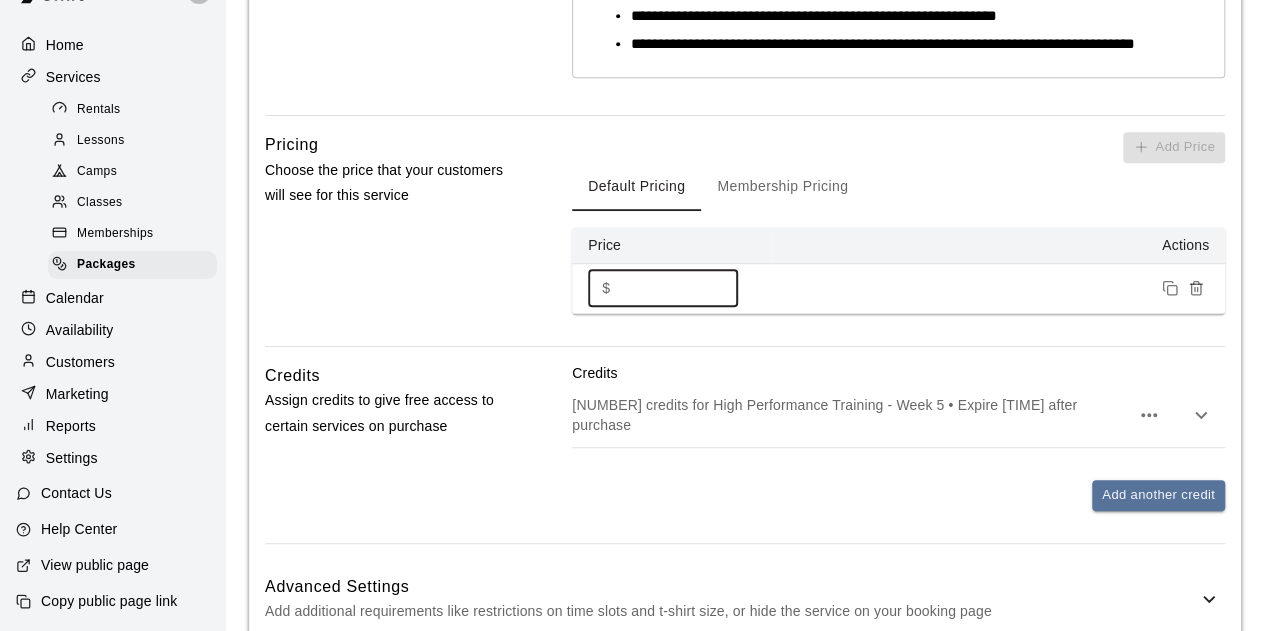 click on "****" at bounding box center [679, 288] 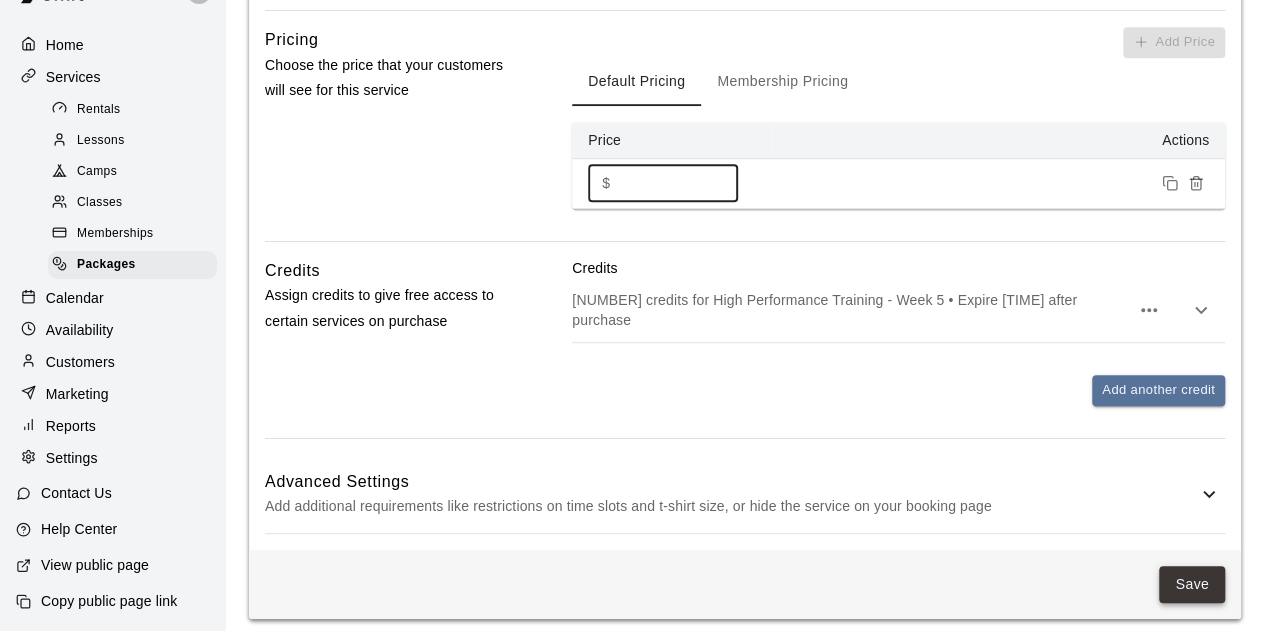type on "****" 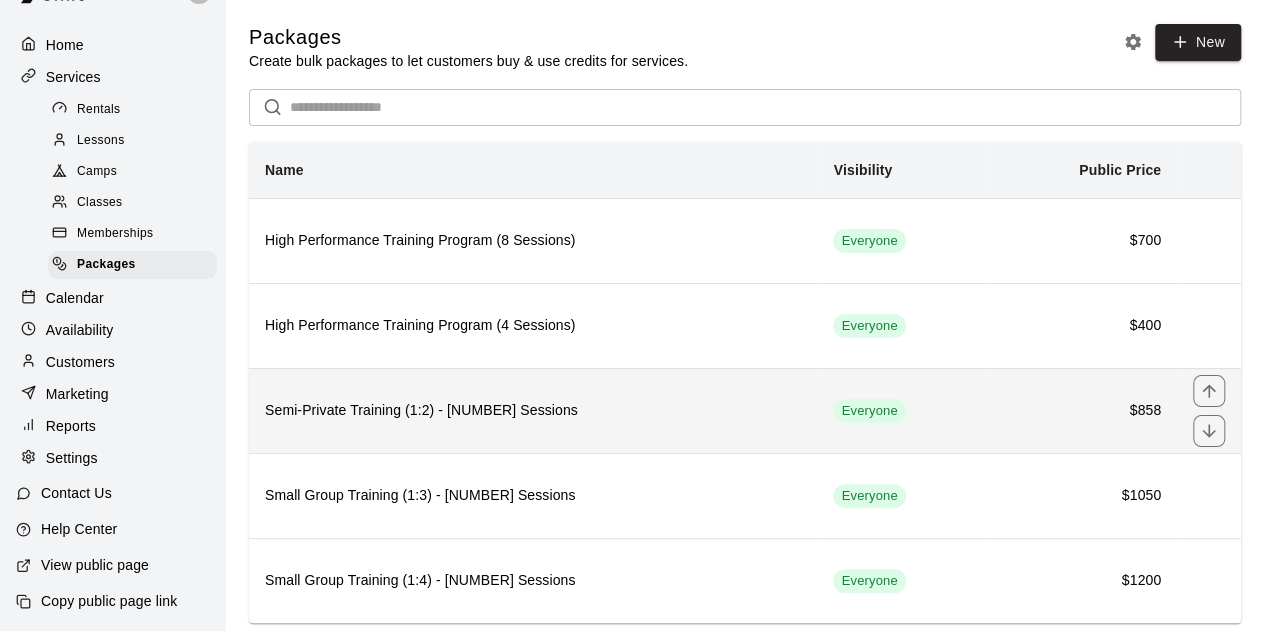 scroll, scrollTop: 42, scrollLeft: 0, axis: vertical 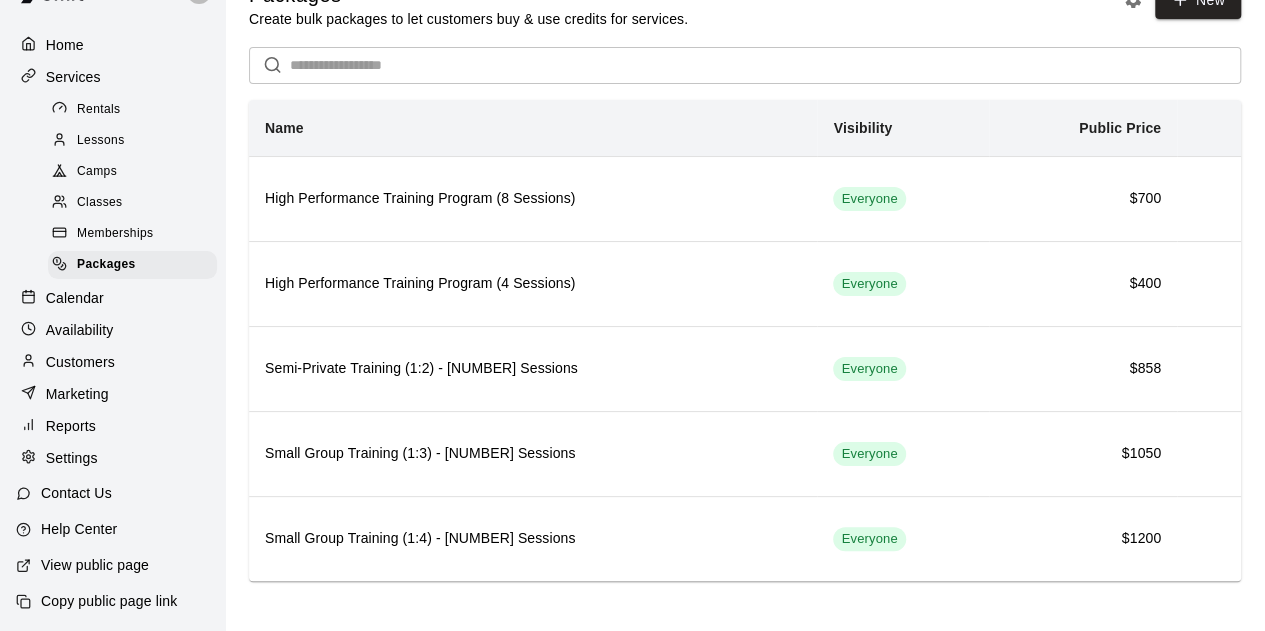click on "Lessons" at bounding box center (101, 141) 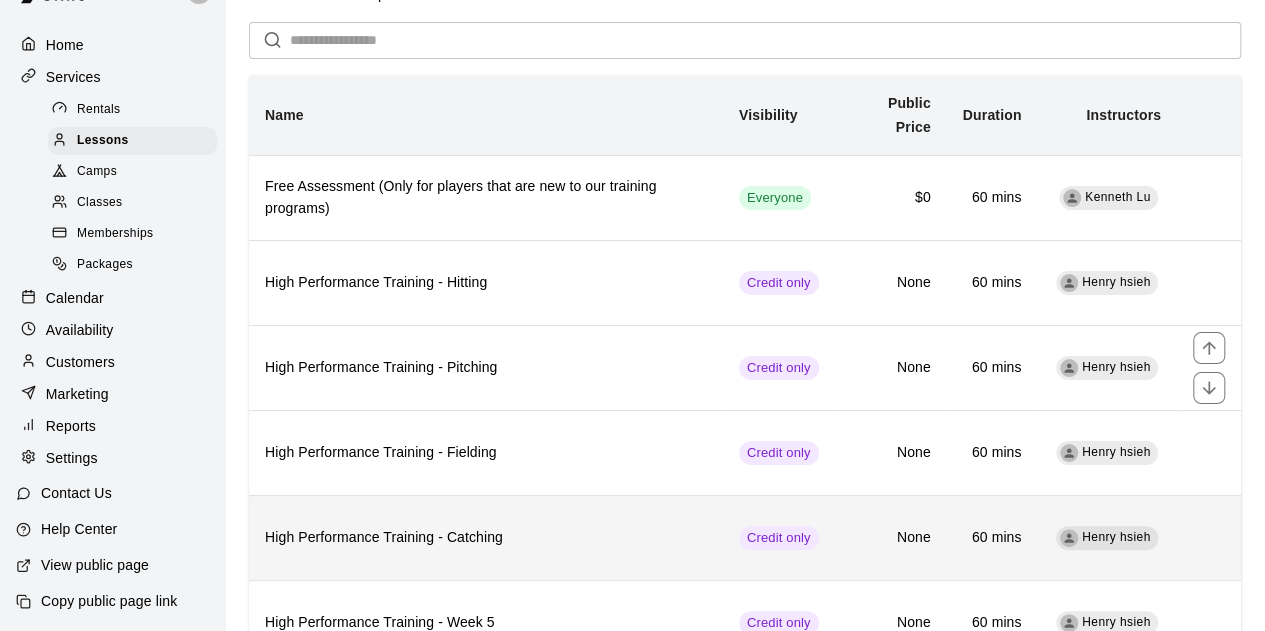 scroll, scrollTop: 82, scrollLeft: 0, axis: vertical 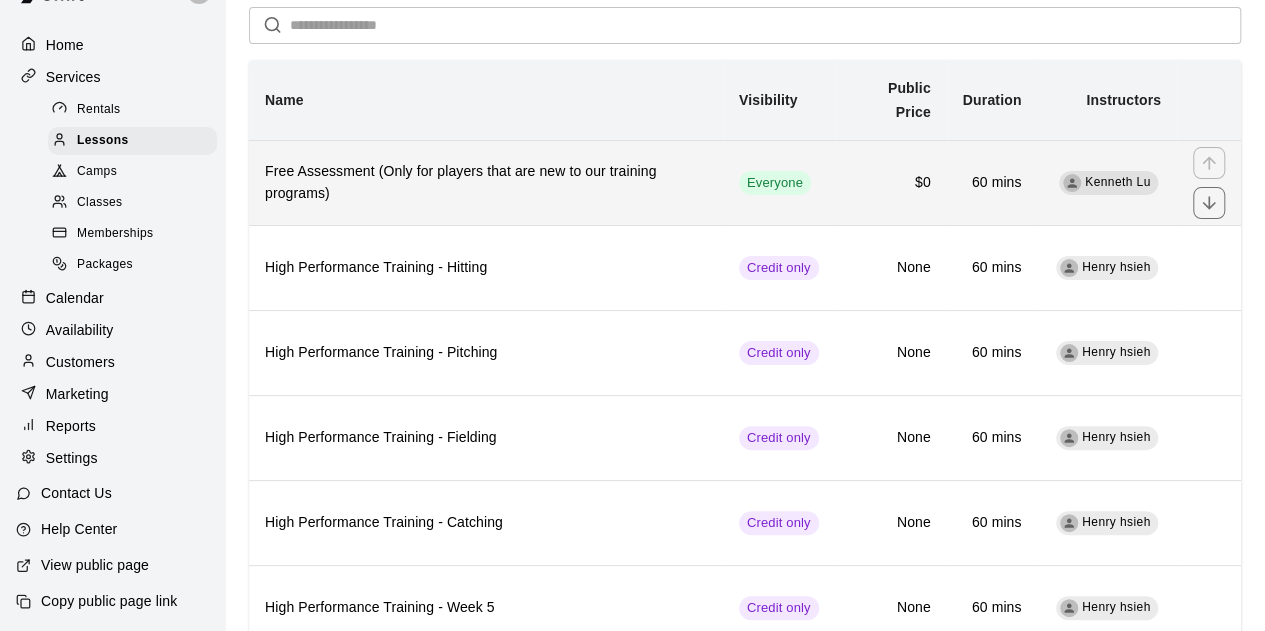 click on "Free Assessment (Only for players that are new to our training programs)" at bounding box center (486, 183) 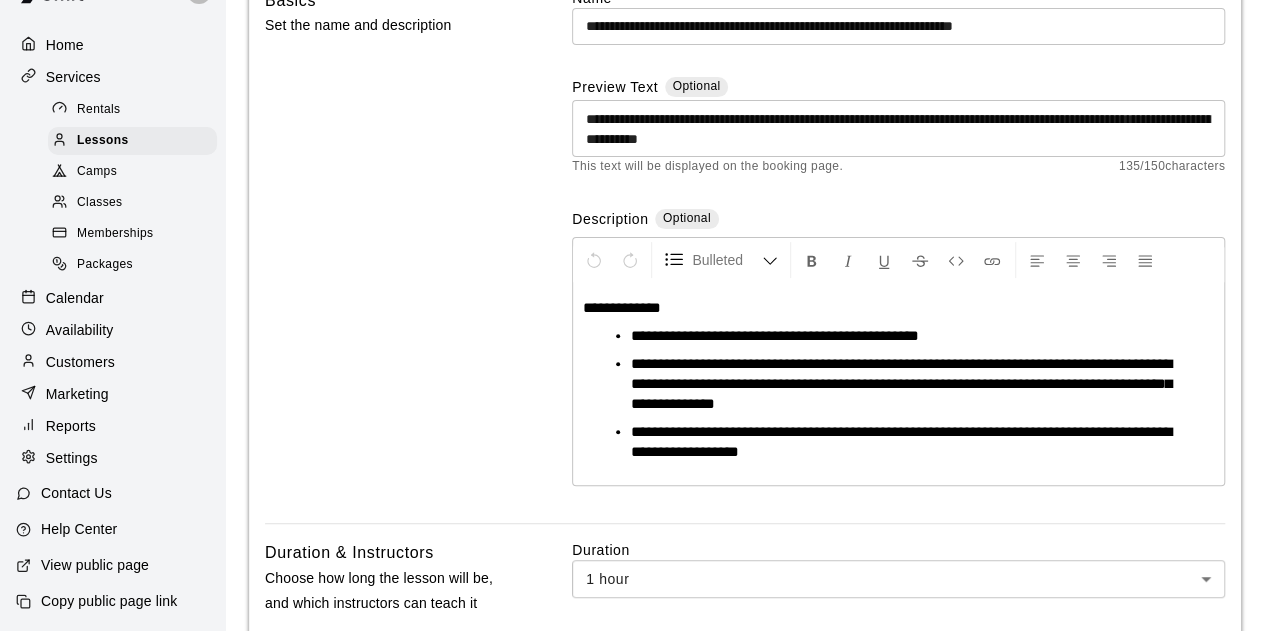 scroll, scrollTop: 206, scrollLeft: 0, axis: vertical 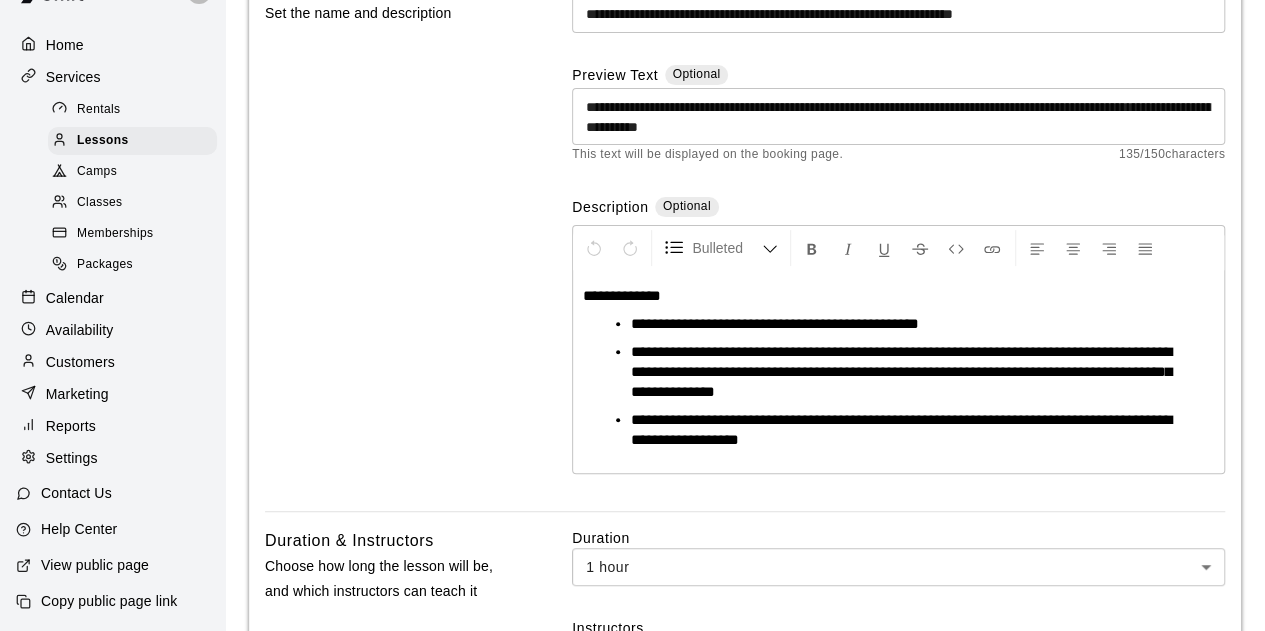 click on "**********" at bounding box center [775, 323] 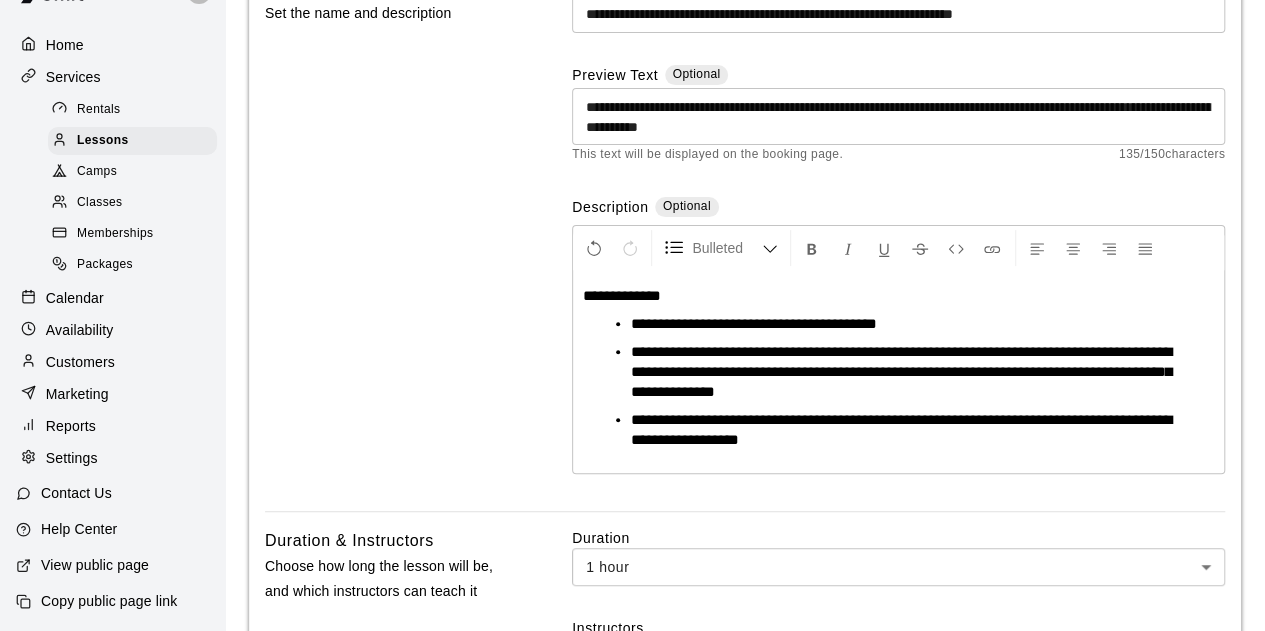 type 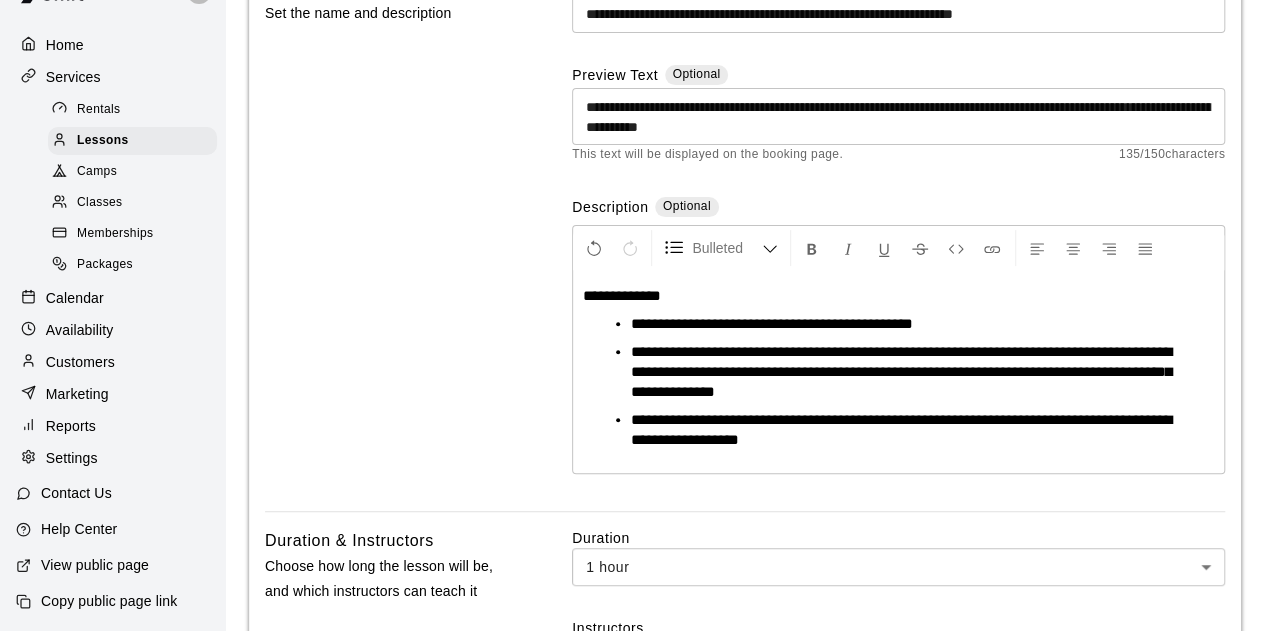 click on "**********" at bounding box center (901, 371) 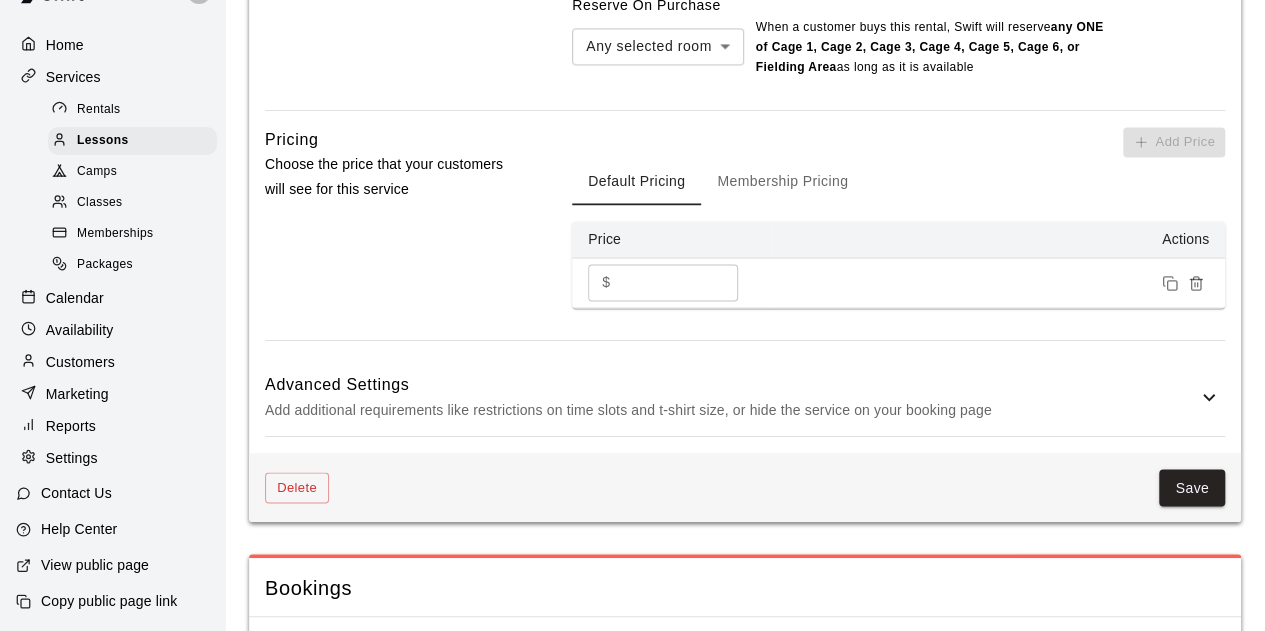 scroll, scrollTop: 1590, scrollLeft: 0, axis: vertical 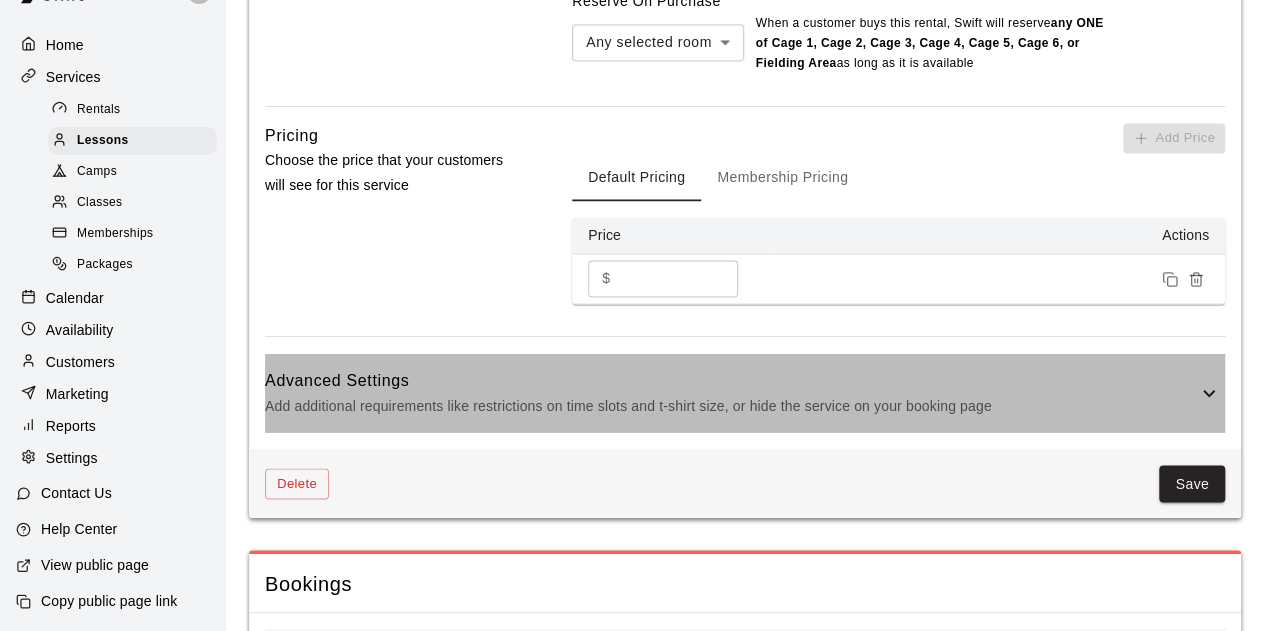 click on "Advanced Settings Add additional requirements like restrictions on time slots and t-shirt size, or hide the service on your booking page" at bounding box center [745, 392] 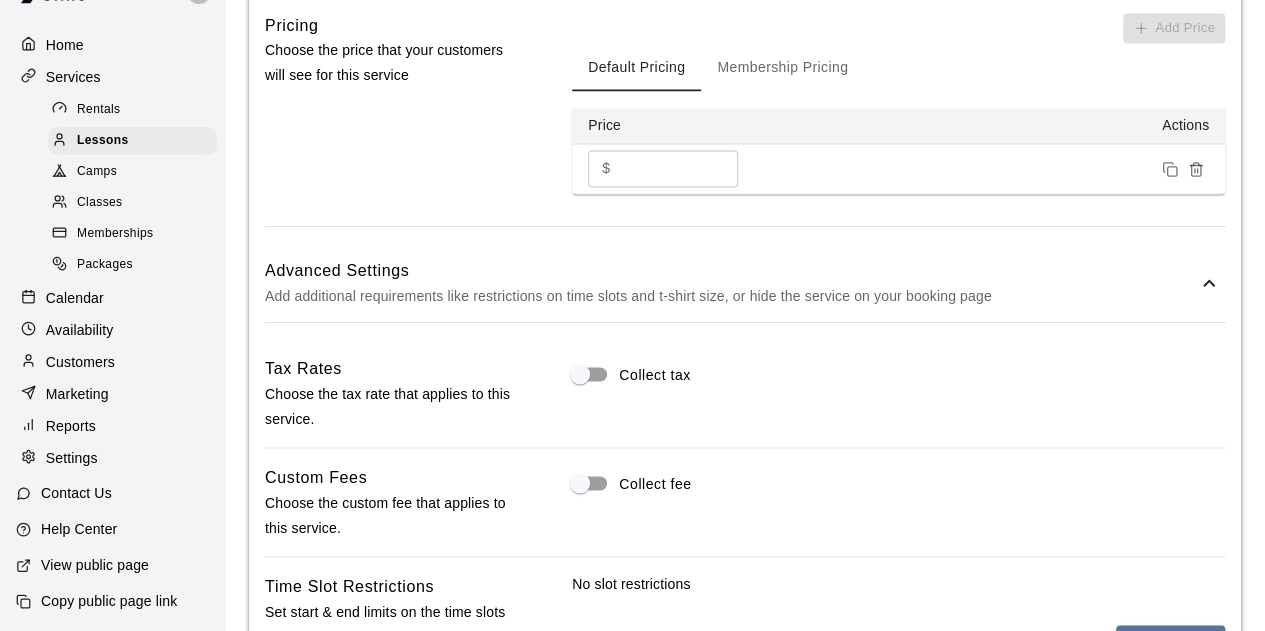scroll, scrollTop: 1700, scrollLeft: 0, axis: vertical 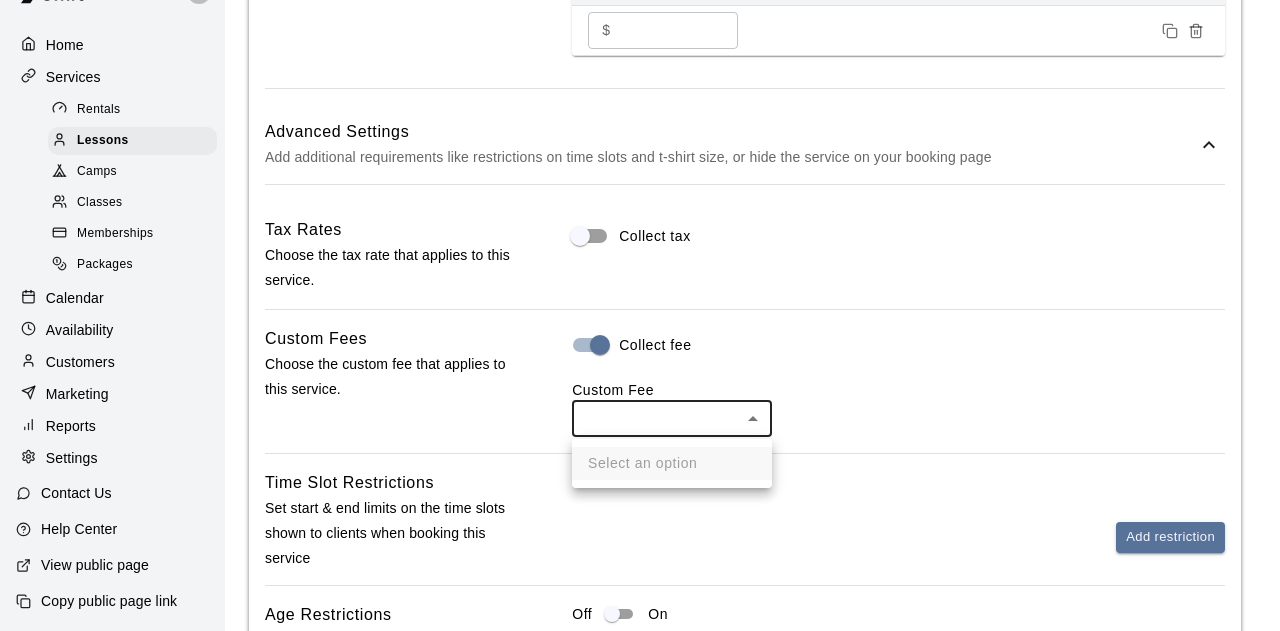 click on "**********" at bounding box center (640, -231) 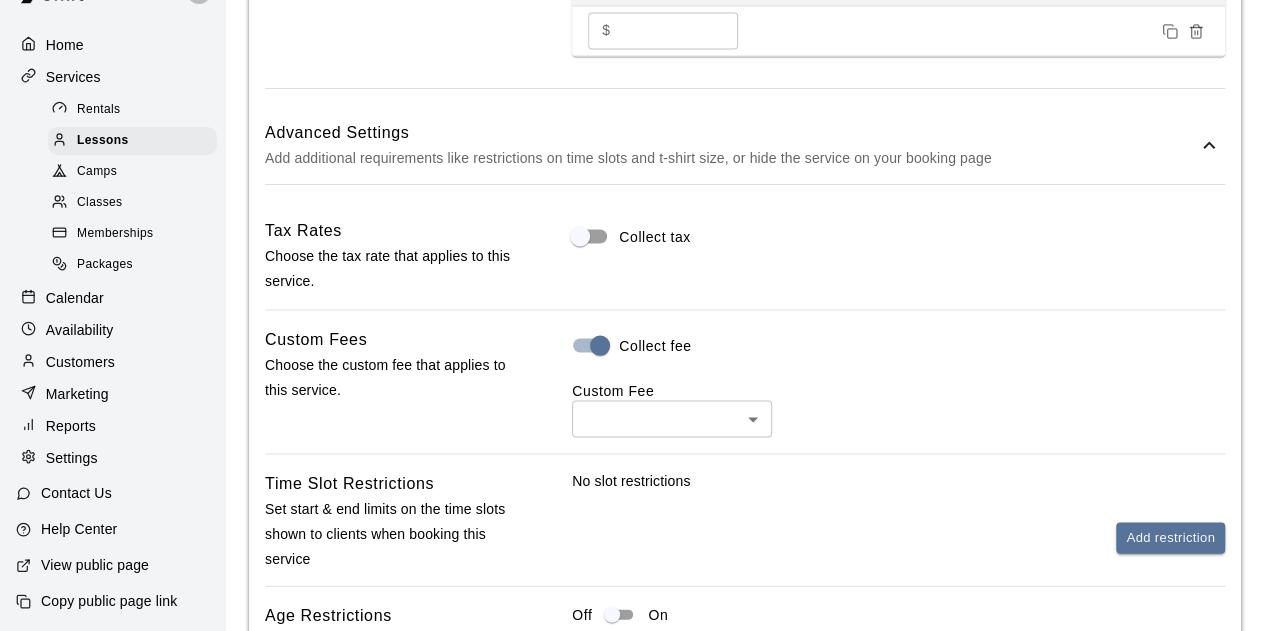 click on "**********" at bounding box center [632, -231] 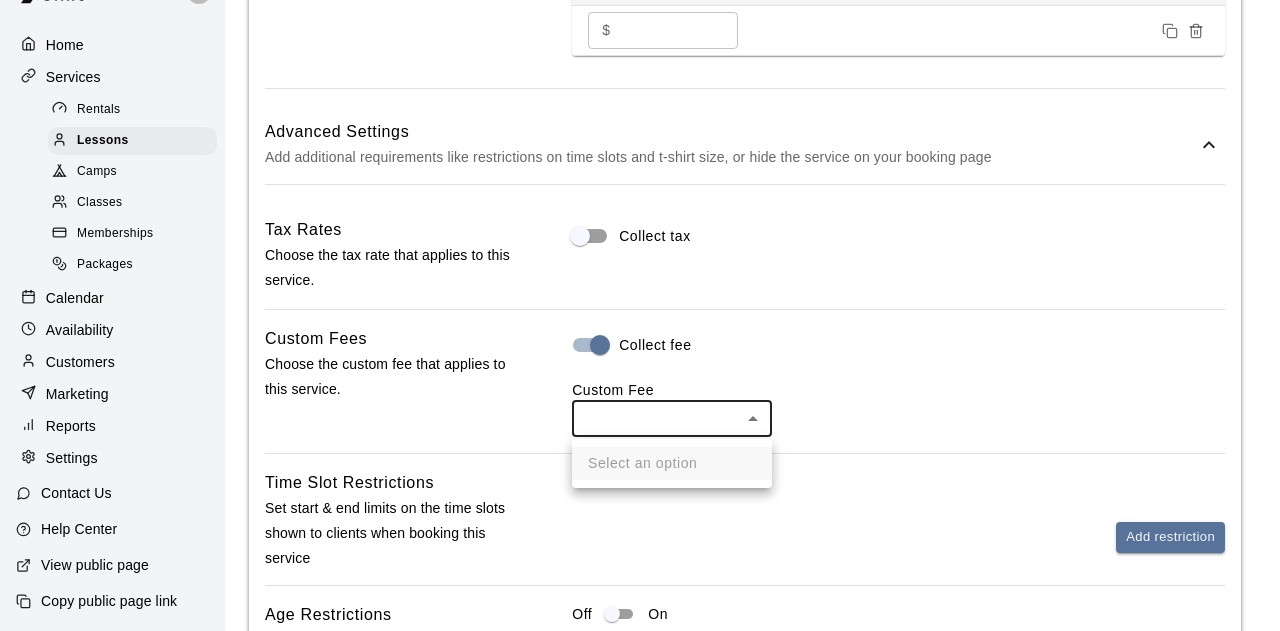 click at bounding box center [640, 315] 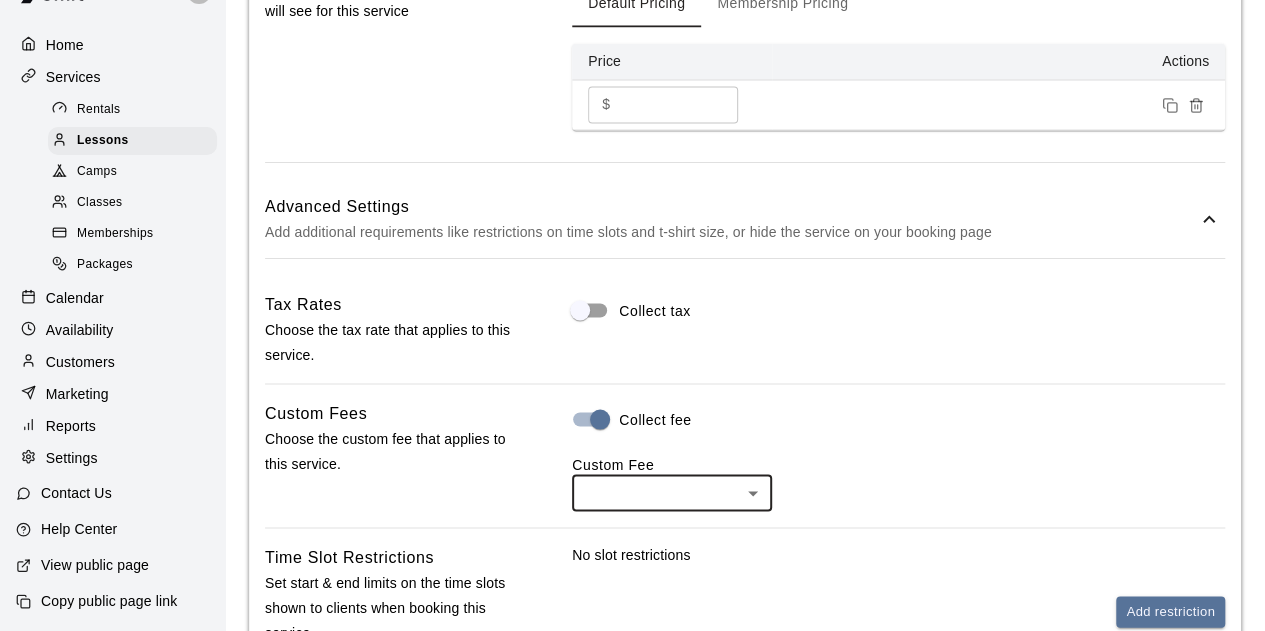 scroll, scrollTop: 1786, scrollLeft: 0, axis: vertical 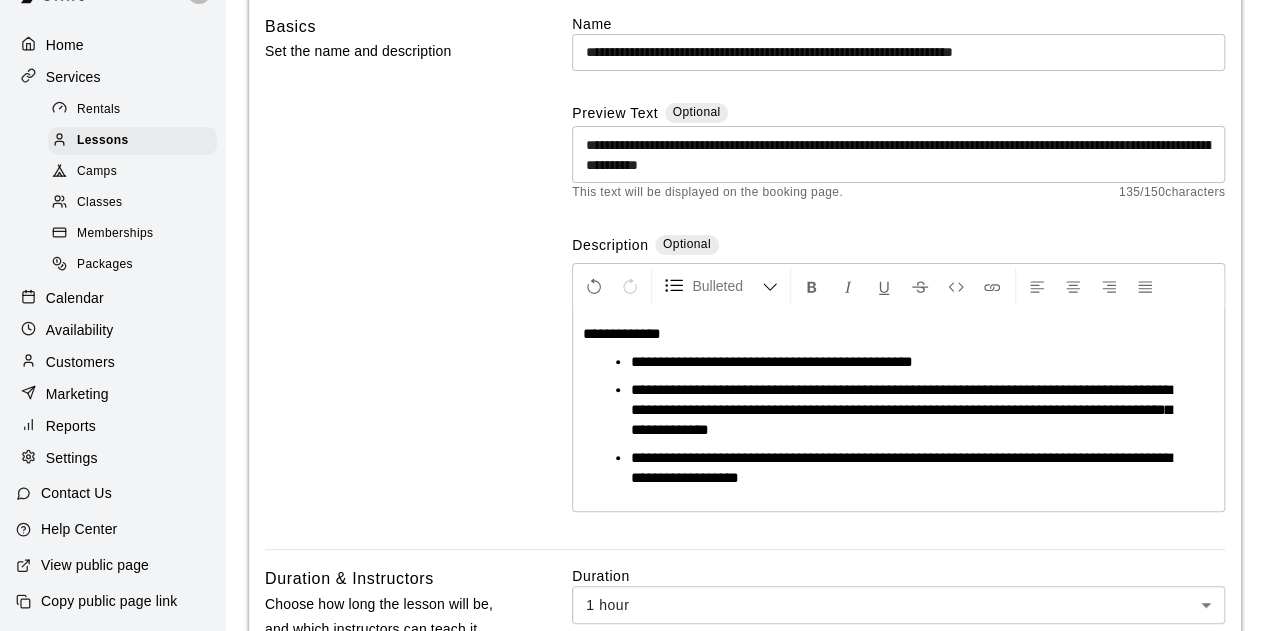 click on "**********" at bounding box center [906, 468] 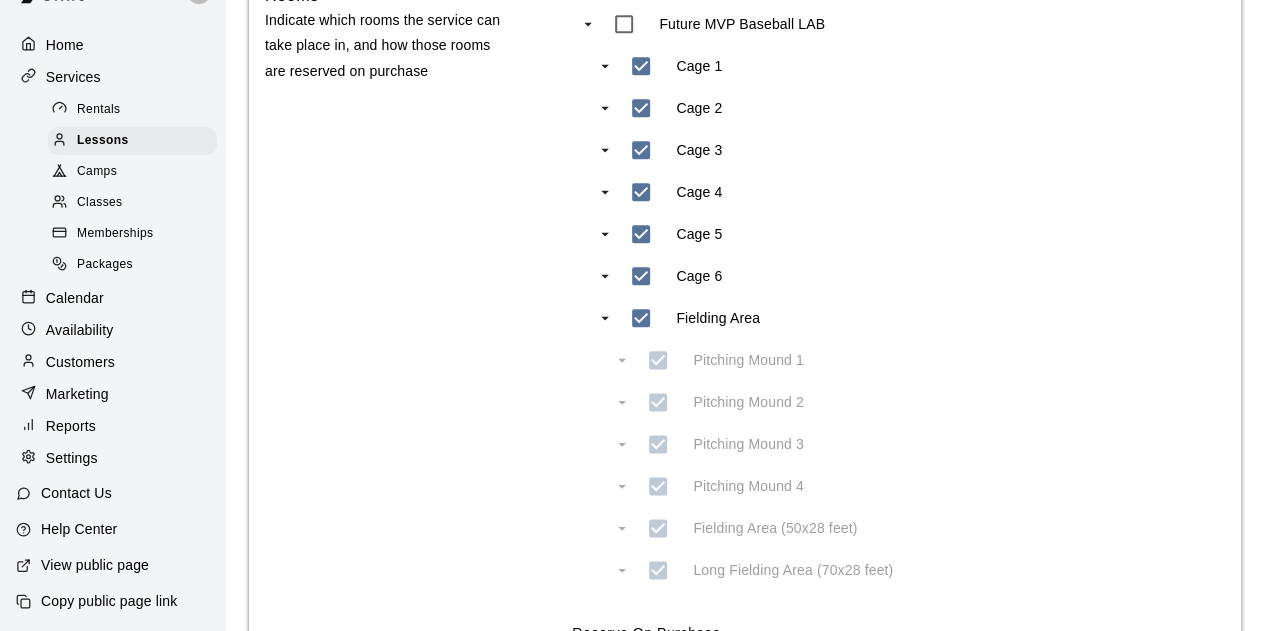 scroll, scrollTop: 1060, scrollLeft: 0, axis: vertical 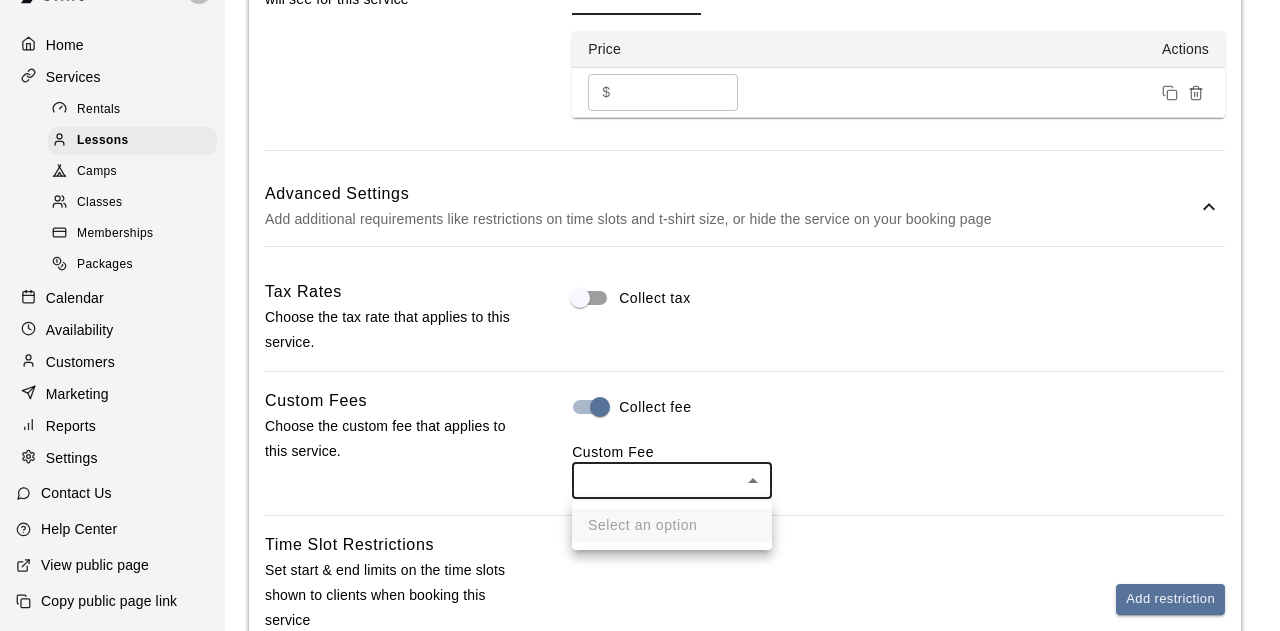 click on "**********" at bounding box center (640, -241) 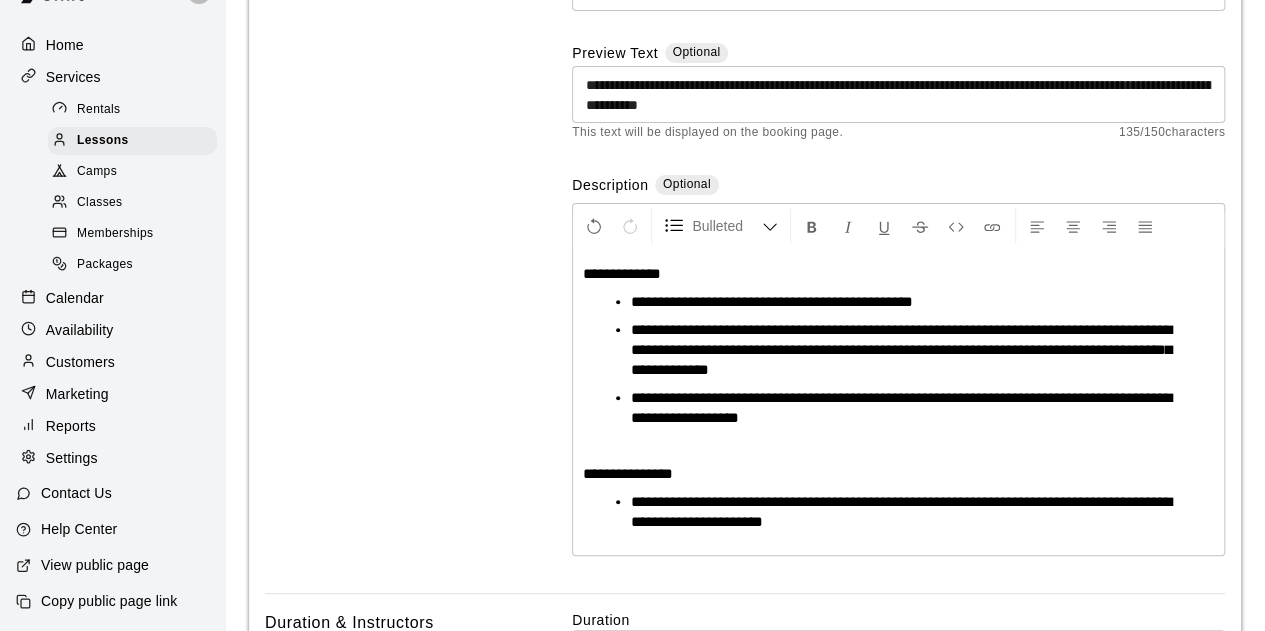scroll, scrollTop: 0, scrollLeft: 0, axis: both 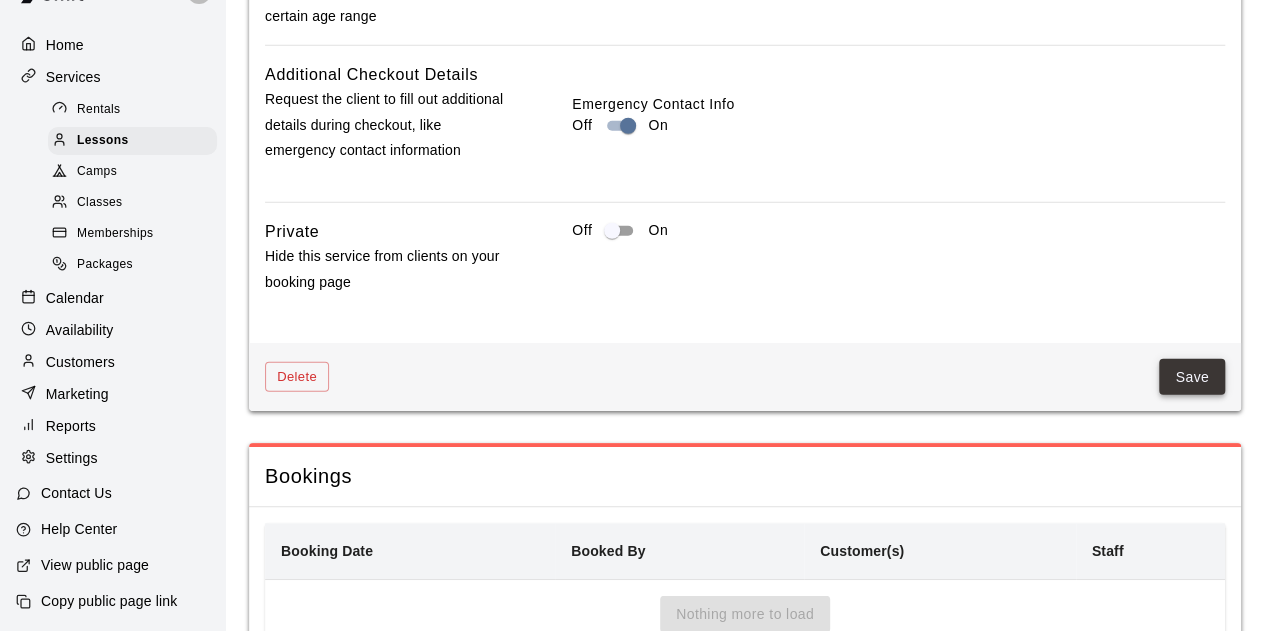 click on "Save" at bounding box center [1192, 377] 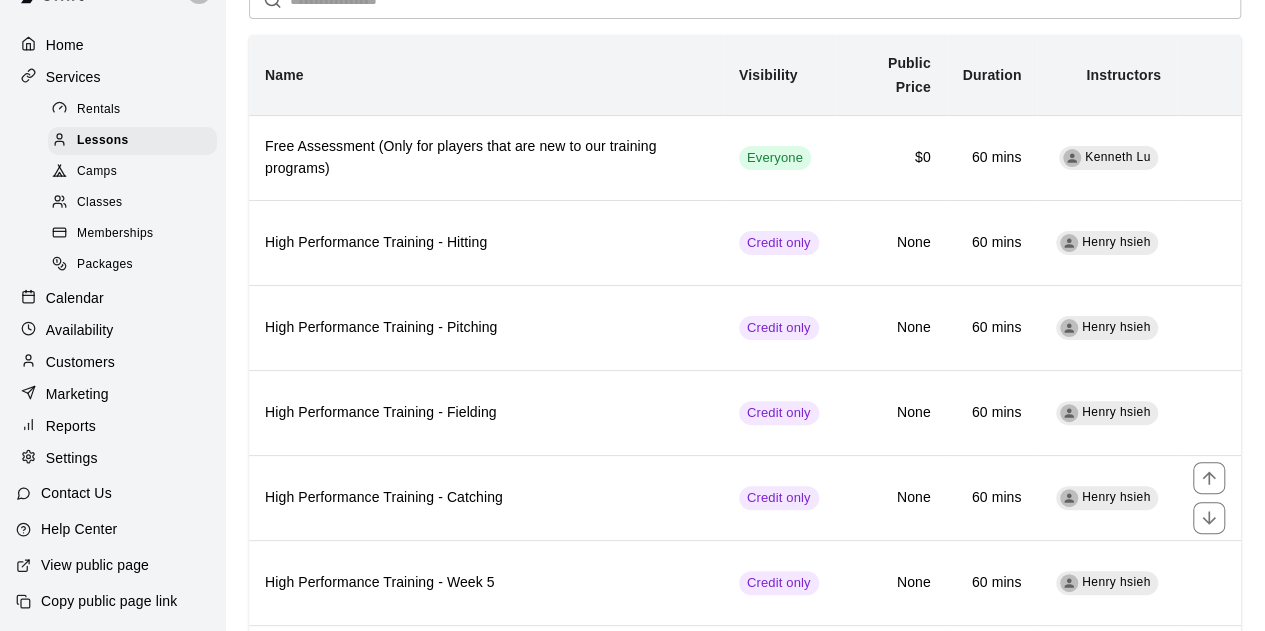 scroll, scrollTop: 99, scrollLeft: 0, axis: vertical 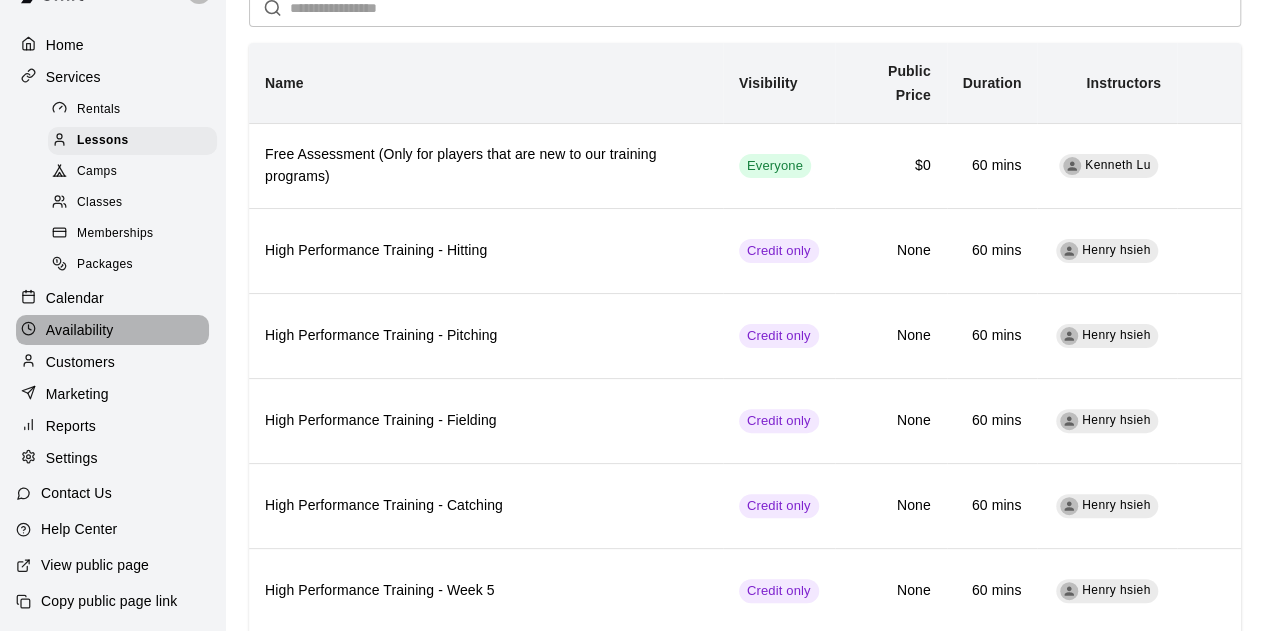 click on "Availability" at bounding box center (112, 330) 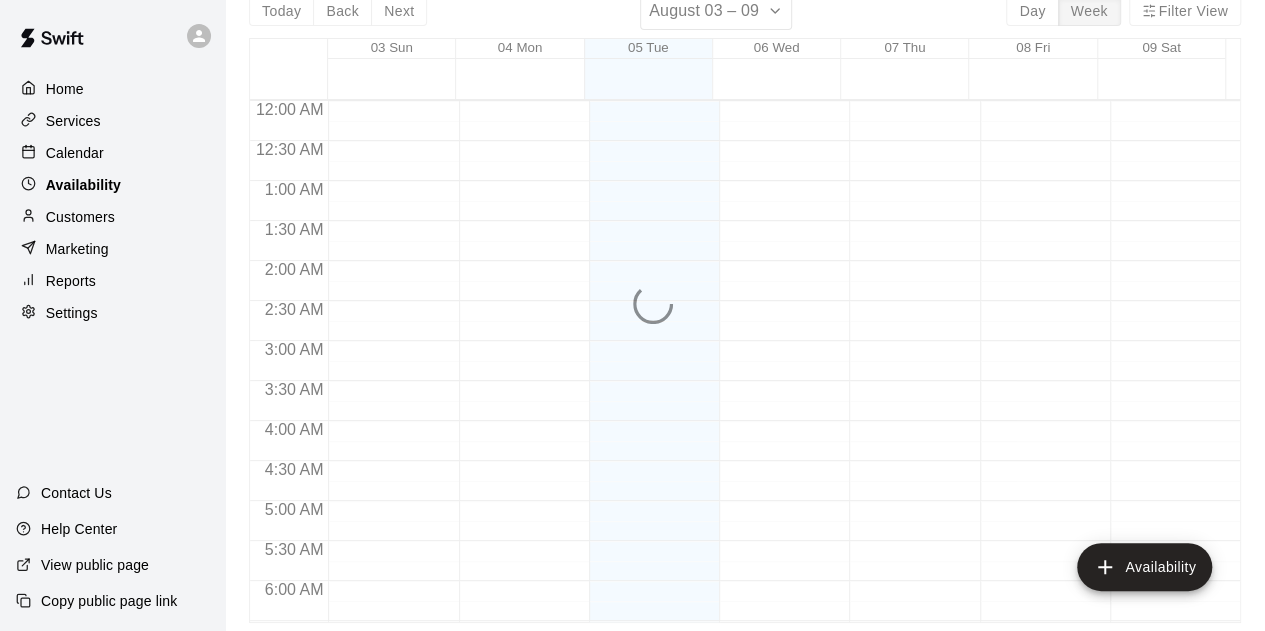 scroll, scrollTop: 0, scrollLeft: 0, axis: both 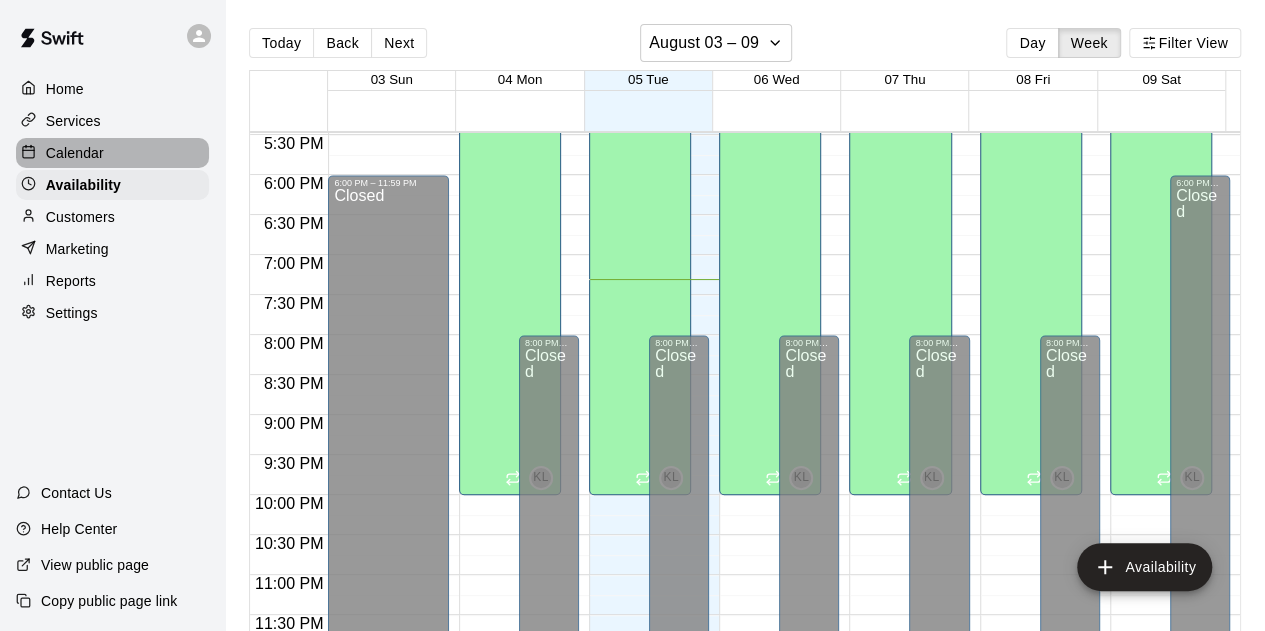 click on "Calendar" at bounding box center (112, 153) 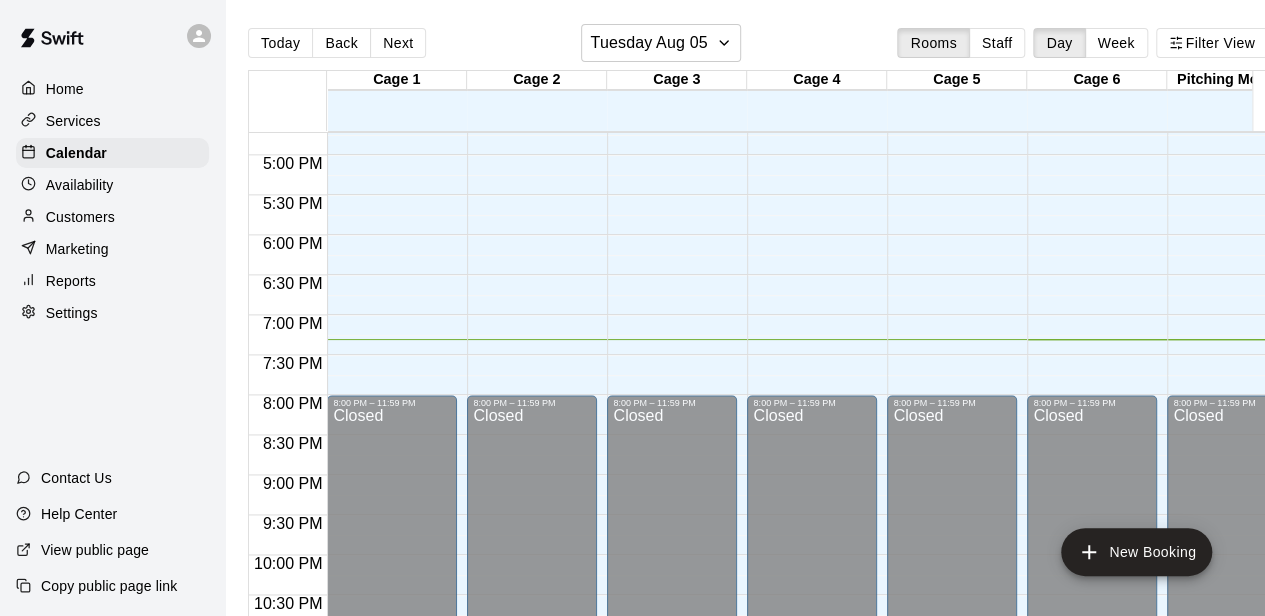 scroll, scrollTop: 1414, scrollLeft: 0, axis: vertical 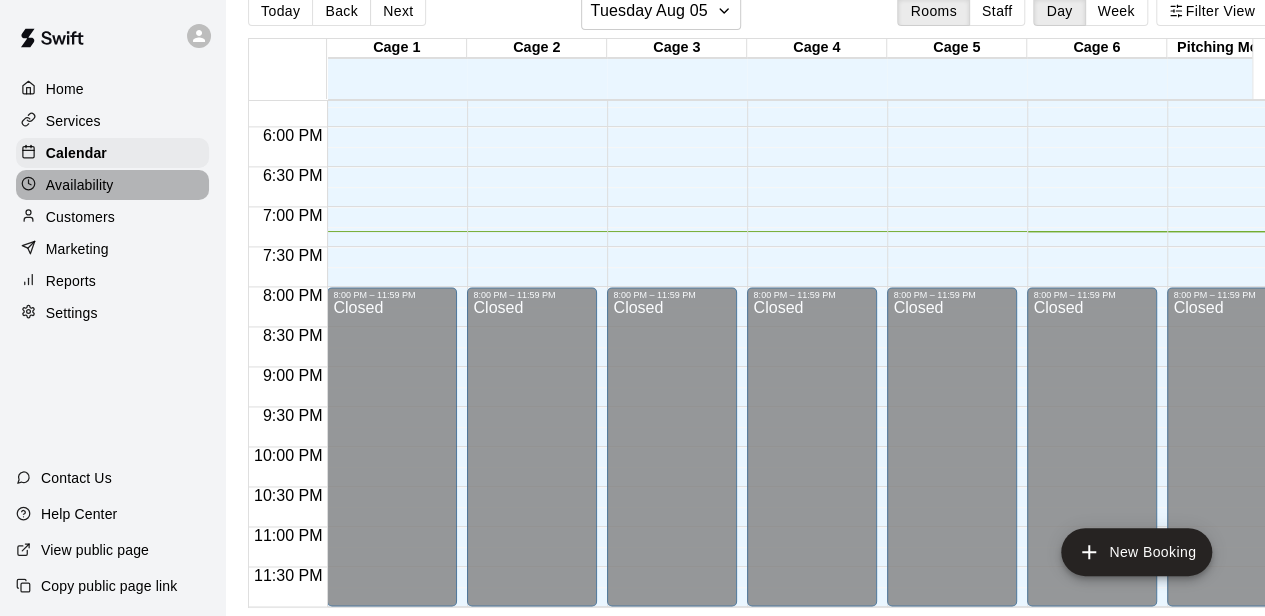 click on "Availability" at bounding box center (112, 185) 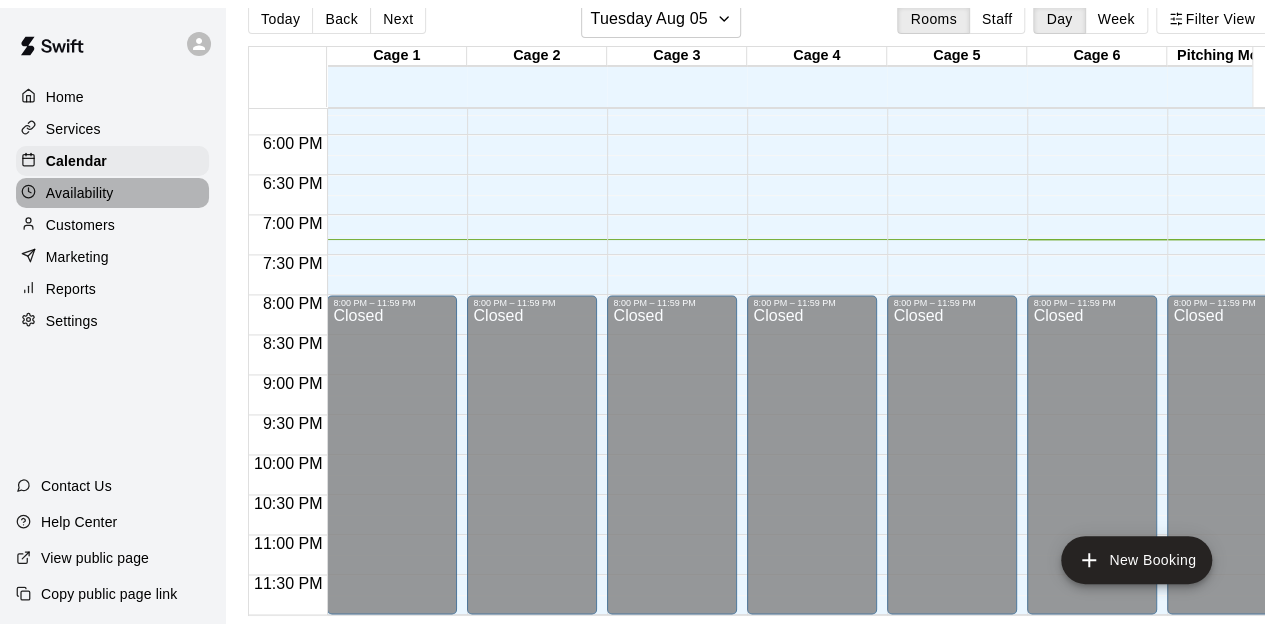scroll, scrollTop: 0, scrollLeft: 0, axis: both 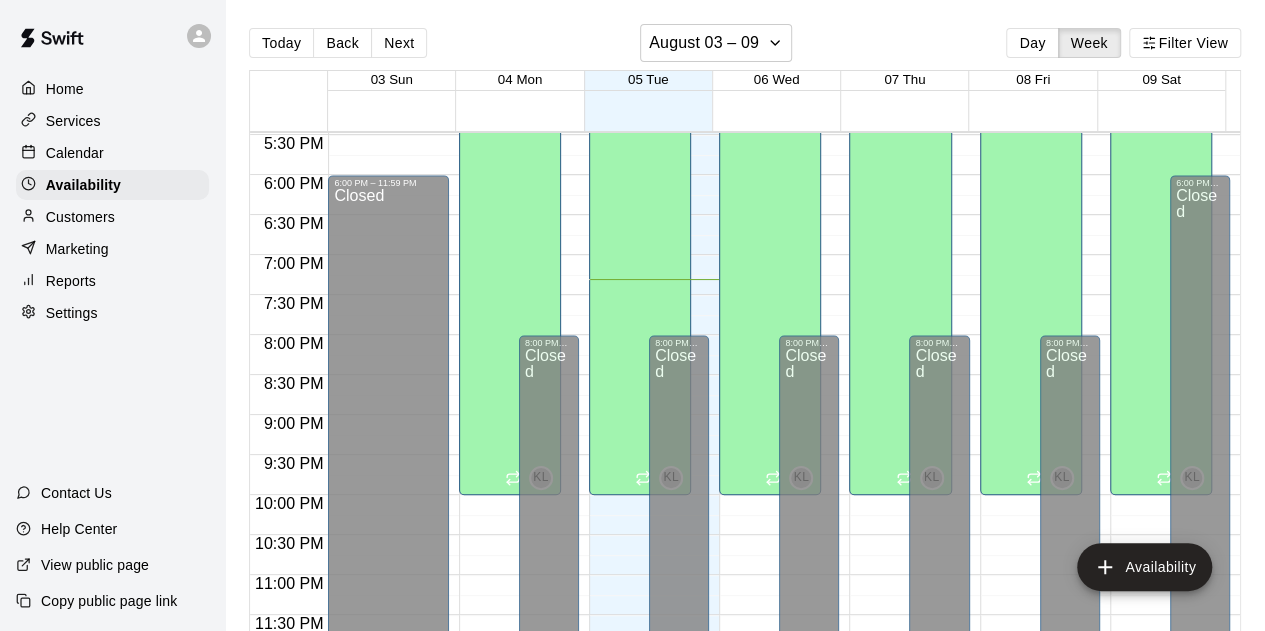 click on "Settings" at bounding box center (72, 313) 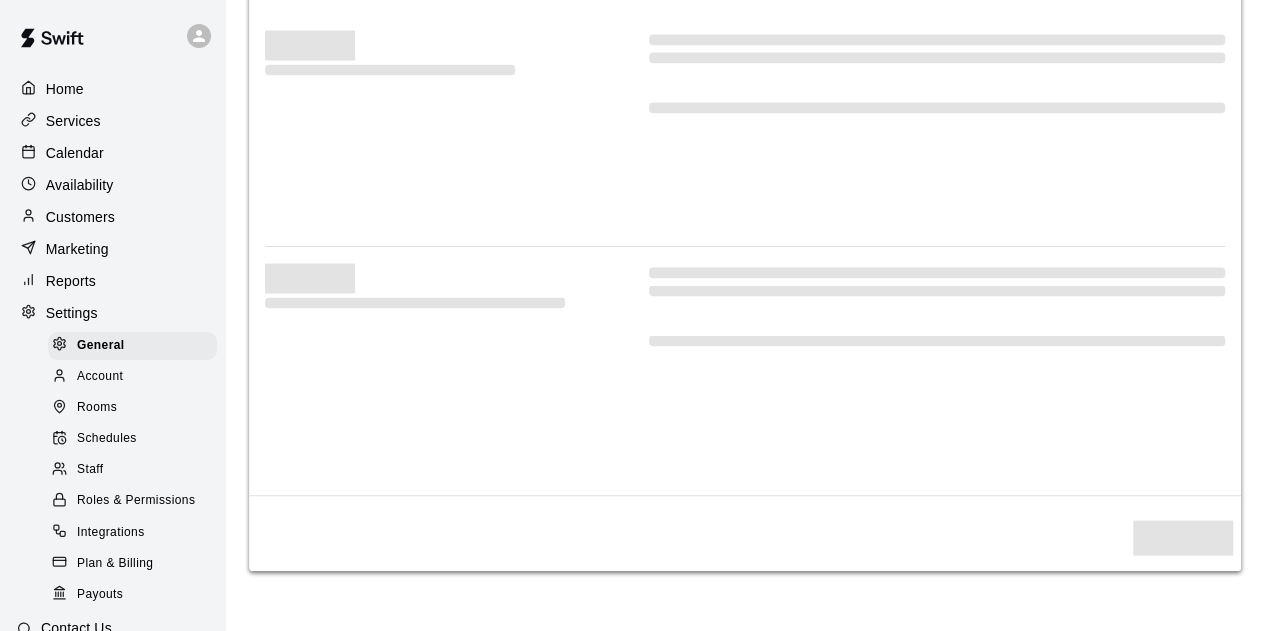 select on "**" 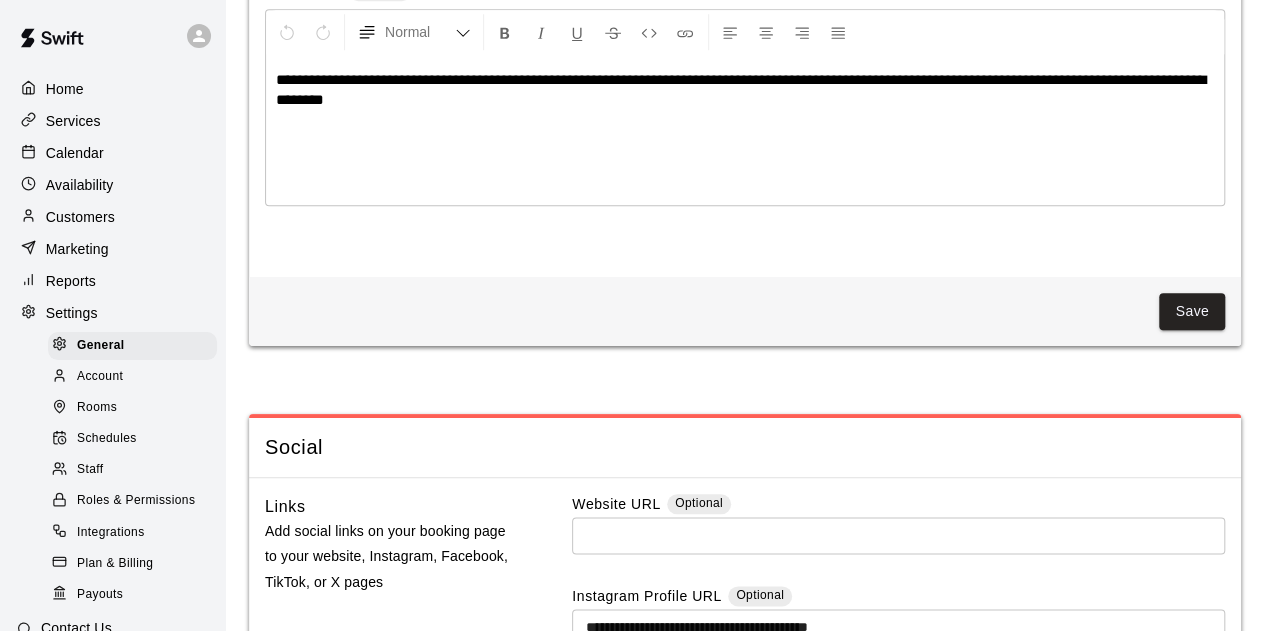 scroll, scrollTop: 4821, scrollLeft: 0, axis: vertical 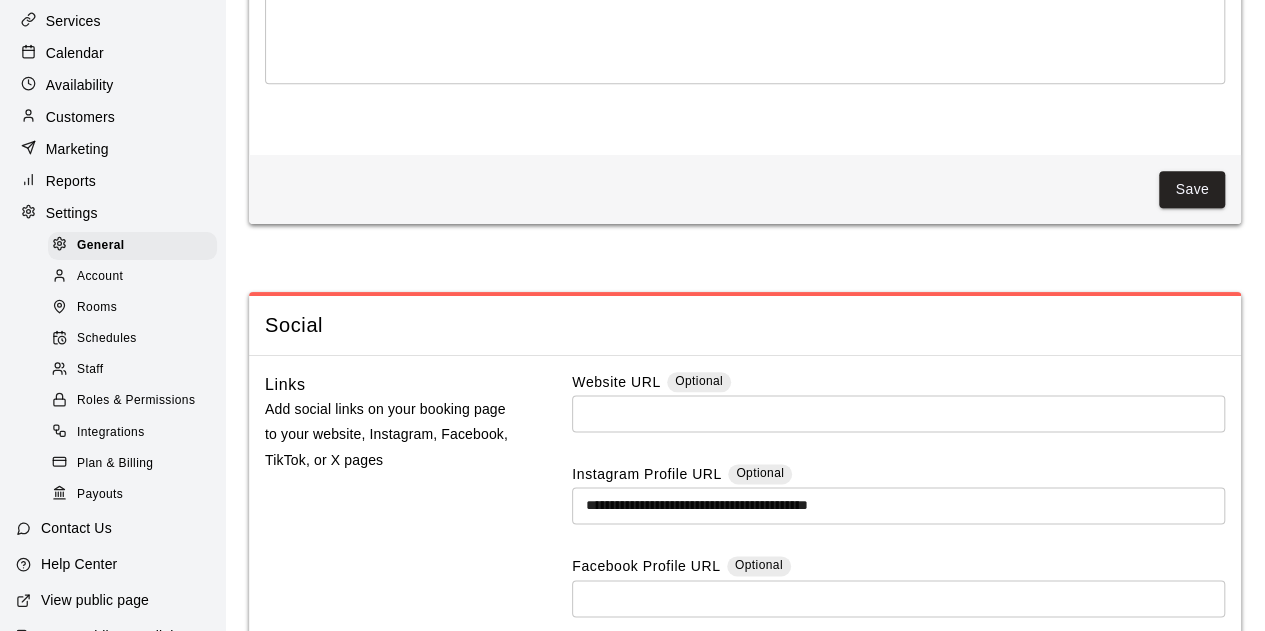 click on "Schedules" at bounding box center (132, 339) 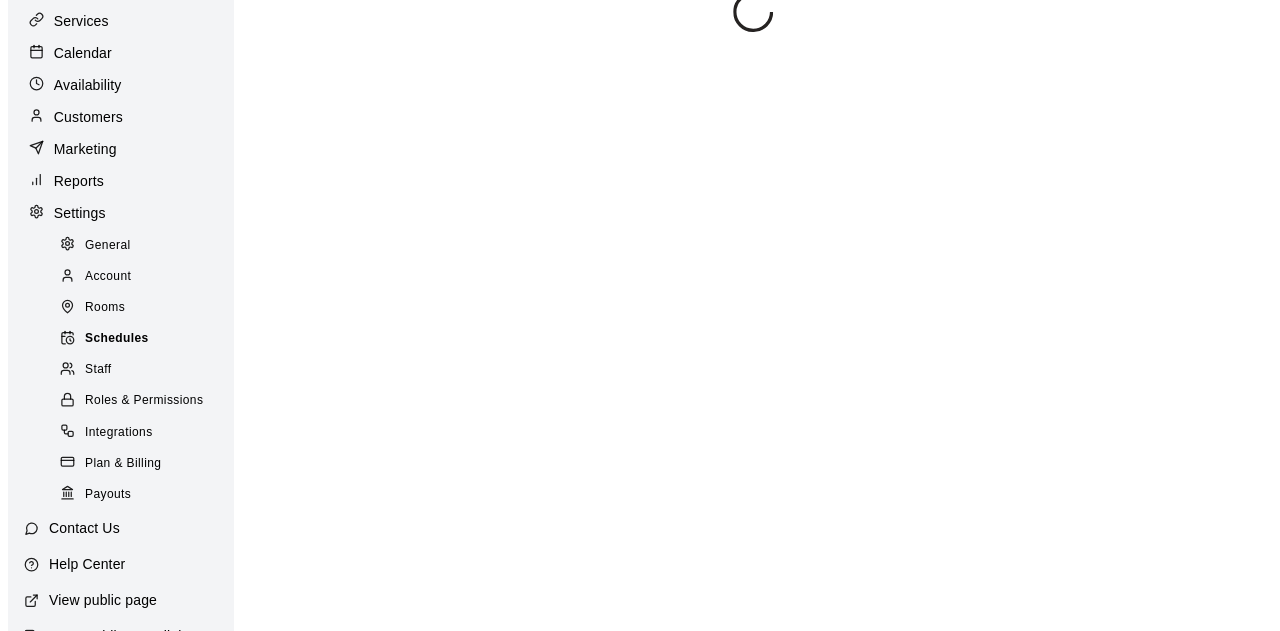 scroll, scrollTop: 0, scrollLeft: 0, axis: both 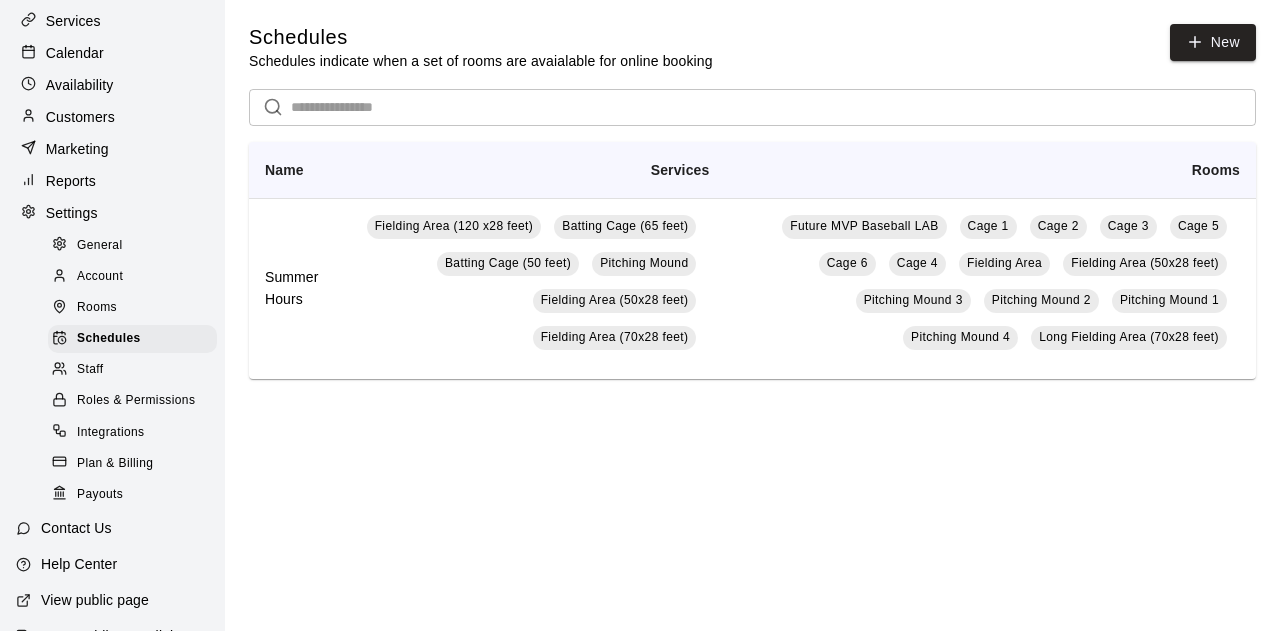 click on "Staff" at bounding box center (132, 370) 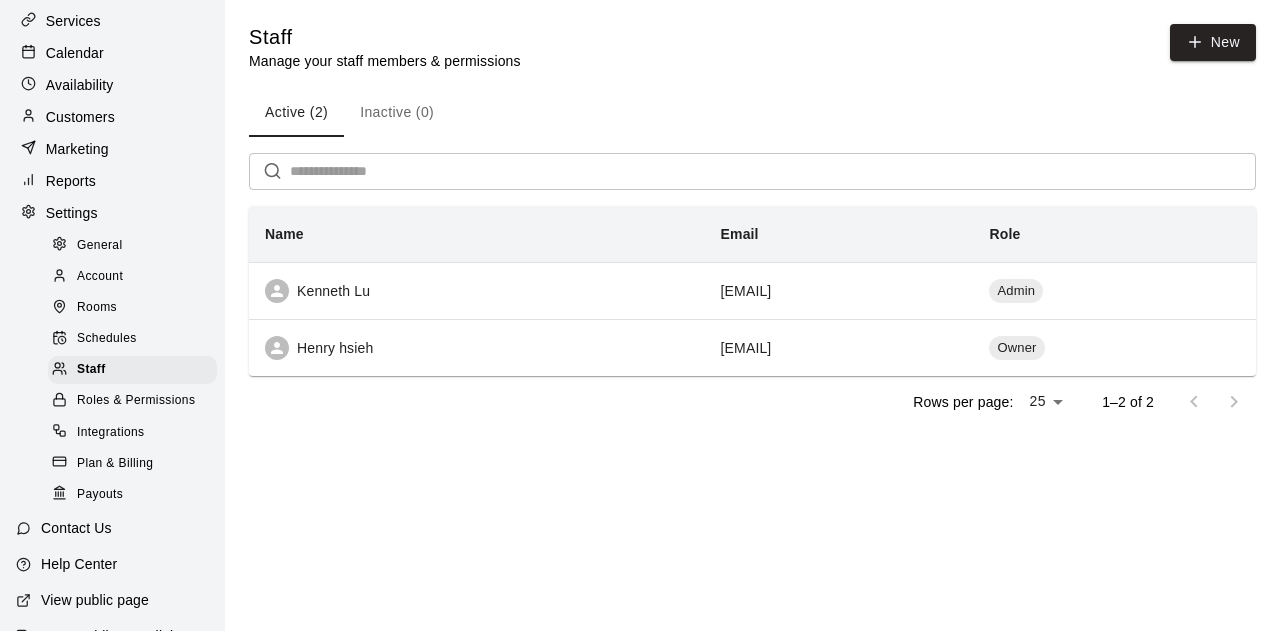 click on "Plan & Billing" at bounding box center [115, 464] 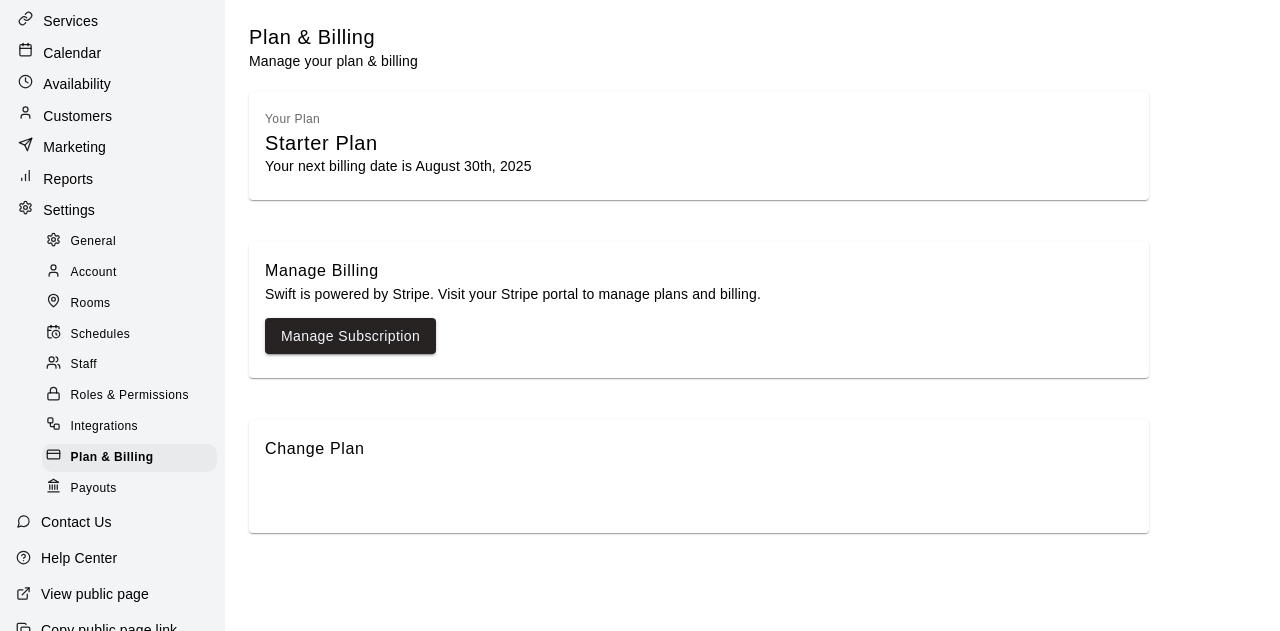 click at bounding box center (58, 426) 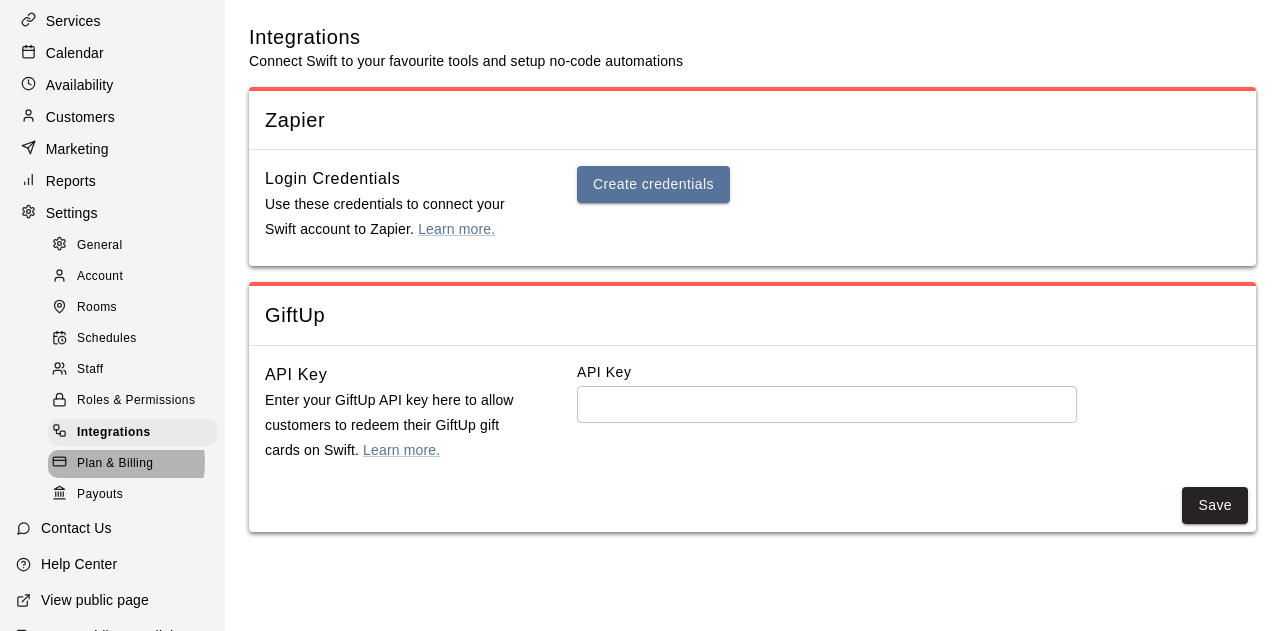 click on "Plan & Billing" at bounding box center (115, 464) 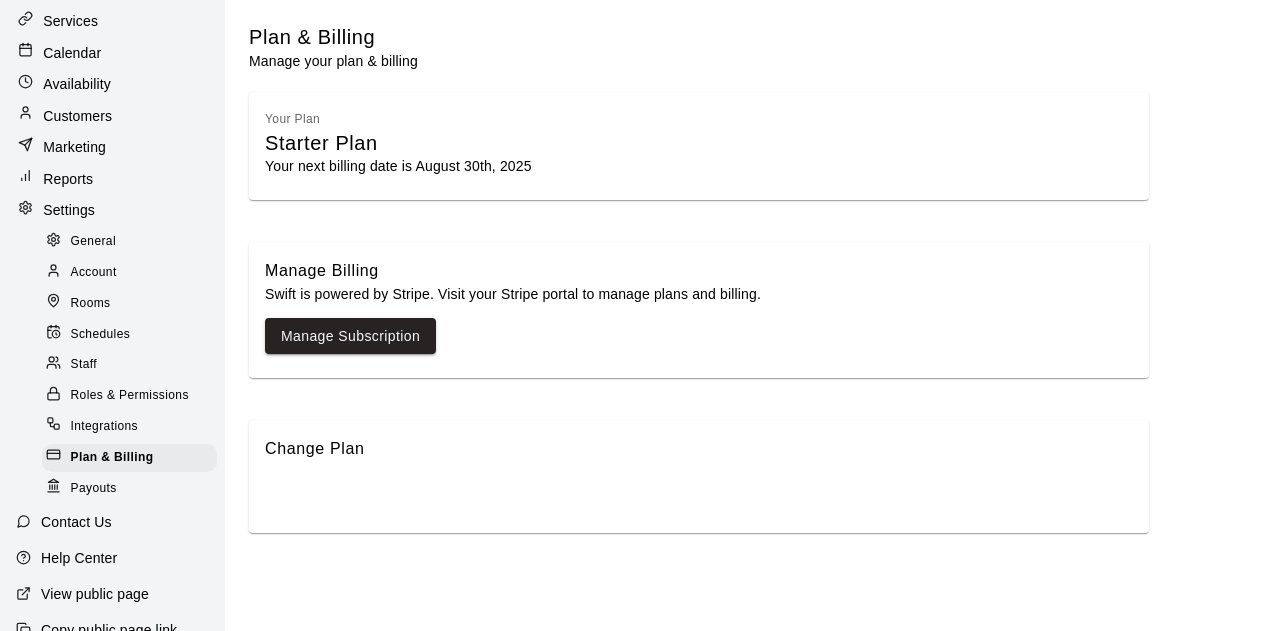 click on "Staff" at bounding box center (129, 365) 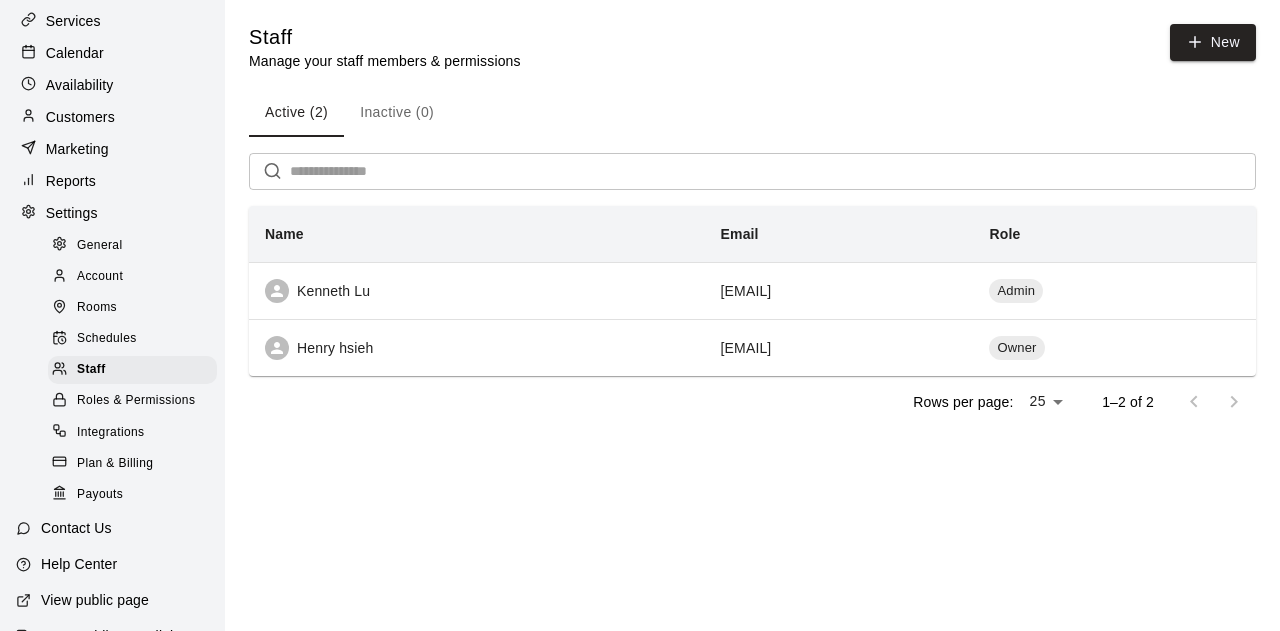 click on "Schedules" at bounding box center (132, 339) 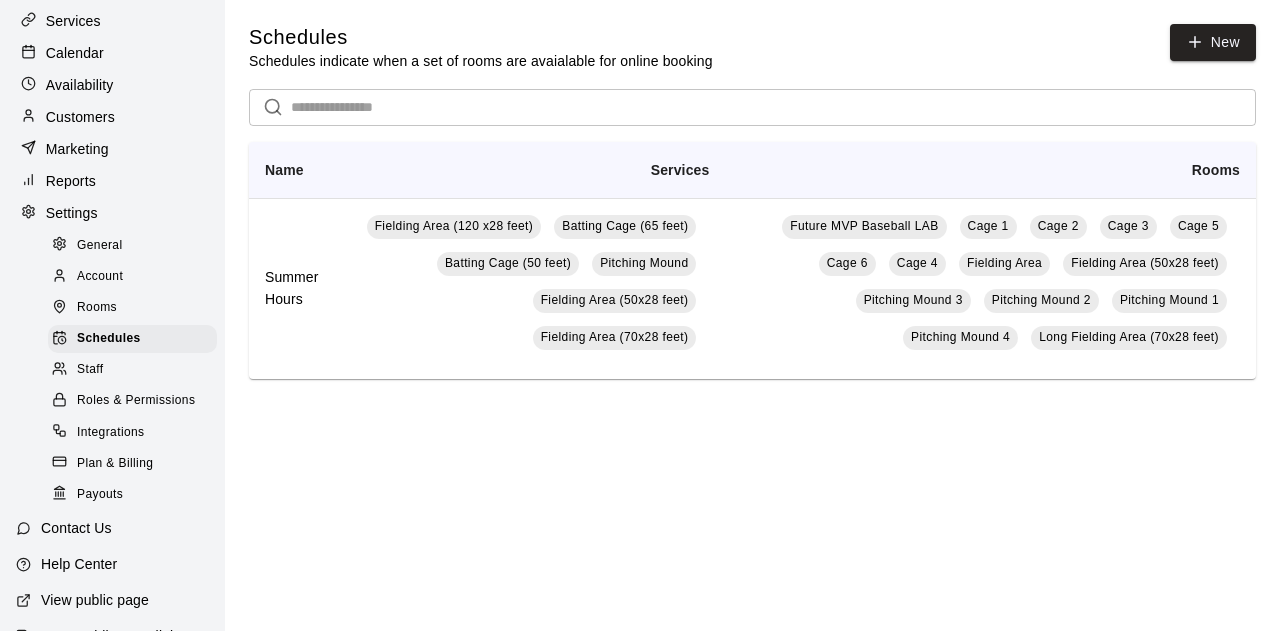 click on "Settings" at bounding box center [112, 213] 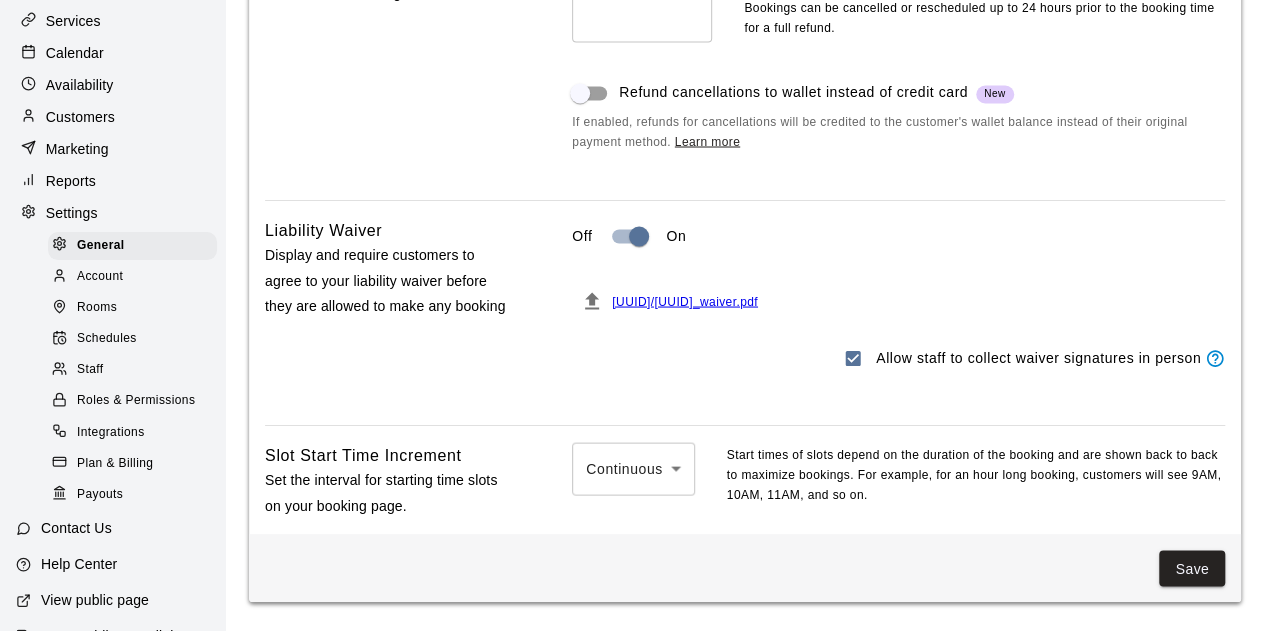 scroll, scrollTop: 1683, scrollLeft: 0, axis: vertical 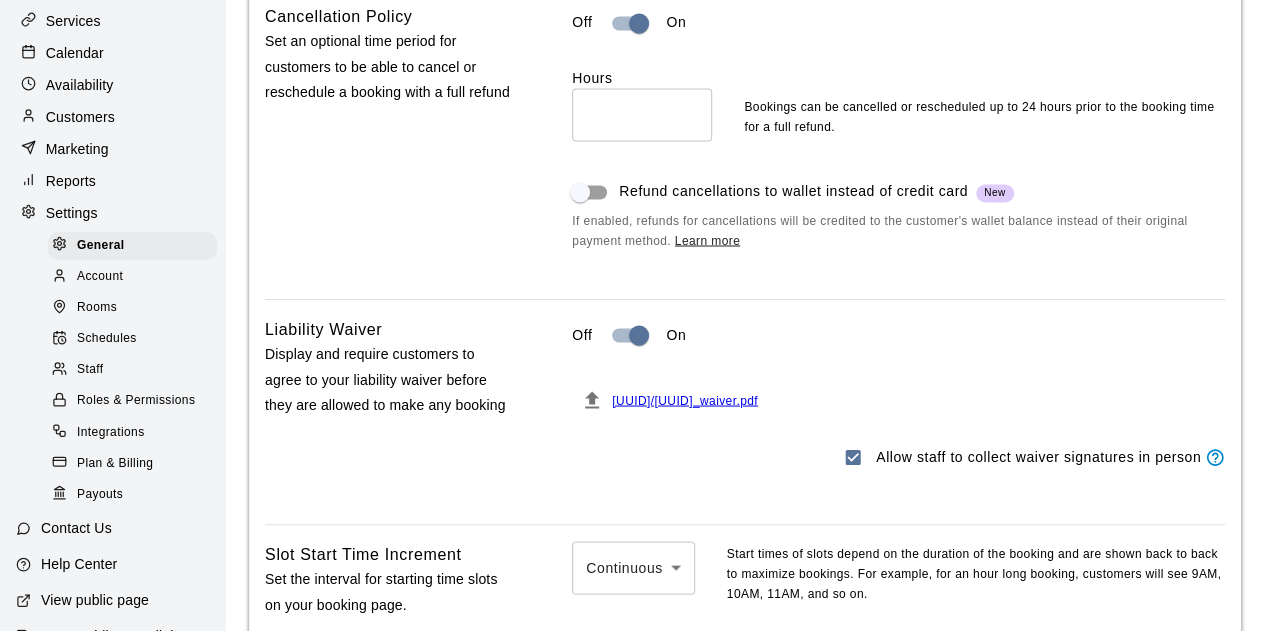 click on "[UUID]/[UUID]_waiver.pdf" at bounding box center [685, 400] 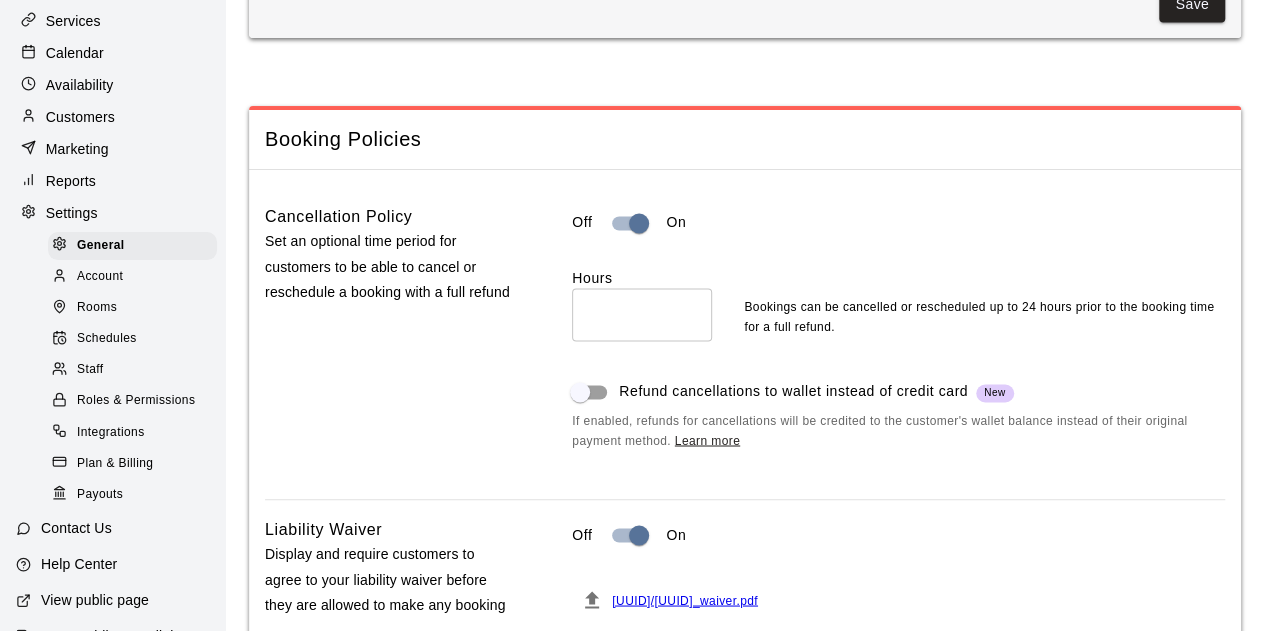 scroll, scrollTop: 1583, scrollLeft: 0, axis: vertical 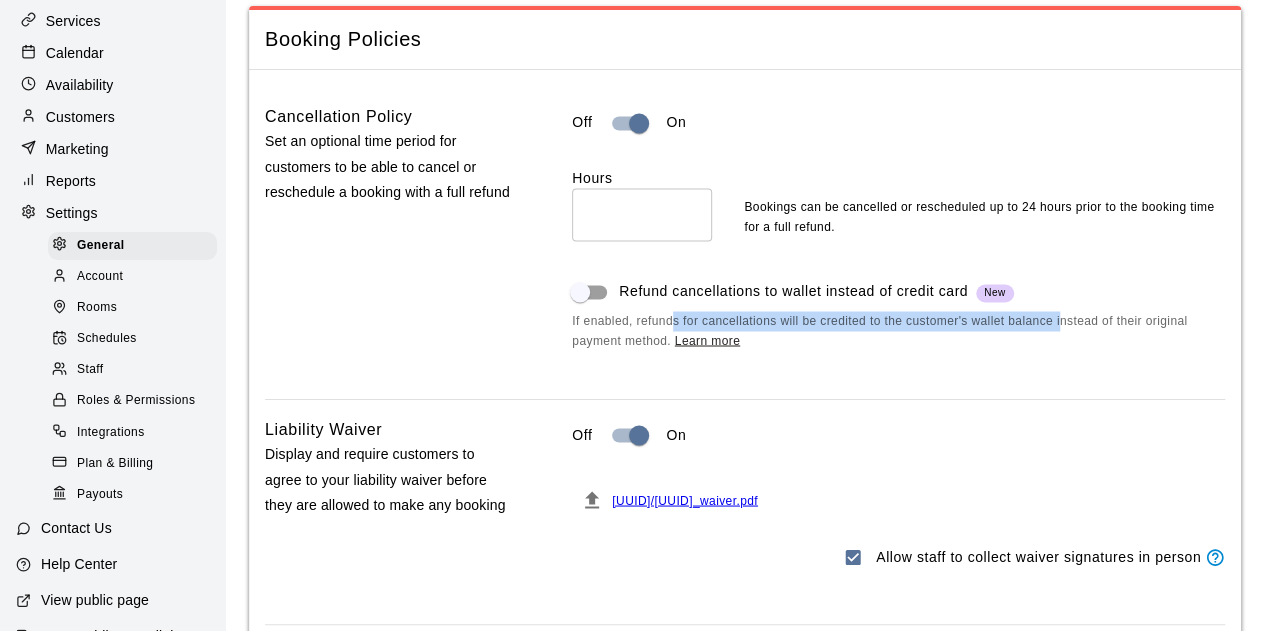 drag, startPoint x: 678, startPoint y: 338, endPoint x: 1058, endPoint y: 339, distance: 380.0013 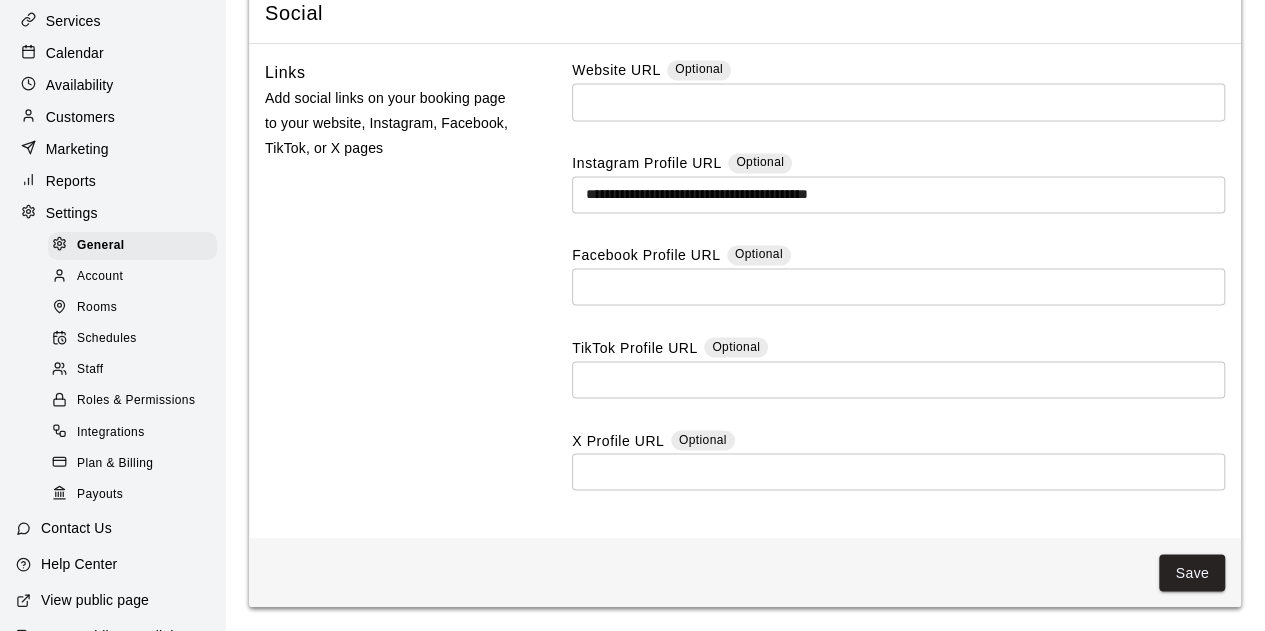 scroll, scrollTop: 5414, scrollLeft: 0, axis: vertical 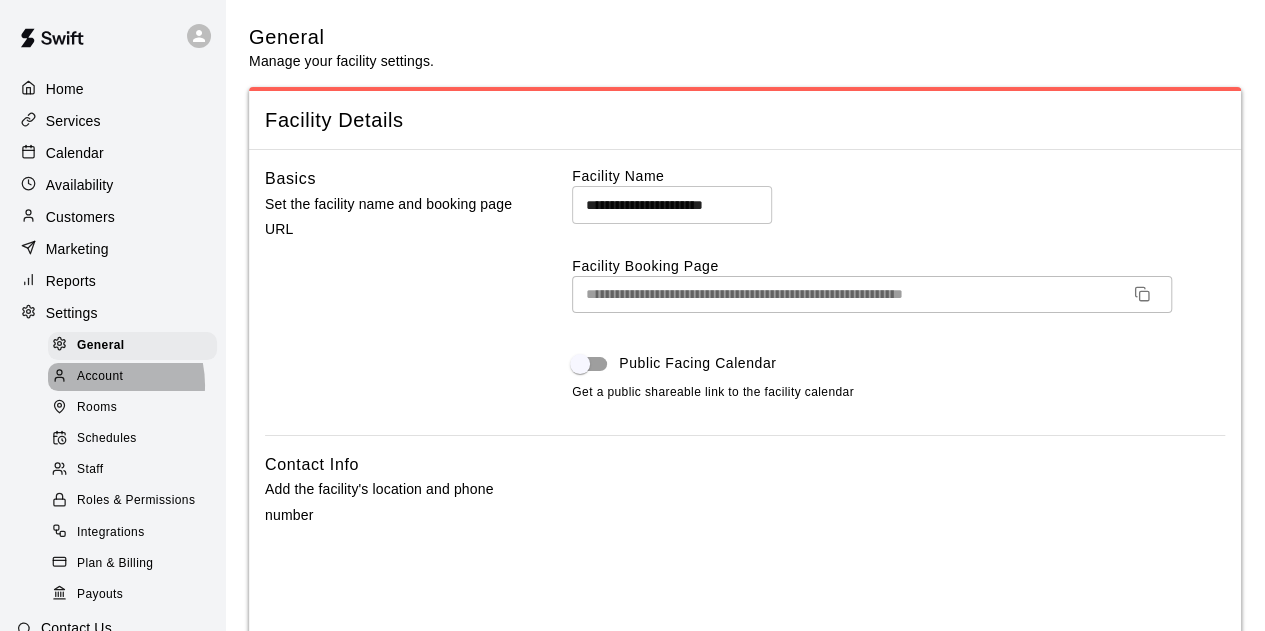 click on "Account" at bounding box center (100, 377) 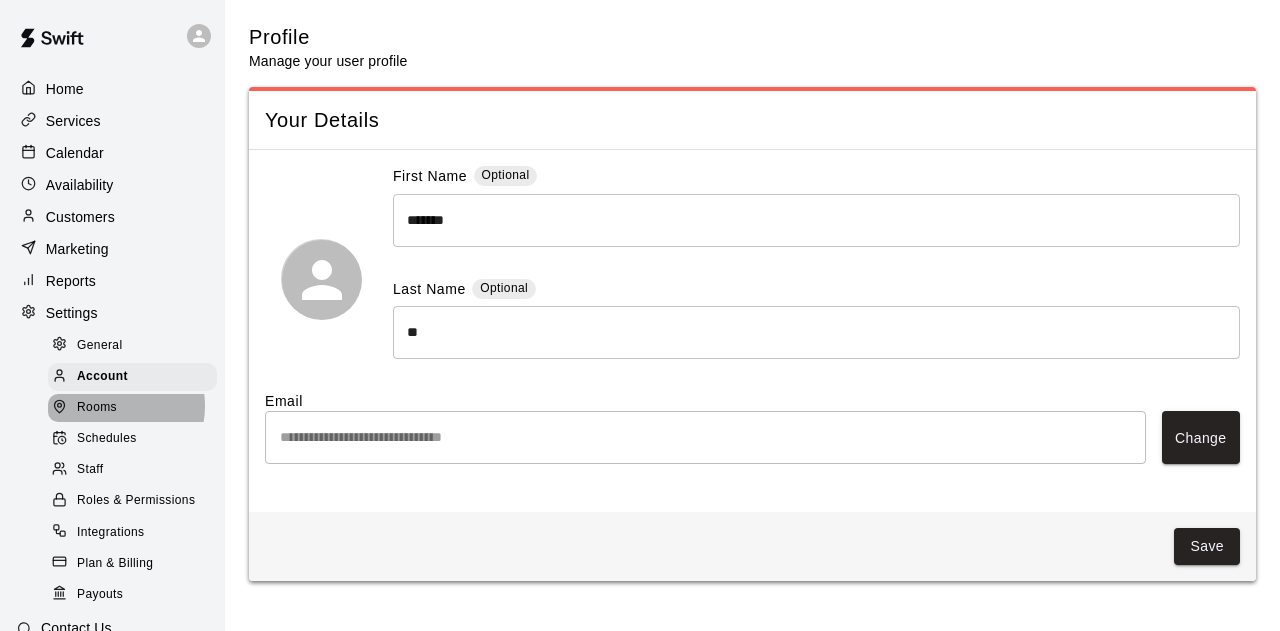 click on "Rooms" at bounding box center [97, 408] 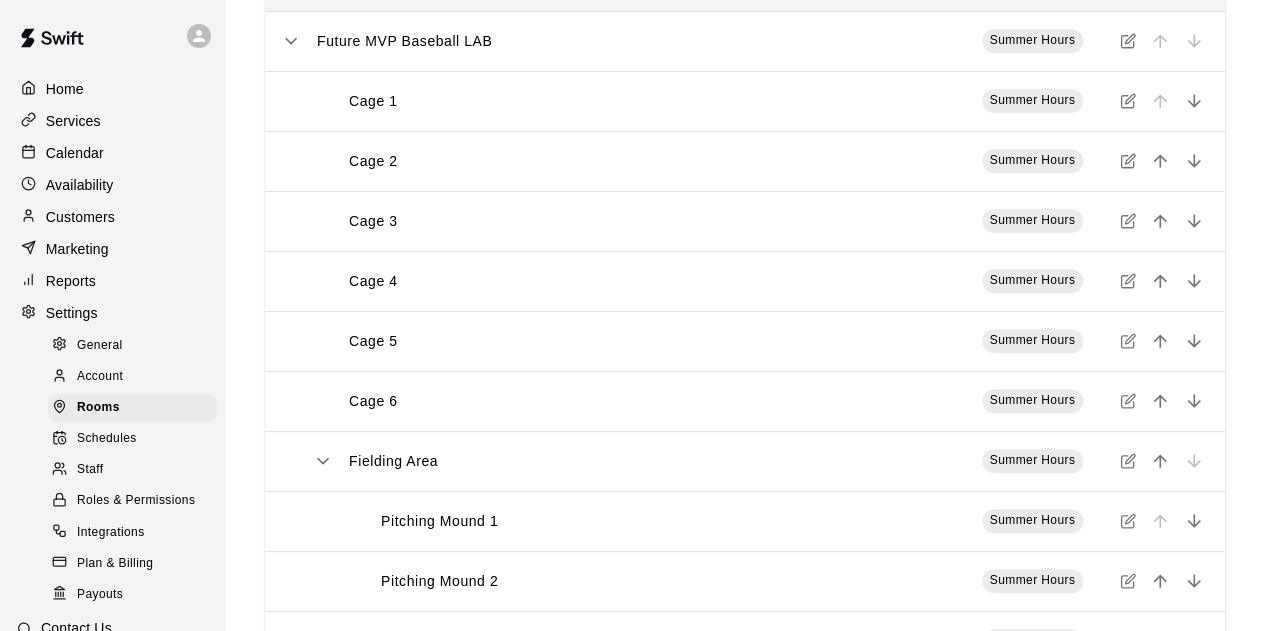 scroll, scrollTop: 450, scrollLeft: 0, axis: vertical 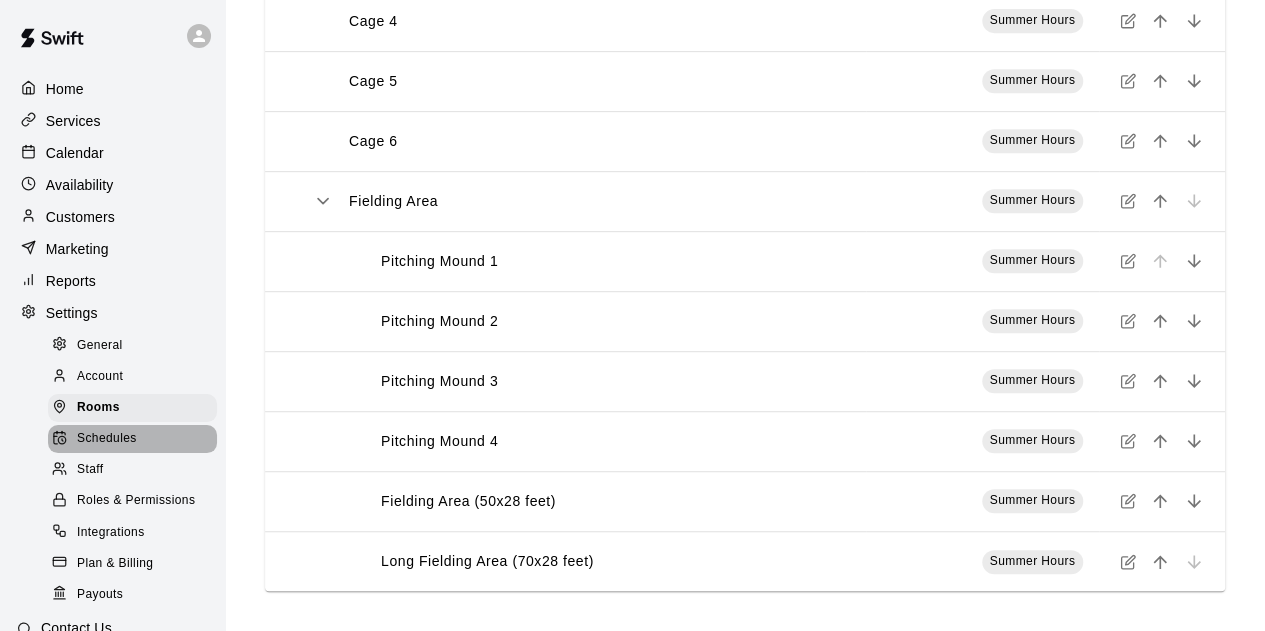 click on "Schedules" at bounding box center [132, 439] 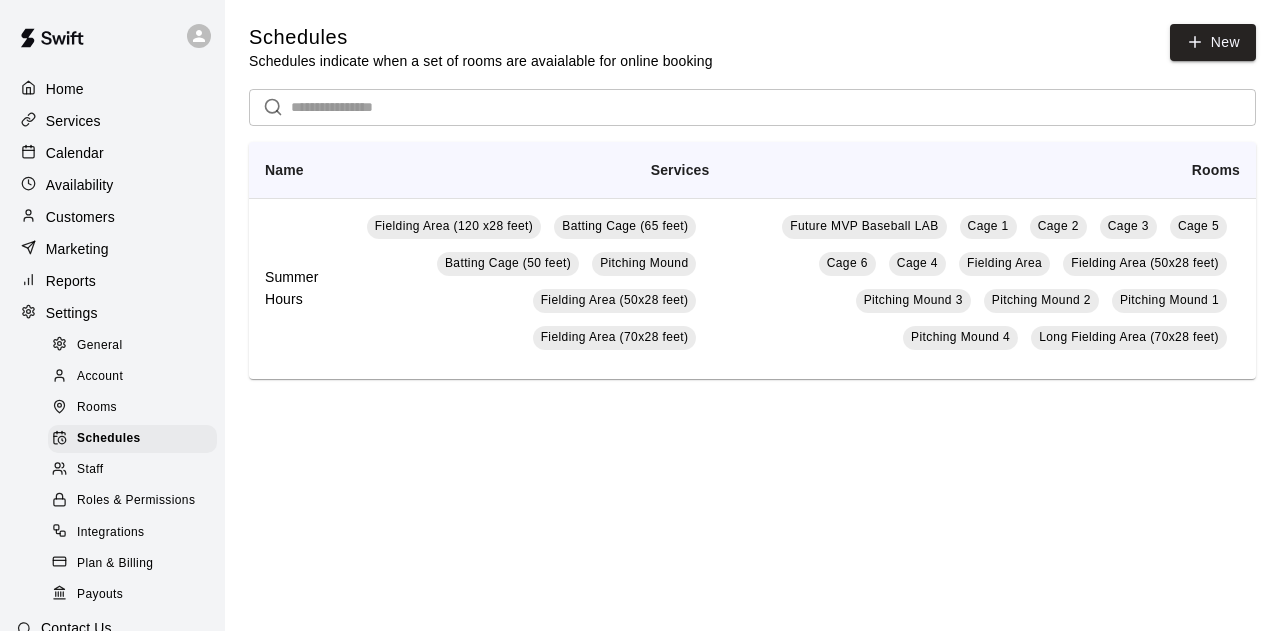 click on "Staff" at bounding box center [132, 470] 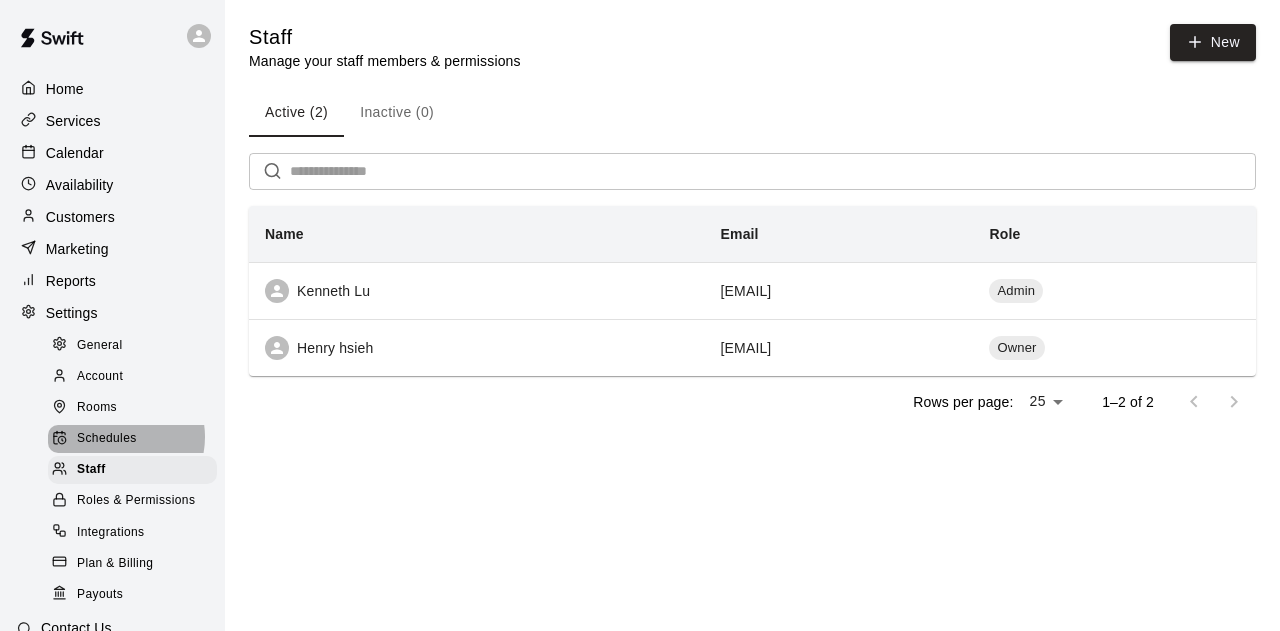 click on "Schedules" at bounding box center [107, 439] 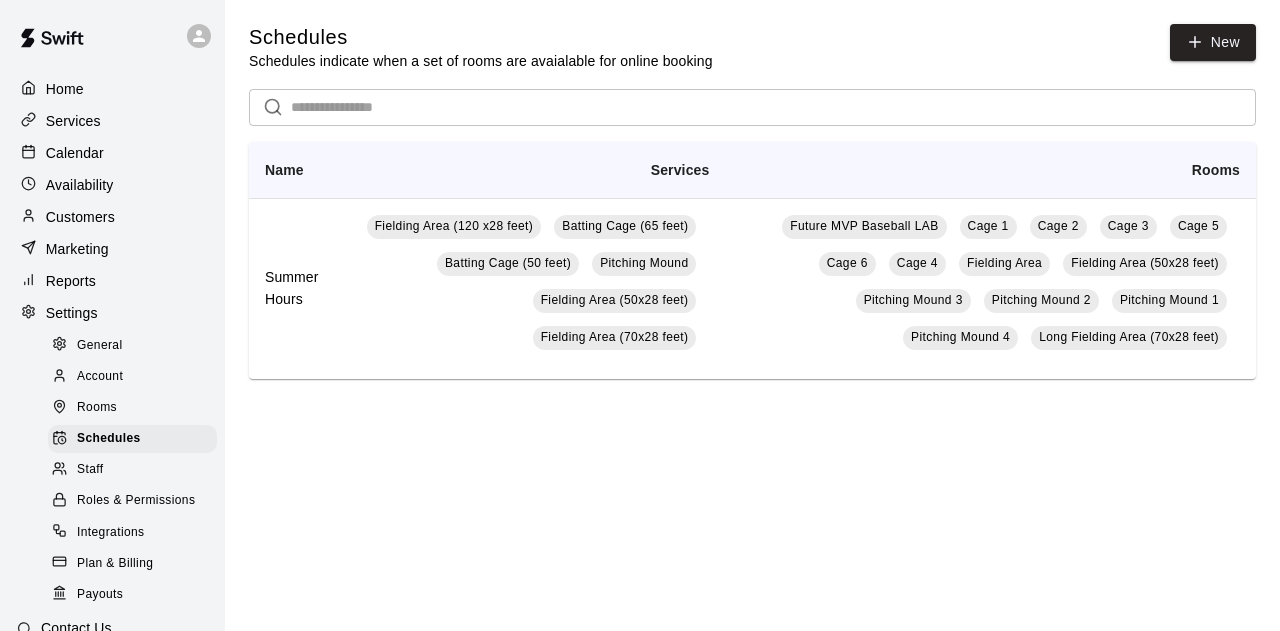 click on "Staff" at bounding box center (132, 470) 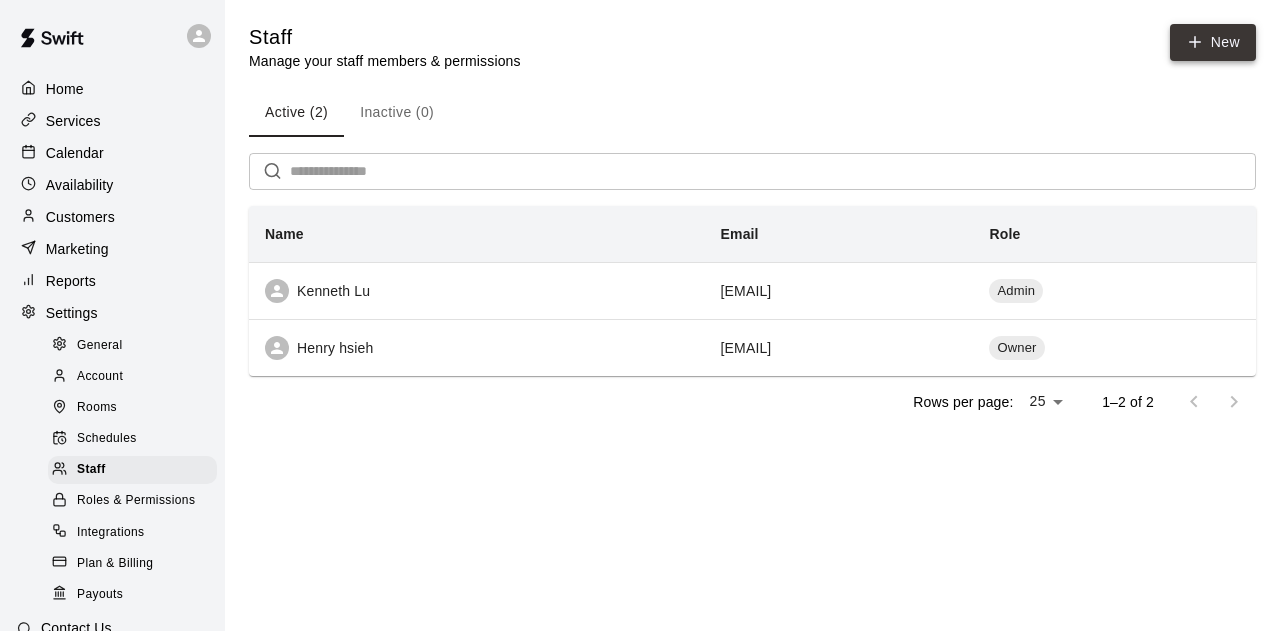 click on "New" at bounding box center (1213, 42) 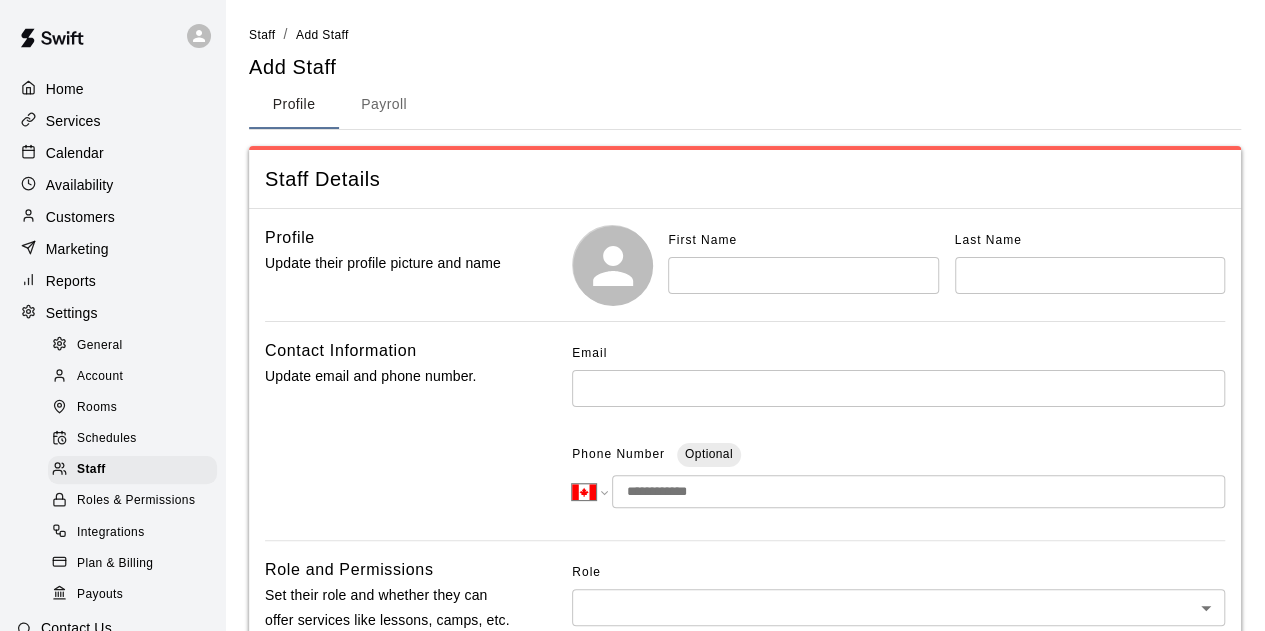 click at bounding box center [803, 275] 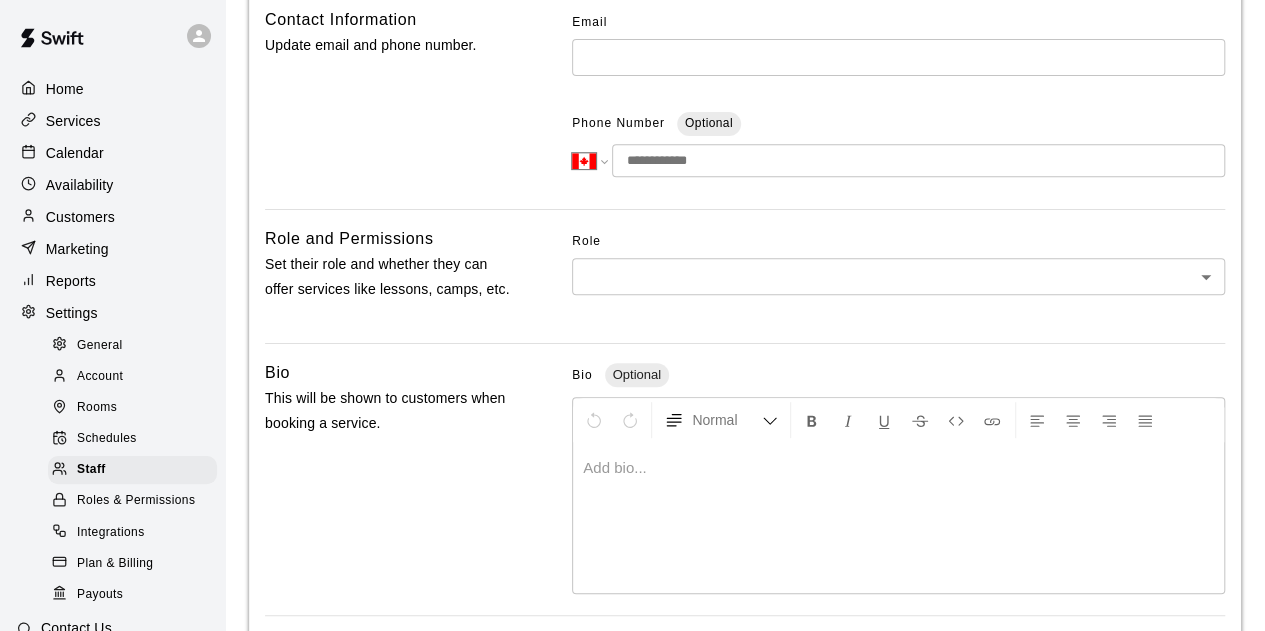 scroll, scrollTop: 300, scrollLeft: 0, axis: vertical 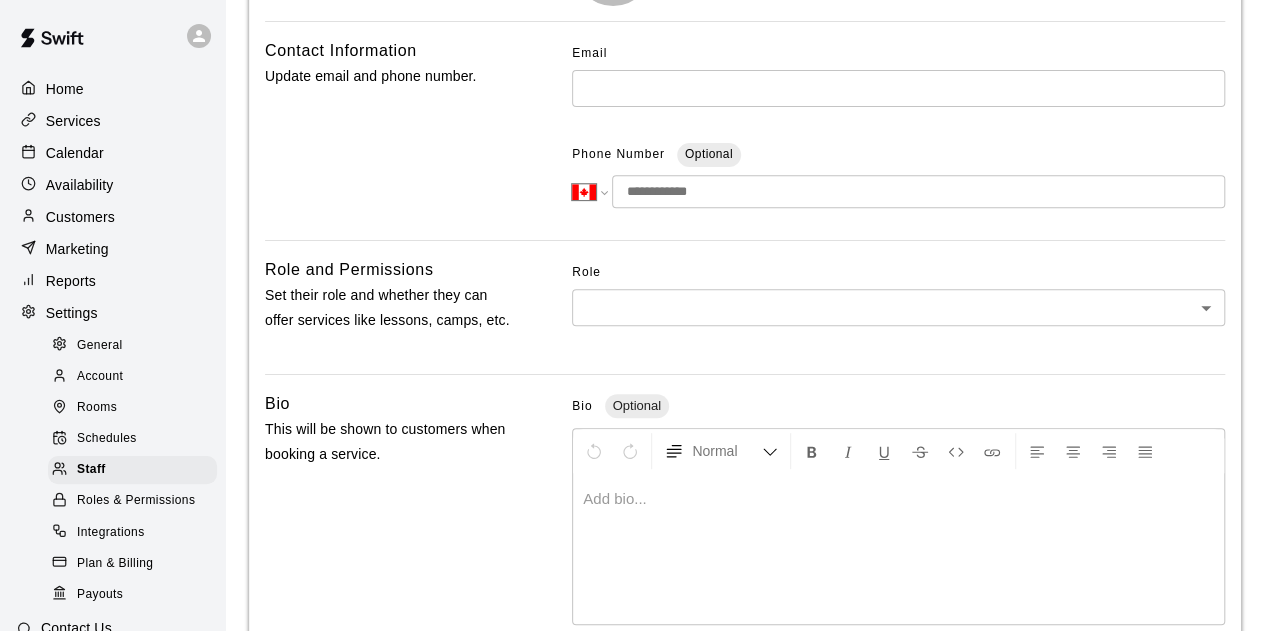 click on "**********" at bounding box center [632, 355] 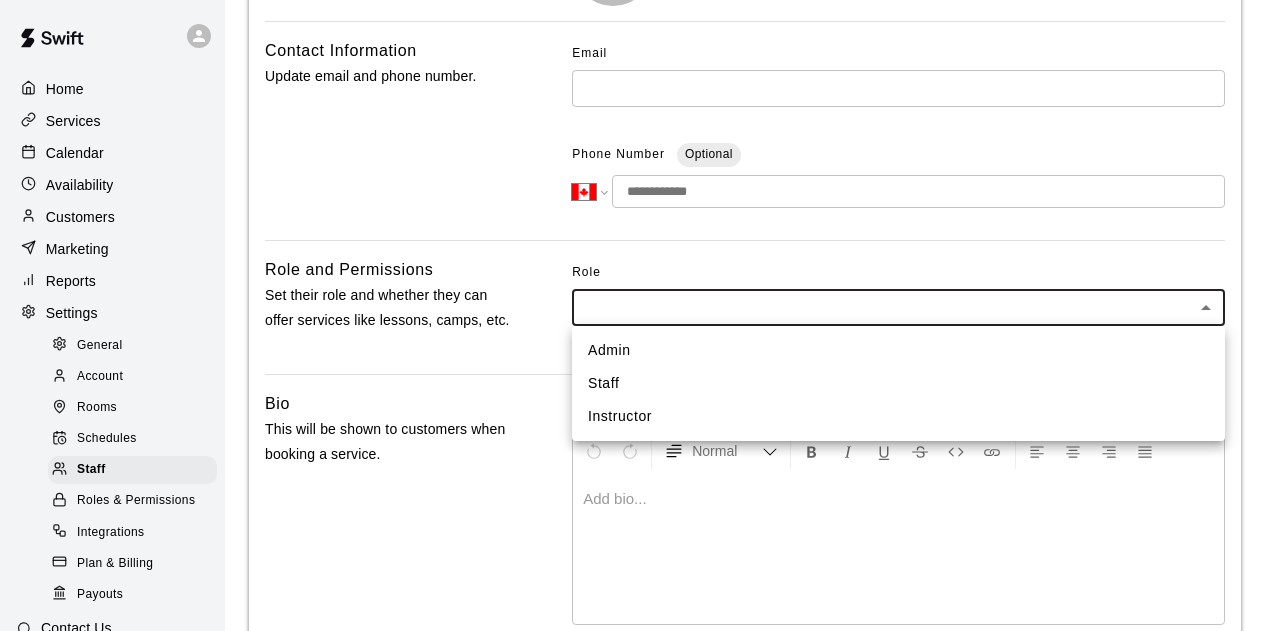 click at bounding box center [640, 315] 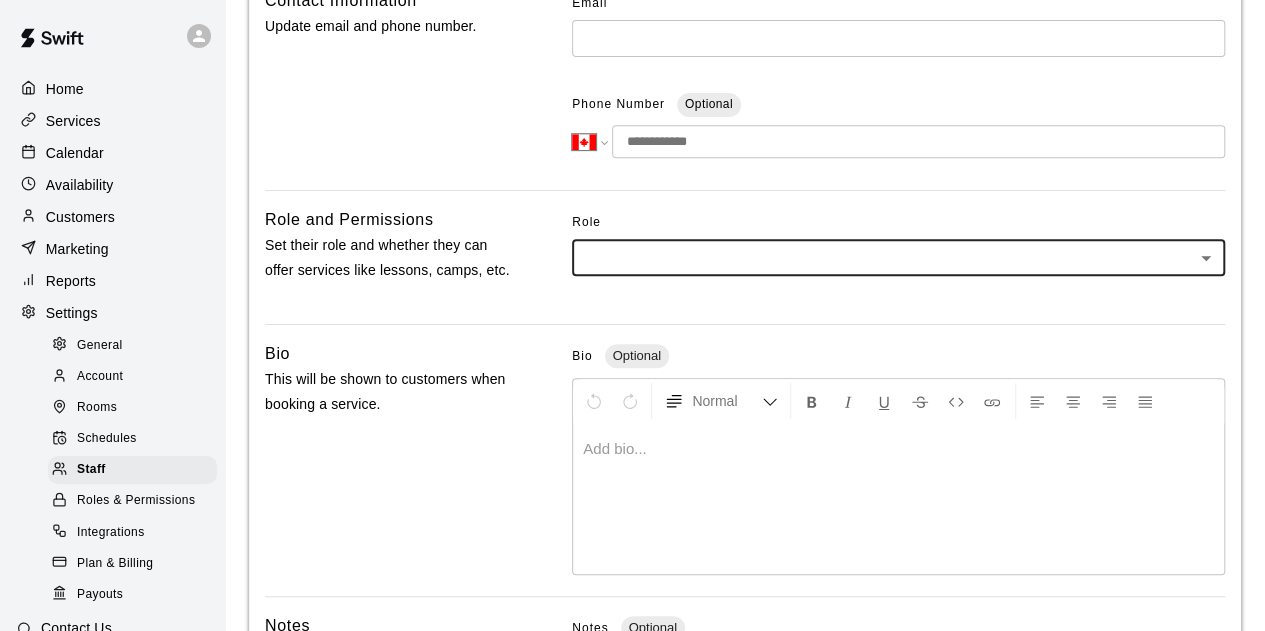 scroll, scrollTop: 76, scrollLeft: 0, axis: vertical 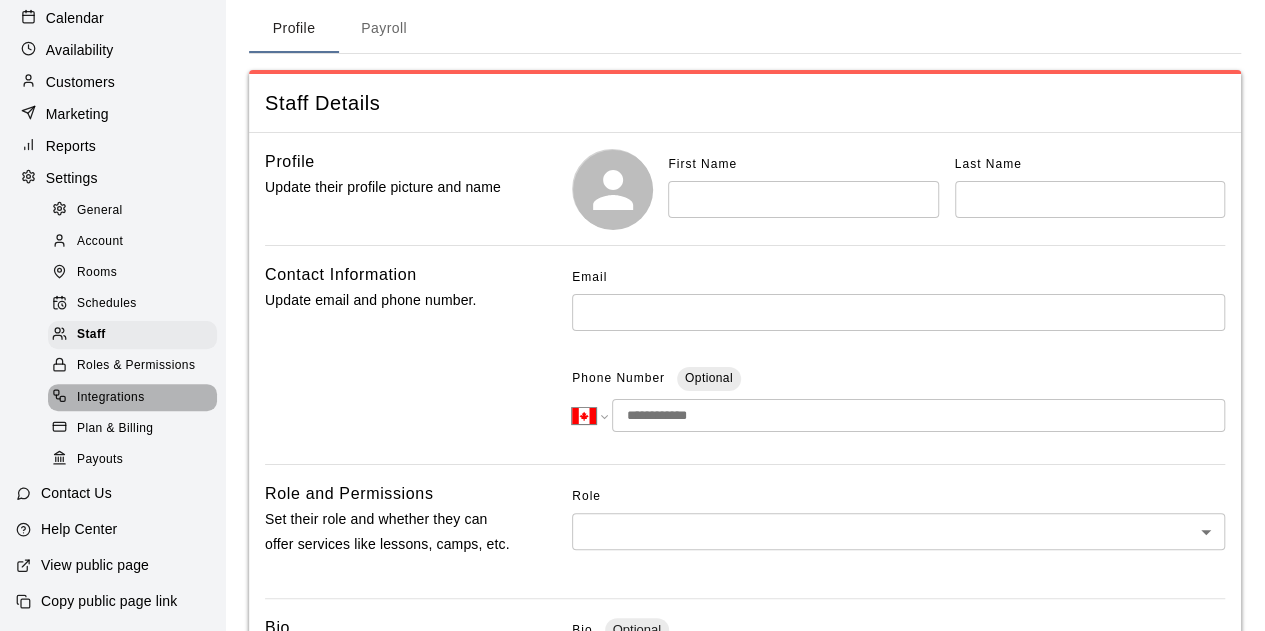 click on "Integrations" at bounding box center (111, 398) 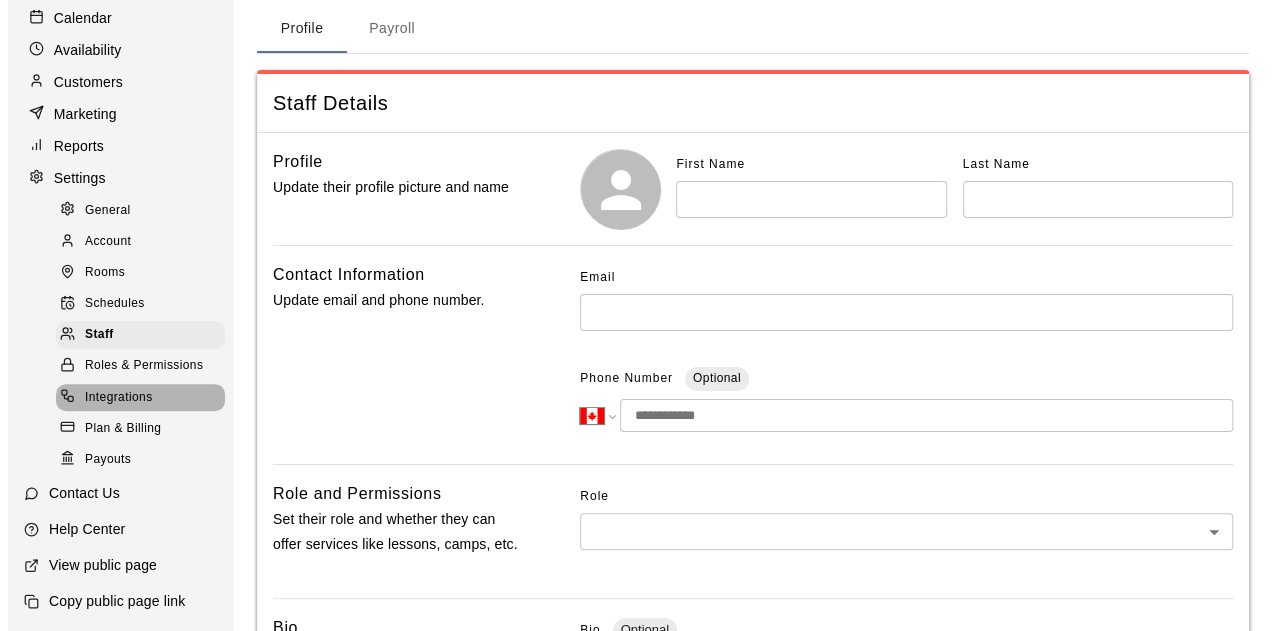 scroll, scrollTop: 0, scrollLeft: 0, axis: both 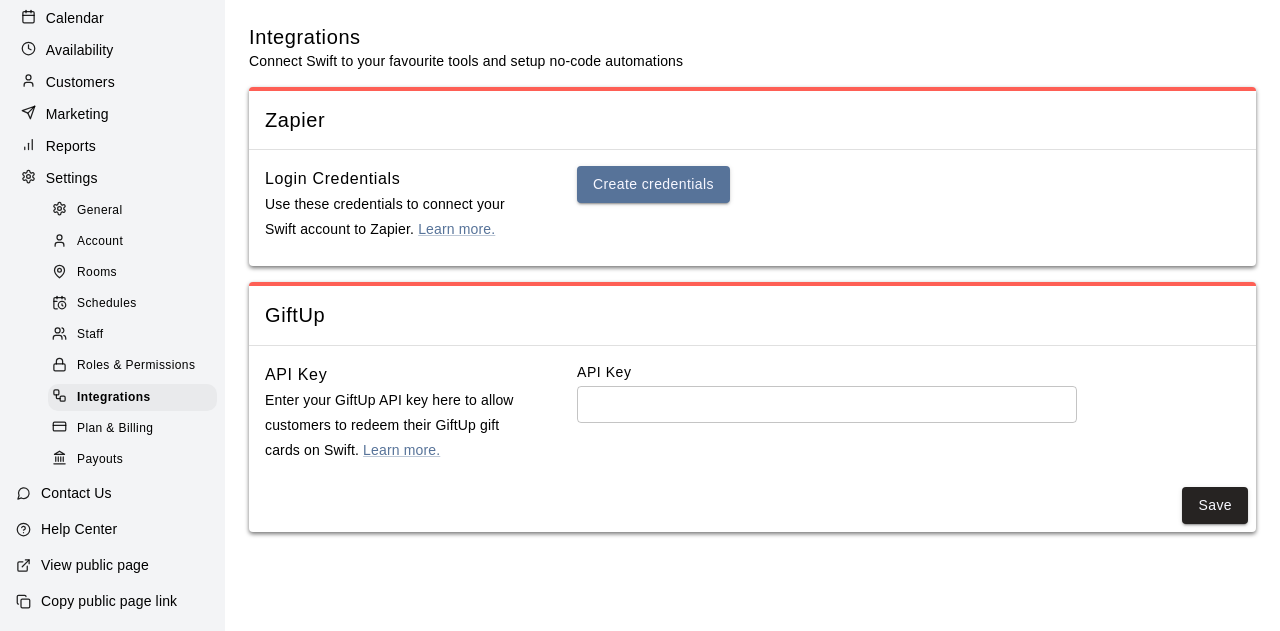 click on "Plan & Billing" at bounding box center [115, 429] 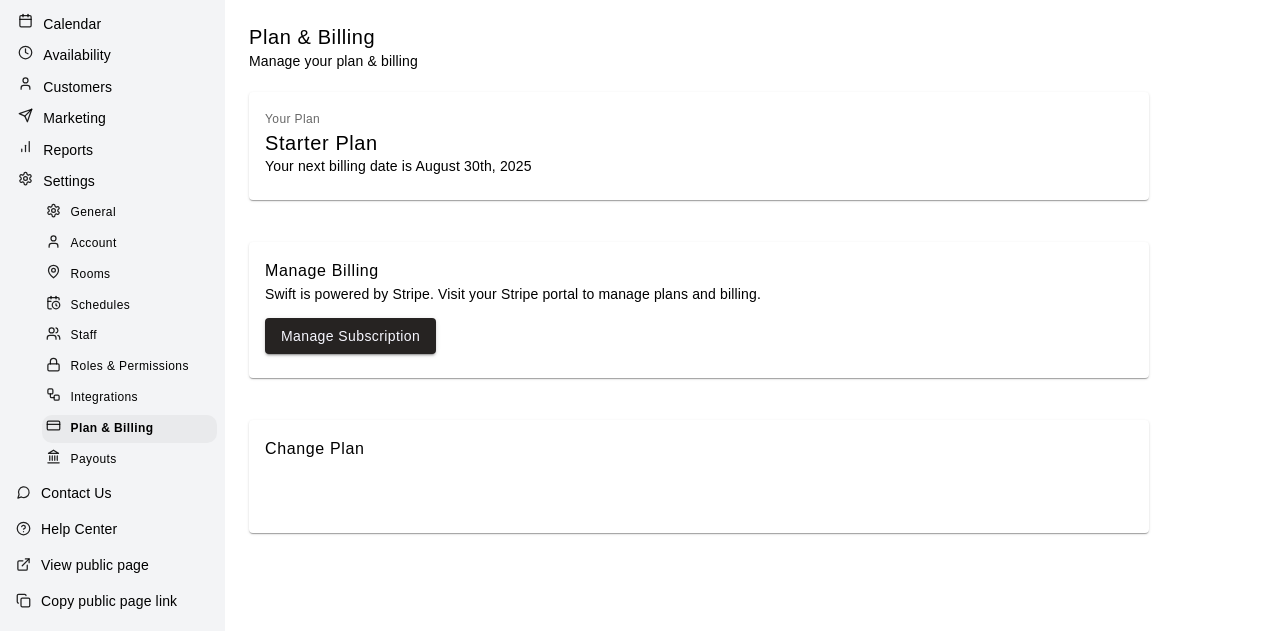 scroll, scrollTop: 128, scrollLeft: 0, axis: vertical 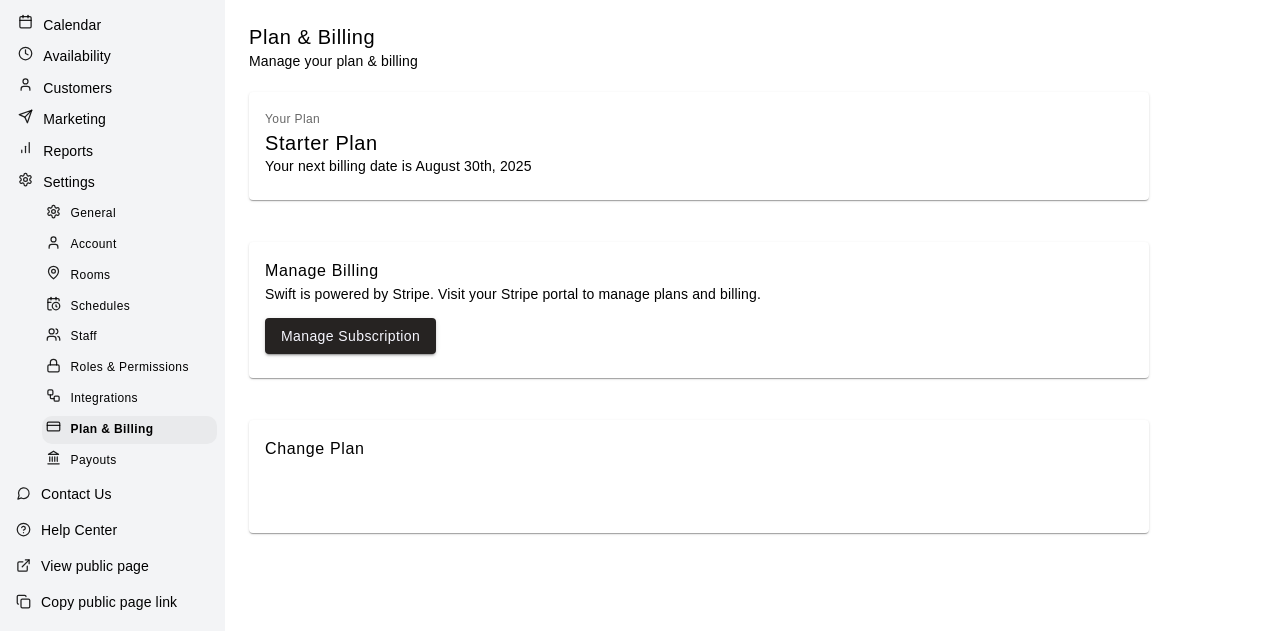 click on "Roles & Permissions" at bounding box center (130, 368) 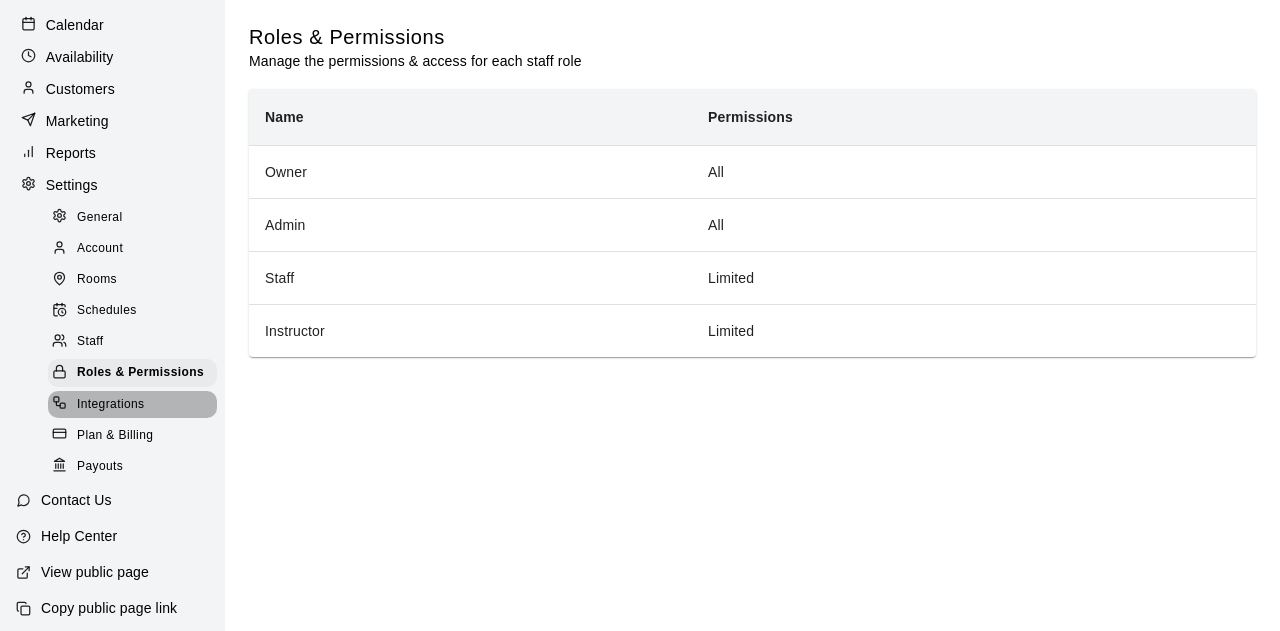 click on "Integrations" at bounding box center (132, 405) 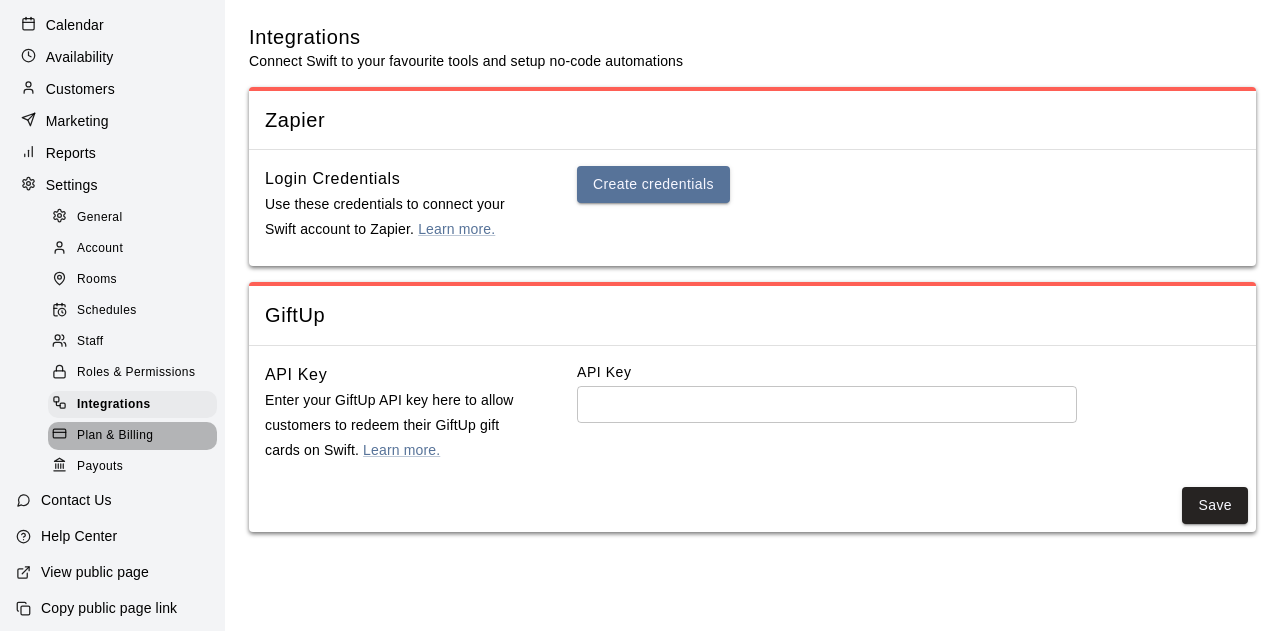 click on "Plan & Billing" at bounding box center [115, 436] 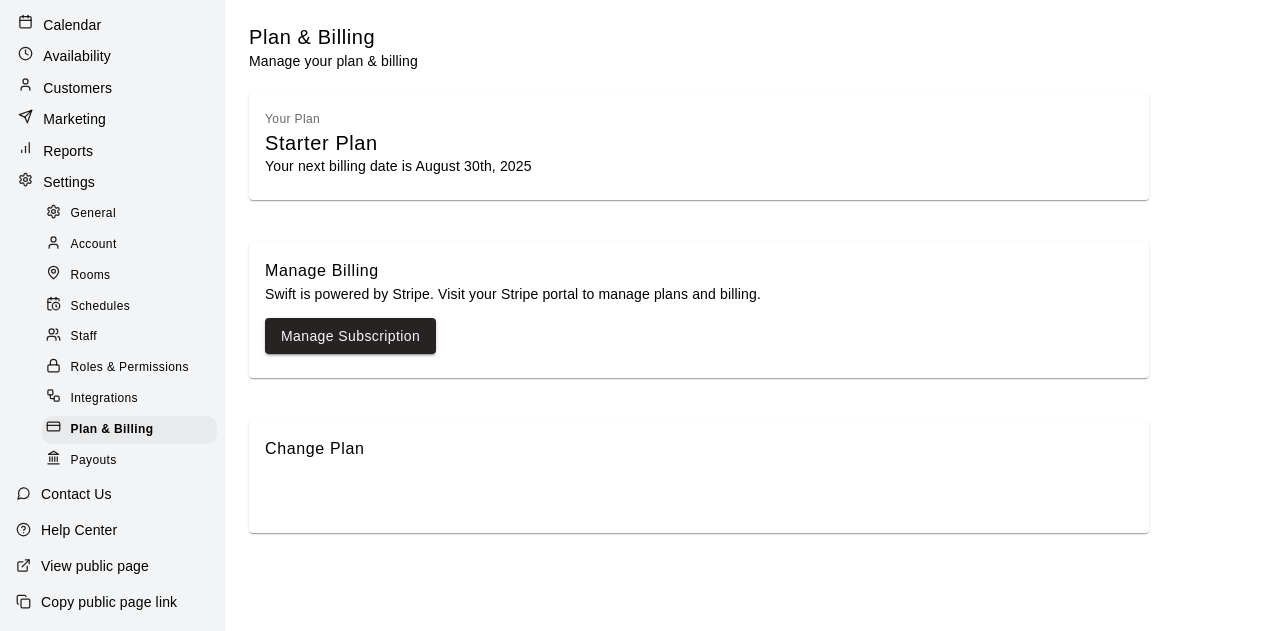 click on "Payouts" at bounding box center (129, 460) 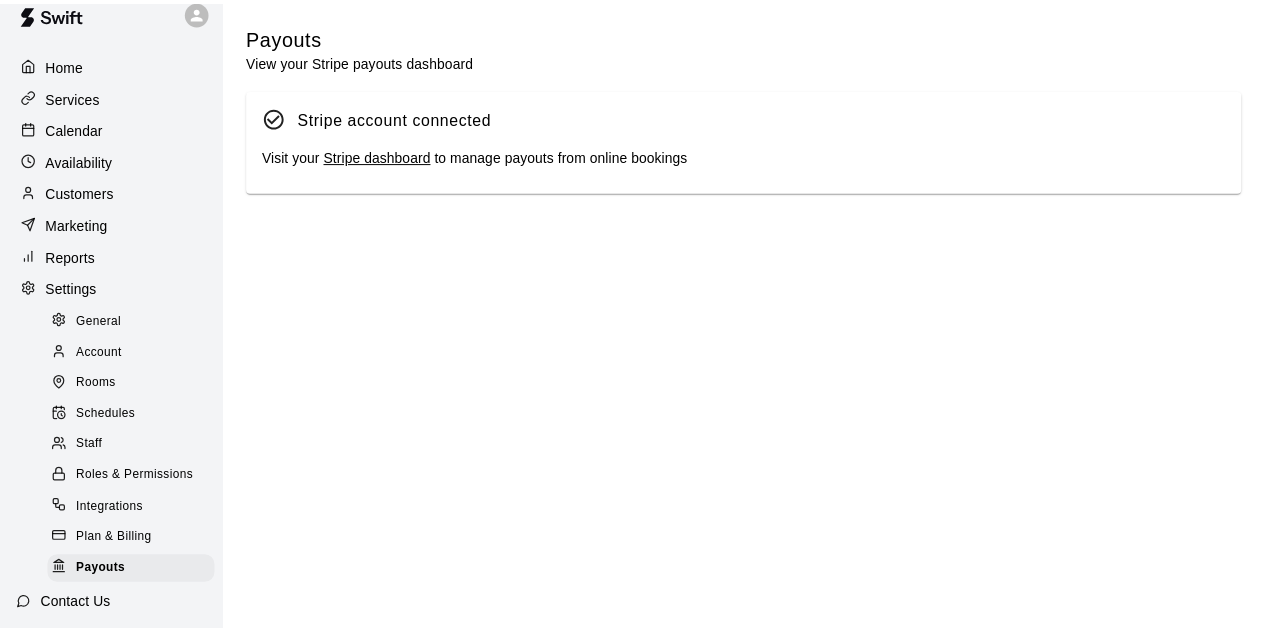 scroll, scrollTop: 0, scrollLeft: 0, axis: both 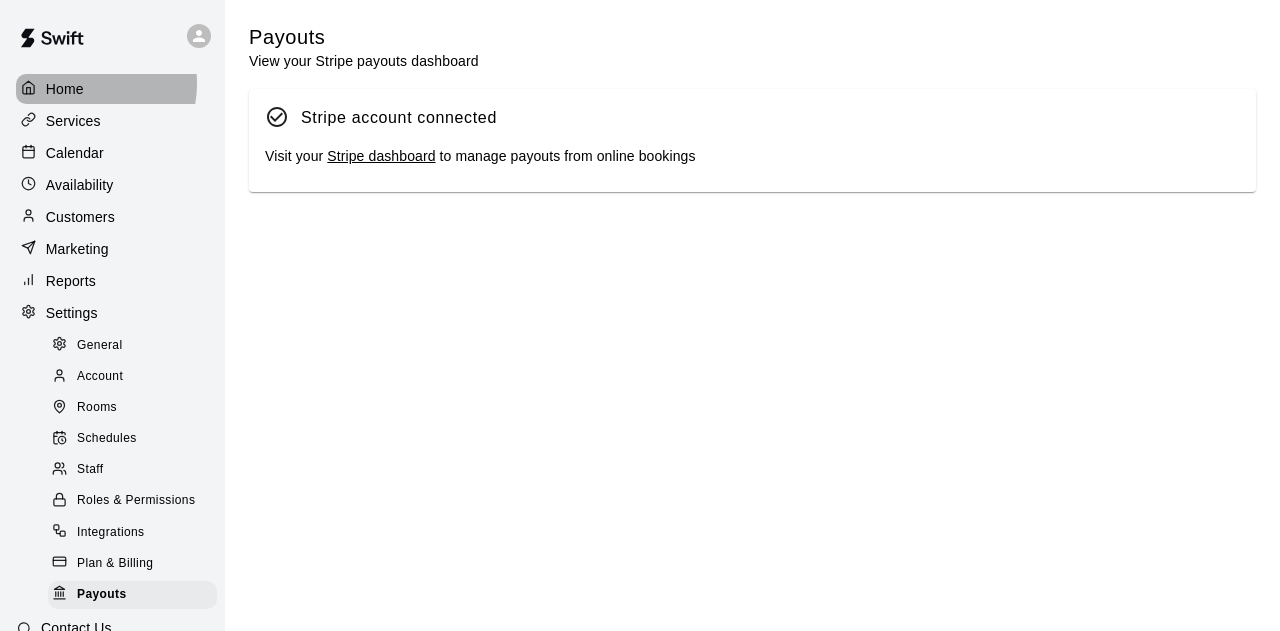 click on "Home" at bounding box center (112, 89) 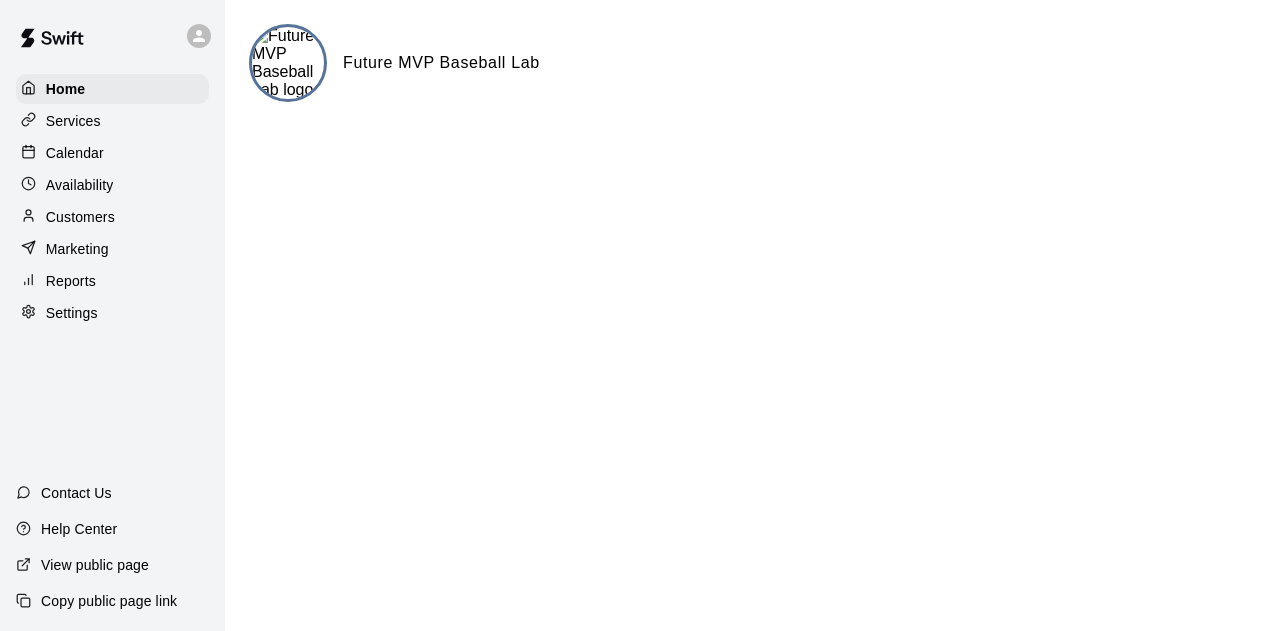 click on "Availability" at bounding box center (80, 185) 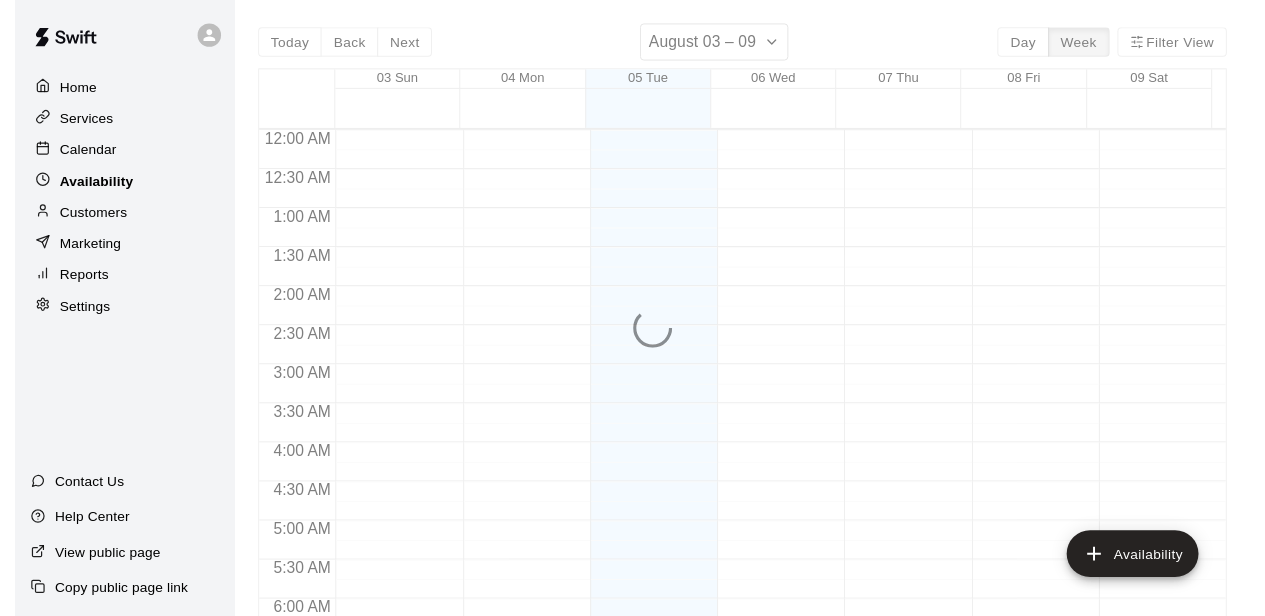 scroll, scrollTop: 1398, scrollLeft: 0, axis: vertical 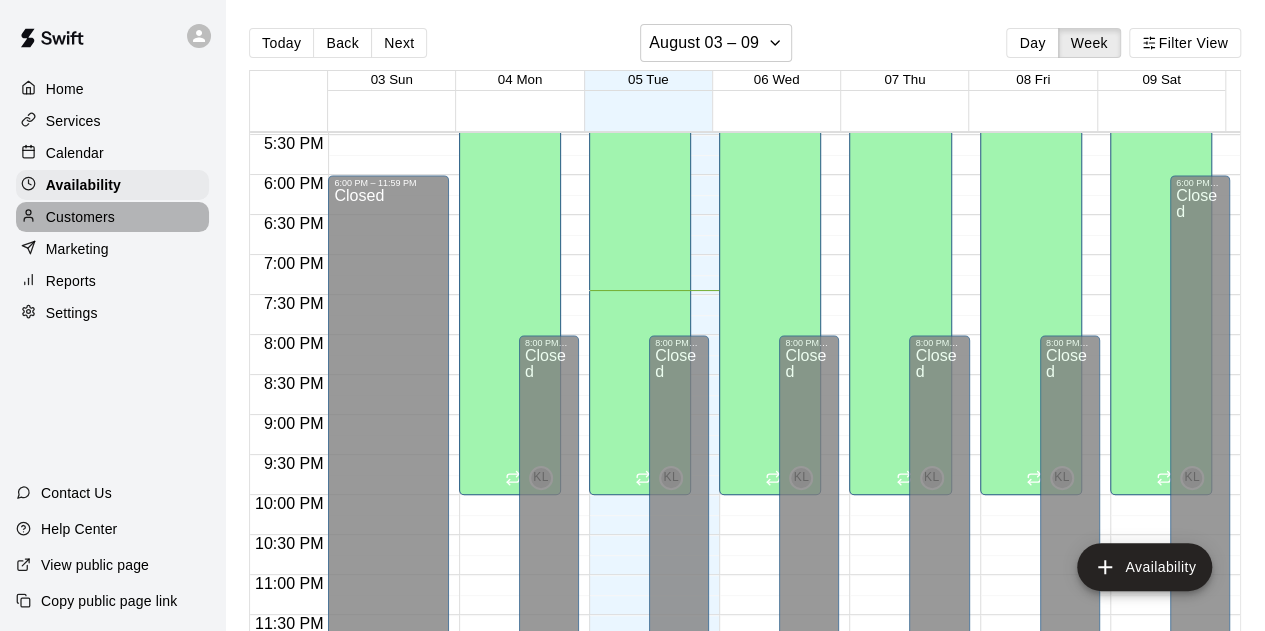click on "Customers" at bounding box center (112, 217) 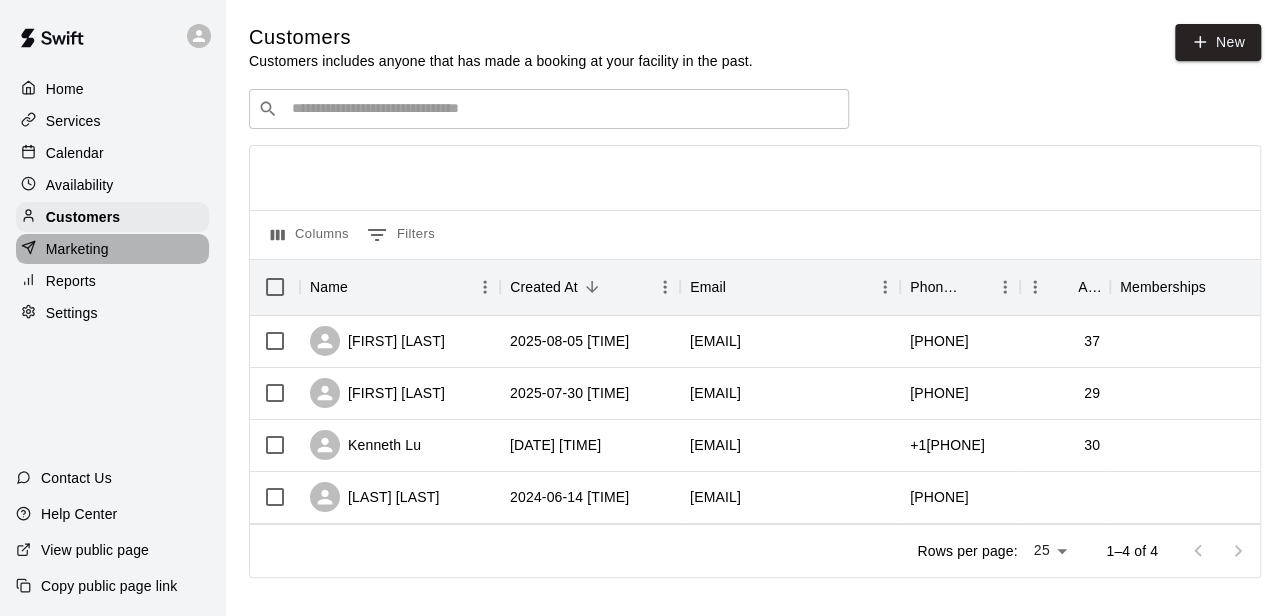 click on "Marketing" at bounding box center (112, 249) 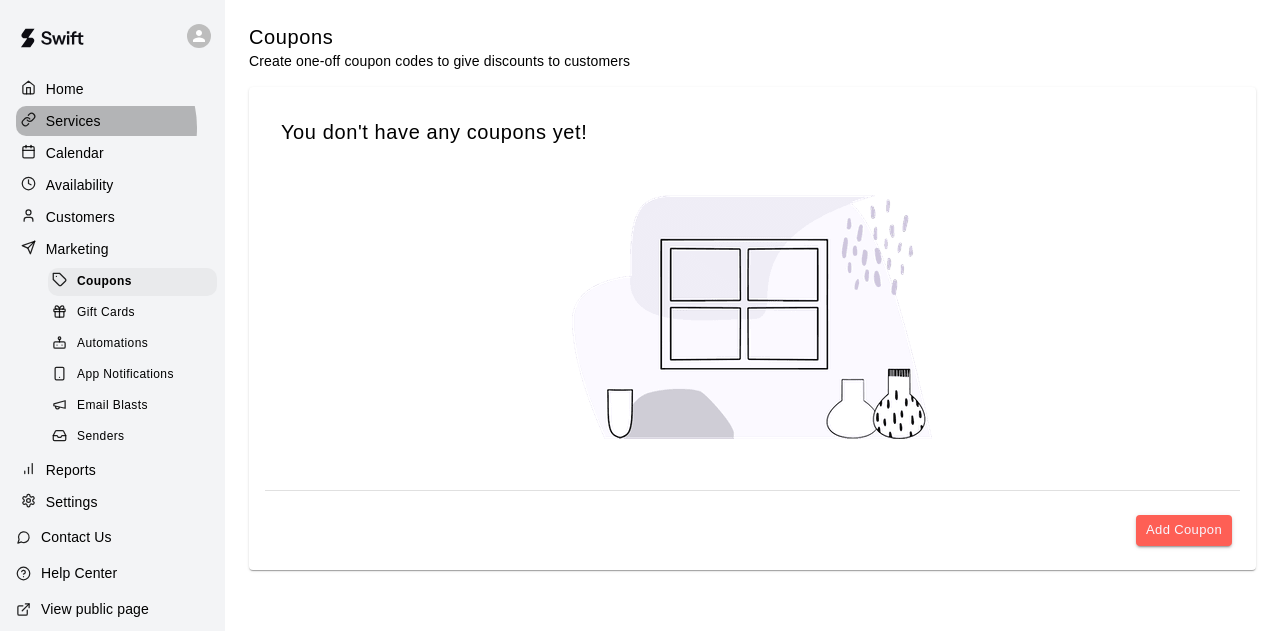 click on "Services" at bounding box center (73, 121) 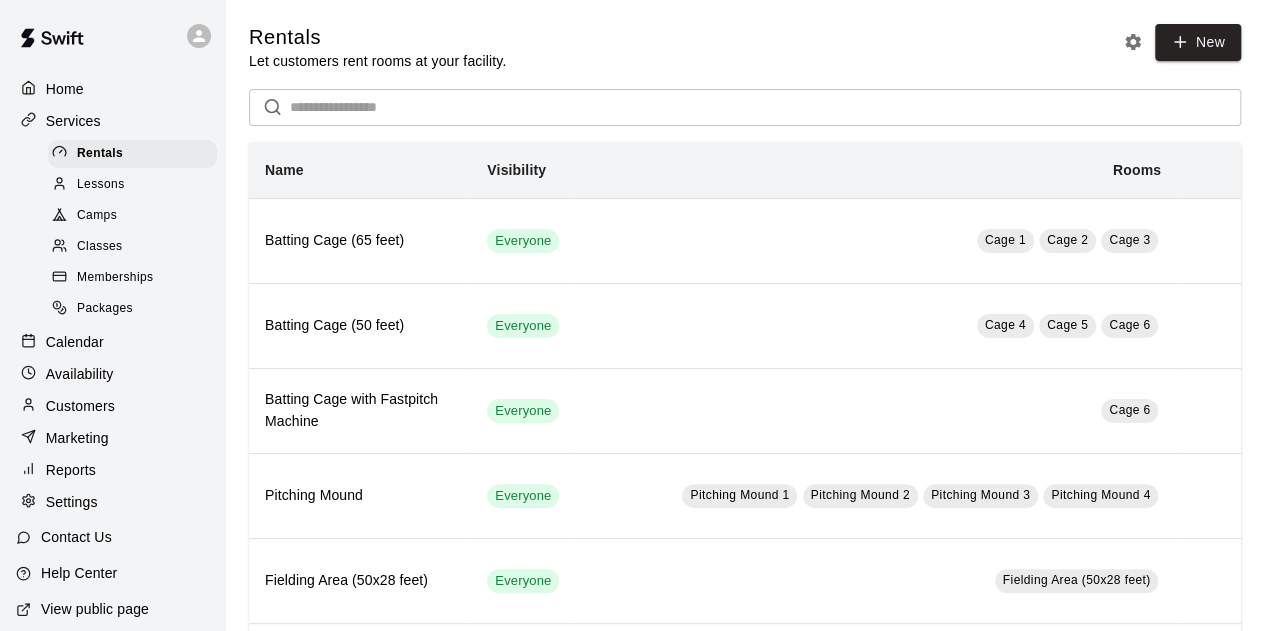 click on "Calendar" at bounding box center [75, 342] 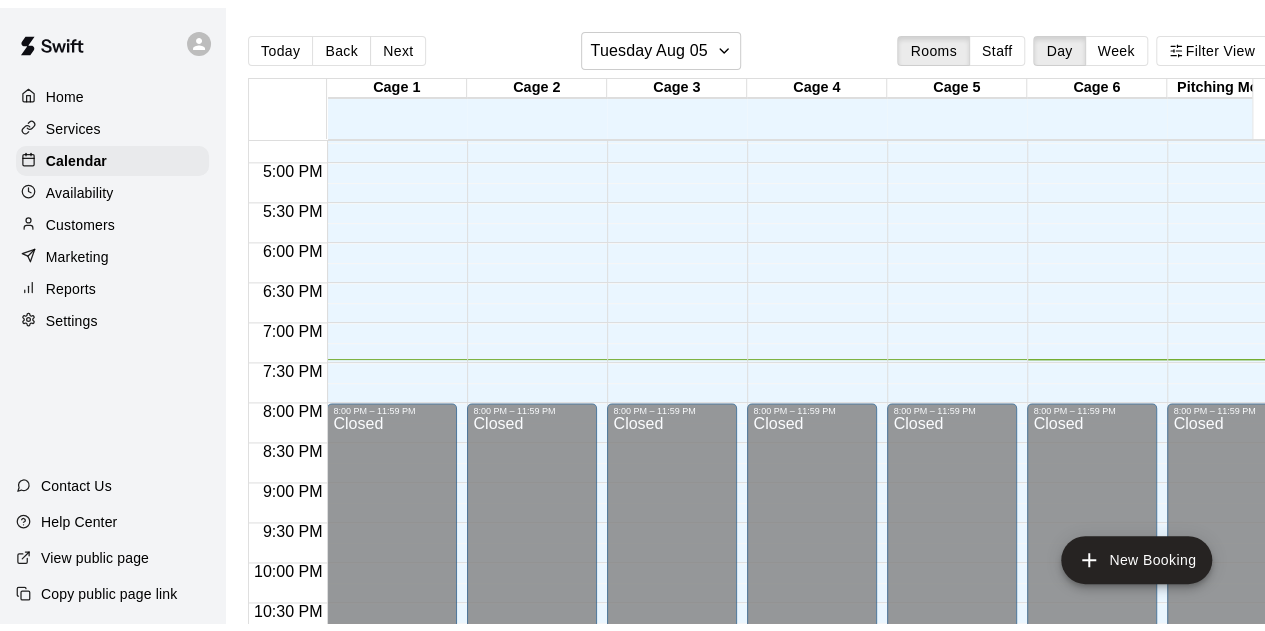 scroll, scrollTop: 1414, scrollLeft: 0, axis: vertical 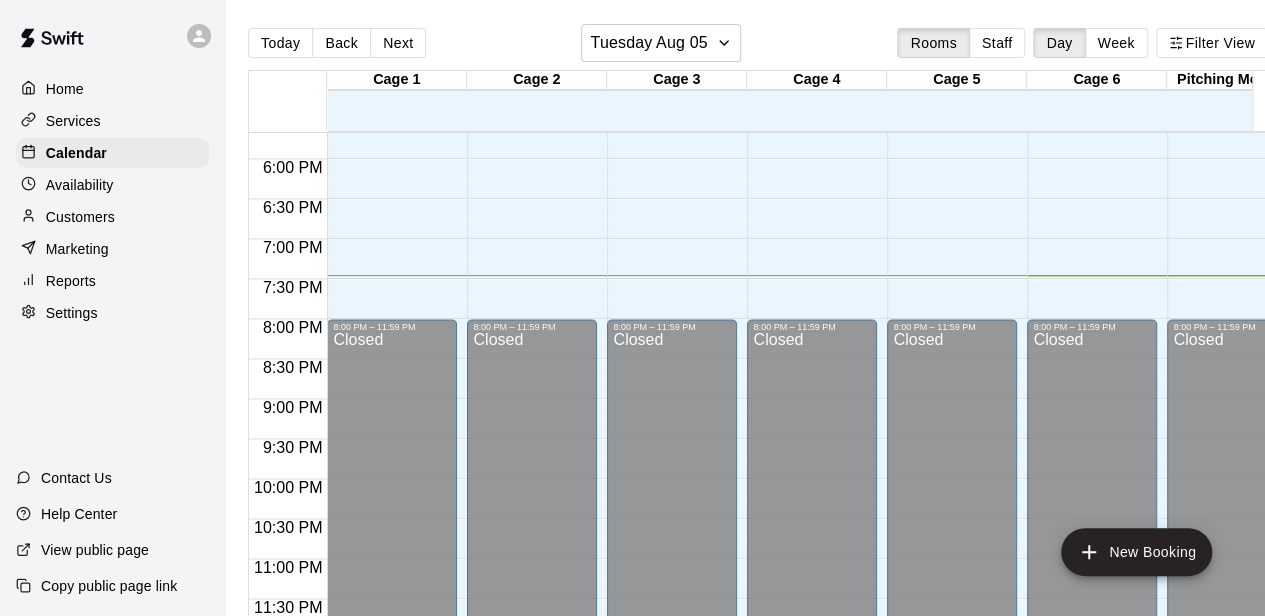 click on "Availability" at bounding box center (112, 185) 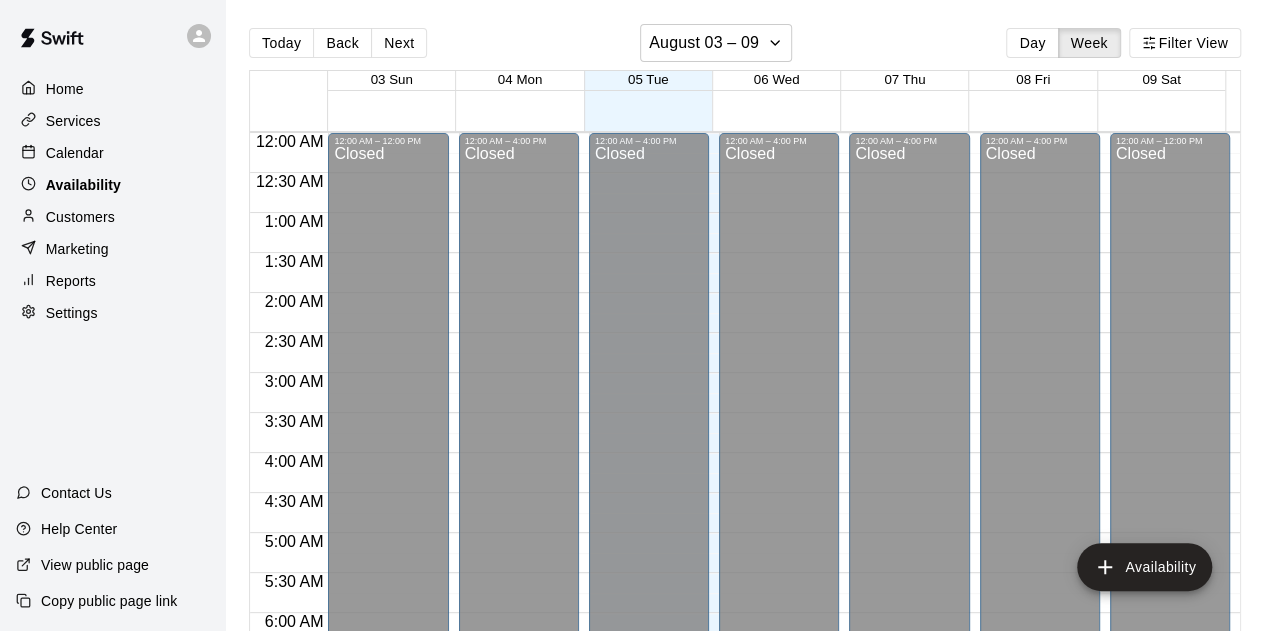 scroll, scrollTop: 1398, scrollLeft: 0, axis: vertical 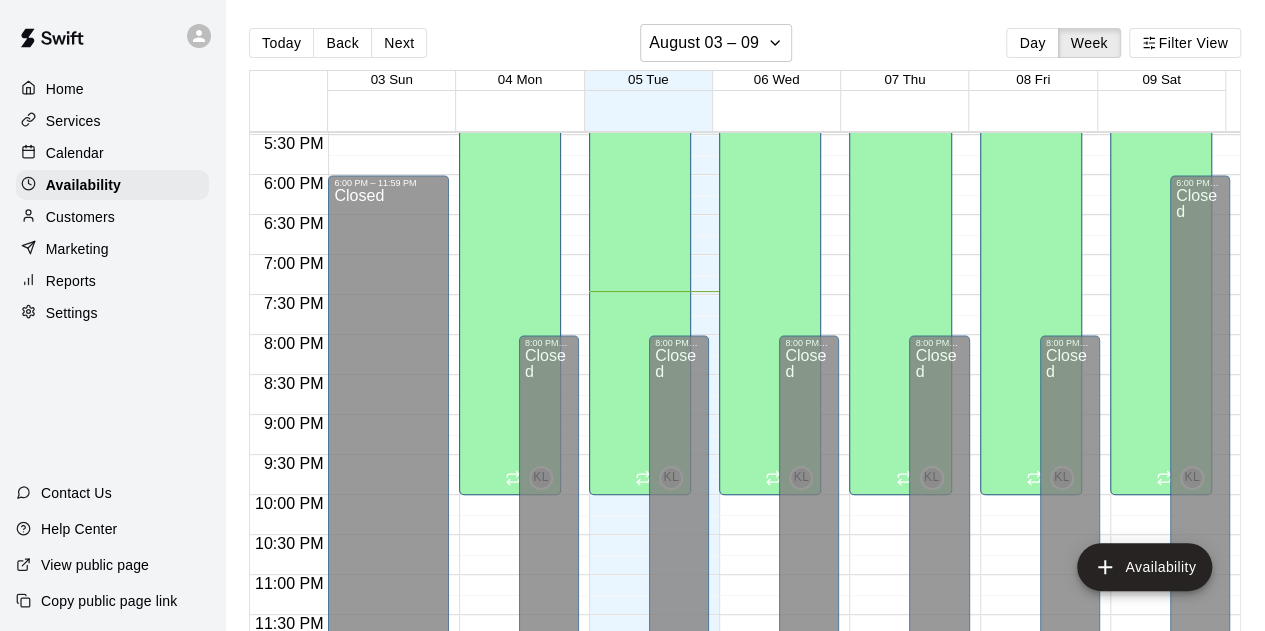 click on "Services" at bounding box center [112, 121] 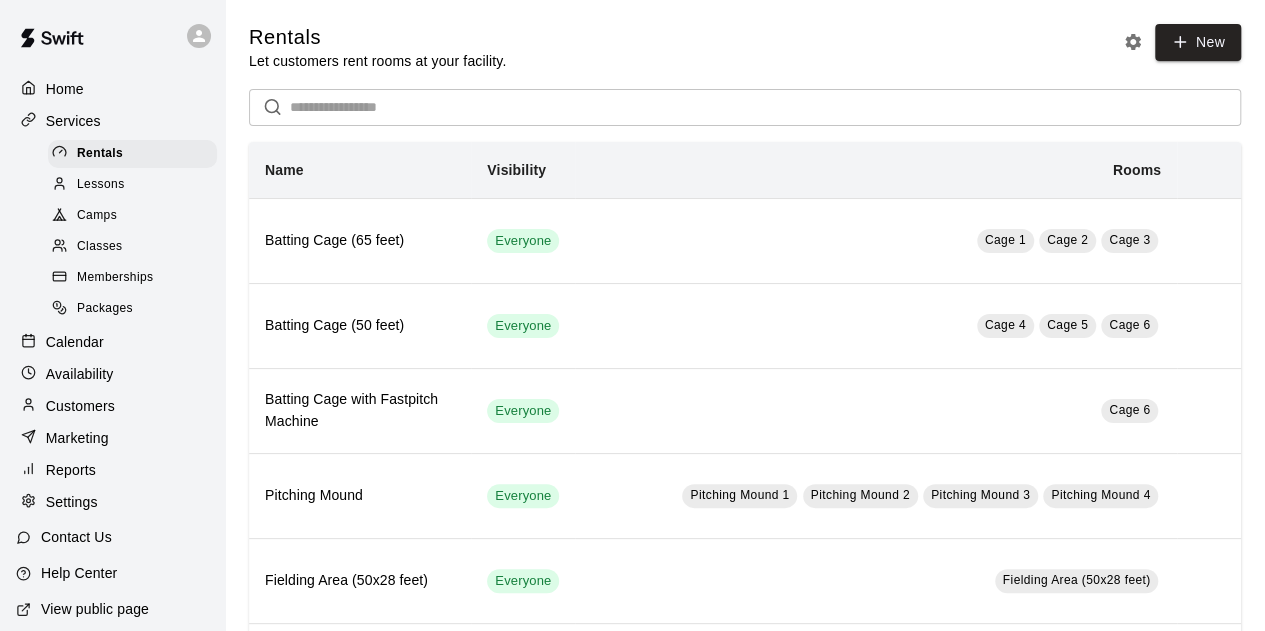 scroll, scrollTop: 63, scrollLeft: 0, axis: vertical 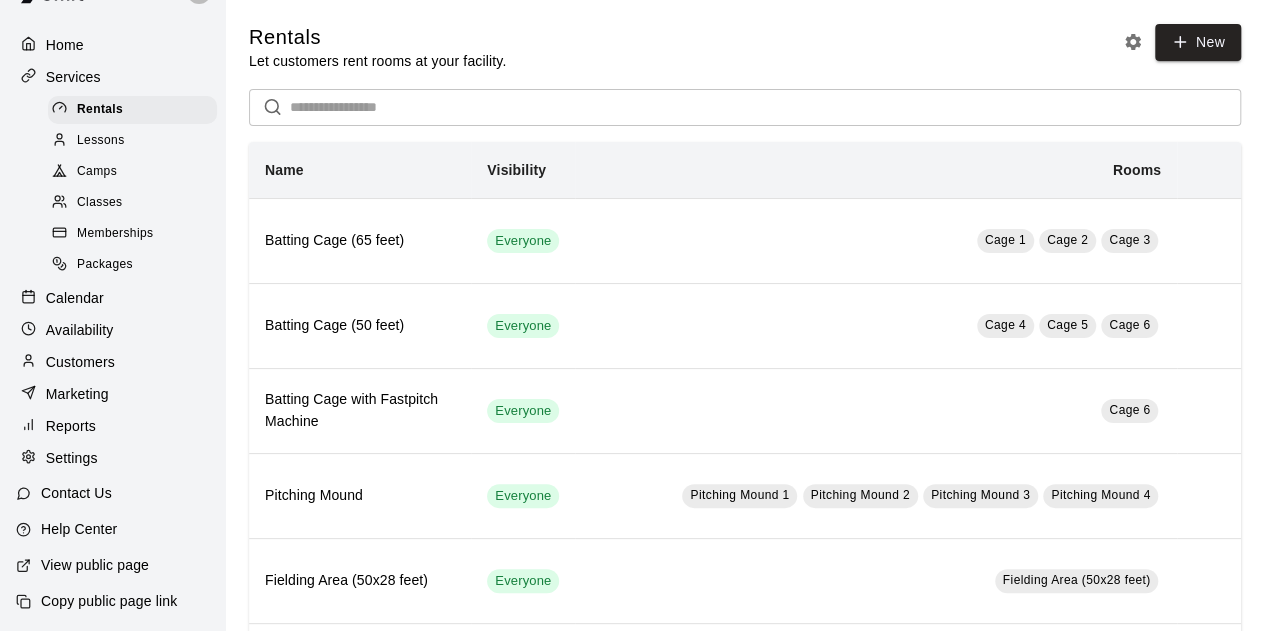 click on "Settings" at bounding box center [72, 458] 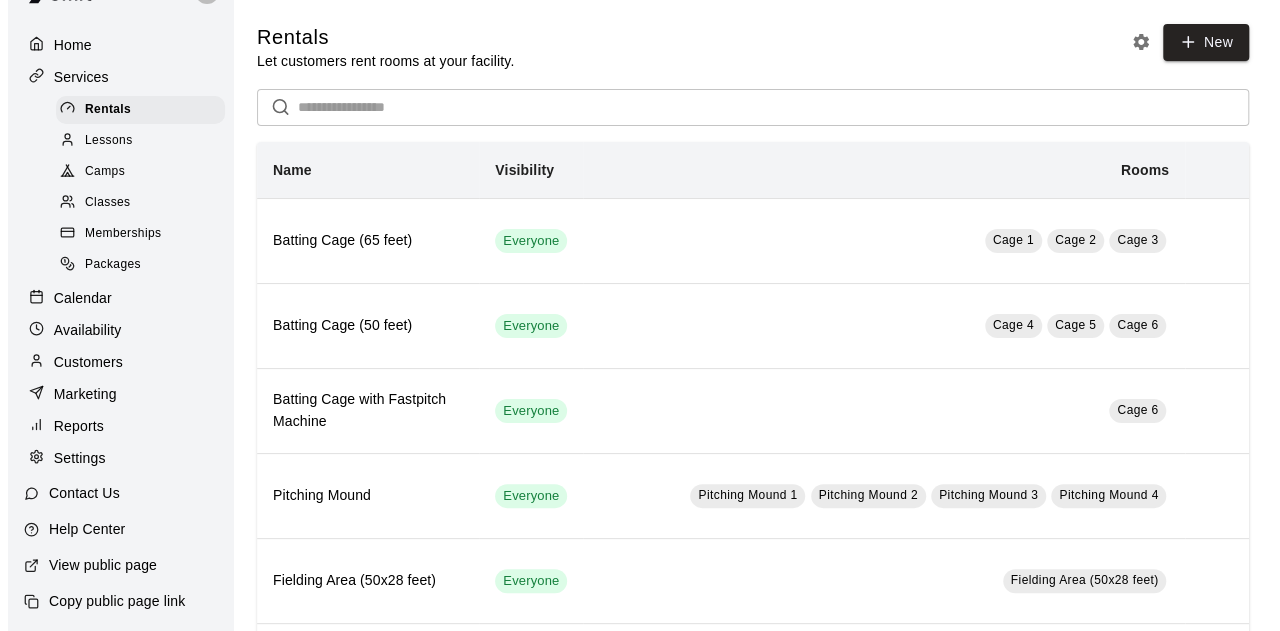 type 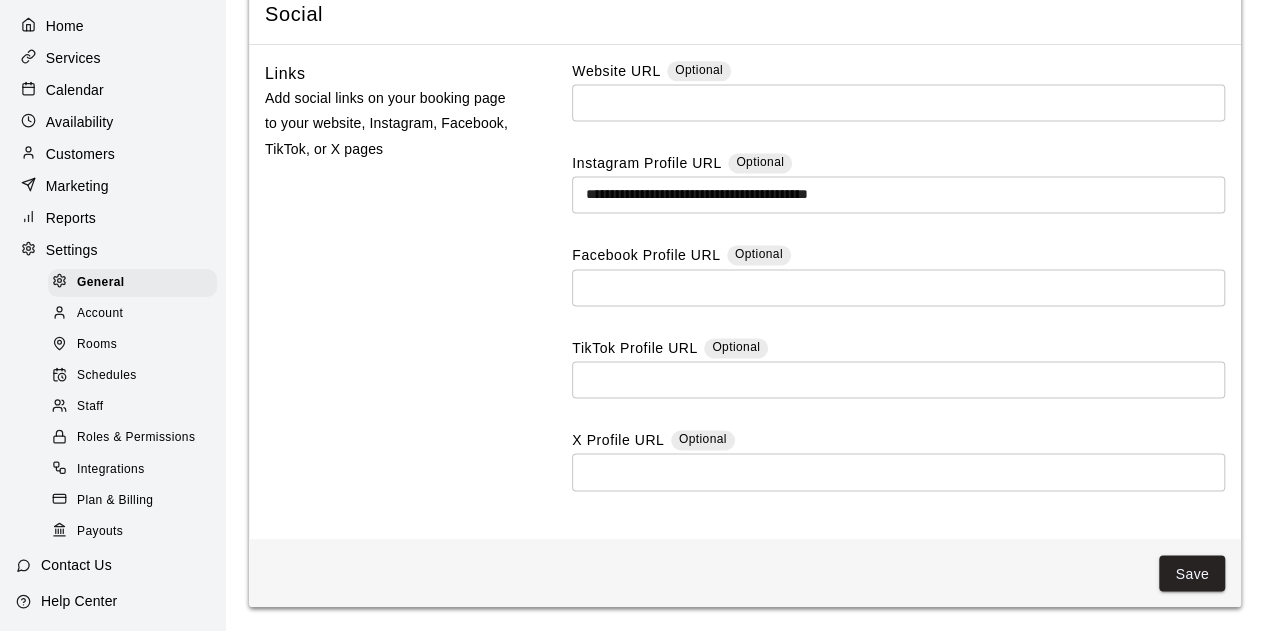 scroll, scrollTop: 5183, scrollLeft: 0, axis: vertical 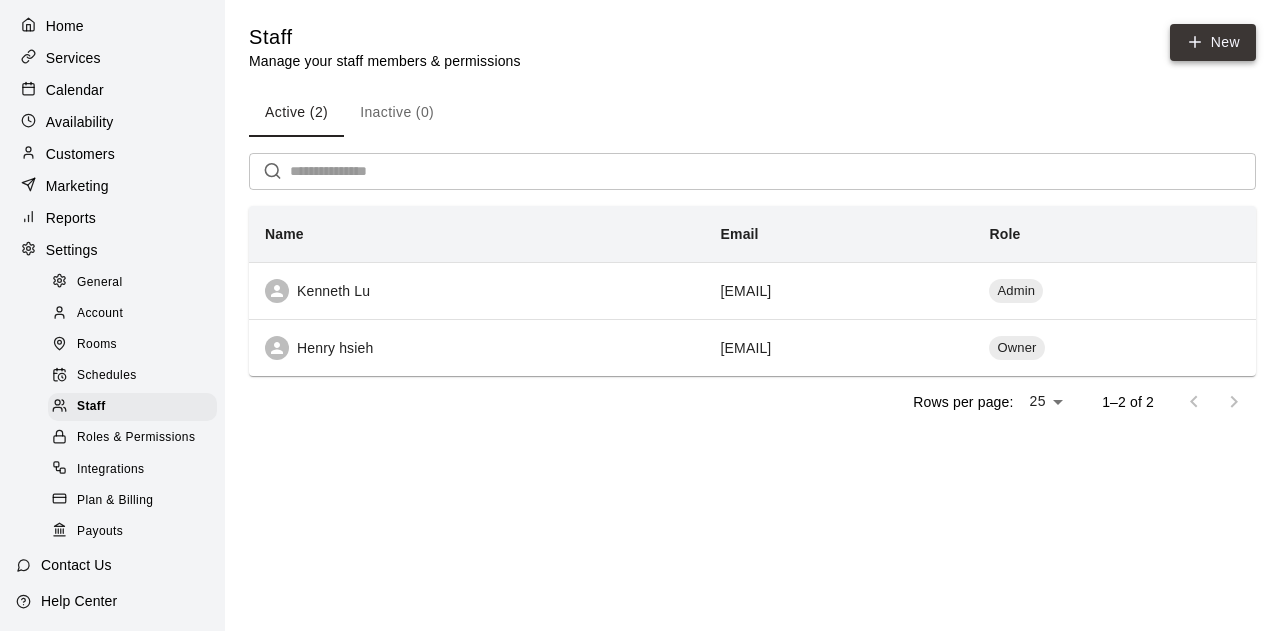 click on "New" at bounding box center [1213, 42] 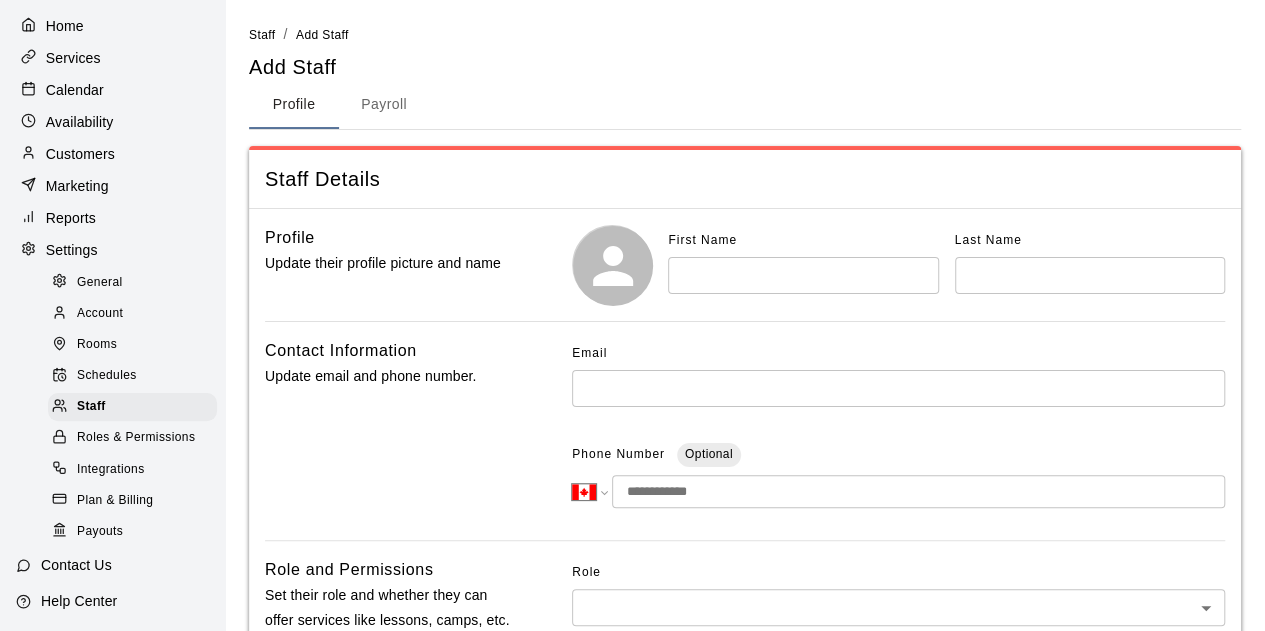 click at bounding box center (803, 275) 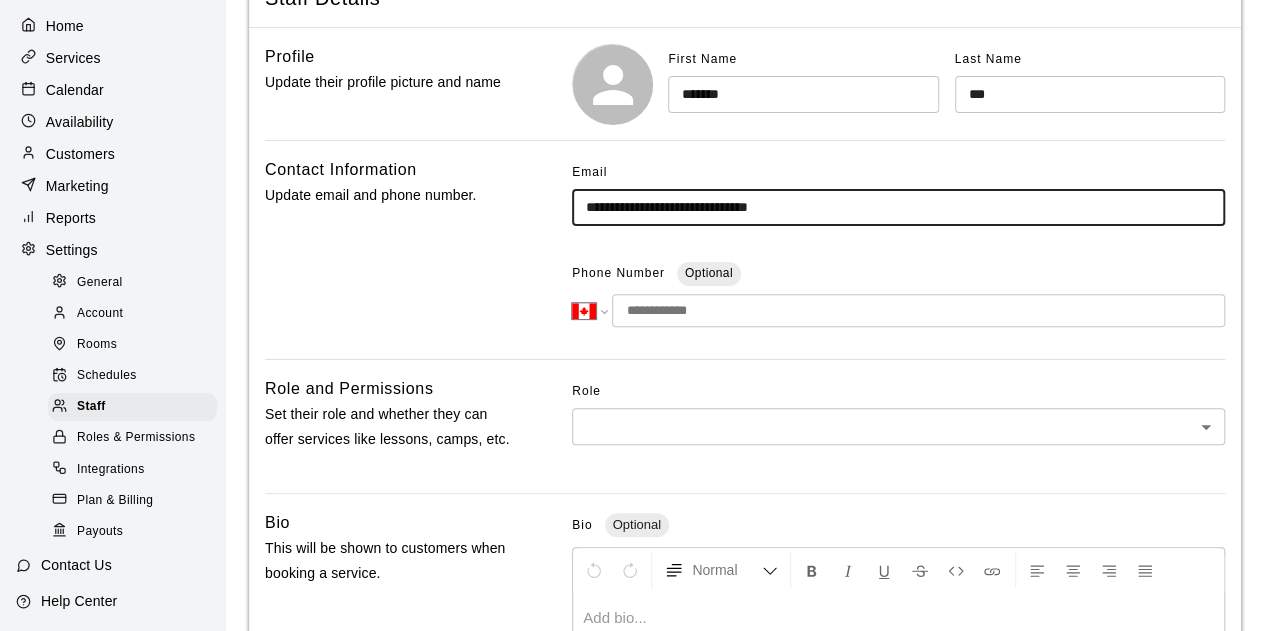 scroll, scrollTop: 200, scrollLeft: 0, axis: vertical 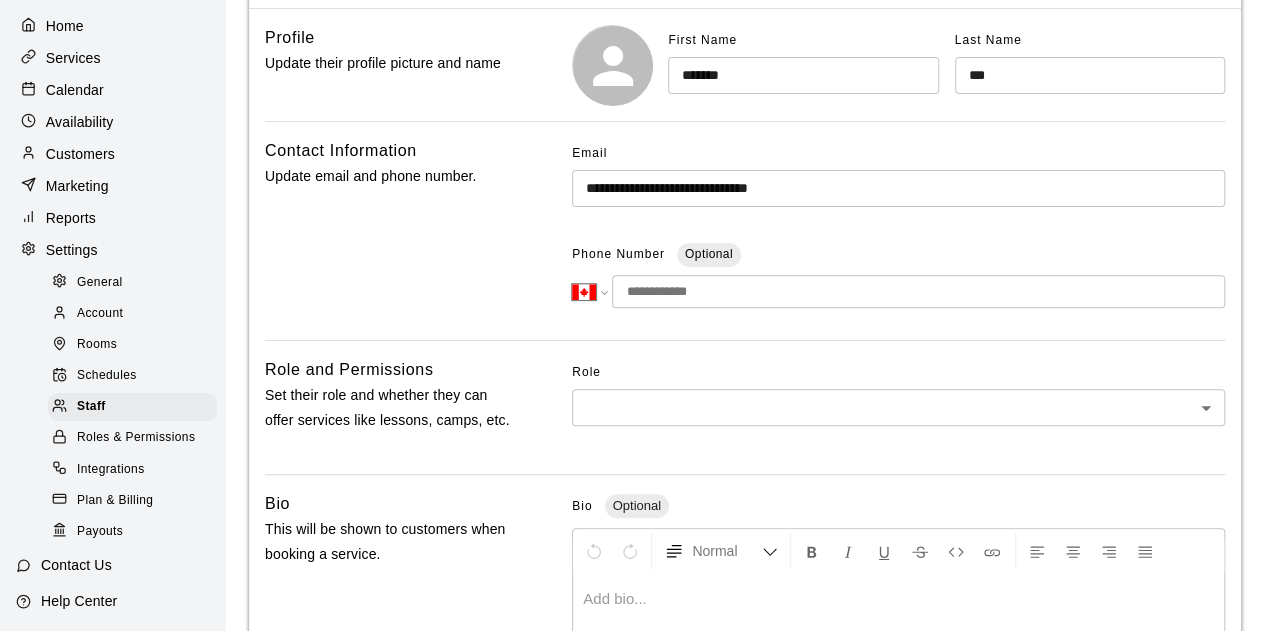 click at bounding box center [918, 291] 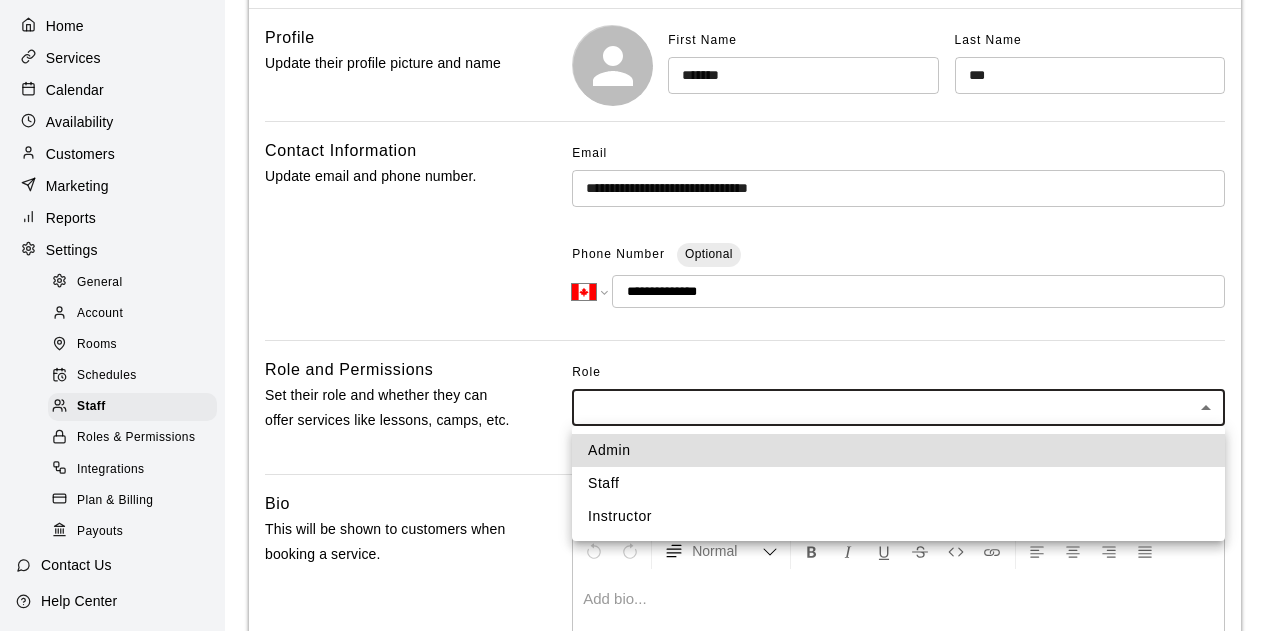 click on "**********" at bounding box center [640, 455] 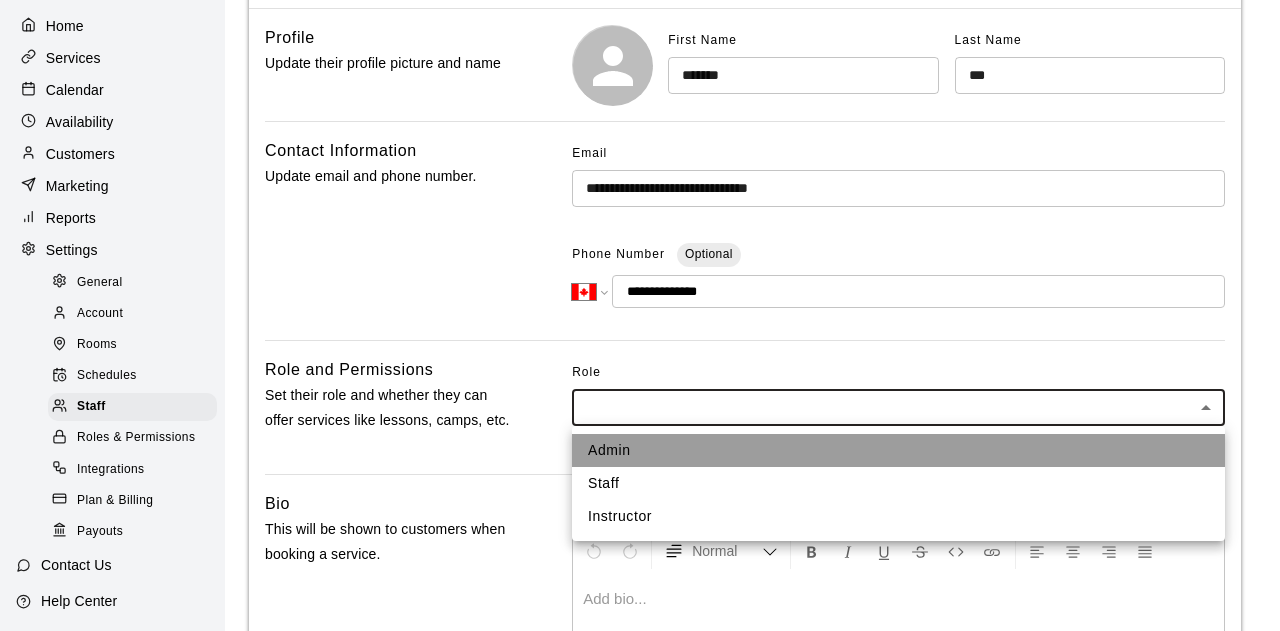 click on "Admin" at bounding box center (898, 450) 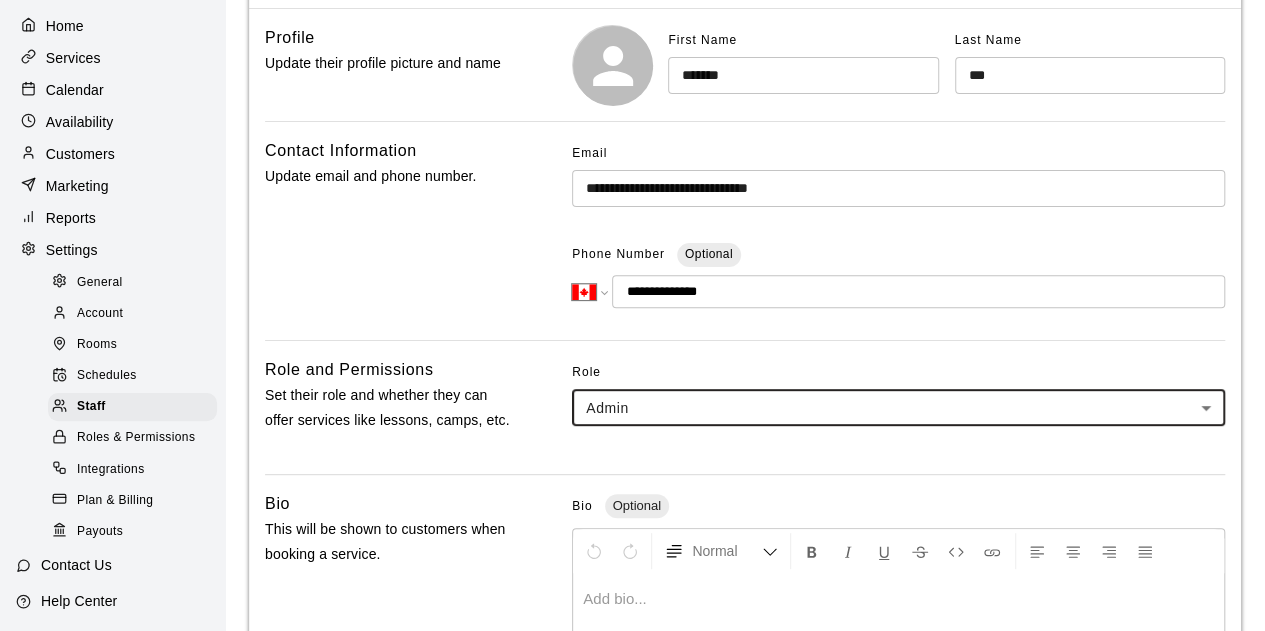 click on "Role Admin ***** ​" at bounding box center (745, 407) 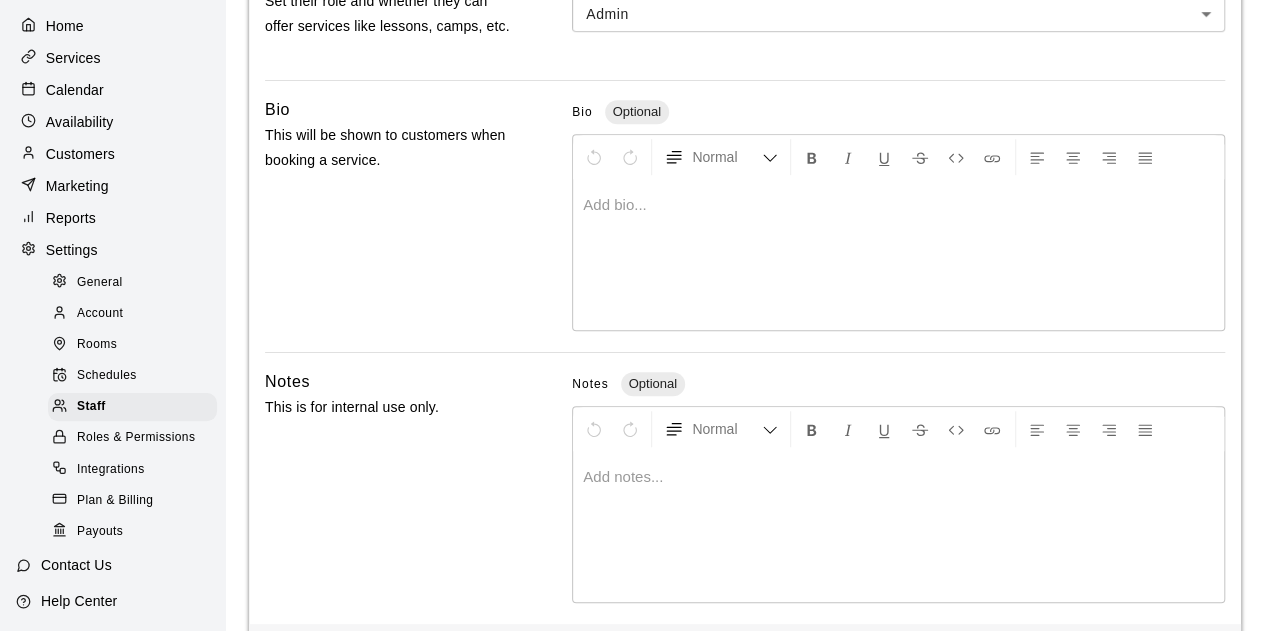 scroll, scrollTop: 676, scrollLeft: 0, axis: vertical 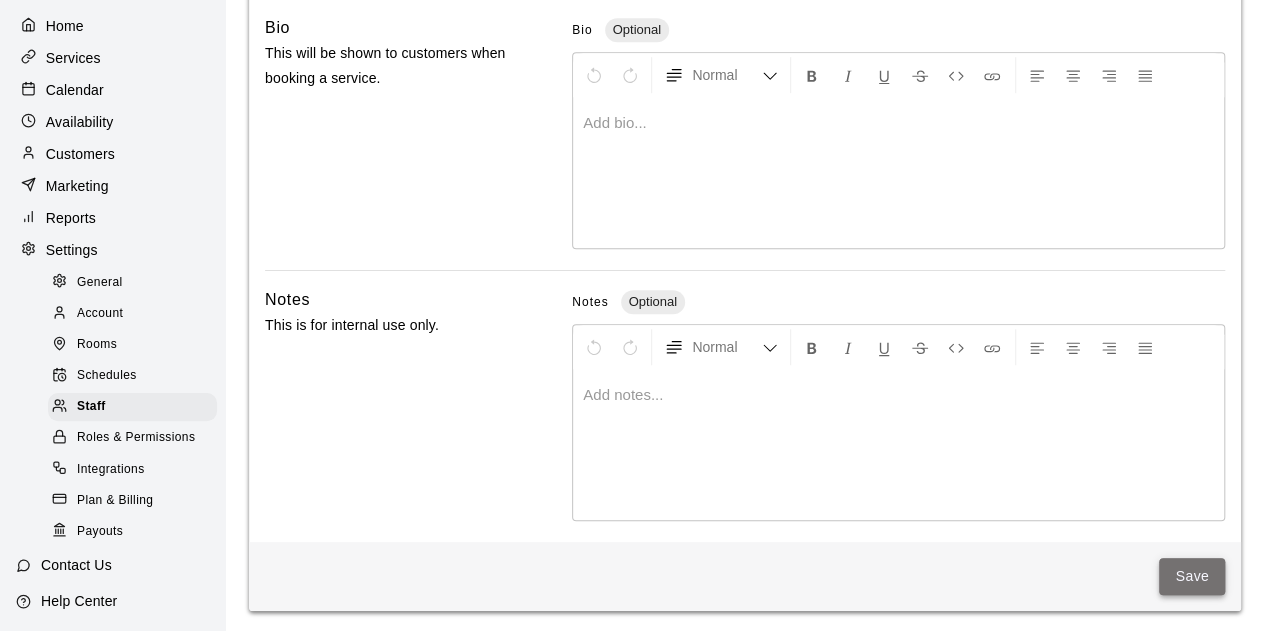 click on "Save" at bounding box center [1192, 576] 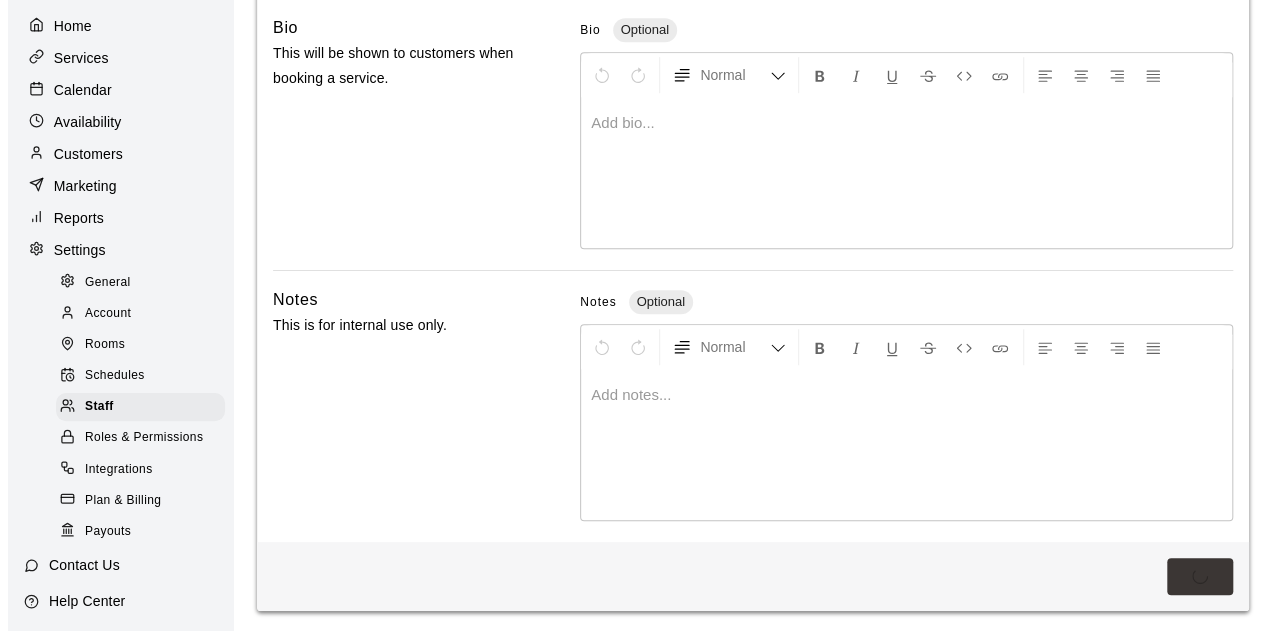 scroll, scrollTop: 0, scrollLeft: 0, axis: both 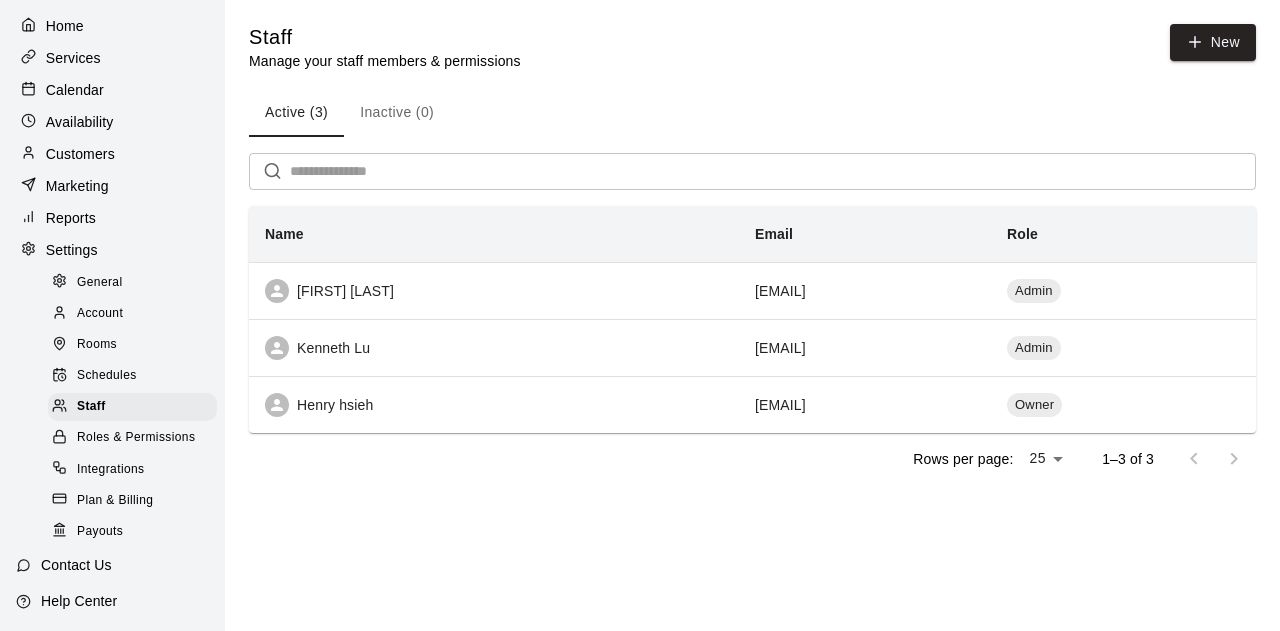 click on "Home" at bounding box center [65, 26] 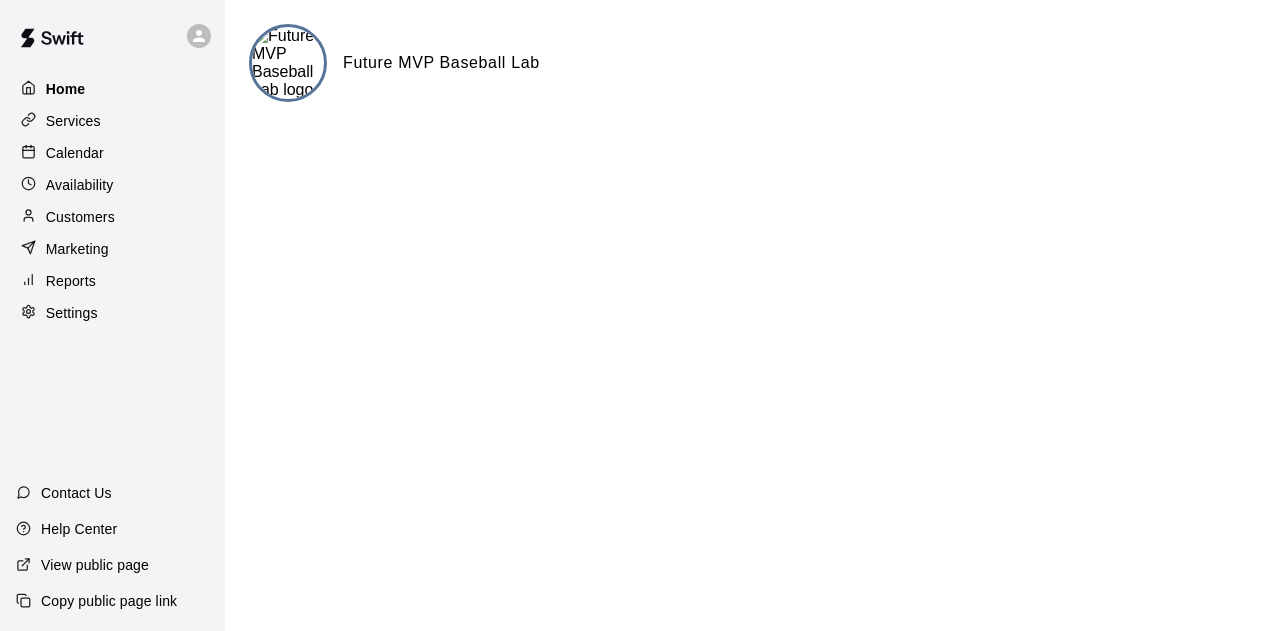 scroll, scrollTop: 0, scrollLeft: 0, axis: both 